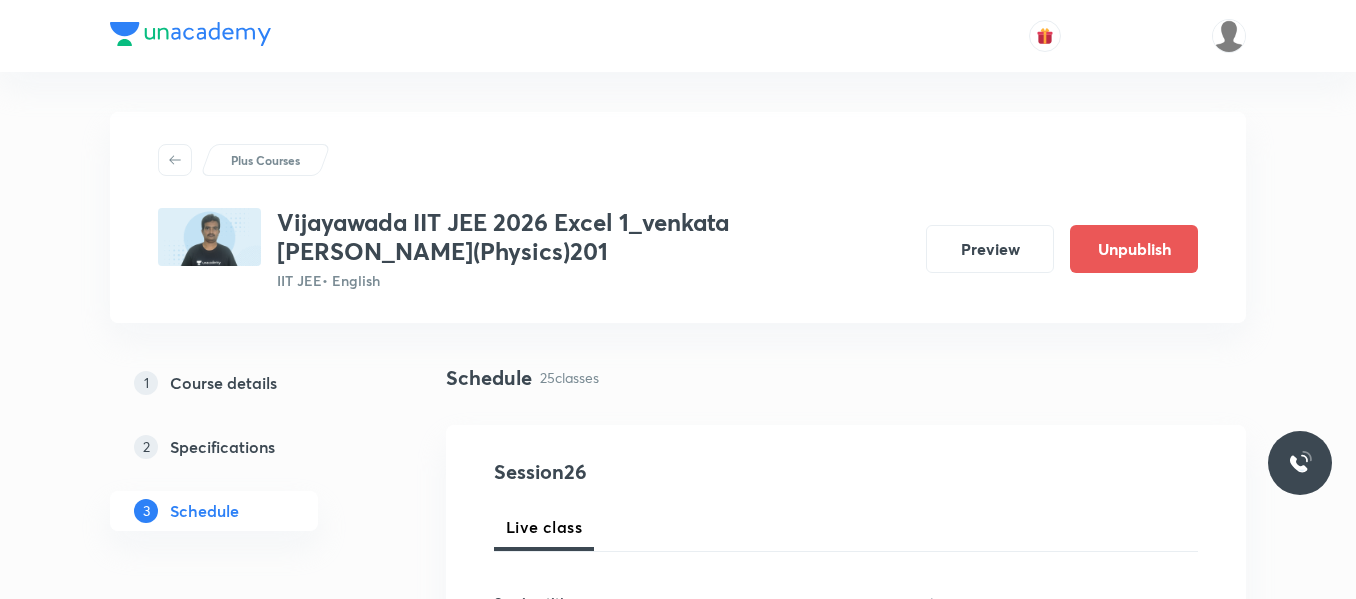 scroll, scrollTop: 0, scrollLeft: 0, axis: both 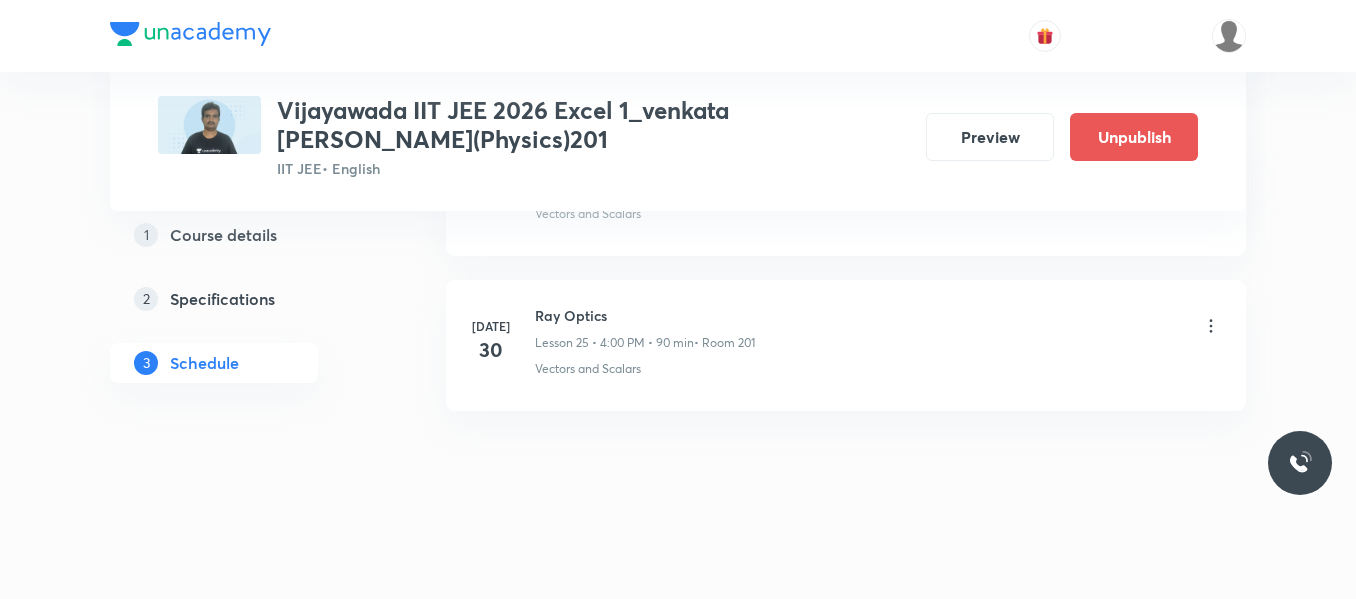 click 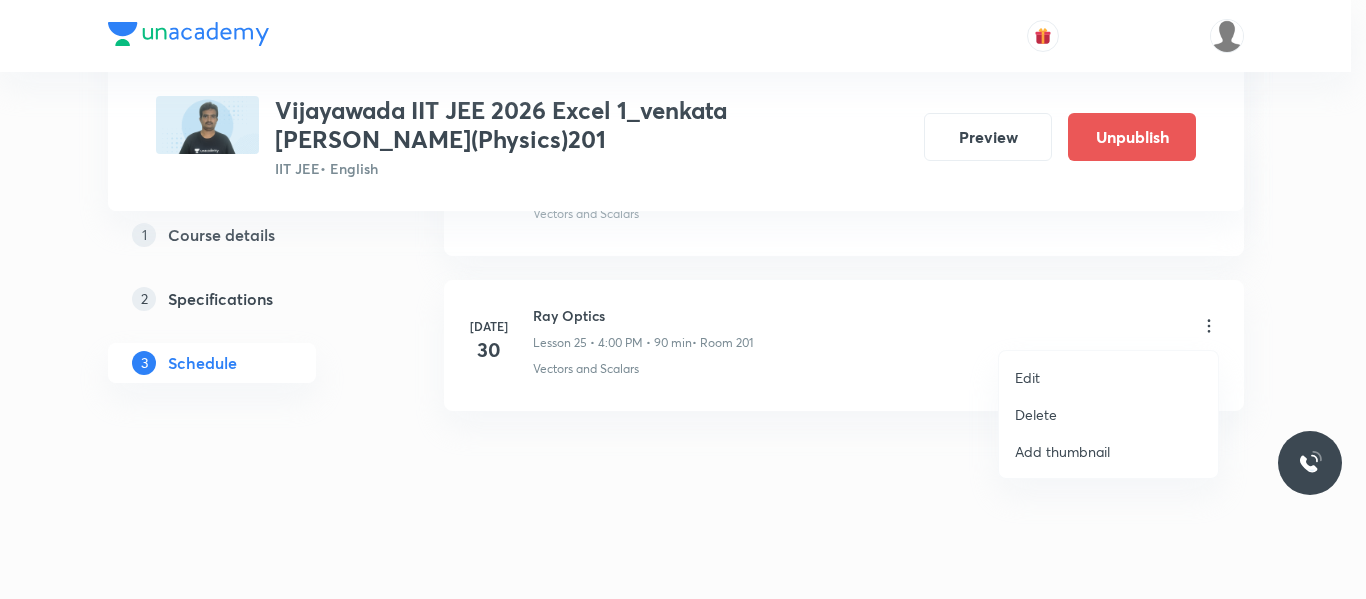 click on "Delete" at bounding box center (1036, 414) 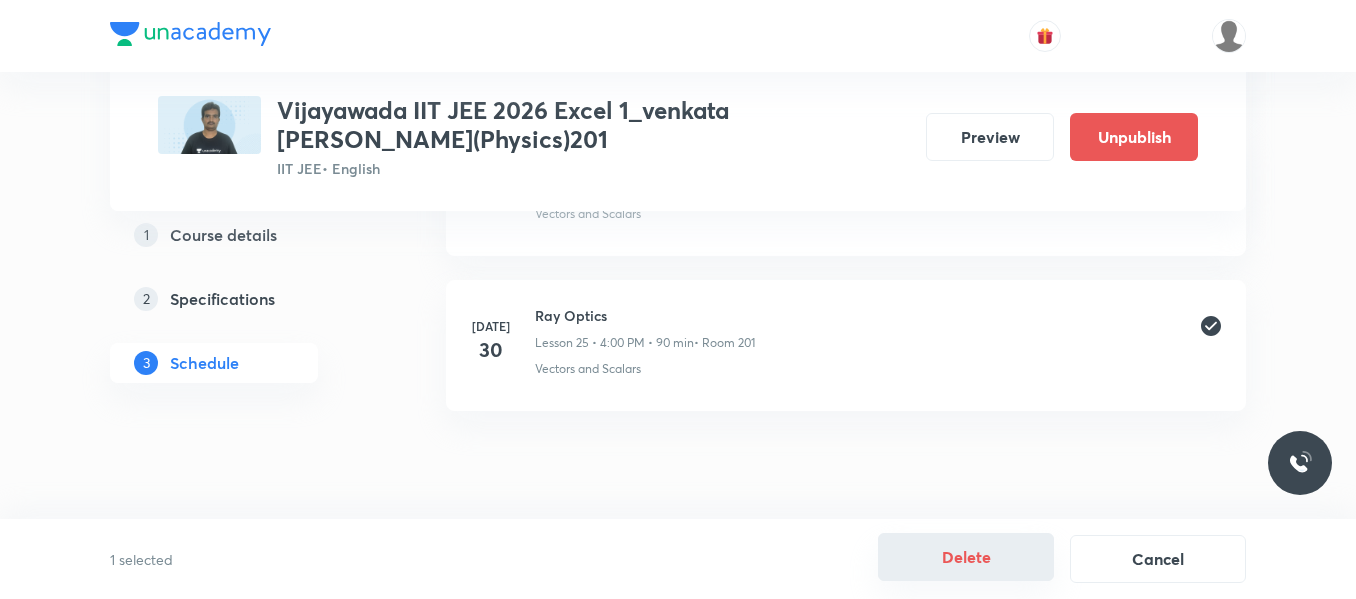 click on "Delete" at bounding box center (966, 557) 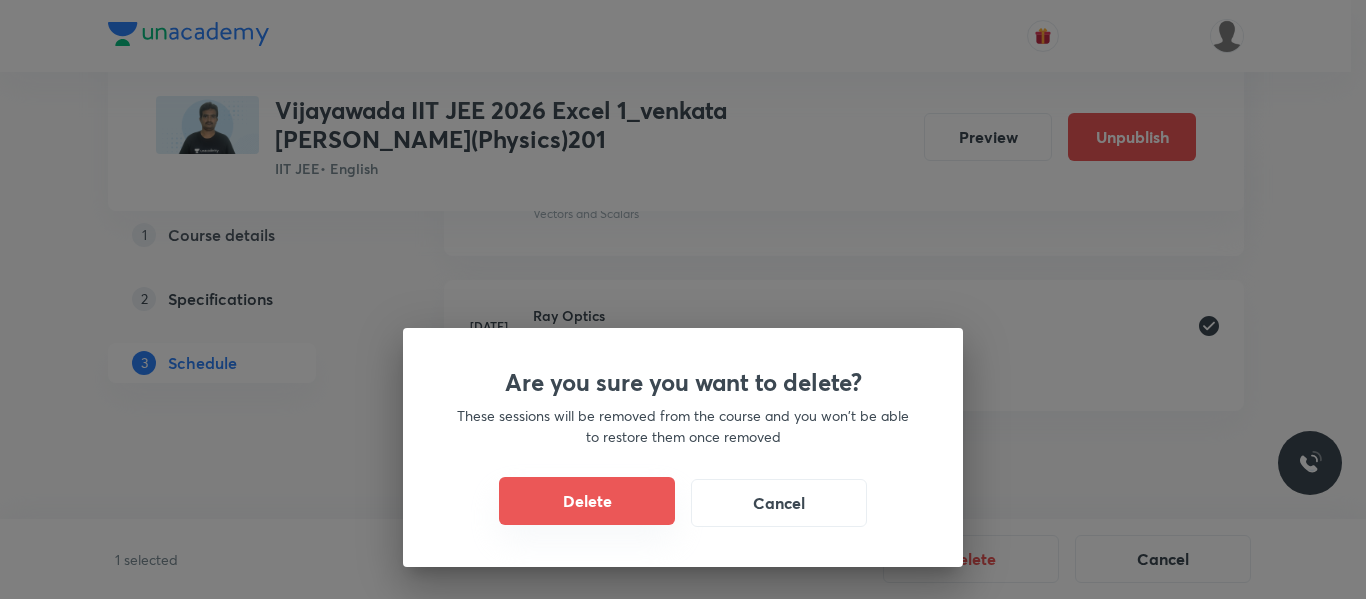click on "Delete" at bounding box center [587, 501] 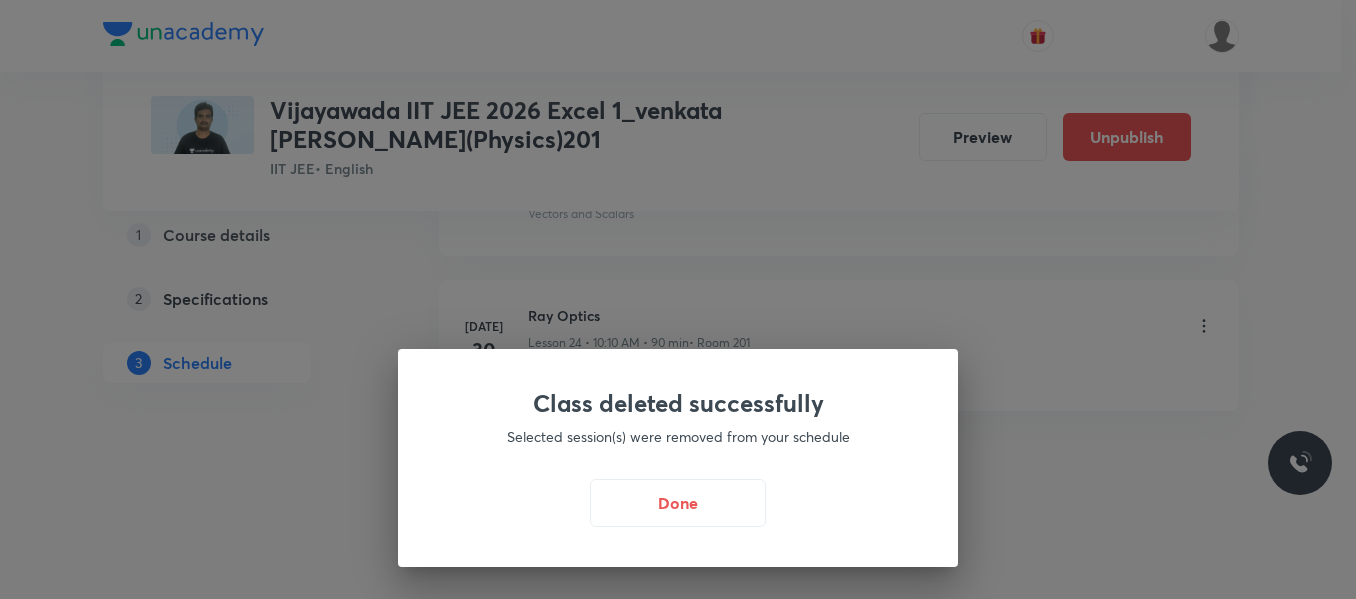 scroll, scrollTop: 4749, scrollLeft: 0, axis: vertical 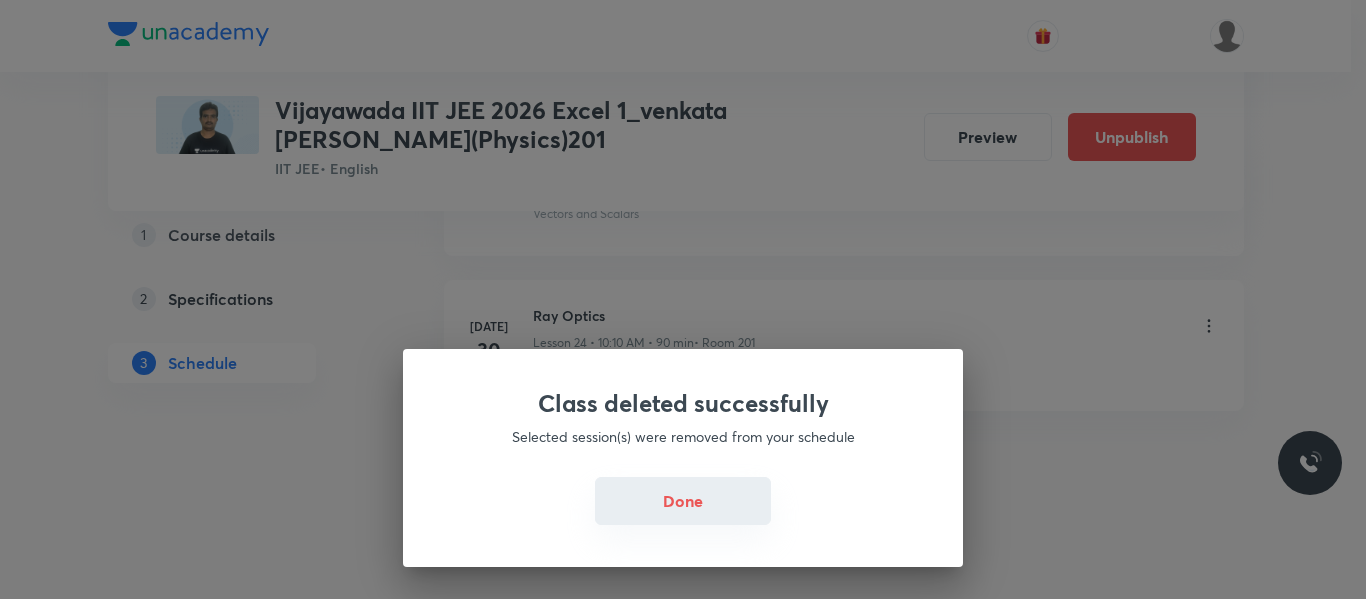 click on "Done" at bounding box center [683, 501] 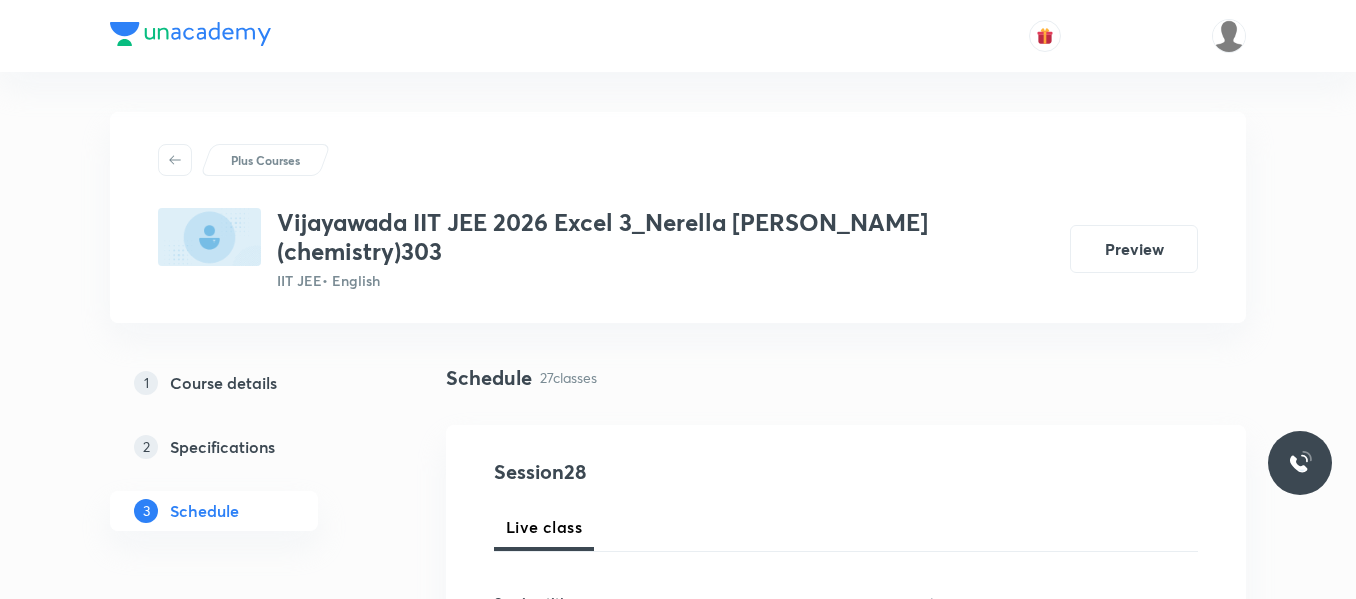 scroll, scrollTop: 0, scrollLeft: 0, axis: both 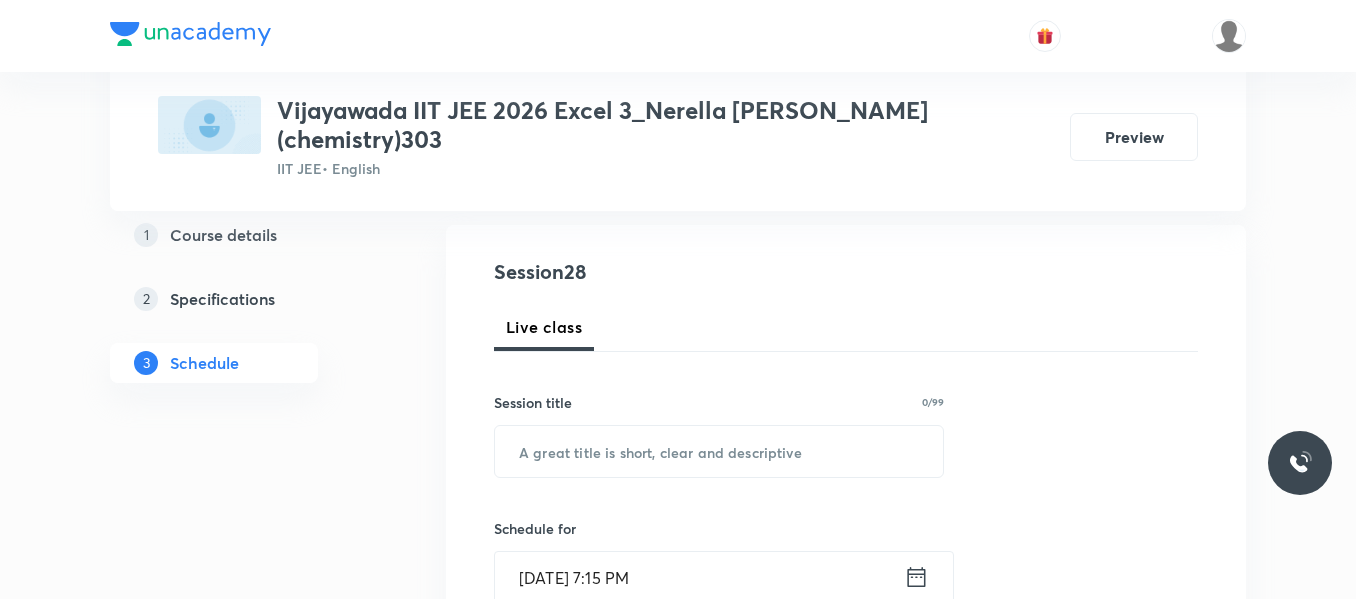 click on "Session title 0/99 ​" at bounding box center (719, 435) 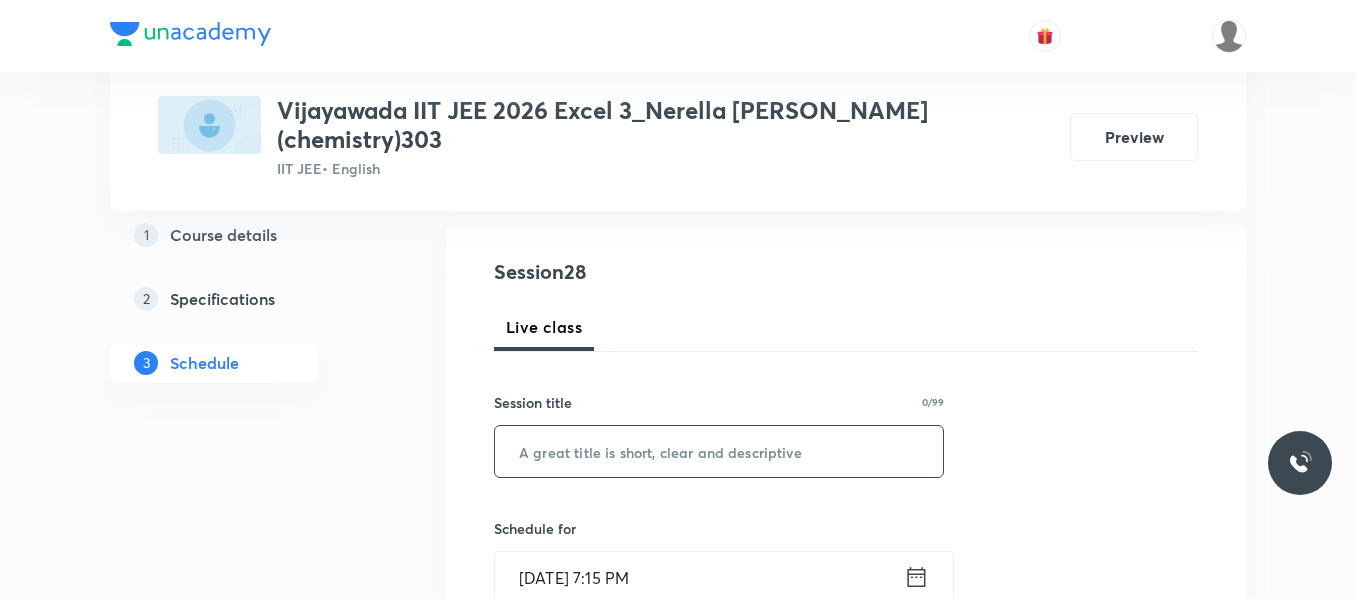 click on "​" at bounding box center (719, 451) 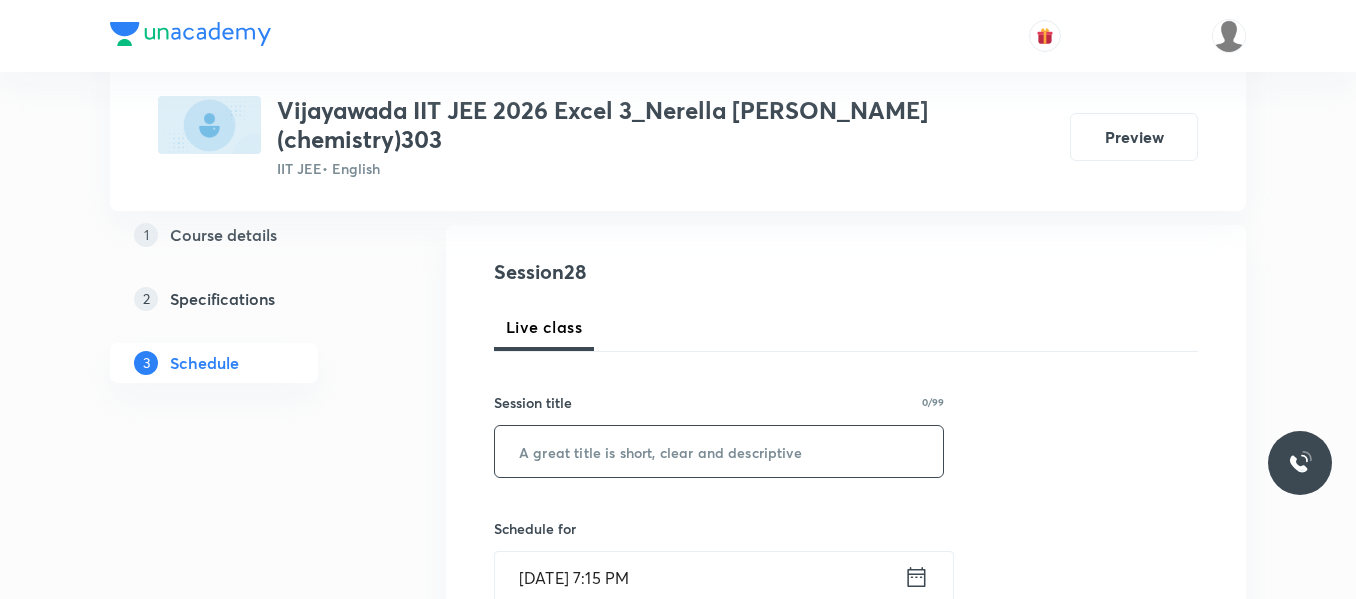 click at bounding box center [719, 451] 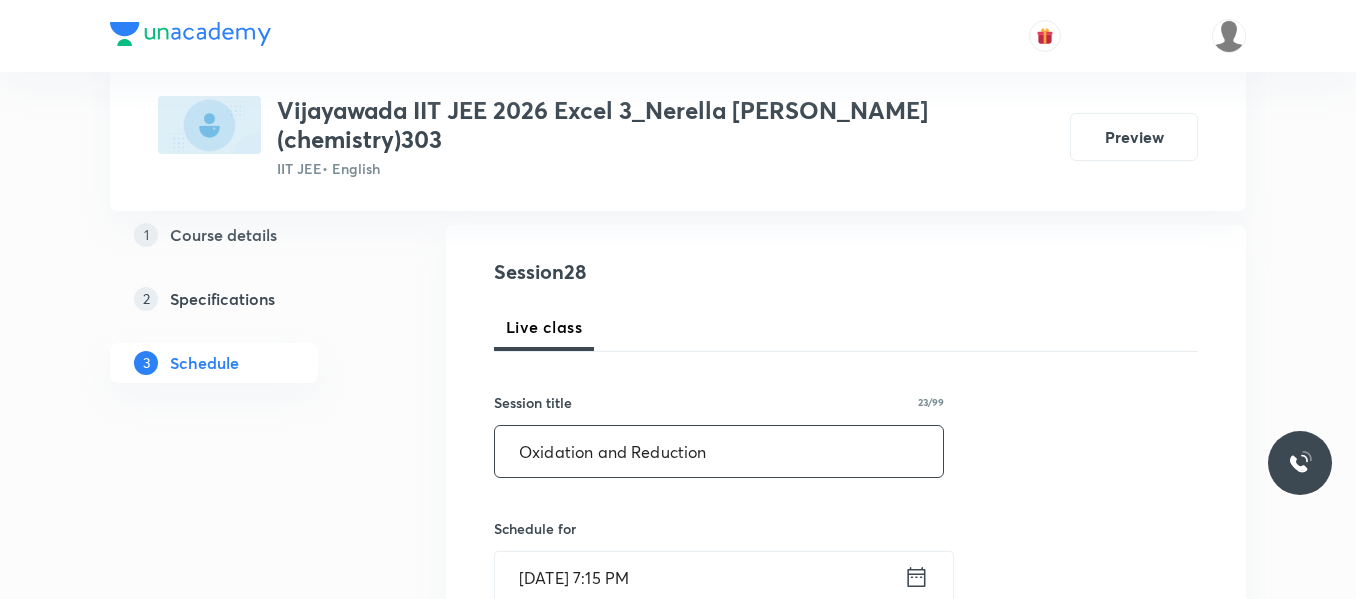 scroll, scrollTop: 300, scrollLeft: 0, axis: vertical 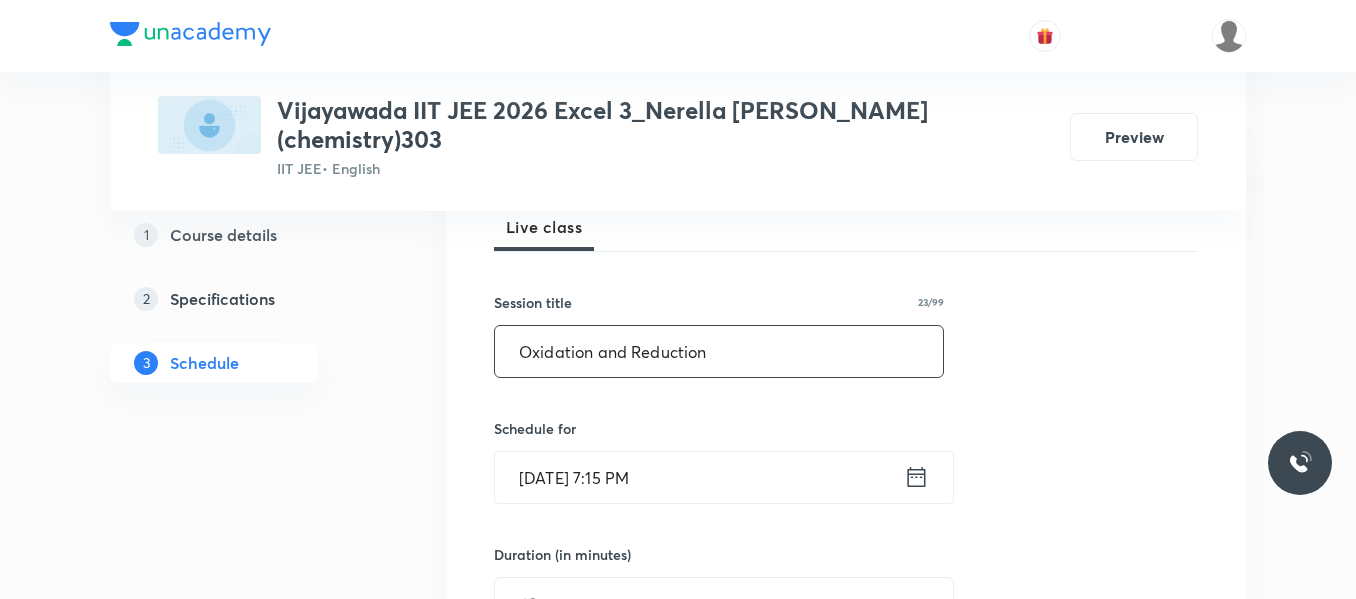 type on "Oxidation and Reduction" 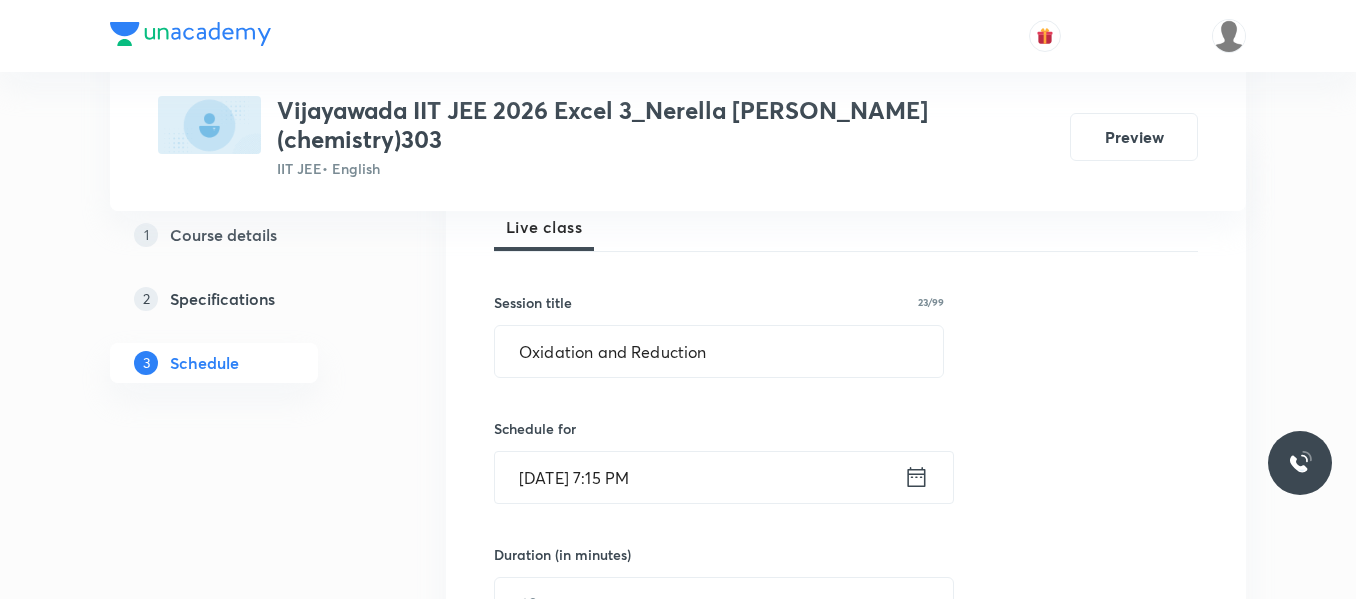 click 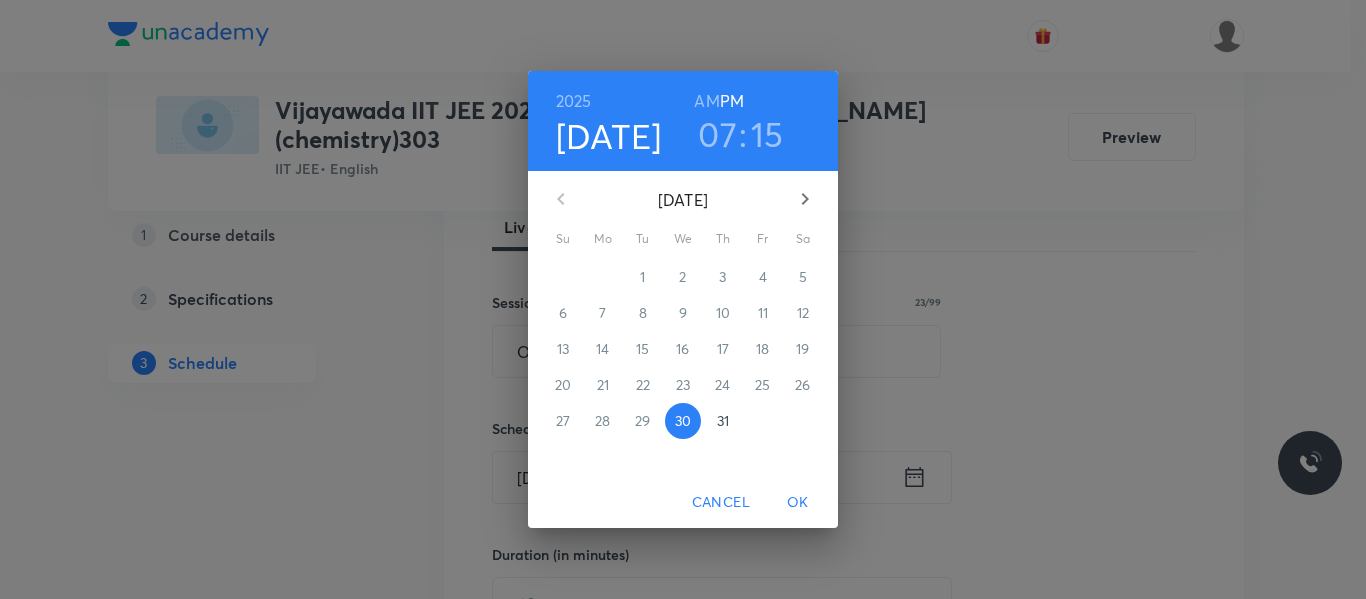 click on "31" at bounding box center [723, 421] 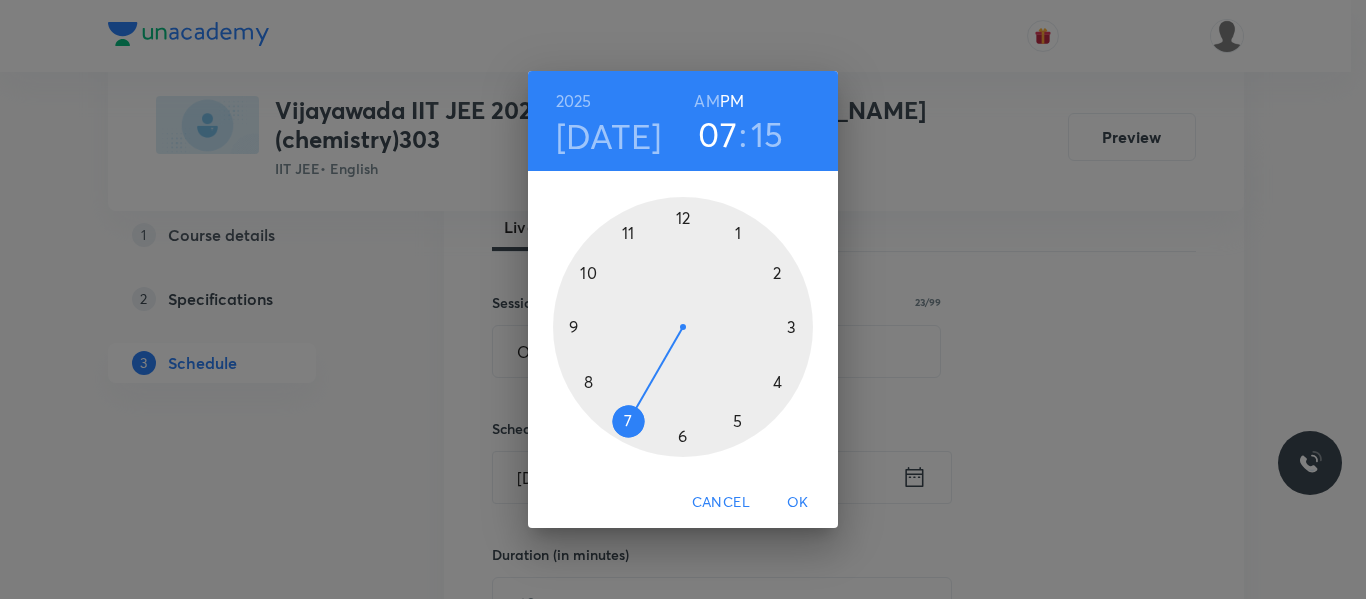 drag, startPoint x: 590, startPoint y: 386, endPoint x: 852, endPoint y: 77, distance: 405.12344 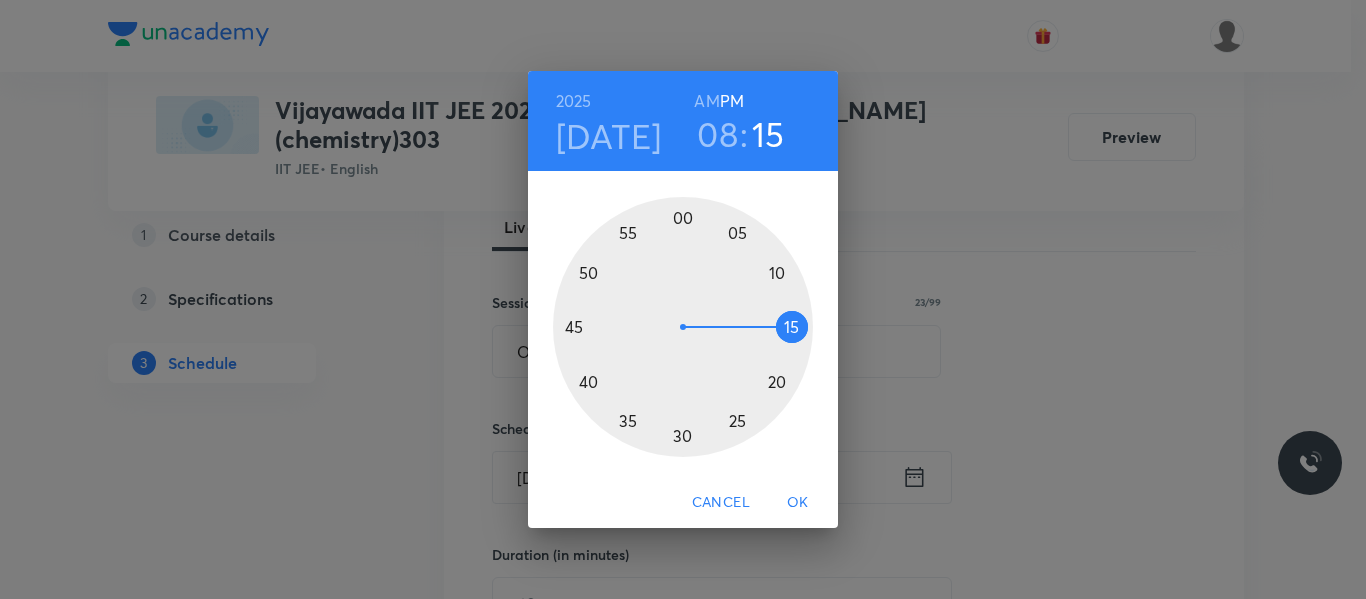 click on "AM" at bounding box center [706, 101] 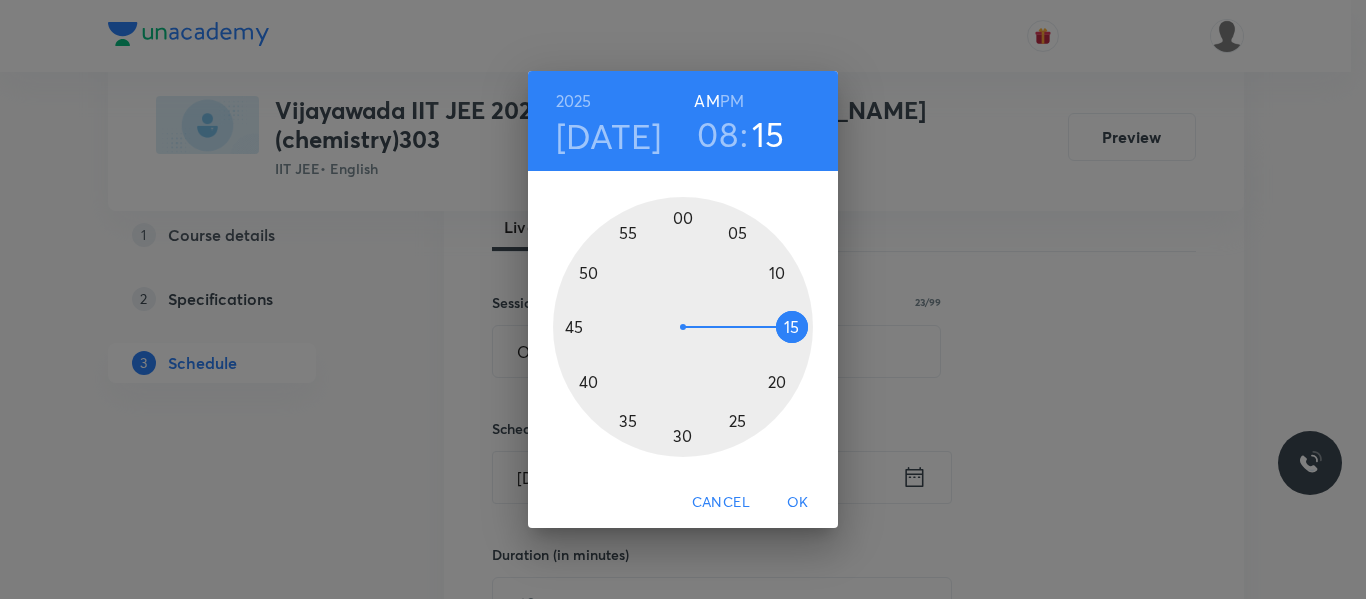 click at bounding box center (683, 327) 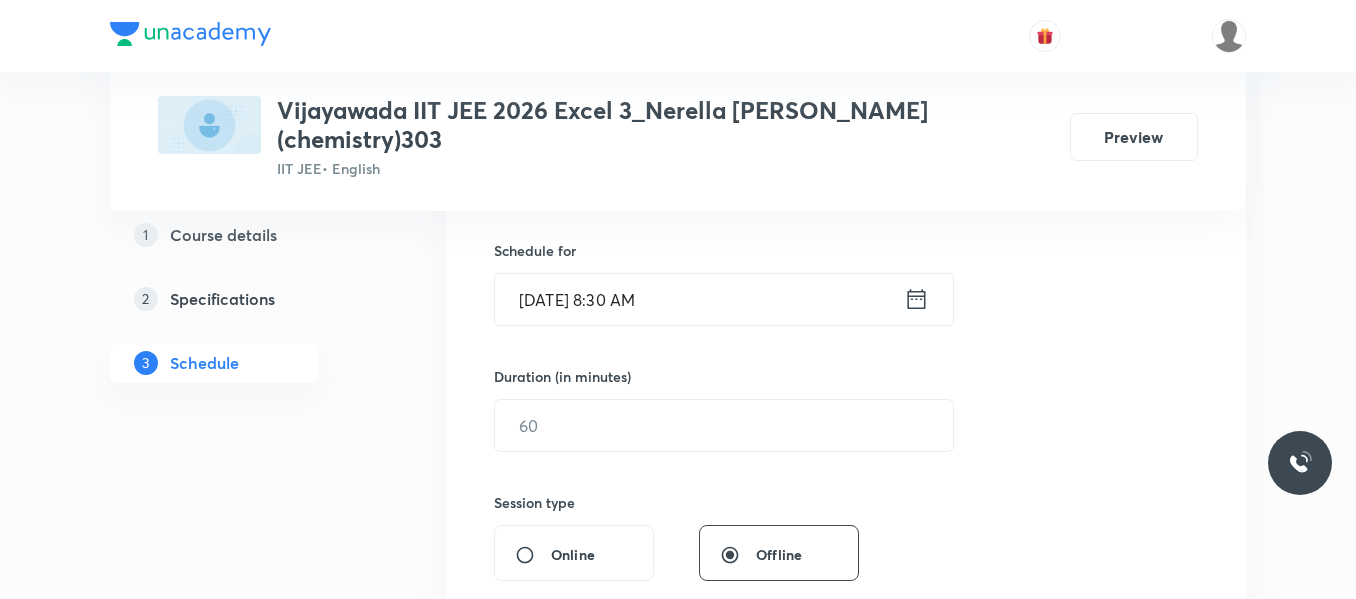 scroll, scrollTop: 500, scrollLeft: 0, axis: vertical 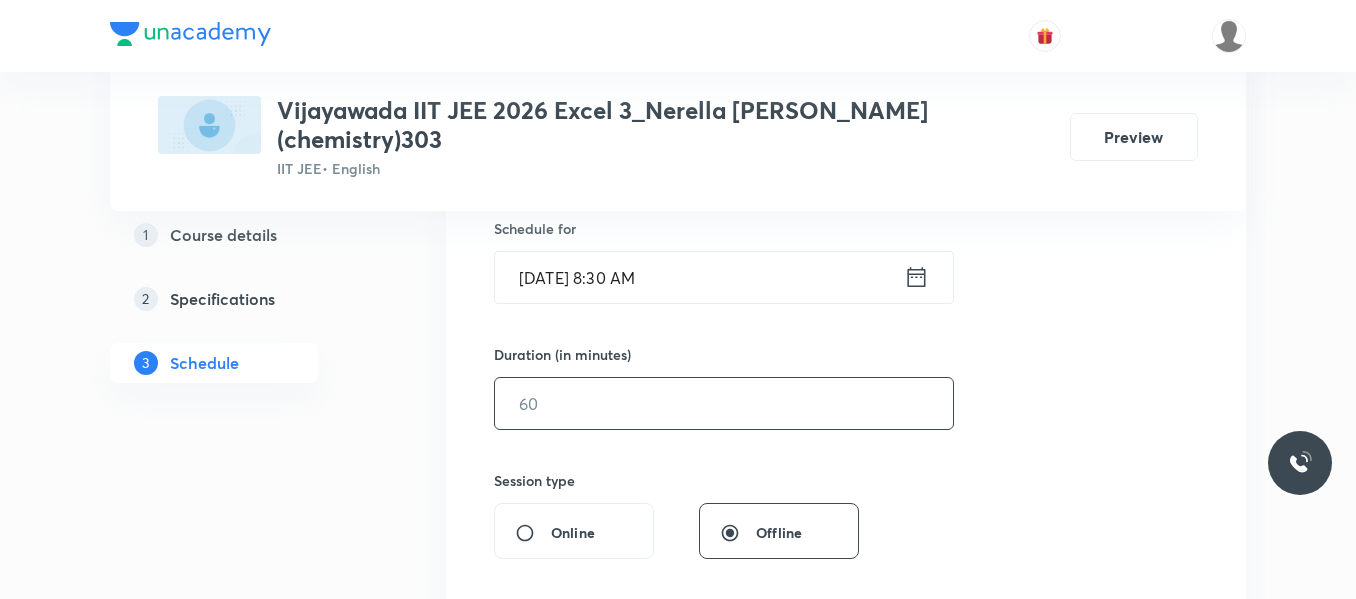 click at bounding box center (724, 403) 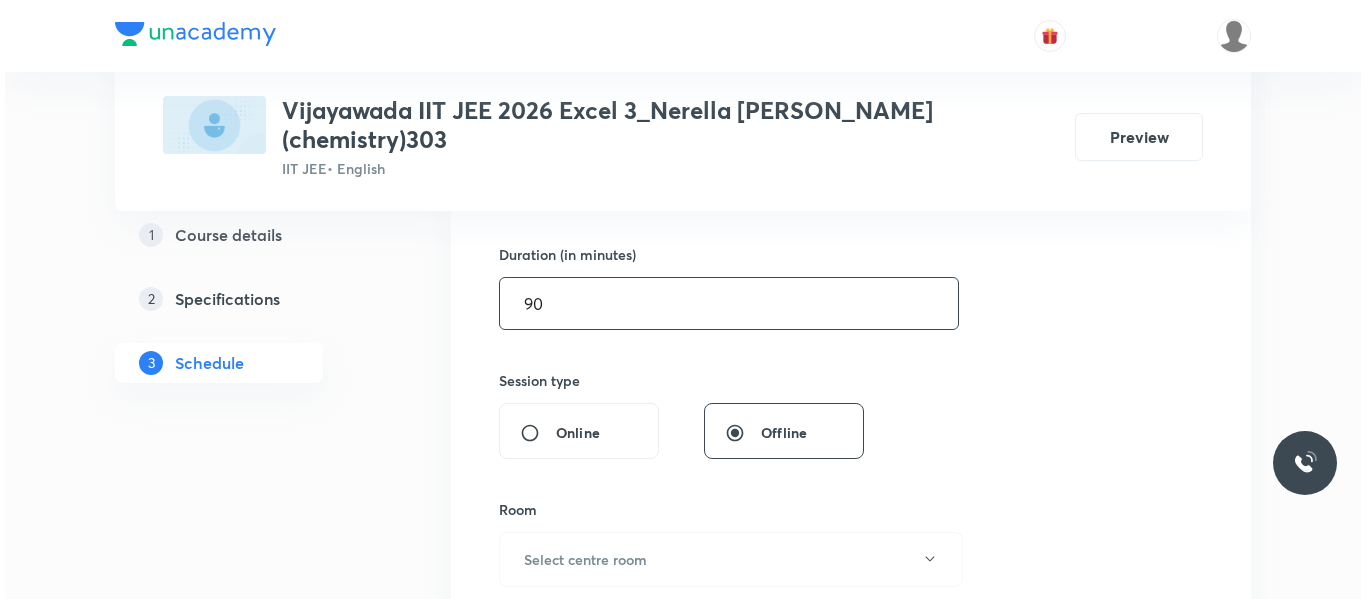 scroll, scrollTop: 700, scrollLeft: 0, axis: vertical 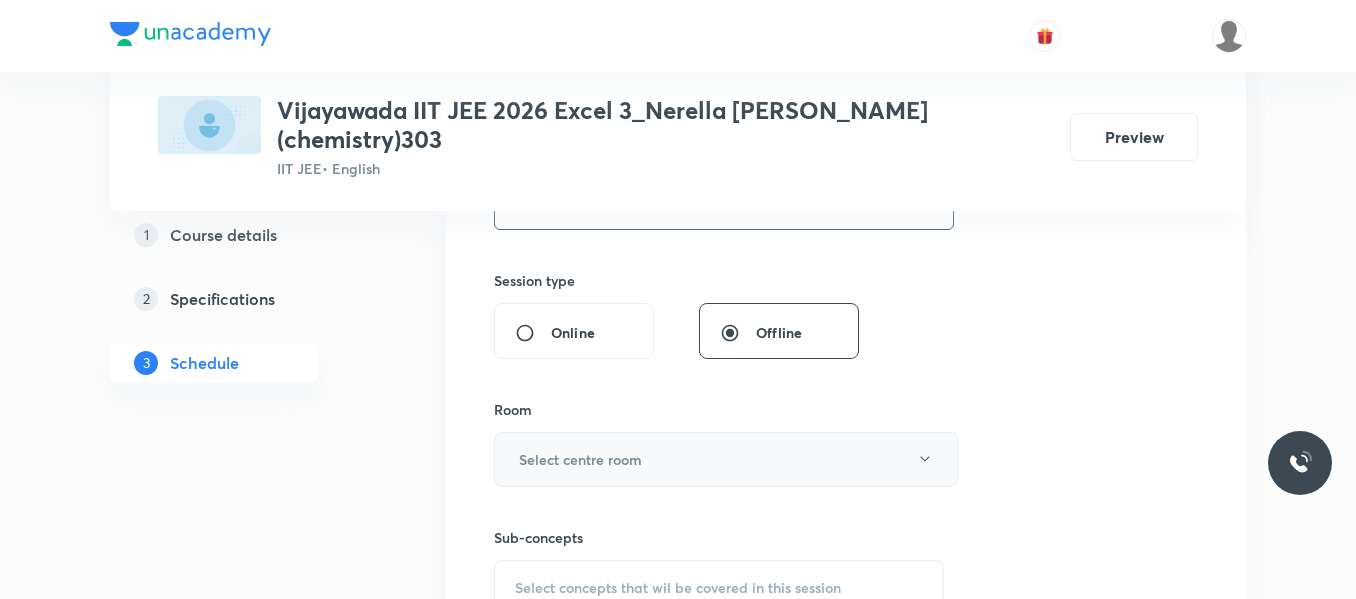 type on "90" 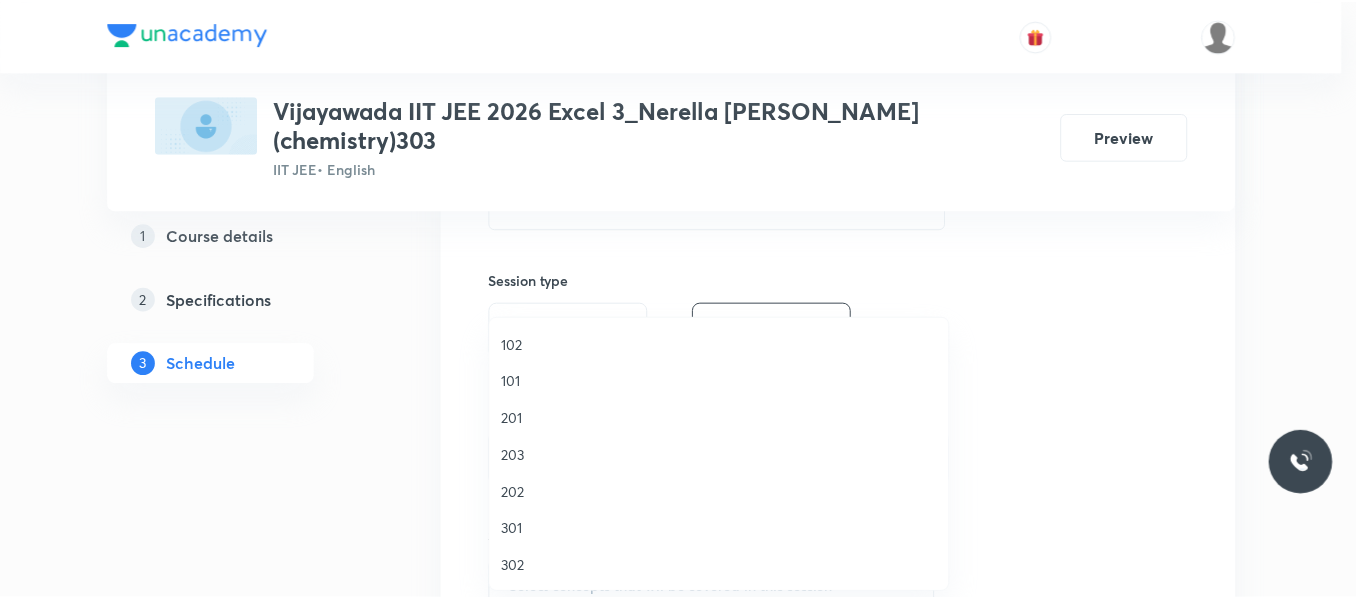 scroll, scrollTop: 100, scrollLeft: 0, axis: vertical 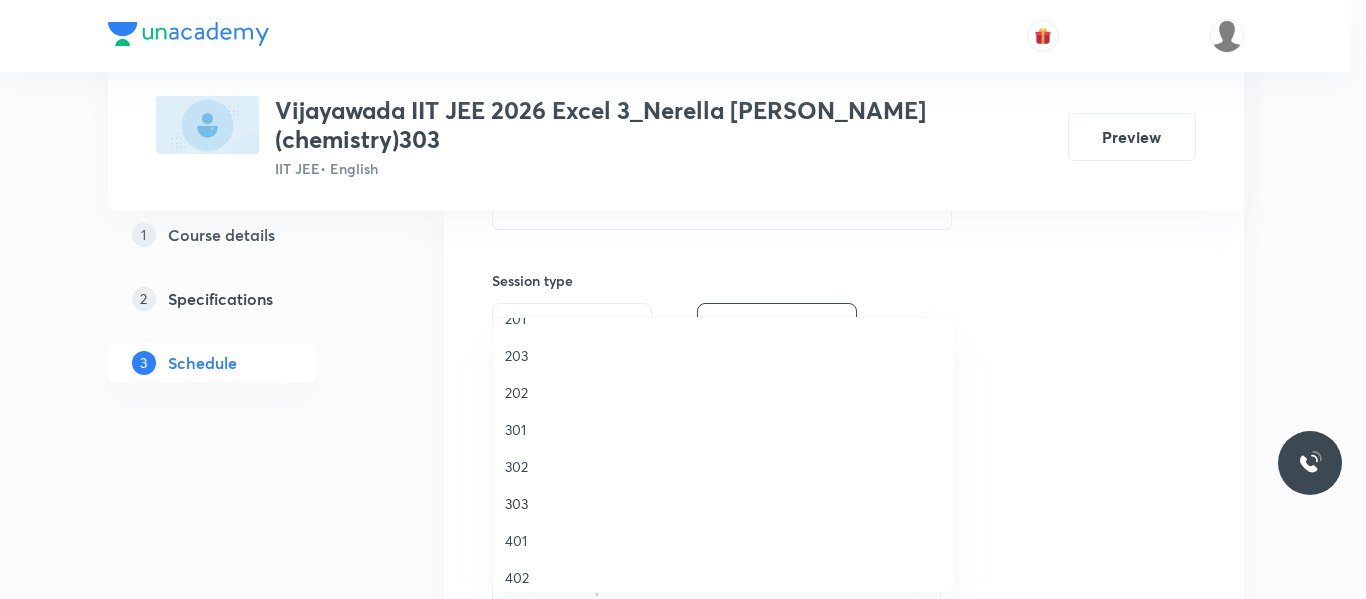 click on "303" at bounding box center (724, 503) 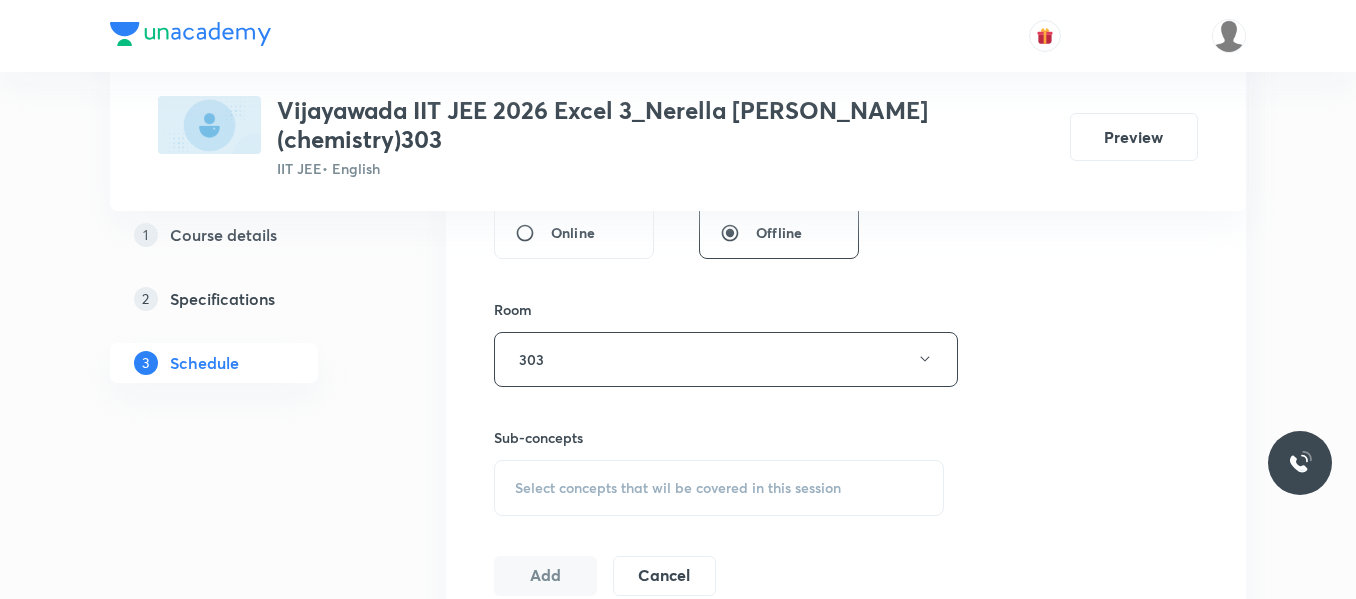 click on "Select concepts that wil be covered in this session" at bounding box center (678, 488) 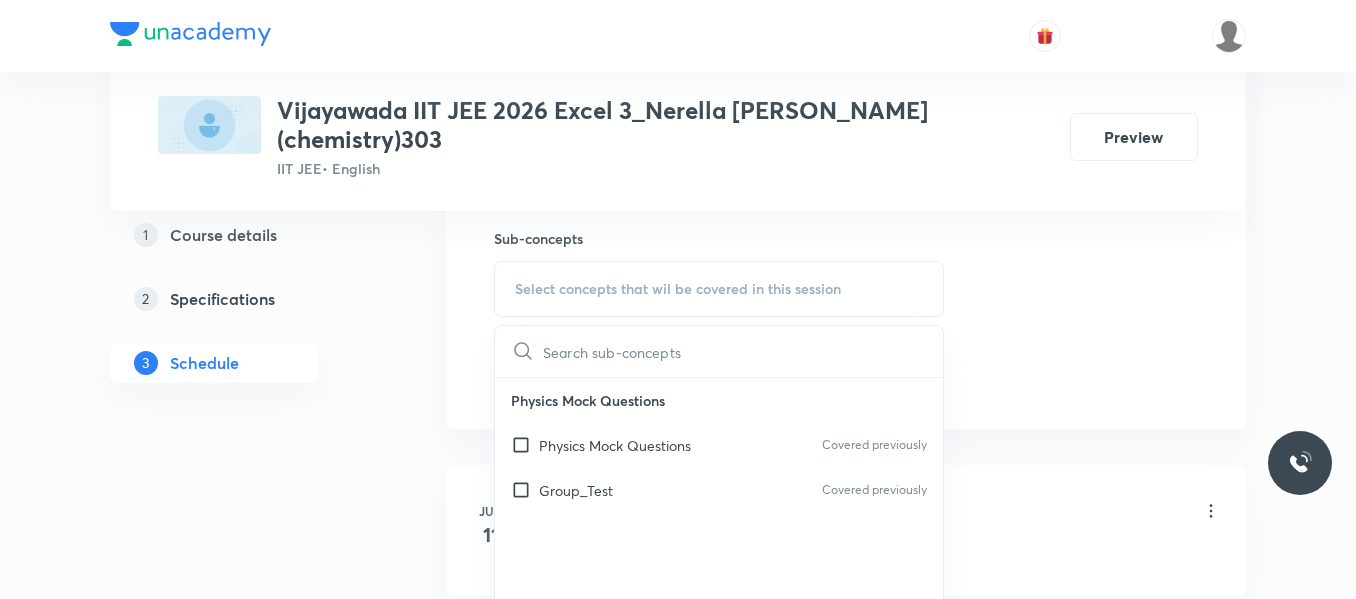 scroll, scrollTop: 1000, scrollLeft: 0, axis: vertical 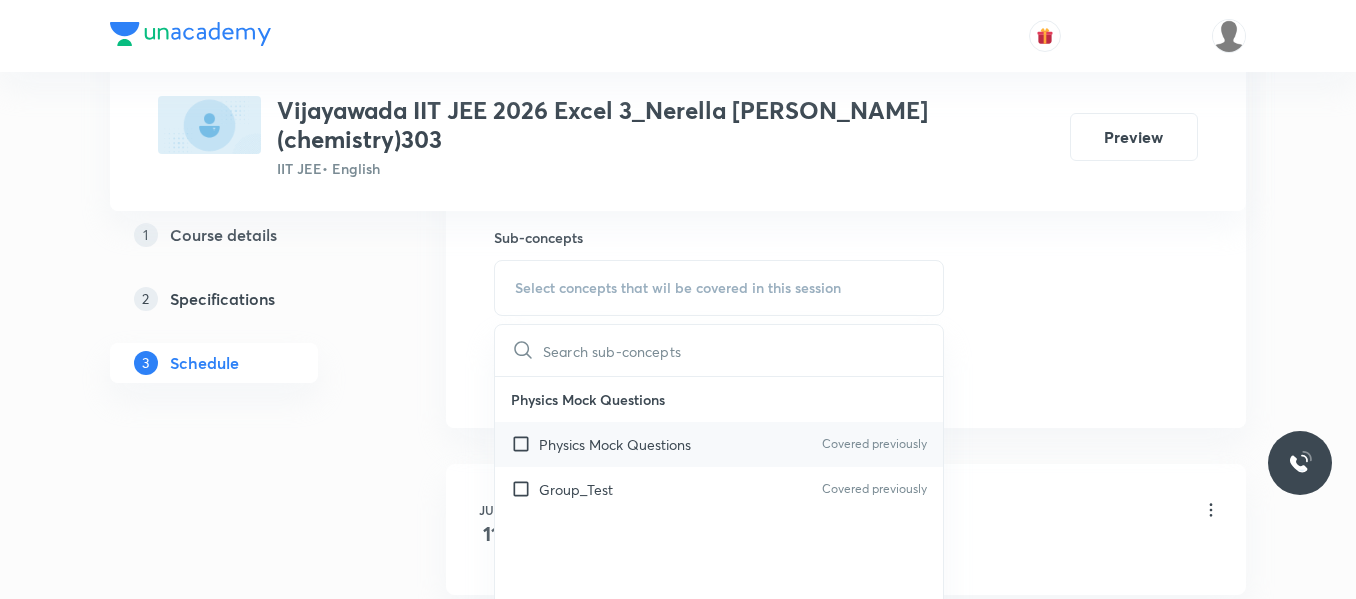 click on "Physics Mock Questions" at bounding box center (615, 444) 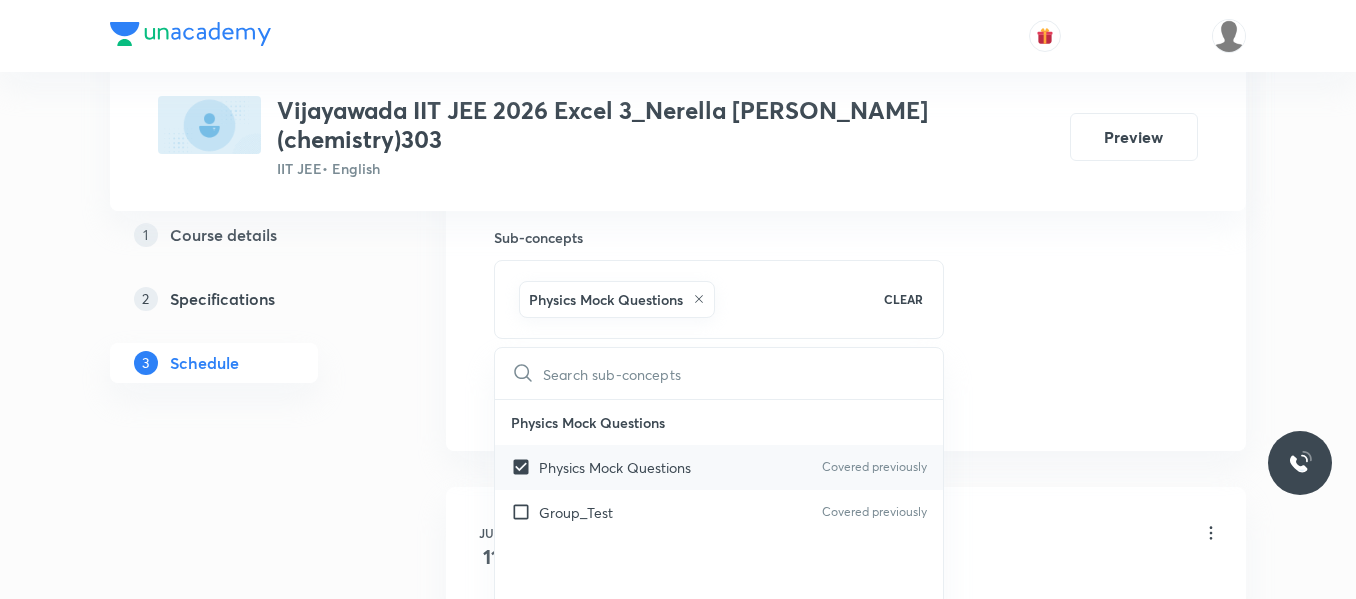 click on "Physics Mock Questions" at bounding box center [615, 467] 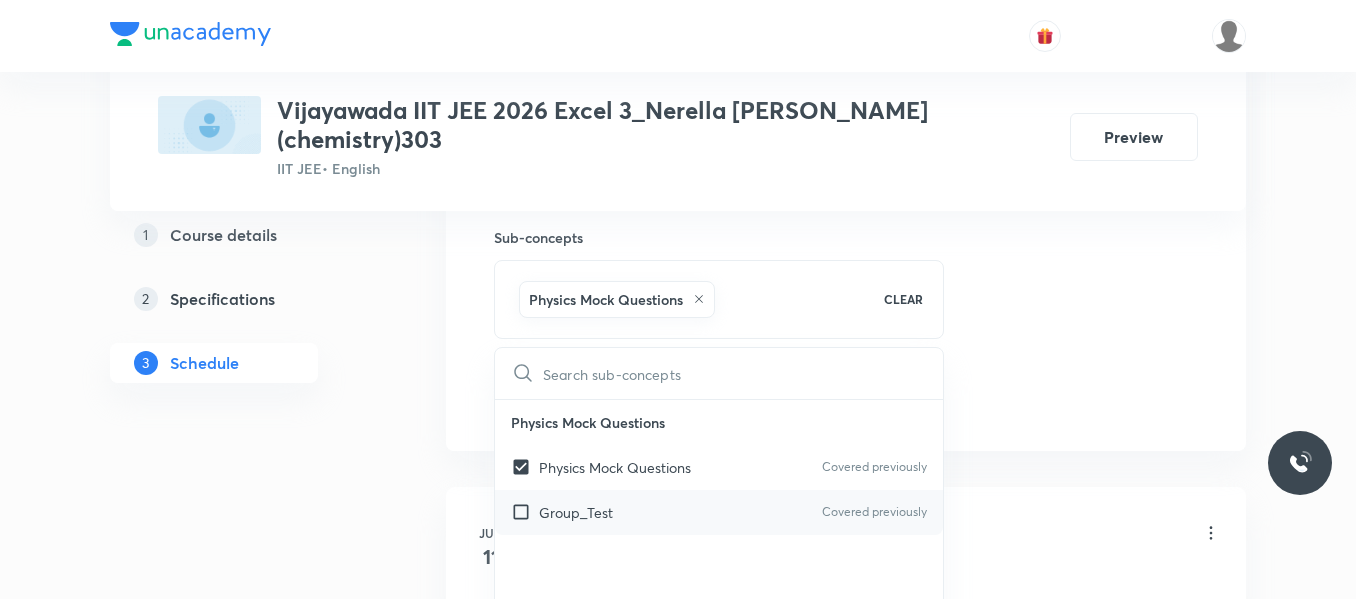 checkbox on "false" 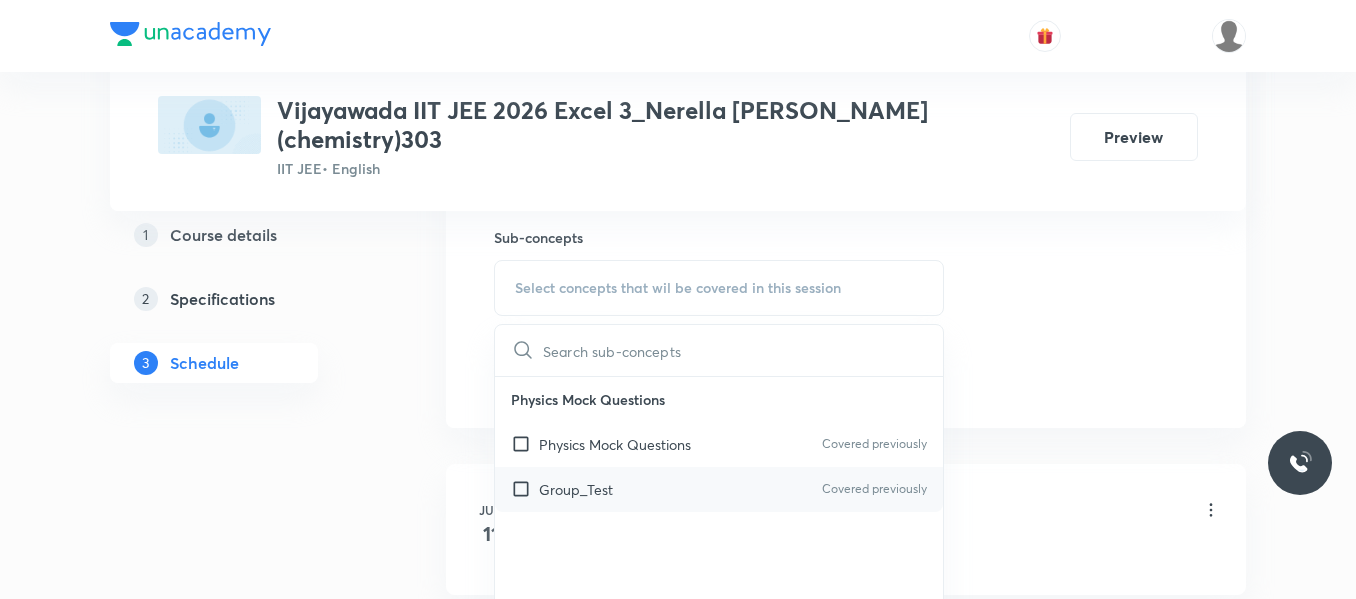 click on "Group_Test Covered previously" at bounding box center (719, 489) 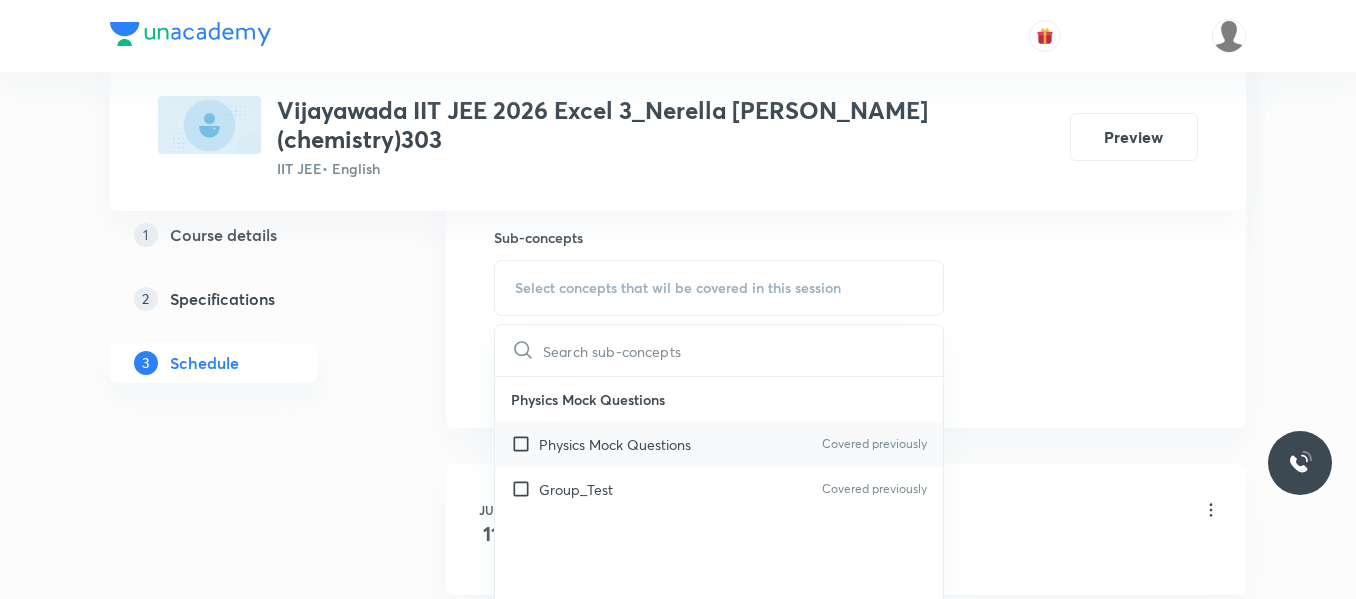 checkbox on "true" 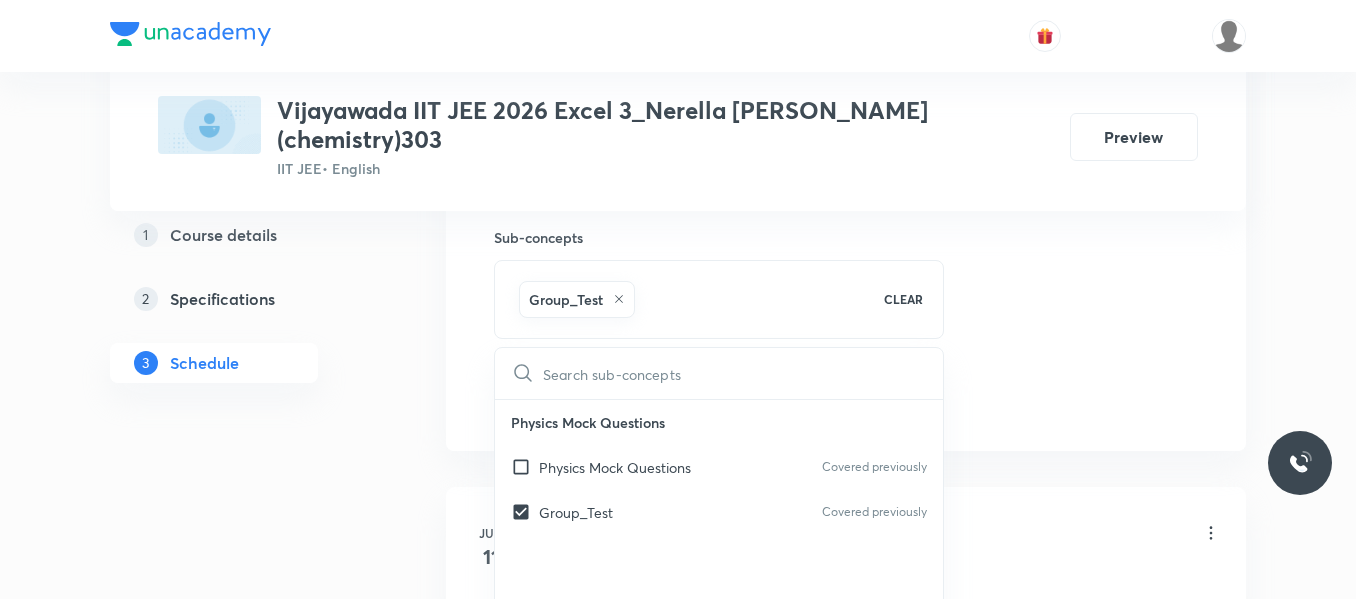 click on "Session  28 Live class Session title 23/99 Oxidation and Reduction ​ Schedule for Jul 31, 2025, 8:30 AM ​ Duration (in minutes) 90 ​   Session type Online Offline Room 303 Sub-concepts Group_Test CLEAR ​ Physics Mock Questions Physics Mock Questions Covered previously Group_Test Covered previously Add Cancel" at bounding box center [846, -62] 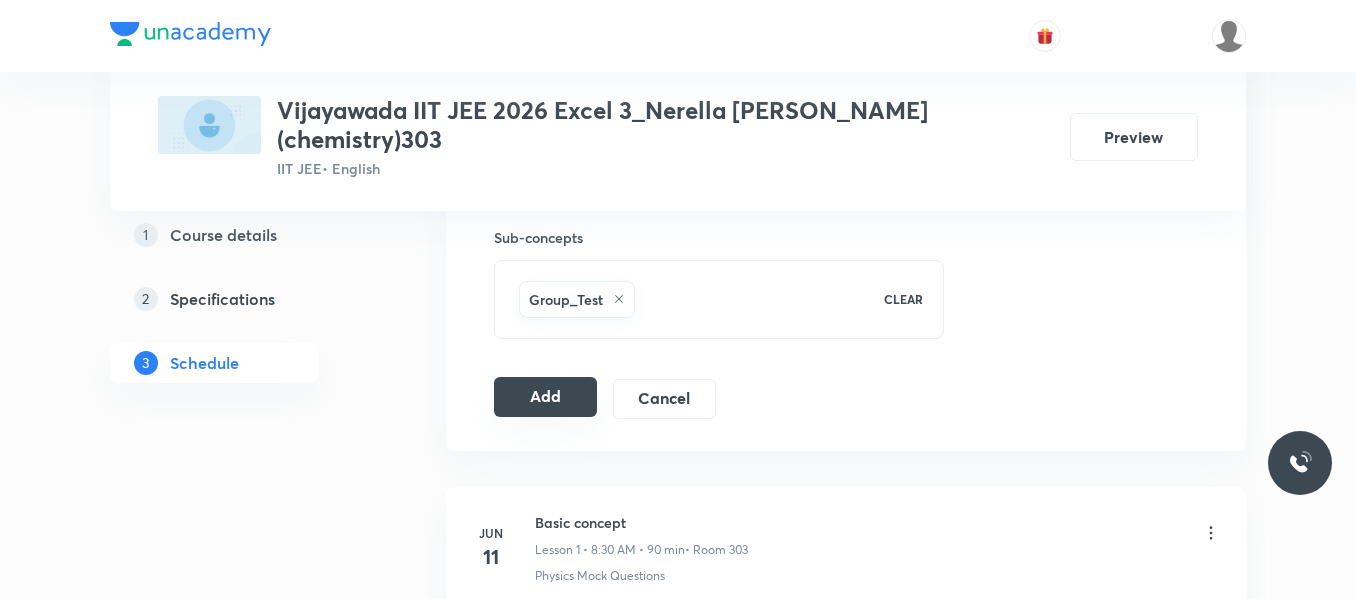 click on "Add" at bounding box center (545, 397) 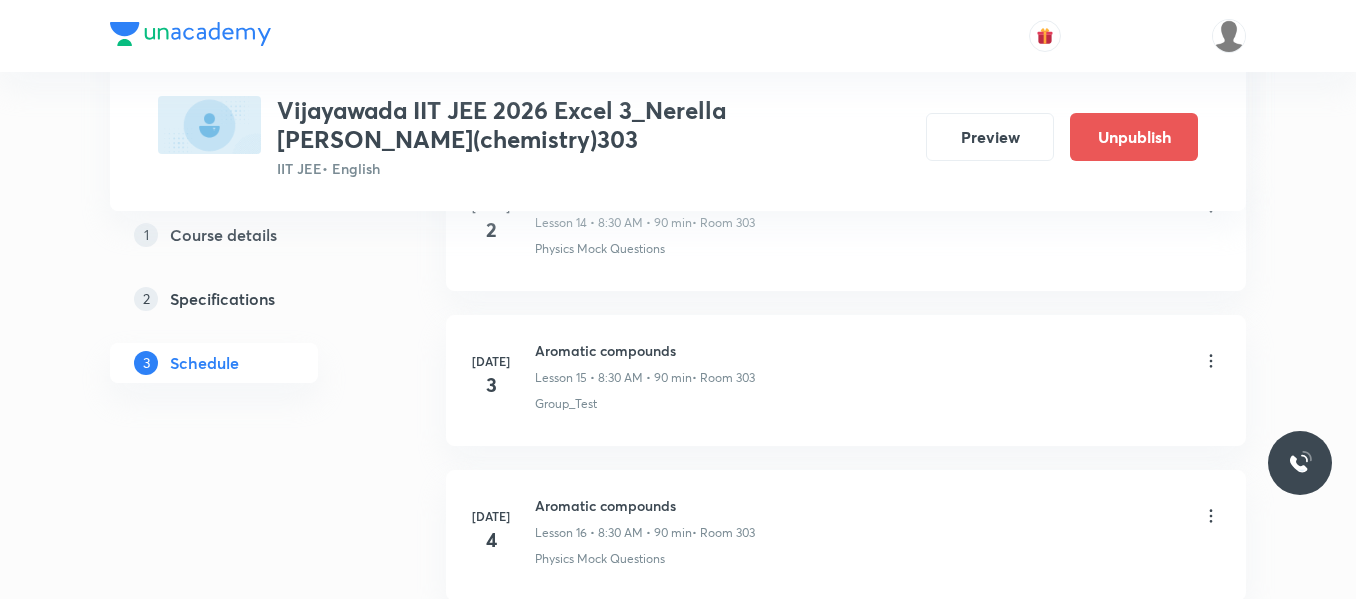 scroll, scrollTop: 2425, scrollLeft: 0, axis: vertical 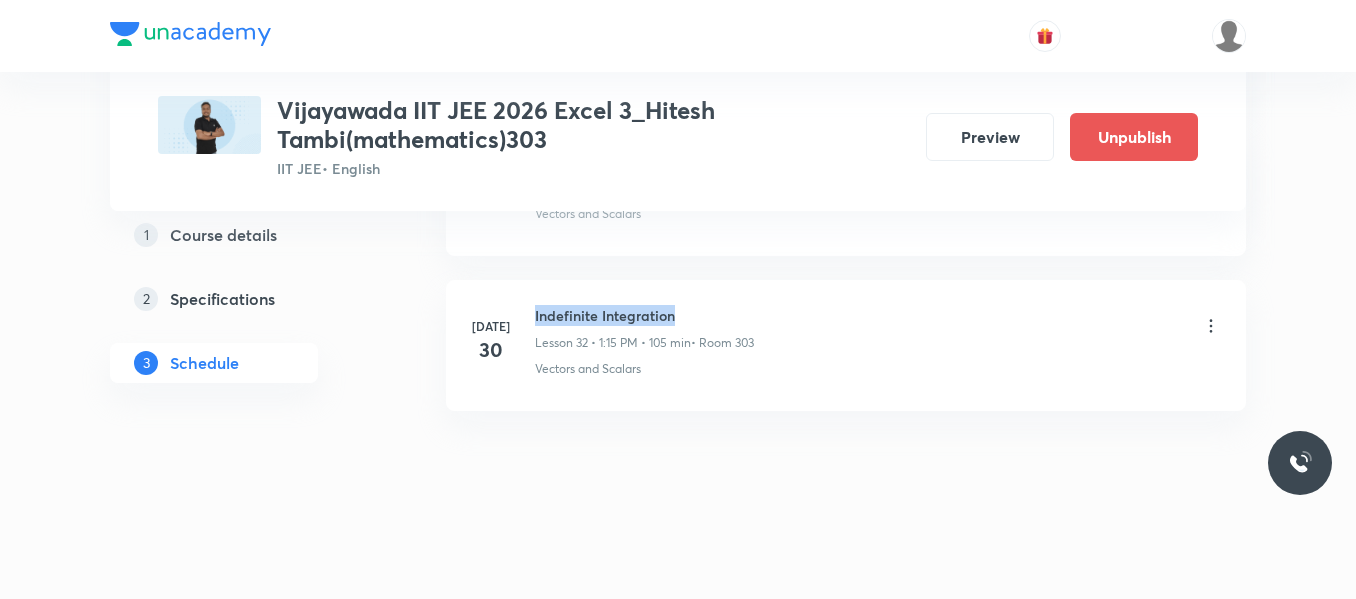 drag, startPoint x: 534, startPoint y: 315, endPoint x: 696, endPoint y: 312, distance: 162.02777 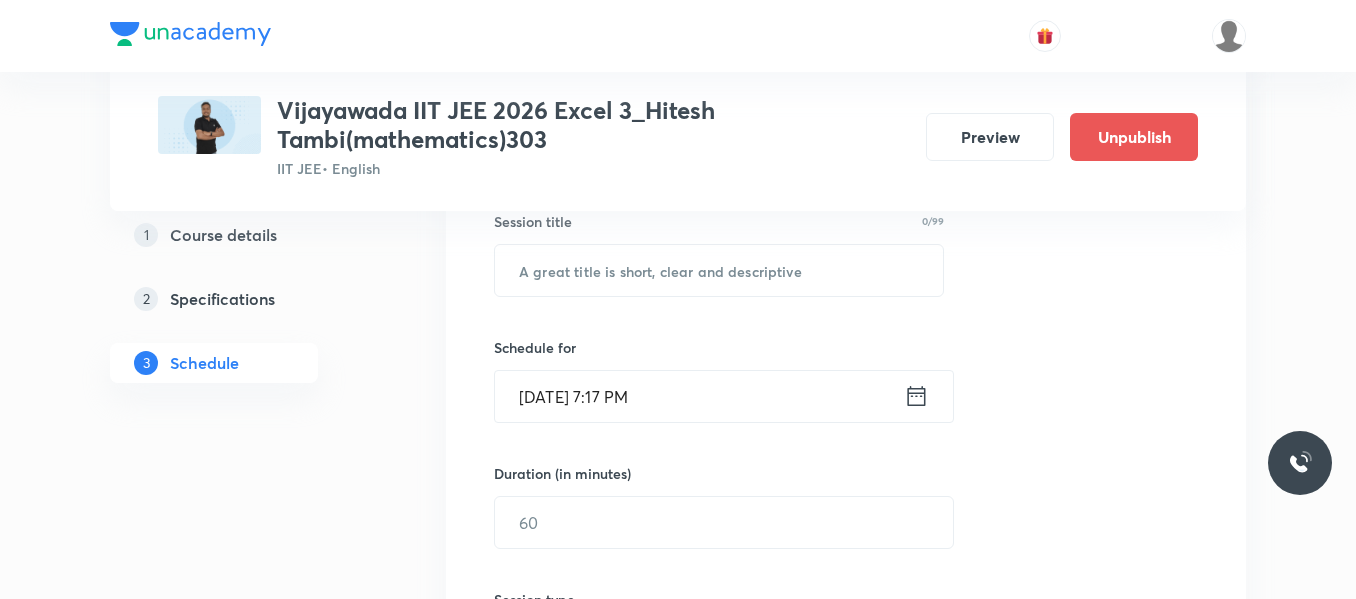 scroll, scrollTop: 389, scrollLeft: 0, axis: vertical 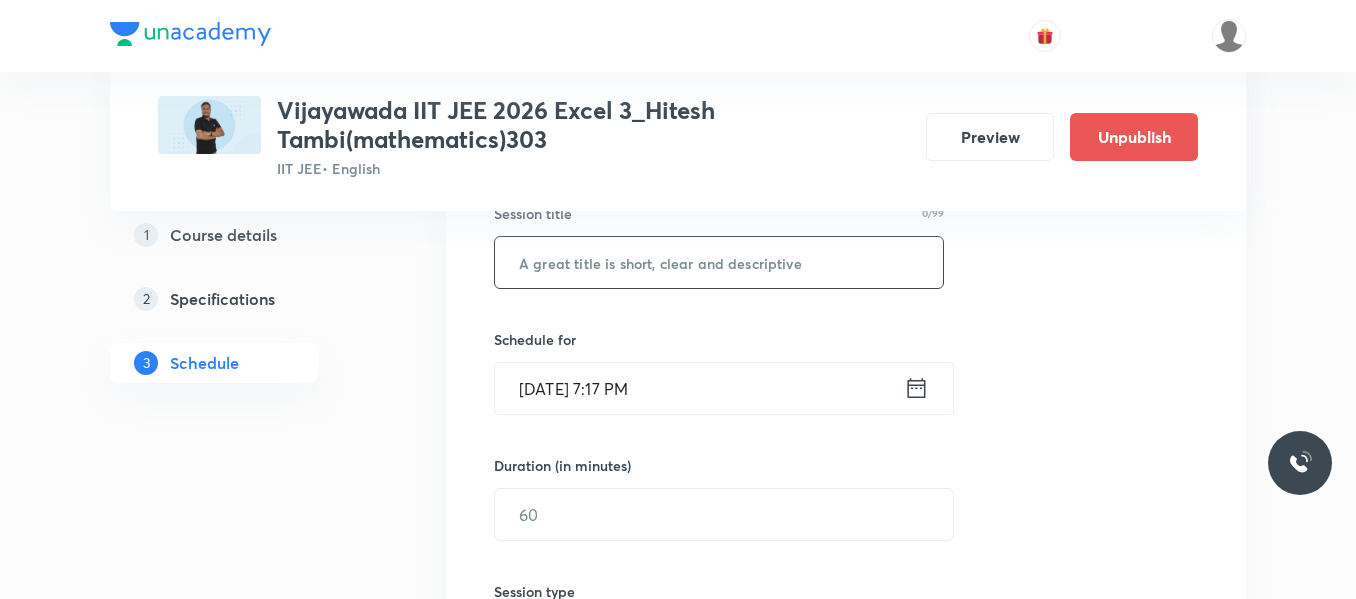 click at bounding box center (719, 262) 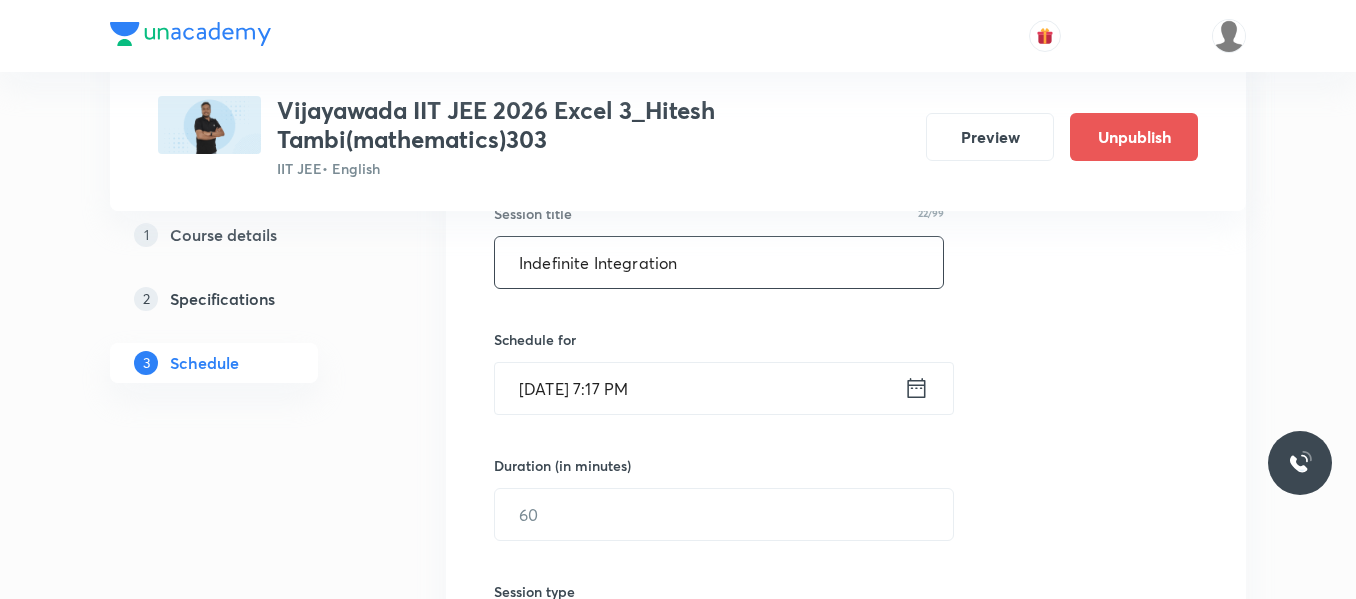 type on "Indefinite Integration" 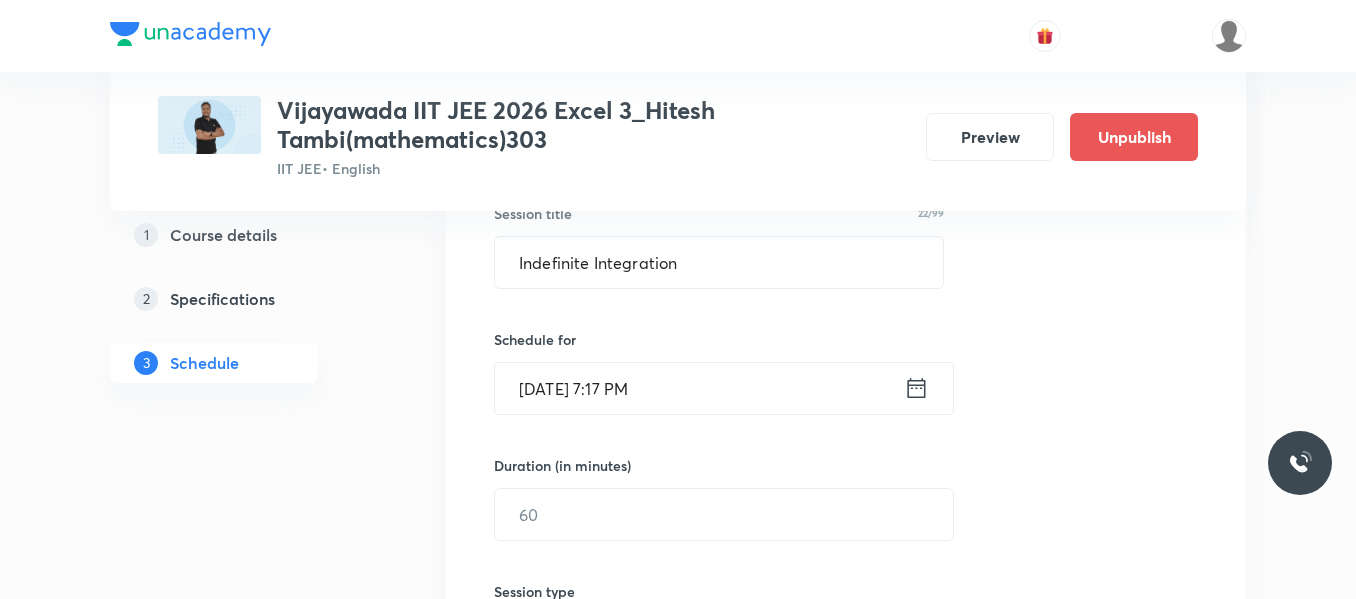 click 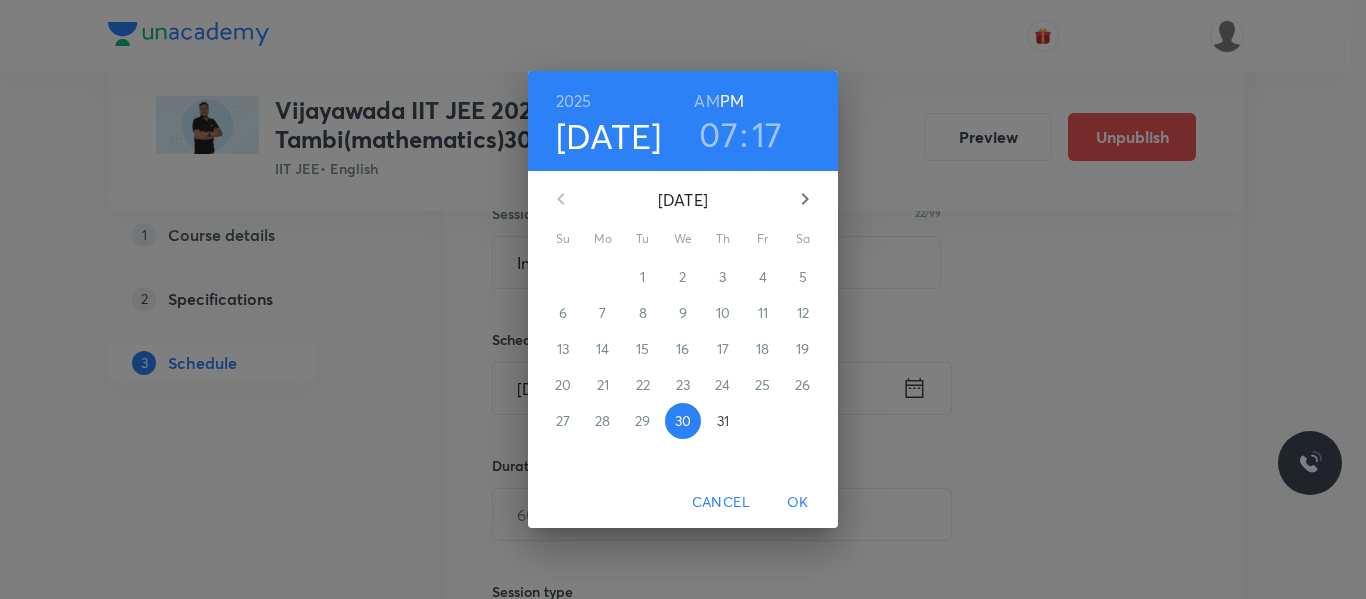 click on "31" at bounding box center (723, 421) 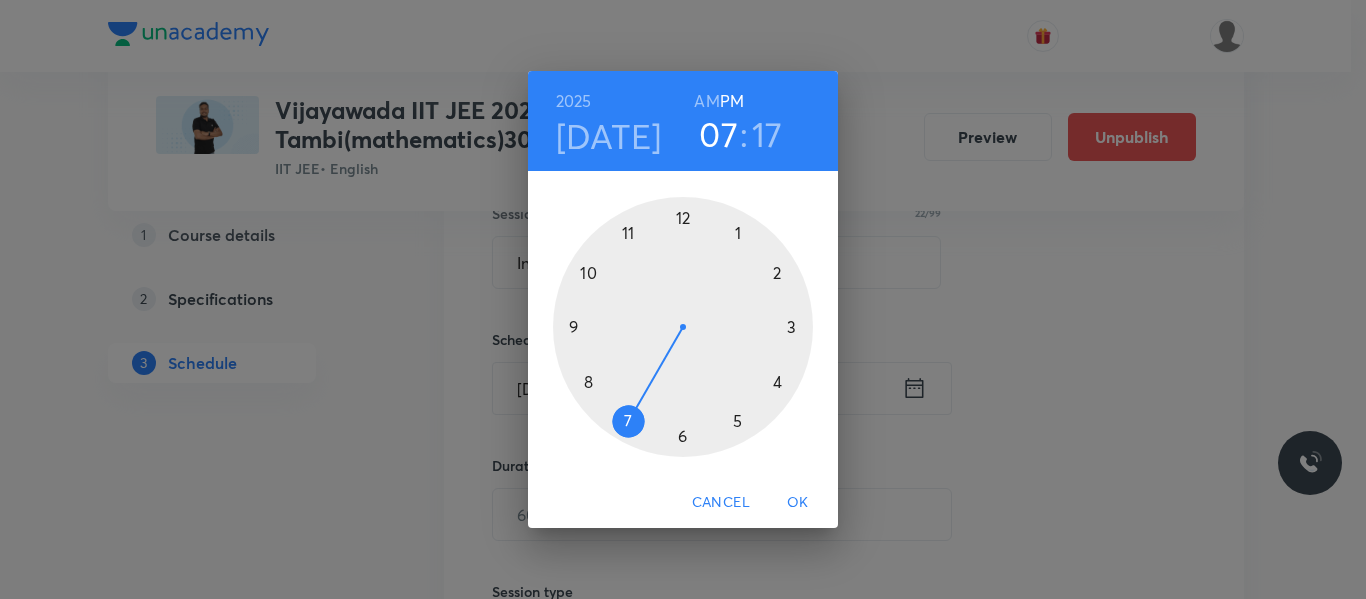 click at bounding box center [683, 327] 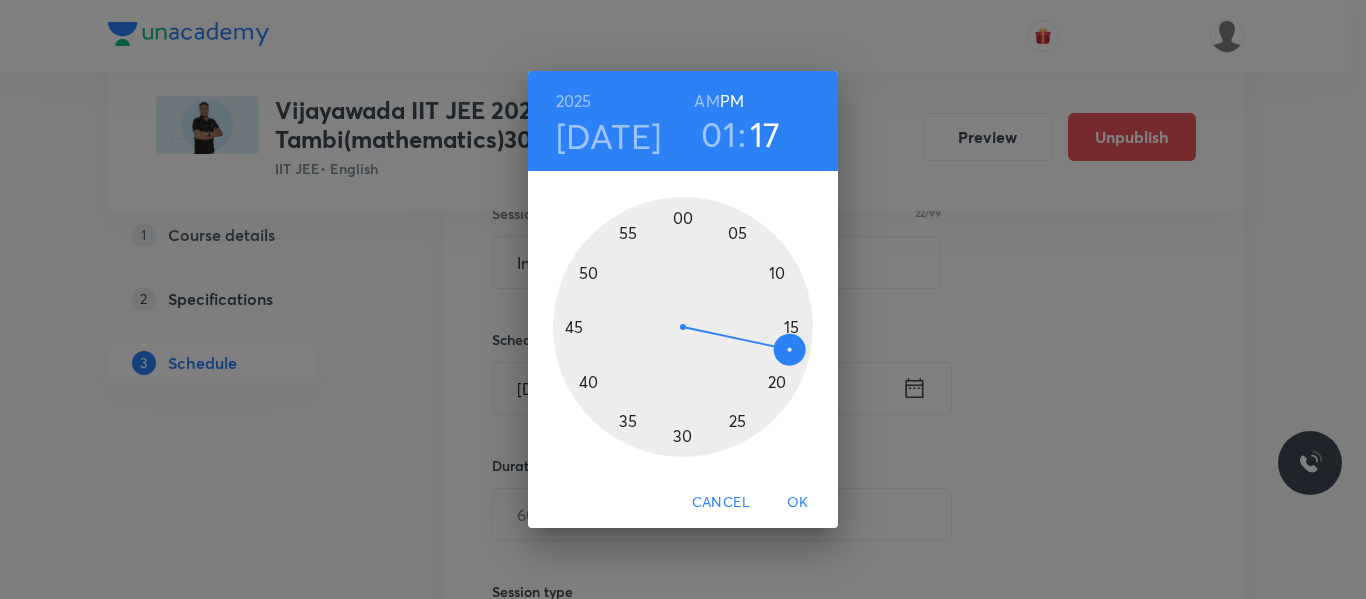click at bounding box center [683, 327] 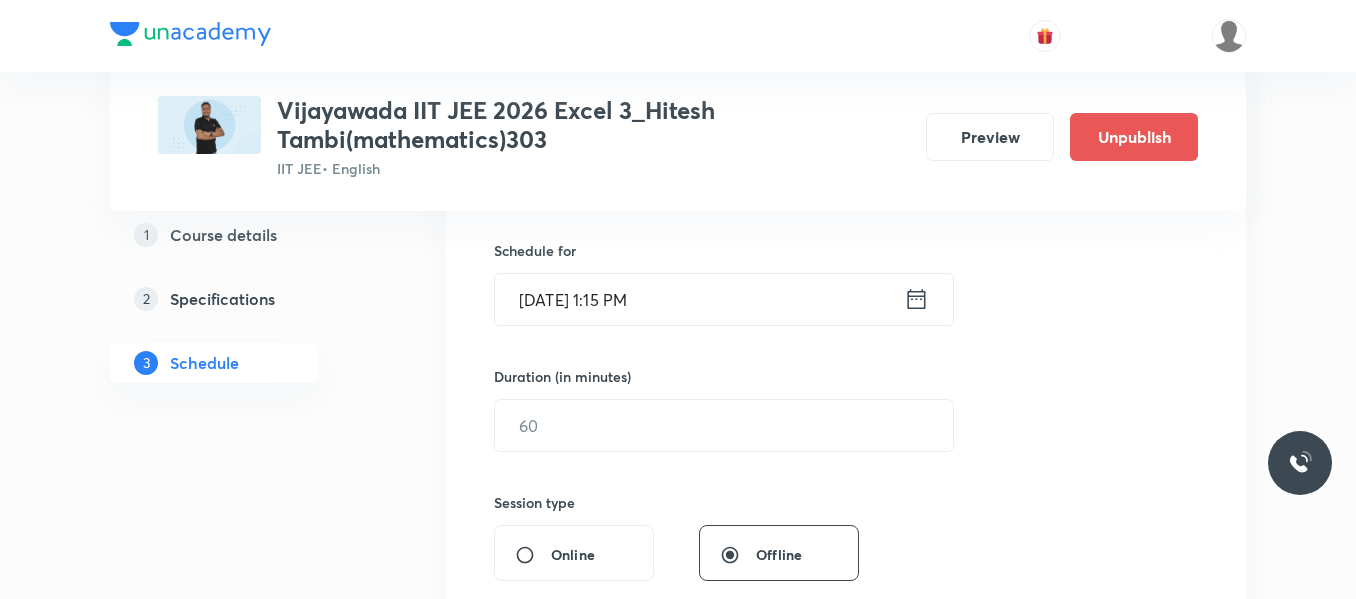 scroll, scrollTop: 489, scrollLeft: 0, axis: vertical 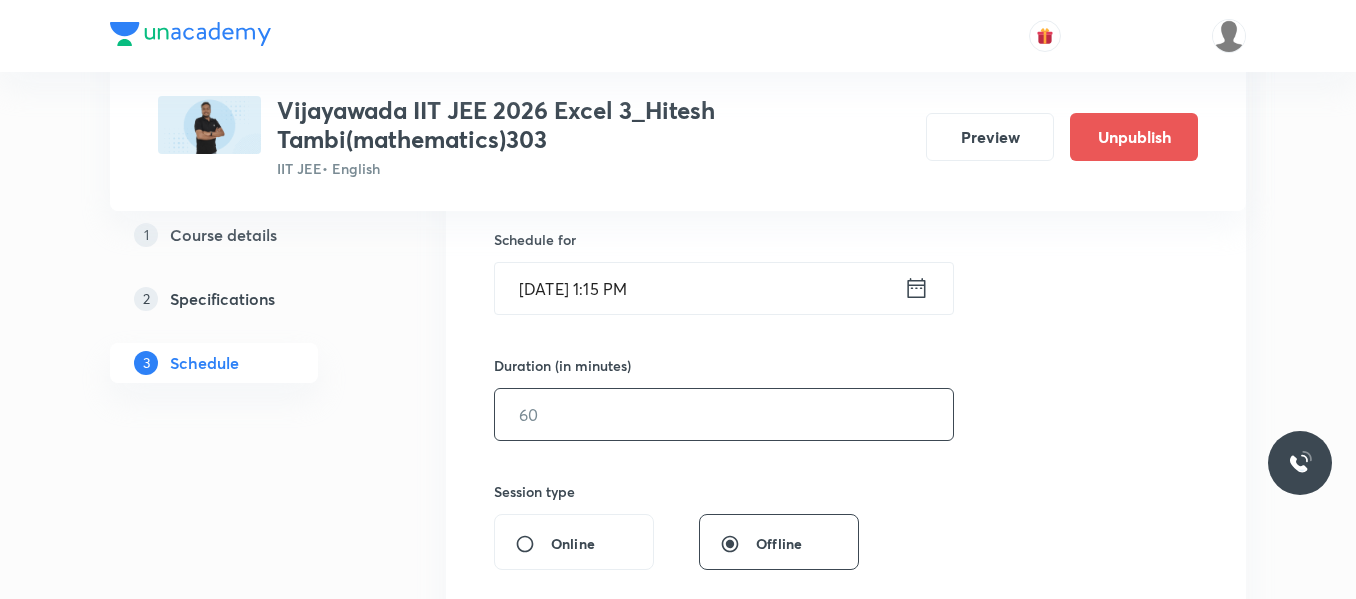 click at bounding box center [724, 414] 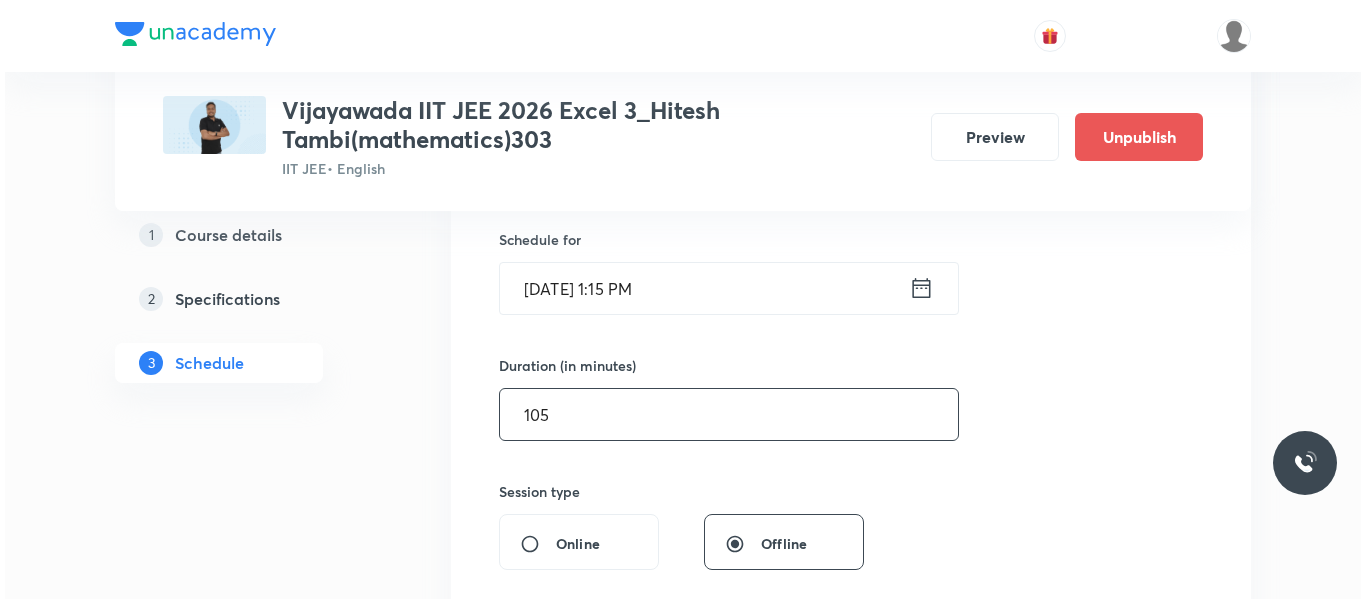 scroll, scrollTop: 789, scrollLeft: 0, axis: vertical 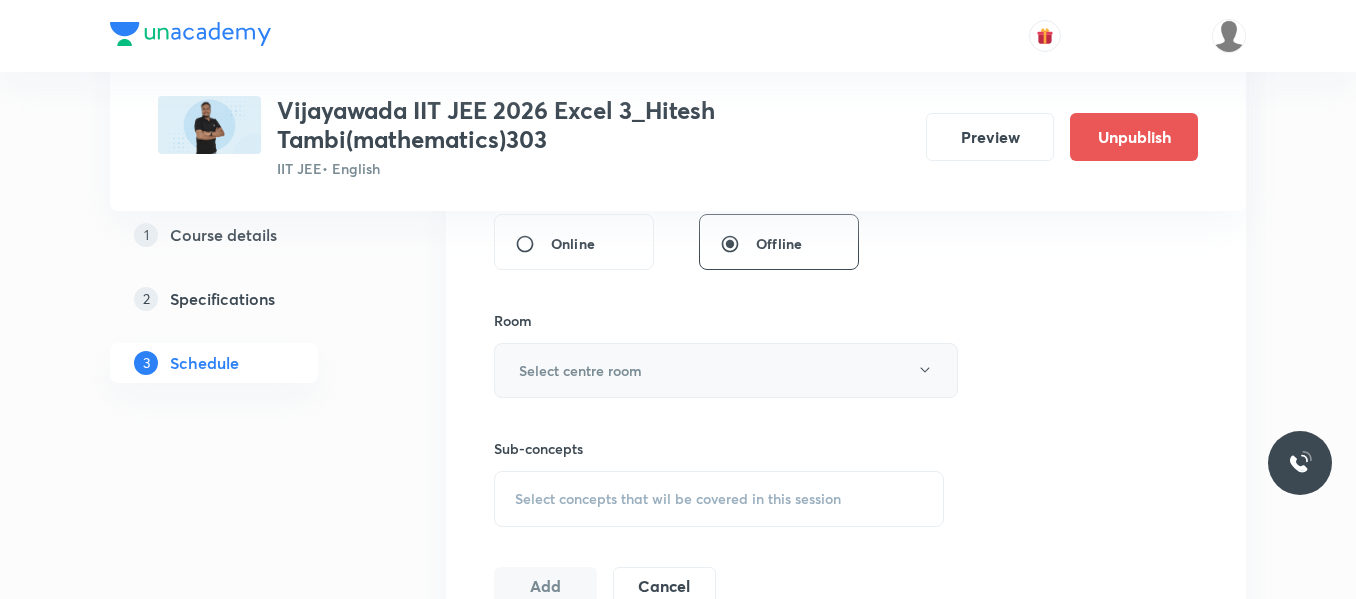 type on "105" 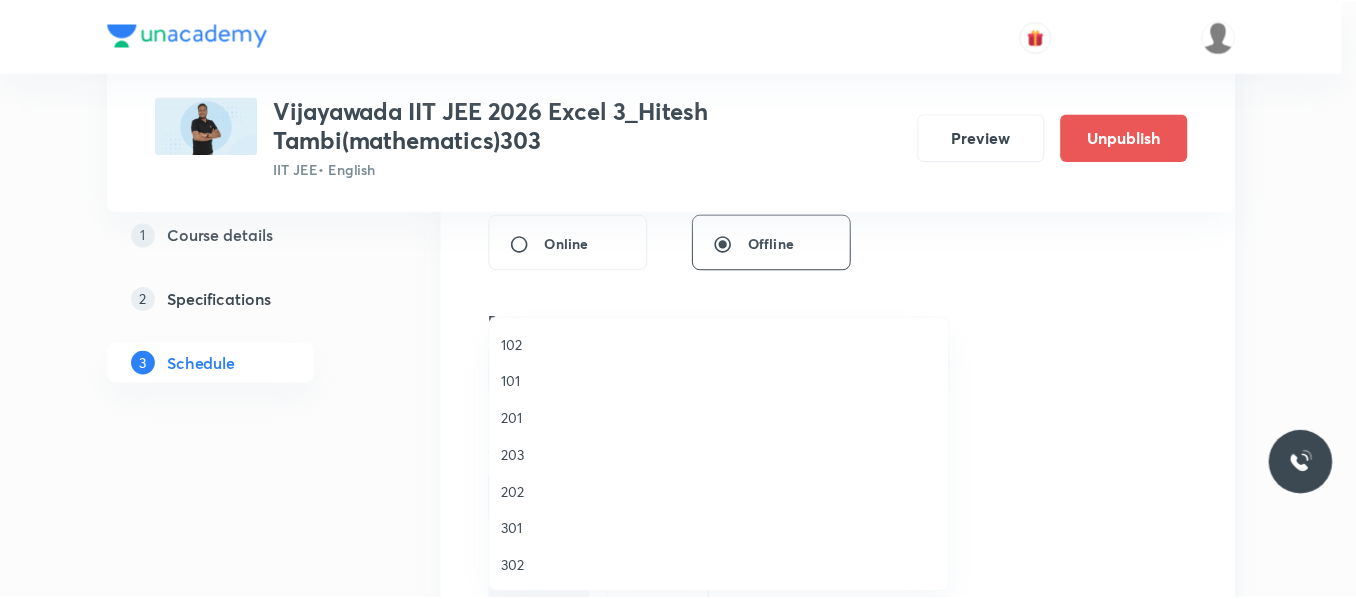scroll, scrollTop: 100, scrollLeft: 0, axis: vertical 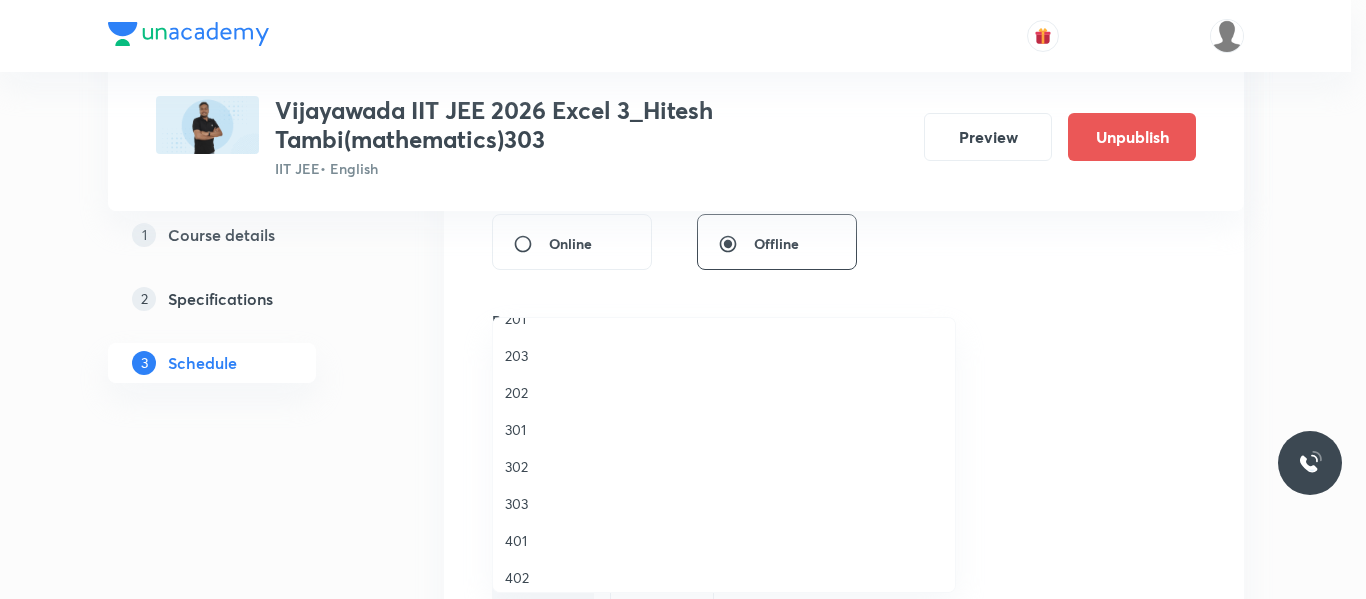 click on "303" at bounding box center [724, 503] 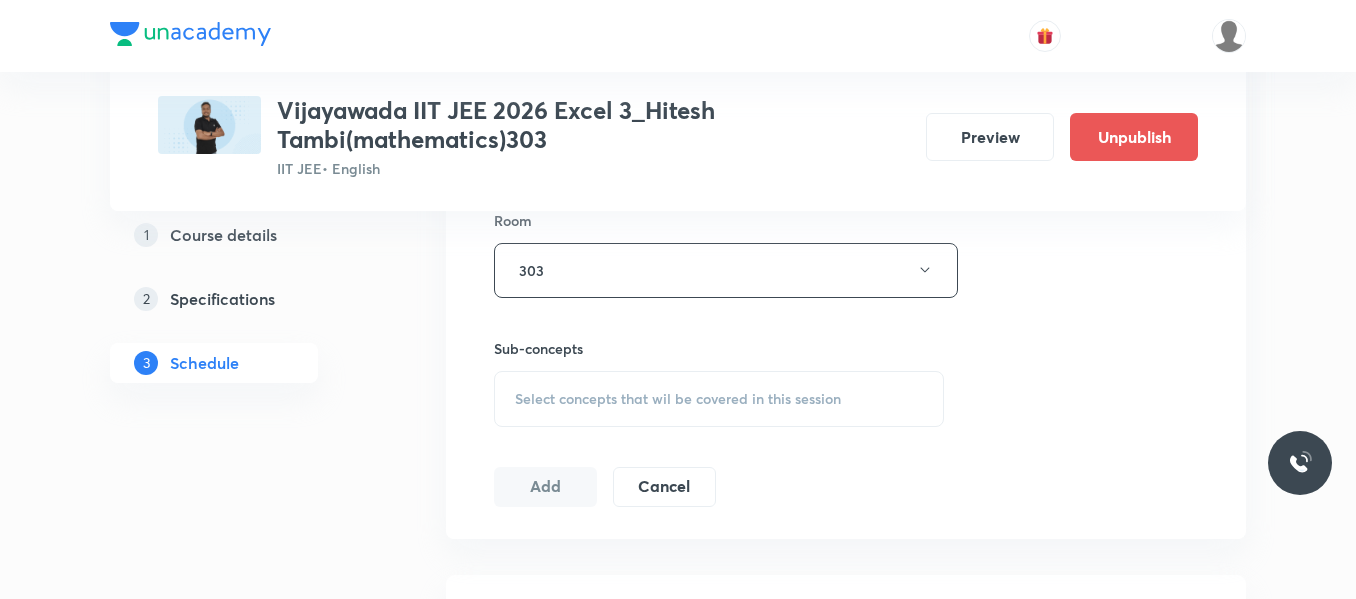 click on "Select concepts that wil be covered in this session" at bounding box center [678, 399] 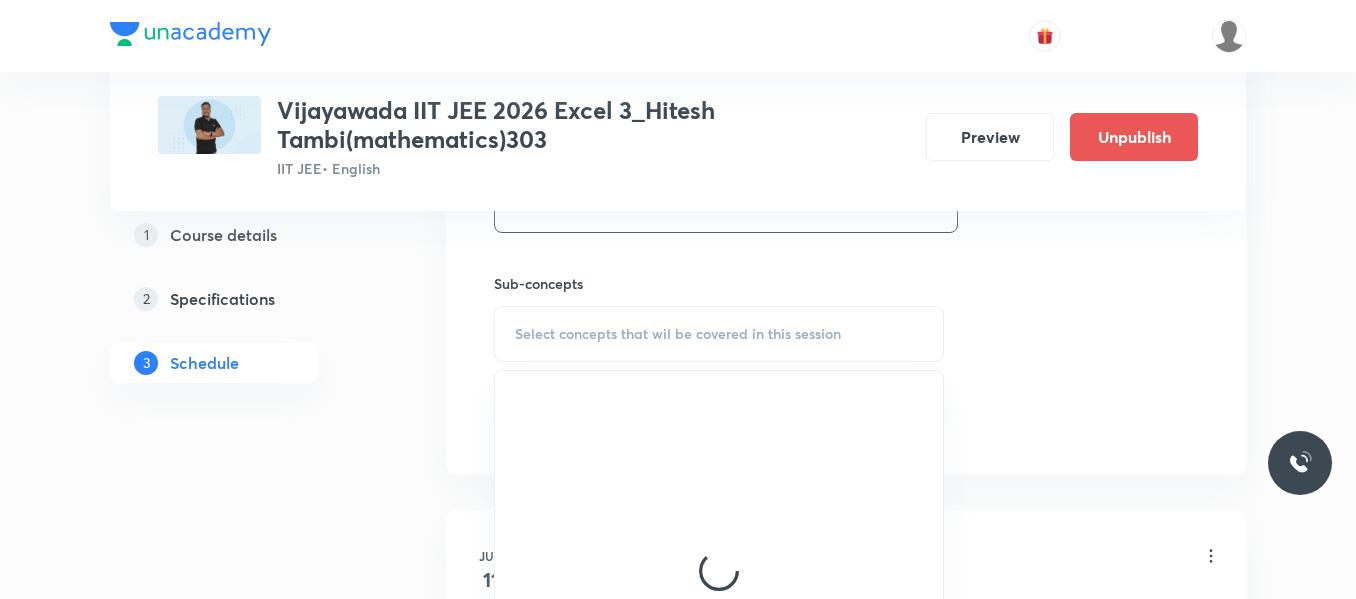 scroll, scrollTop: 989, scrollLeft: 0, axis: vertical 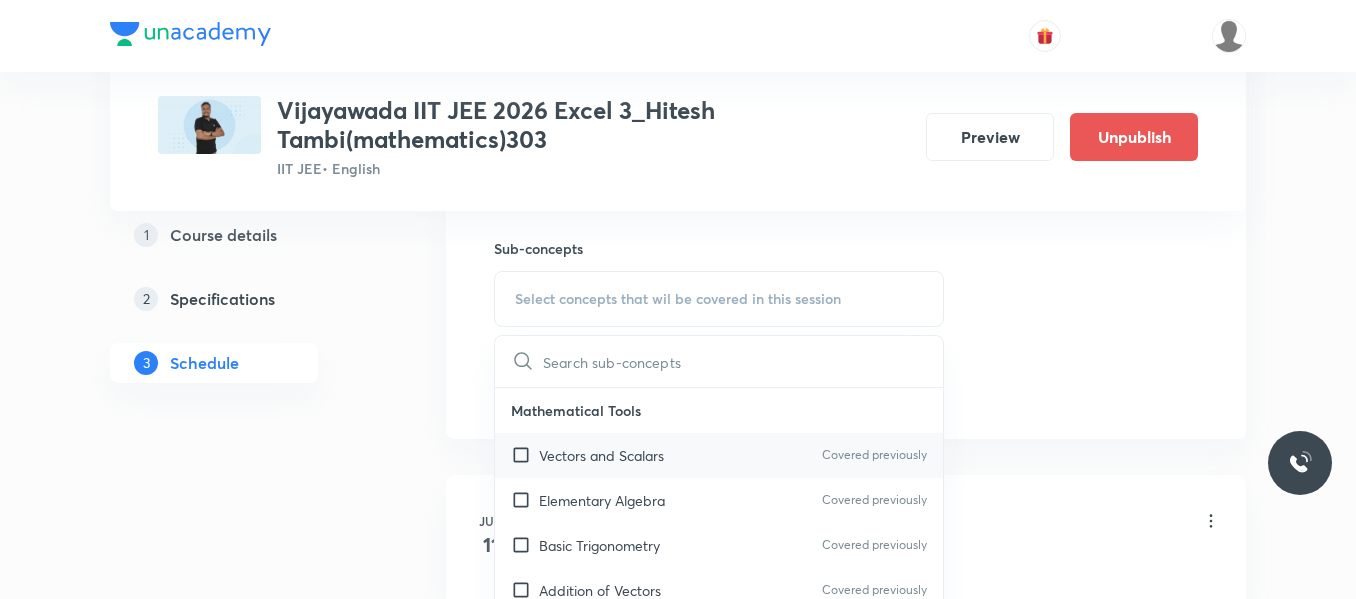 click on "Vectors and Scalars" at bounding box center (601, 455) 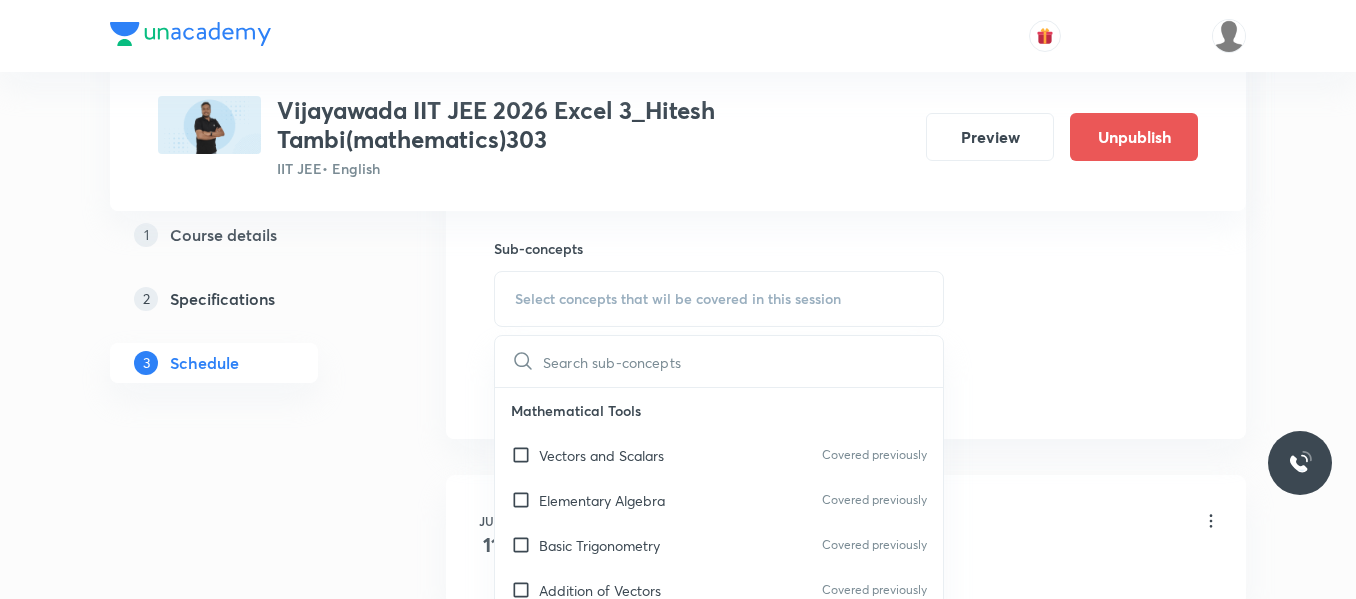 checkbox on "true" 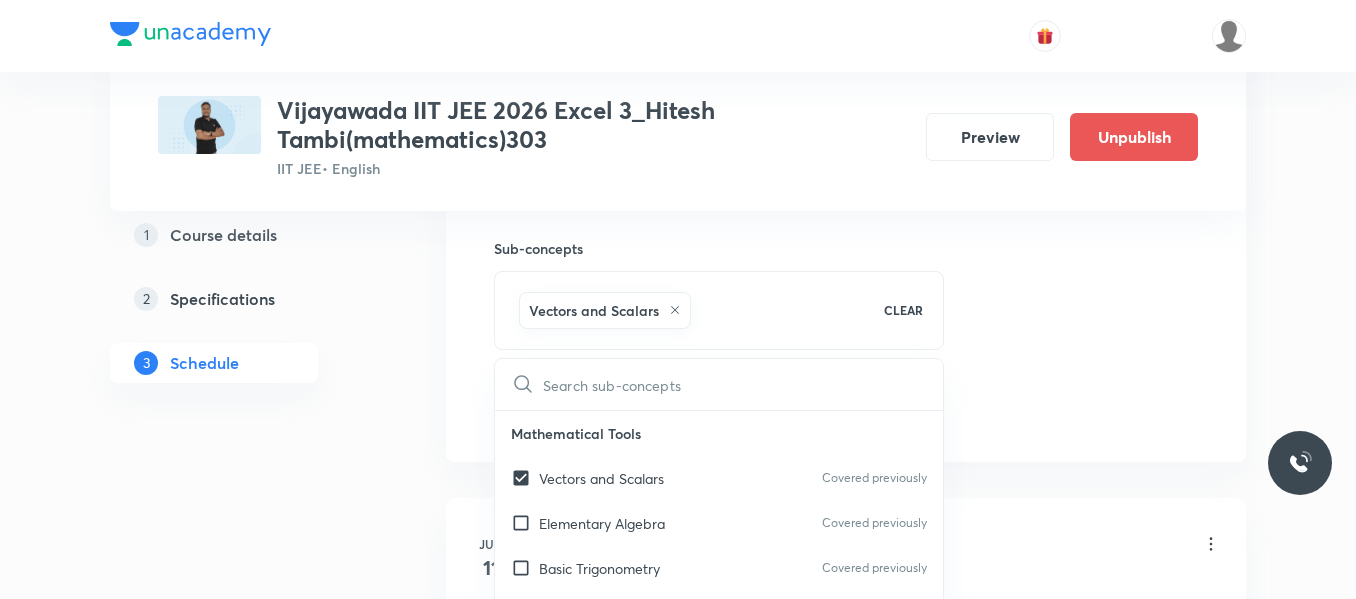 drag, startPoint x: 1211, startPoint y: 344, endPoint x: 784, endPoint y: 391, distance: 429.57886 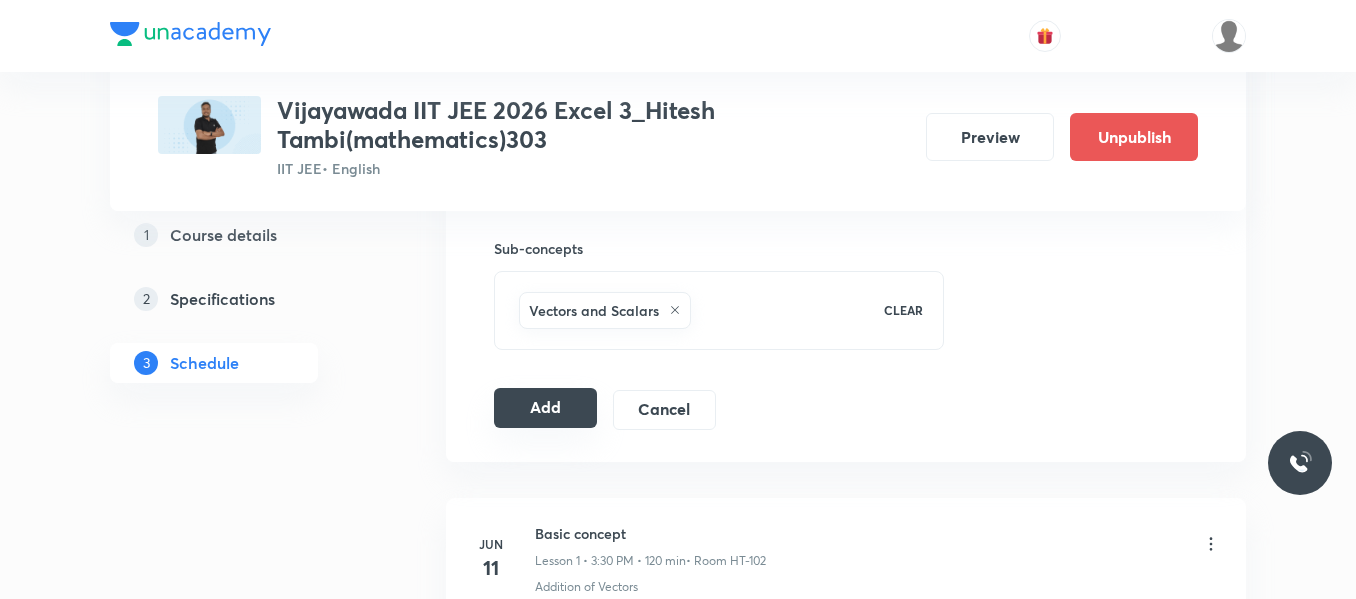click on "Add" at bounding box center (545, 408) 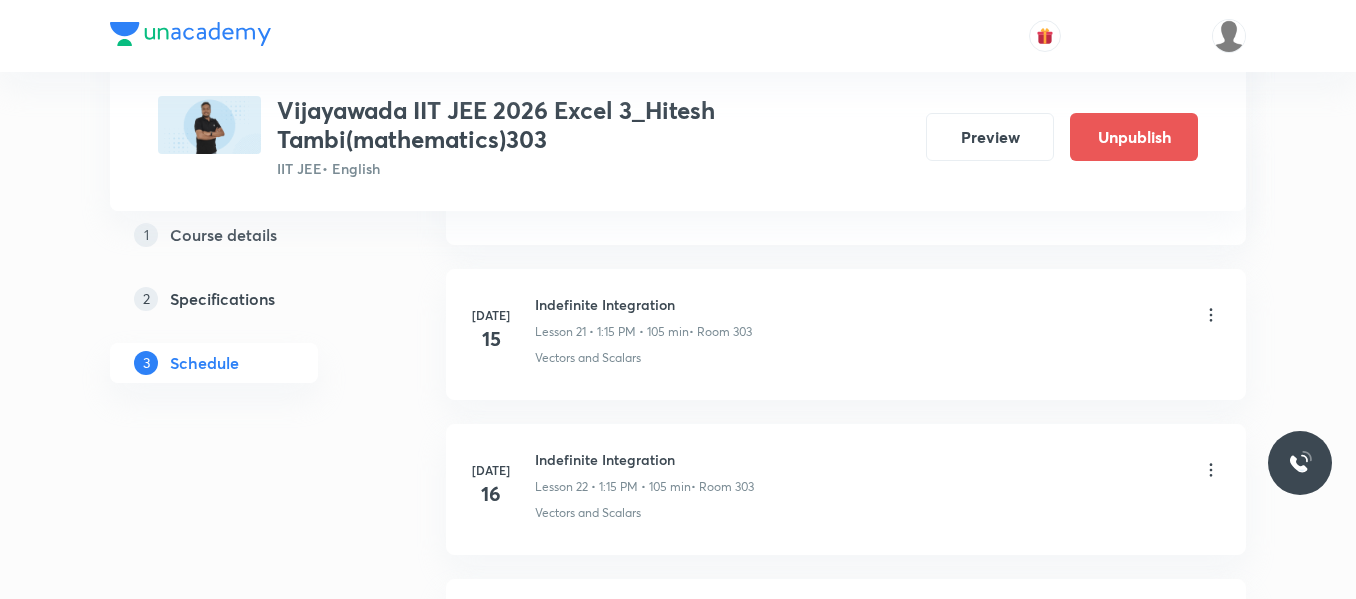 scroll, scrollTop: 5225, scrollLeft: 0, axis: vertical 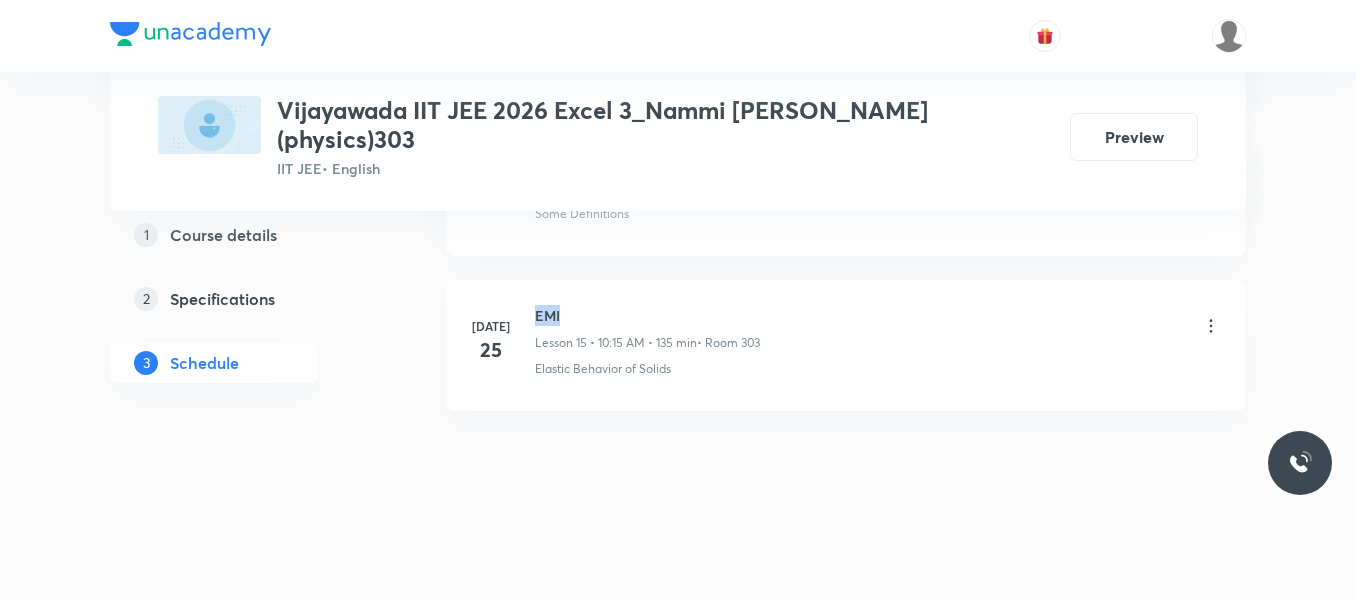 drag, startPoint x: 536, startPoint y: 314, endPoint x: 648, endPoint y: 315, distance: 112.00446 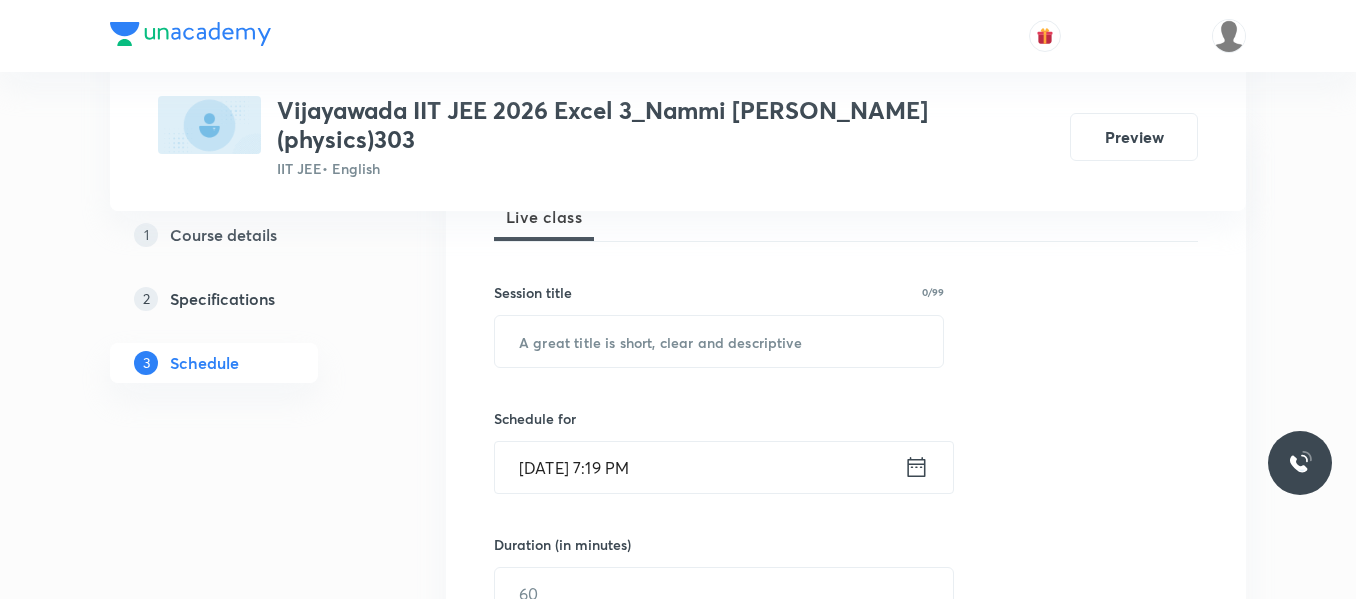 scroll, scrollTop: 154, scrollLeft: 0, axis: vertical 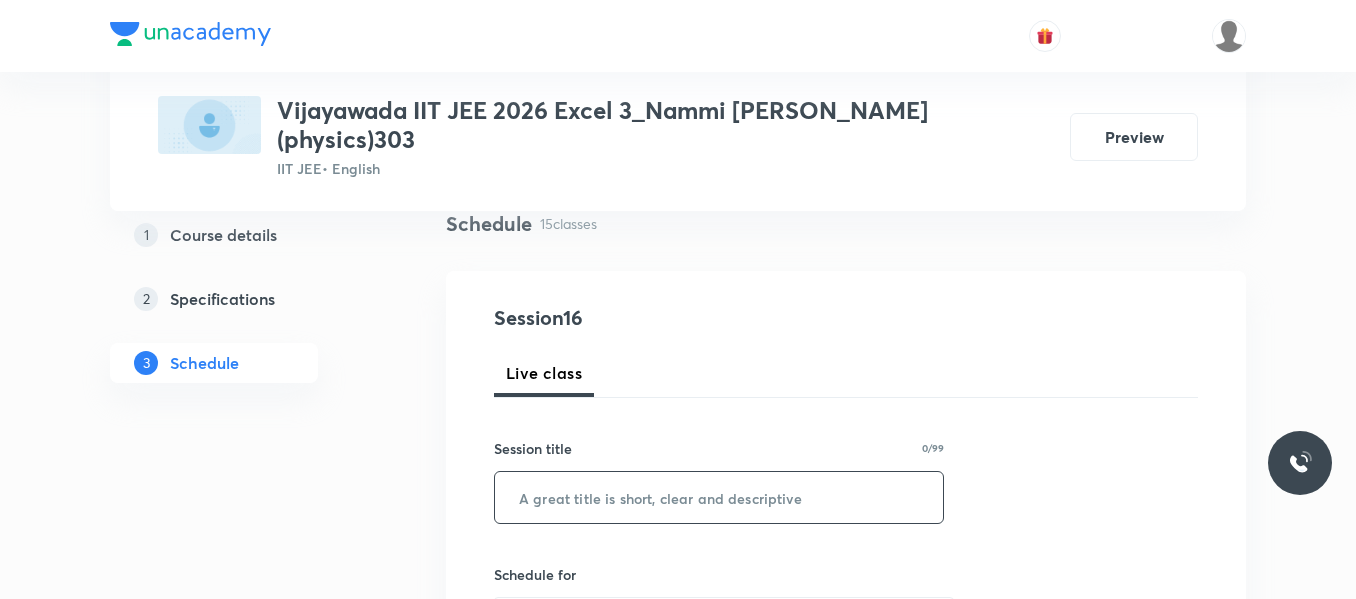 click at bounding box center (719, 497) 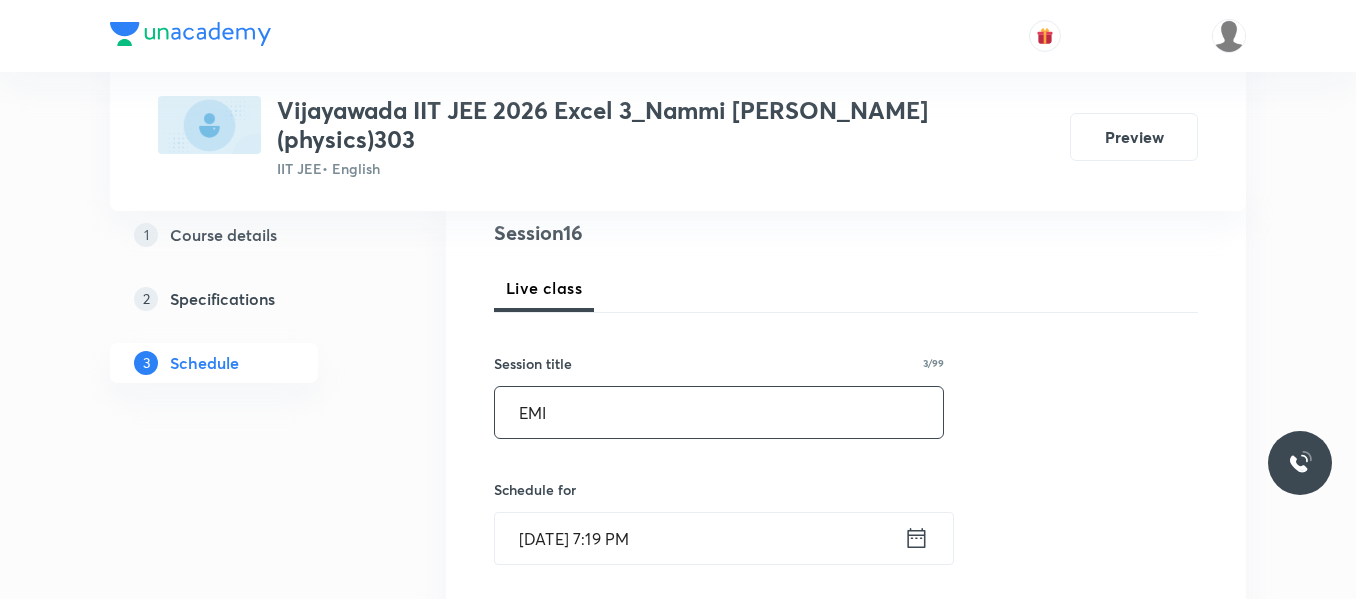scroll, scrollTop: 354, scrollLeft: 0, axis: vertical 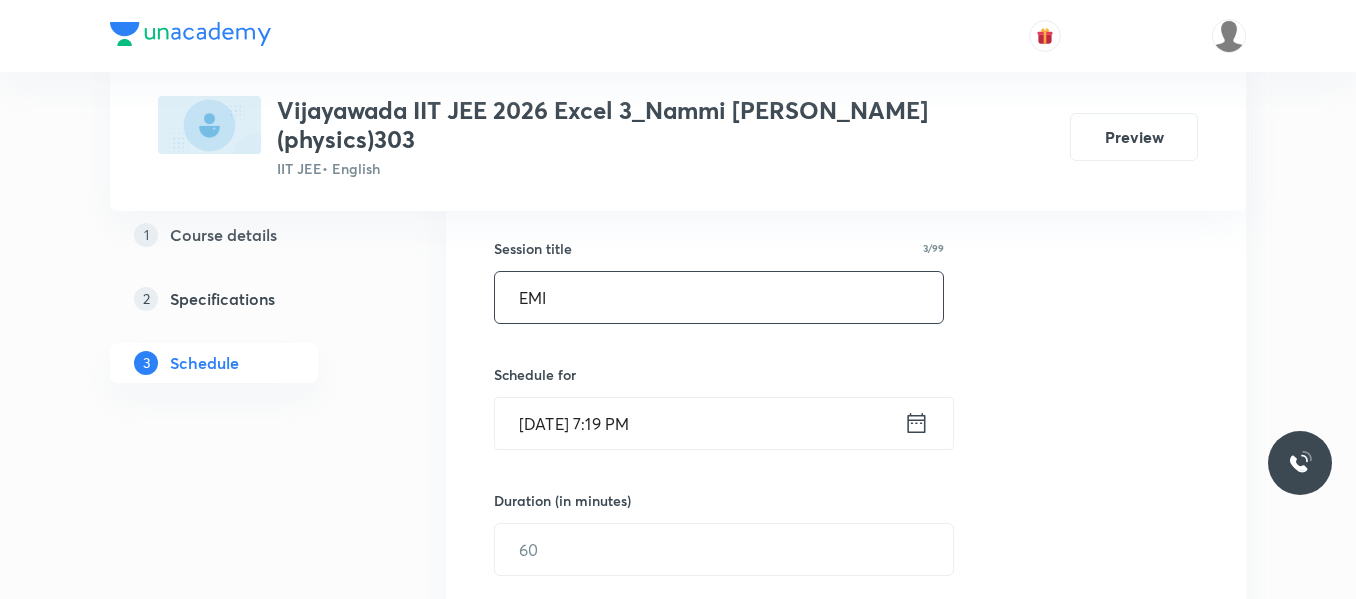 type on "EMI" 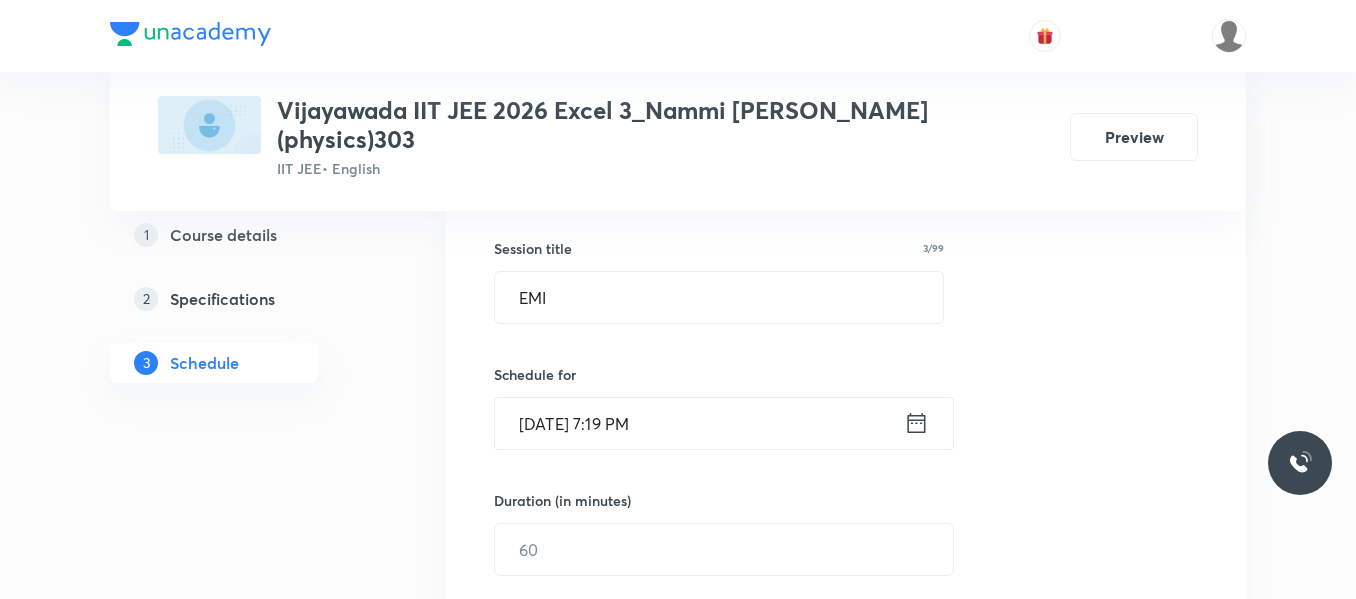 click 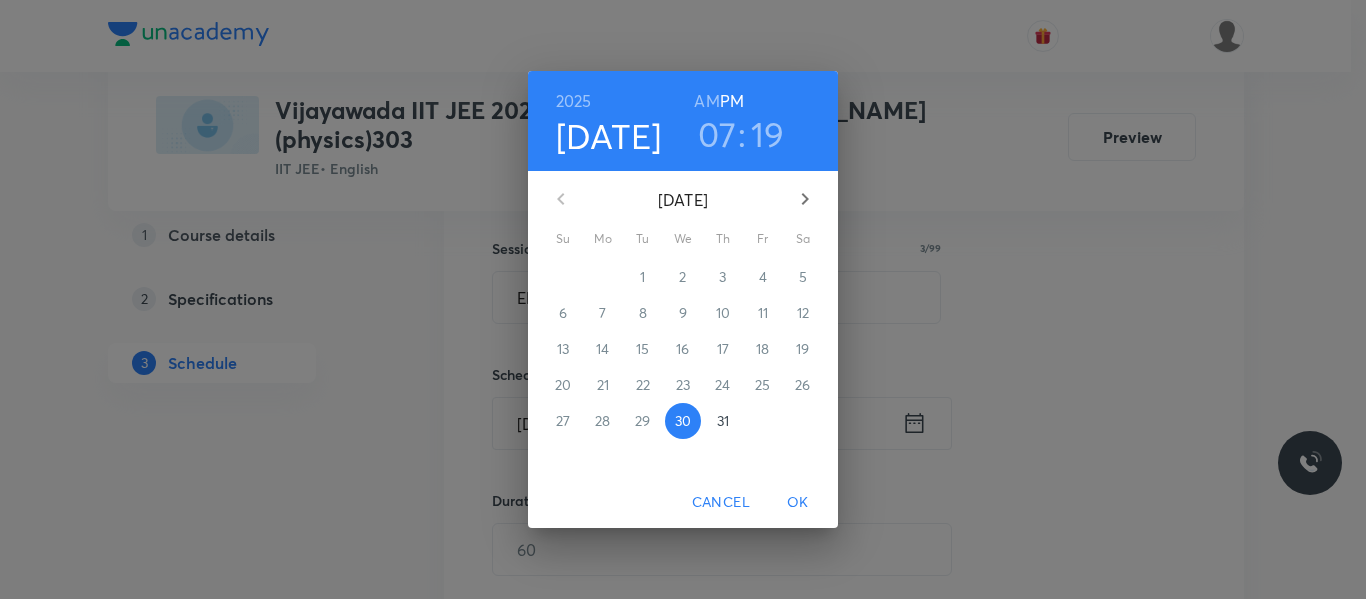 click on "31" at bounding box center [723, 421] 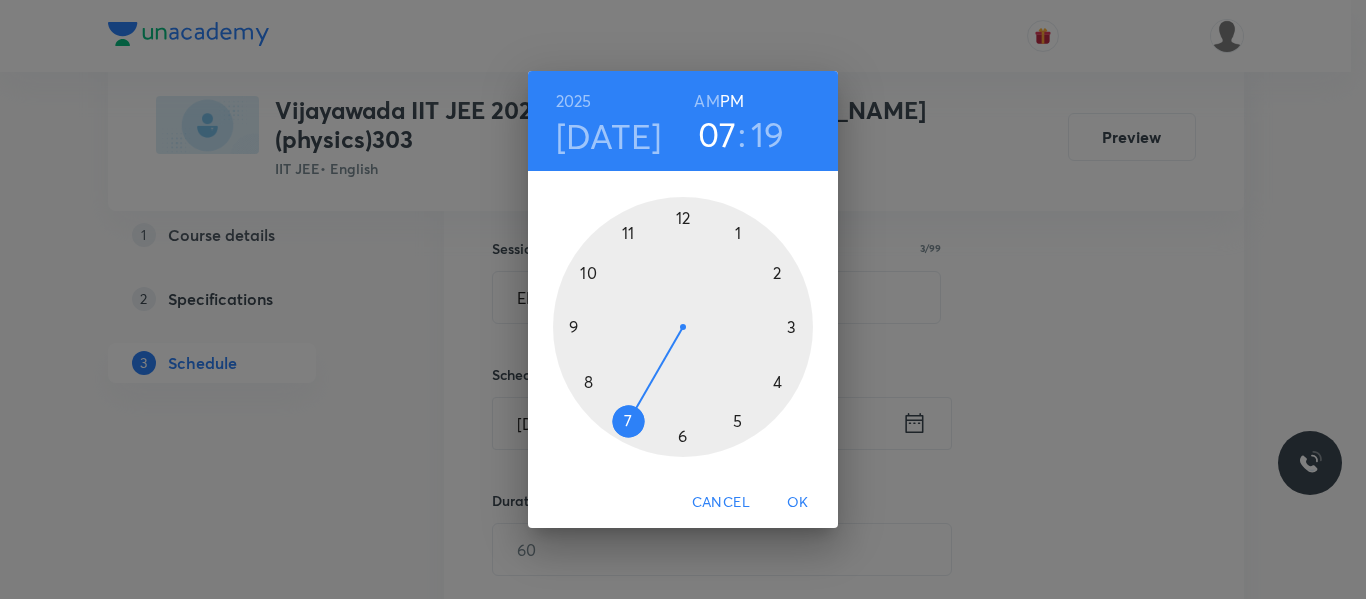 click at bounding box center (683, 327) 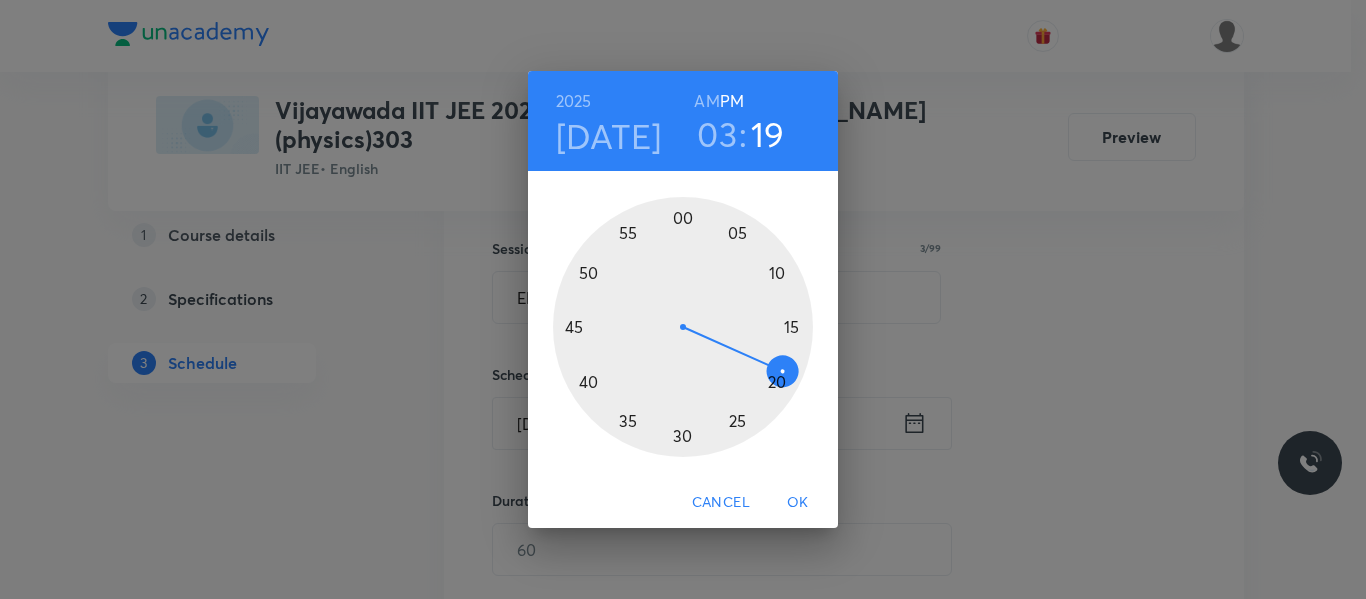 click at bounding box center [683, 327] 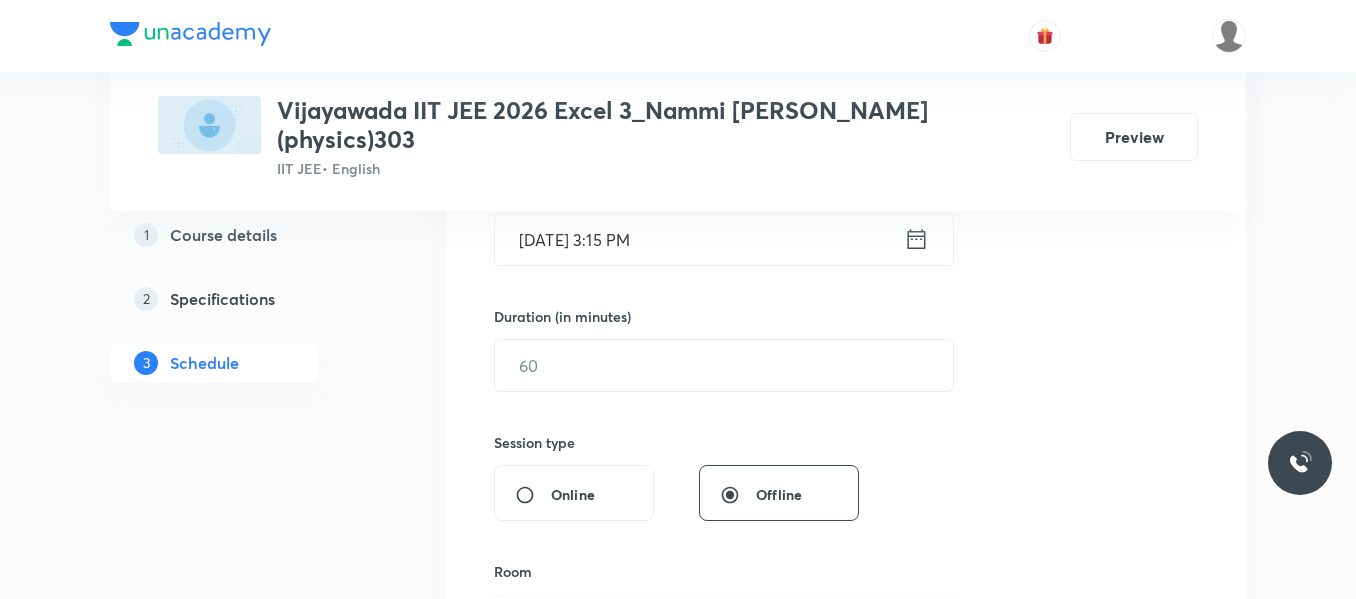 scroll, scrollTop: 554, scrollLeft: 0, axis: vertical 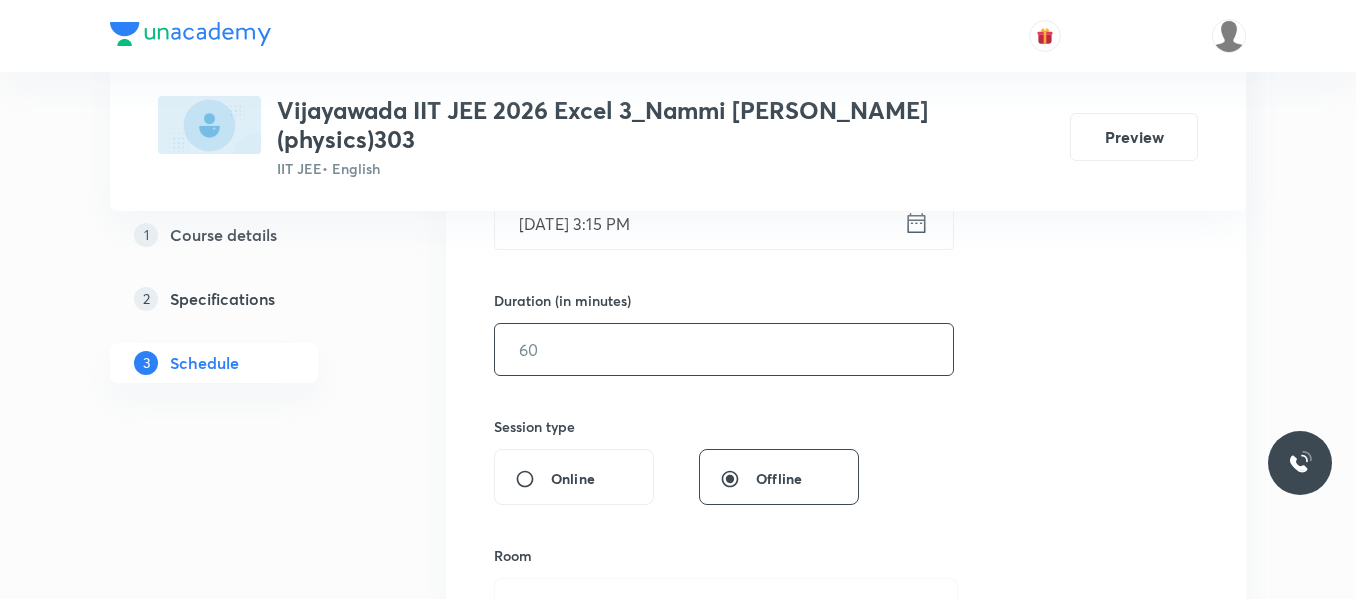 click at bounding box center (724, 349) 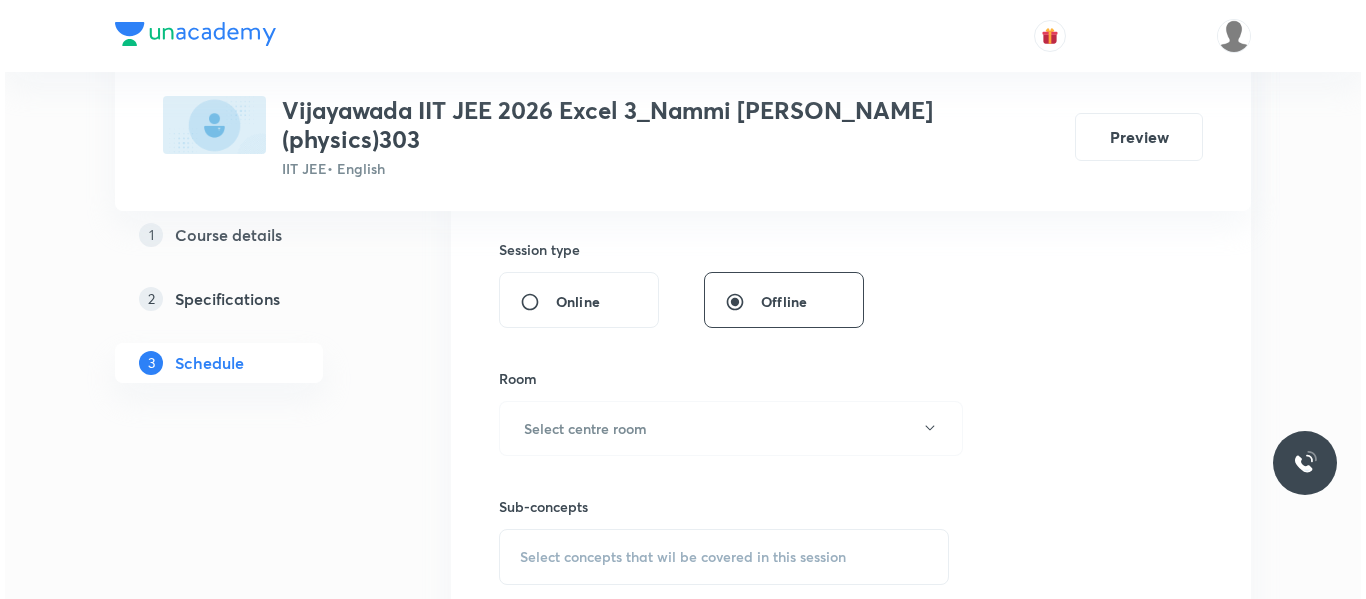 scroll, scrollTop: 754, scrollLeft: 0, axis: vertical 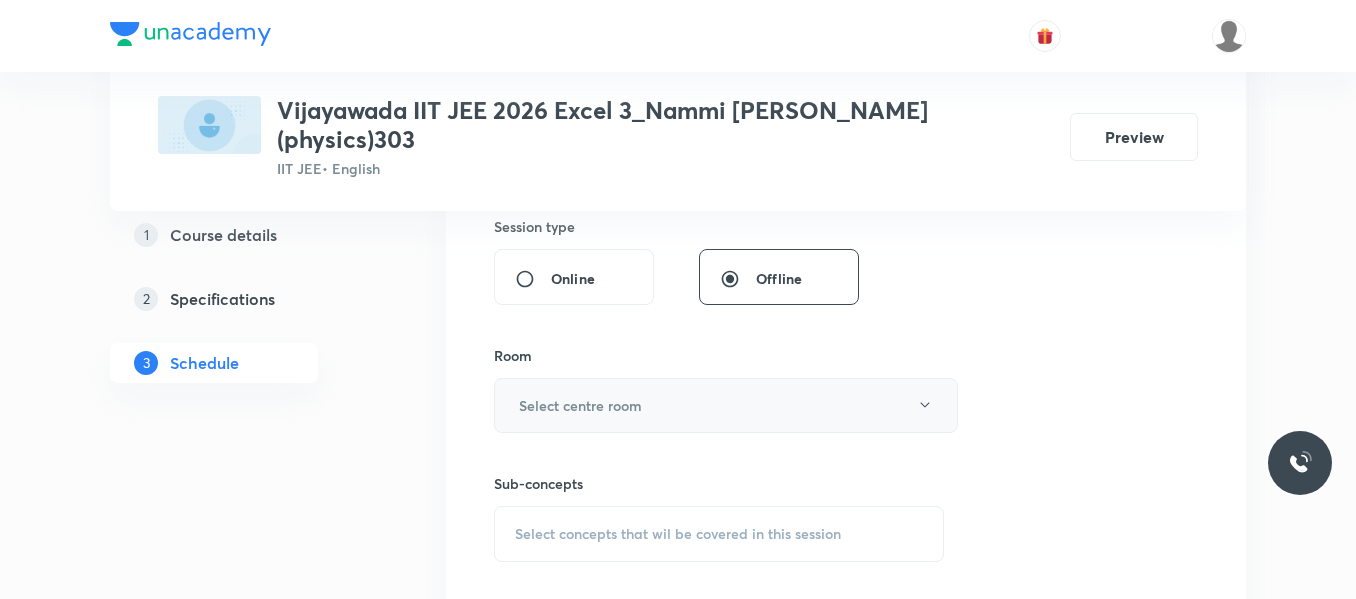 type on "90" 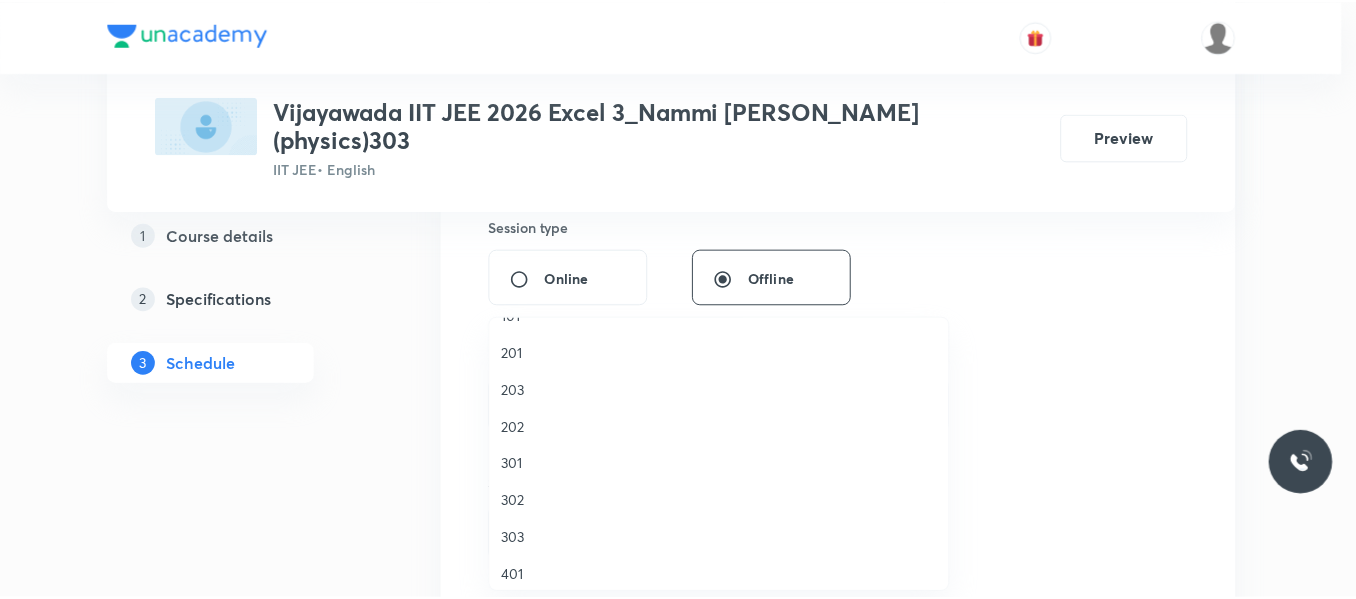 scroll, scrollTop: 100, scrollLeft: 0, axis: vertical 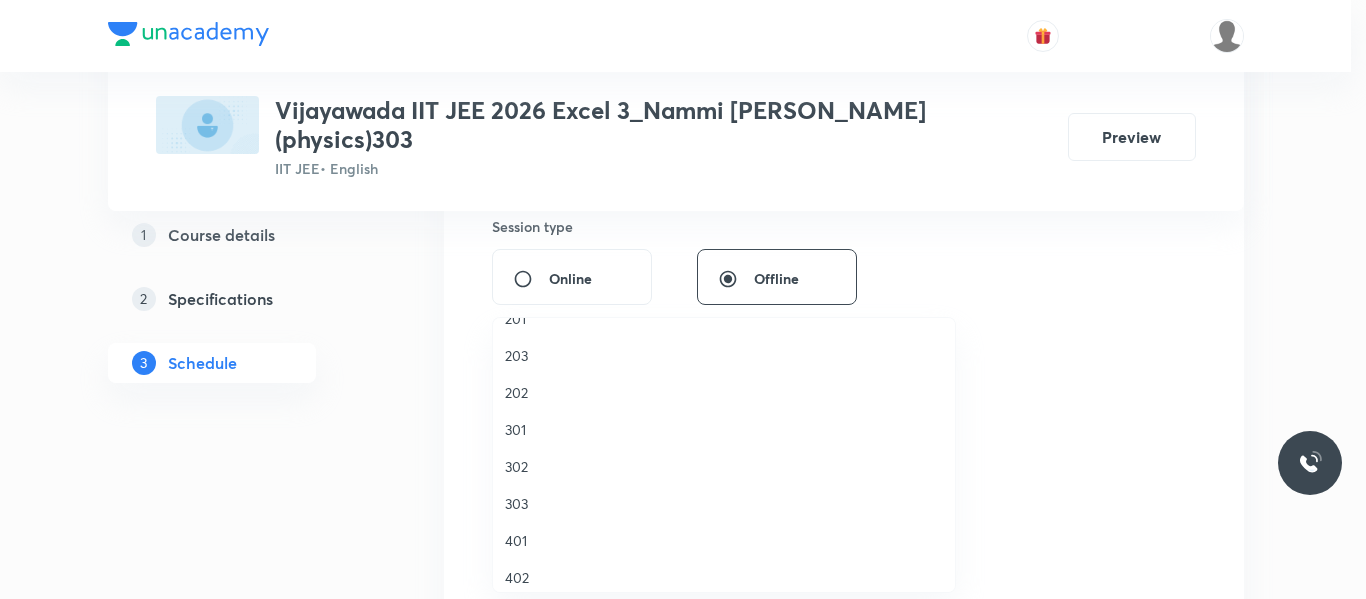 click on "303" at bounding box center (724, 503) 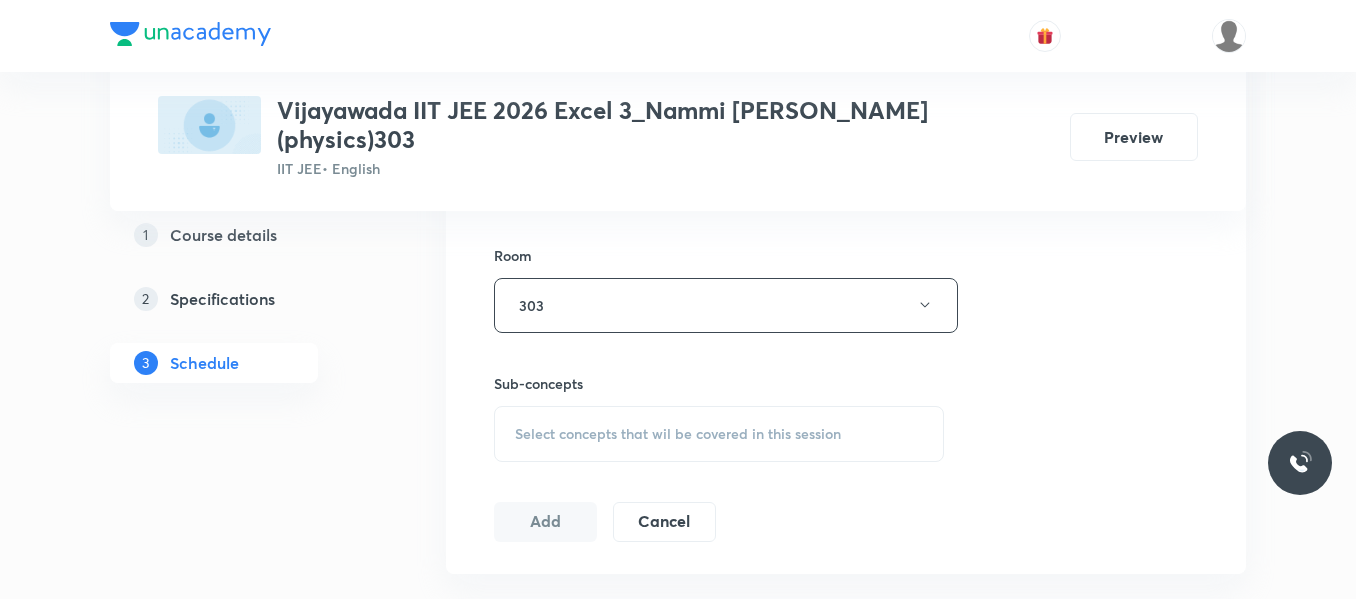 click on "Select concepts that wil be covered in this session" at bounding box center [678, 434] 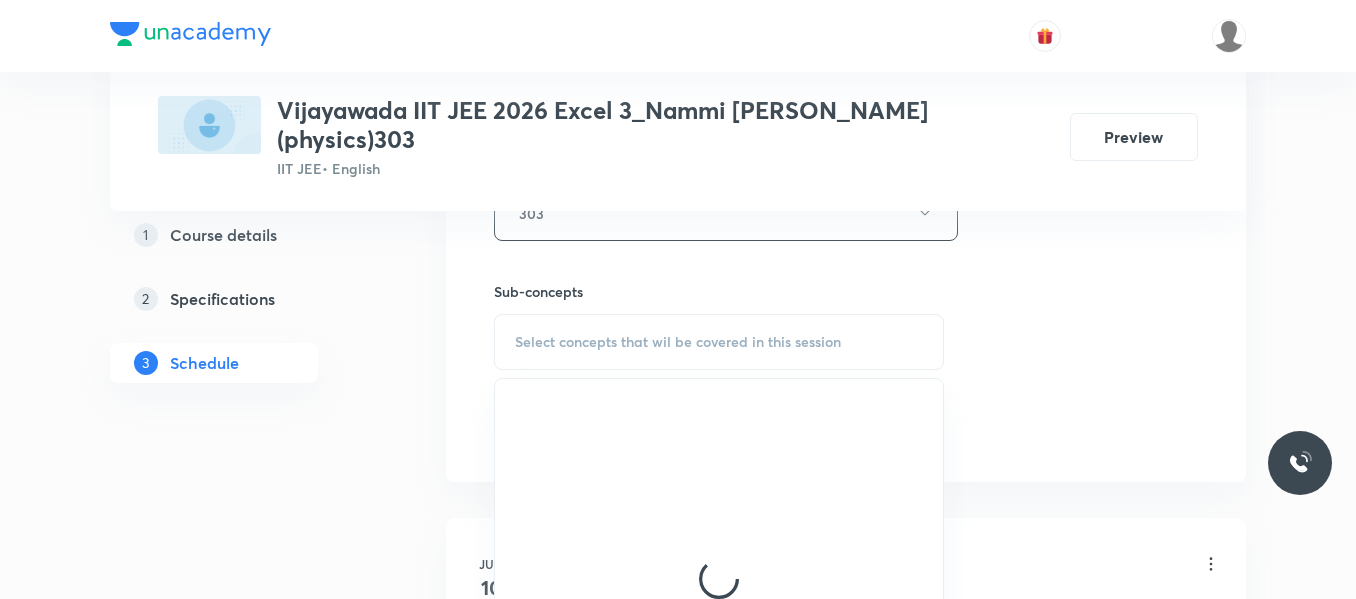 scroll, scrollTop: 1054, scrollLeft: 0, axis: vertical 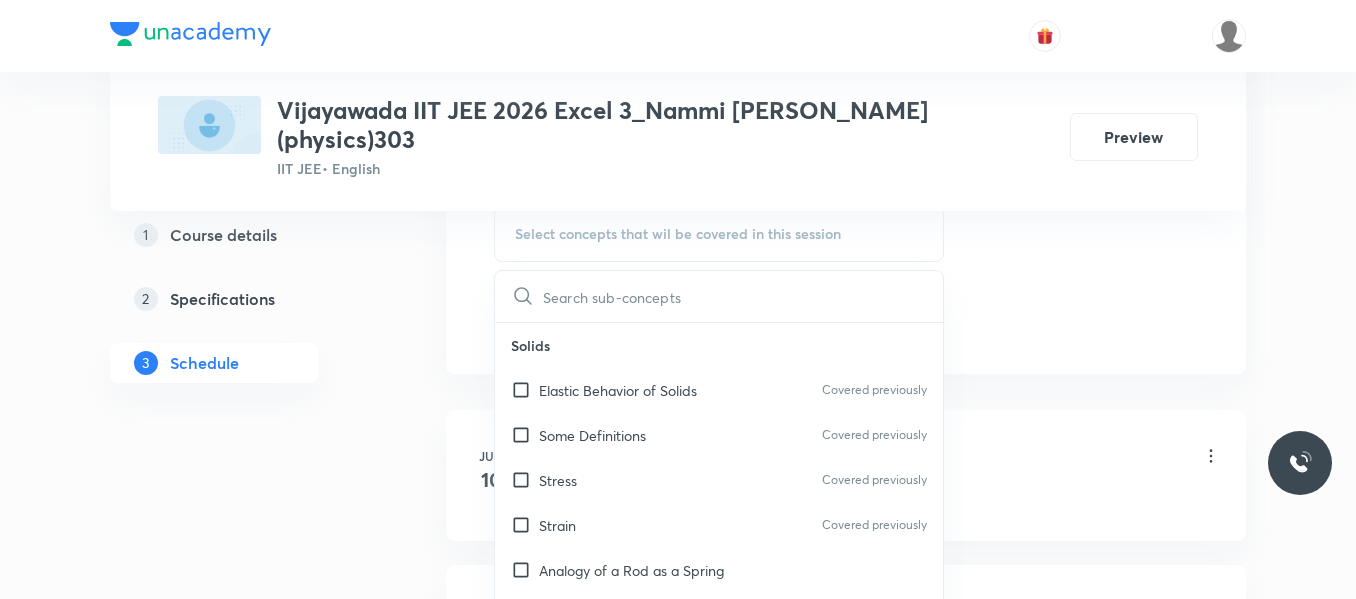 drag, startPoint x: 623, startPoint y: 390, endPoint x: 1018, endPoint y: 292, distance: 406.97543 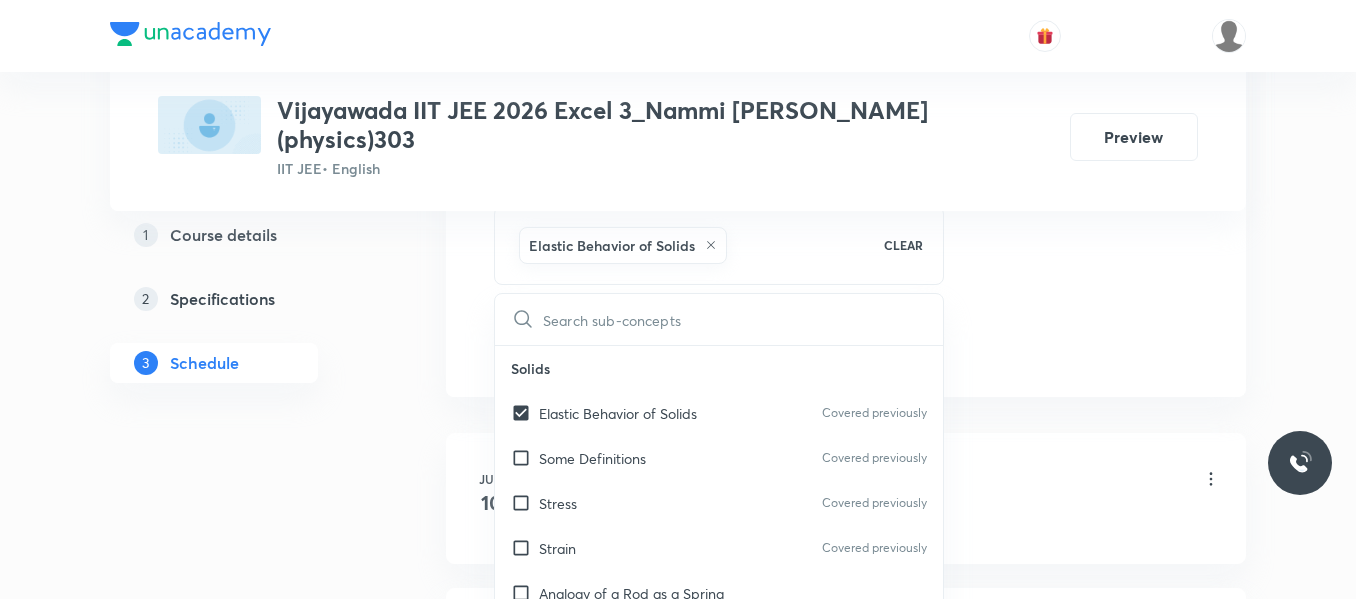 click on "Session  16 Live class Session title 3/99 EMI ​ Schedule for Jul 31, 2025, 3:15 PM ​ Duration (in minutes) 90 ​   Session type Online Offline Room 303 Sub-concepts Elastic Behavior of Solids CLEAR ​ Solids Elastic Behavior of Solids Covered previously Some Definitions  Covered previously Stress Covered previously Strain Covered previously Analogy of a Rod as a Spring  Bars of Composite Section Strain and Stress Elasticity and Plasticity  Energy Stored in a Deformed Body  Interatomic Force Constant  Elastic Potential Energy Hydrostatics (Liquids at Rest) Hydrostatics Pascal's Law Hydrodynamics Hydrodynamics Principle of Continuity: The Continuity Equation Applications of Principle of Continuity  Energy Associated with a Moving Liquid Bernoulli's Equation  Proof of Bernoulli's Equation Venturi Meter Static Pressure and Dynamic Pressure Pitot Tube Velocity of Efflux: Torricelli's Theorem Horizontal Range of the Escaping Liquid  Force of Reaction Due to Ejection of Liquid  Surface Tension & Energy Add" at bounding box center [846, -116] 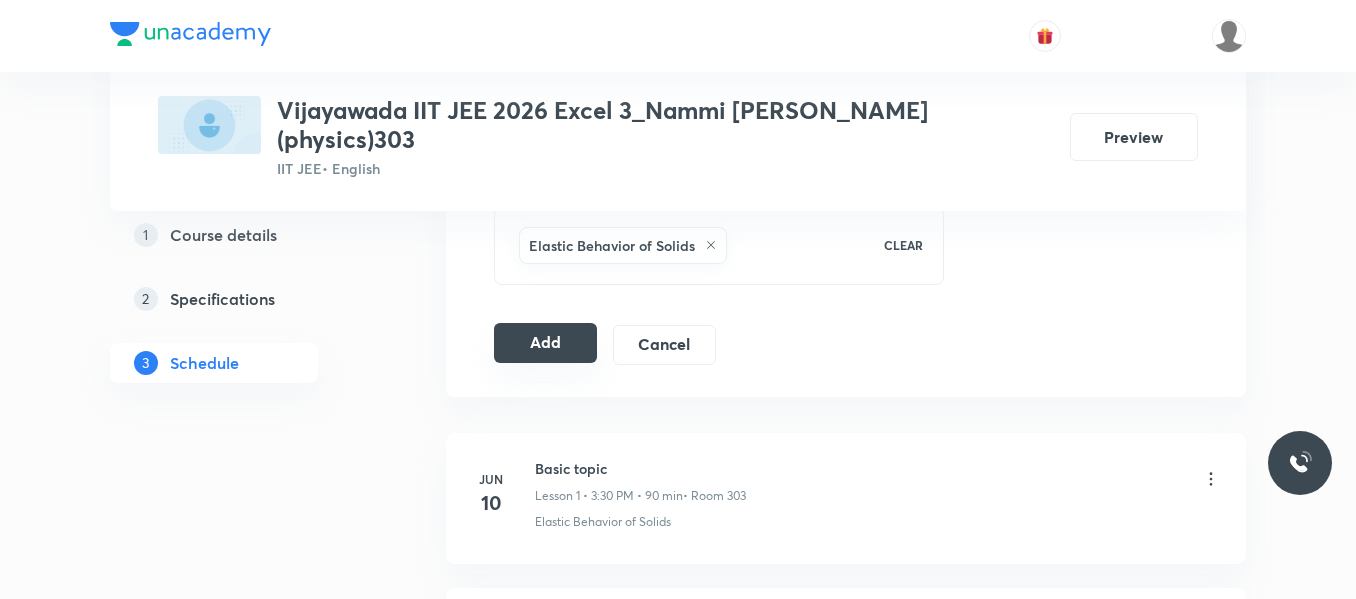 click on "Add" at bounding box center (545, 343) 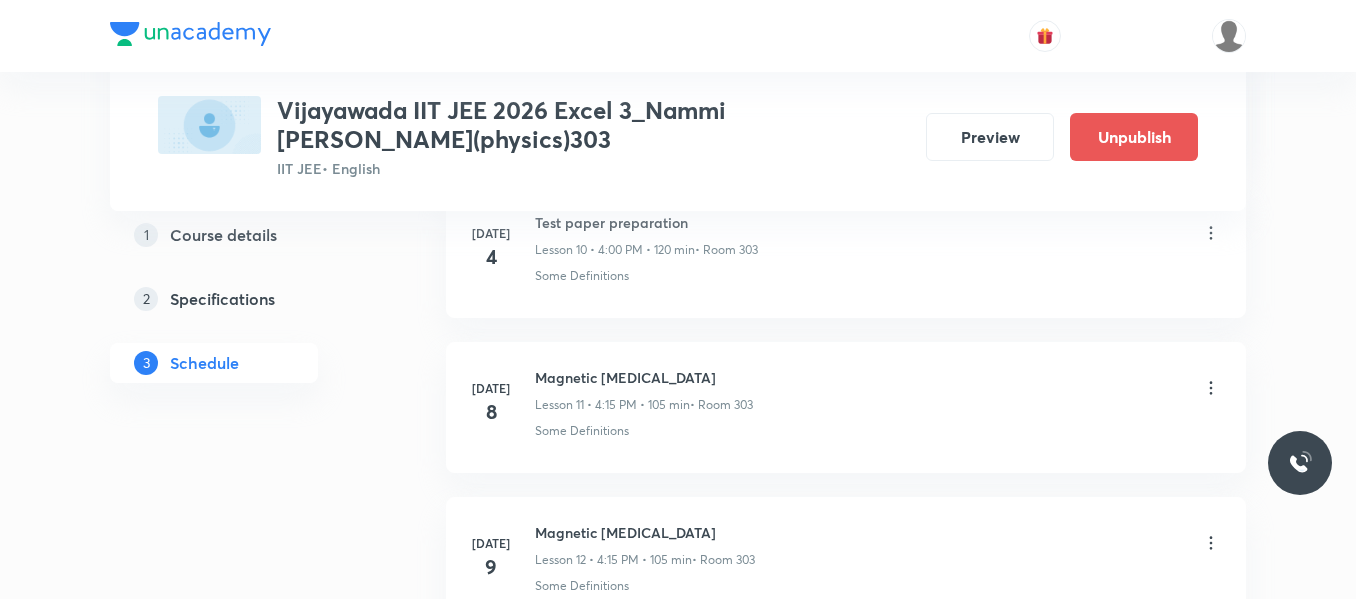 scroll, scrollTop: 1754, scrollLeft: 0, axis: vertical 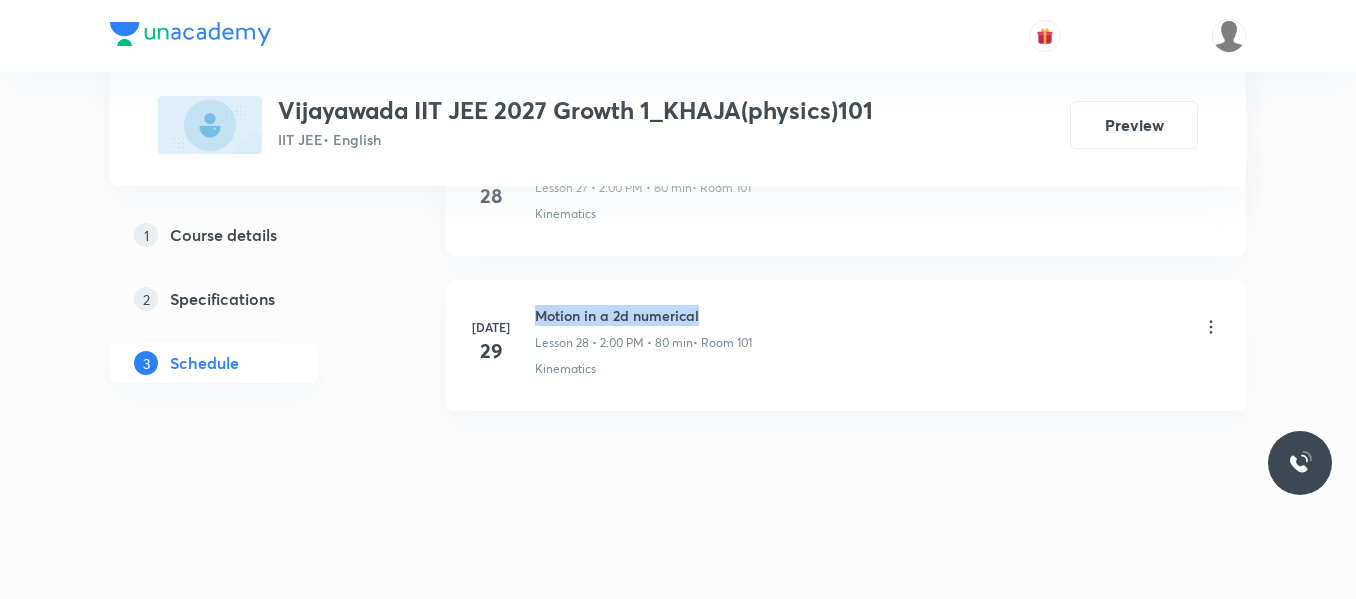 drag, startPoint x: 535, startPoint y: 311, endPoint x: 754, endPoint y: 310, distance: 219.00229 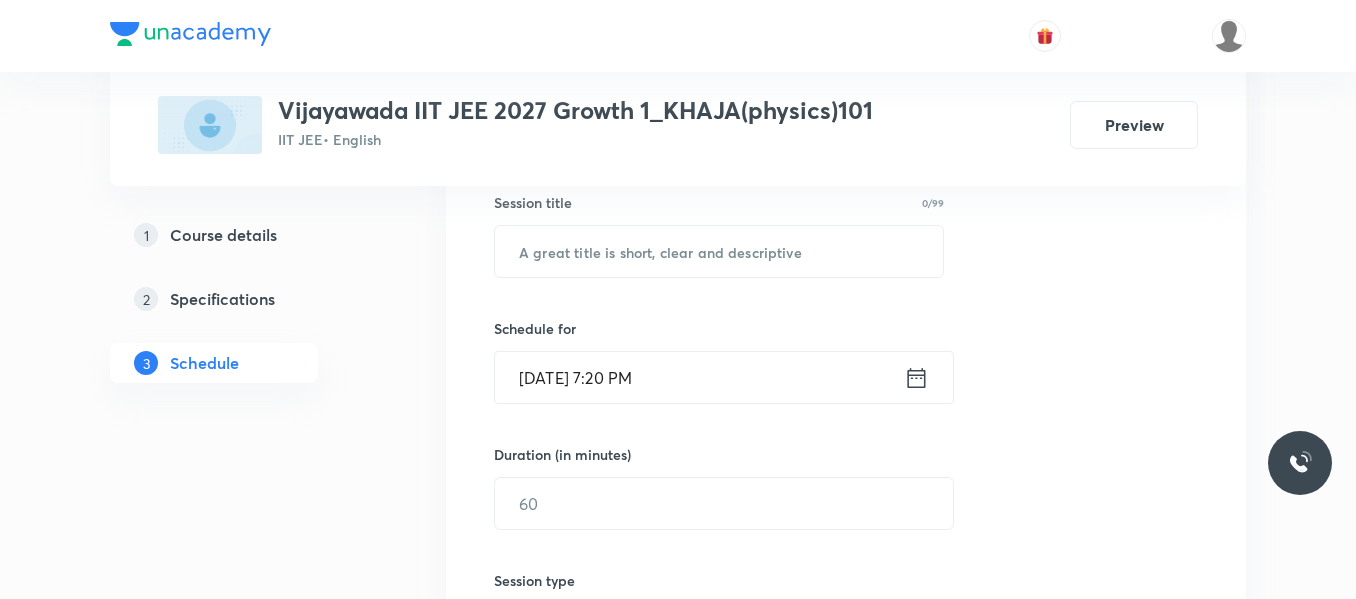 scroll, scrollTop: 344, scrollLeft: 0, axis: vertical 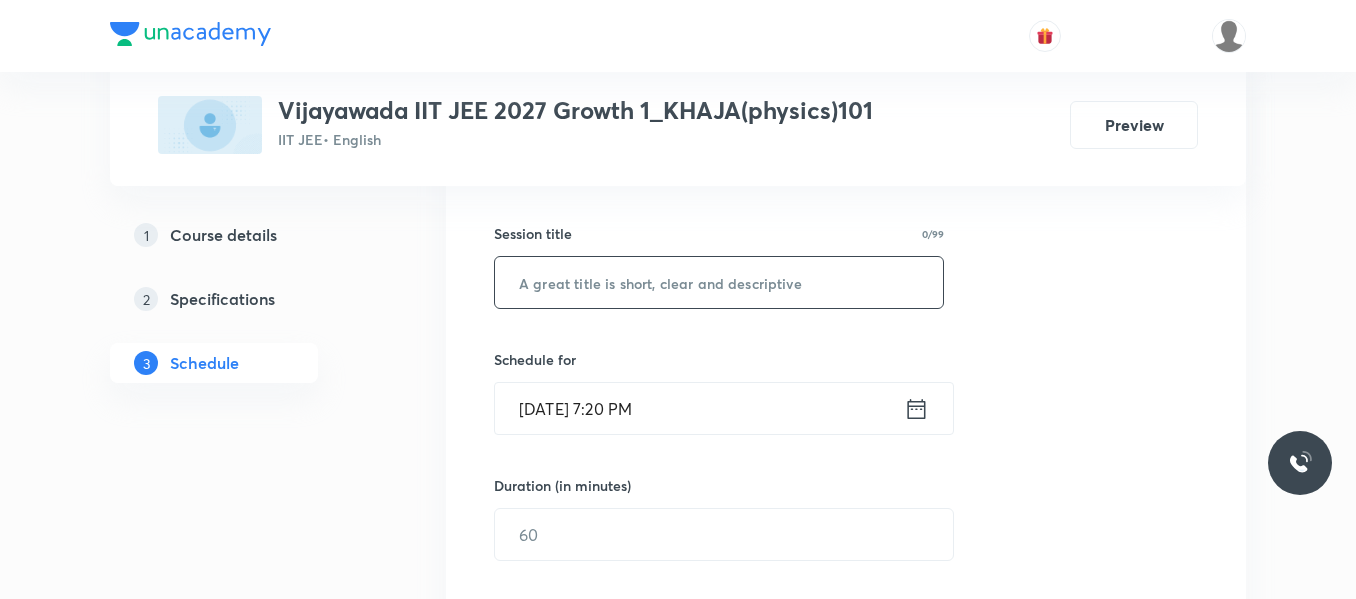 click at bounding box center (719, 282) 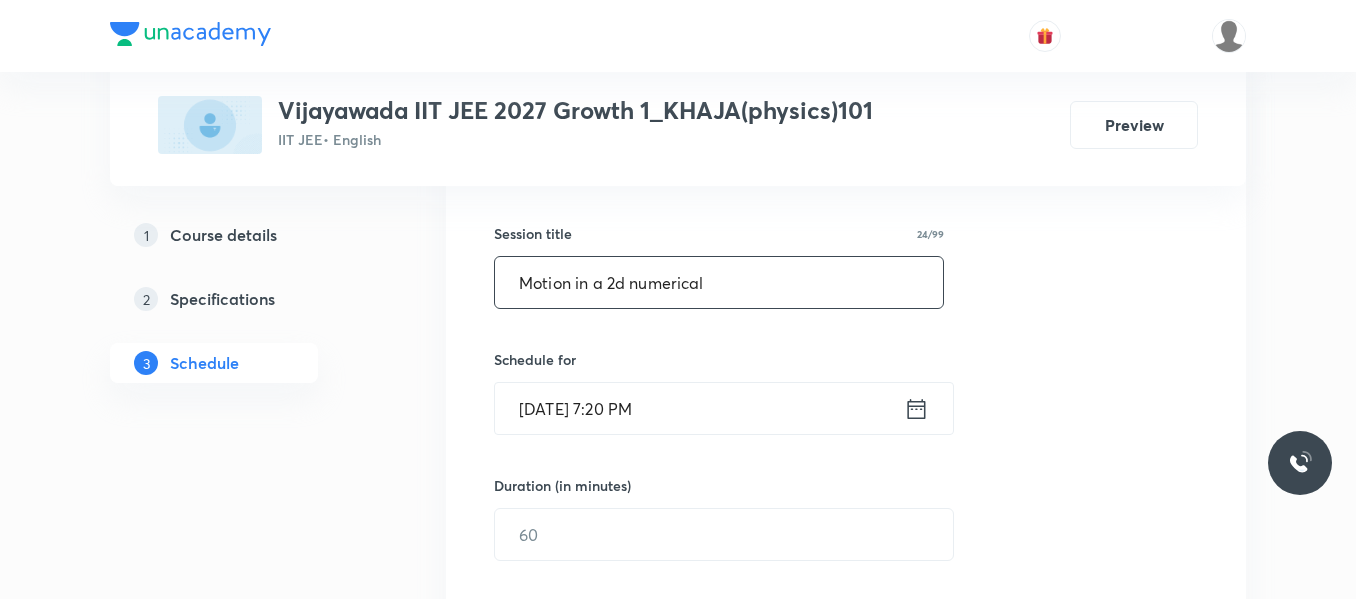 type on "Motion in a 2d numerical" 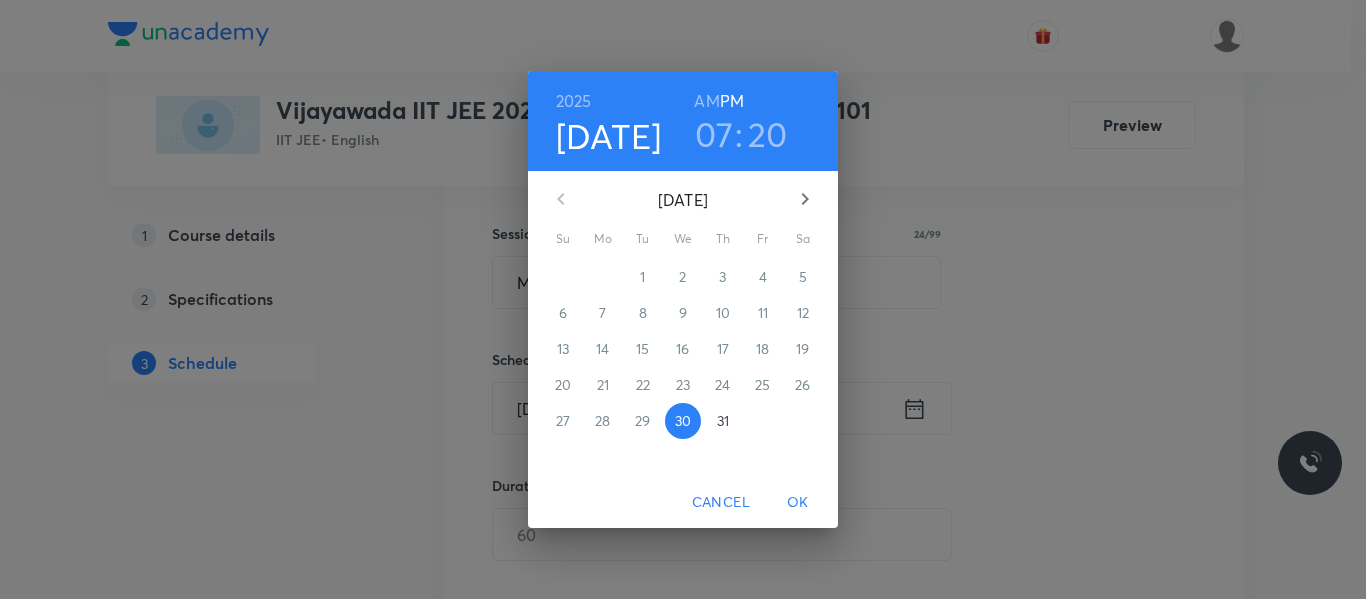 click on "31" at bounding box center [723, 421] 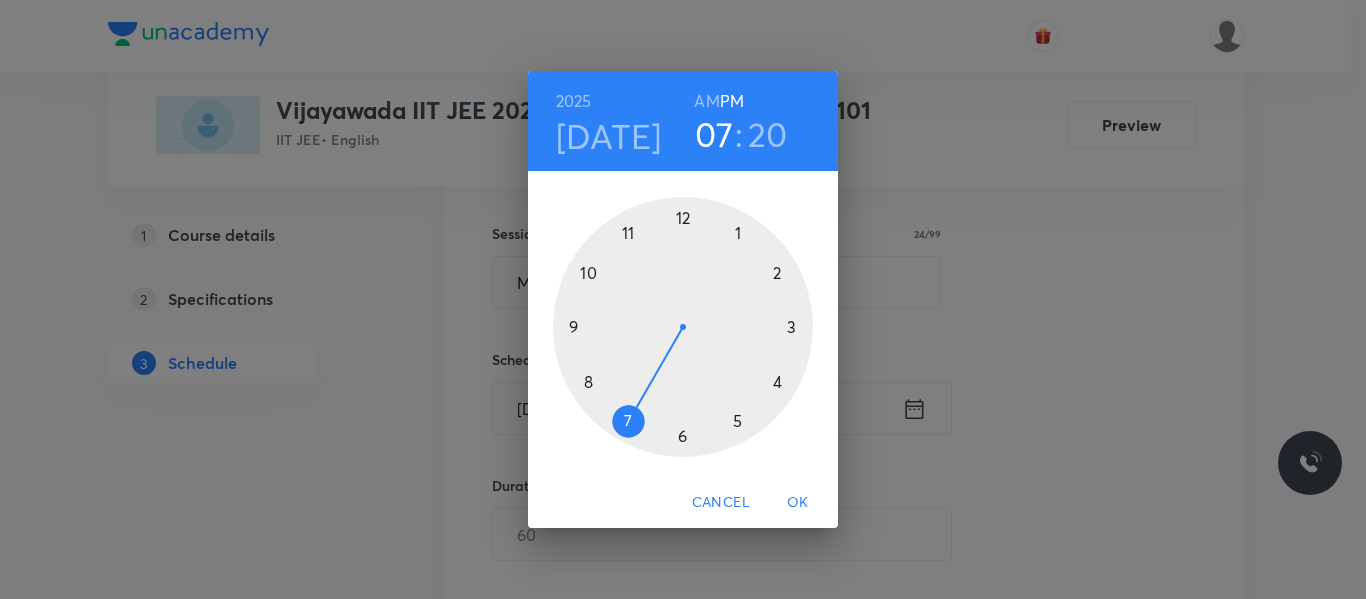 click at bounding box center [683, 327] 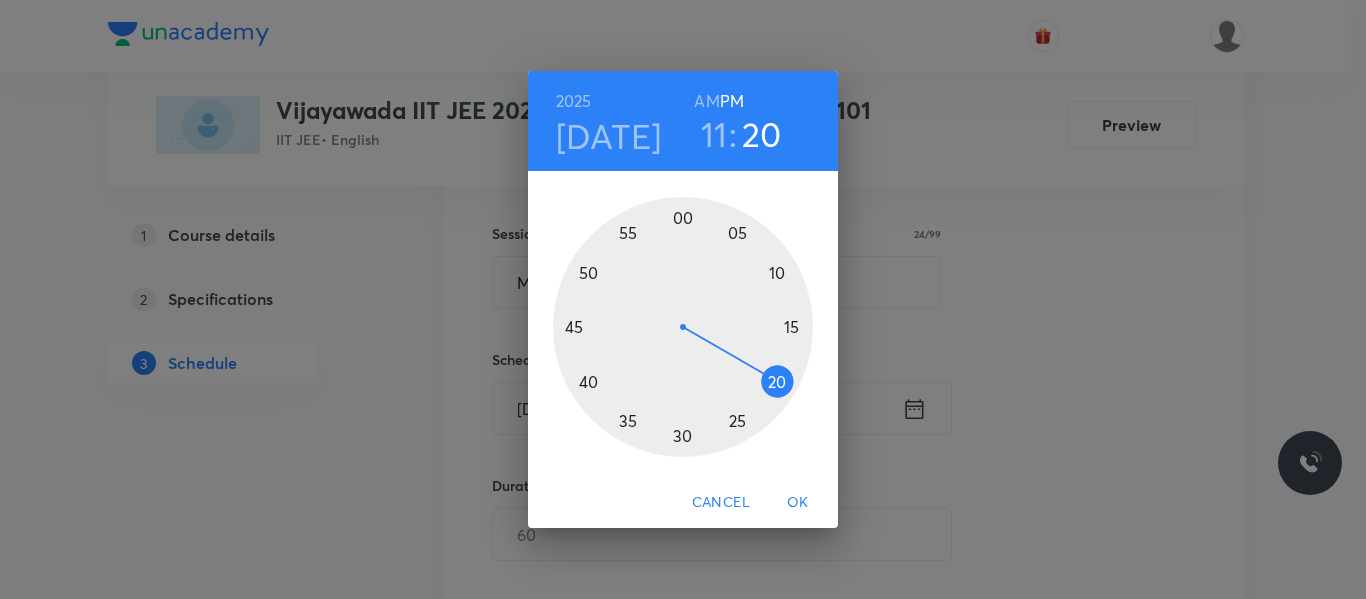 click on "AM" at bounding box center (706, 101) 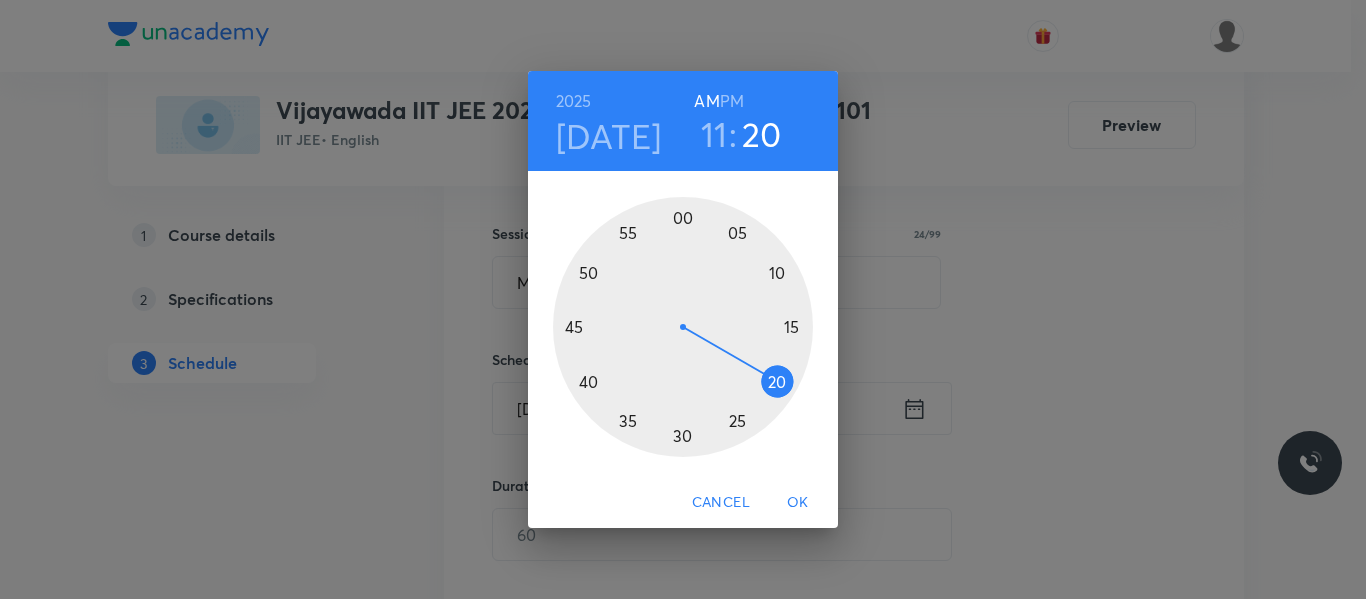 click at bounding box center (683, 327) 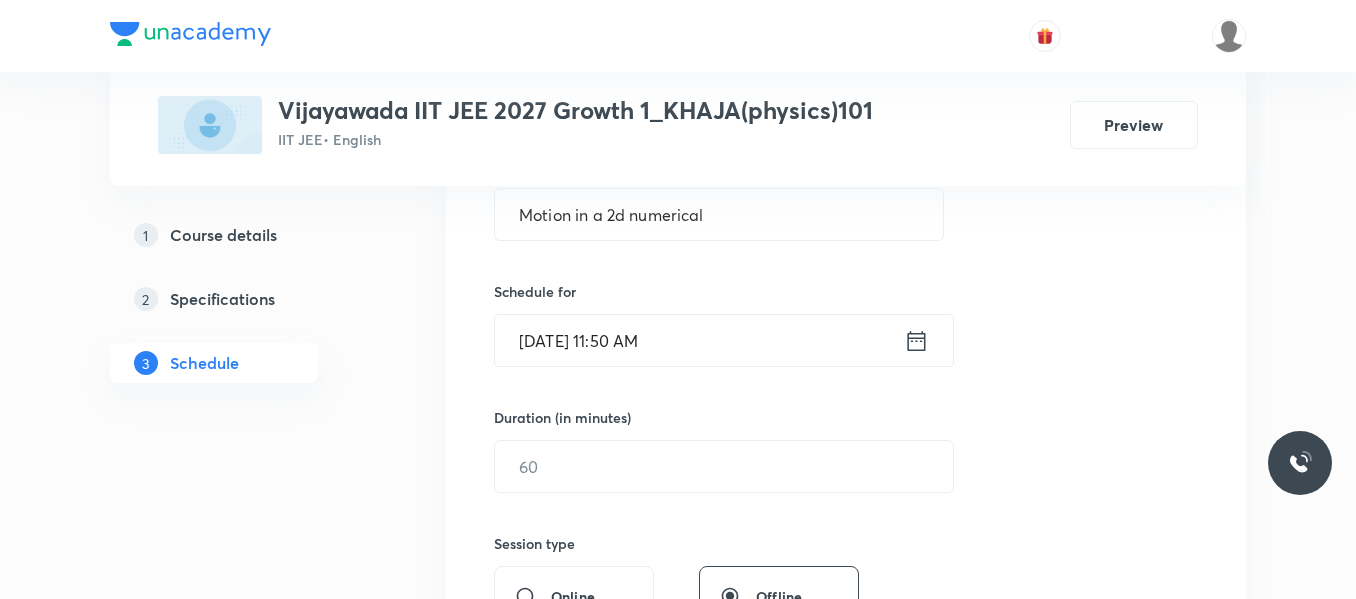 scroll, scrollTop: 444, scrollLeft: 0, axis: vertical 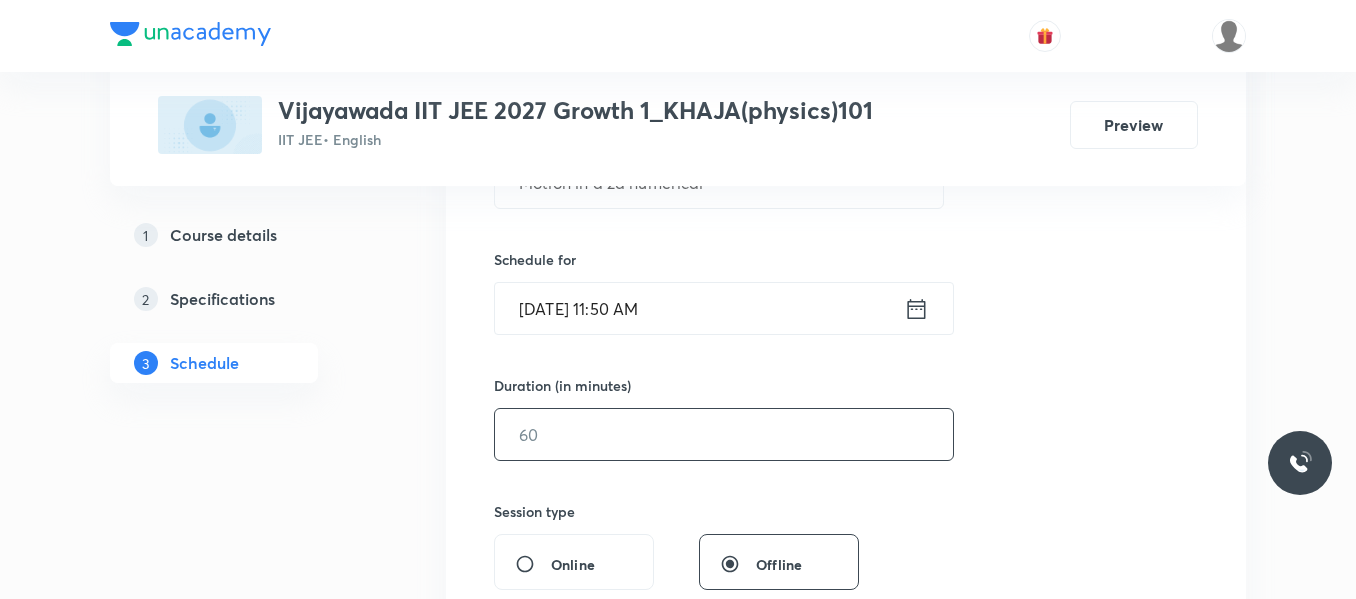click at bounding box center (724, 434) 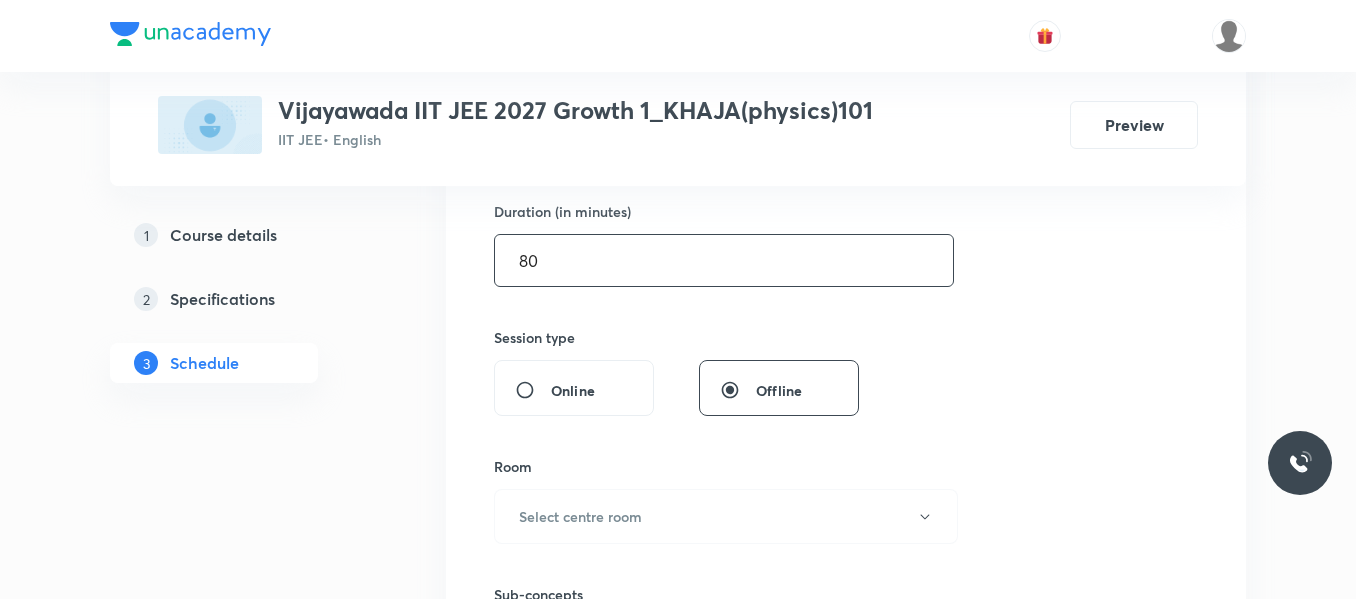 scroll, scrollTop: 644, scrollLeft: 0, axis: vertical 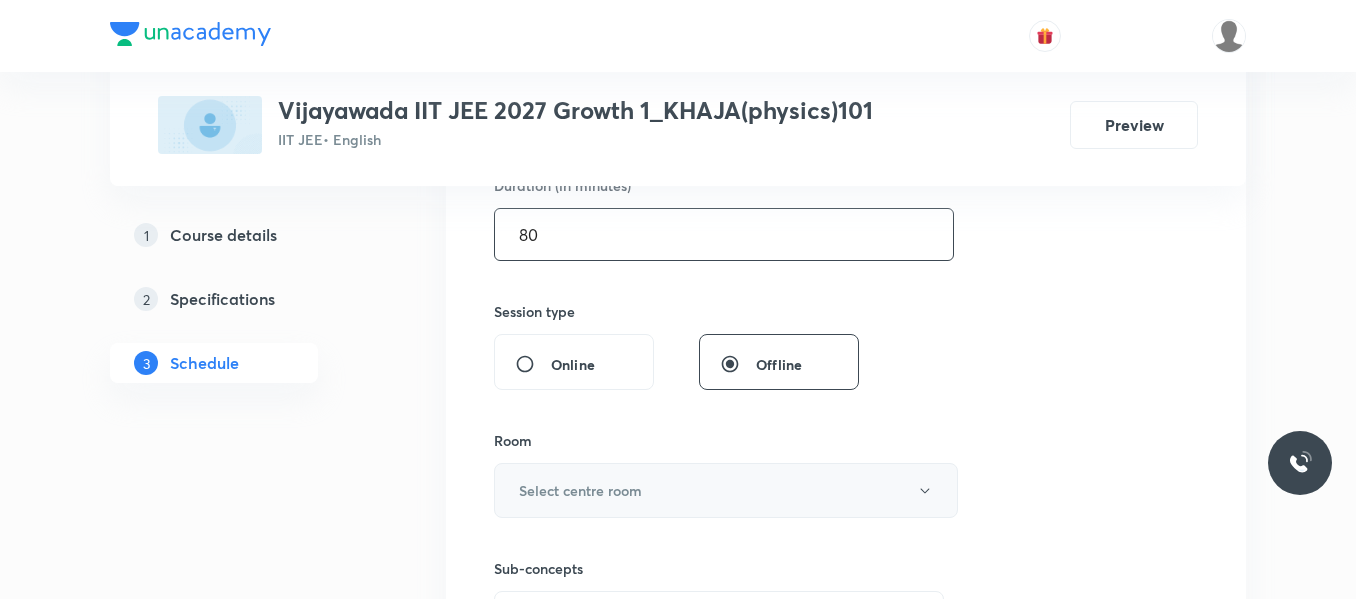 type on "80" 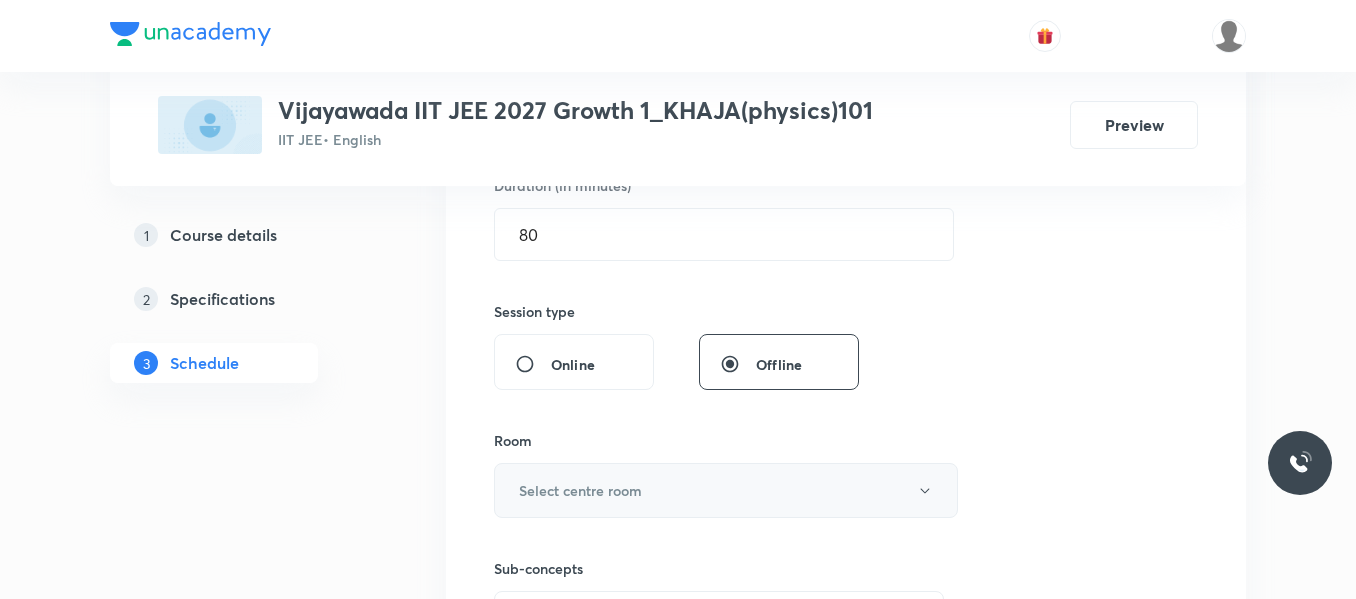 click on "Select centre room" at bounding box center (580, 490) 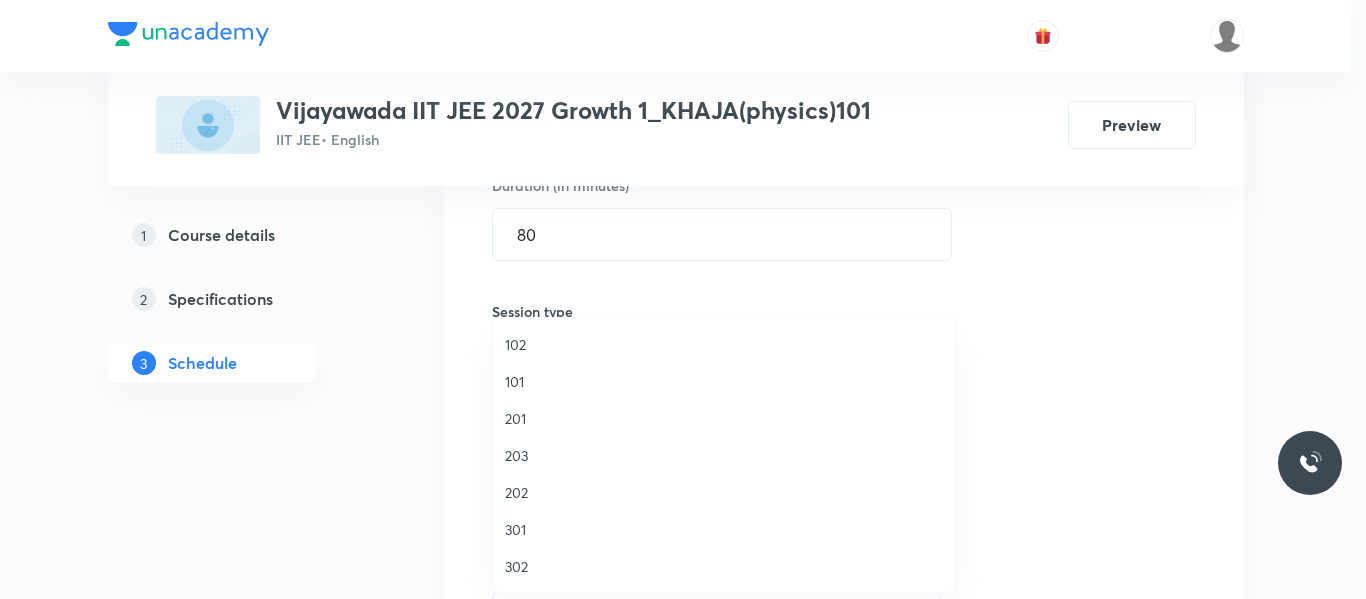 click on "101" at bounding box center (724, 381) 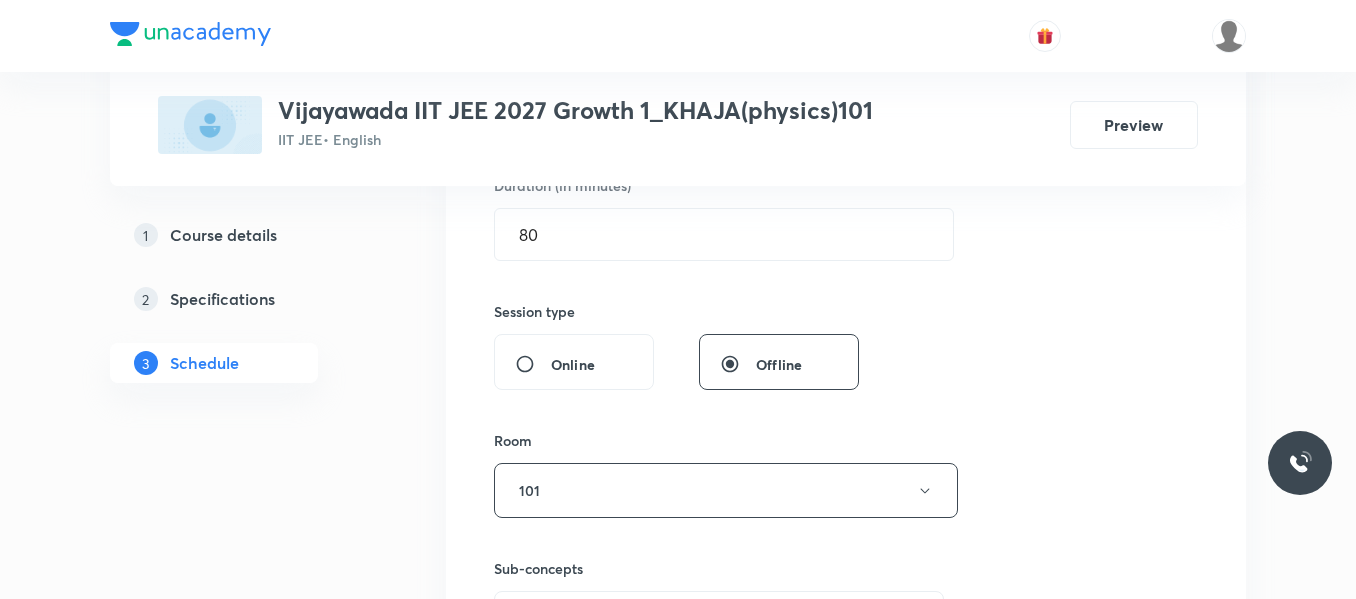 scroll, scrollTop: 744, scrollLeft: 0, axis: vertical 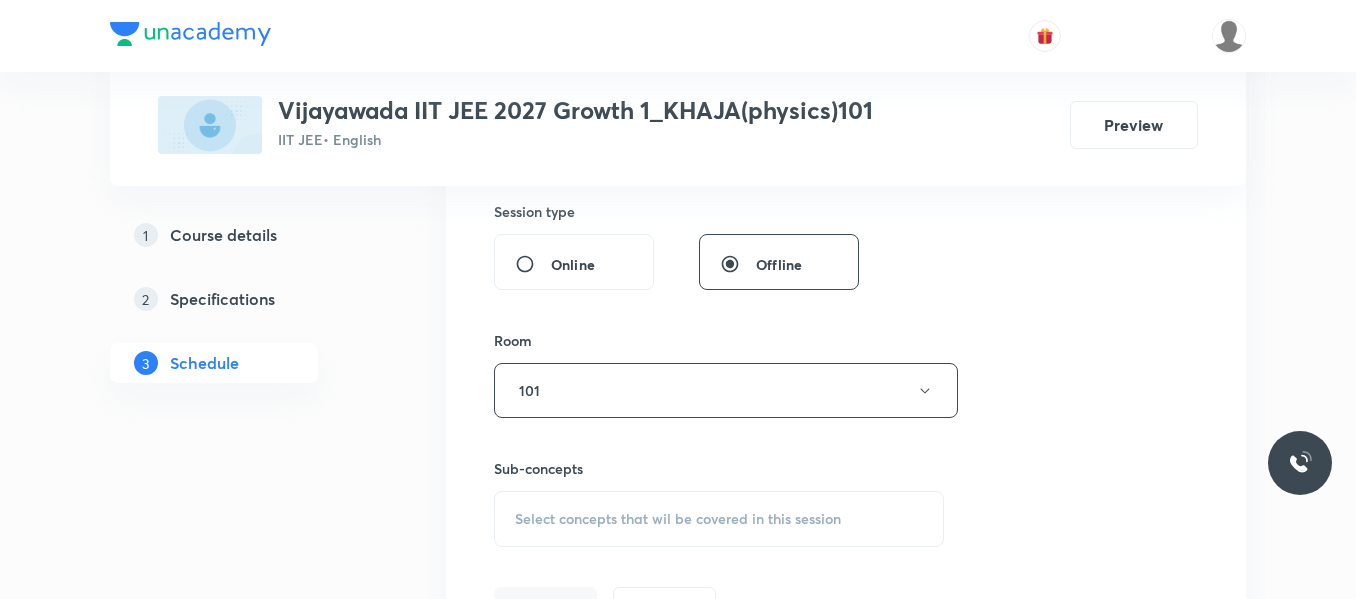 click on "Select concepts that wil be covered in this session" at bounding box center [719, 519] 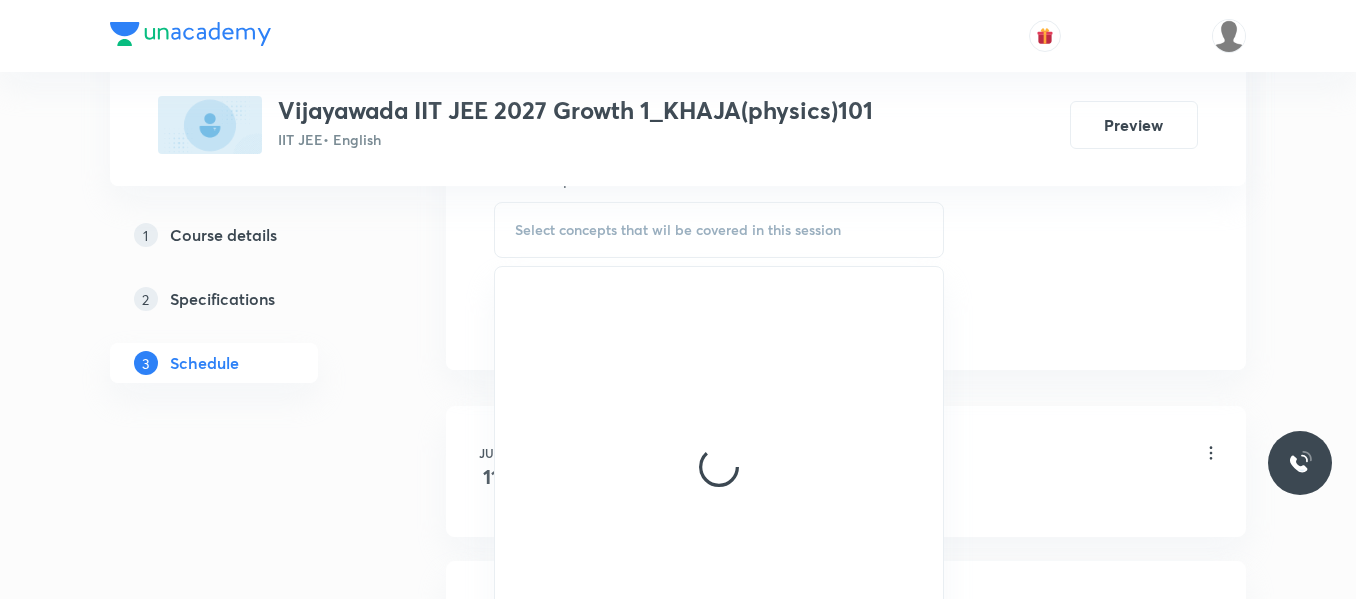 scroll, scrollTop: 1044, scrollLeft: 0, axis: vertical 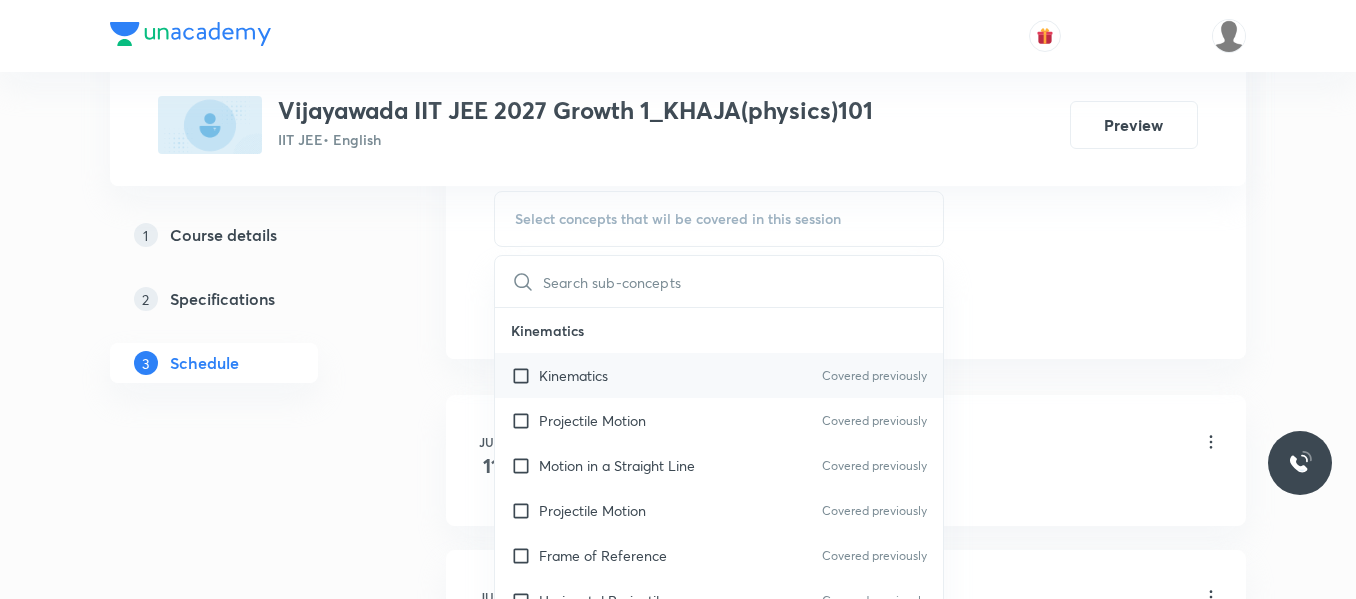 click on "Kinematics" at bounding box center (573, 375) 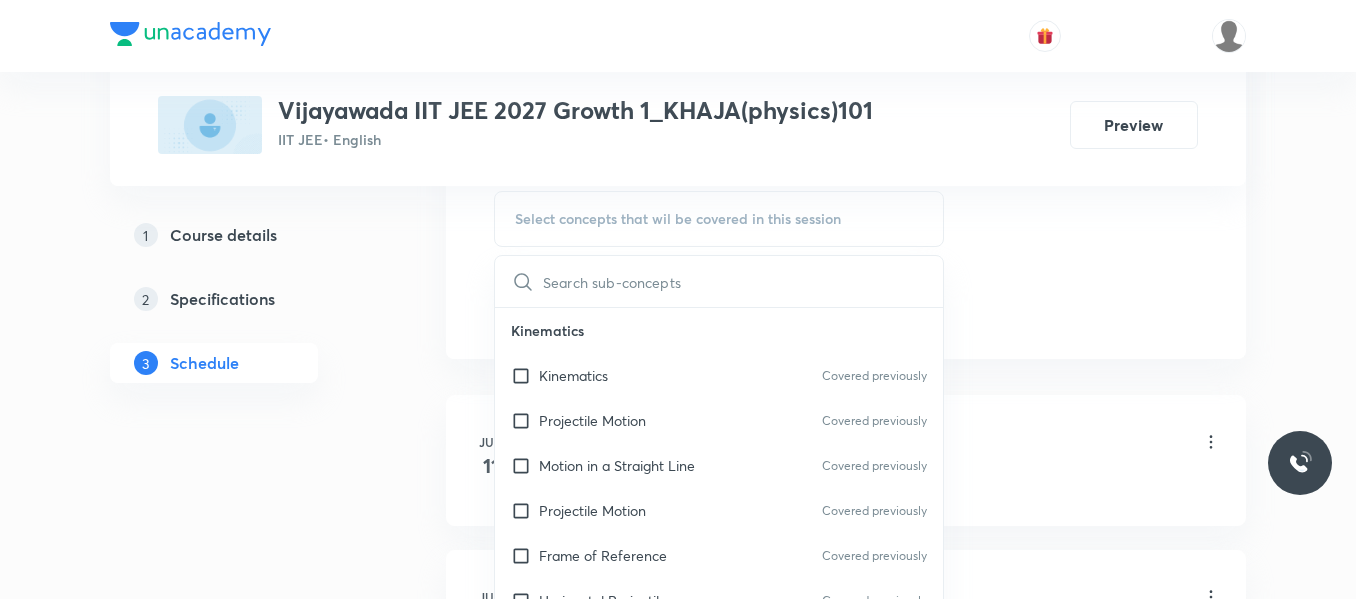 checkbox on "true" 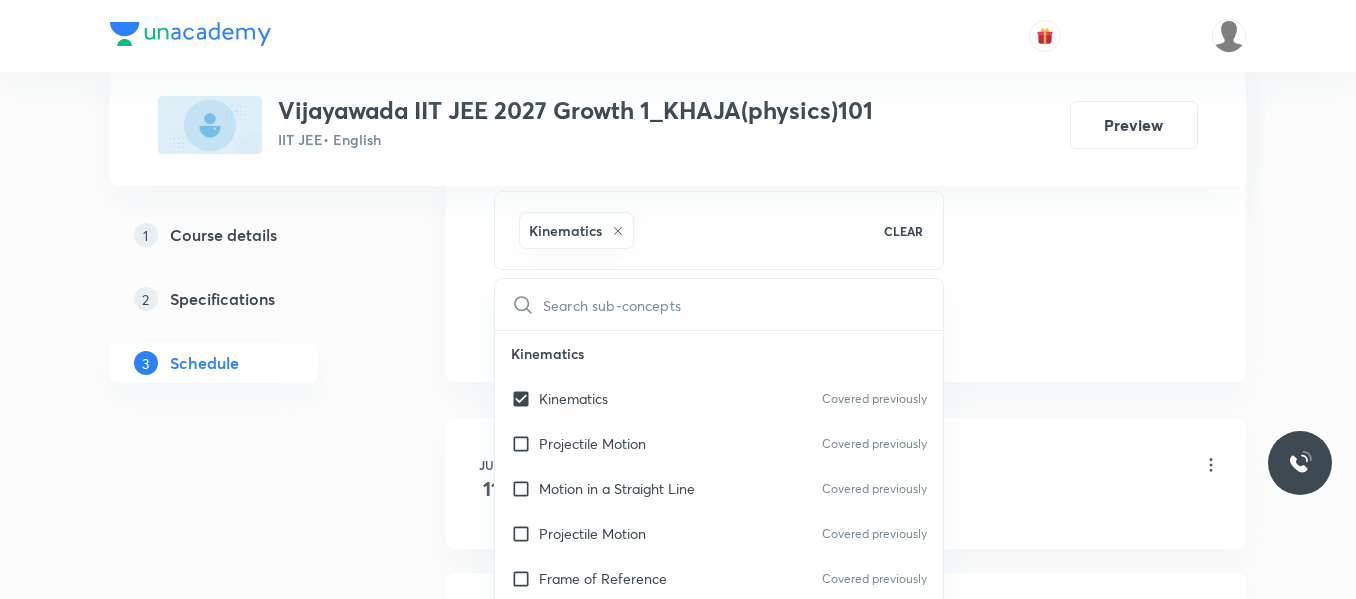 drag, startPoint x: 1085, startPoint y: 274, endPoint x: 926, endPoint y: 310, distance: 163.02454 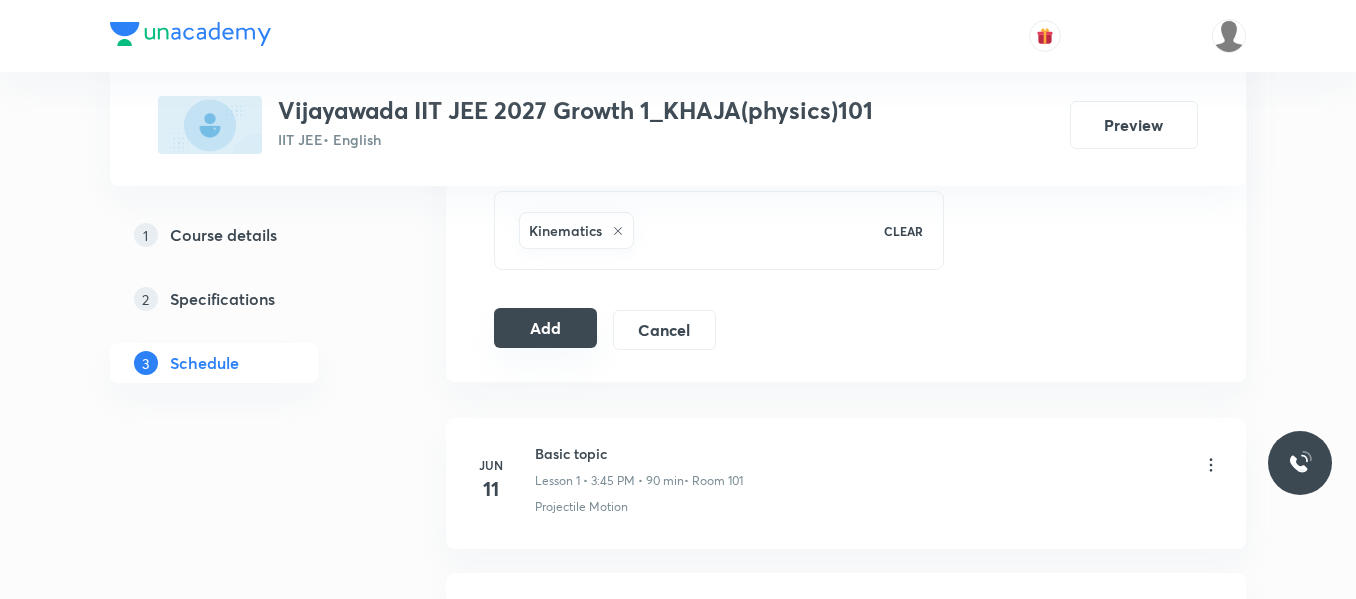 click on "Add" at bounding box center [545, 328] 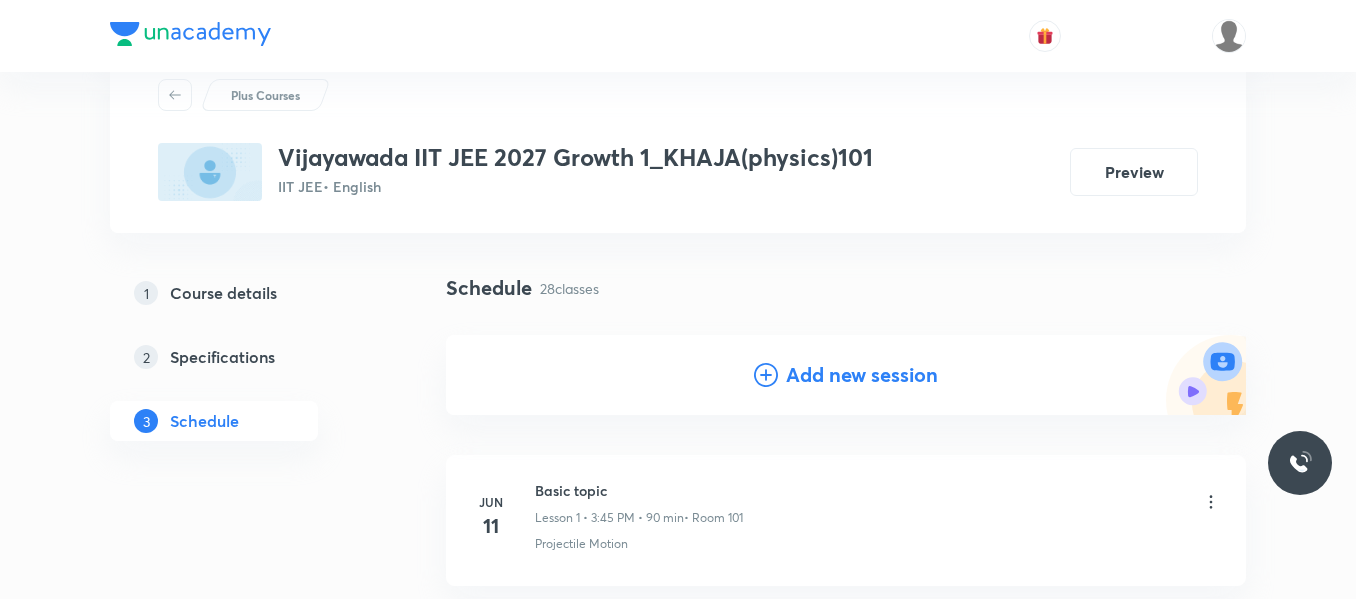 scroll, scrollTop: 100, scrollLeft: 0, axis: vertical 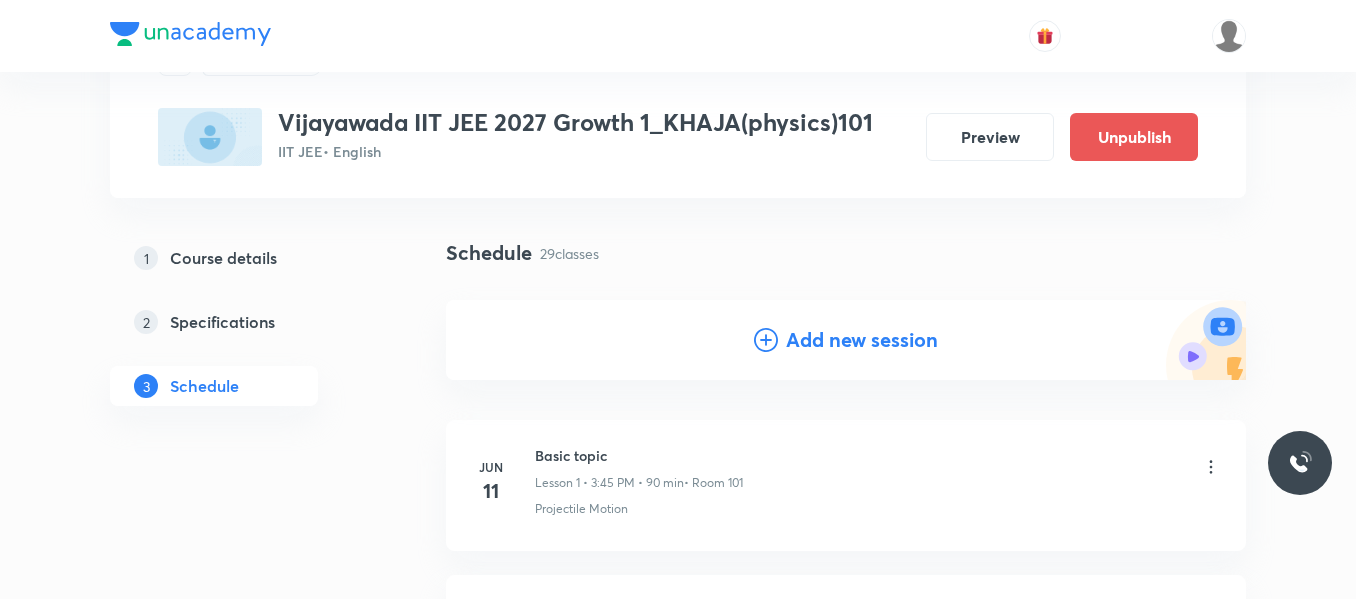 drag, startPoint x: 780, startPoint y: 369, endPoint x: 758, endPoint y: 353, distance: 27.202942 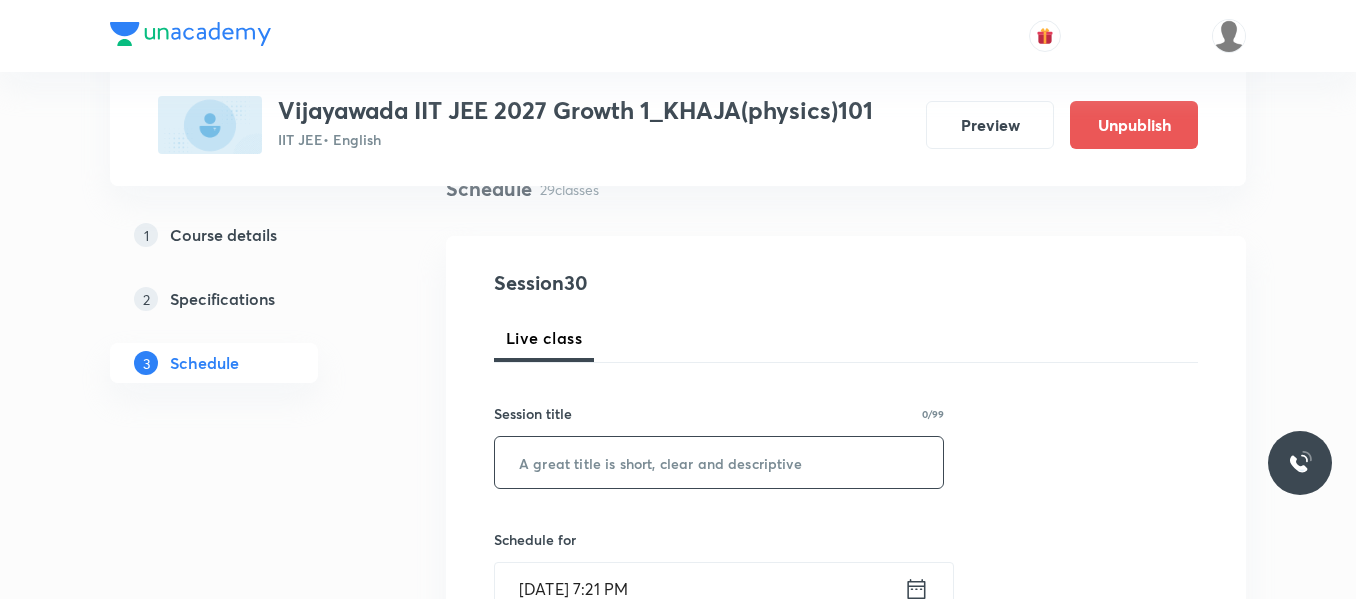 scroll, scrollTop: 200, scrollLeft: 0, axis: vertical 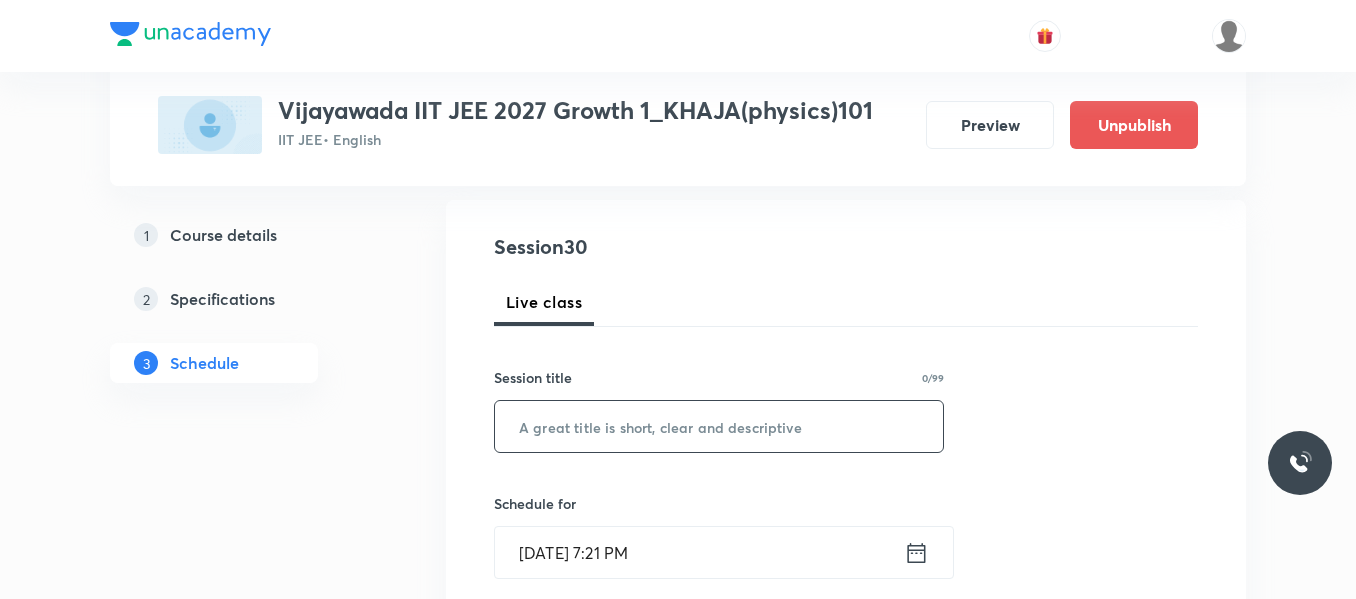 click at bounding box center [719, 426] 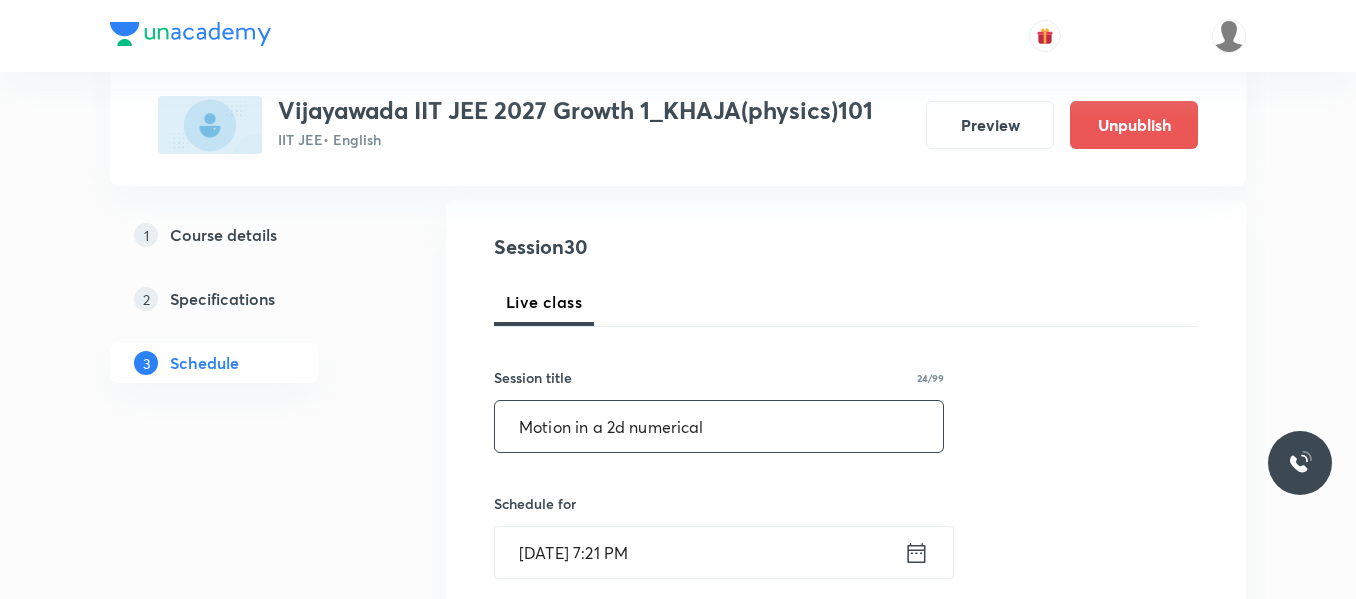 type on "Motion in a 2d numerical" 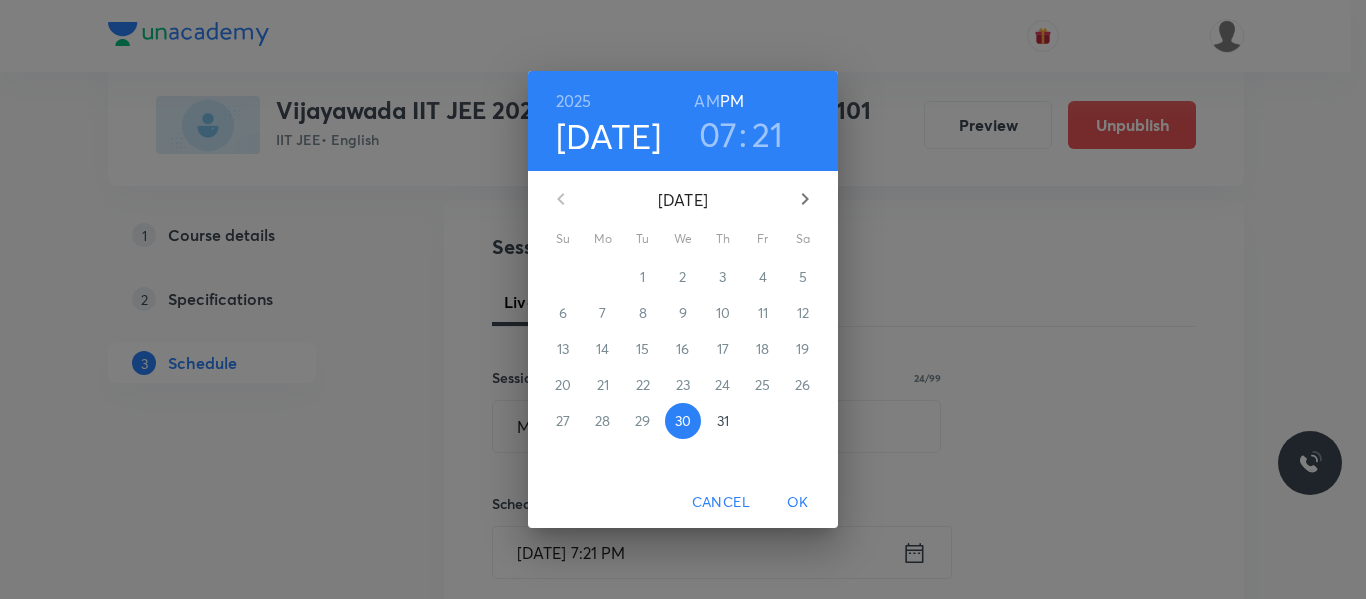 click on "31" at bounding box center [723, 421] 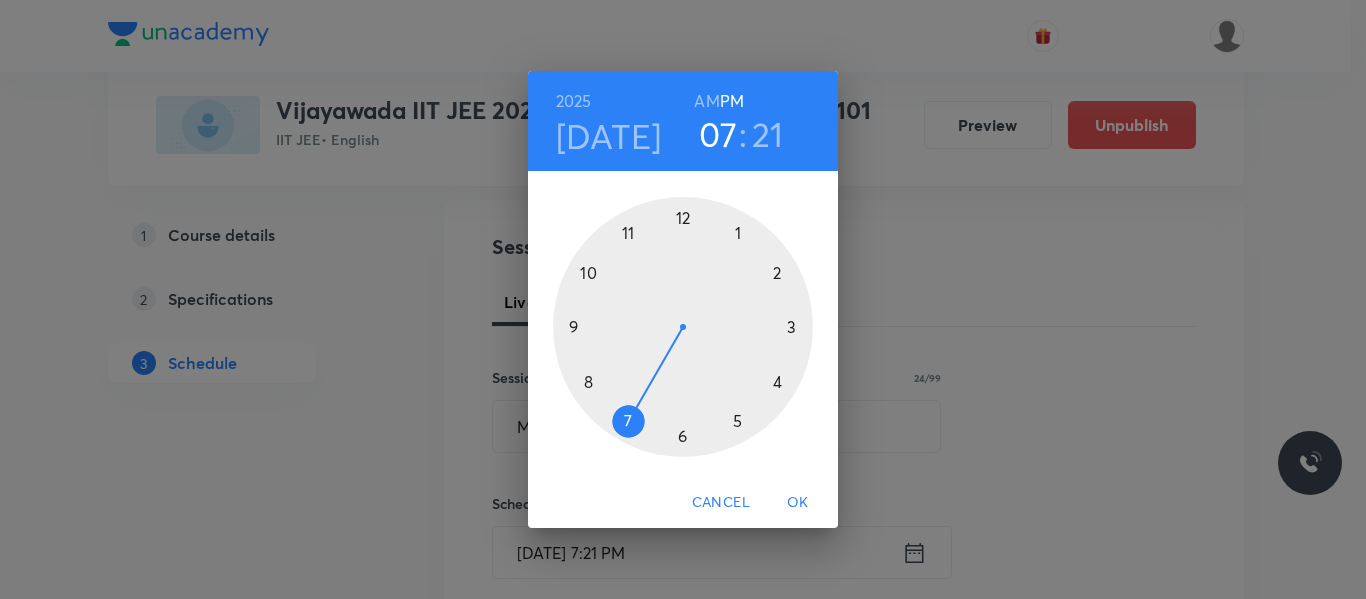 click at bounding box center [683, 327] 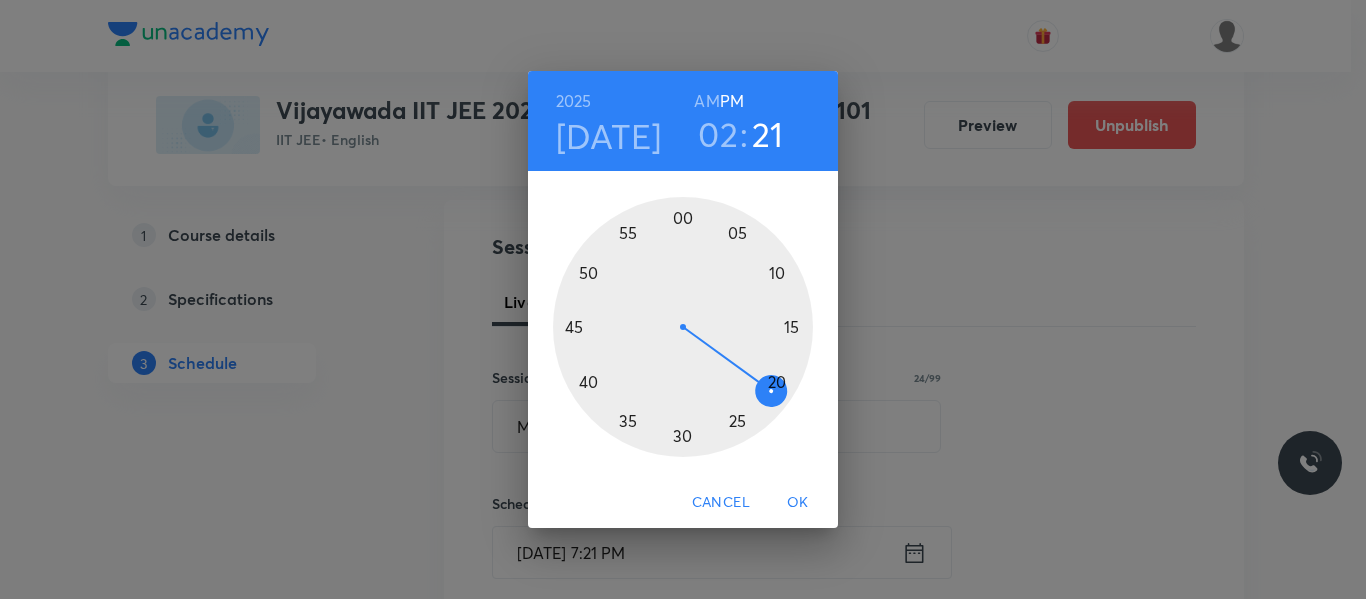 click at bounding box center (683, 327) 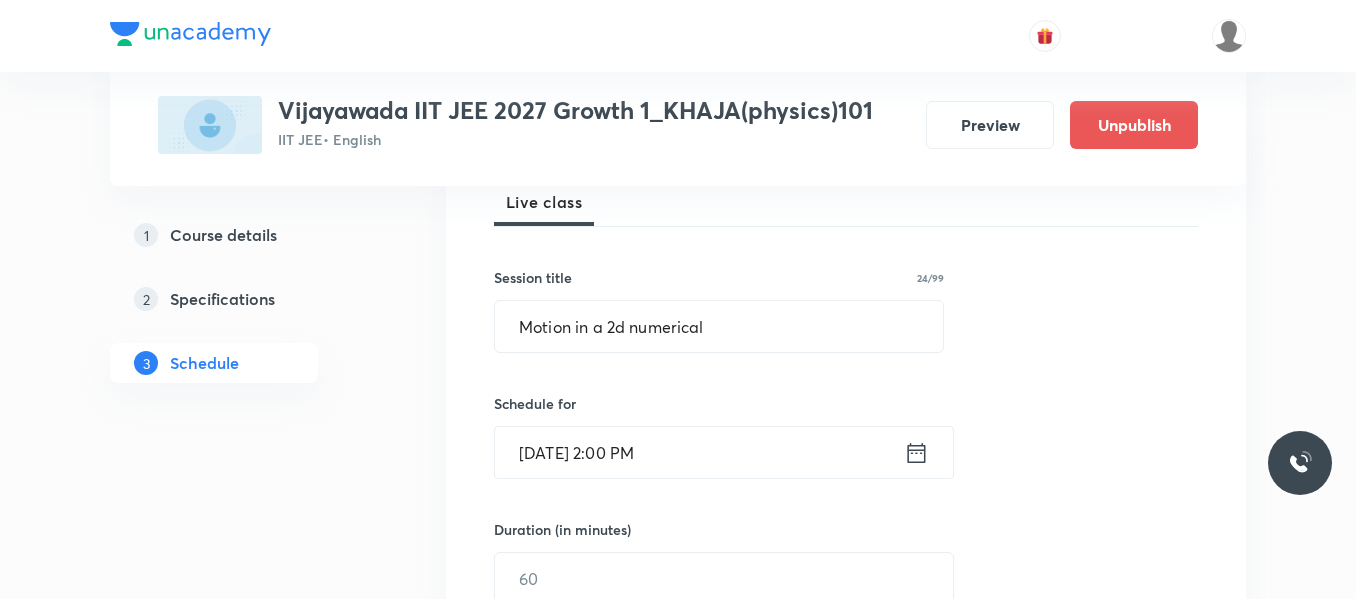 scroll, scrollTop: 400, scrollLeft: 0, axis: vertical 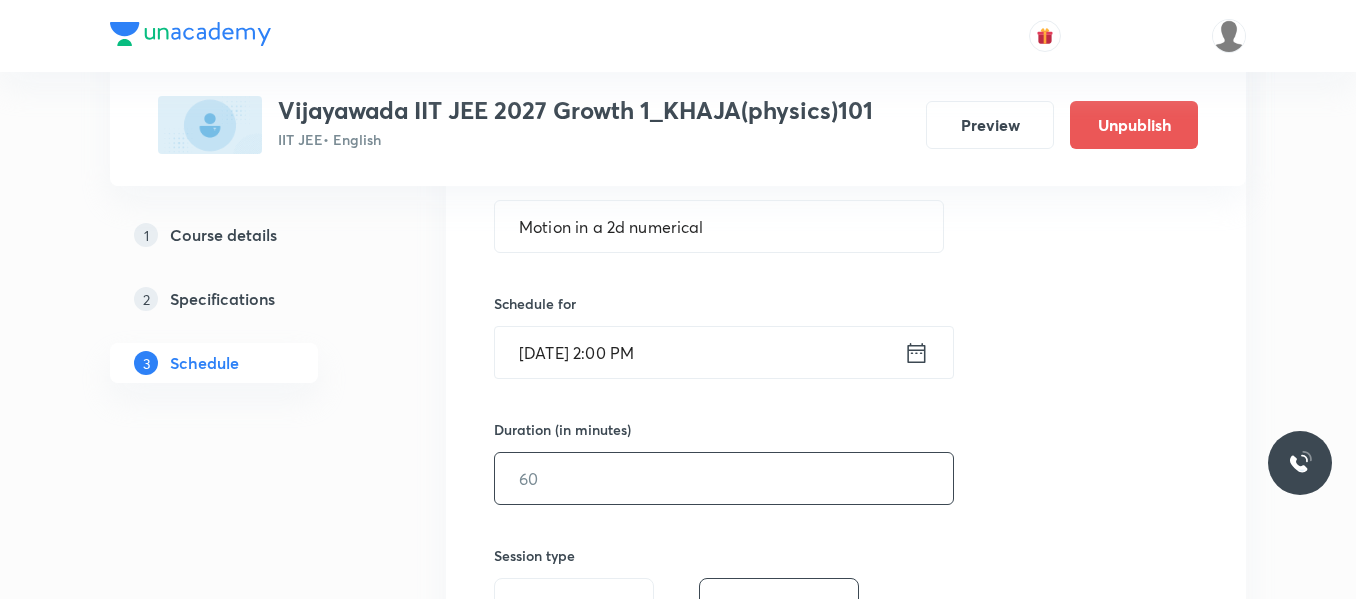 click at bounding box center [724, 478] 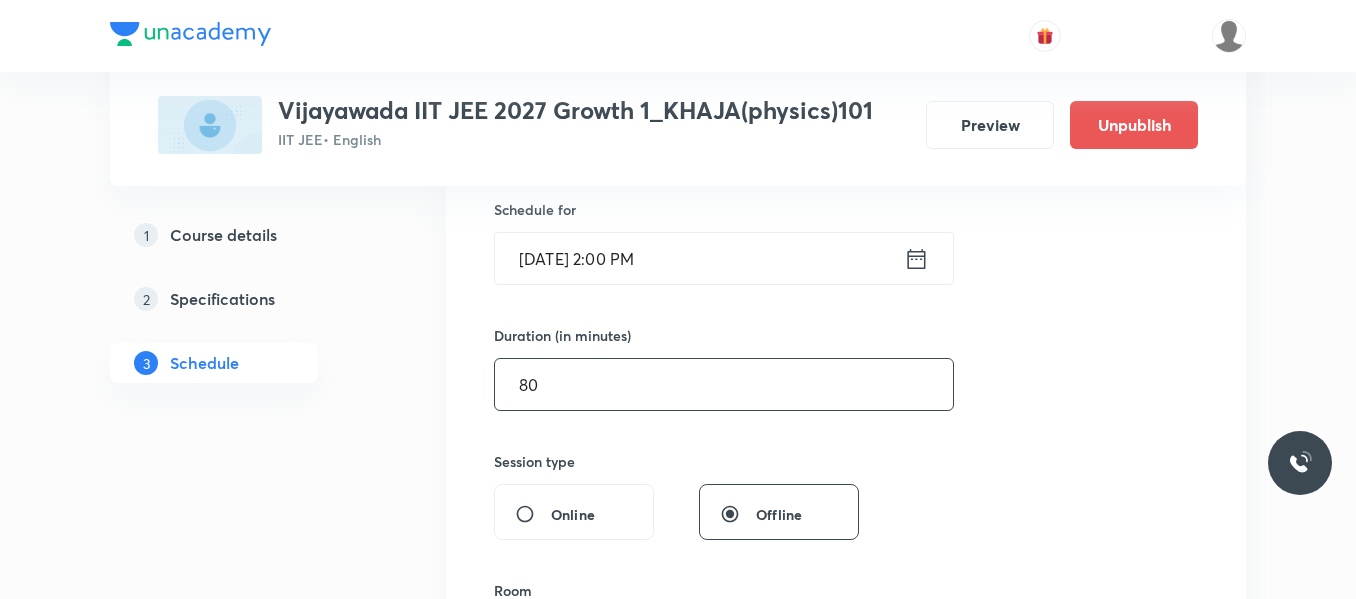 scroll, scrollTop: 700, scrollLeft: 0, axis: vertical 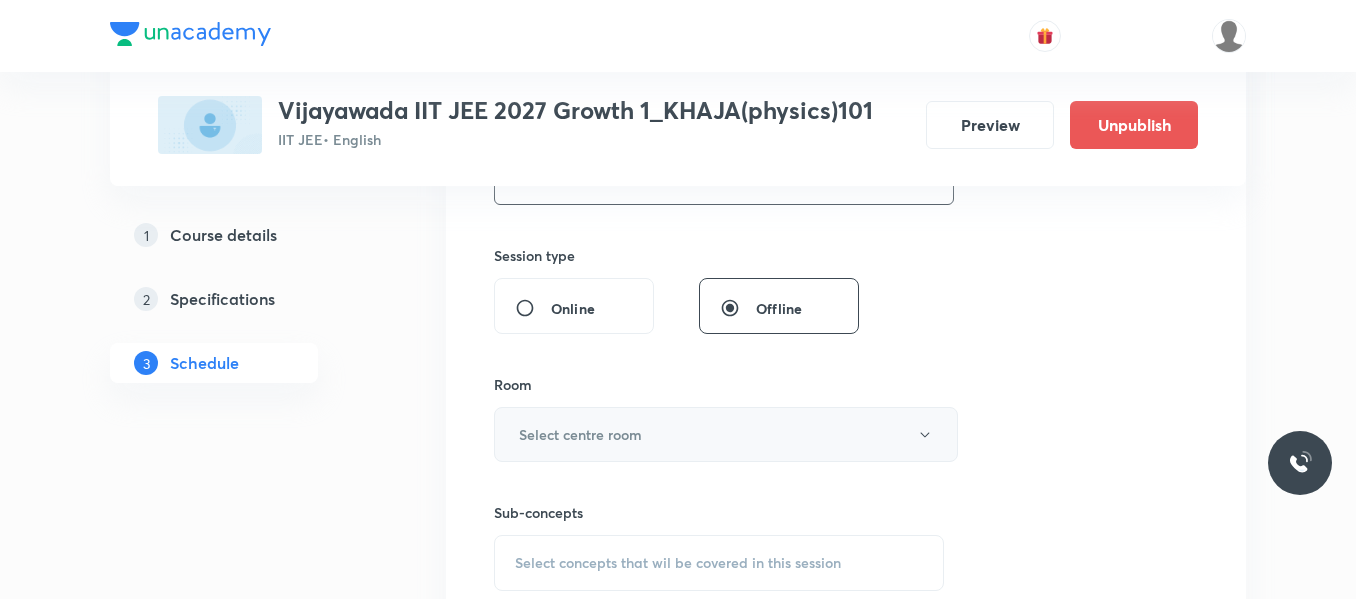 type on "80" 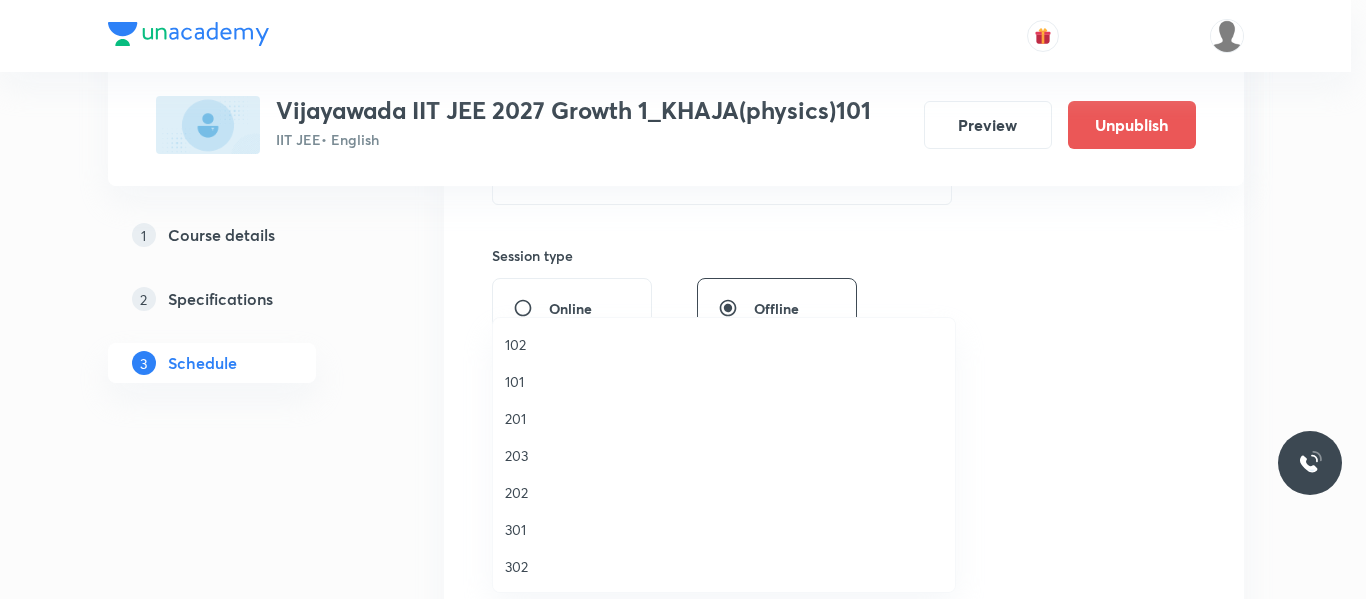 click on "101" at bounding box center (724, 381) 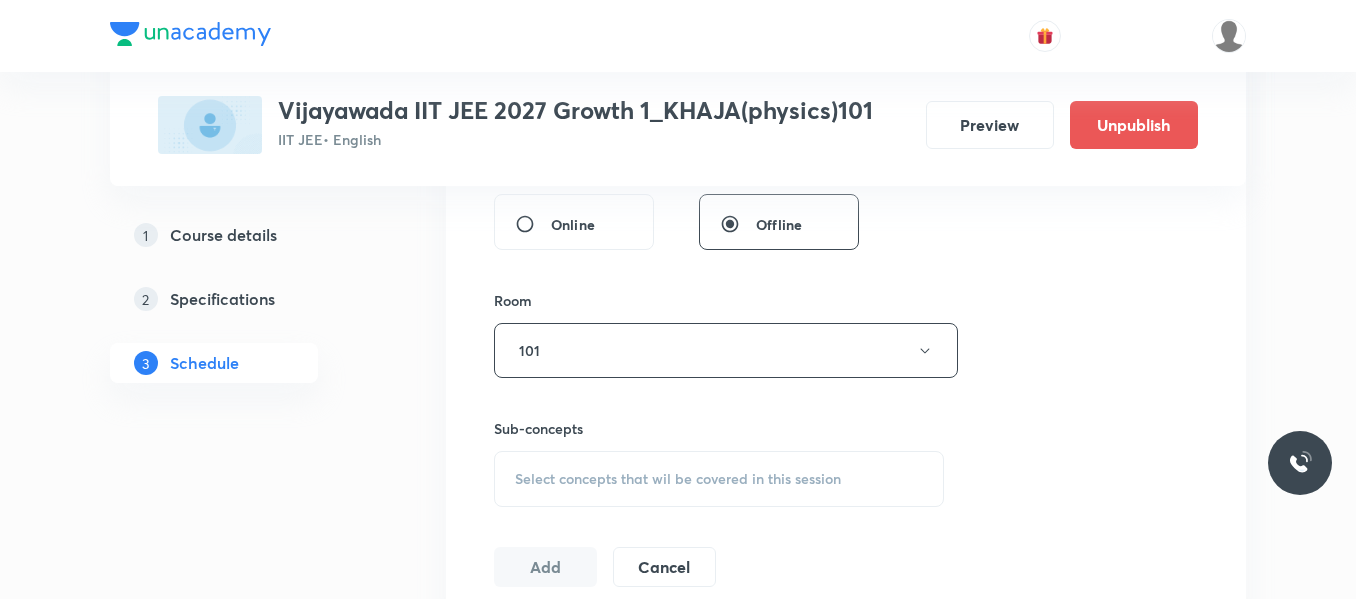 scroll, scrollTop: 900, scrollLeft: 0, axis: vertical 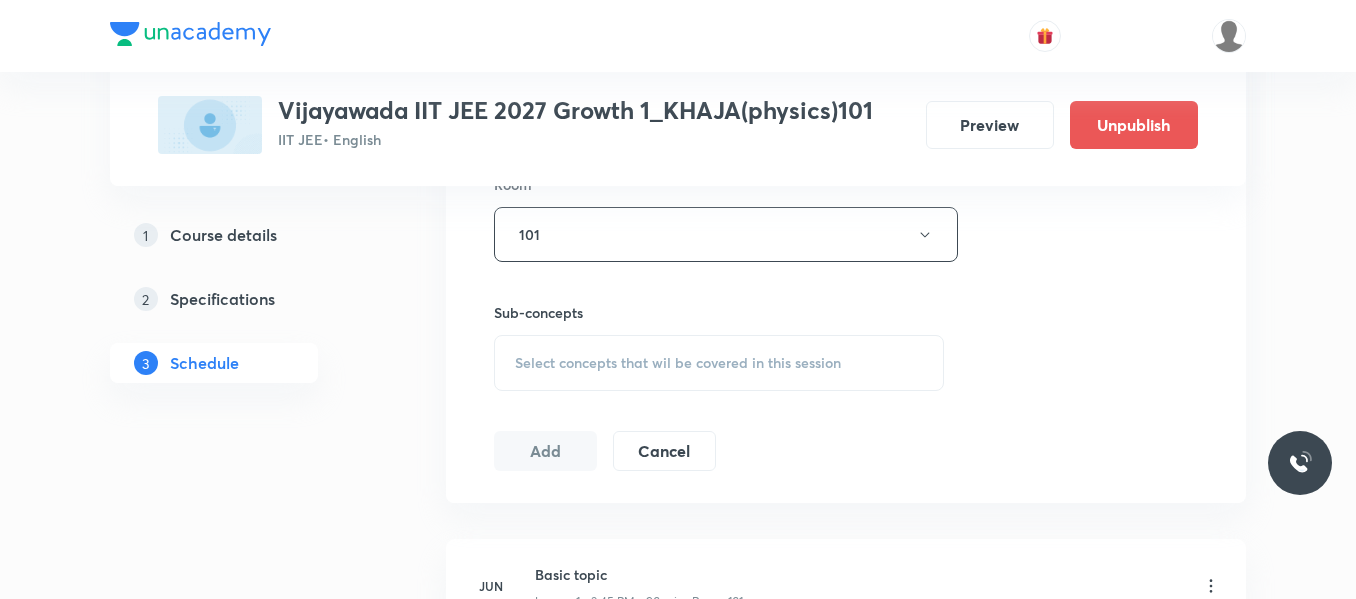 click on "Select concepts that wil be covered in this session" at bounding box center (719, 363) 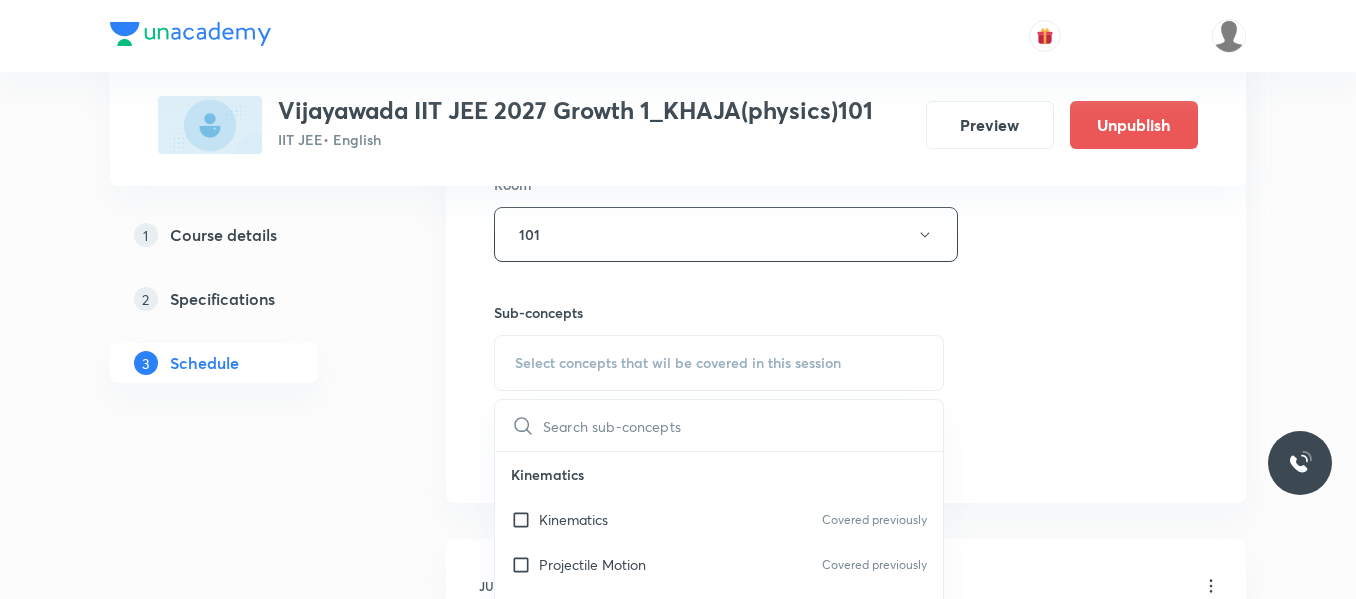 scroll, scrollTop: 1000, scrollLeft: 0, axis: vertical 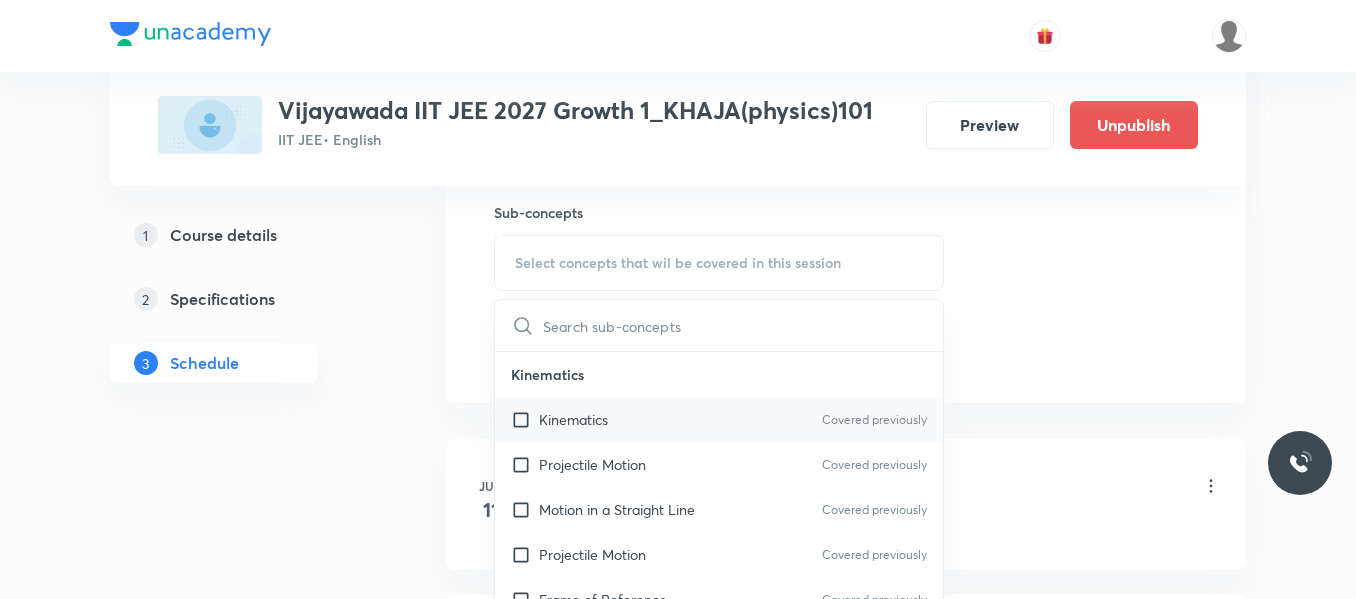click on "Kinematics" at bounding box center (573, 419) 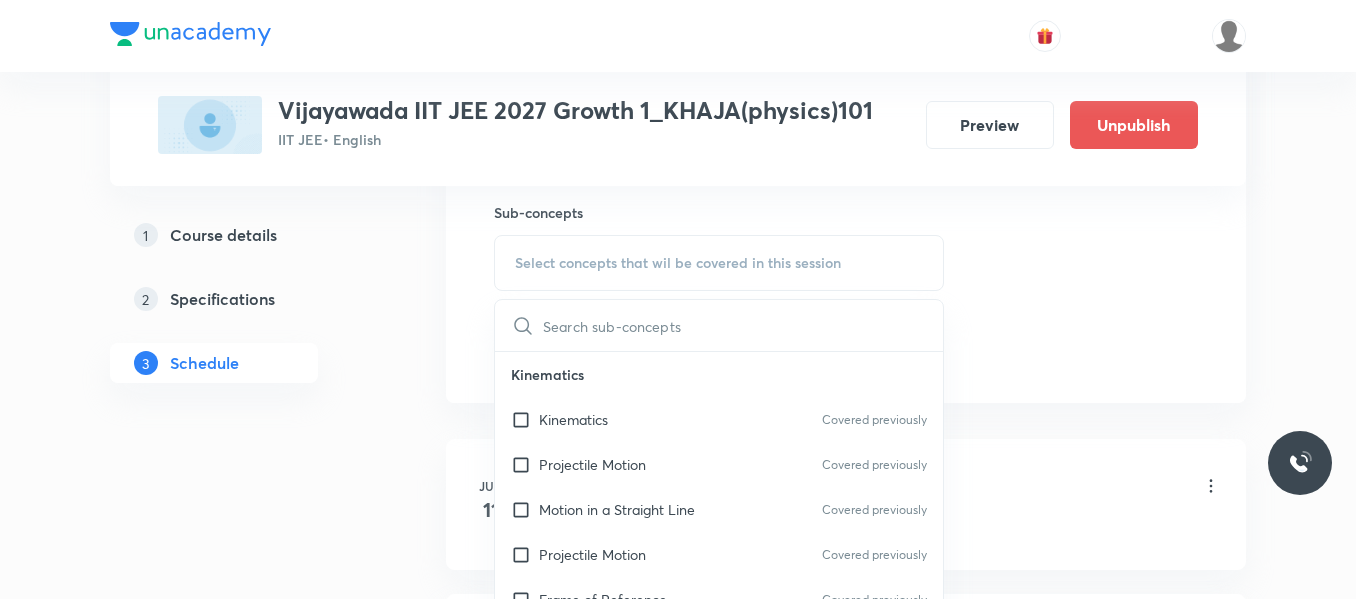 checkbox on "true" 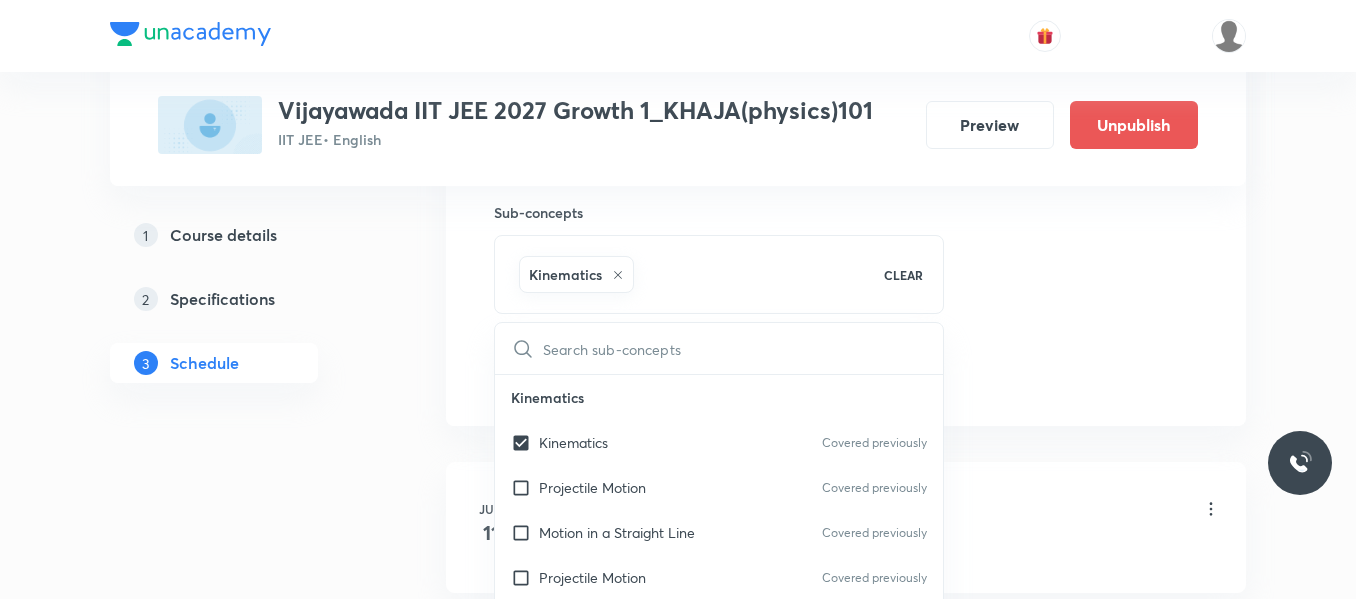 click on "Session  30 Live class Session title 24/99 Motion in a 2d numerical ​ Schedule for Jul 31, 2025, 2:00 PM ​ Duration (in minutes) 80 ​   Session type Online Offline Room 101 Sub-concepts Kinematics CLEAR ​ Kinematics Kinematics Covered previously Projectile Motion Covered previously Motion in a Straight Line Covered previously Projectile Motion Covered previously Frame of Reference   Covered previously Horizontal Projectile Covered previously Trajectory  Covered previously Minimum Velocity & angle to hit a Given Point   Relative Motion Displacement and Distance  Velocity and Speed  Acceleration  Motion in a Straight Line  One- Dimensional Motion in a Vertical Line  Motion Upon an Inclined Plane  Relative Motion in One dimension Graphs in Motion in One Dimension Relative Motion Motion in a Plane Position Vector, Velocity, and Acceleration Straight Line Motion and Equation of Motion Straight Line Motion (Graphical Method) Variable Acceleration Motion under Gravity Relative Motion (Basic) River Boat Cases" at bounding box center (846, -87) 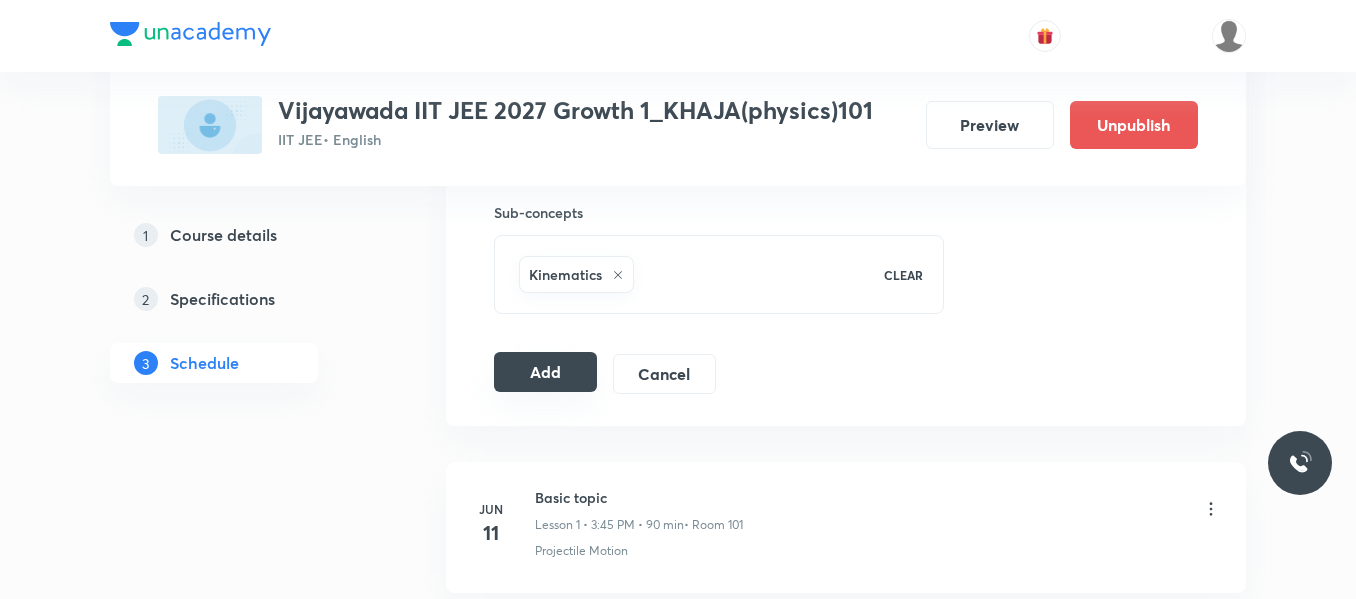 click on "Add" at bounding box center (545, 372) 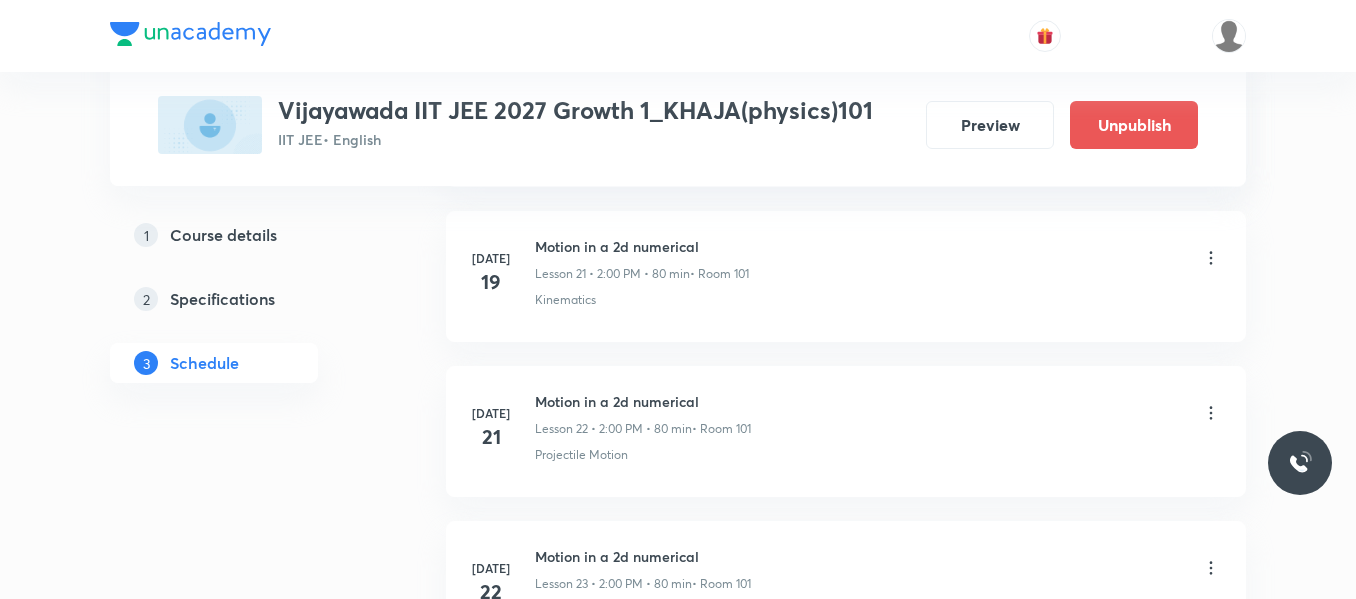 scroll, scrollTop: 4735, scrollLeft: 0, axis: vertical 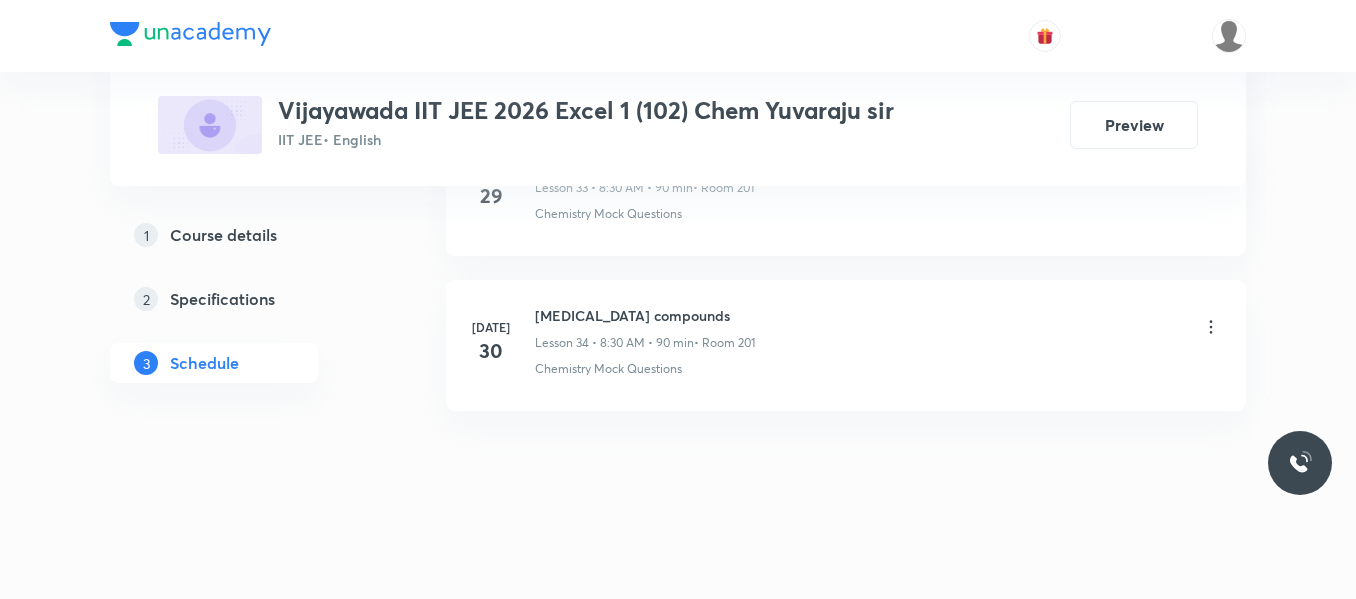 drag, startPoint x: 586, startPoint y: 322, endPoint x: 825, endPoint y: 339, distance: 239.60384 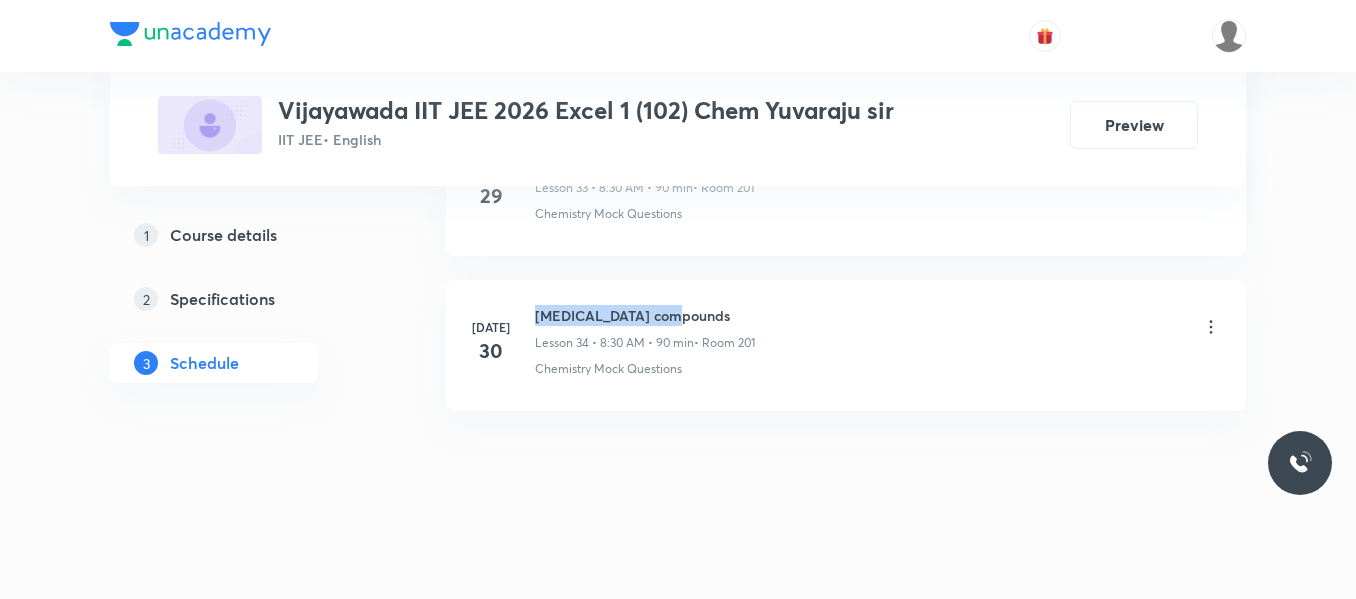 drag, startPoint x: 537, startPoint y: 309, endPoint x: 826, endPoint y: 306, distance: 289.01556 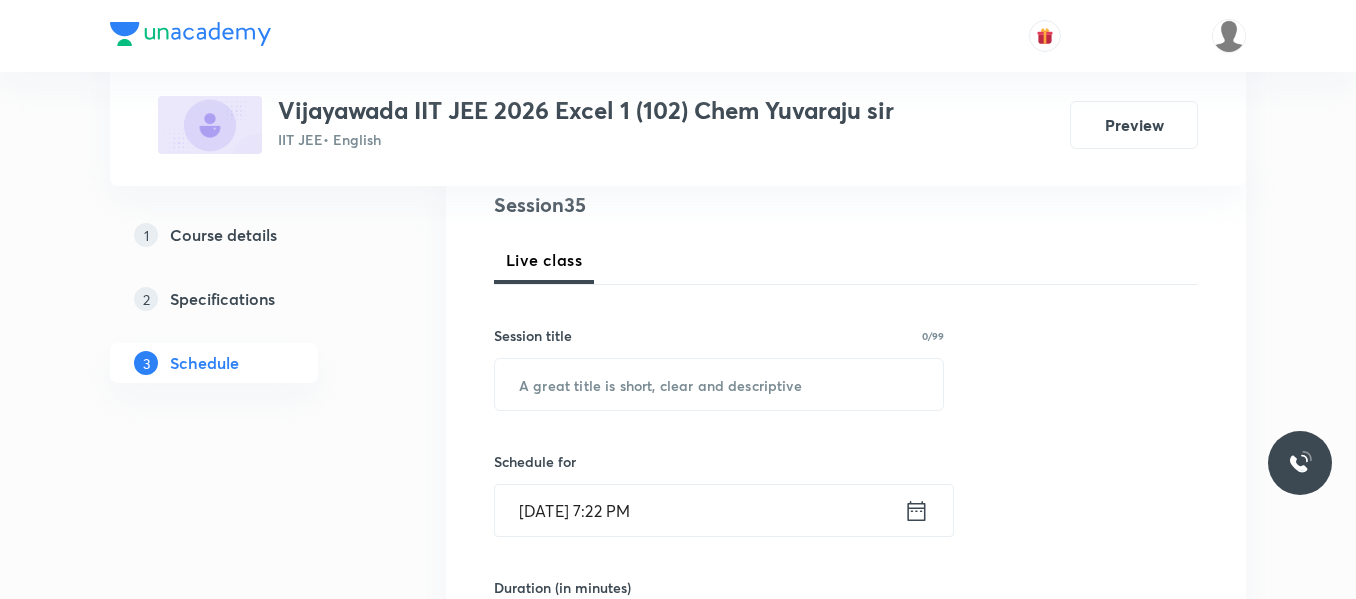 scroll, scrollTop: 274, scrollLeft: 0, axis: vertical 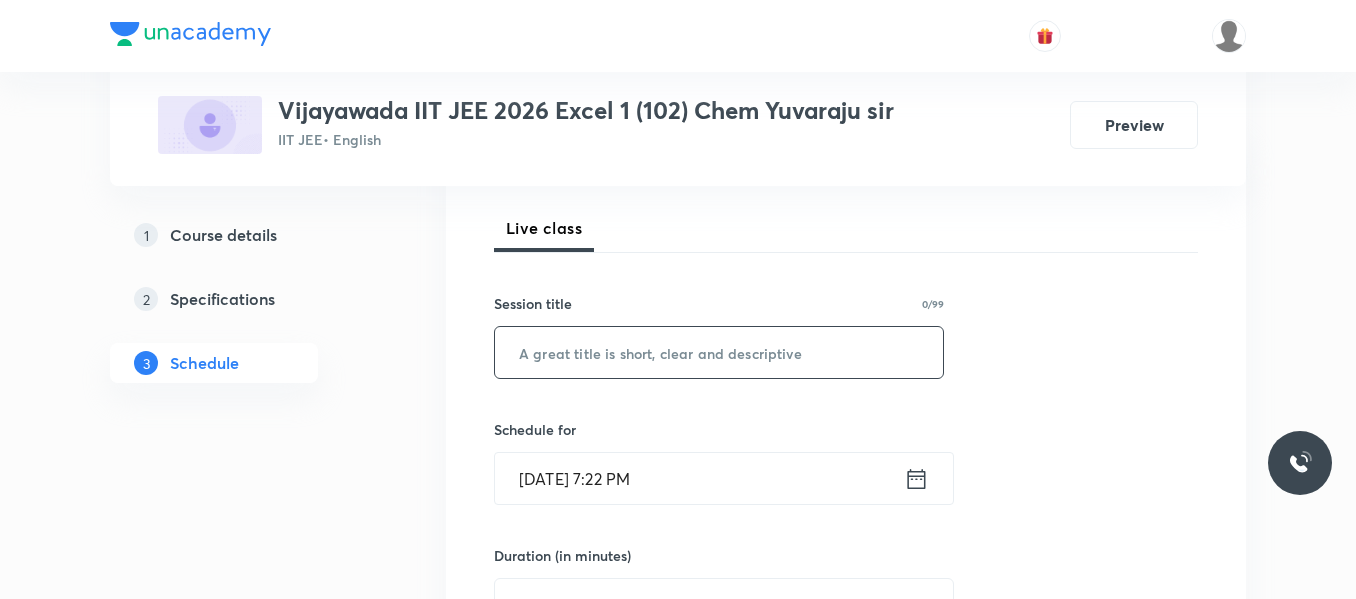 click at bounding box center [719, 352] 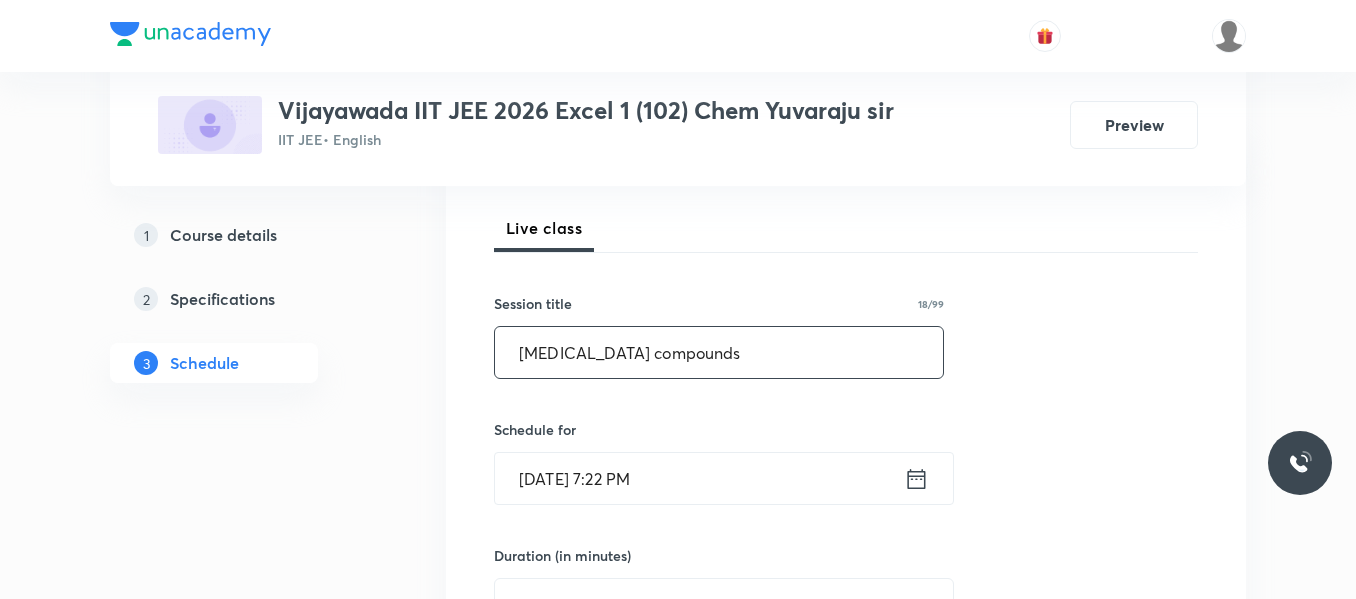 type on "Carbonyl compounds" 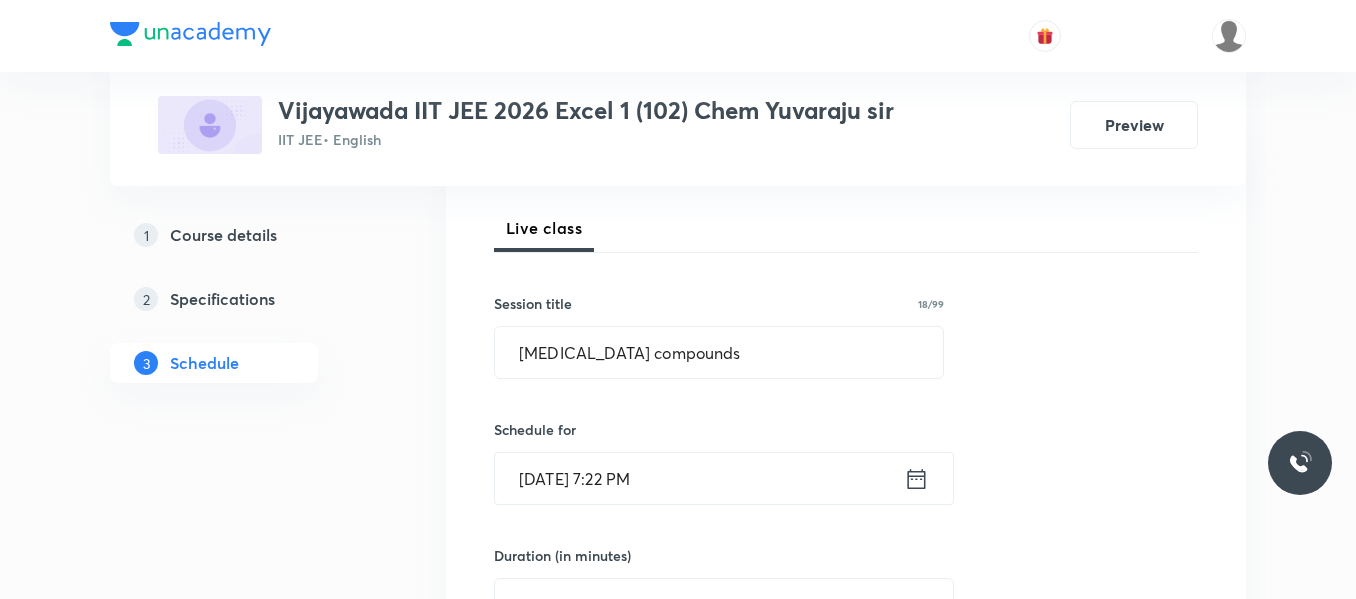 click 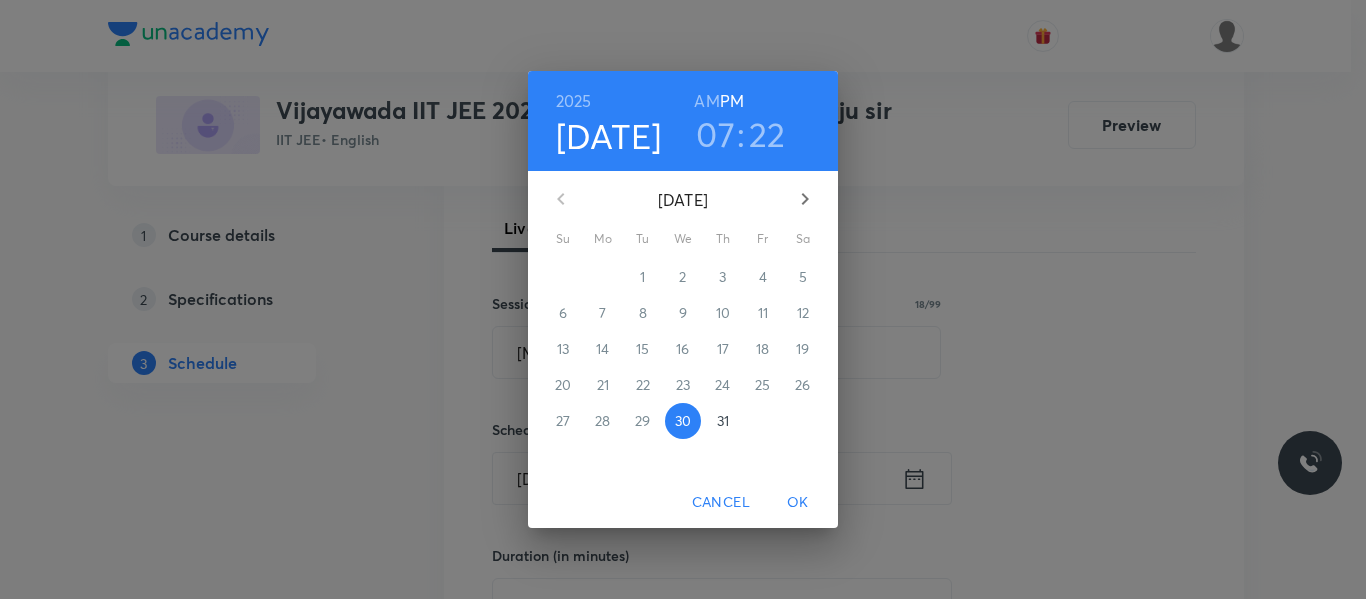 click on "31" at bounding box center [723, 421] 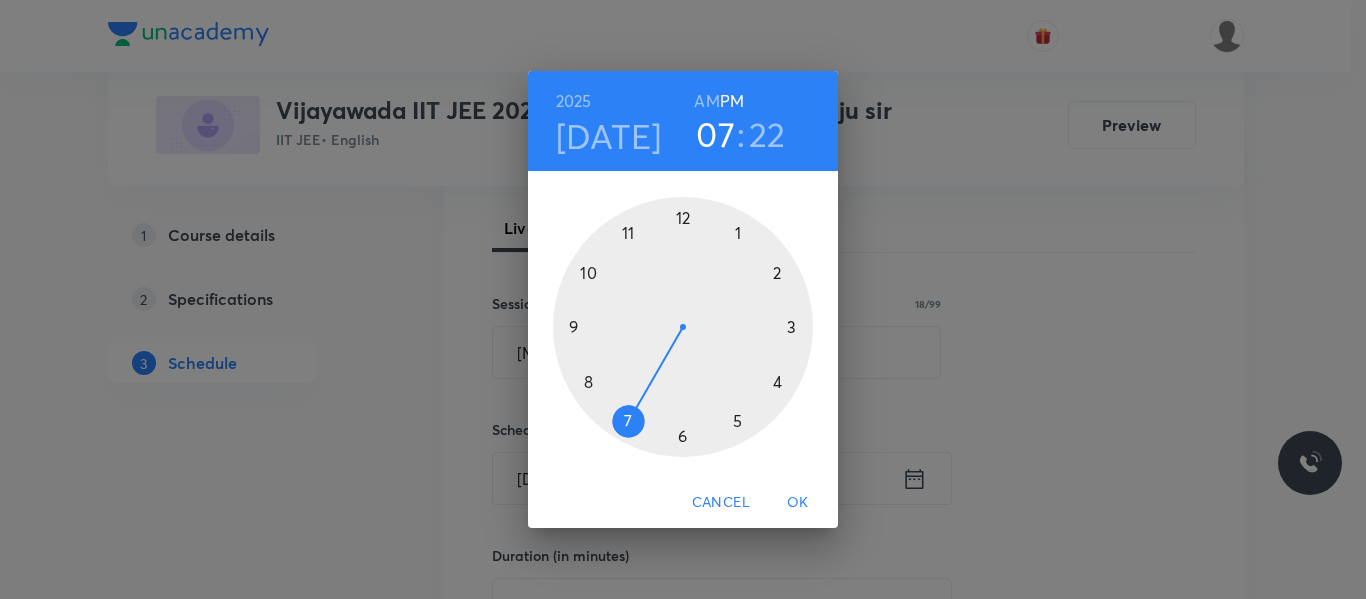 drag, startPoint x: 592, startPoint y: 385, endPoint x: 712, endPoint y: 181, distance: 236.677 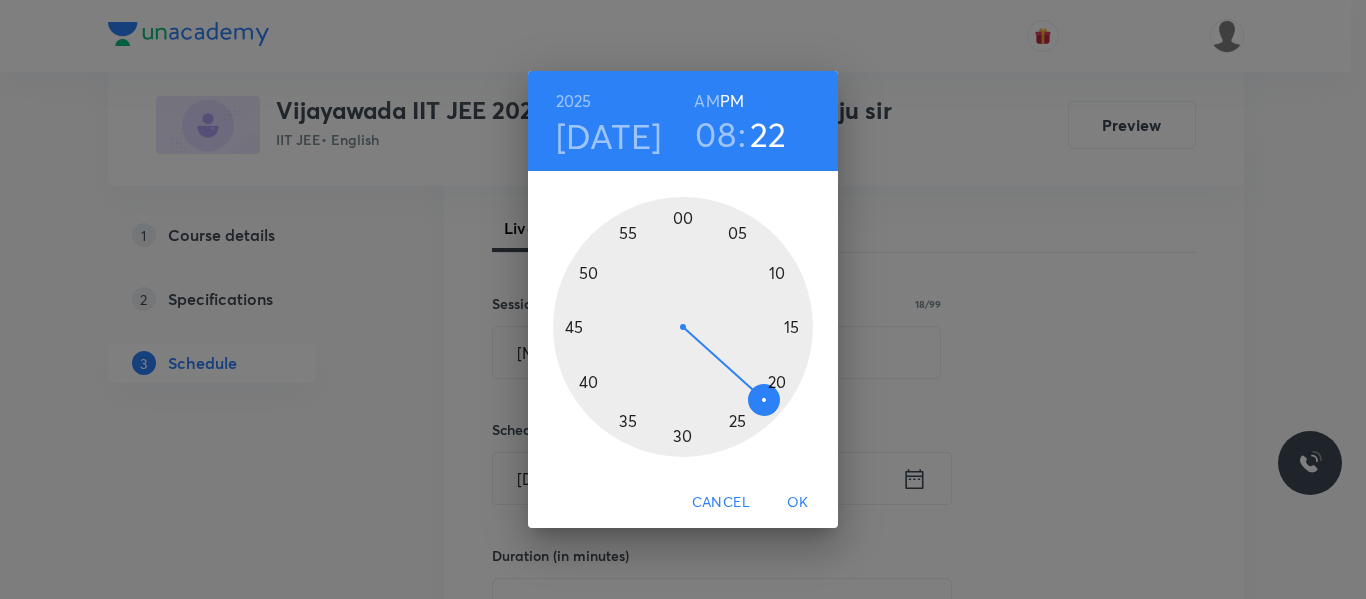click on "AM" at bounding box center [706, 101] 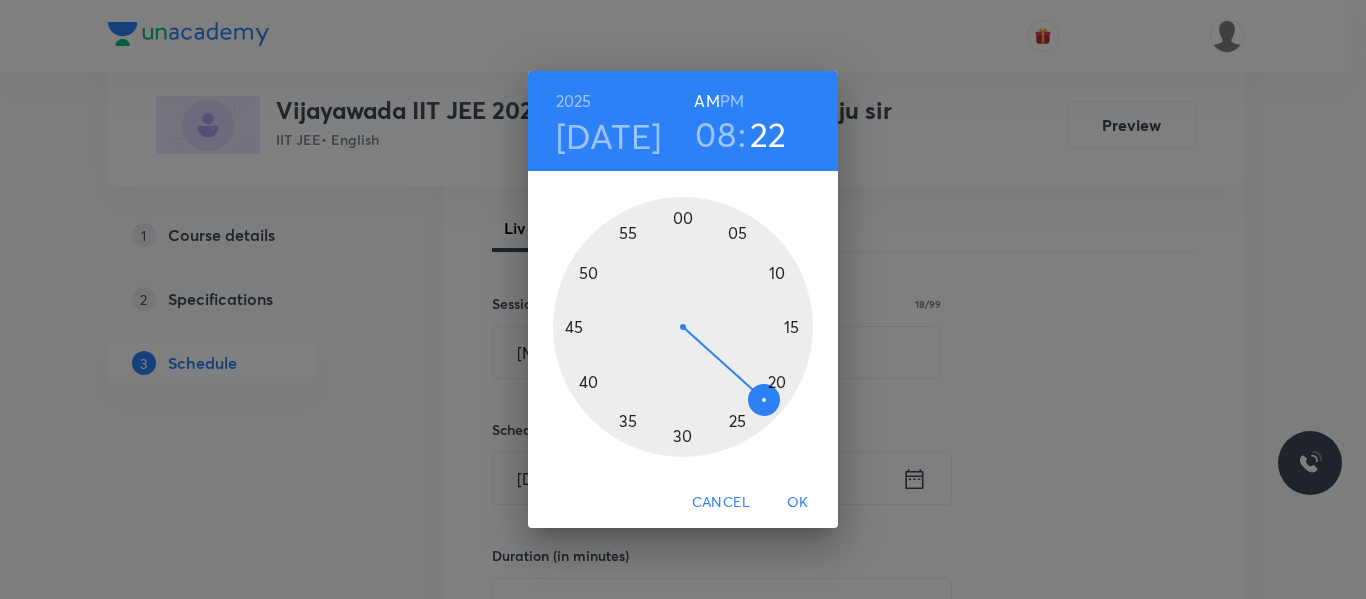 click at bounding box center (683, 327) 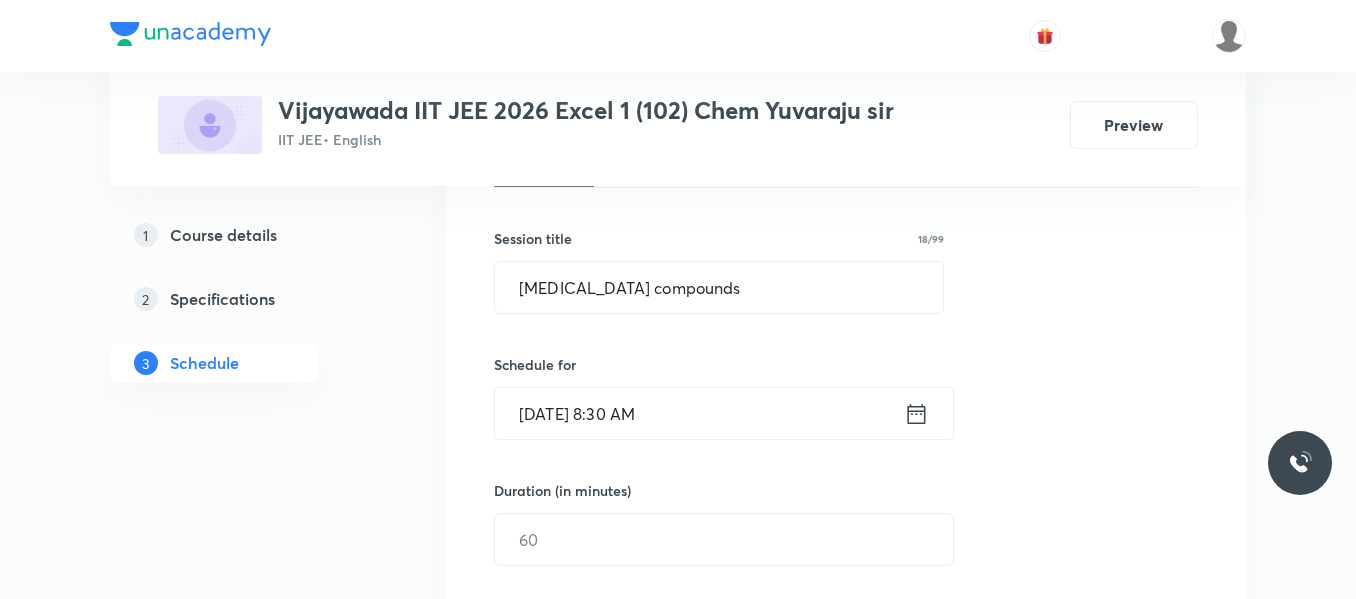 scroll, scrollTop: 374, scrollLeft: 0, axis: vertical 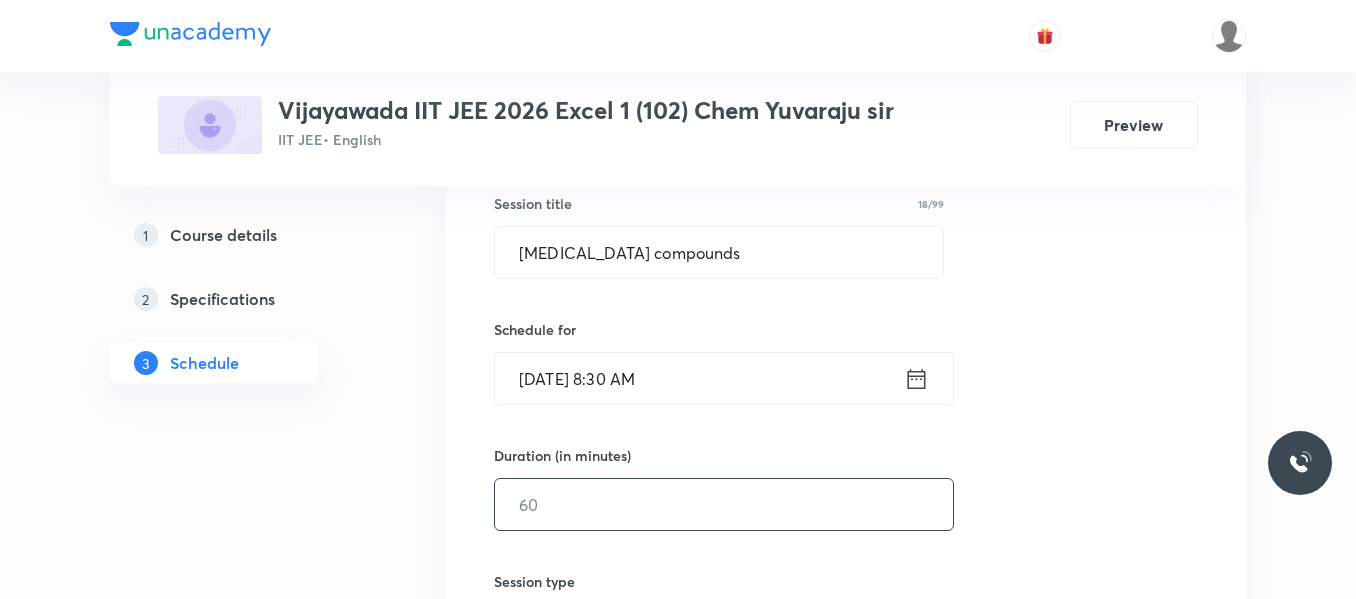 click at bounding box center [724, 504] 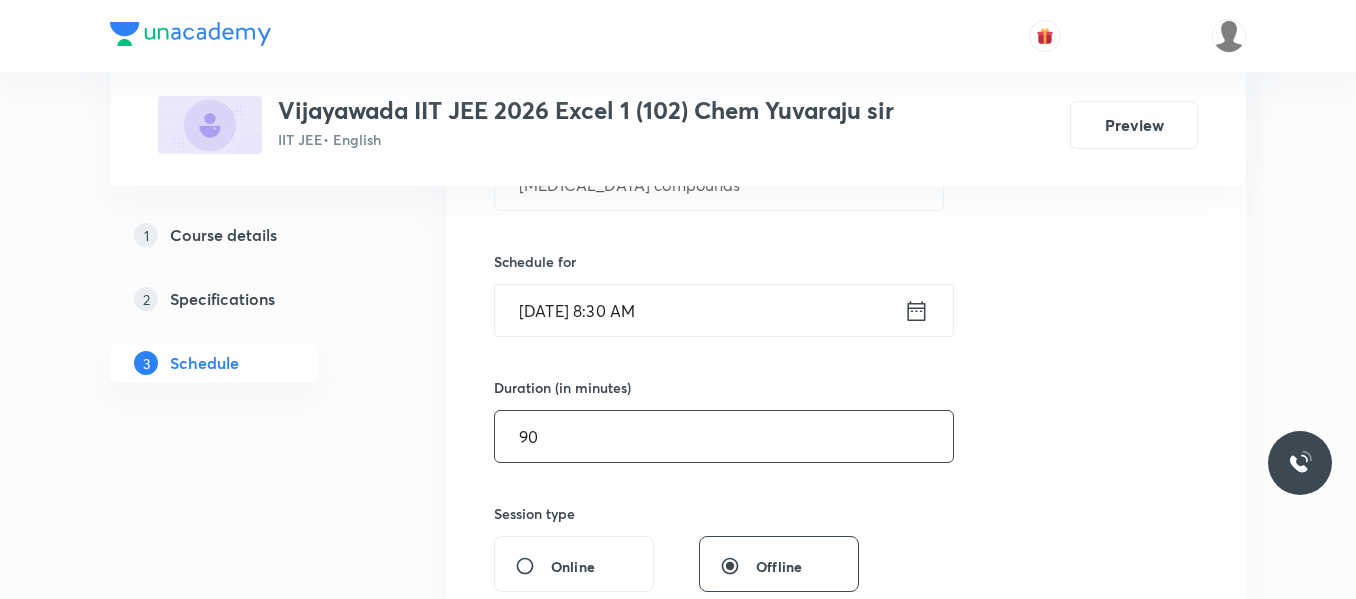 scroll, scrollTop: 574, scrollLeft: 0, axis: vertical 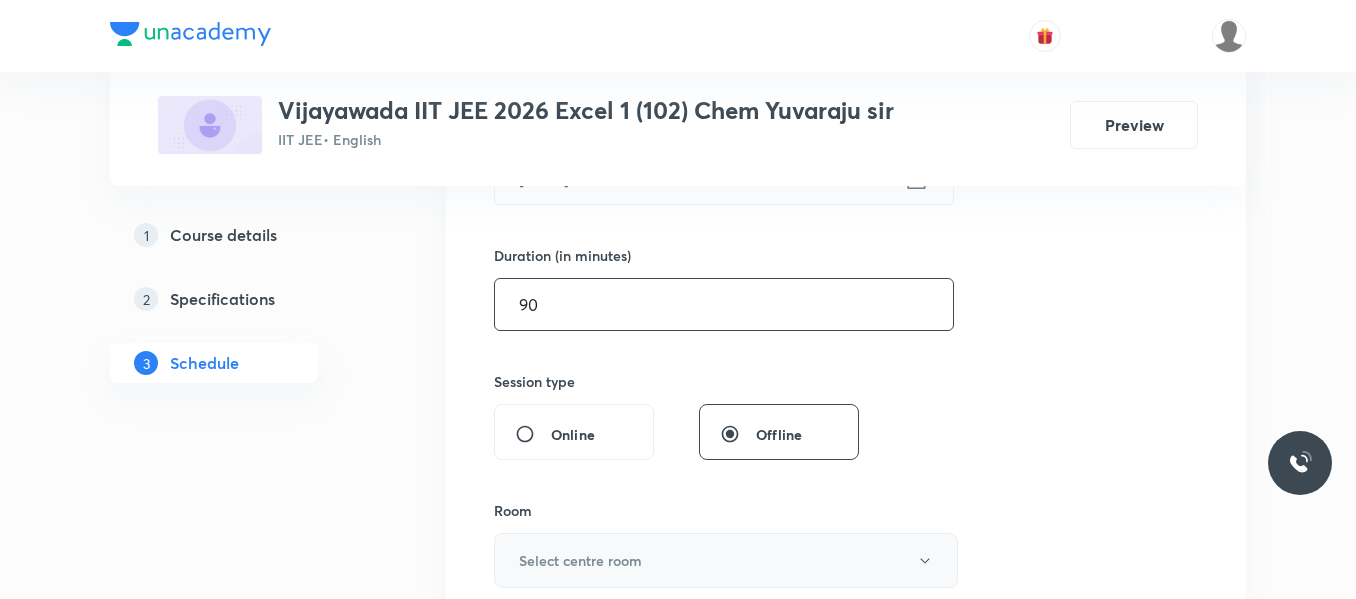 type on "90" 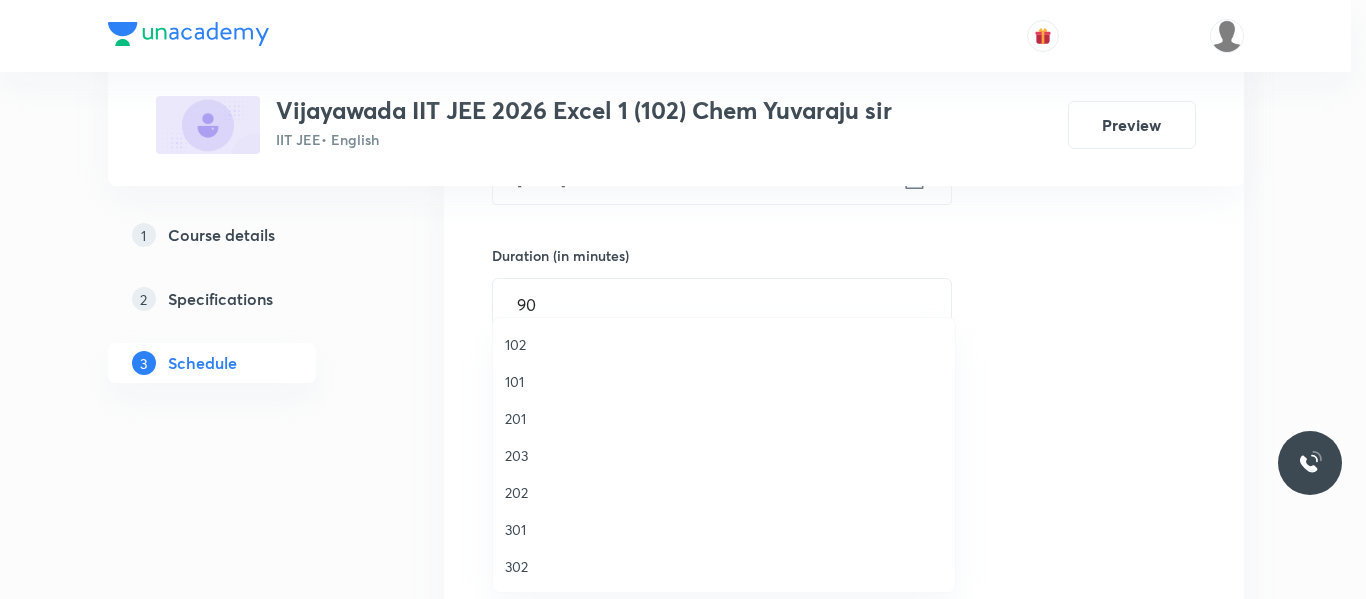click on "201" at bounding box center (724, 418) 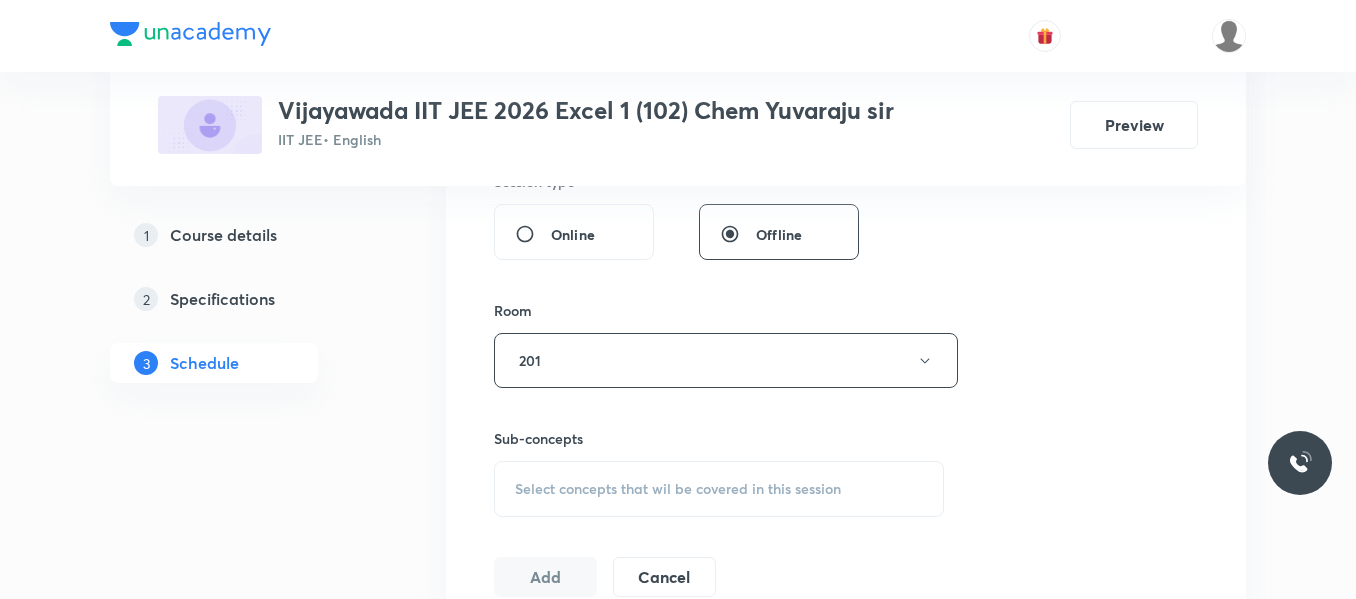 click on "Select concepts that wil be covered in this session" at bounding box center (719, 489) 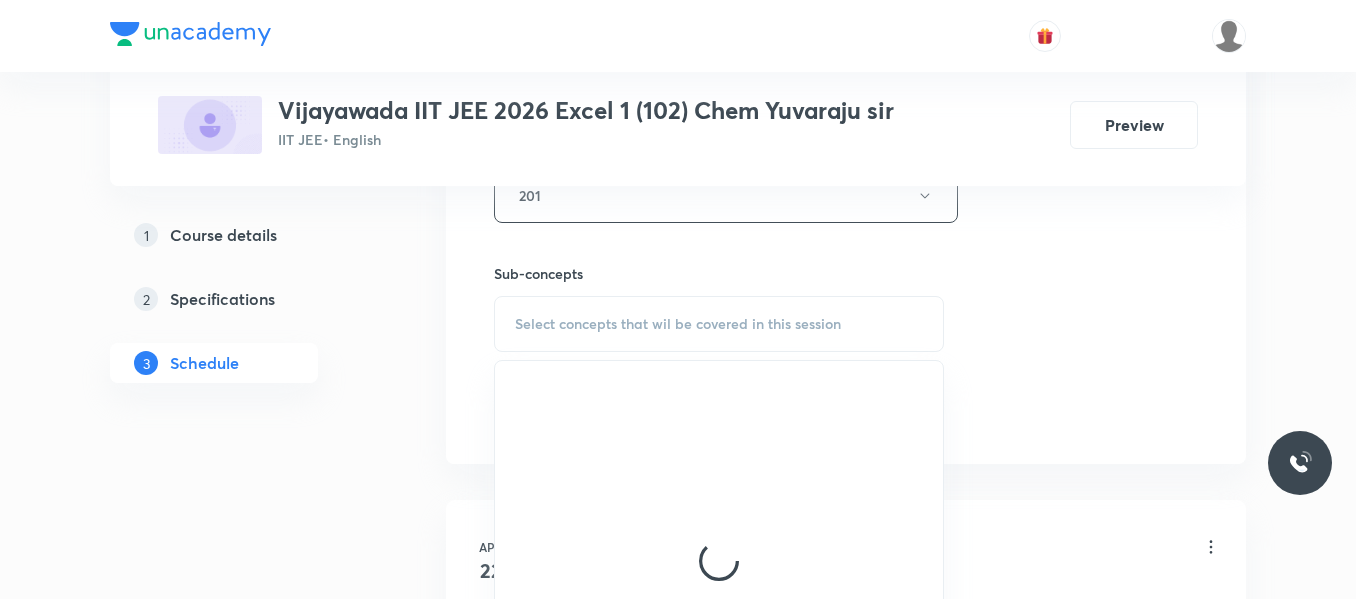 scroll, scrollTop: 974, scrollLeft: 0, axis: vertical 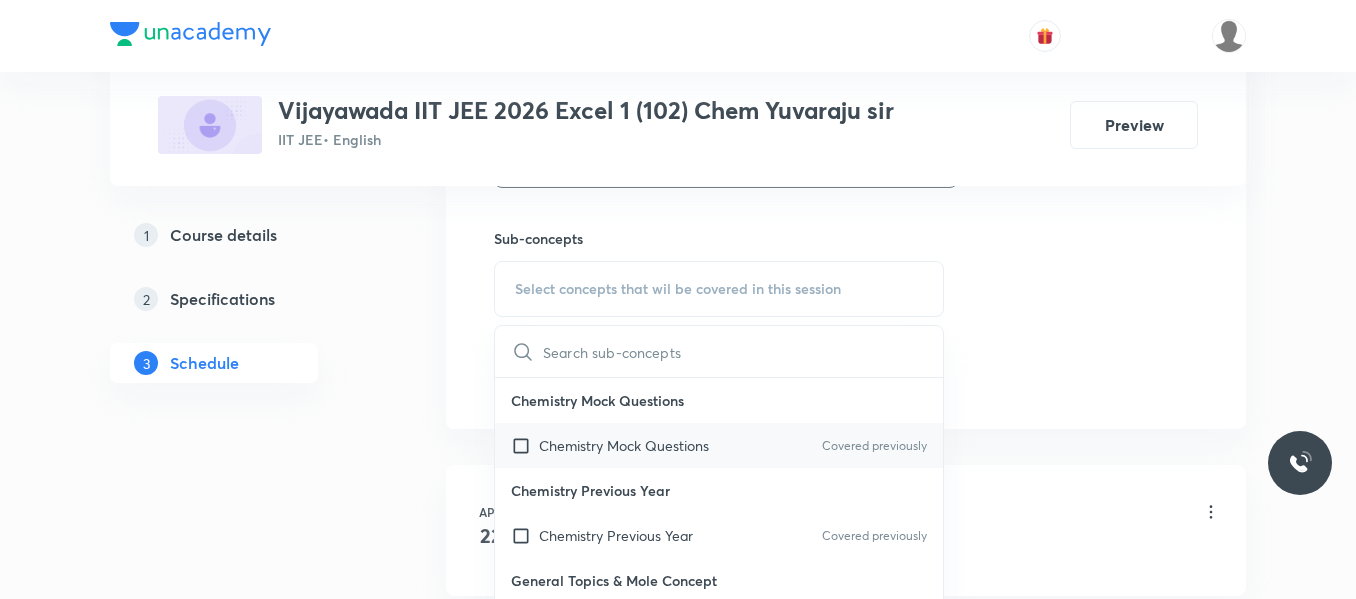 click on "Chemistry Mock Questions" at bounding box center (624, 445) 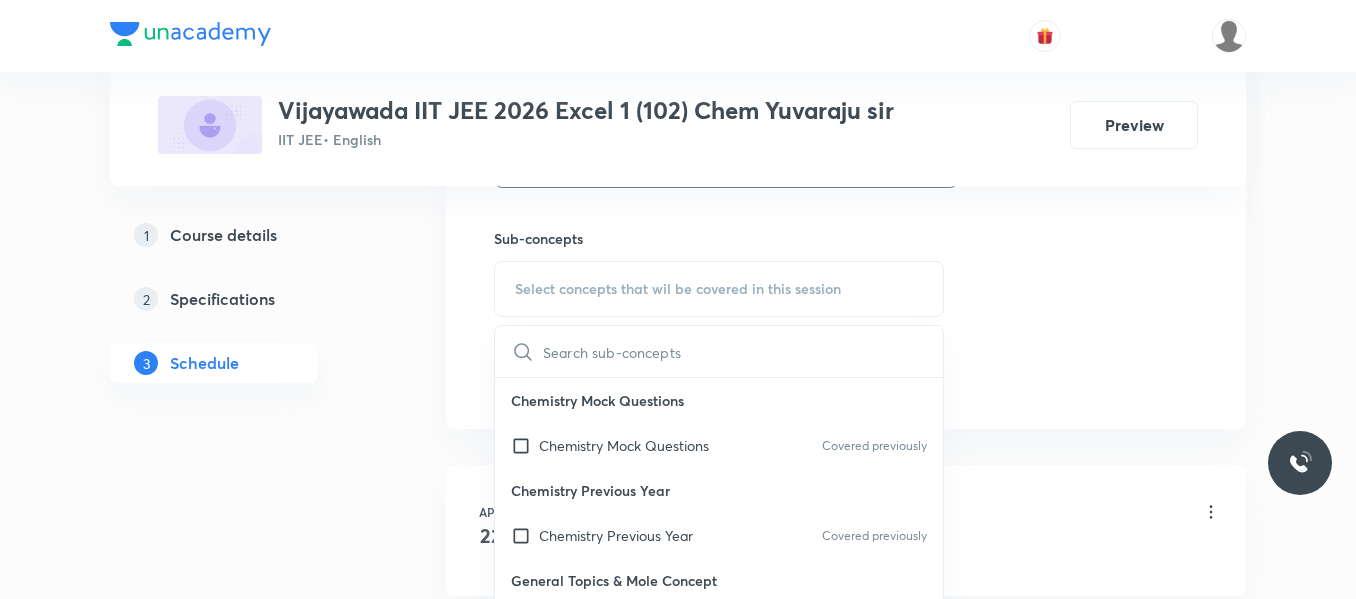 checkbox on "true" 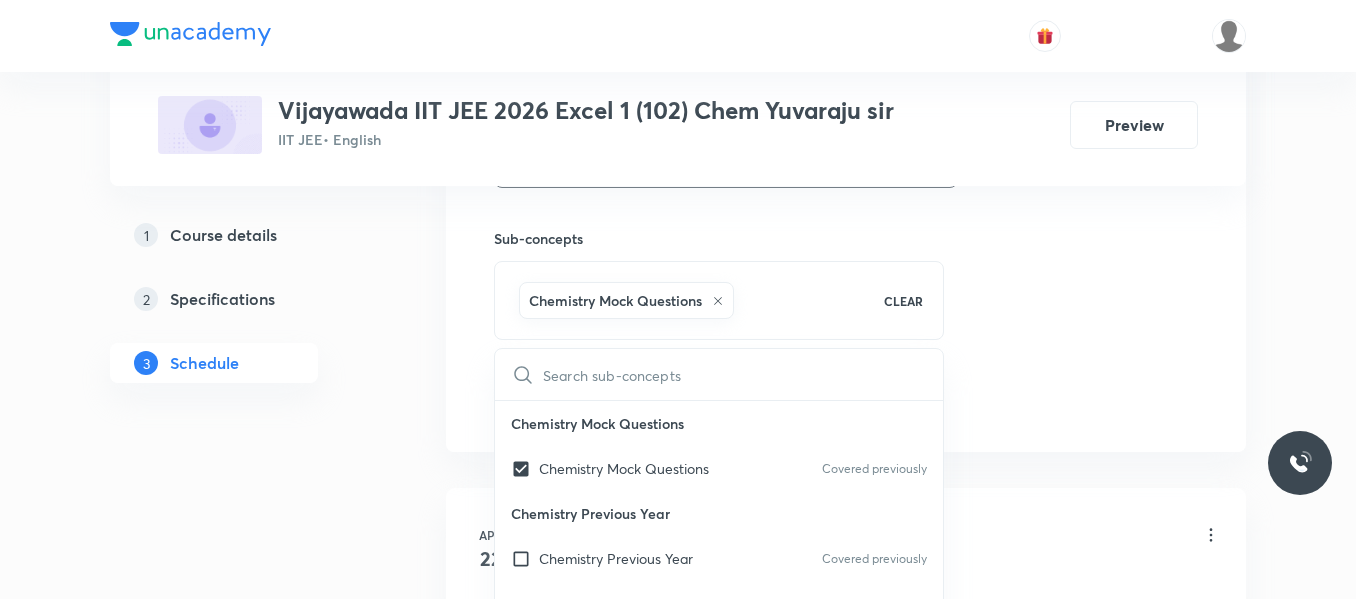 drag, startPoint x: 1231, startPoint y: 282, endPoint x: 780, endPoint y: 347, distance: 455.65997 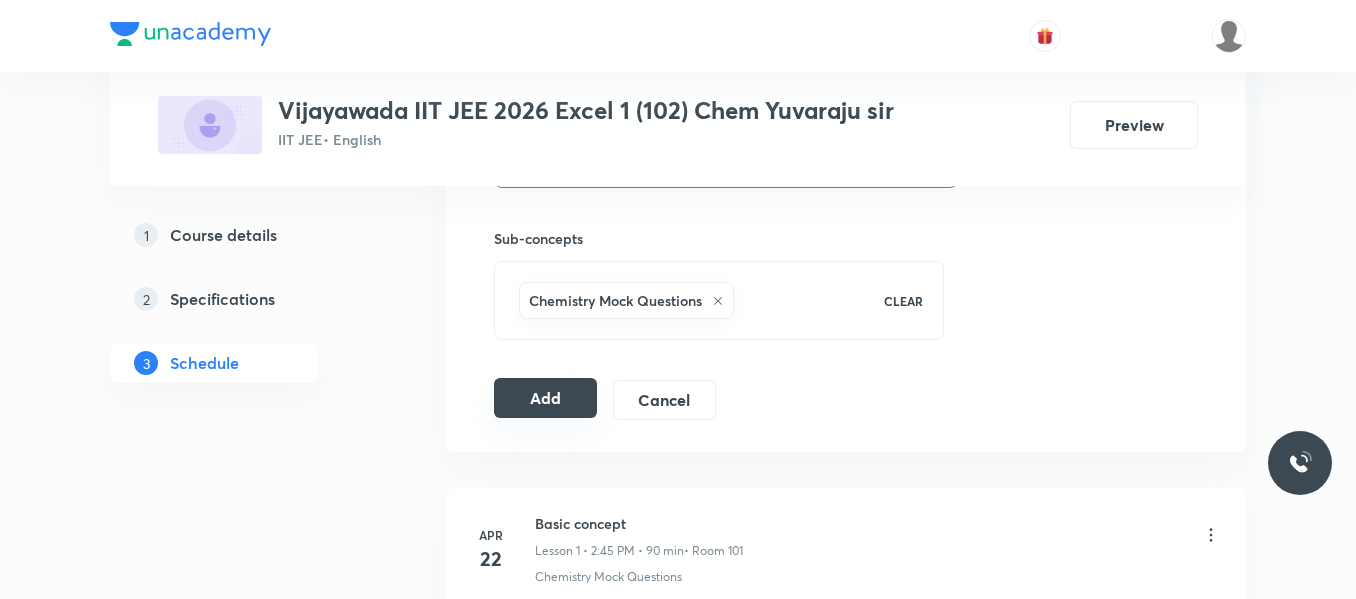 click on "Add" at bounding box center (545, 398) 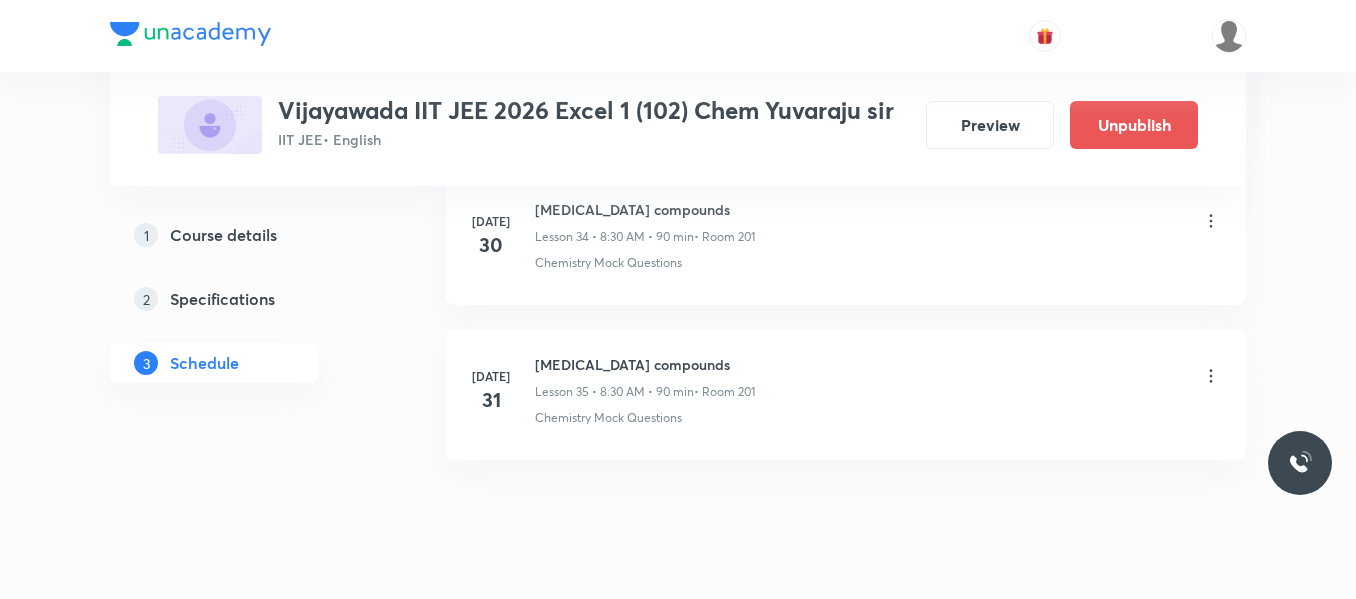 scroll, scrollTop: 5510, scrollLeft: 0, axis: vertical 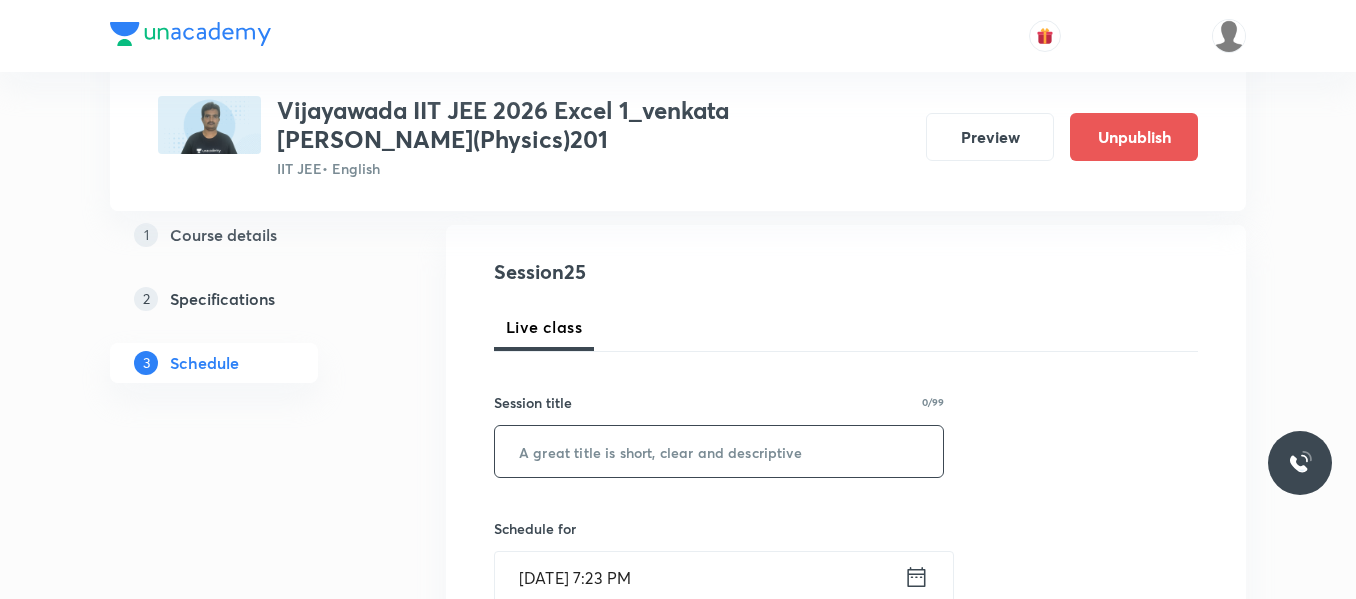 click at bounding box center (719, 451) 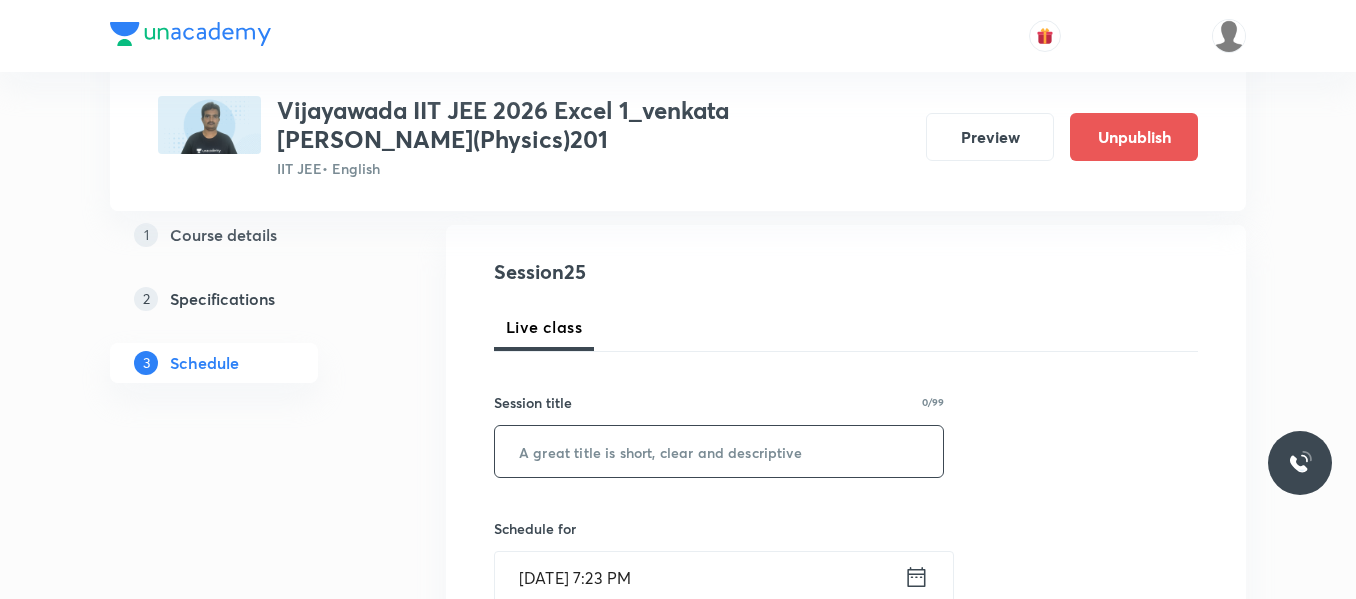 paste on "Ray Optics" 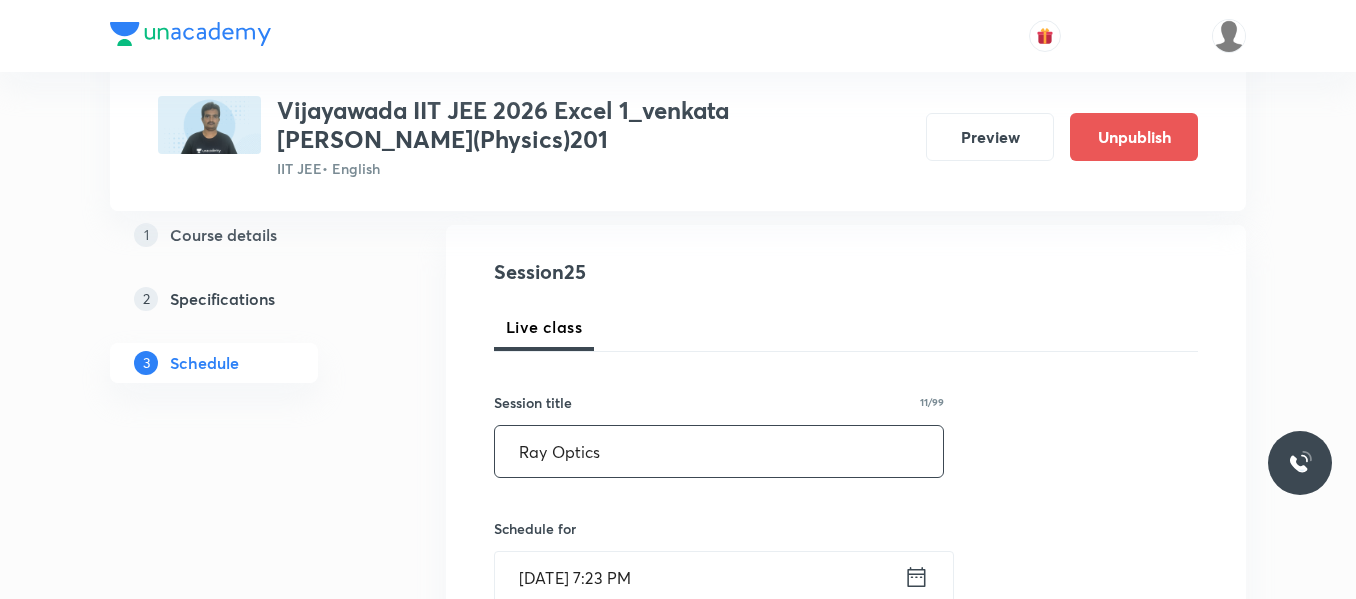 scroll, scrollTop: 400, scrollLeft: 0, axis: vertical 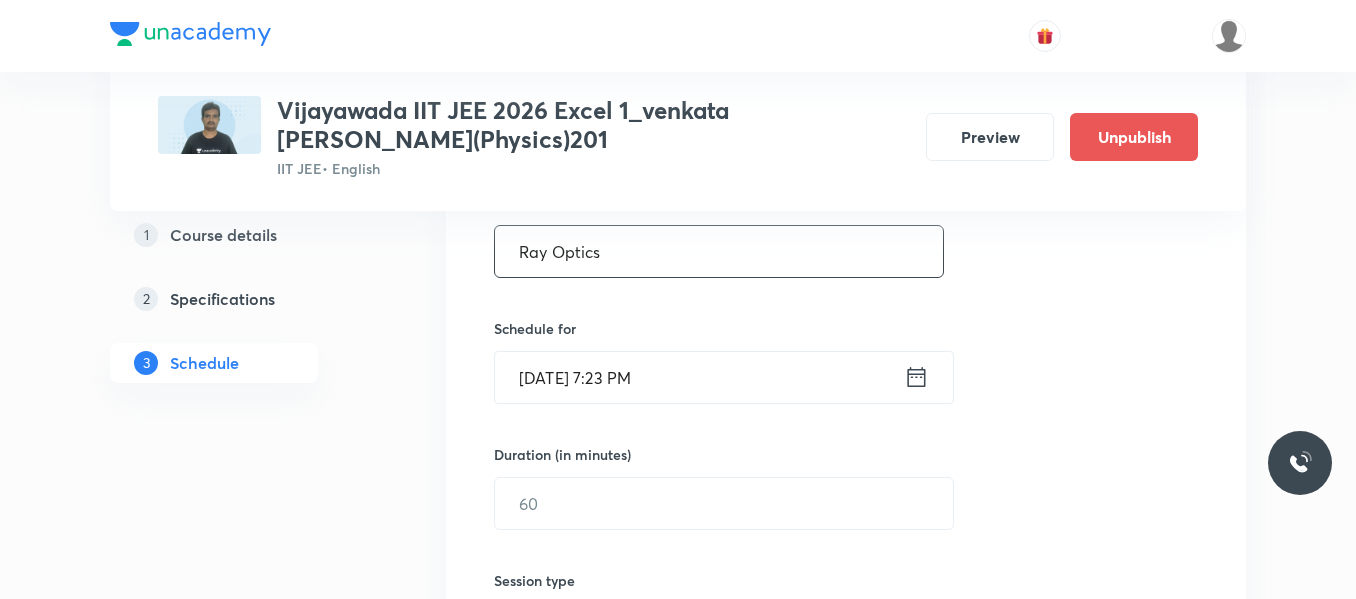 type on "Ray Optics" 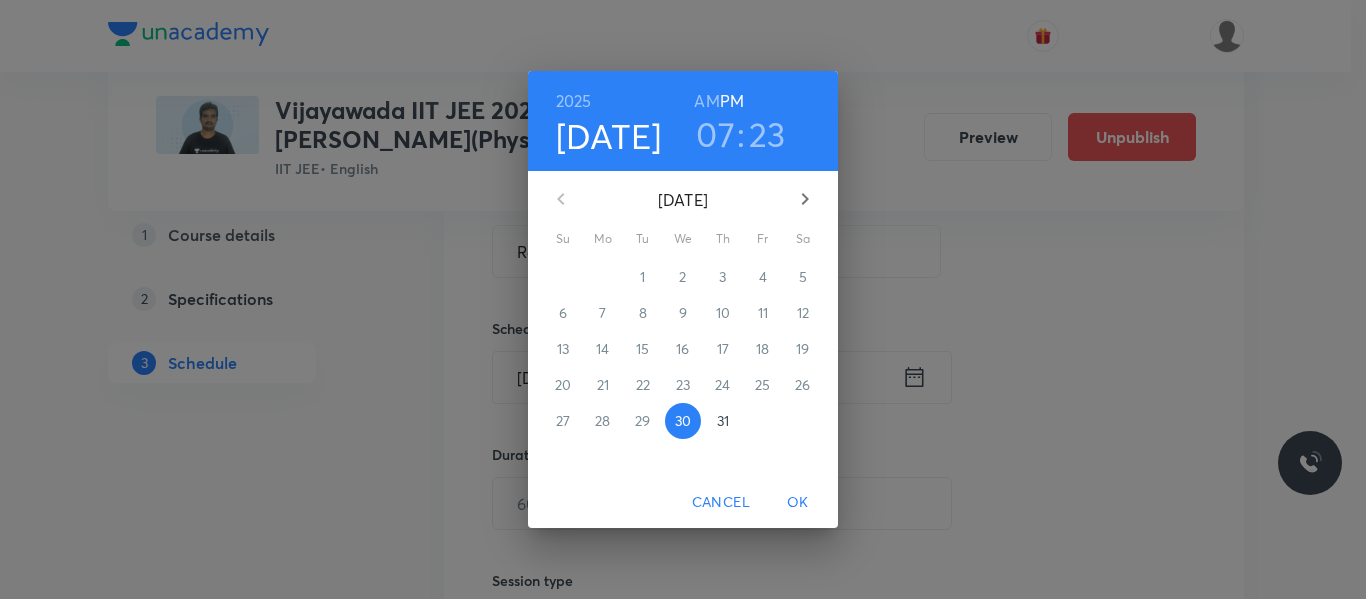 click on "31" at bounding box center (723, 421) 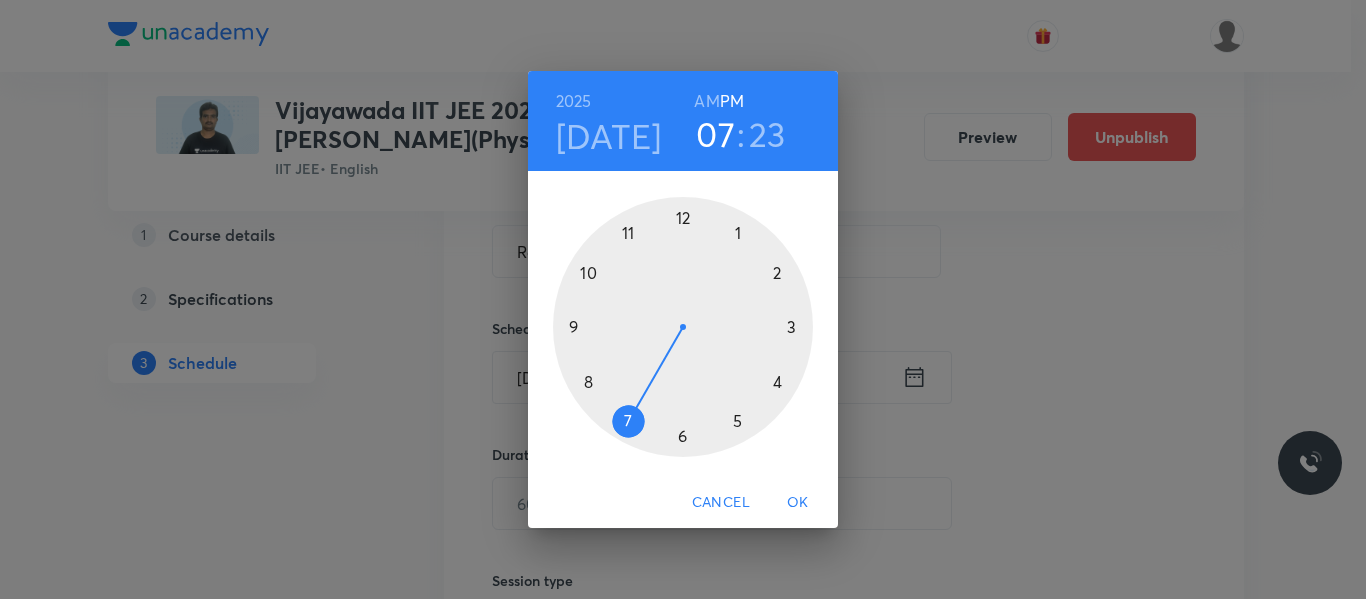 click at bounding box center (683, 327) 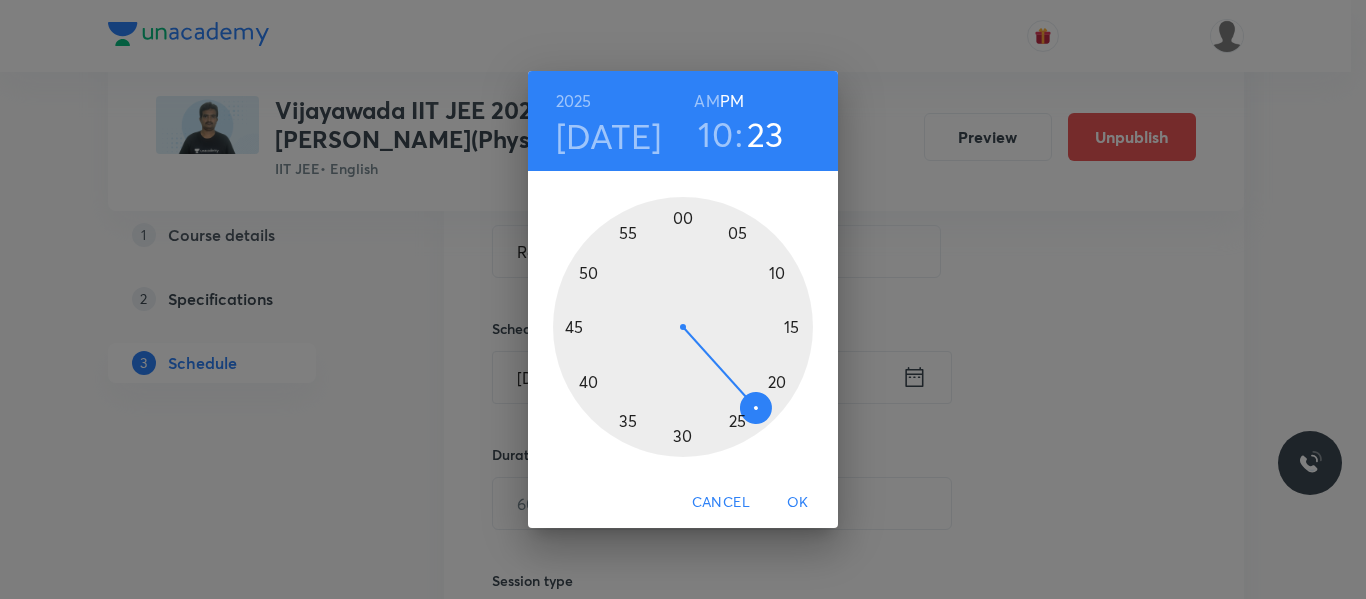 click on "AM" at bounding box center [706, 101] 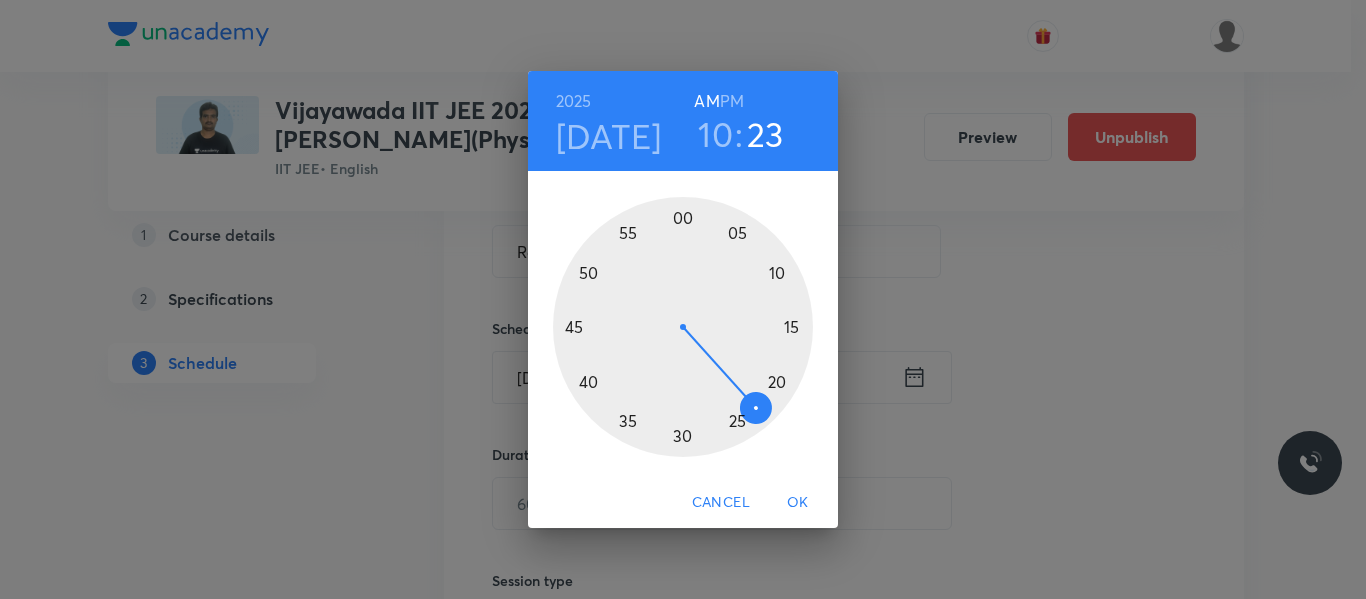 click at bounding box center [683, 327] 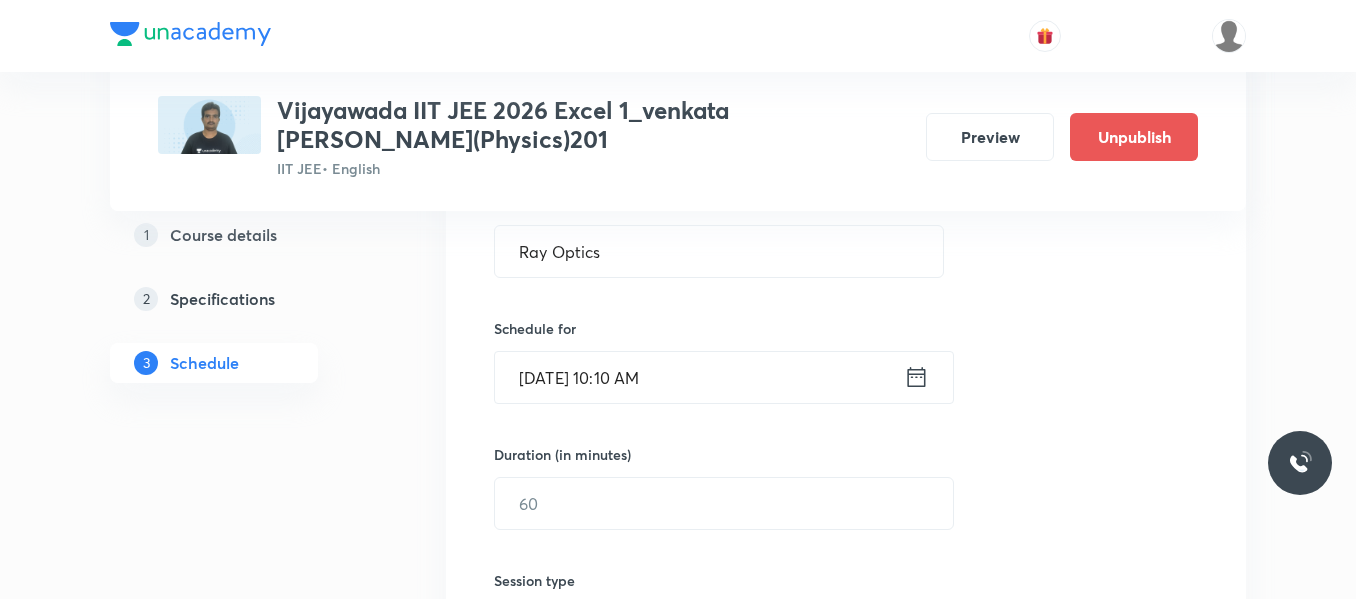 scroll, scrollTop: 500, scrollLeft: 0, axis: vertical 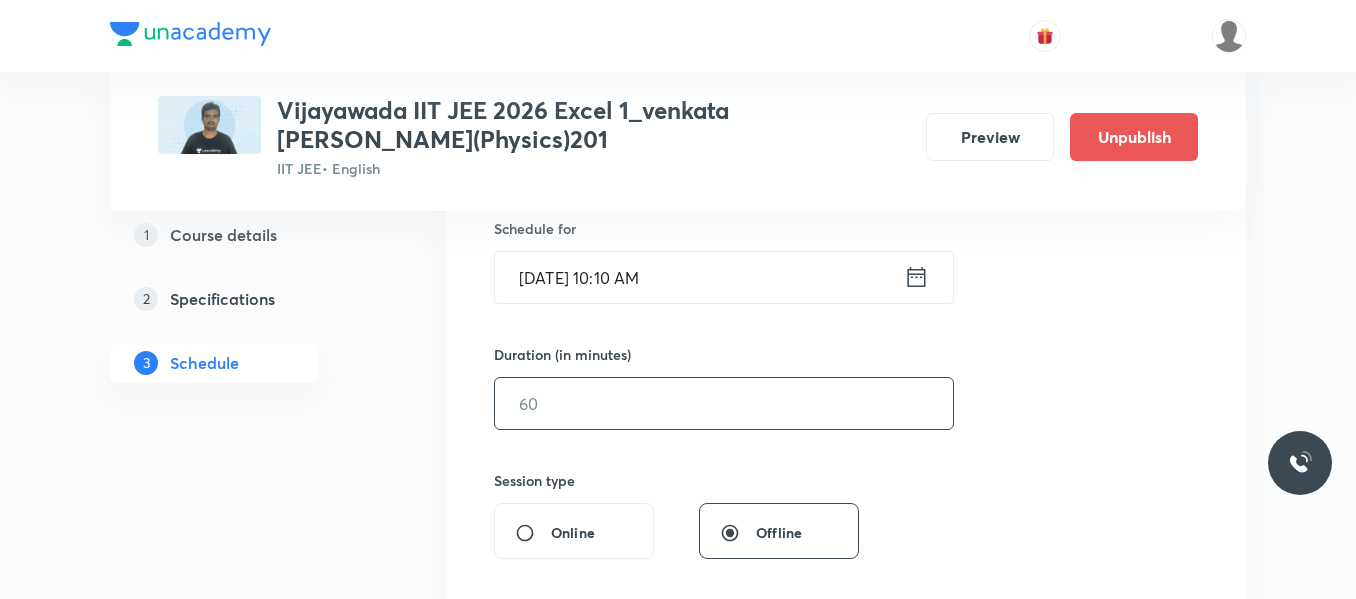 click at bounding box center (724, 403) 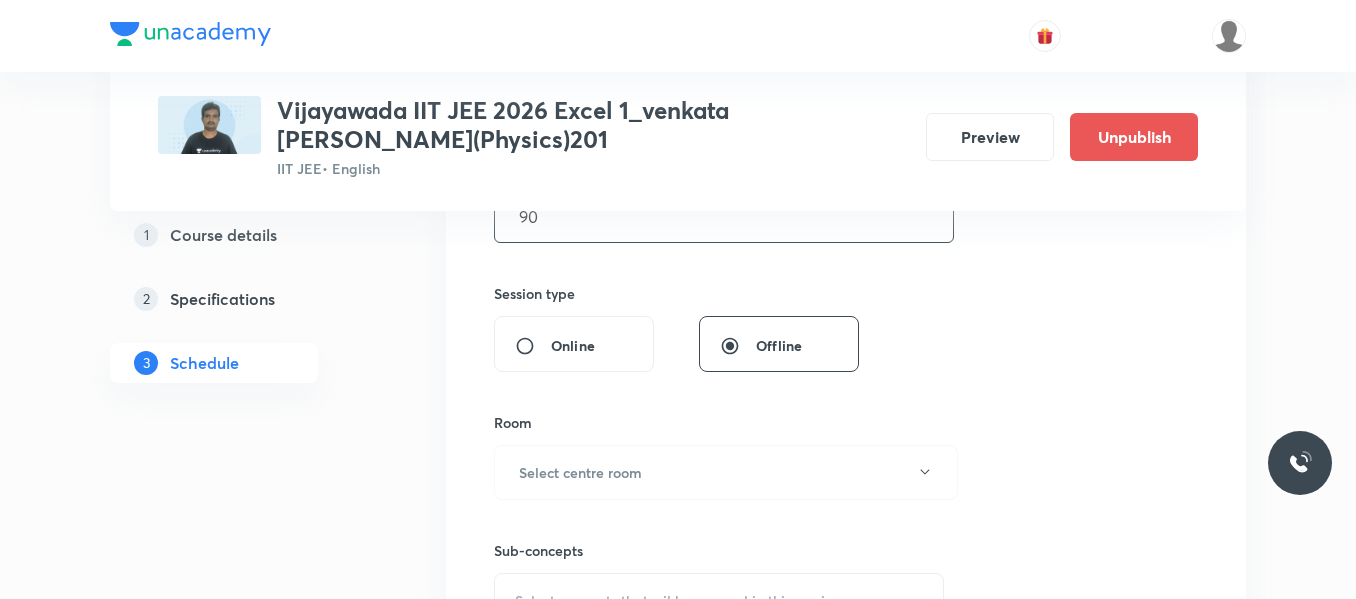 scroll, scrollTop: 800, scrollLeft: 0, axis: vertical 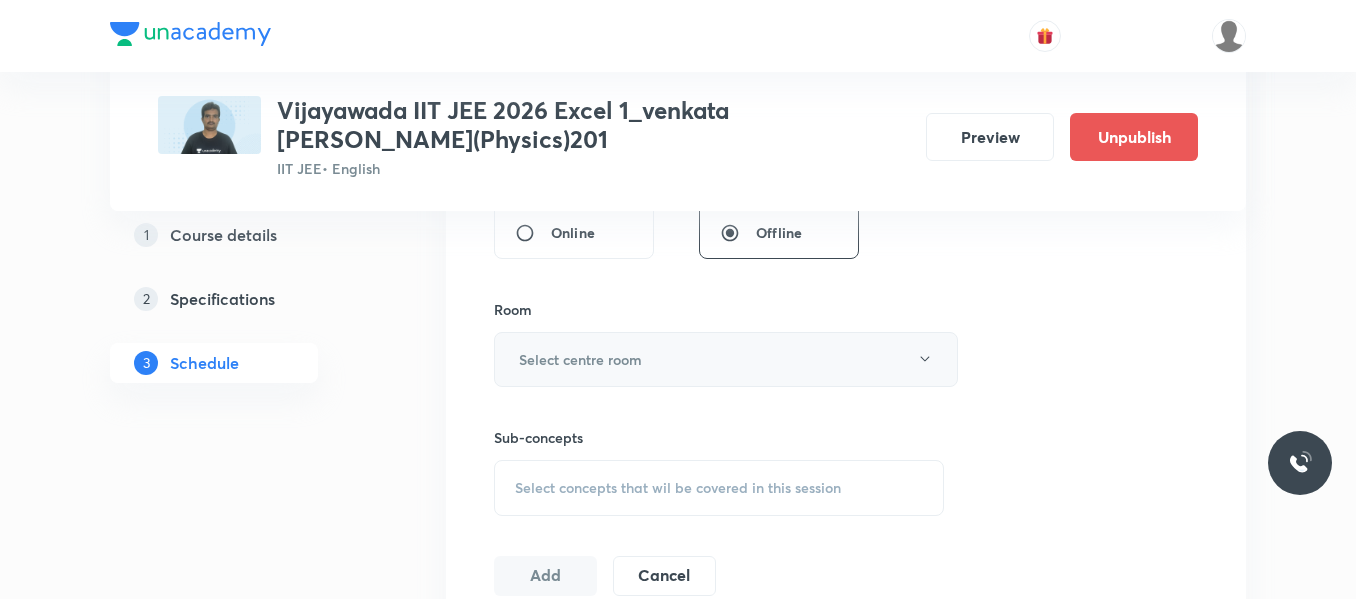 type on "90" 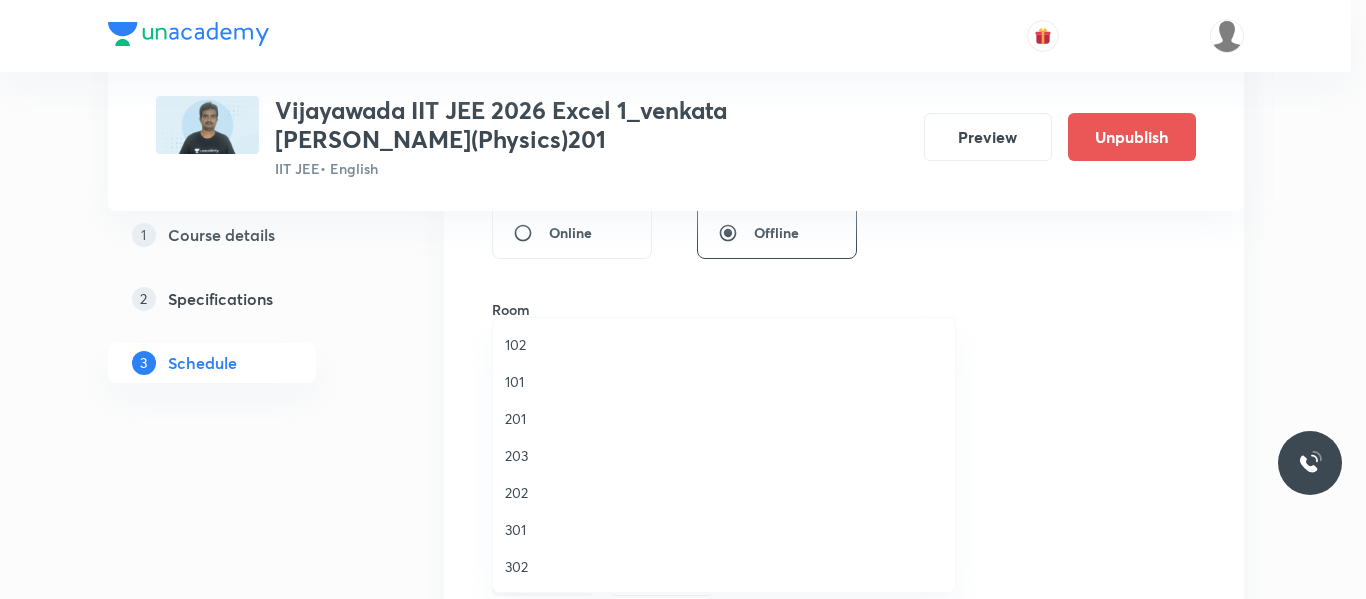 click on "201" at bounding box center [724, 418] 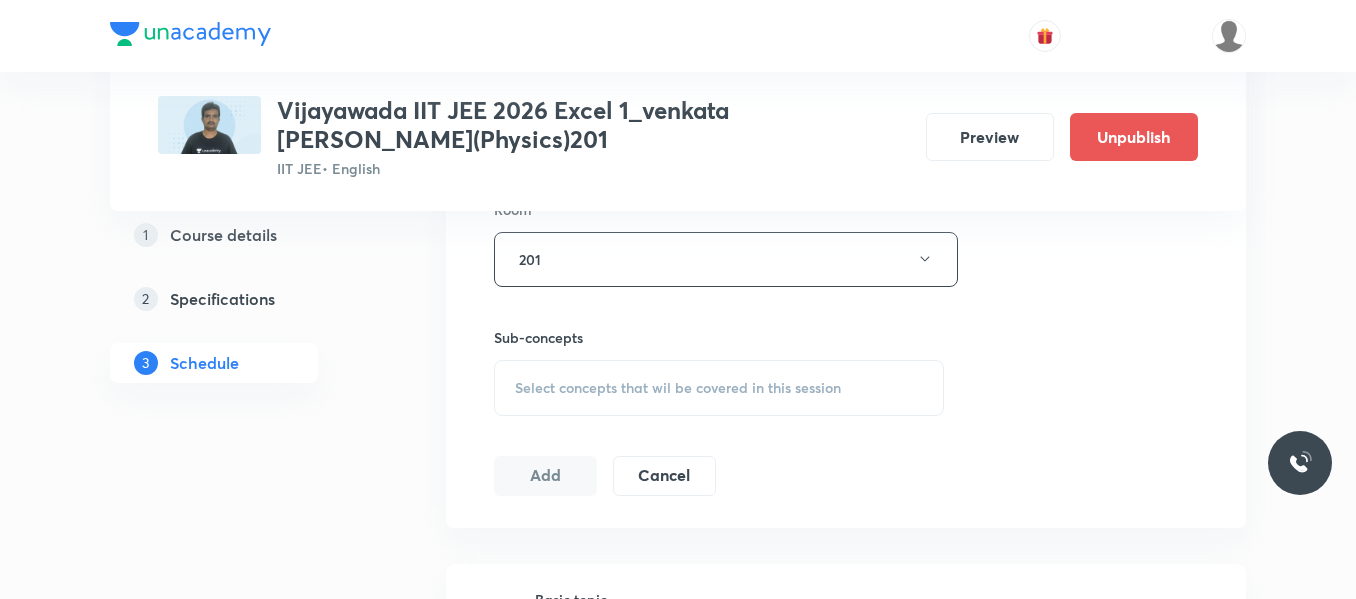 click on "Select concepts that wil be covered in this session" at bounding box center [678, 388] 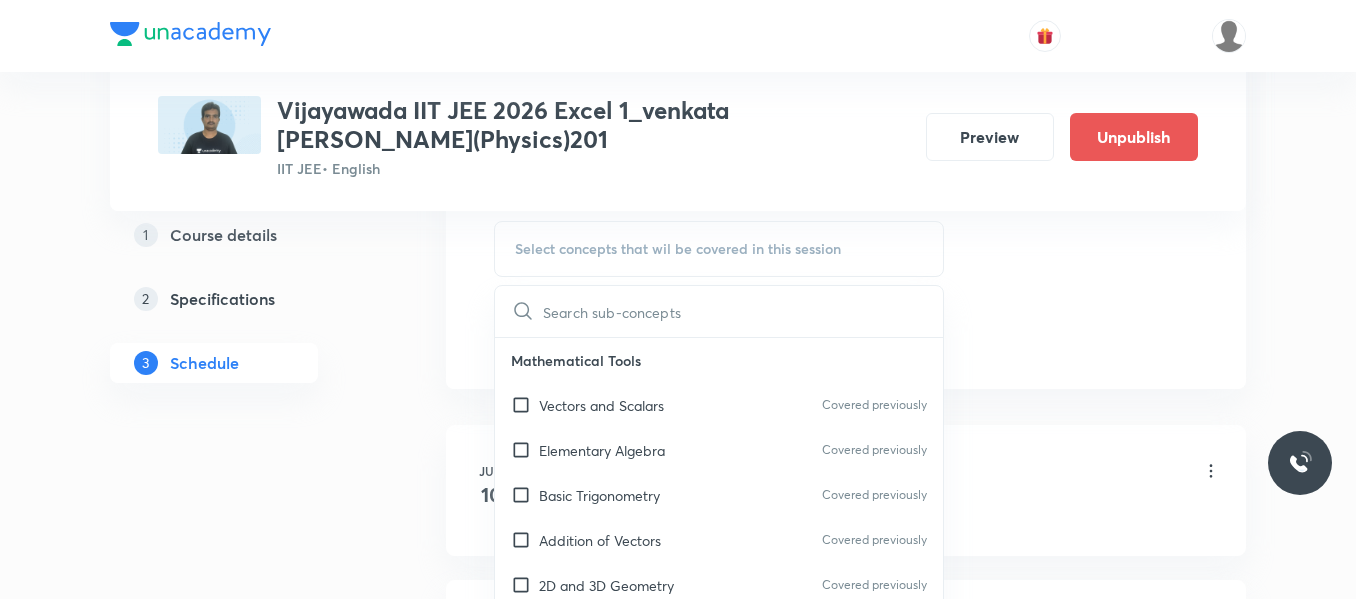scroll, scrollTop: 1100, scrollLeft: 0, axis: vertical 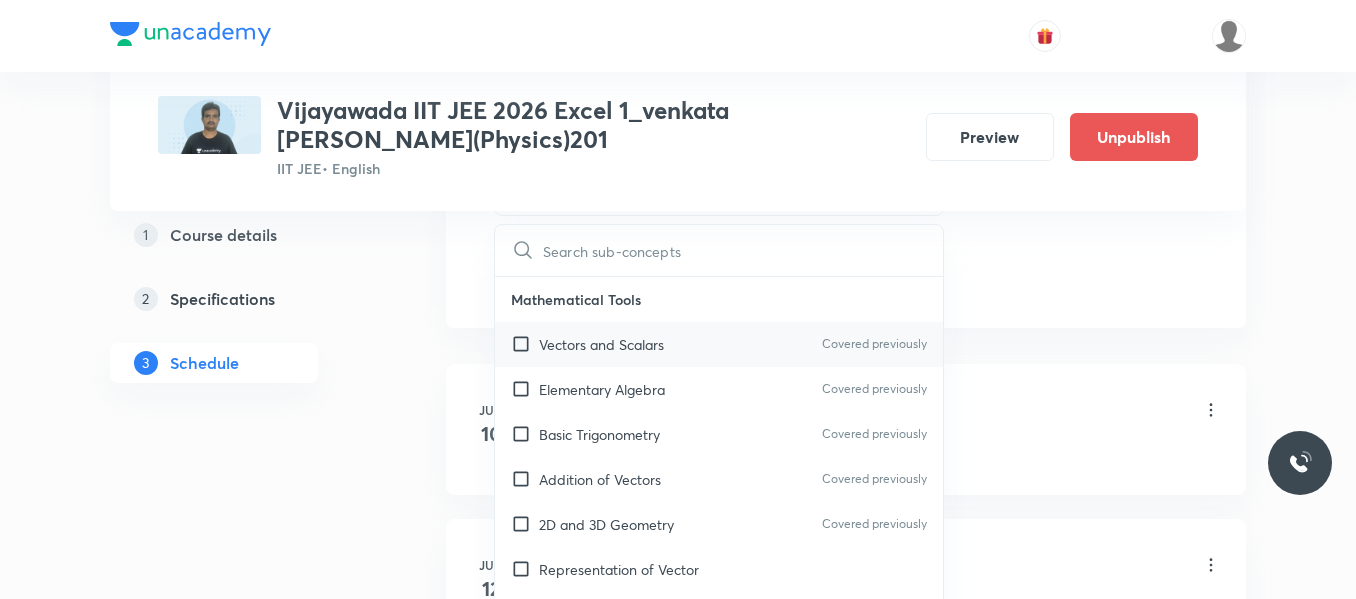 click on "Vectors and Scalars" at bounding box center [601, 344] 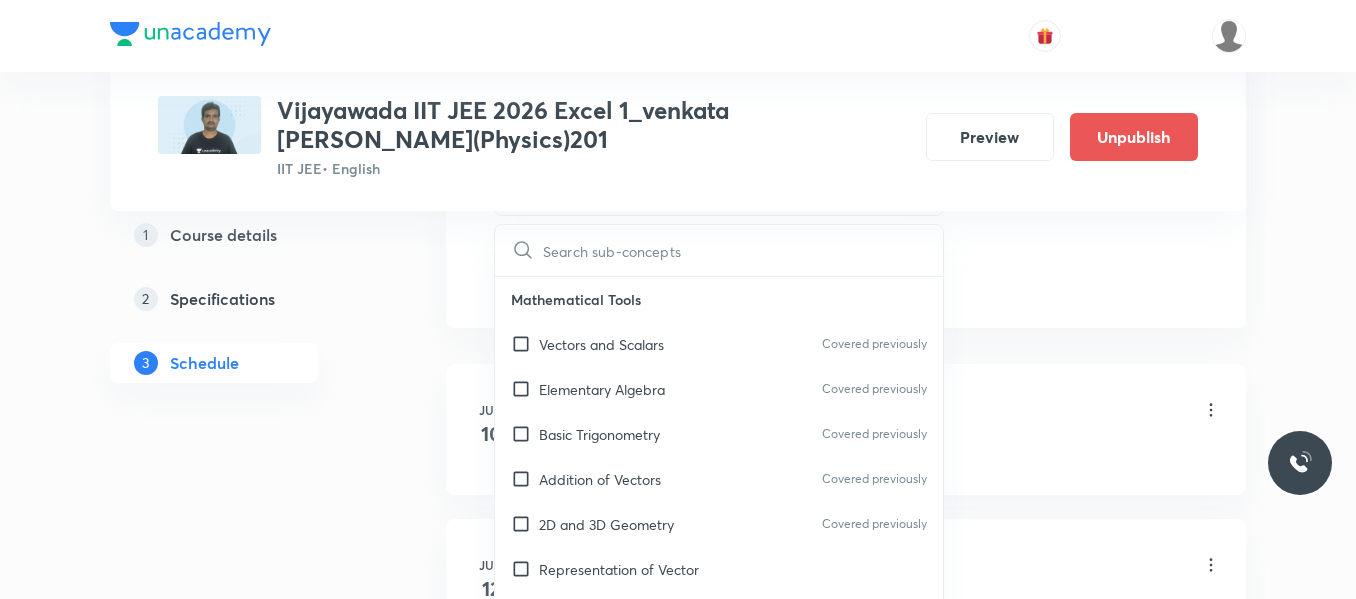 checkbox on "true" 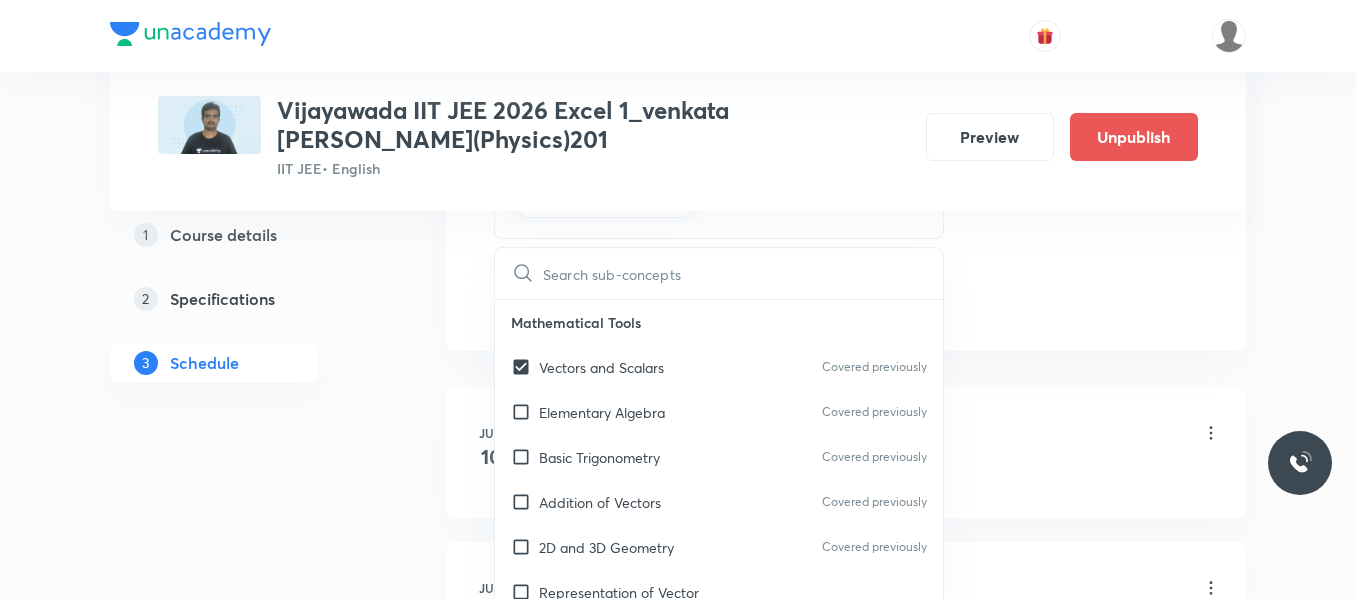 drag, startPoint x: 1095, startPoint y: 242, endPoint x: 783, endPoint y: 309, distance: 319.11282 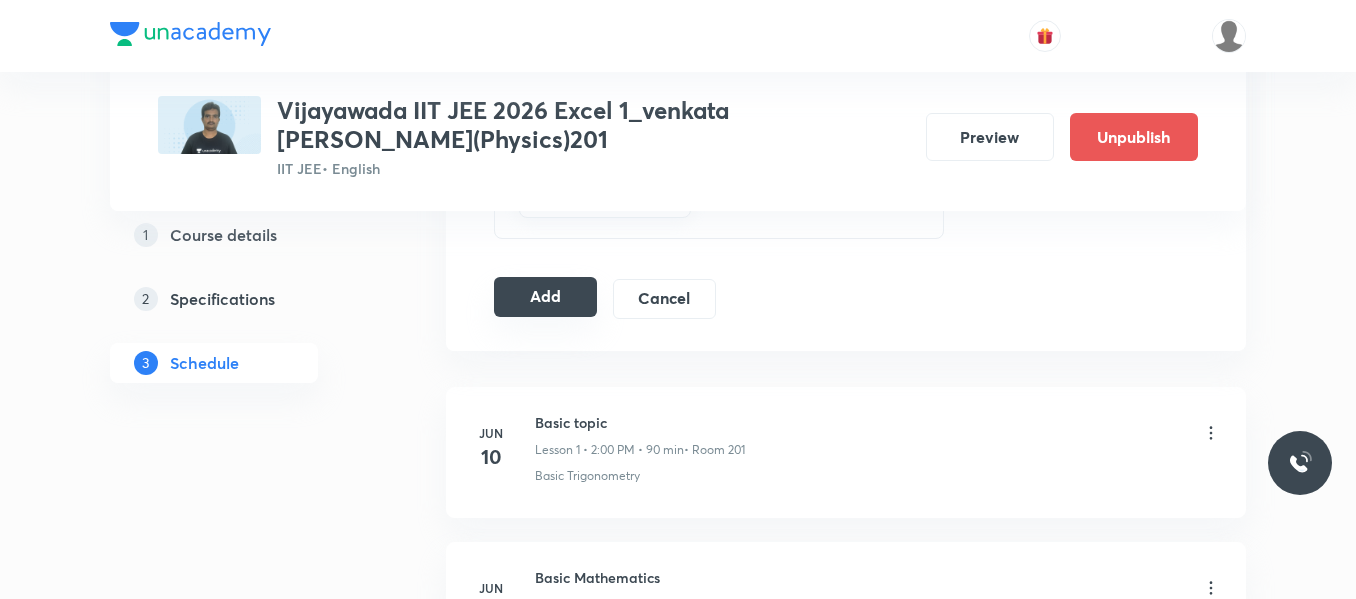 click on "Add" at bounding box center [545, 297] 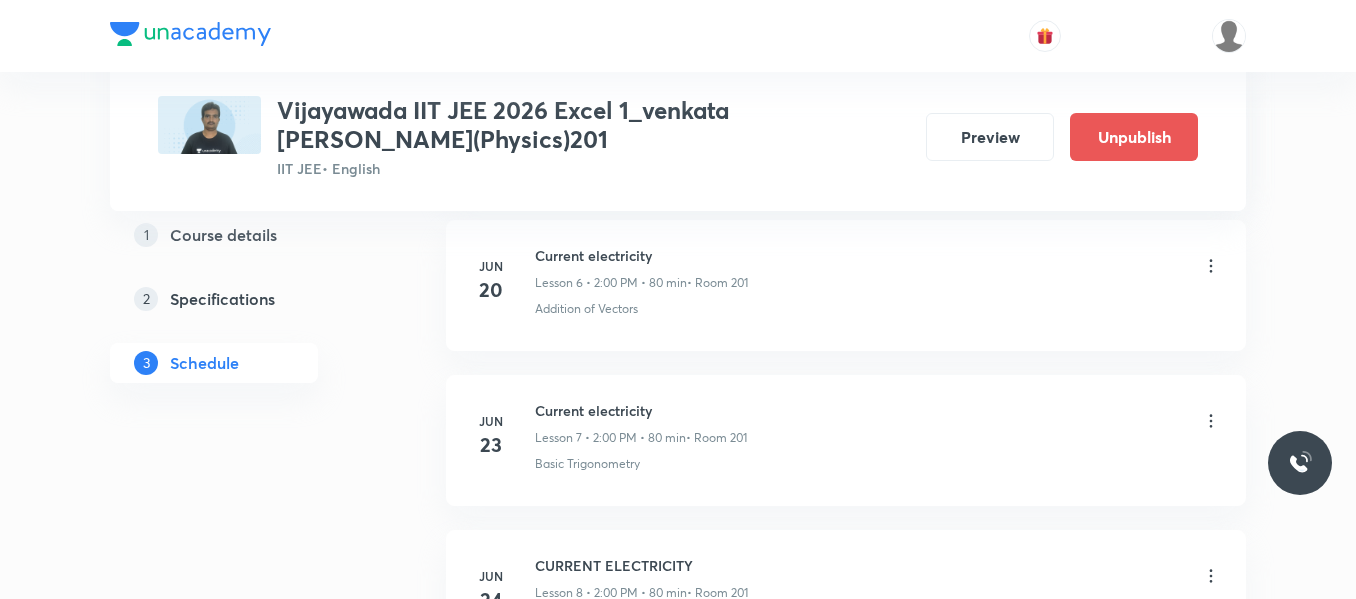 scroll, scrollTop: 3985, scrollLeft: 0, axis: vertical 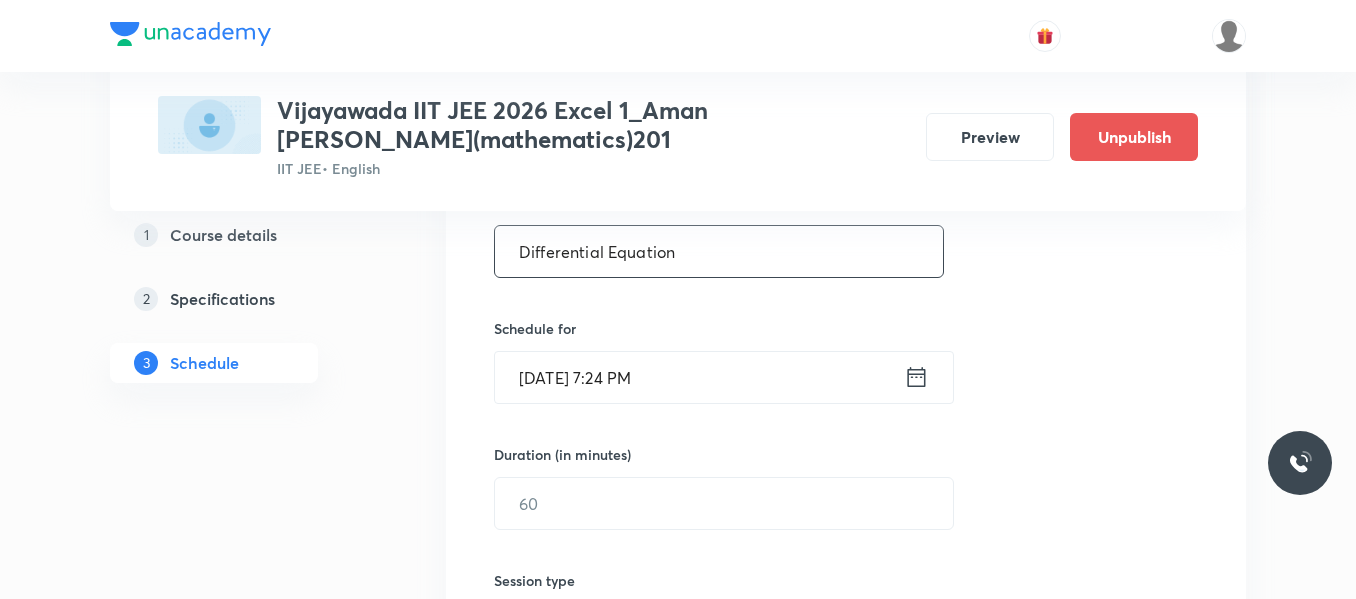 type on "Differential Equation" 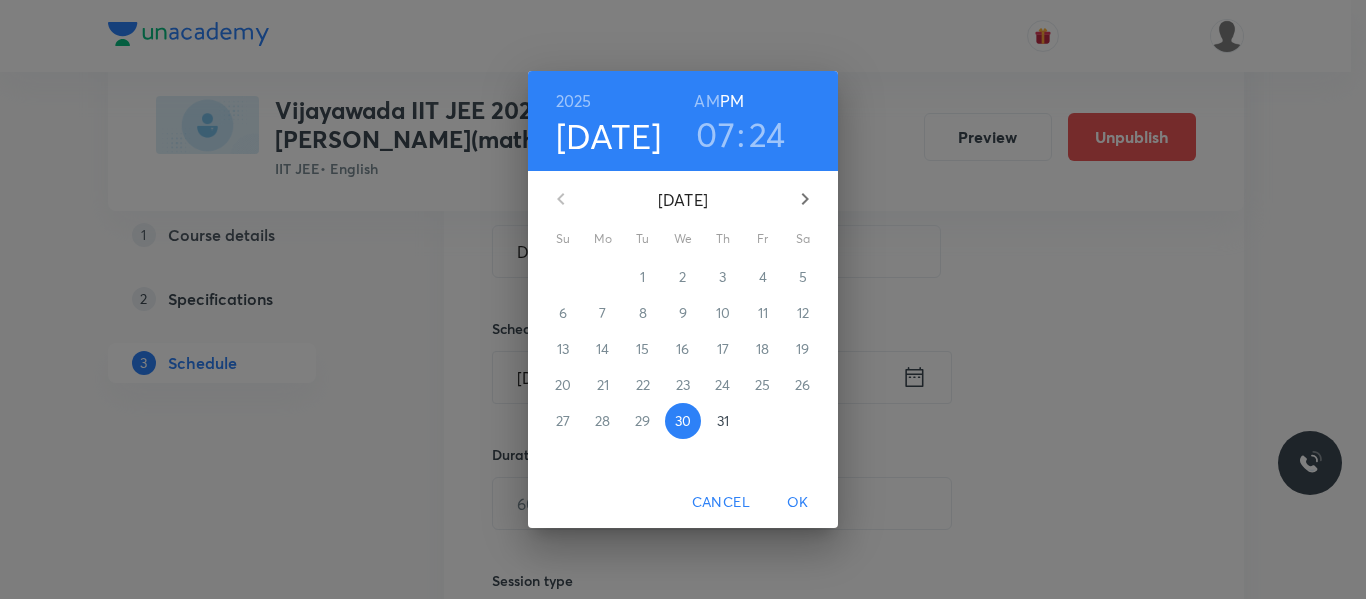 click on "31" at bounding box center (723, 421) 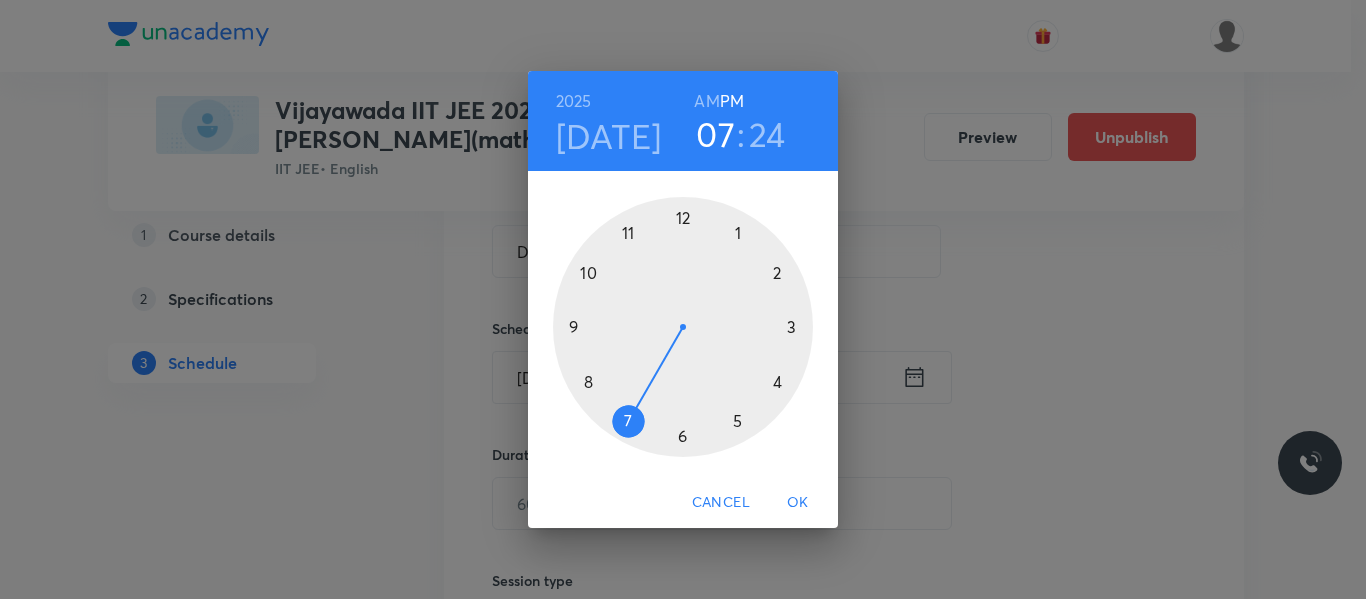 click at bounding box center (683, 327) 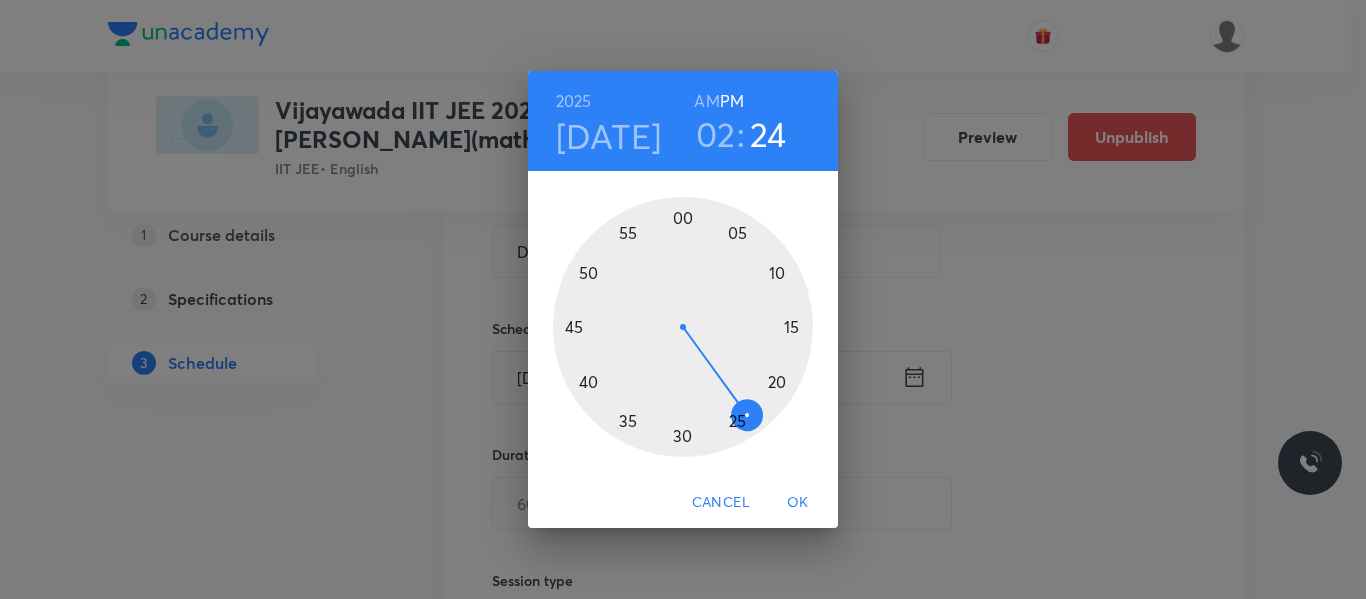 click at bounding box center [683, 327] 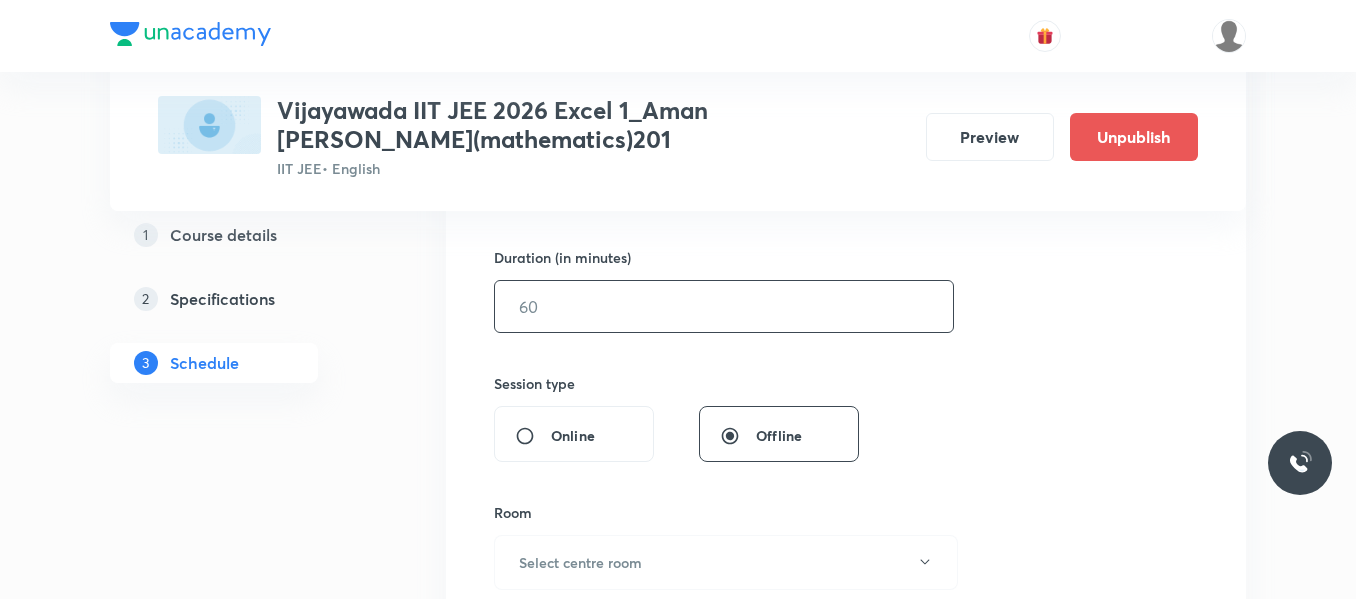 scroll, scrollTop: 600, scrollLeft: 0, axis: vertical 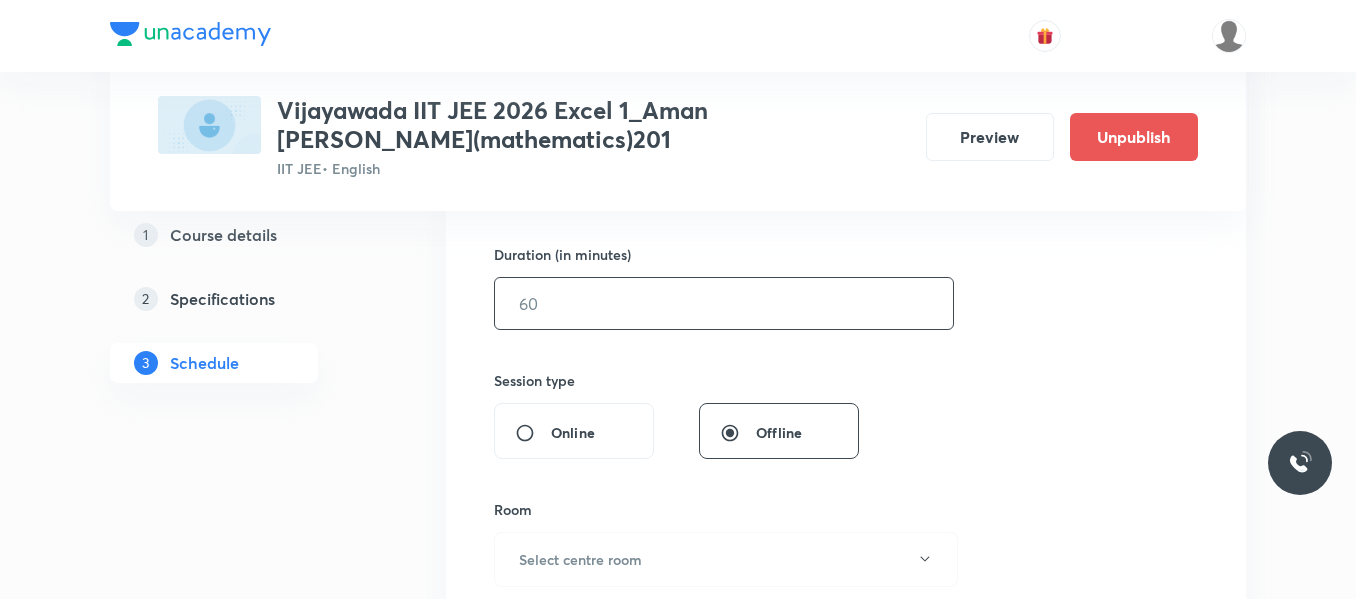 click at bounding box center [724, 303] 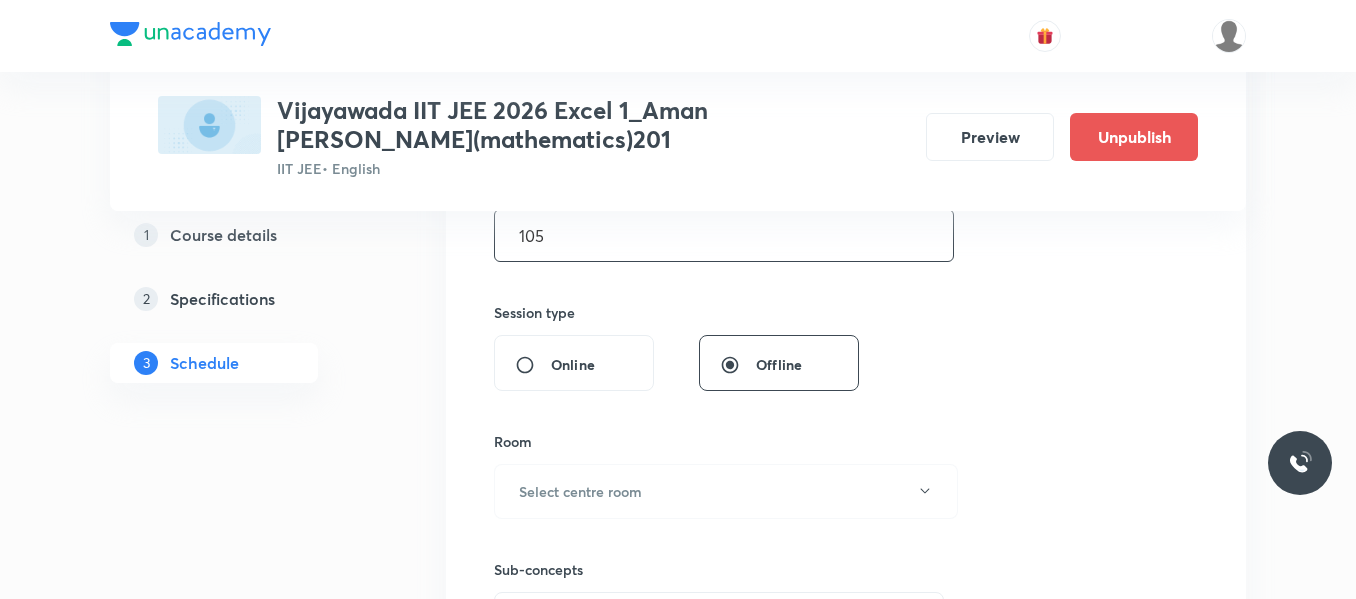 scroll, scrollTop: 700, scrollLeft: 0, axis: vertical 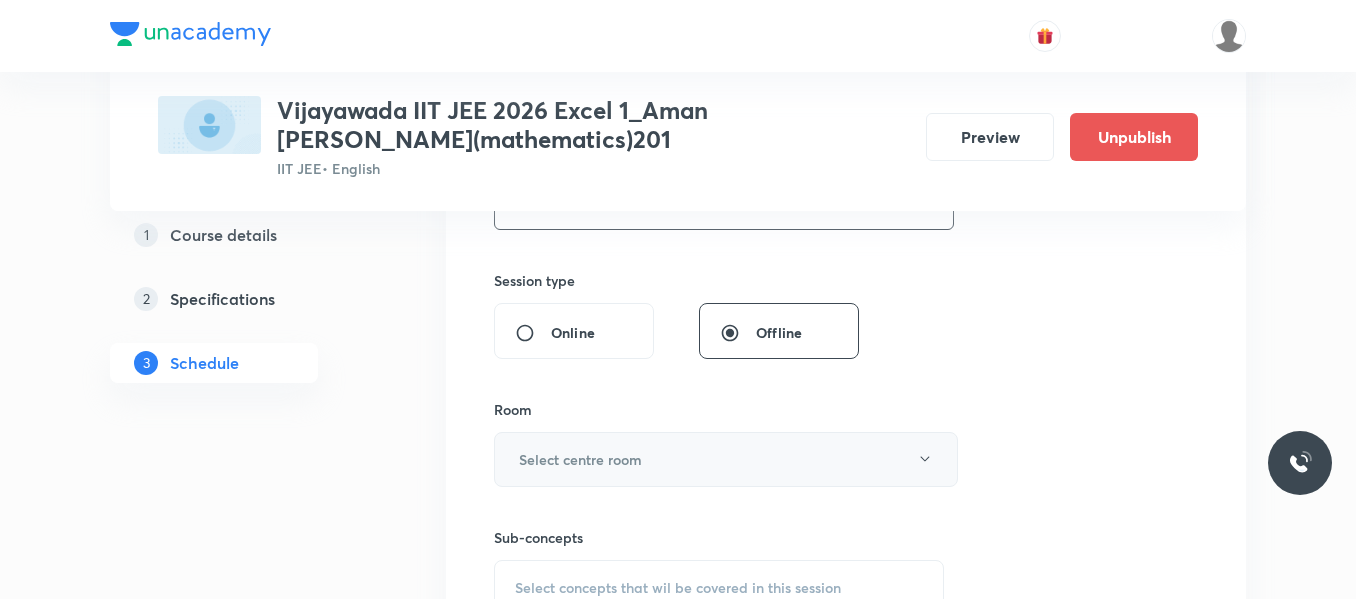type on "105" 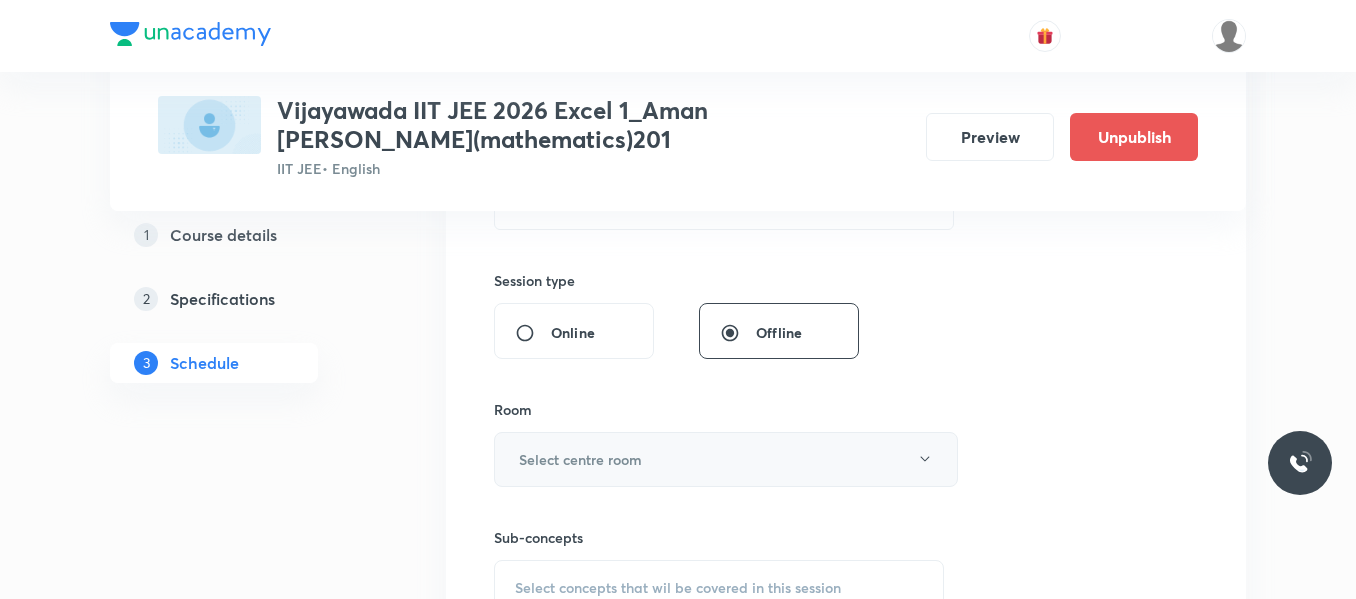 click on "Select centre room" at bounding box center [726, 459] 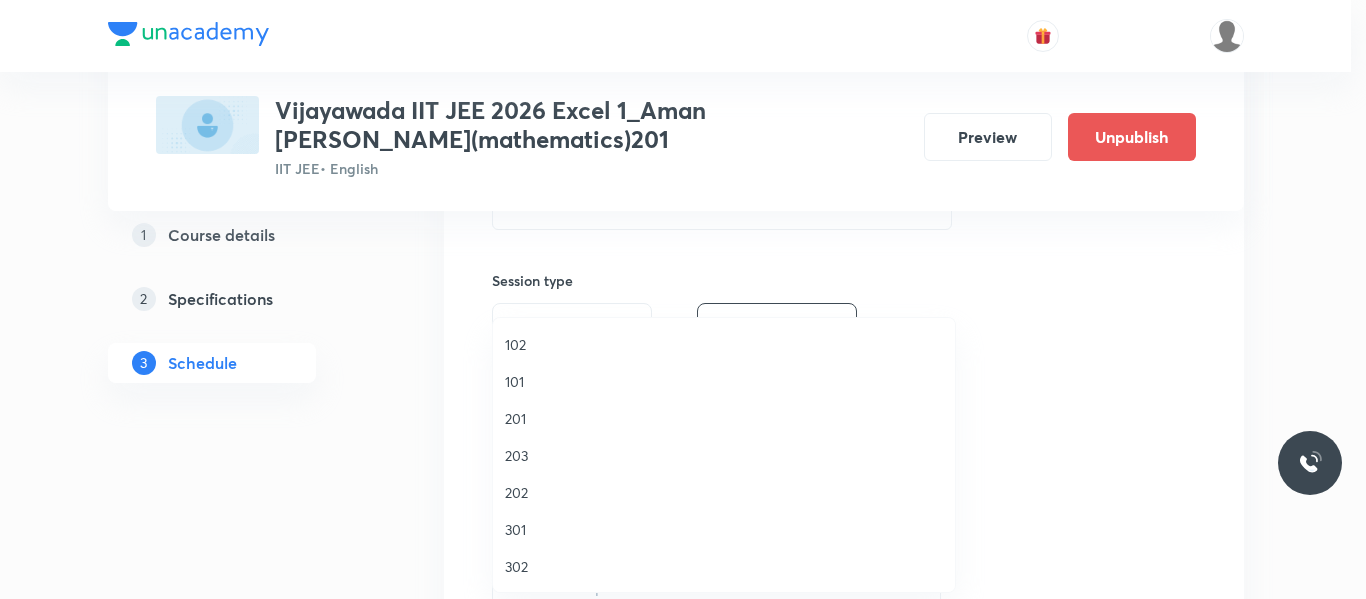 click on "201" at bounding box center [724, 418] 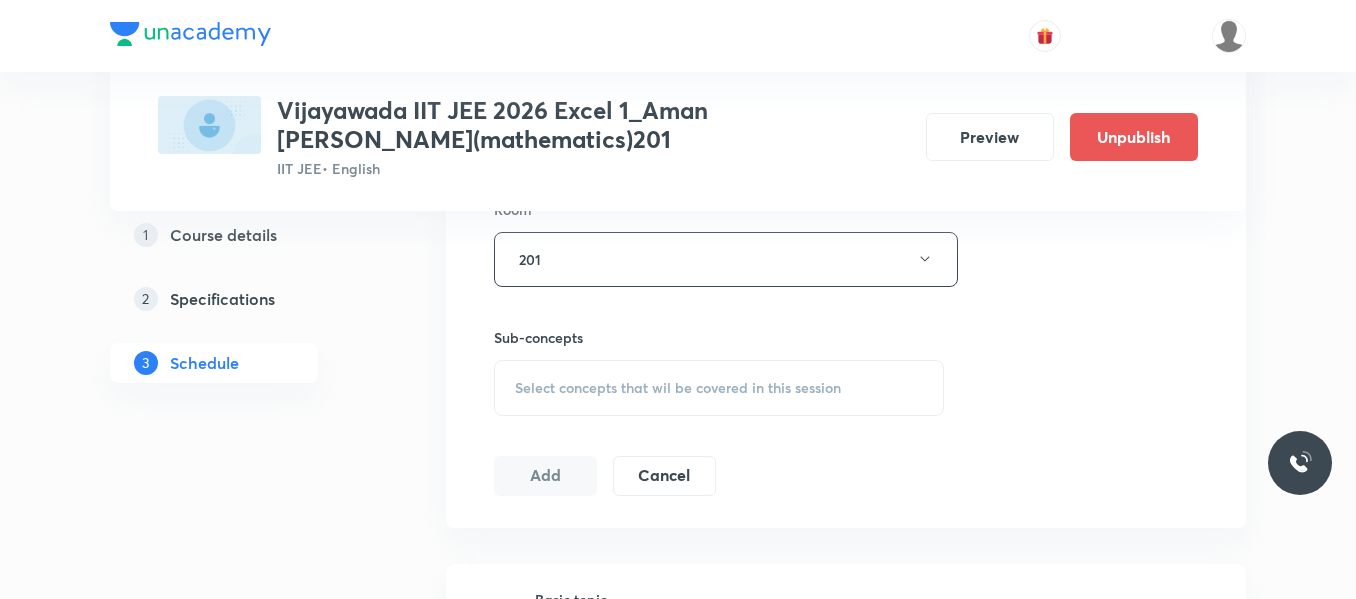click on "Select concepts that wil be covered in this session" at bounding box center [719, 388] 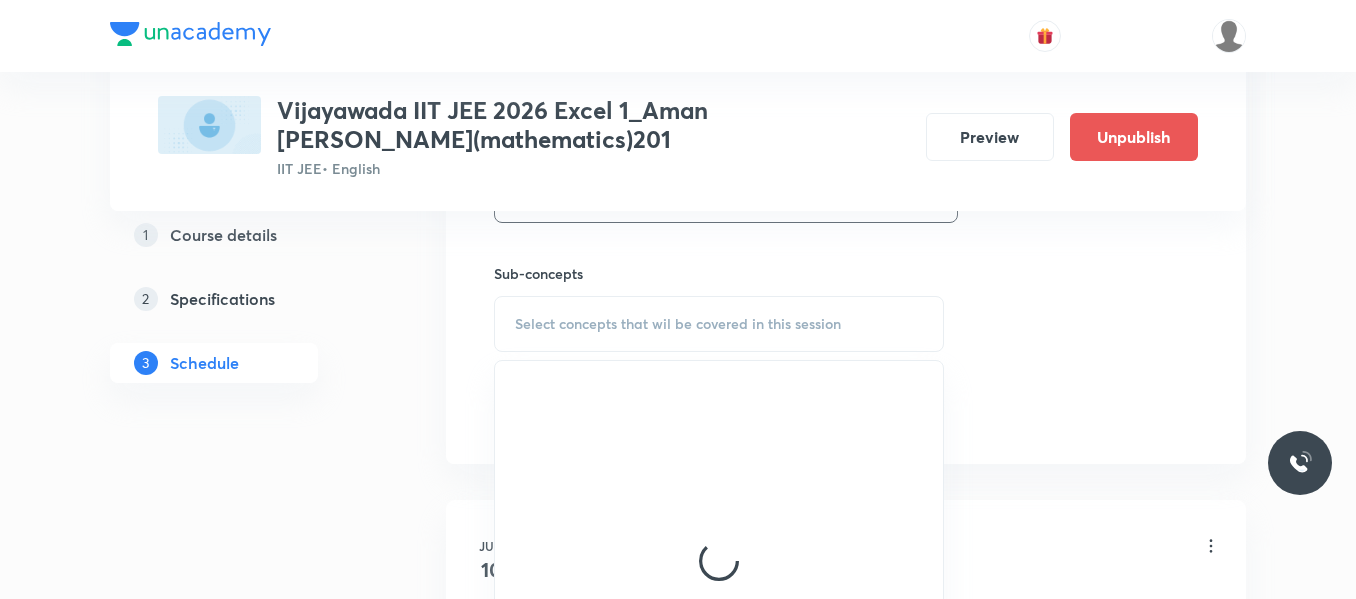 scroll, scrollTop: 1000, scrollLeft: 0, axis: vertical 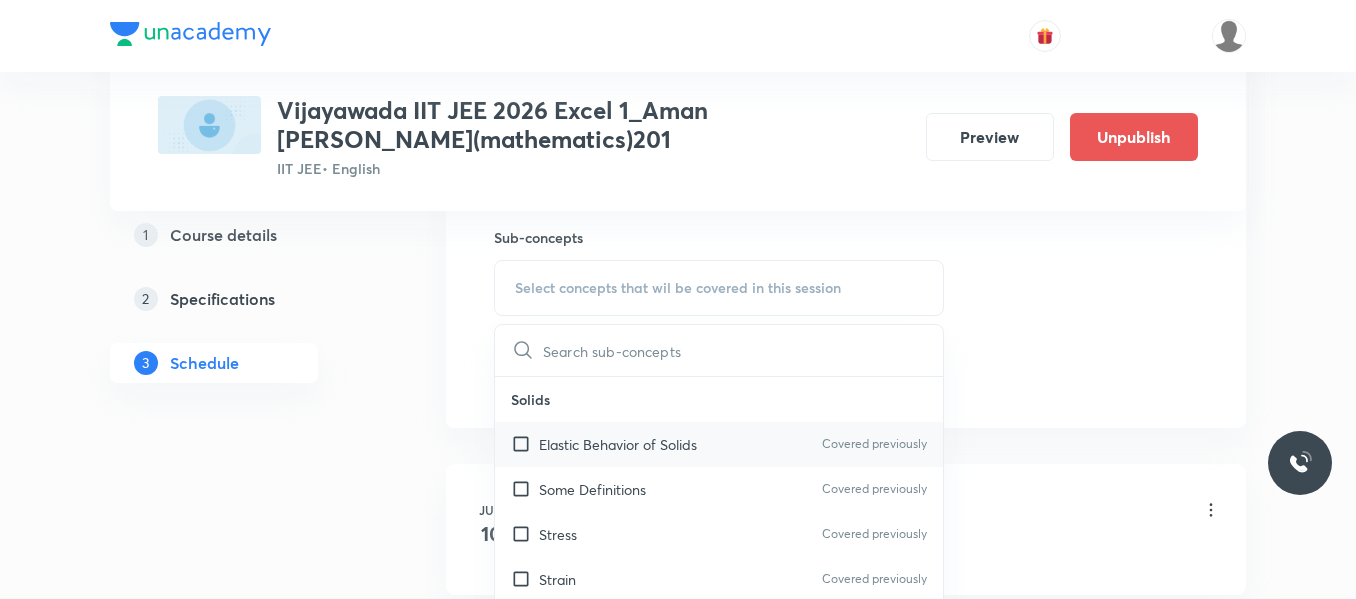 click on "Elastic Behavior of Solids" at bounding box center [618, 444] 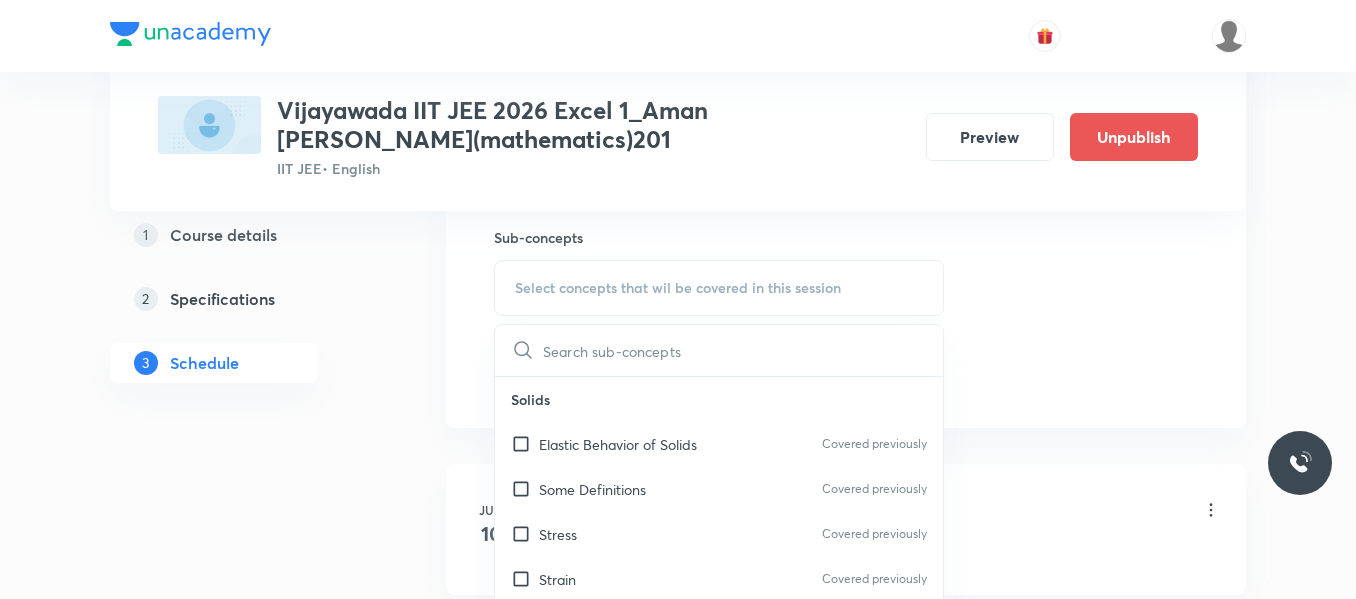 checkbox on "true" 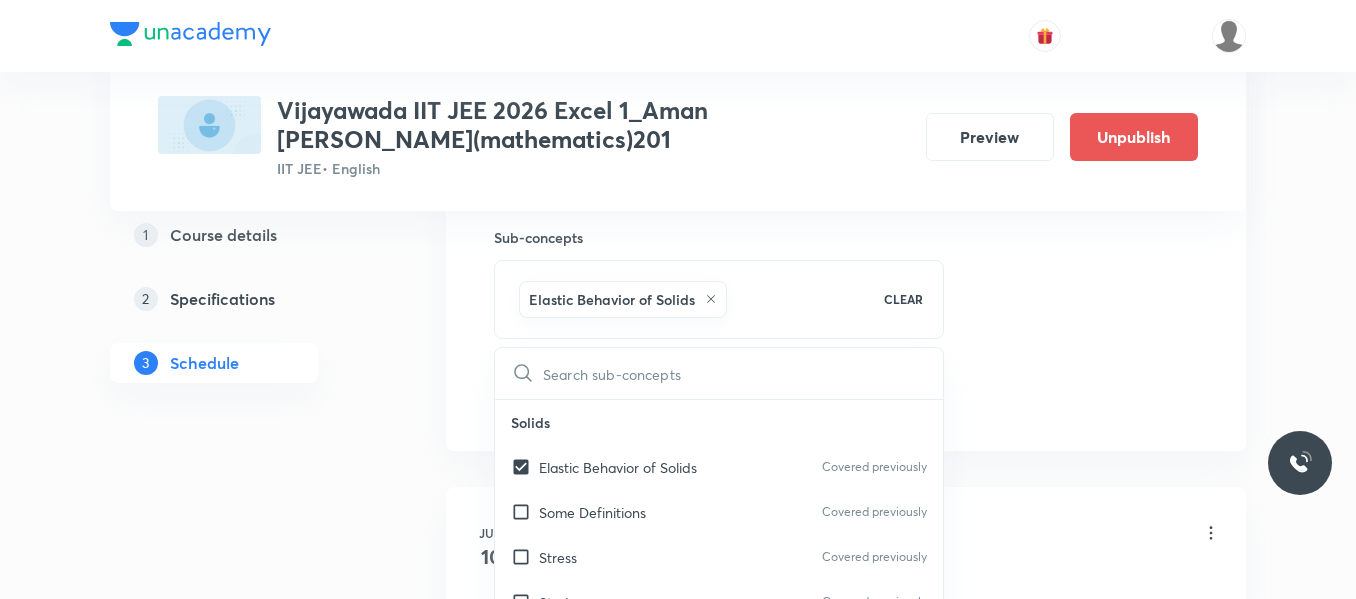 click on "Session  36 Live class Session title 21/99 Differential Equation ​ Schedule for Jul 31, 2025, 2:00 PM ​ Duration (in minutes) 105 ​   Session type Online Offline Room 201 Sub-concepts Elastic Behavior of Solids CLEAR ​ Solids Elastic Behavior of Solids Covered previously Some Definitions  Covered previously Stress Covered previously Strain Covered previously Analogy of a Rod as a Spring  Covered previously Bars of Composite Section Covered previously Strain and Stress Covered previously Elasticity and Plasticity  Energy Stored in a Deformed Body  Interatomic Force Constant  Elastic Potential Energy Hydrostatics (Liquids at Rest) Hydrostatics Pascal's Law Hydrodynamics Hydrodynamics Principle of Continuity: The Continuity Equation Applications of Principle of Continuity  Energy Associated with a Moving Liquid Bernoulli's Equation  Proof of Bernoulli's Equation Venturi Meter Static Pressure and Dynamic Pressure Pitot Tube Velocity of Efflux: Torricelli's Theorem Horizontal Range of the Escaping Liquid" at bounding box center [846, -62] 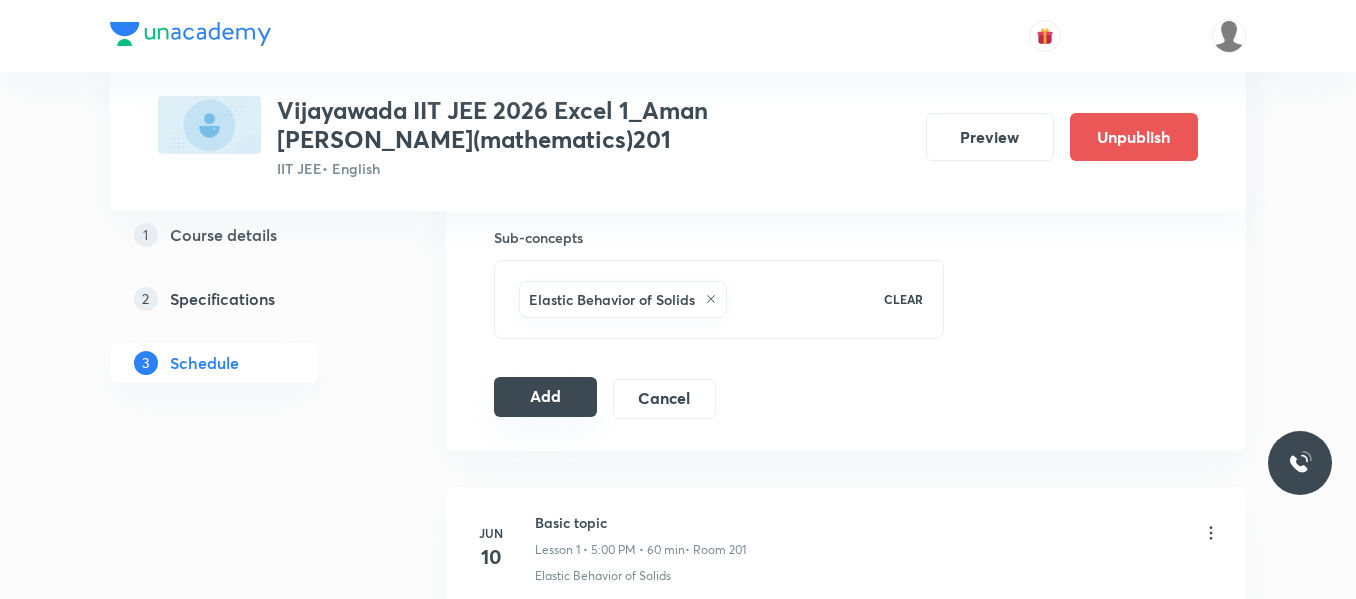 click on "Add" at bounding box center [545, 397] 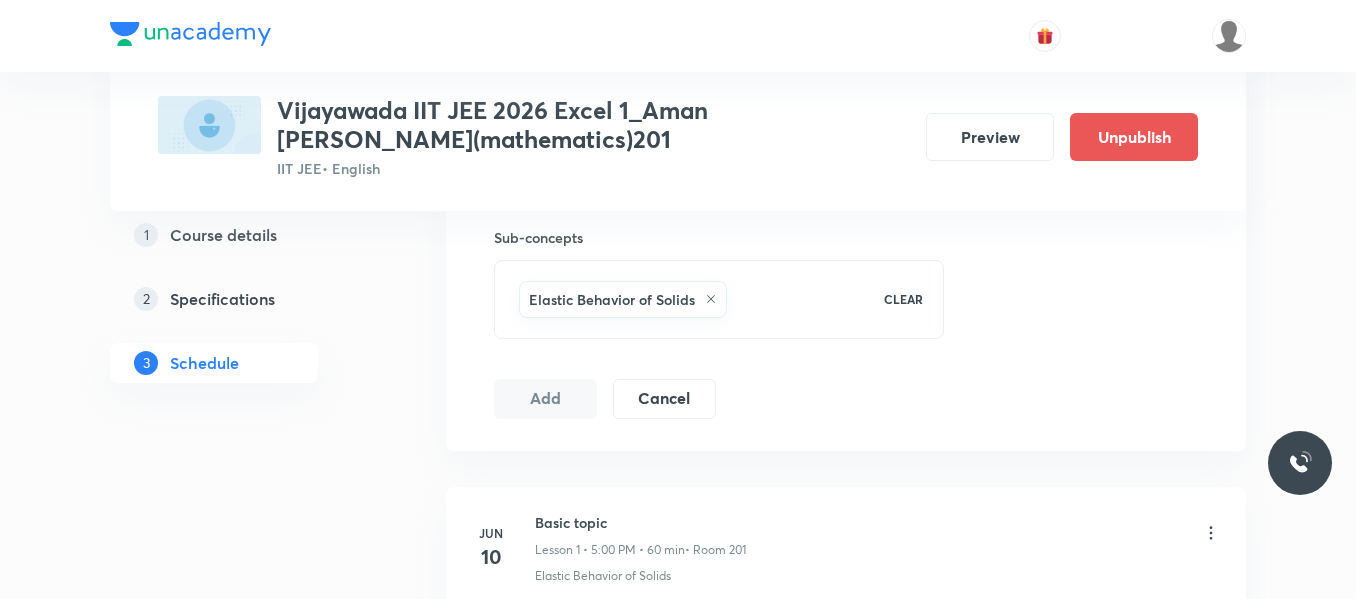 scroll, scrollTop: 6477, scrollLeft: 0, axis: vertical 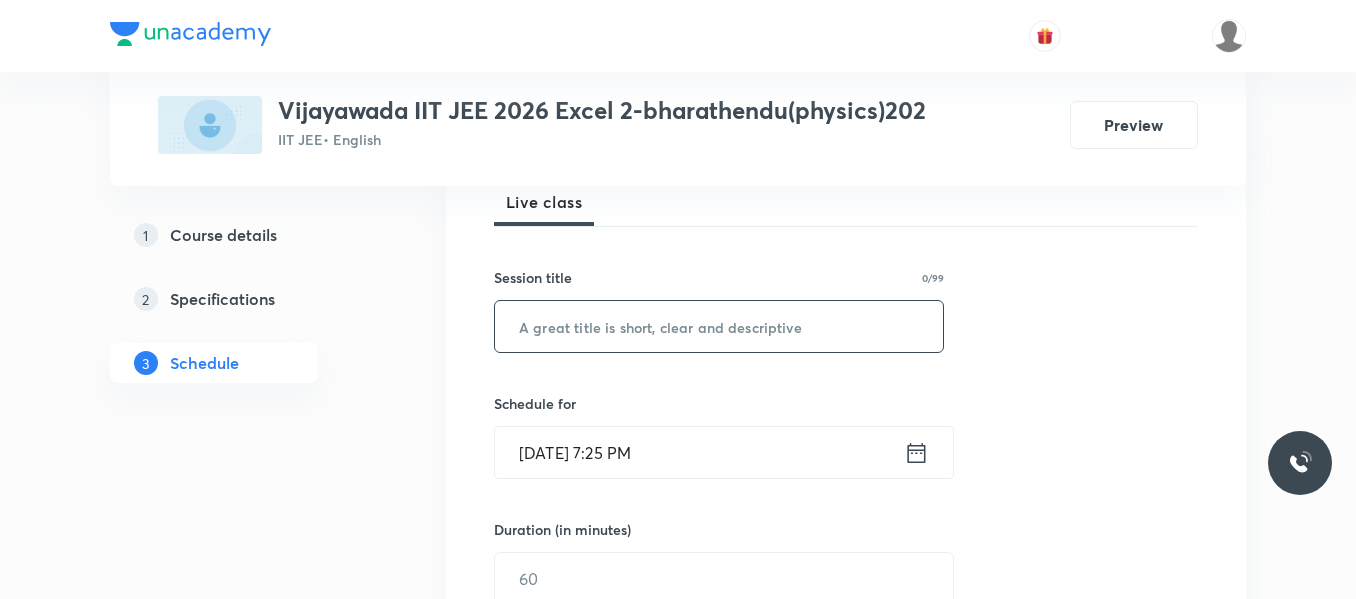 click at bounding box center [719, 326] 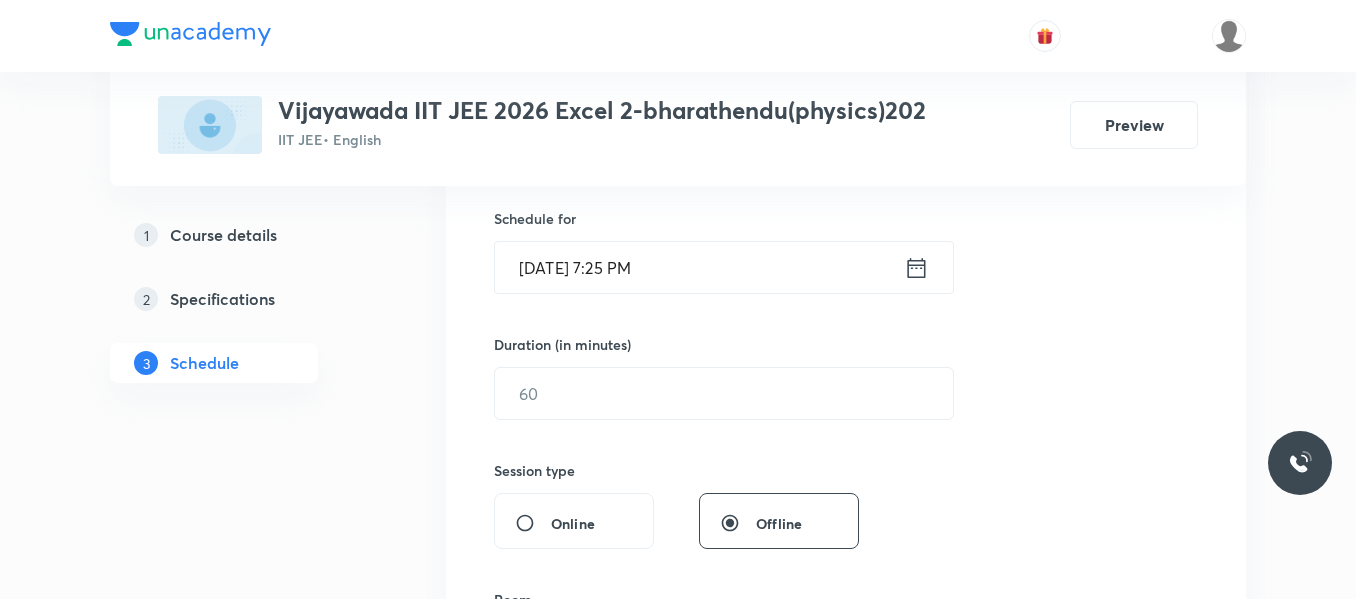 scroll, scrollTop: 500, scrollLeft: 0, axis: vertical 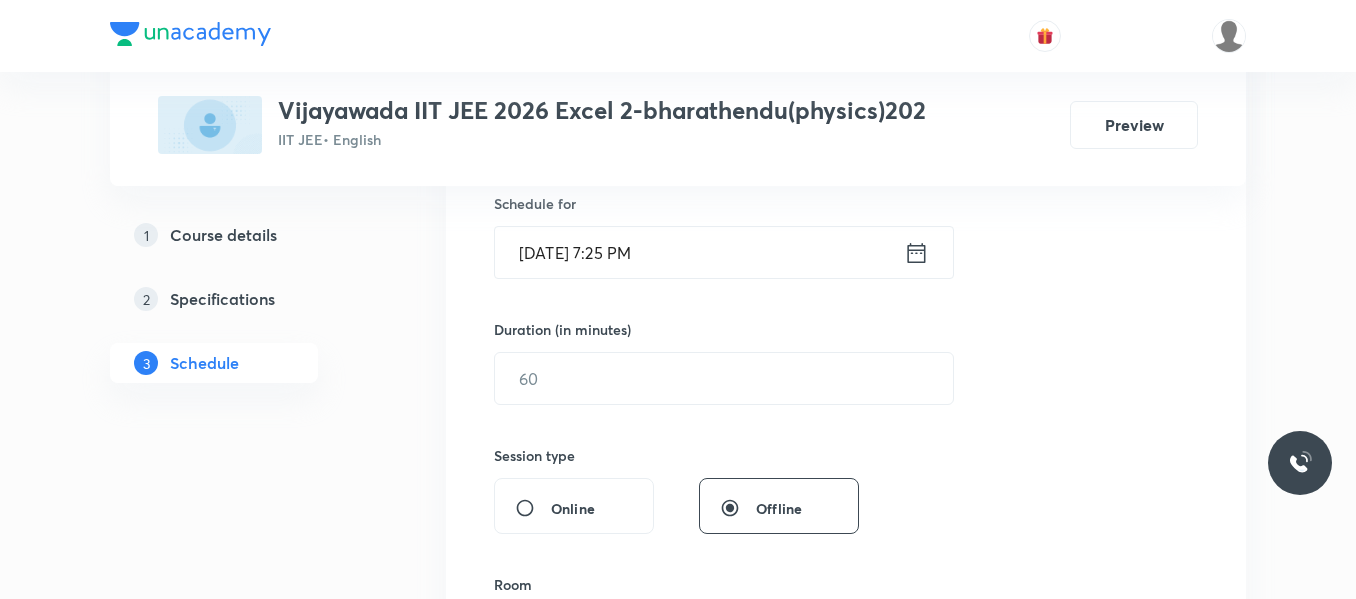 type on "Motion in a straight line" 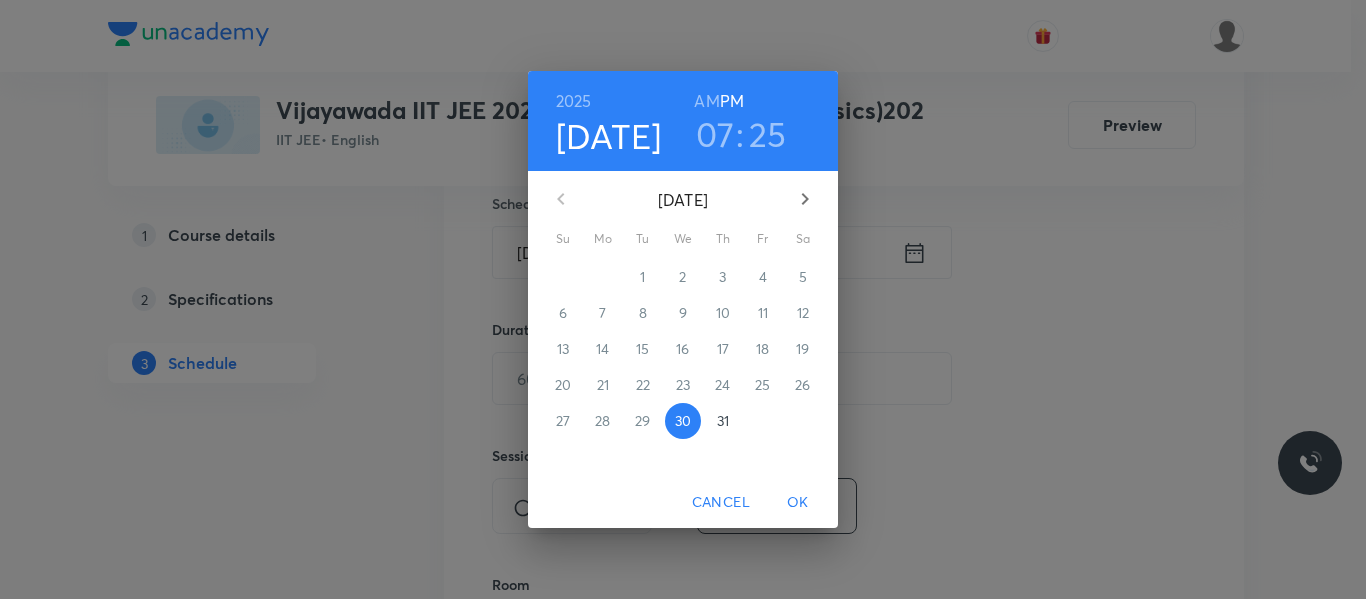 click on "31" at bounding box center [723, 421] 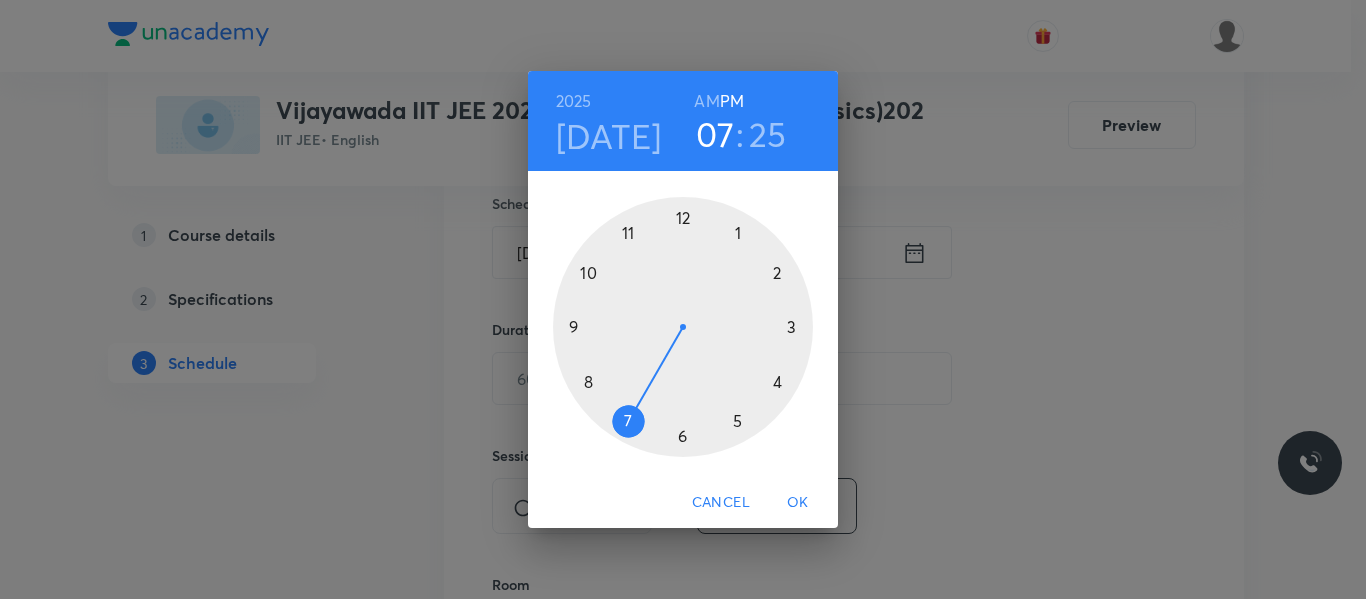 click at bounding box center (683, 327) 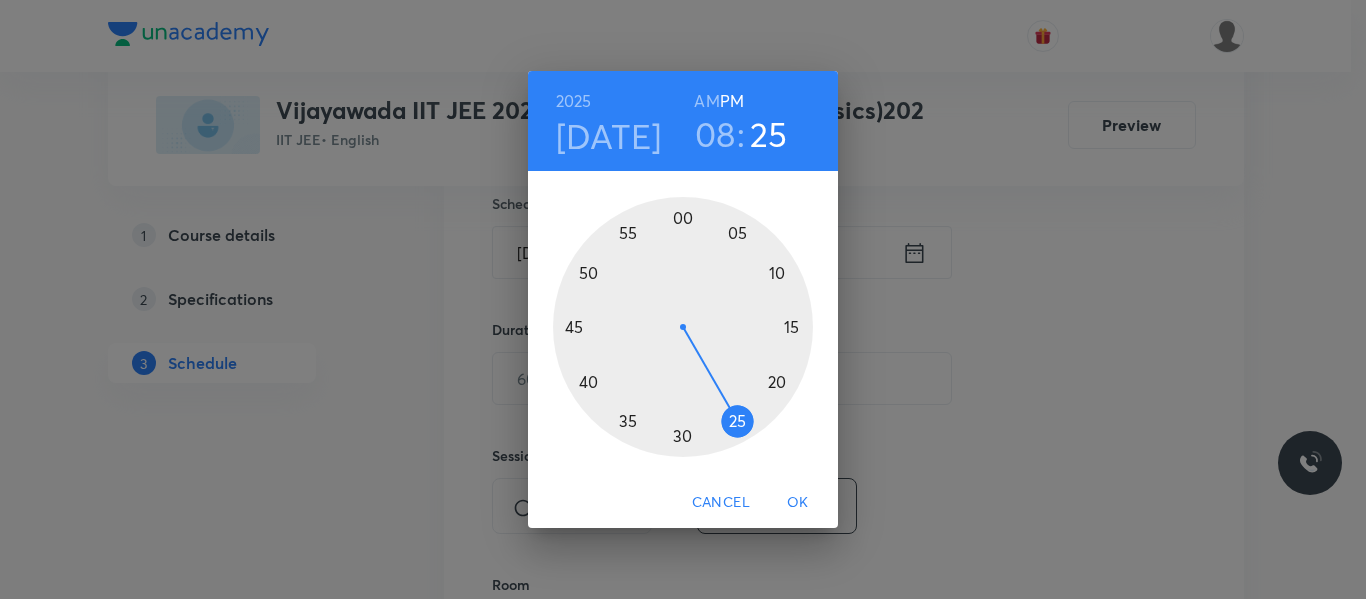 click on "AM" at bounding box center (706, 101) 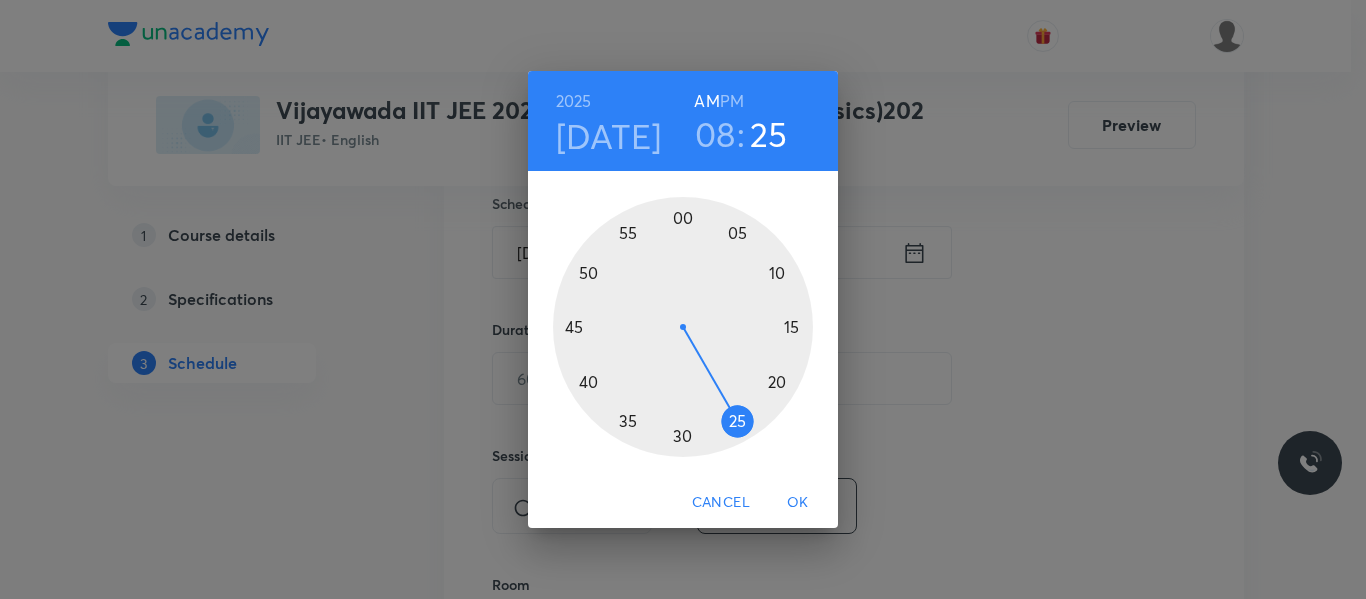 click at bounding box center [683, 327] 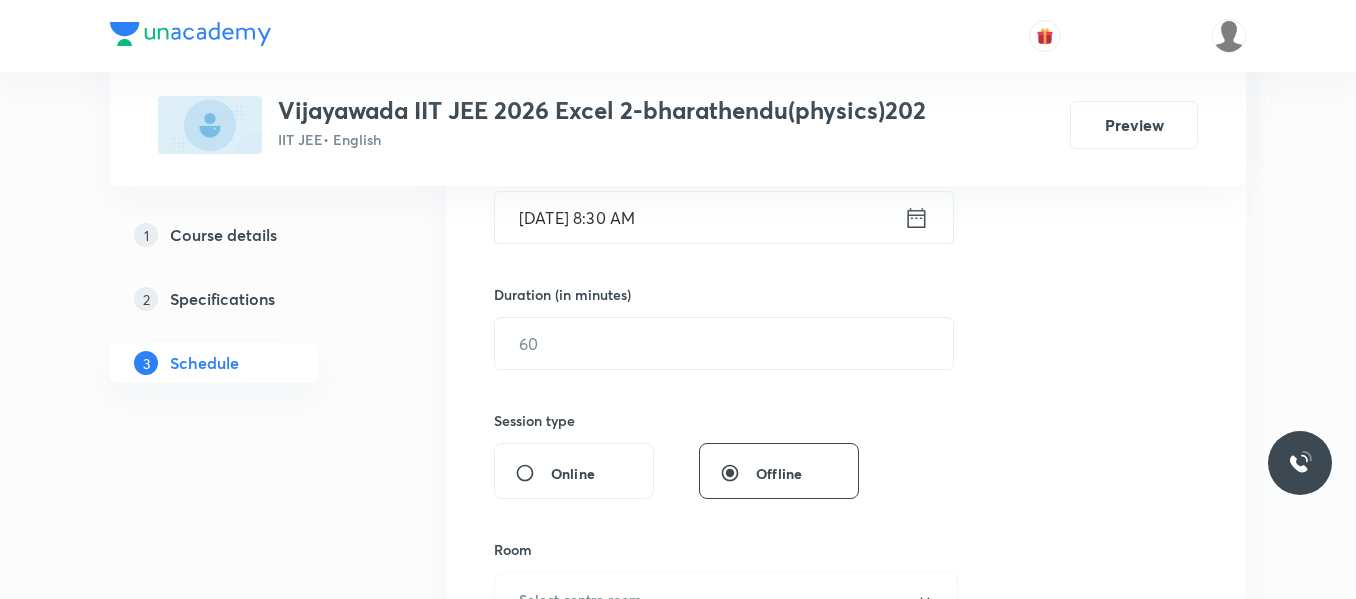 scroll, scrollTop: 500, scrollLeft: 0, axis: vertical 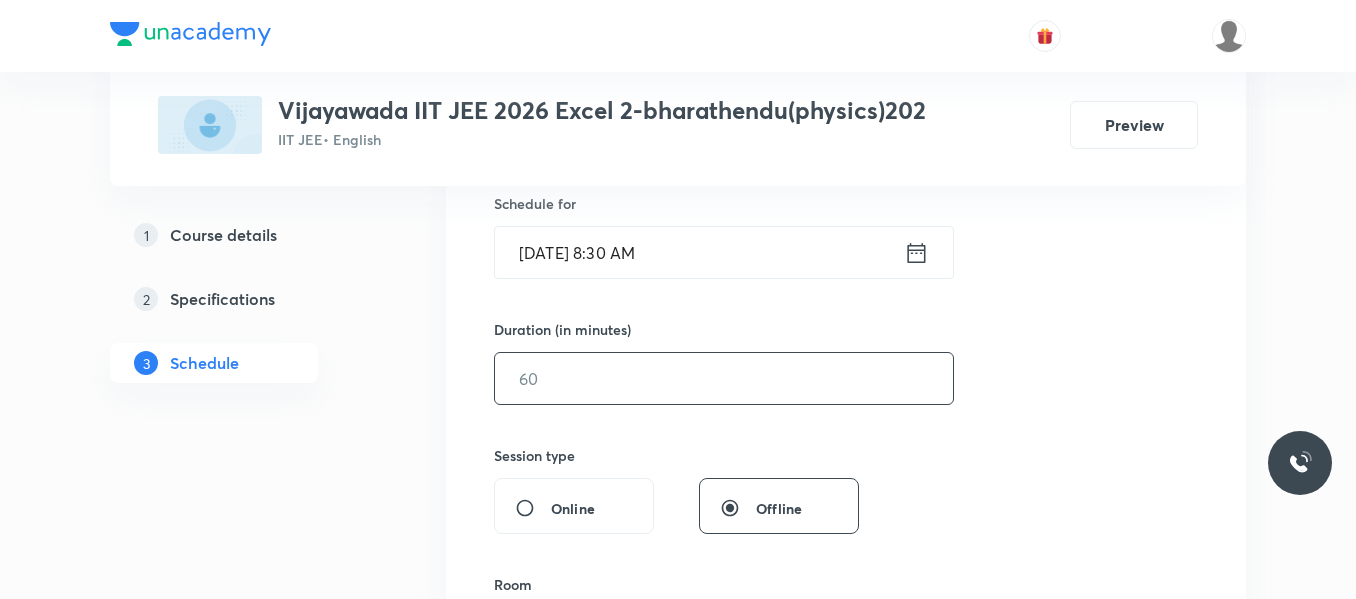 click at bounding box center [724, 378] 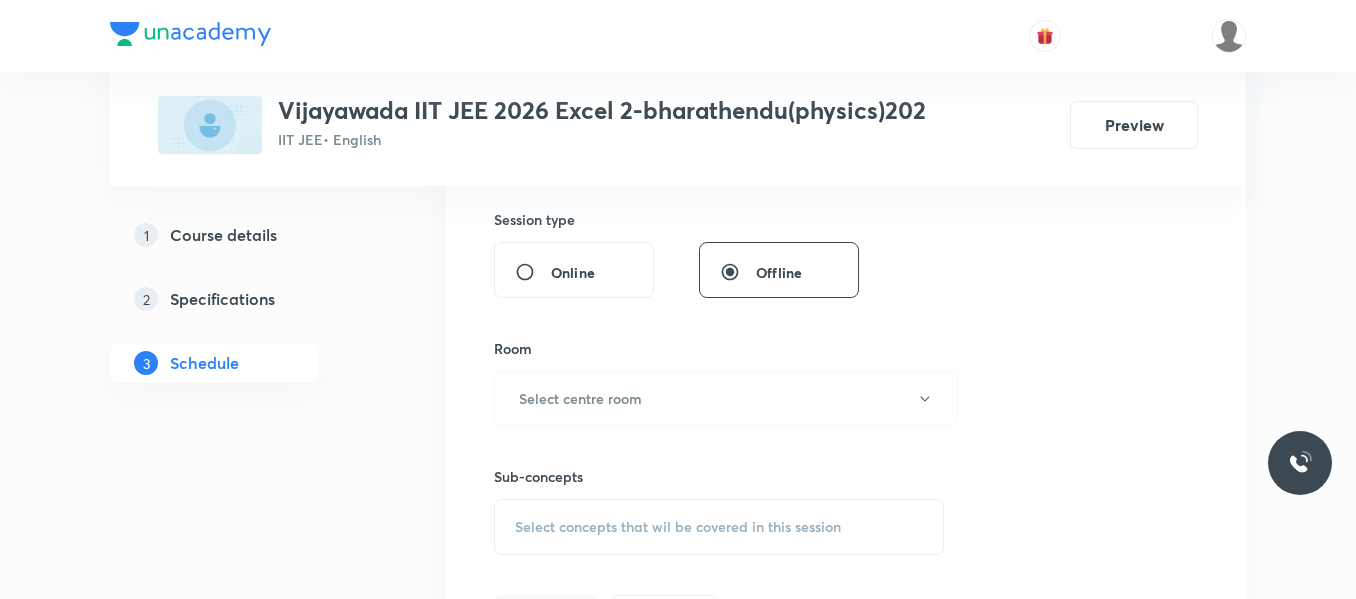 scroll, scrollTop: 800, scrollLeft: 0, axis: vertical 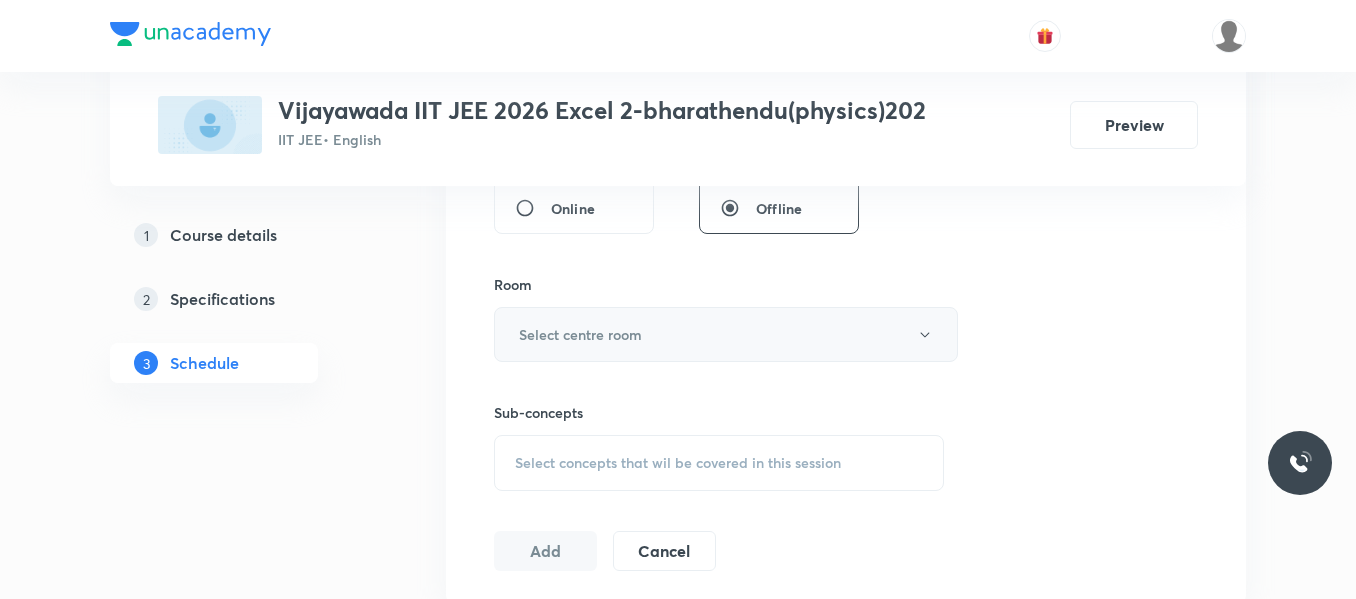 type on "90" 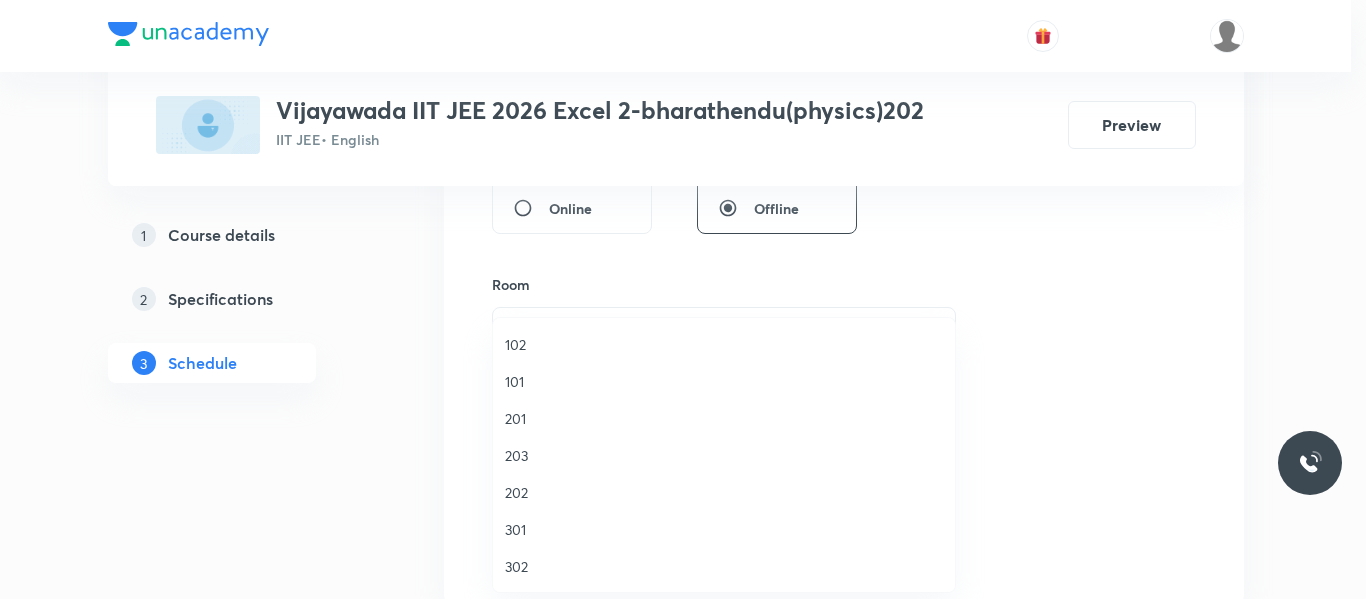 click on "202" at bounding box center [724, 492] 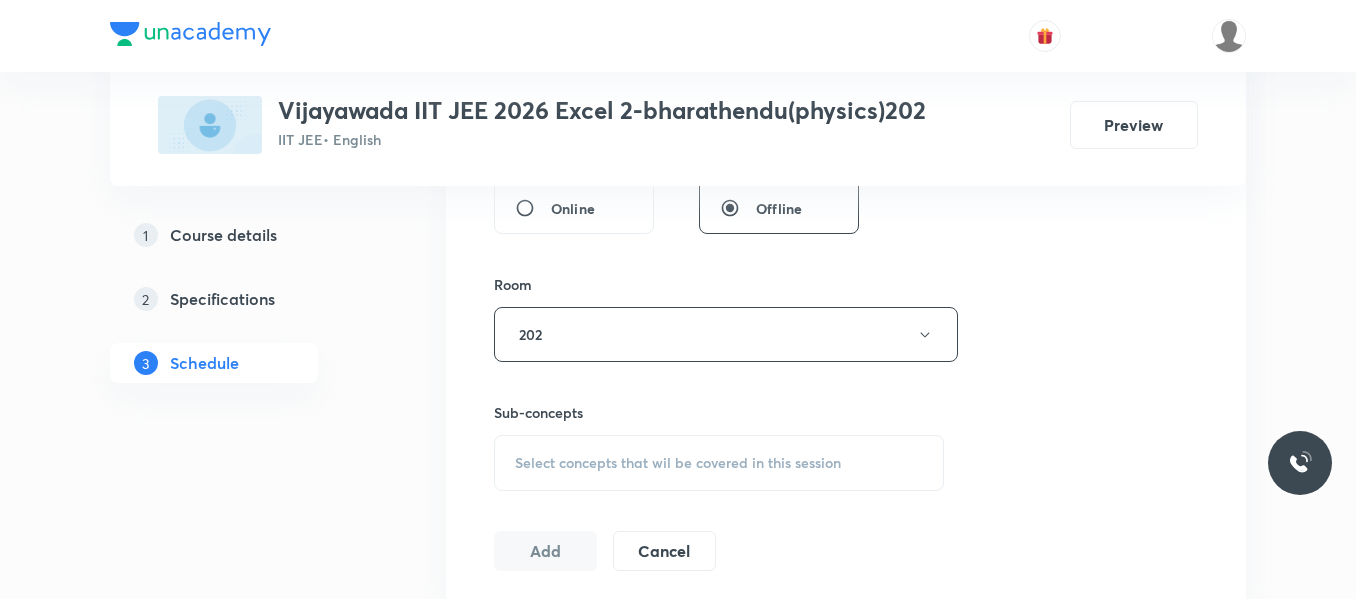 scroll, scrollTop: 900, scrollLeft: 0, axis: vertical 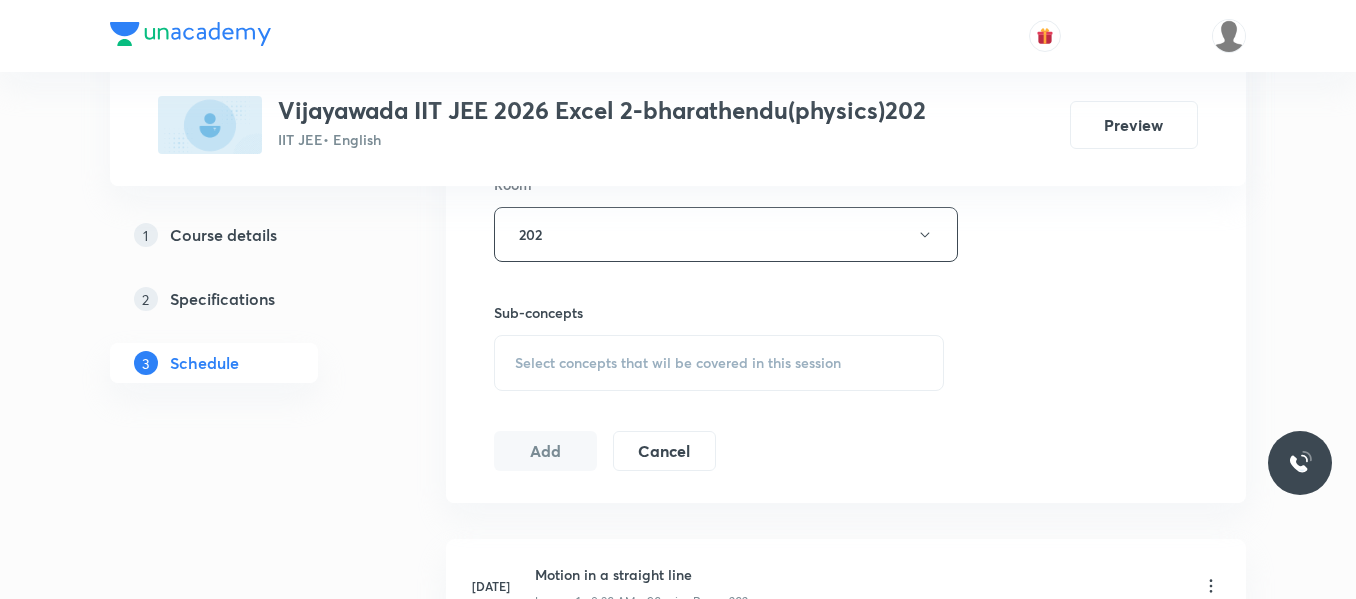 click on "Select concepts that wil be covered in this session" at bounding box center [719, 363] 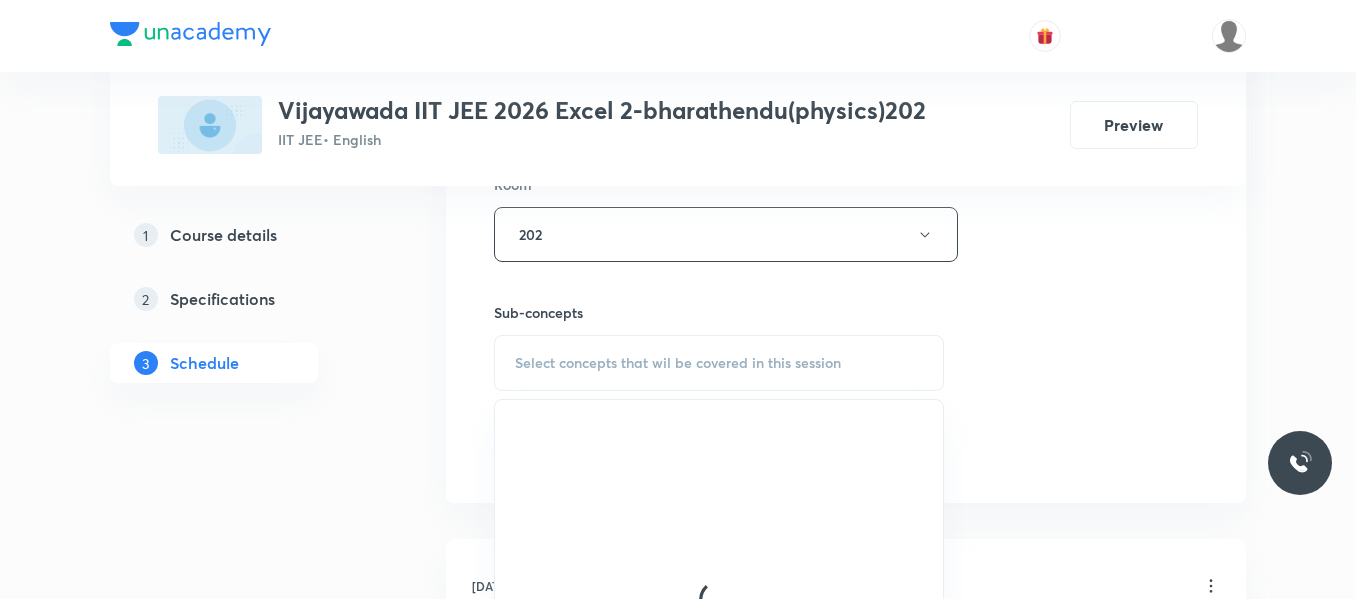 scroll, scrollTop: 1000, scrollLeft: 0, axis: vertical 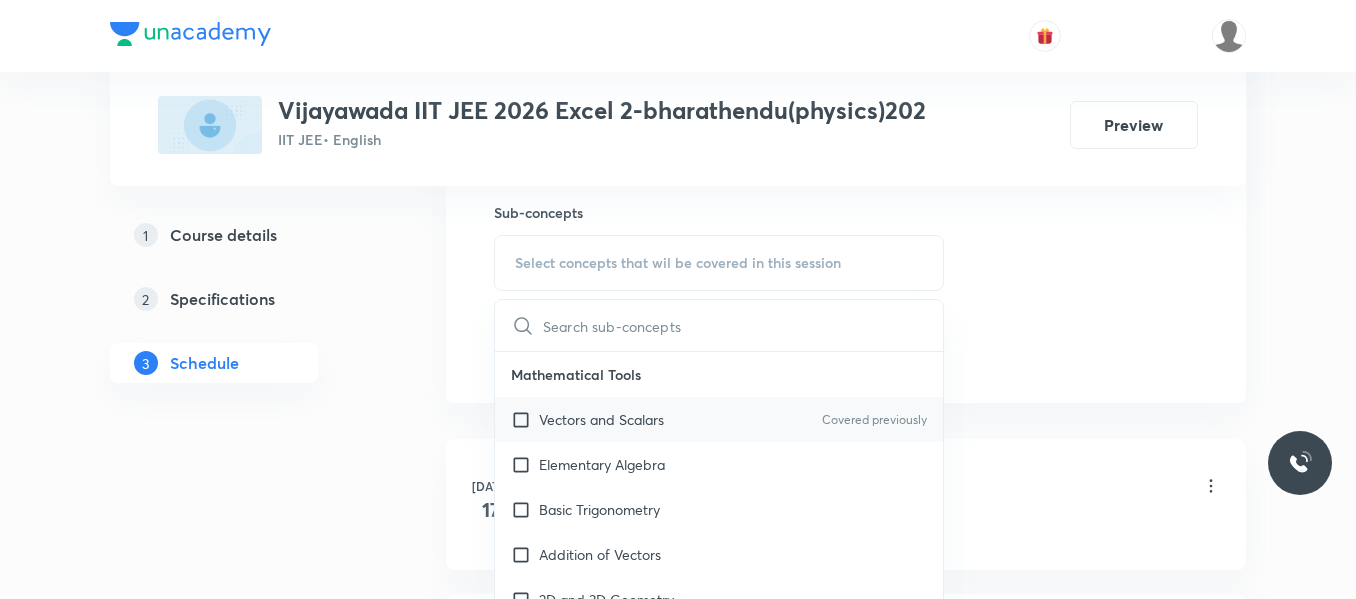 click on "Vectors and Scalars" at bounding box center [601, 419] 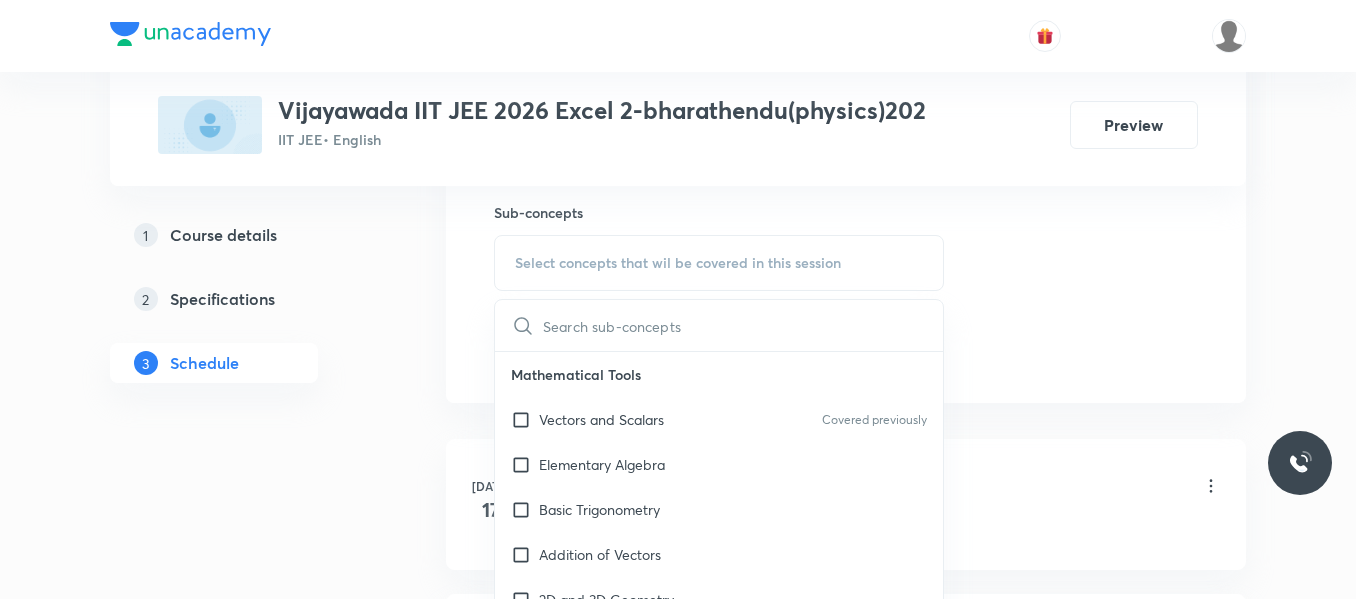 checkbox on "true" 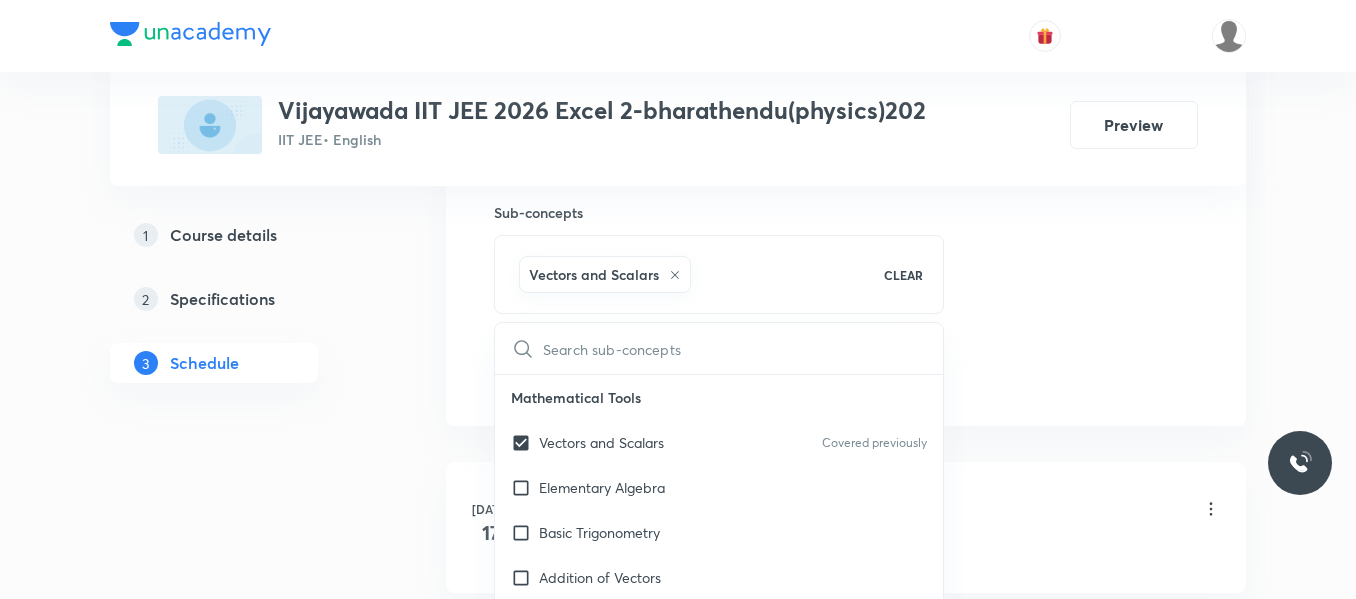 drag, startPoint x: 1098, startPoint y: 276, endPoint x: 466, endPoint y: 382, distance: 640.8276 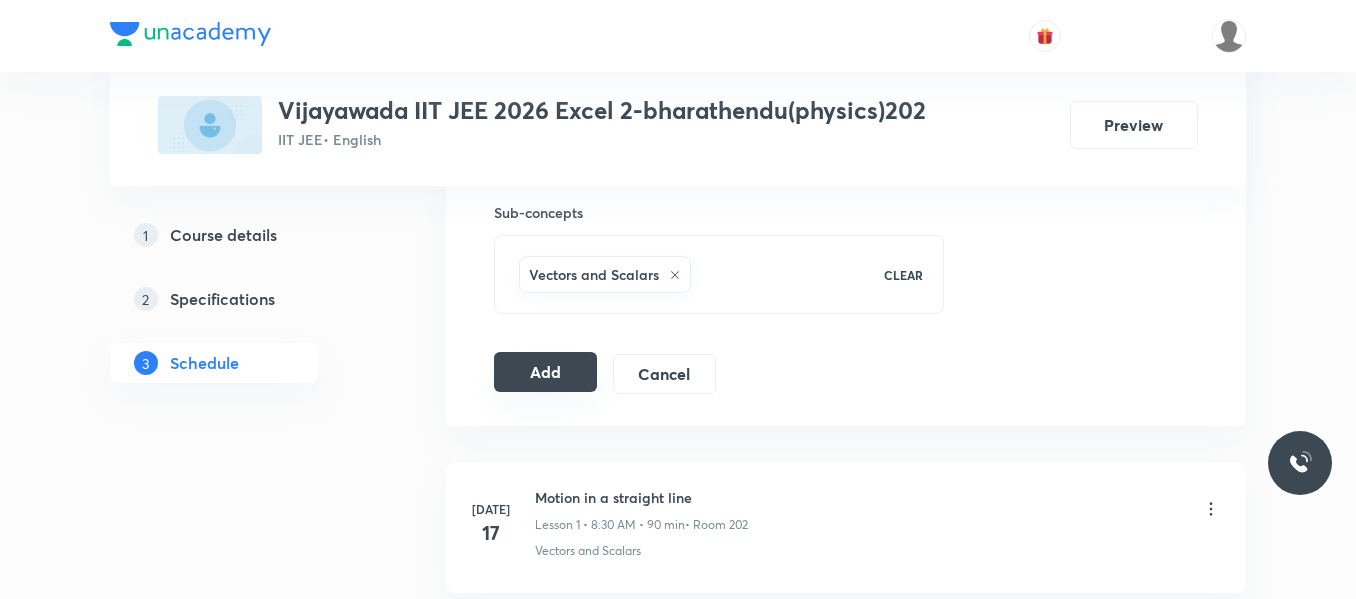 click on "Add" at bounding box center [545, 372] 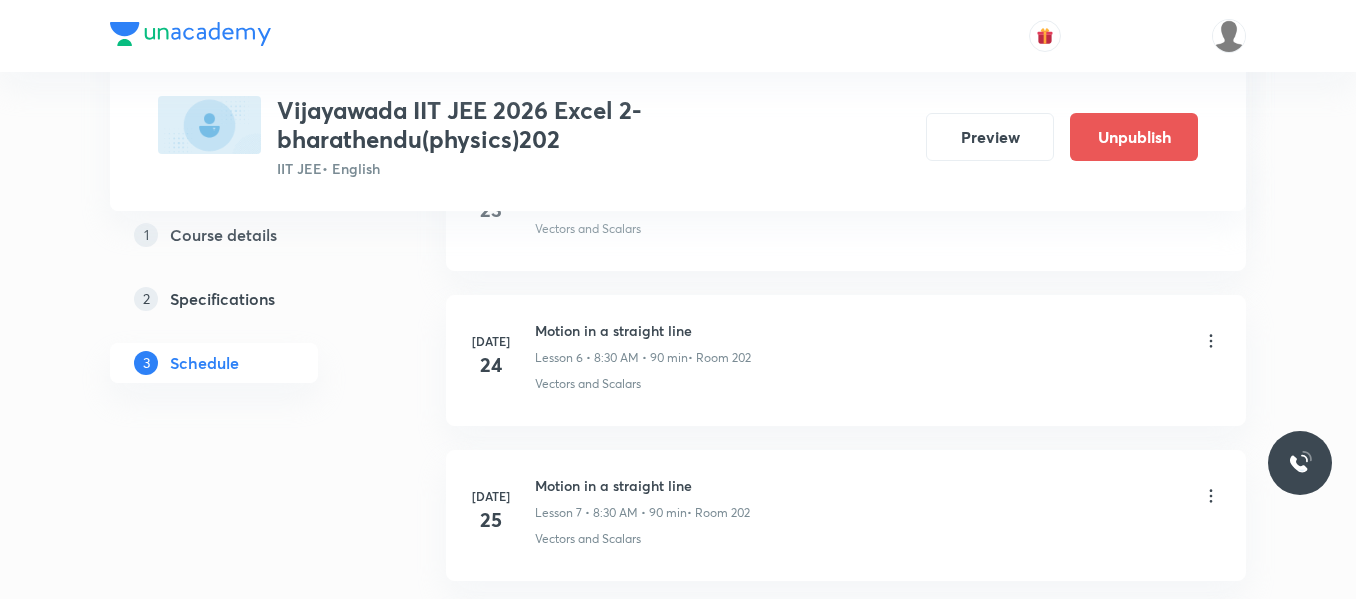 scroll, scrollTop: 1660, scrollLeft: 0, axis: vertical 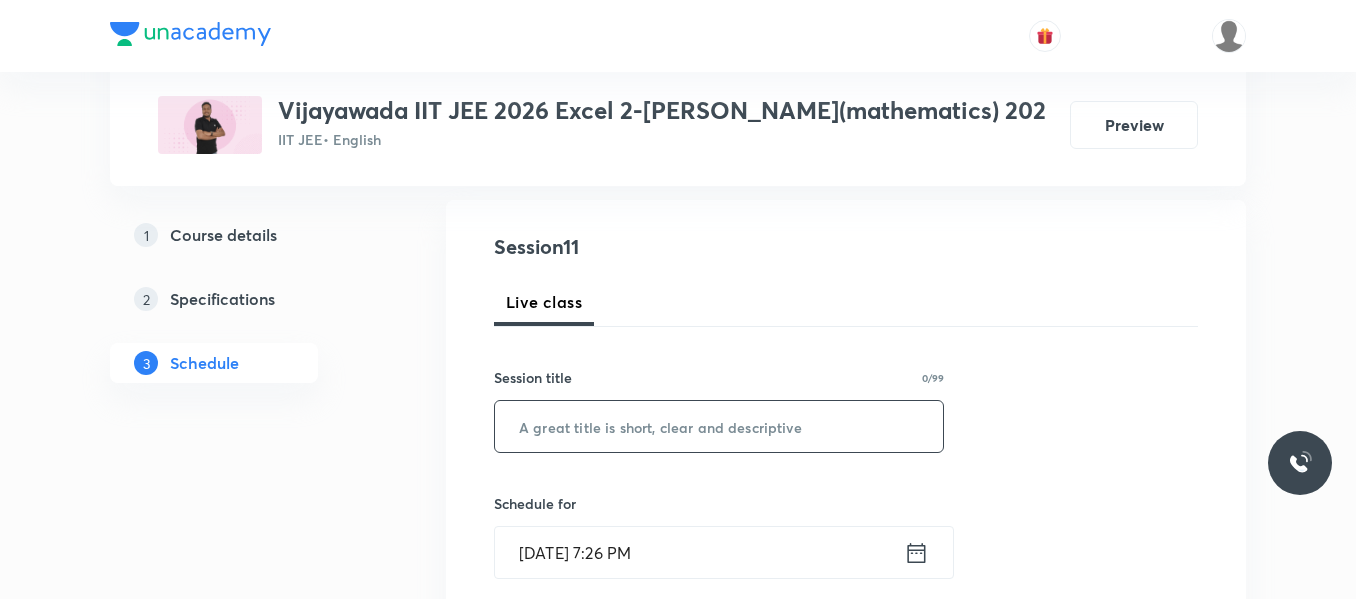 click at bounding box center [719, 426] 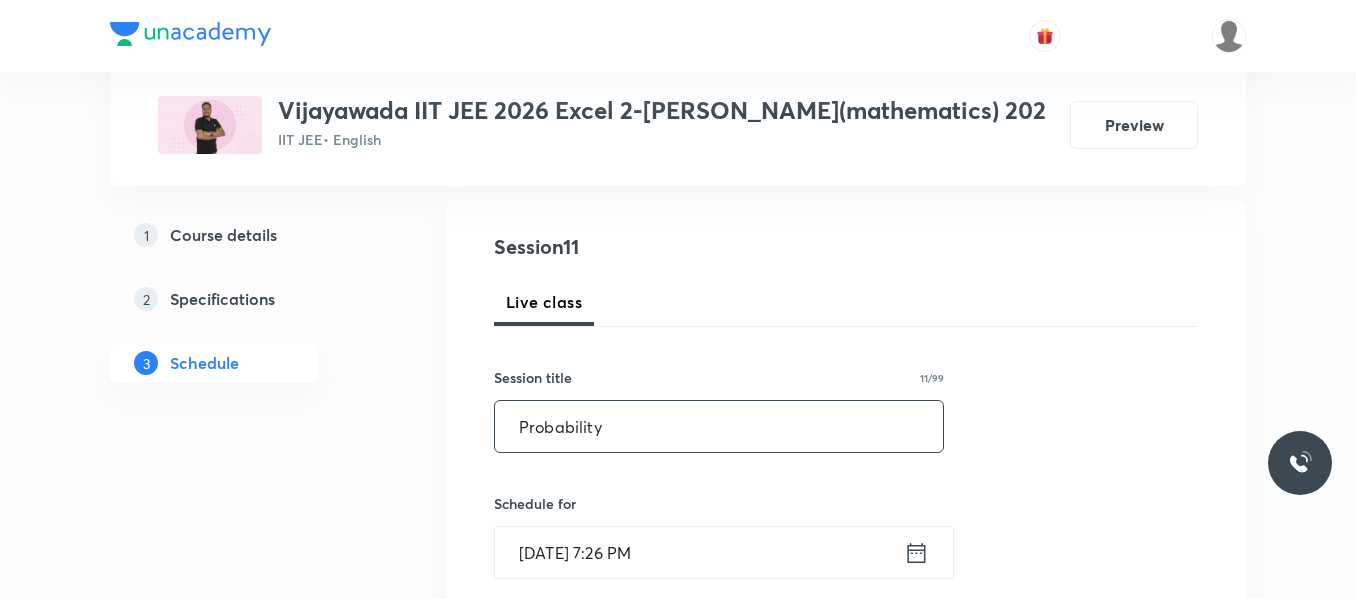 type on "Probability" 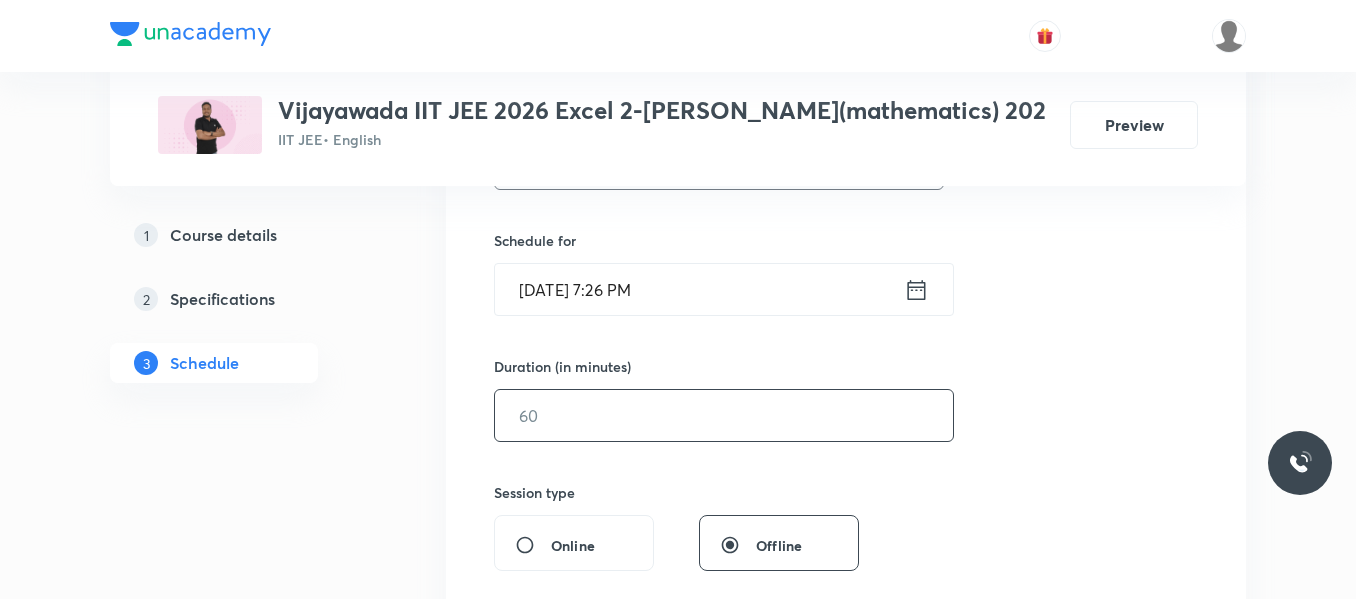 scroll, scrollTop: 500, scrollLeft: 0, axis: vertical 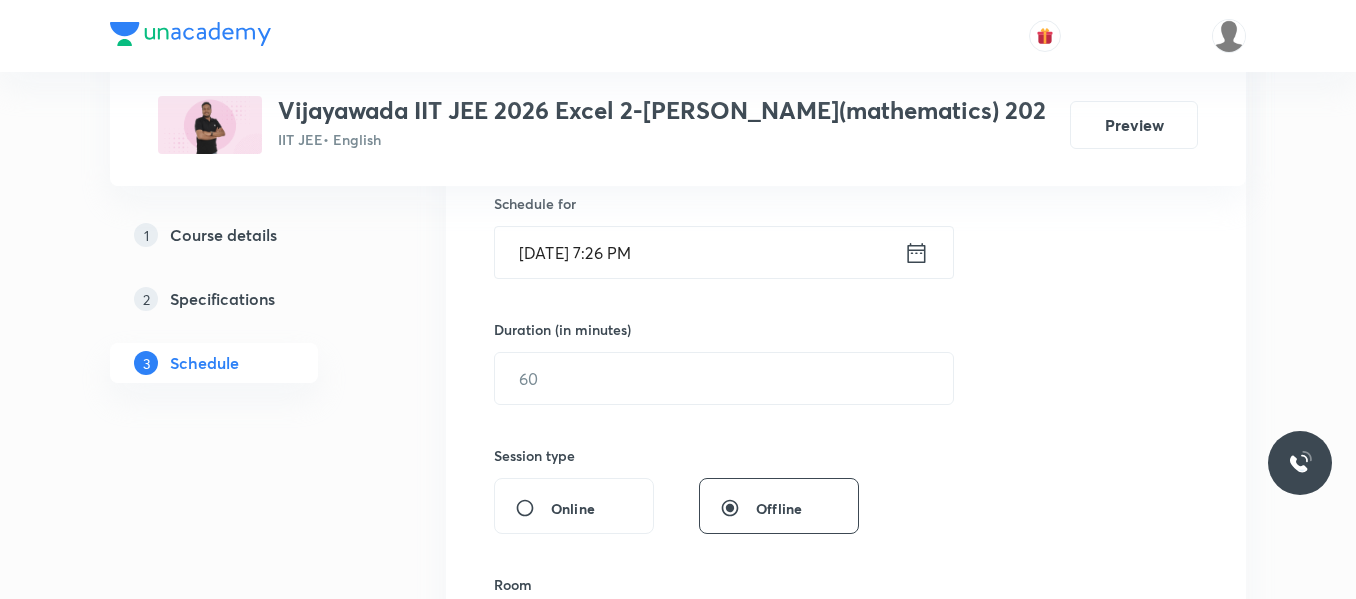 click 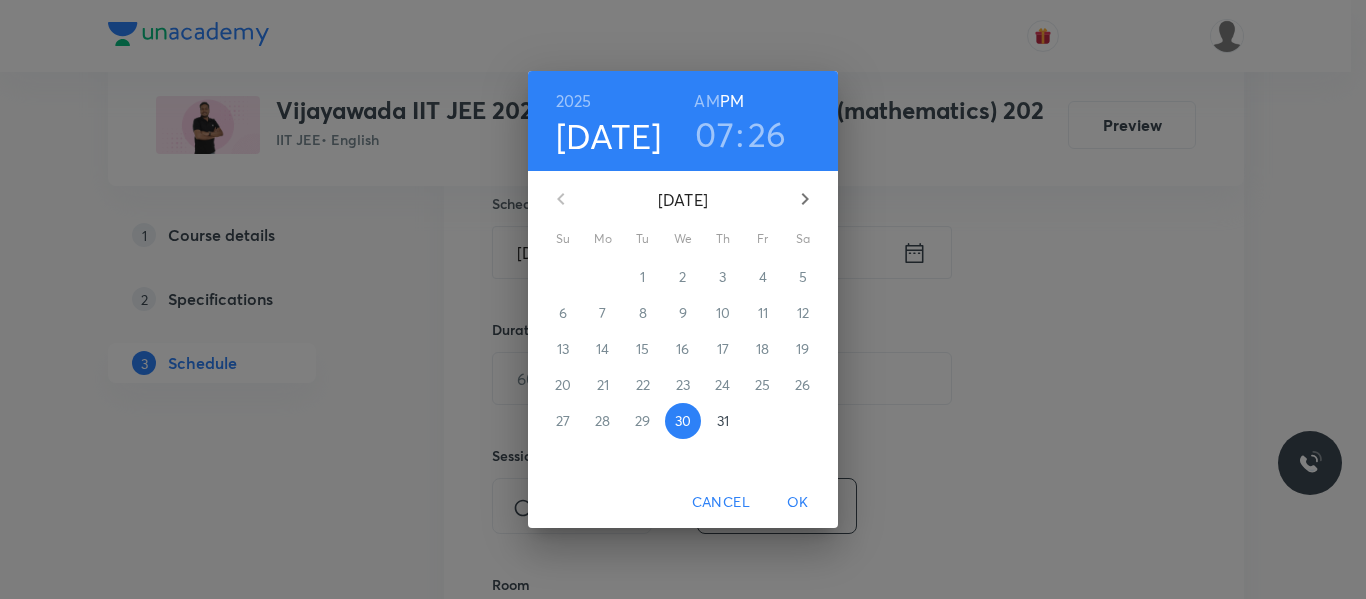 click on "31" at bounding box center (723, 421) 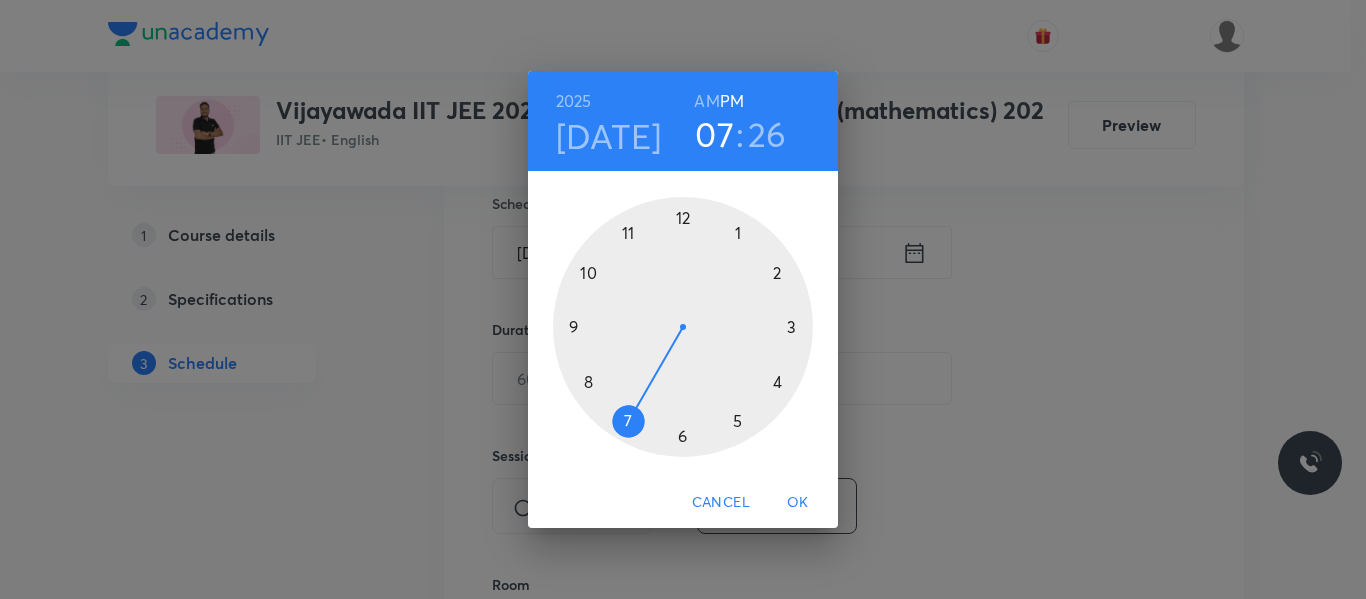 click at bounding box center (683, 327) 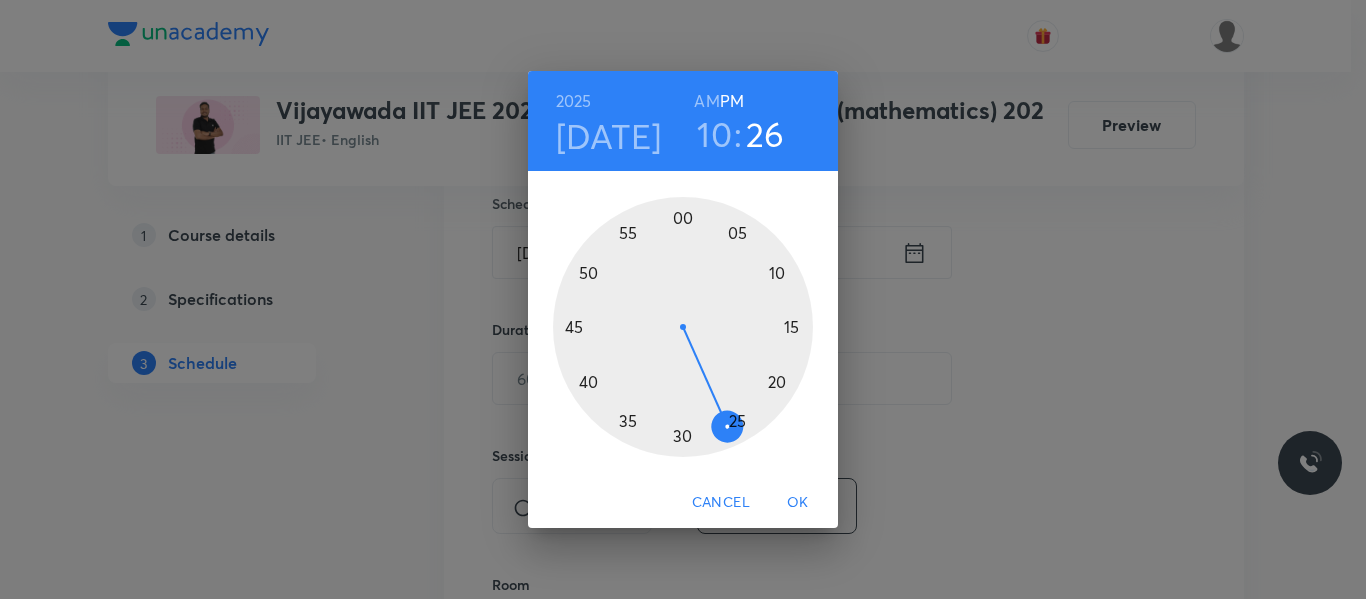 click on "AM" at bounding box center [706, 101] 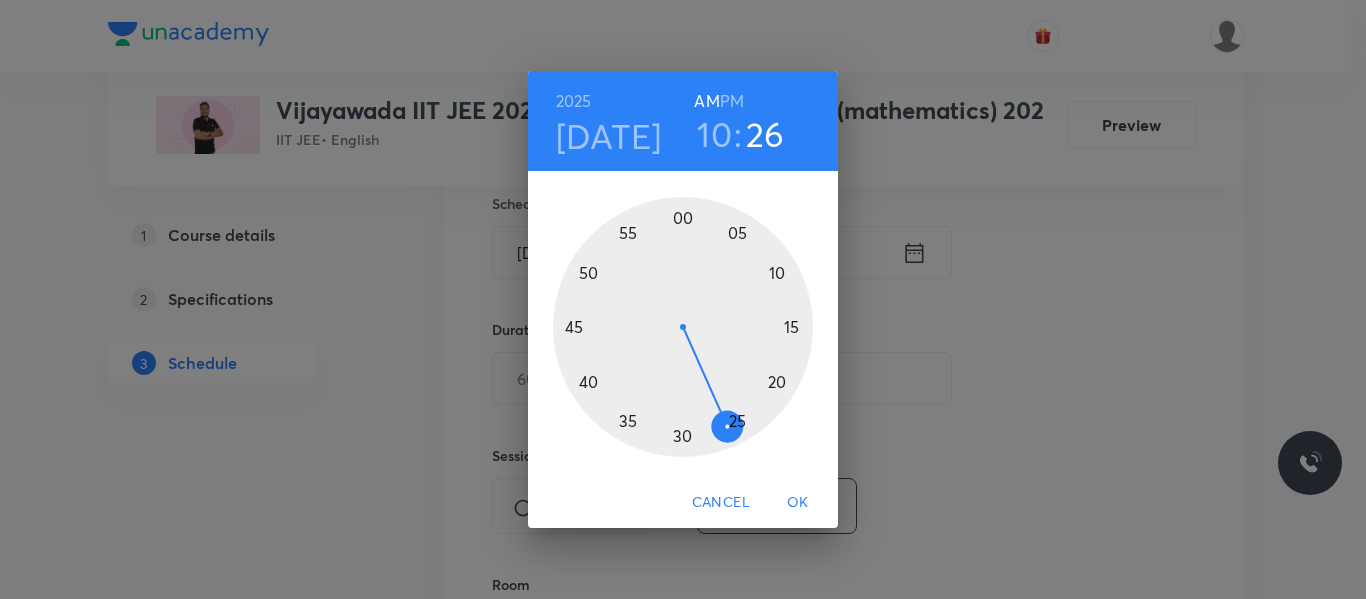 click at bounding box center (683, 327) 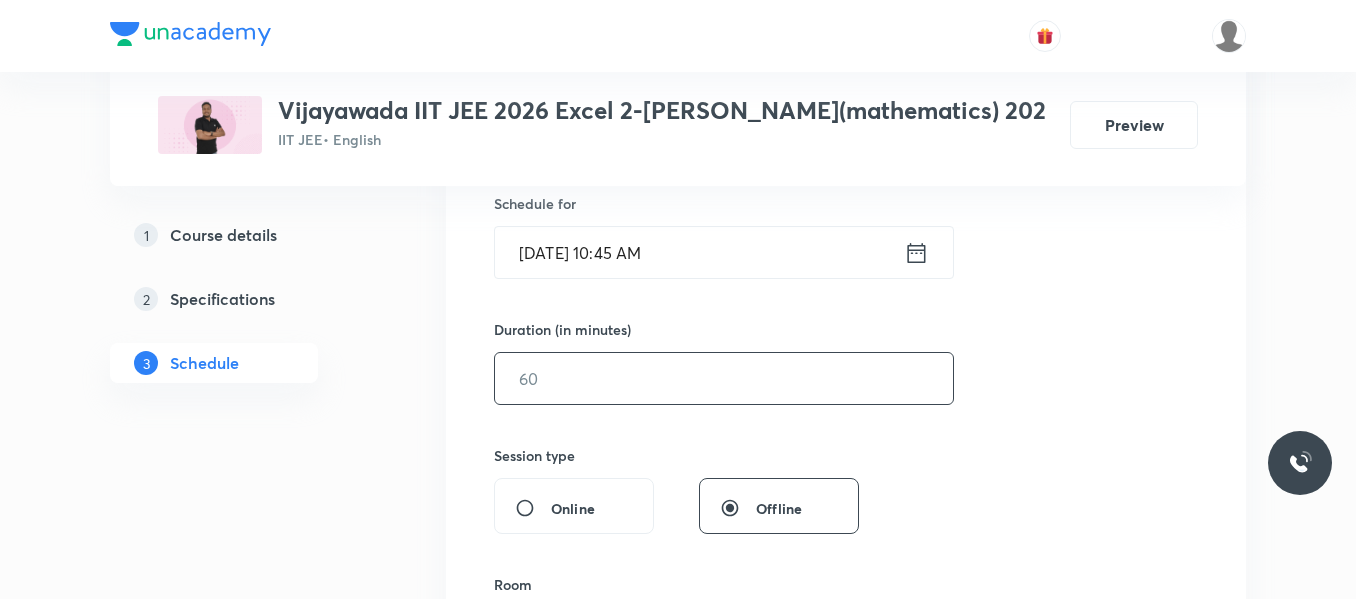click at bounding box center (724, 378) 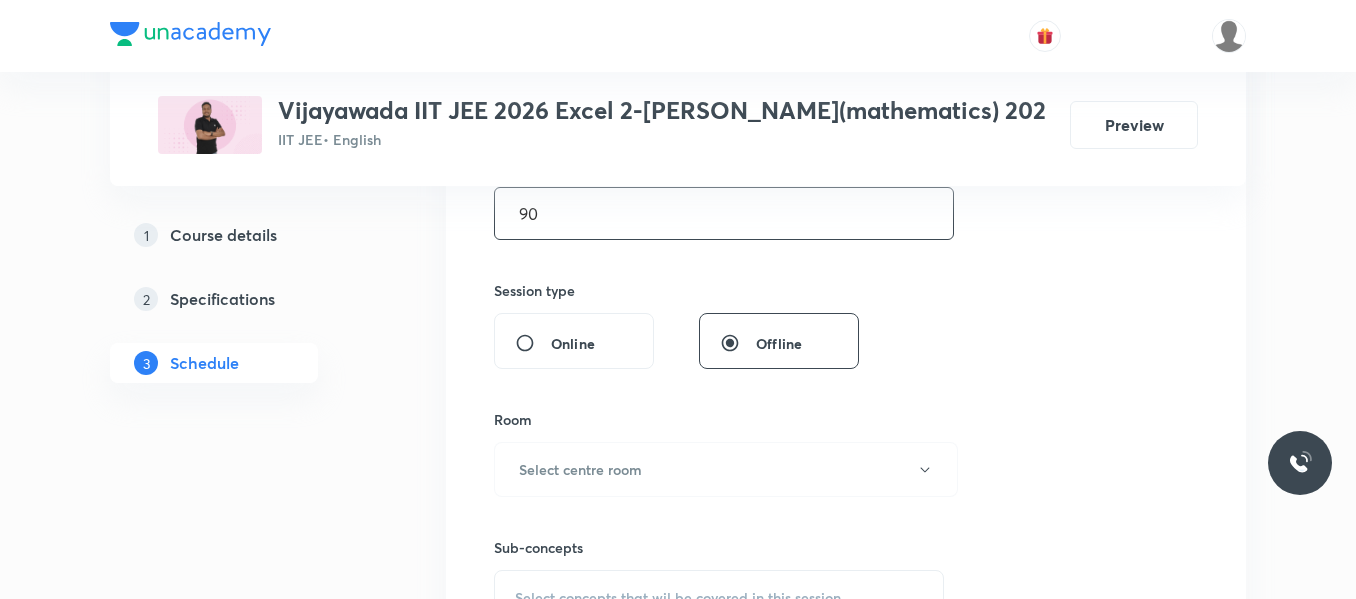 scroll, scrollTop: 700, scrollLeft: 0, axis: vertical 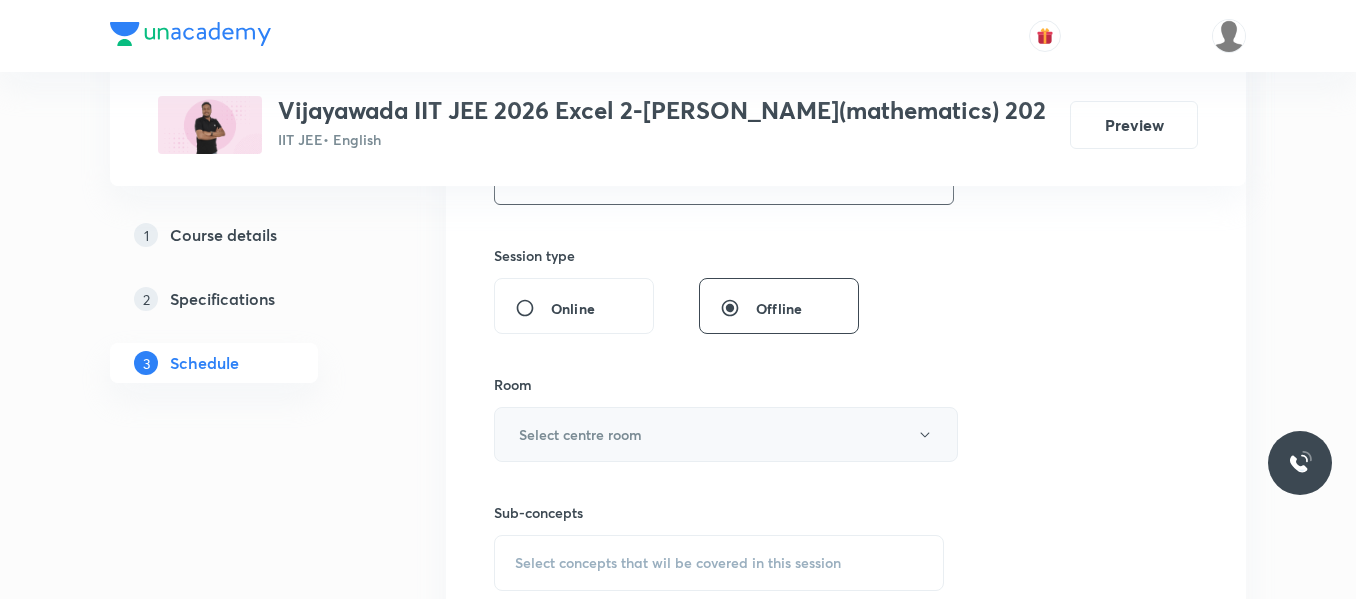 type on "90" 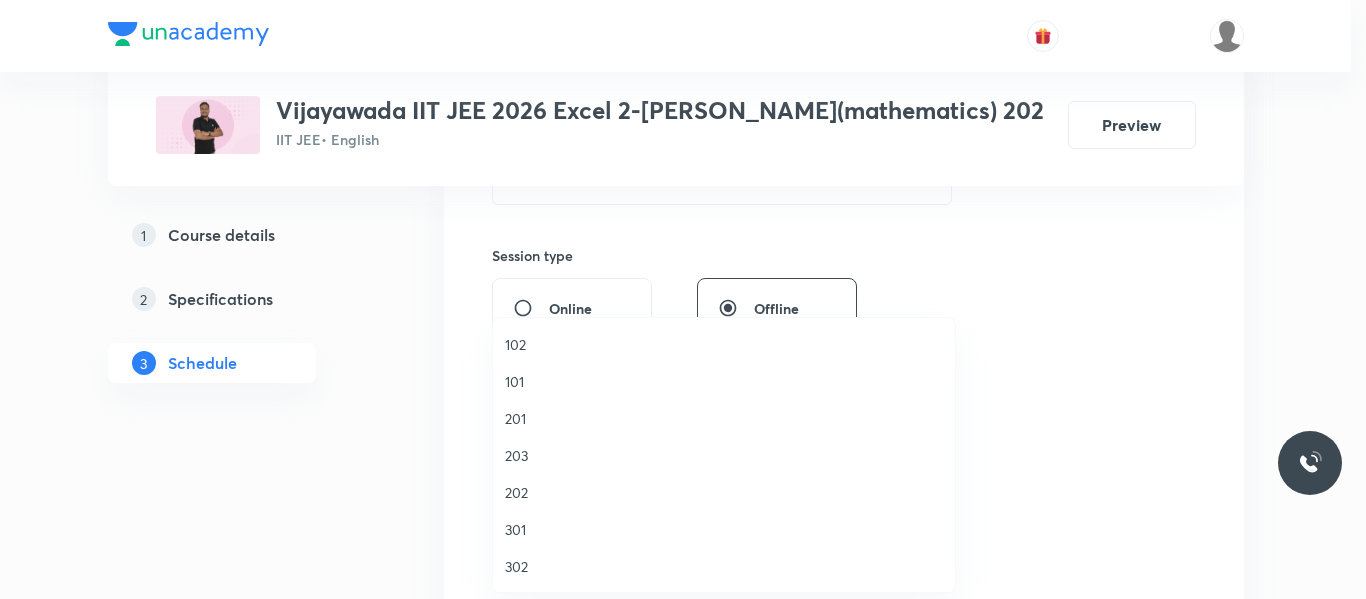 click on "202" at bounding box center [724, 492] 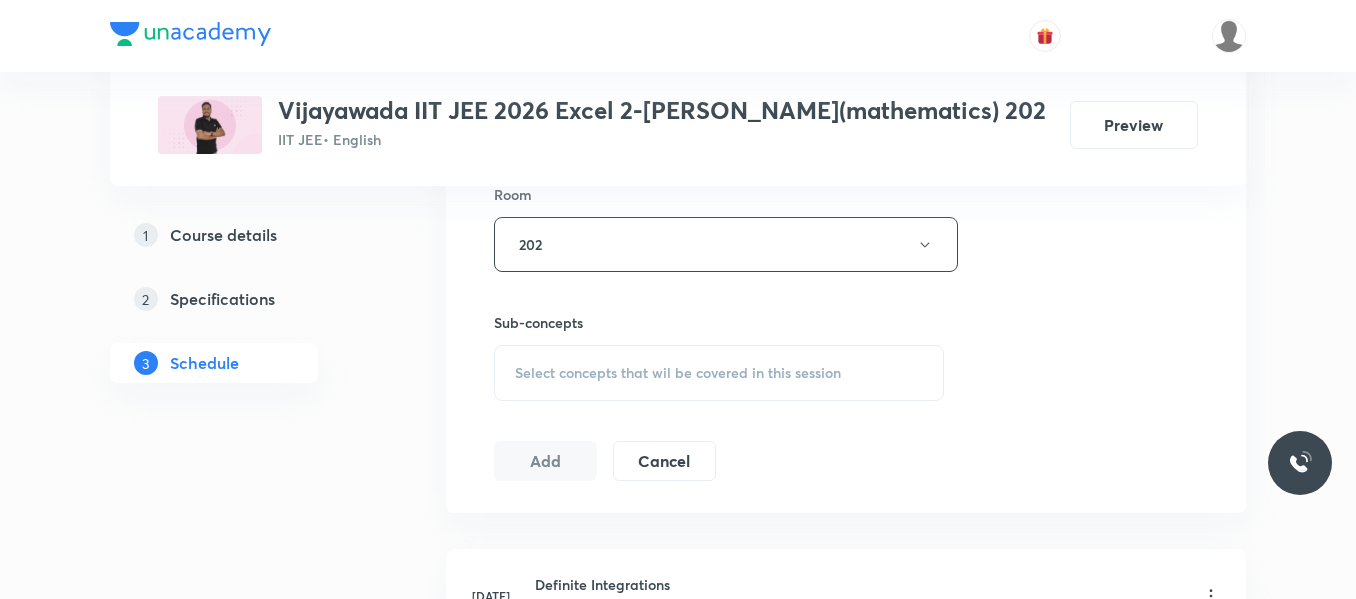 scroll, scrollTop: 900, scrollLeft: 0, axis: vertical 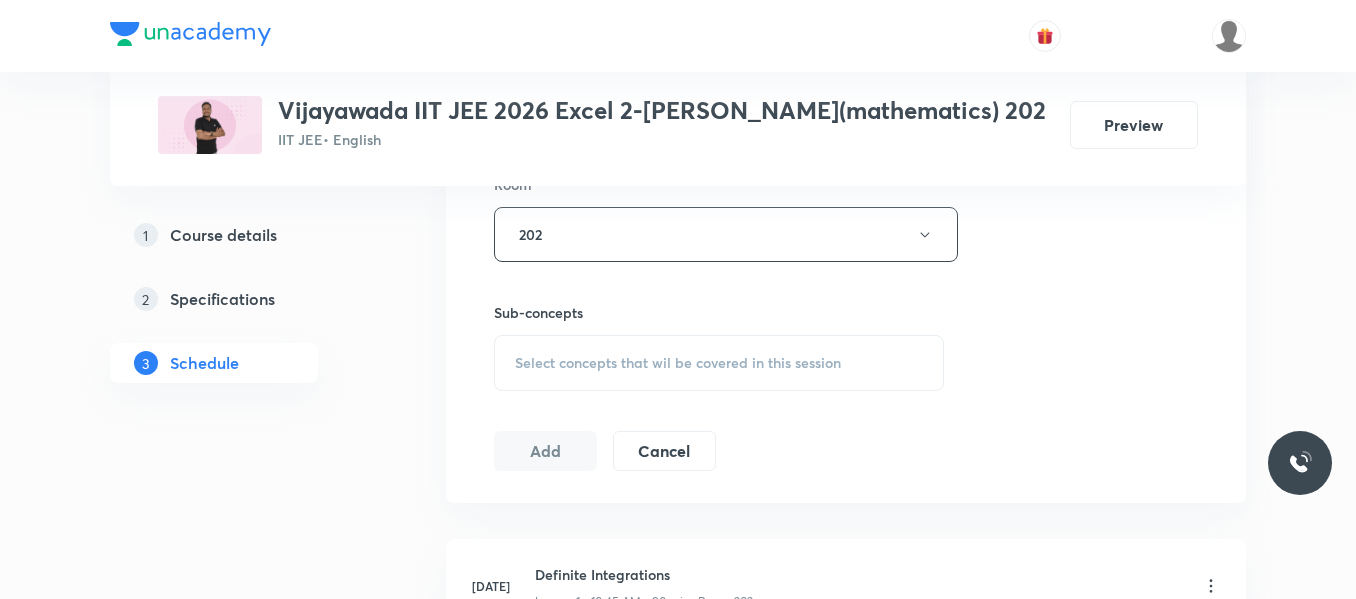 click on "Select concepts that wil be covered in this session" at bounding box center [678, 363] 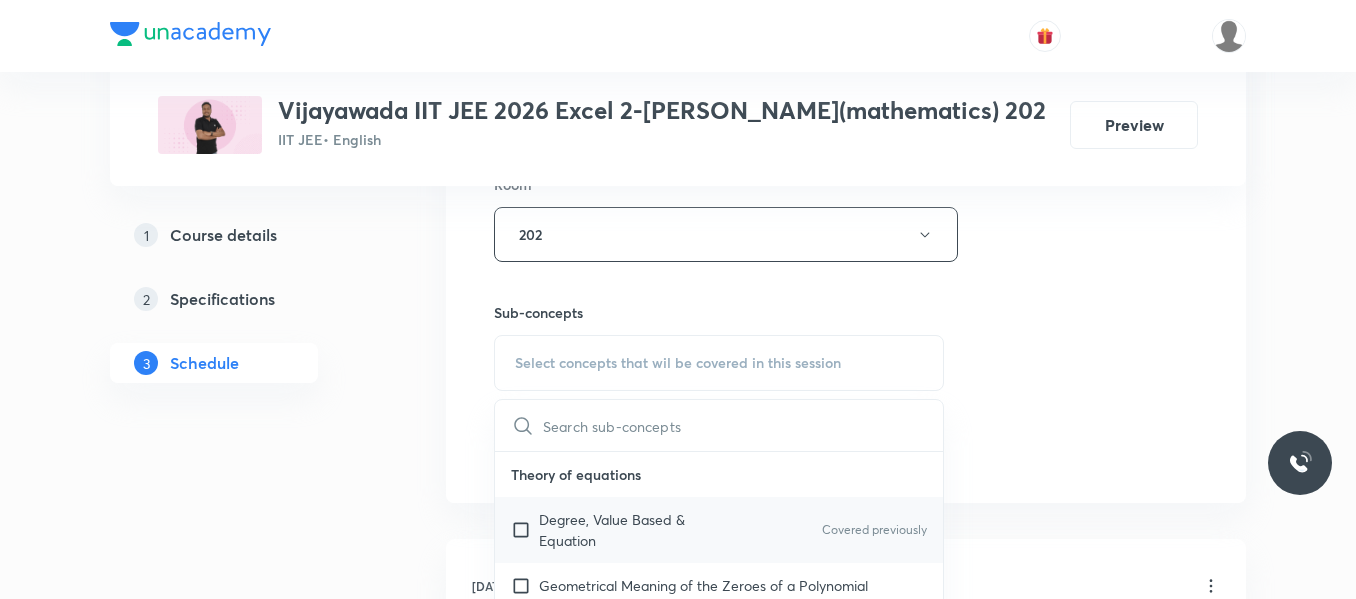 click on "Degree, Value Based & Equation" at bounding box center (640, 530) 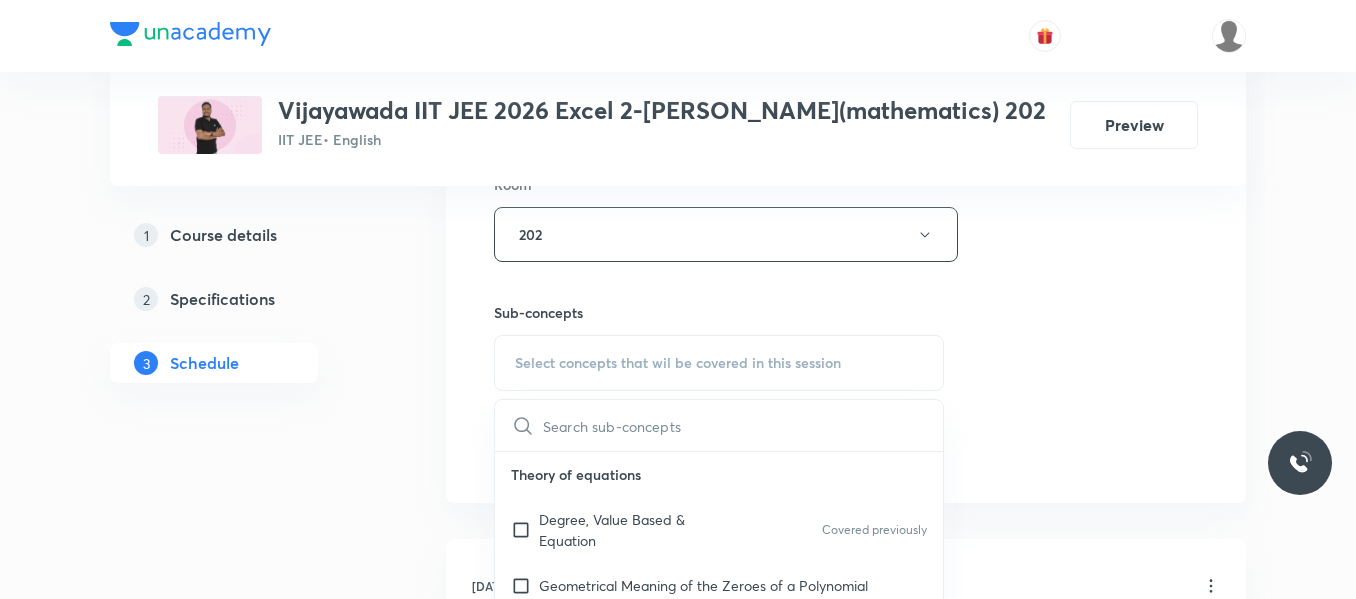 checkbox on "true" 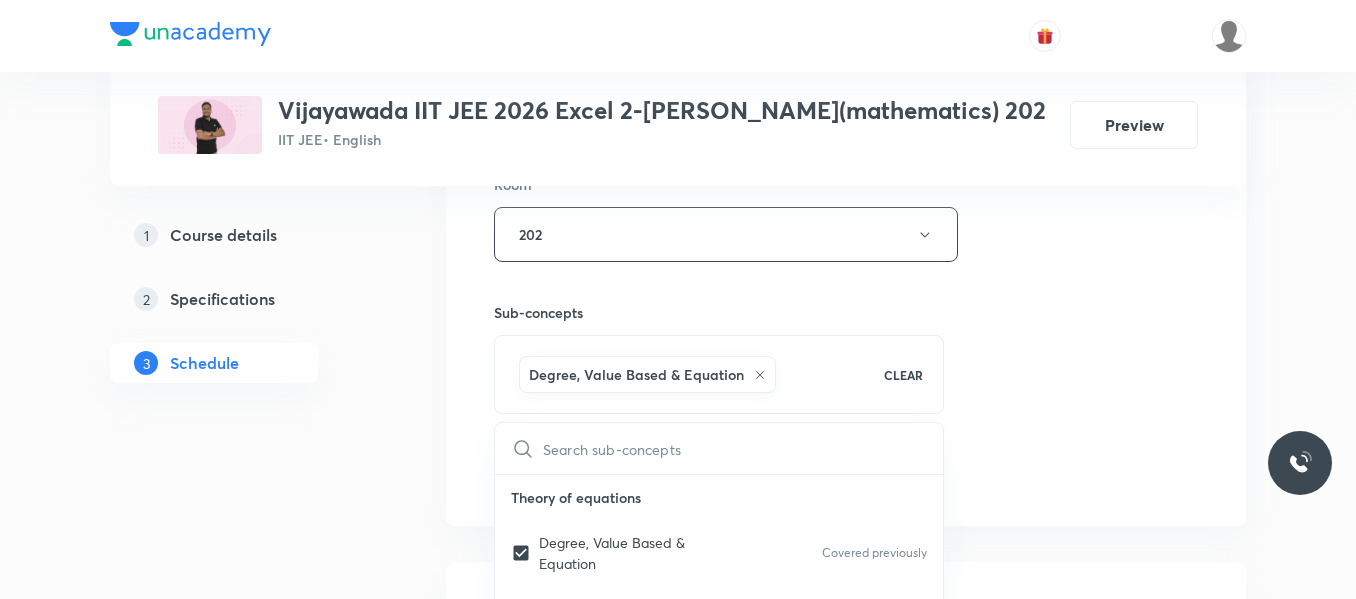 drag, startPoint x: 1060, startPoint y: 377, endPoint x: 1025, endPoint y: 391, distance: 37.696156 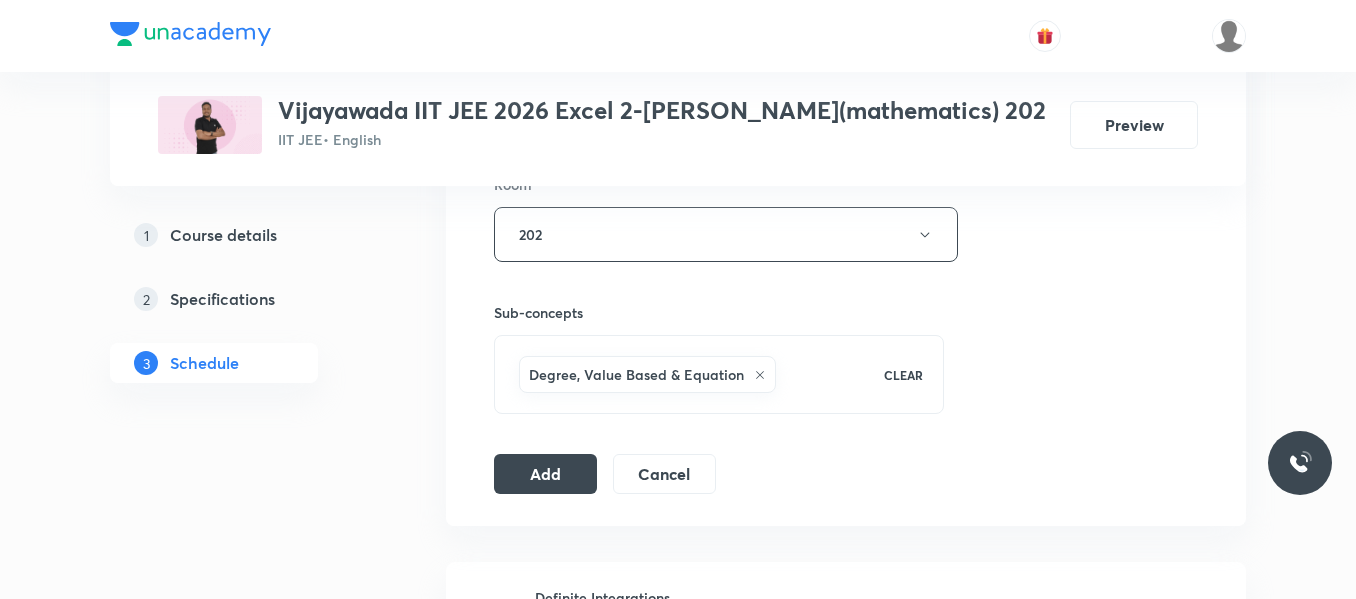 click on "Add" at bounding box center (545, 474) 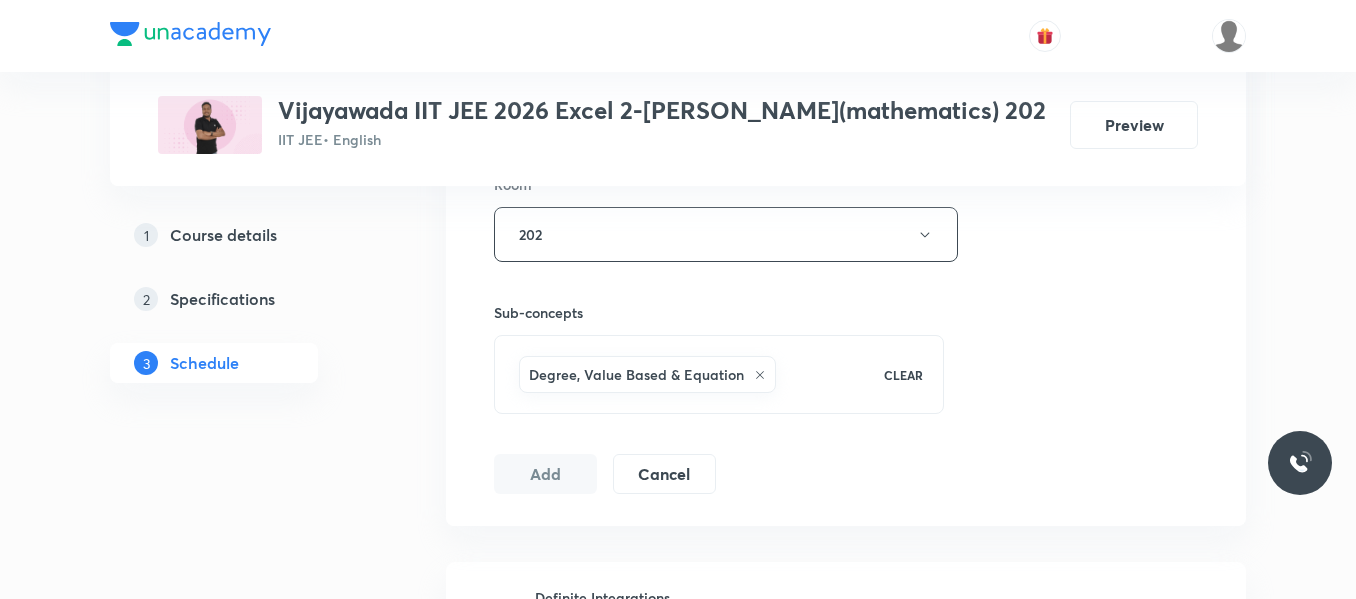 scroll, scrollTop: 2577, scrollLeft: 0, axis: vertical 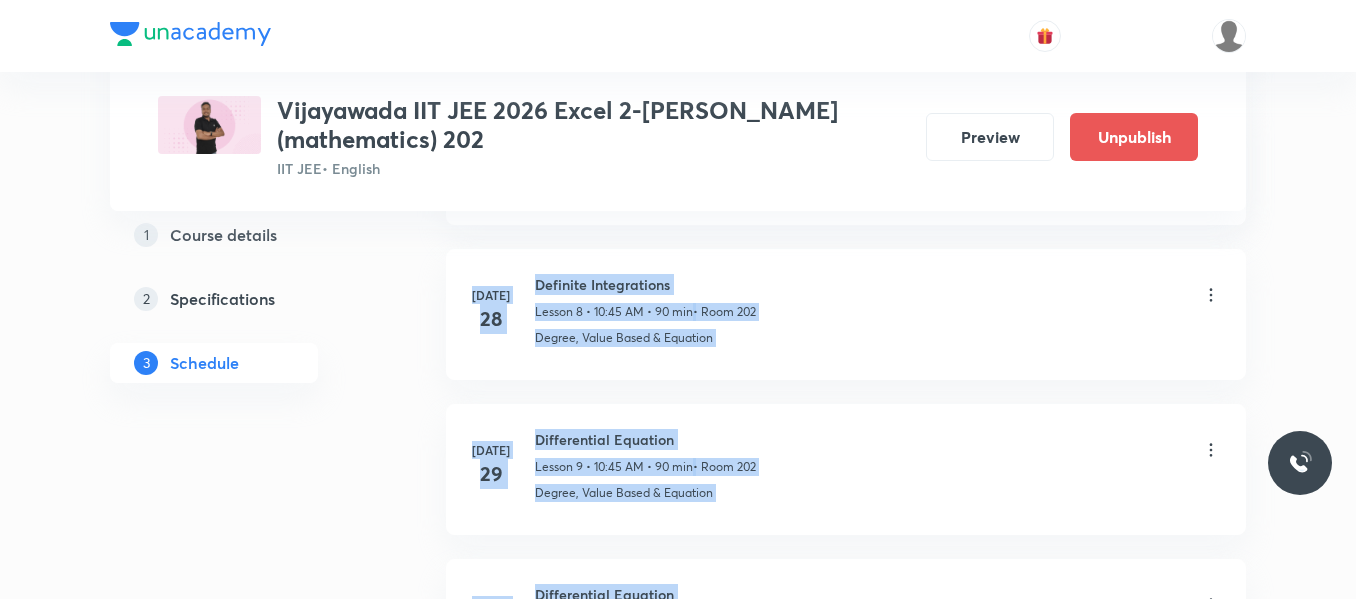 drag, startPoint x: 1365, startPoint y: 538, endPoint x: 1365, endPoint y: 646, distance: 108 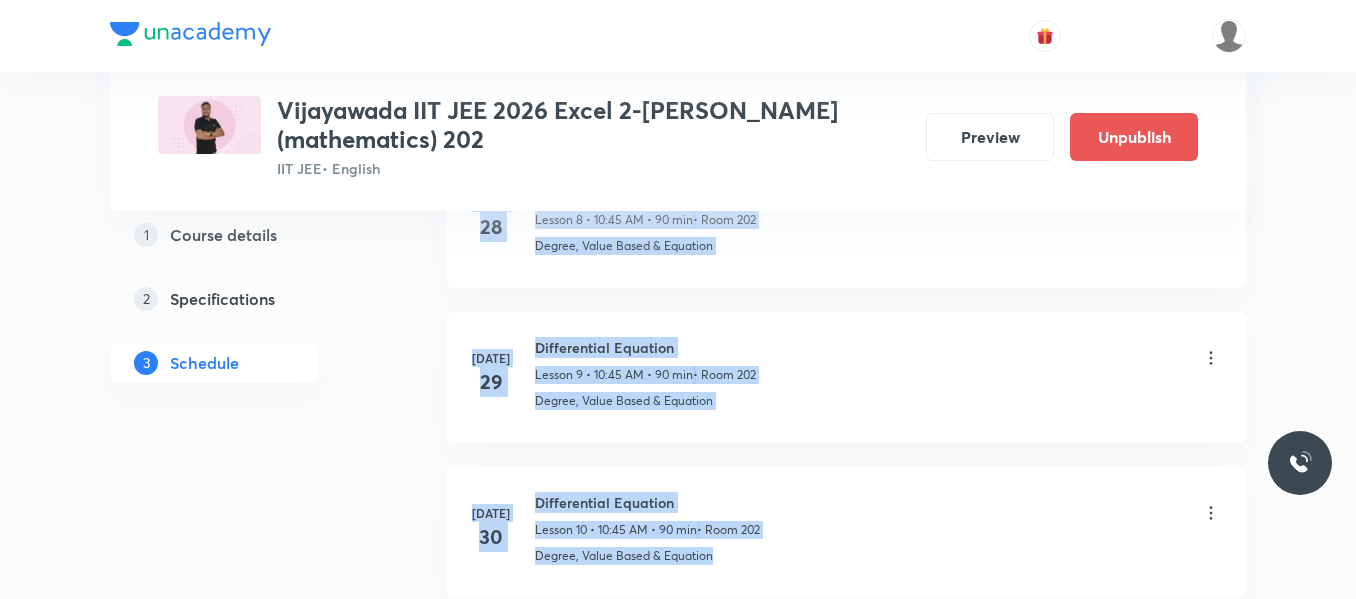 scroll, scrollTop: 1815, scrollLeft: 0, axis: vertical 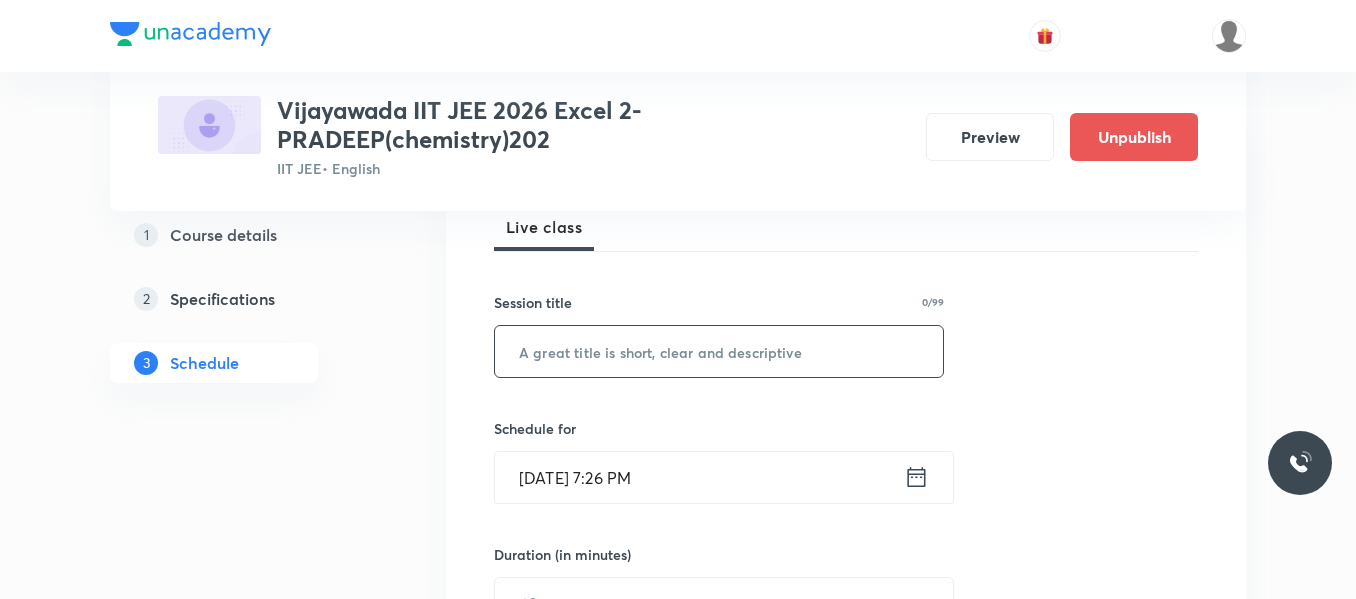 click at bounding box center [719, 351] 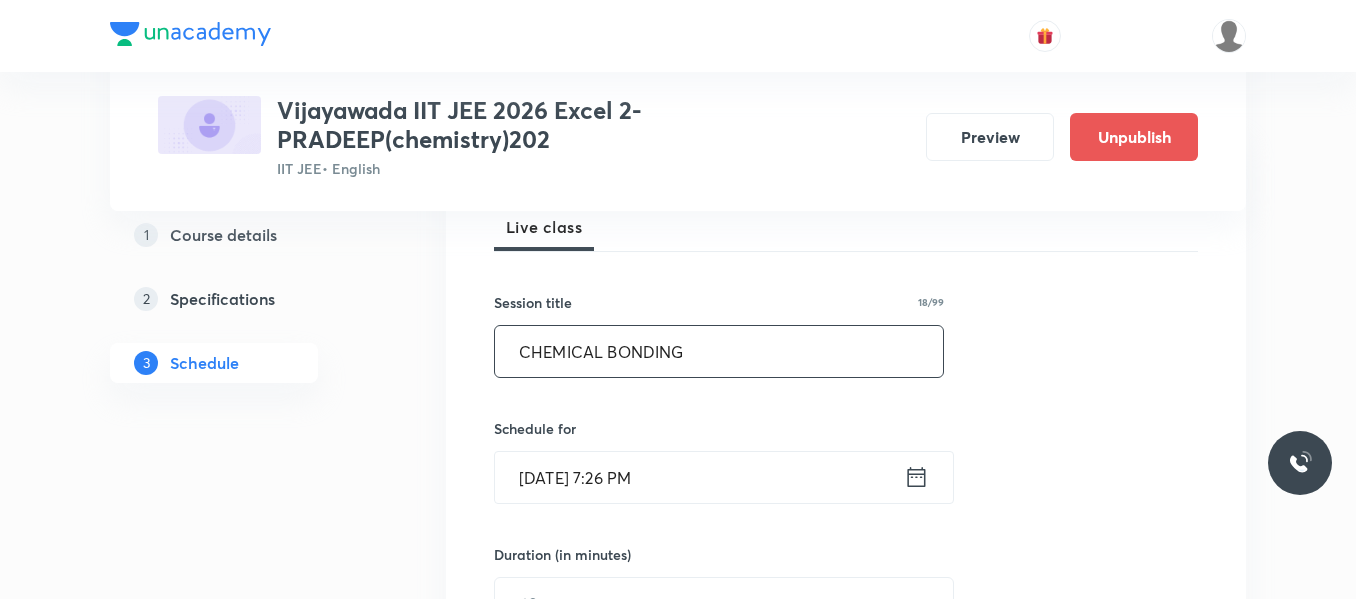 type on "CHEMICAL BONDING" 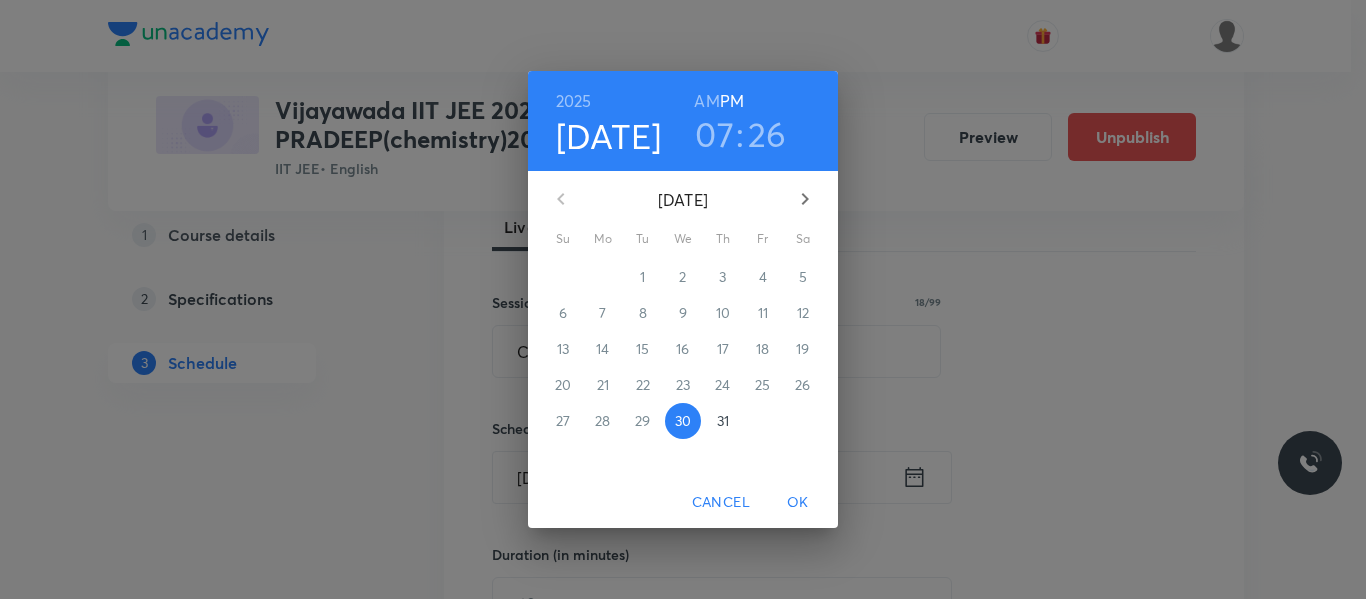 click on "31" at bounding box center (723, 421) 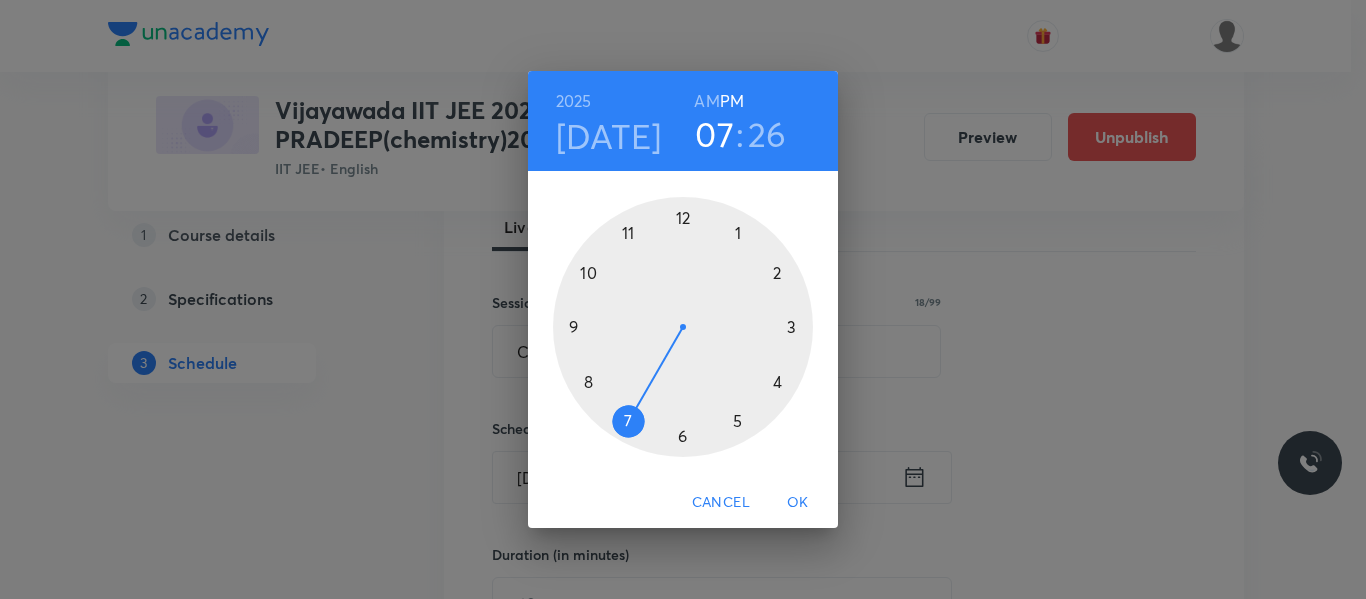 click at bounding box center [683, 327] 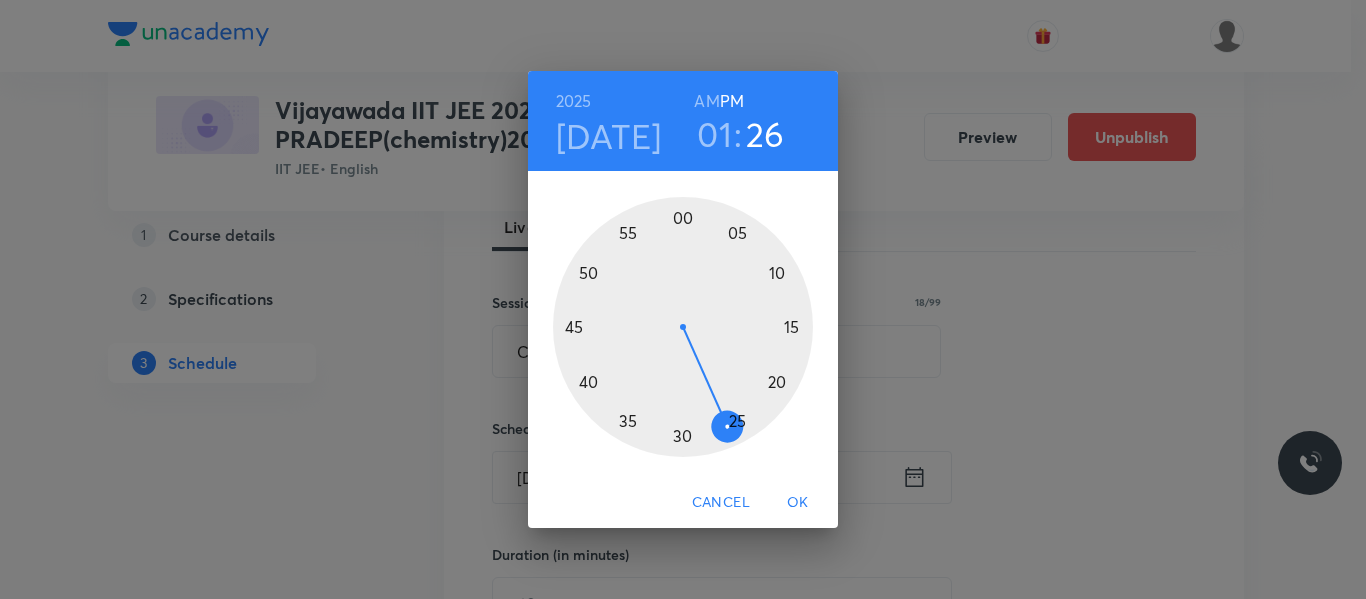 click at bounding box center [683, 327] 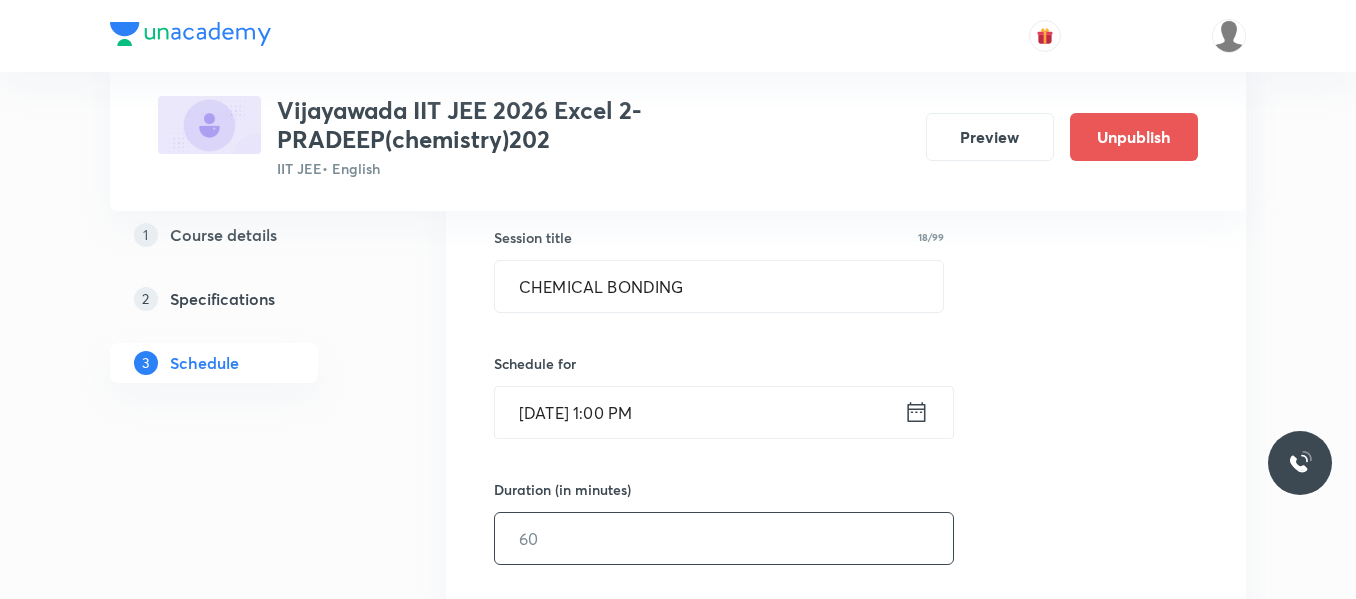 scroll, scrollTop: 400, scrollLeft: 0, axis: vertical 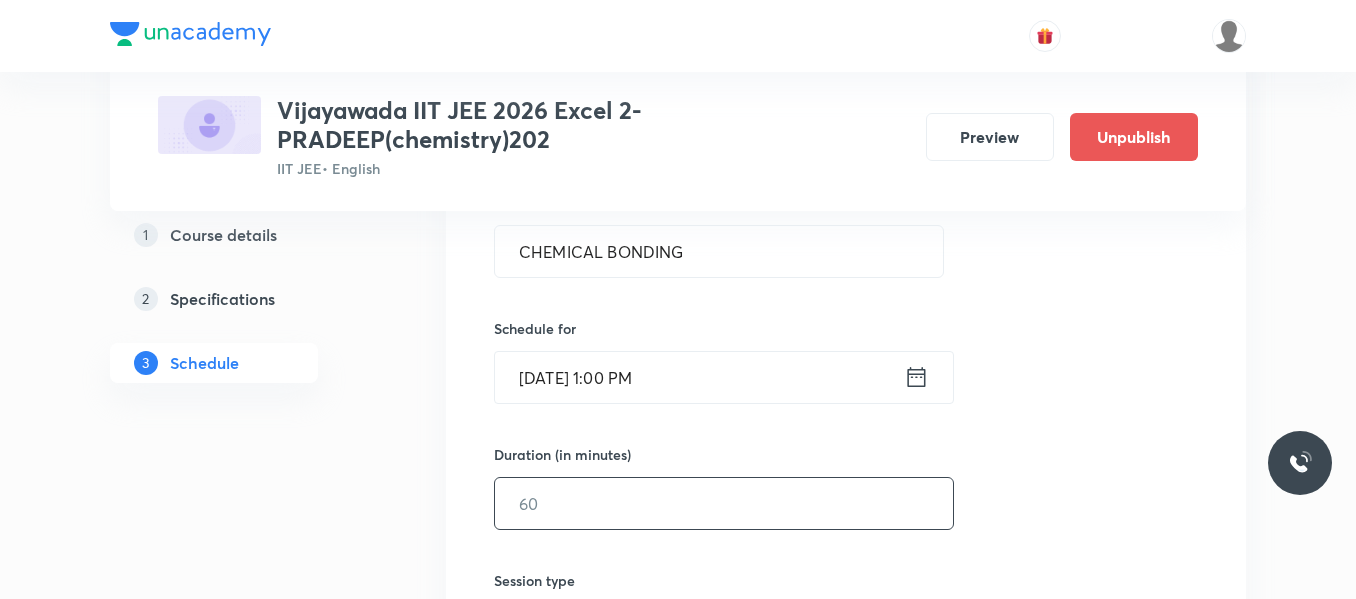 click at bounding box center [724, 503] 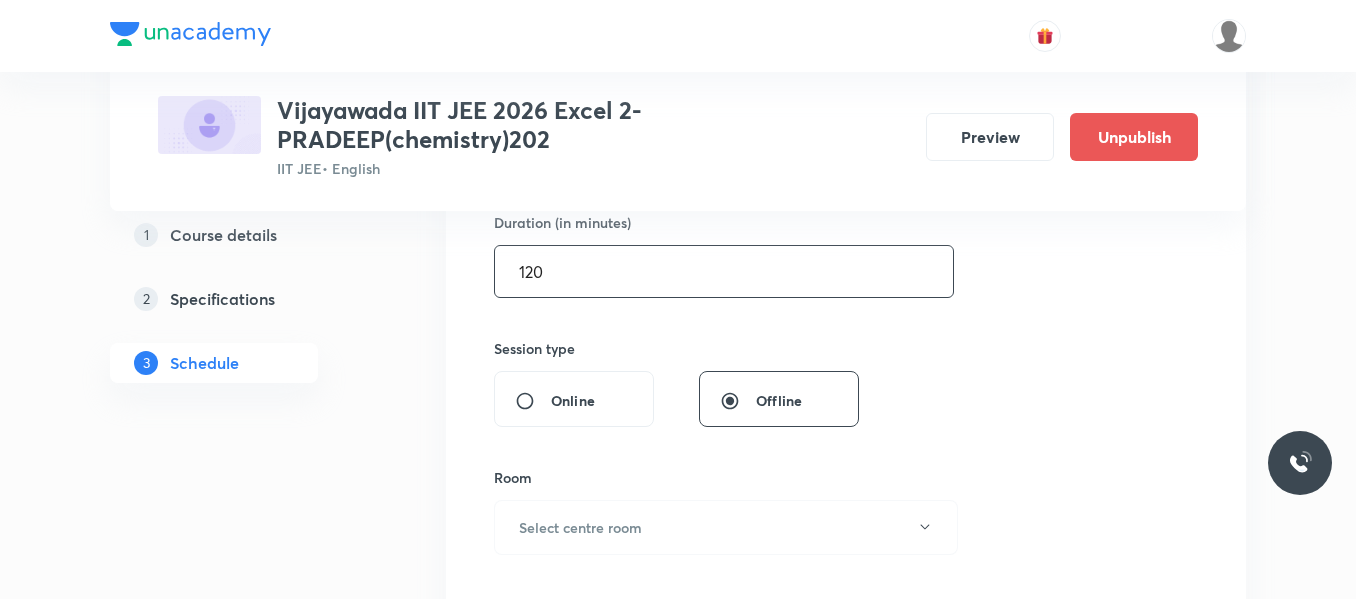 scroll, scrollTop: 600, scrollLeft: 0, axis: vertical 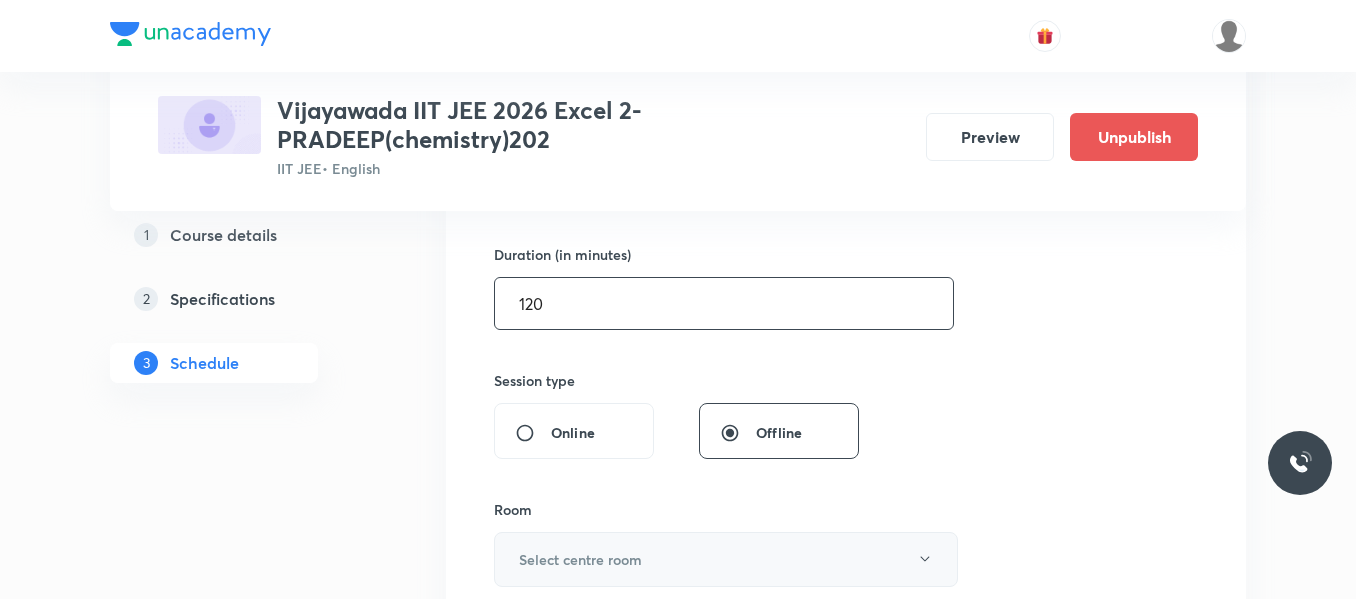 type on "120" 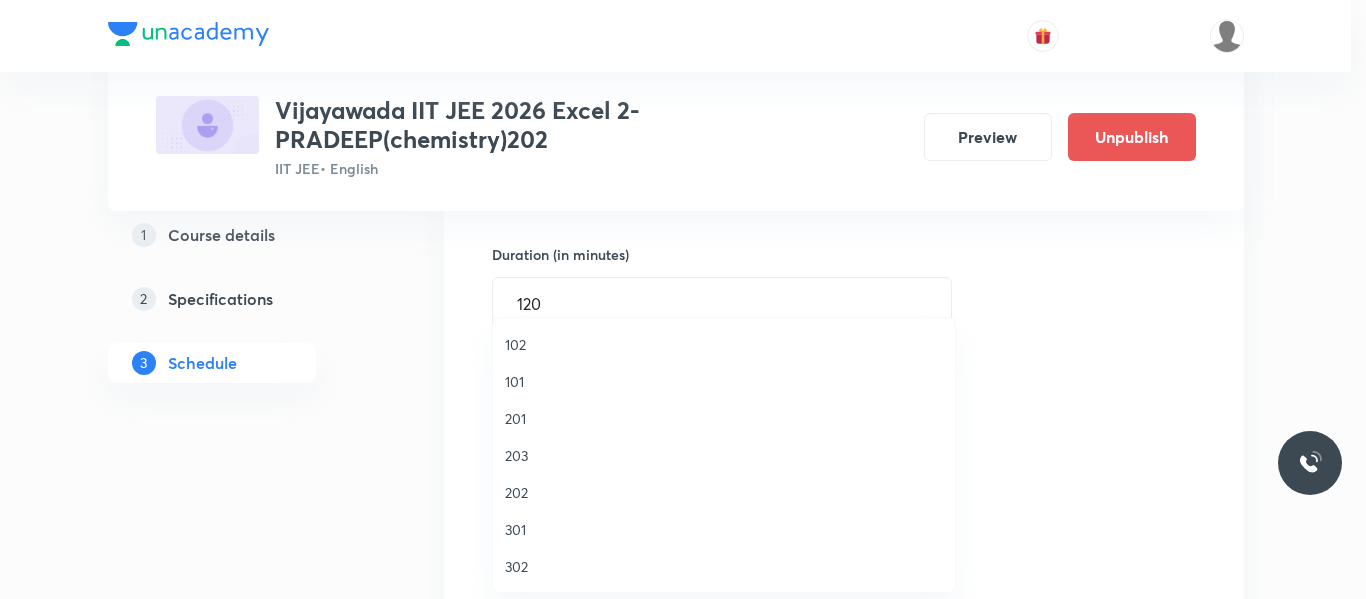 click on "202" at bounding box center [724, 492] 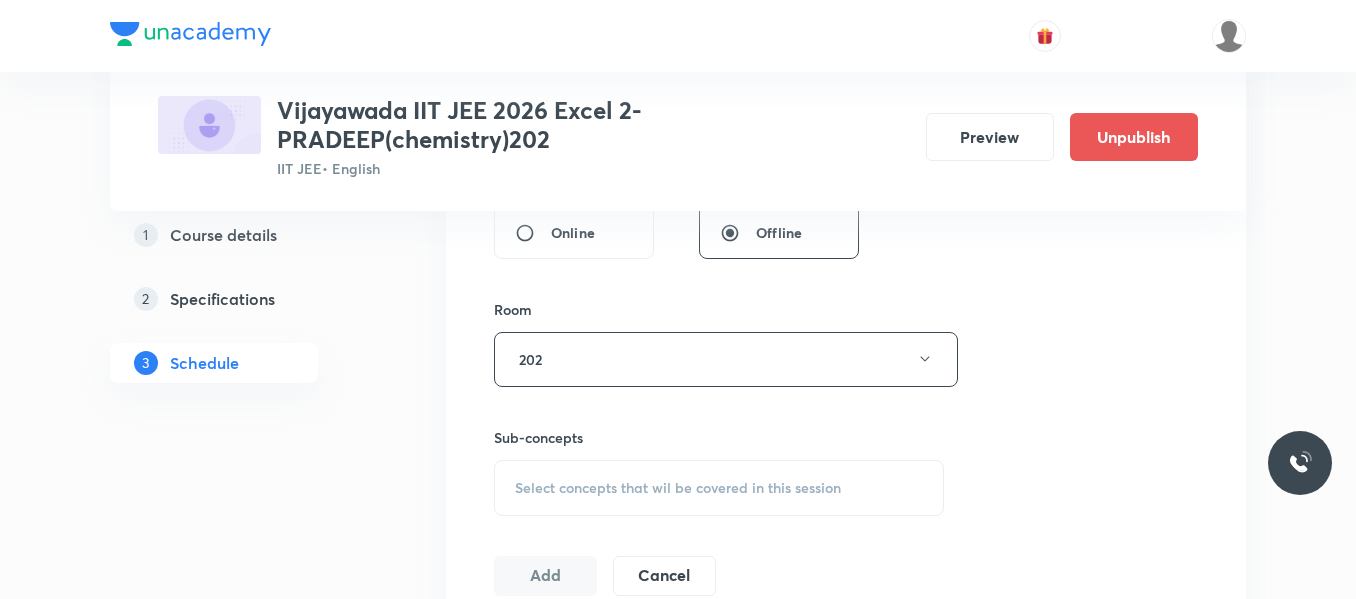 click on "Select concepts that wil be covered in this session" at bounding box center (678, 488) 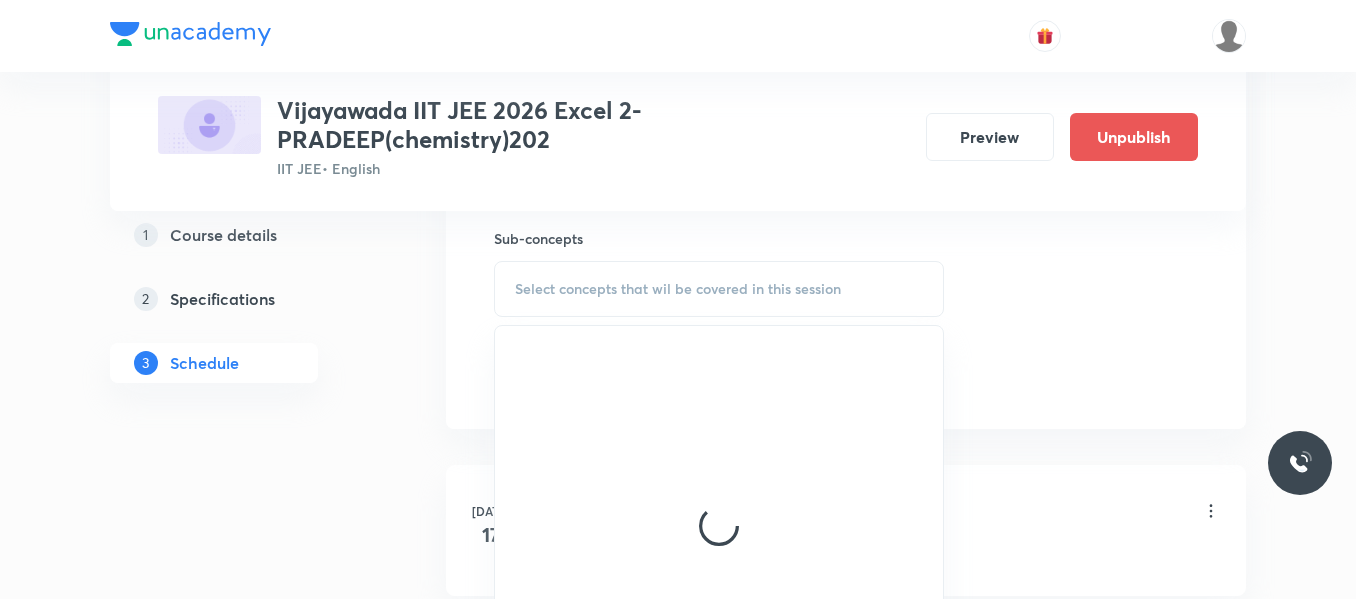scroll, scrollTop: 1000, scrollLeft: 0, axis: vertical 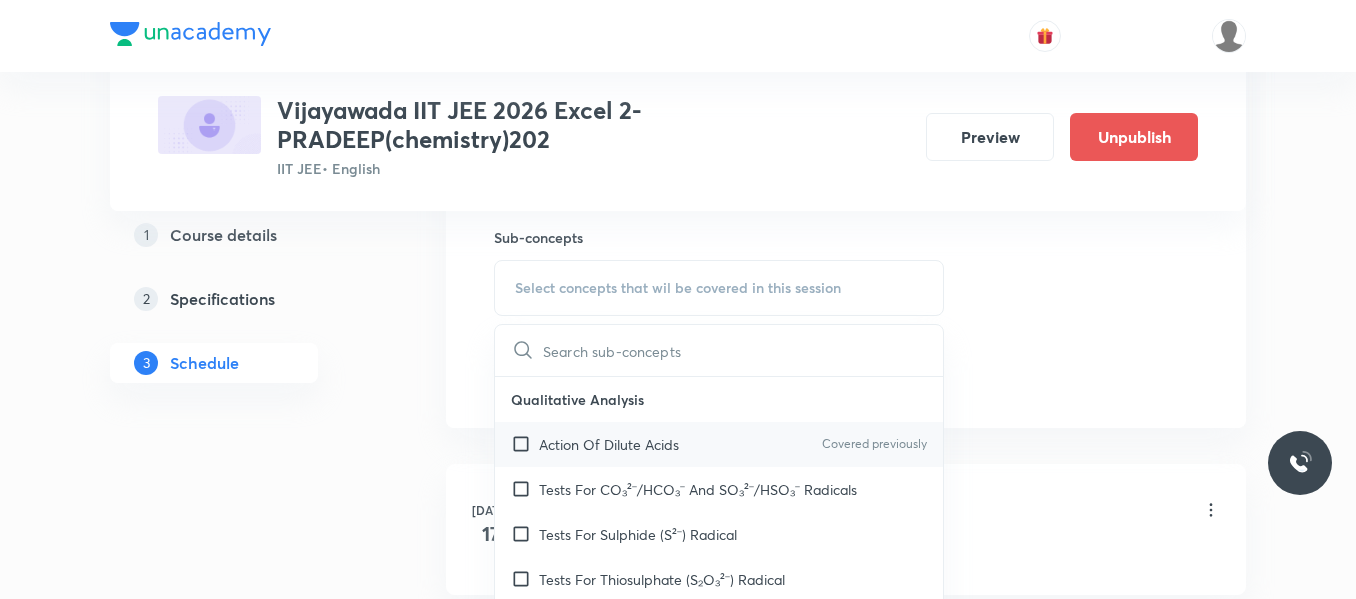 click on "Action Of Dilute Acids Covered previously" at bounding box center [719, 444] 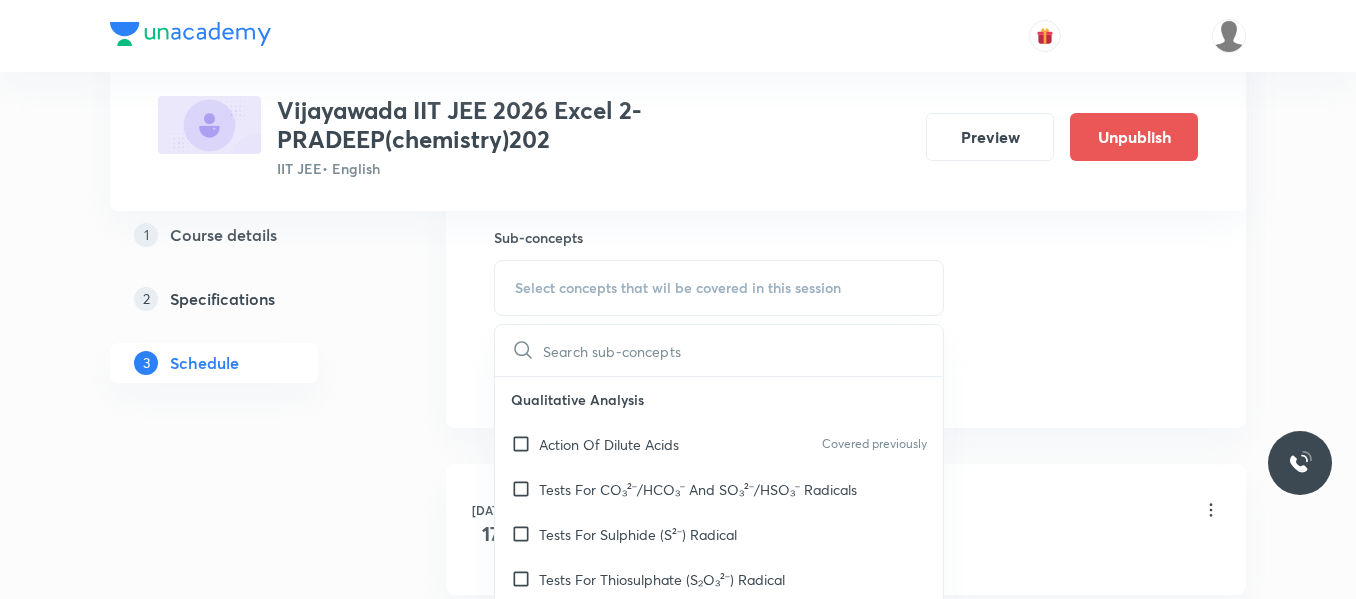 checkbox on "true" 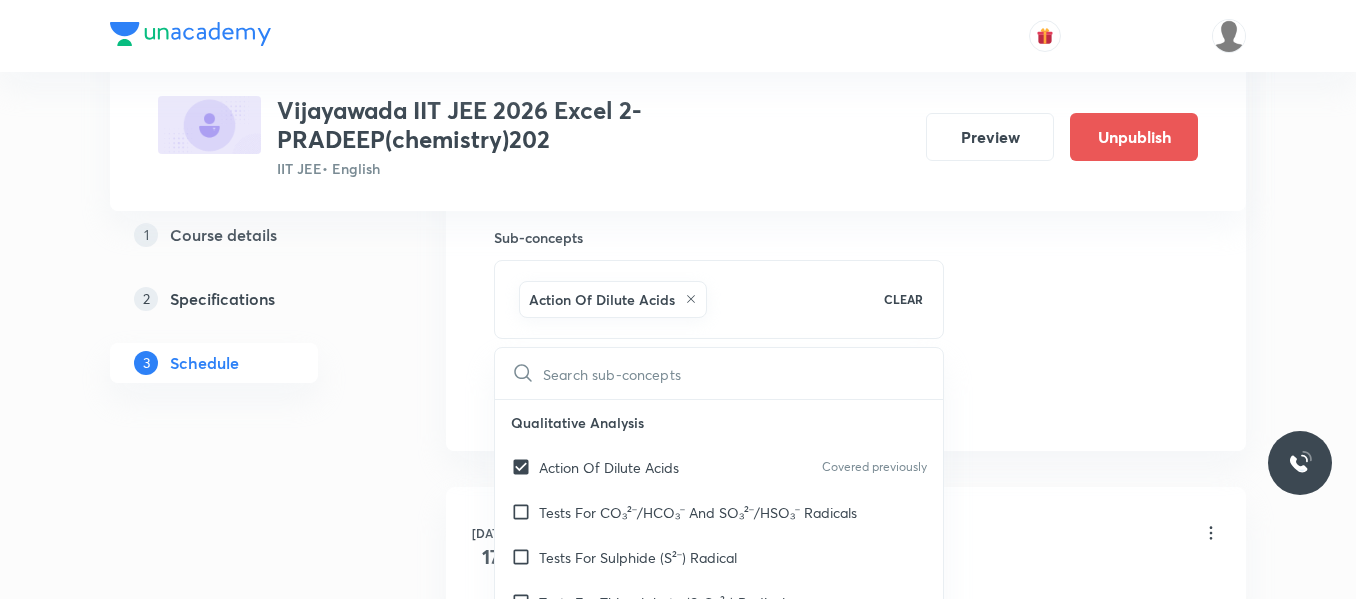 click on "Session  11 Live class Session title 18/99 CHEMICAL BONDING ​ Schedule for Jul 31, 2025, 1:00 PM ​ Duration (in minutes) 120 ​   Session type Online Offline Room 202 Sub-concepts Action Of Dilute Acids CLEAR ​ Qualitative Analysis Action Of Dilute Acids Covered previously Tests For CO₃²⁻/HCO₃⁻ And SO₃²⁻/HSO₃⁻ Radicals Tests For Sulphide (S²⁻) Radical Tests For Thiosulphate (S₂O₃²⁻) Radical Tests For Nitrite (NO₂⁻) Radical Tests For Acetate , Formate And Oxalate Radicals Tests For Halide(Cl⁻ , Br⁻ , I⁻) Radicals Test For Nitrate (NO₃⁻) Radical Test For Sulphate(SO₄²⁻) Radical Test For Borate(BO₃³⁻) Radical Test For Phosphate(PO₄³⁻) Radical Test For Chromate(CrO₄²⁻) And Dichromate(Cr₂O₇²⁻) Radicals Test For Permanganate (MnO₄⁻) And Manganate (MnO₄²⁻) Radicals Dry Tests For Basic Radicals Wet Tests For Basic Radicals Some General Tests For Cations Specific Tests For Some Cations Test of Anions (Acidic Radicals) Periodic Table" at bounding box center [846, -62] 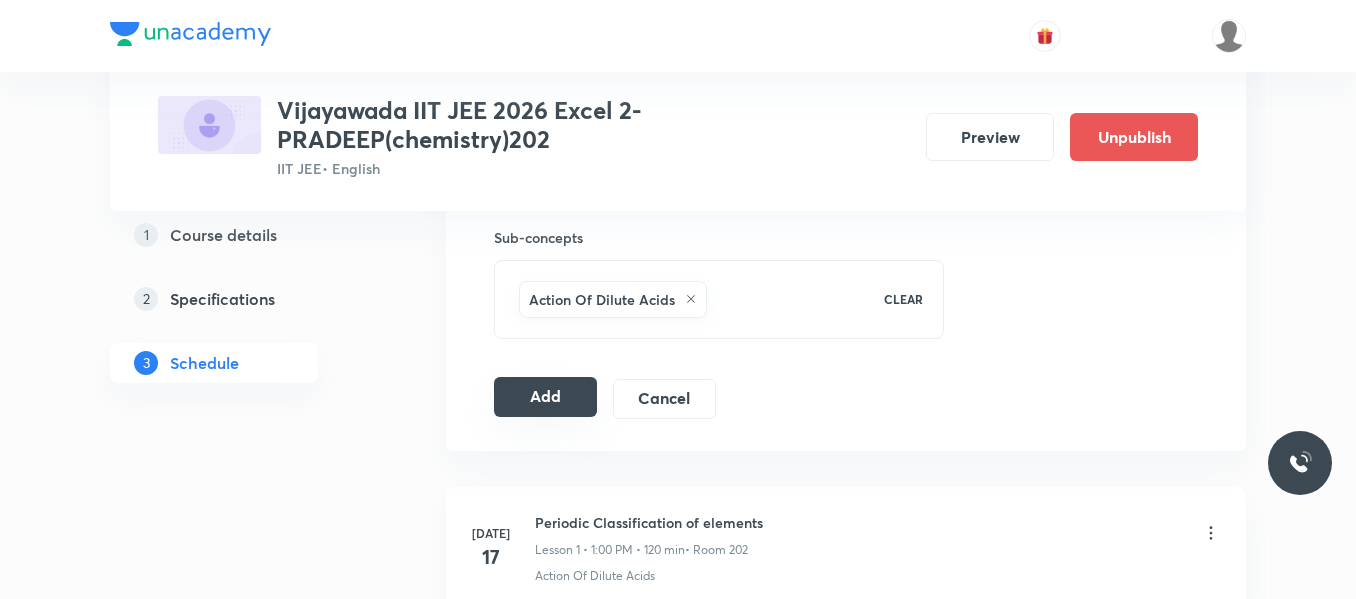 click on "Add" at bounding box center [545, 397] 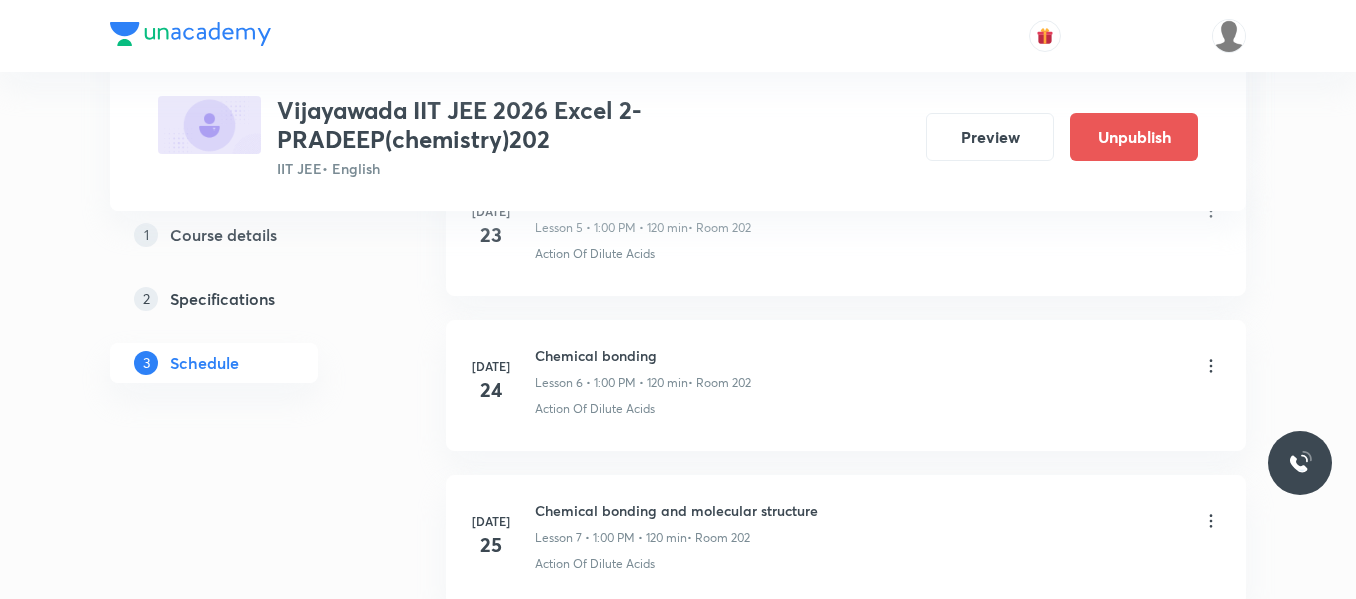 scroll, scrollTop: 1815, scrollLeft: 0, axis: vertical 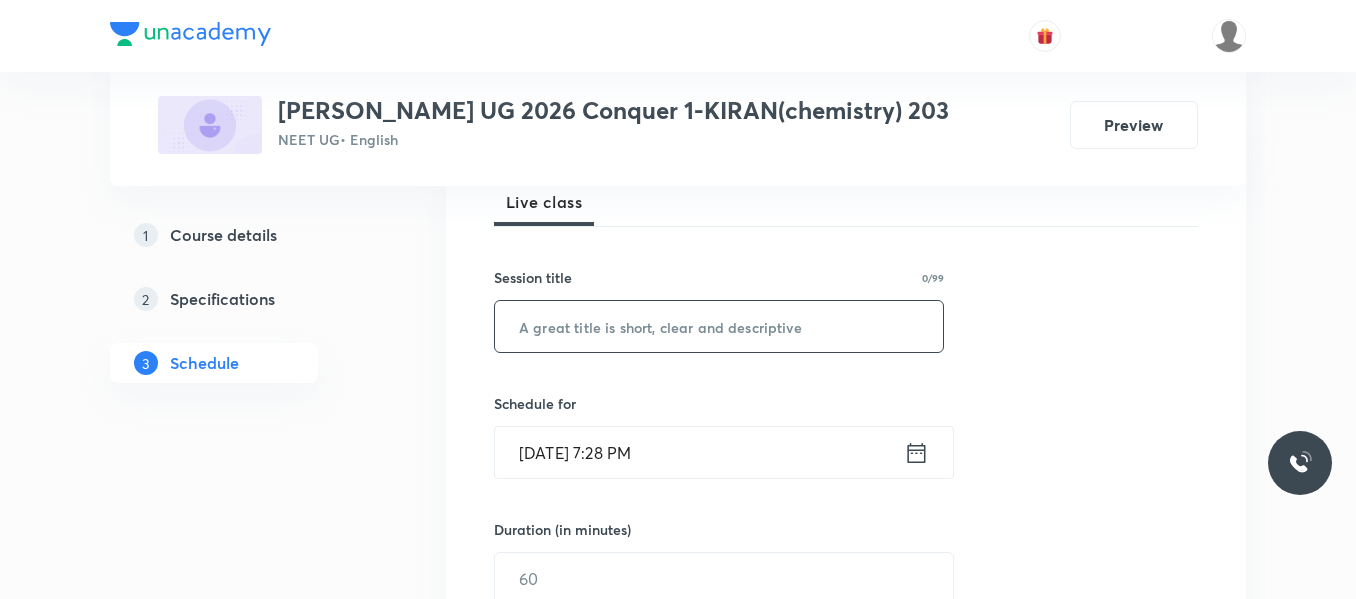 click at bounding box center [719, 326] 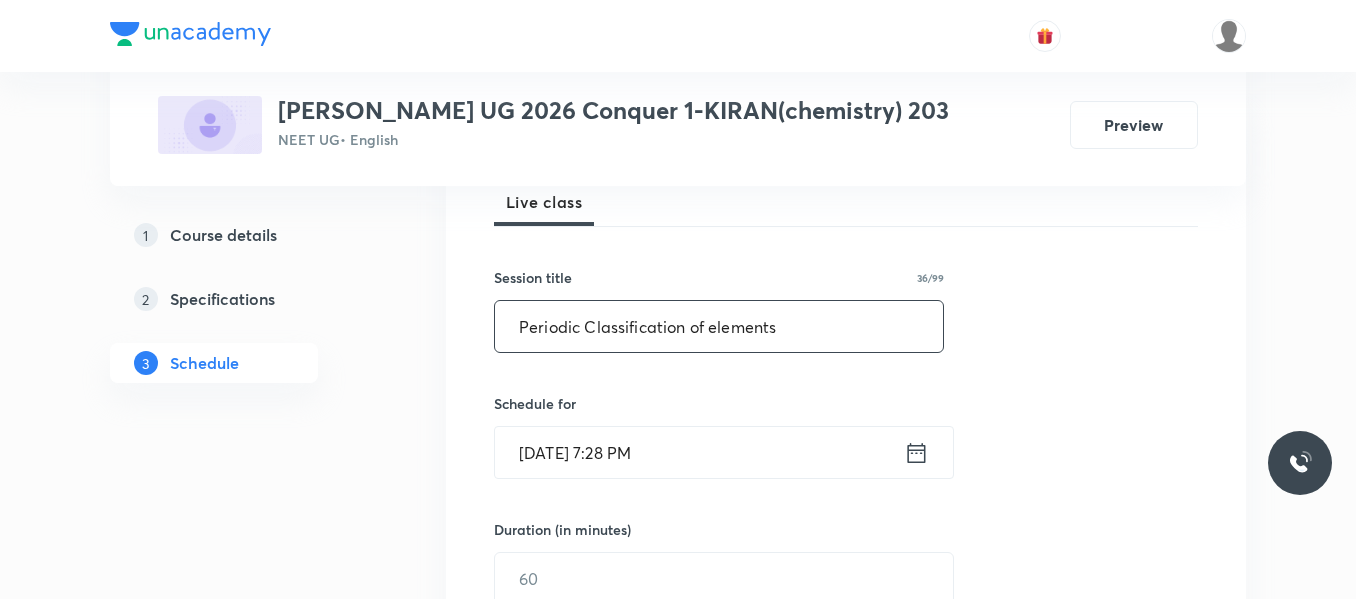 type on "Periodic Classification of elements" 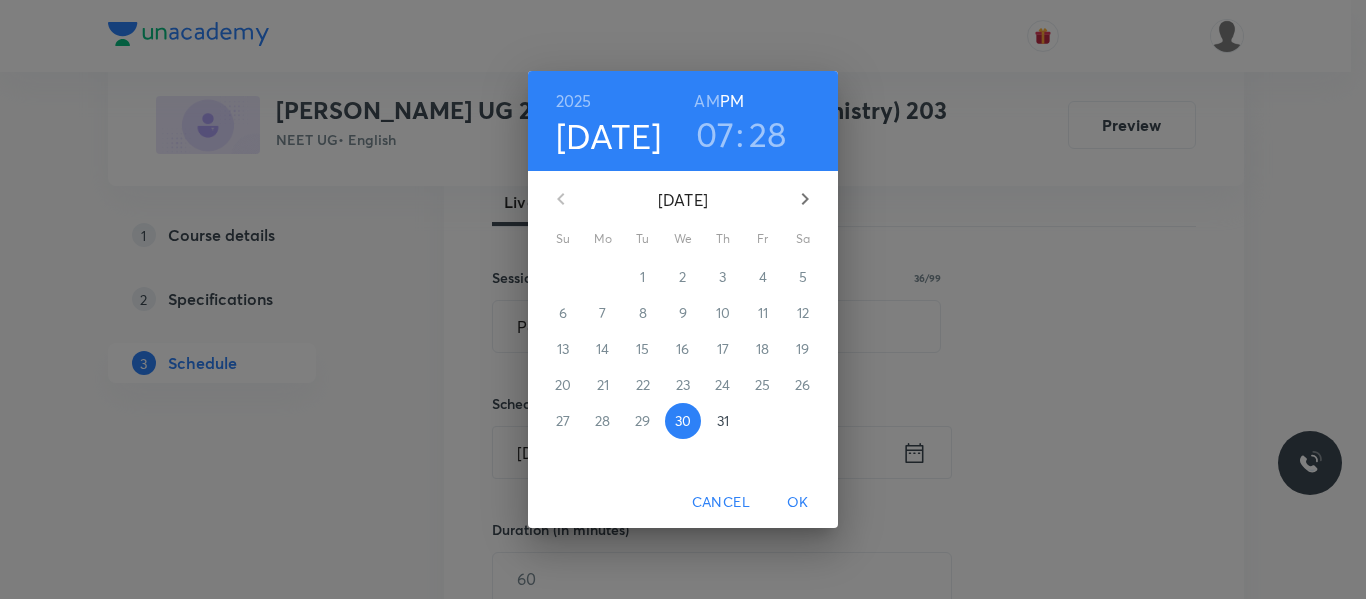 click on "31" at bounding box center [723, 421] 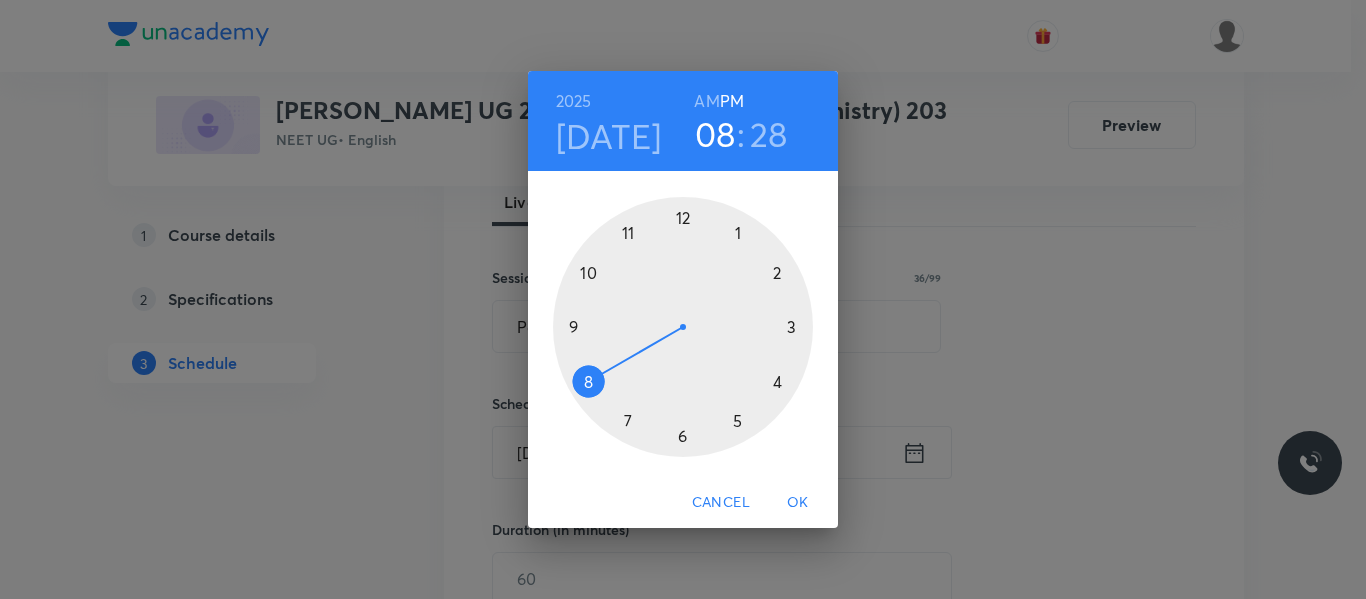 click at bounding box center (683, 327) 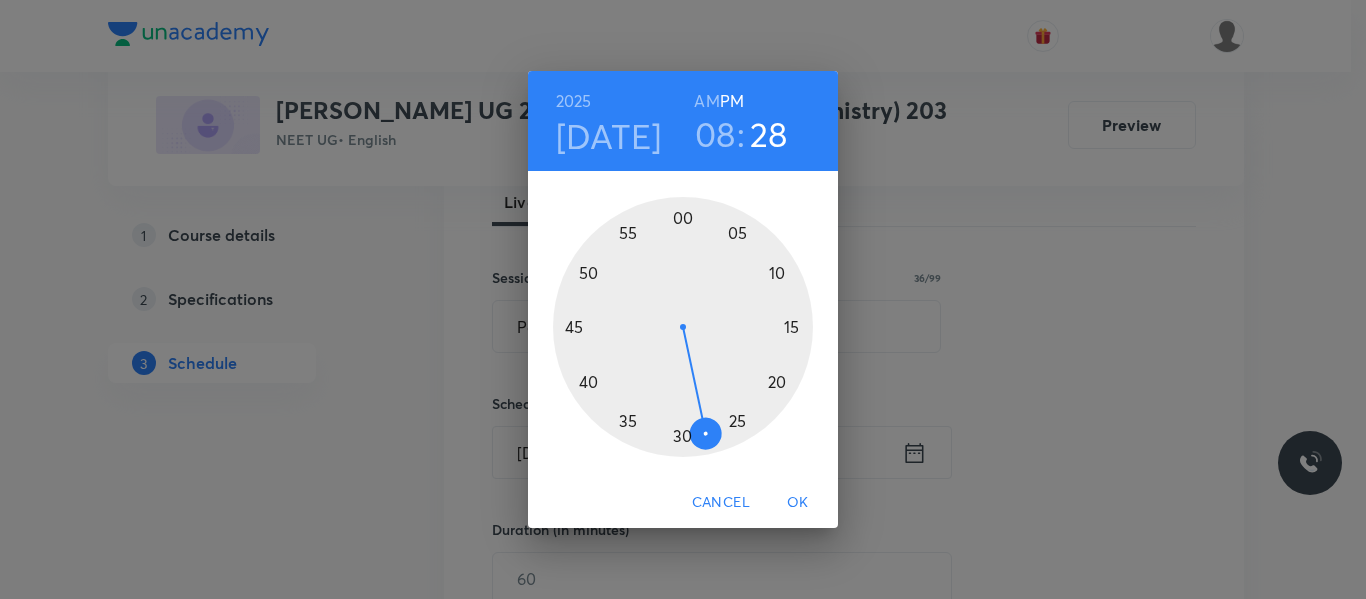 click on "AM" at bounding box center (706, 101) 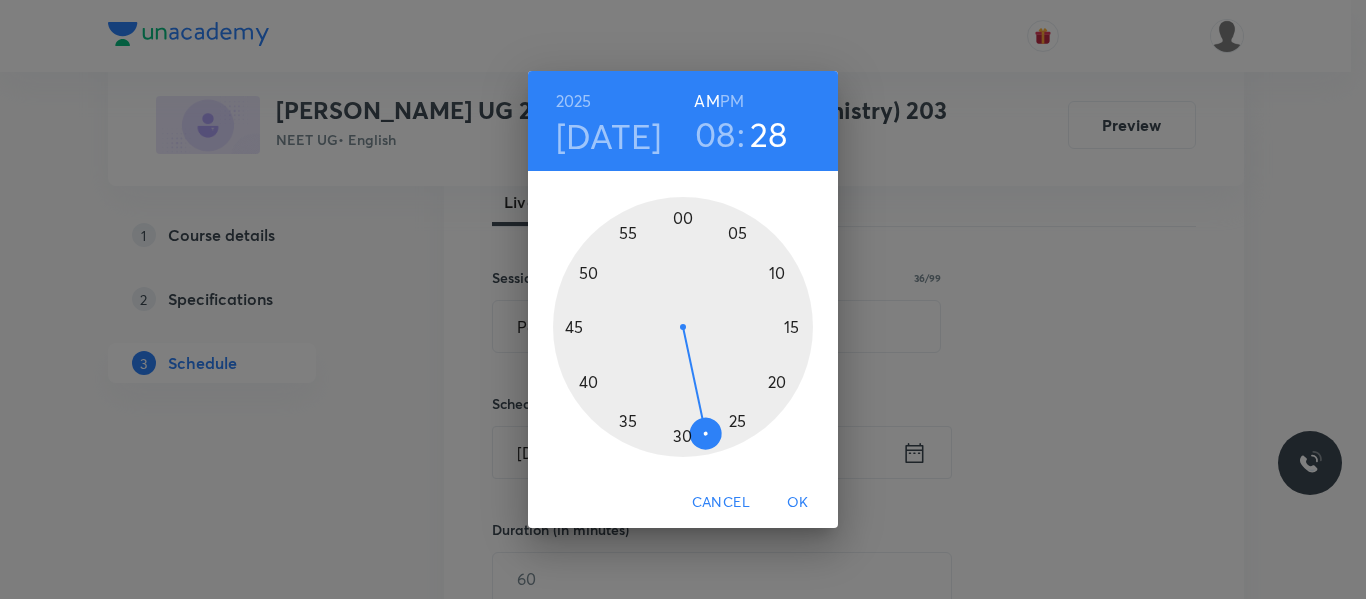 click at bounding box center [683, 327] 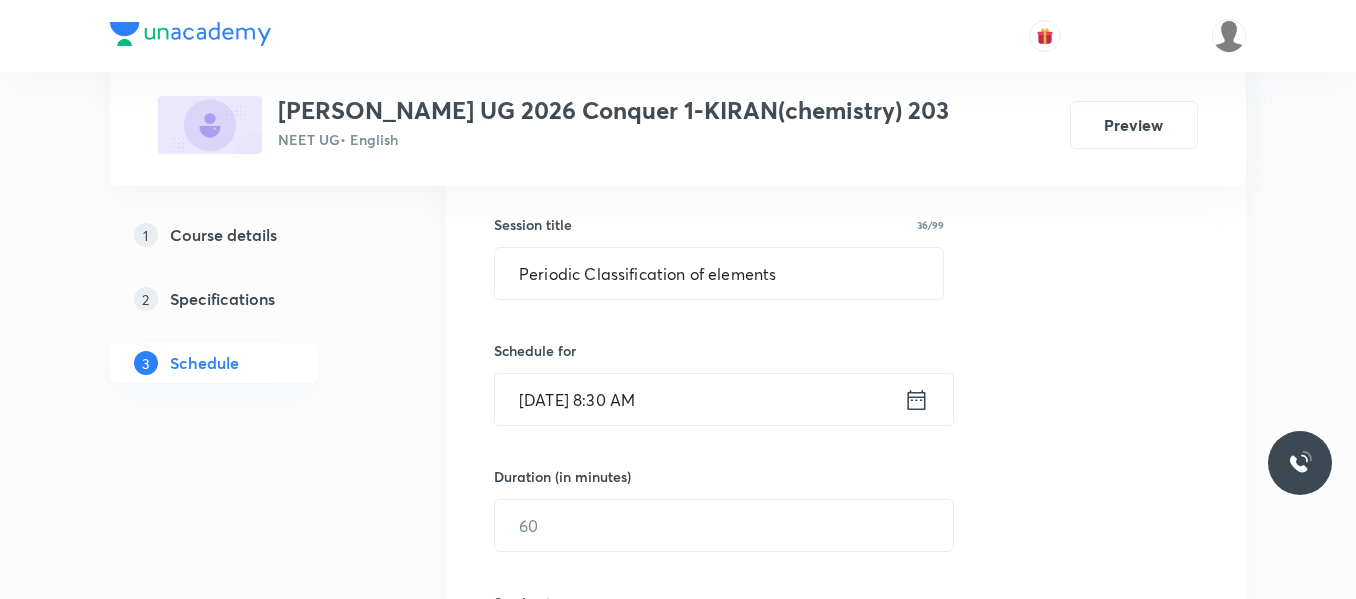 scroll, scrollTop: 400, scrollLeft: 0, axis: vertical 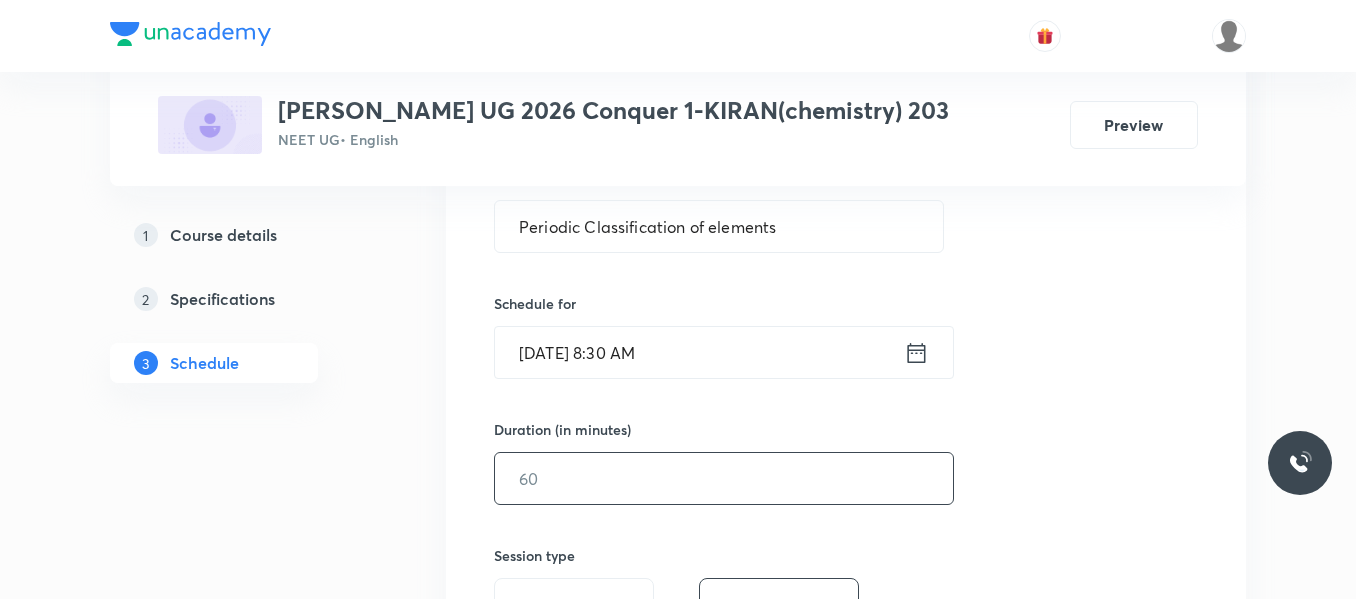 click at bounding box center [724, 478] 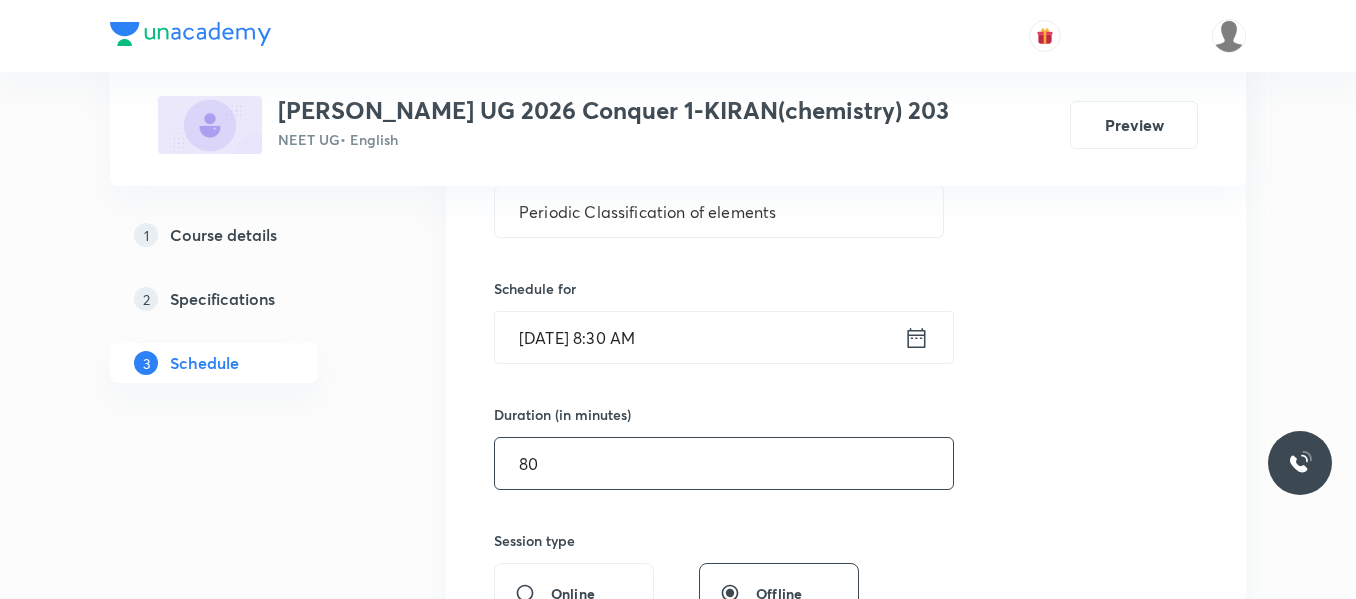 scroll, scrollTop: 700, scrollLeft: 0, axis: vertical 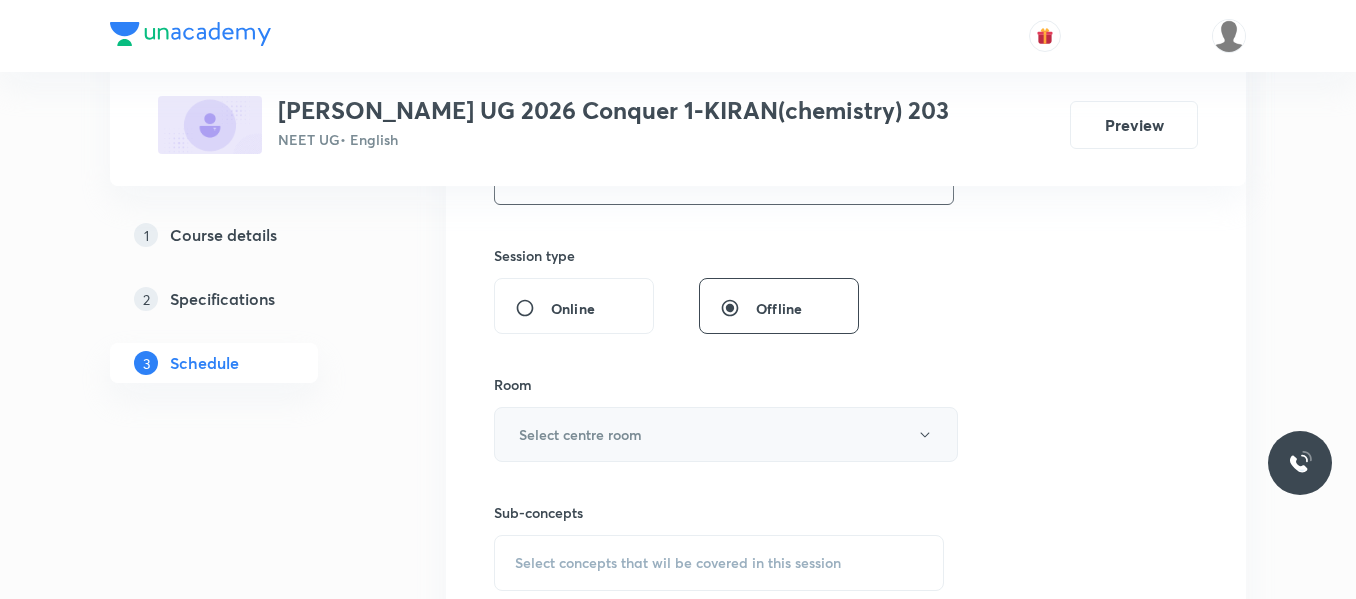 type on "80" 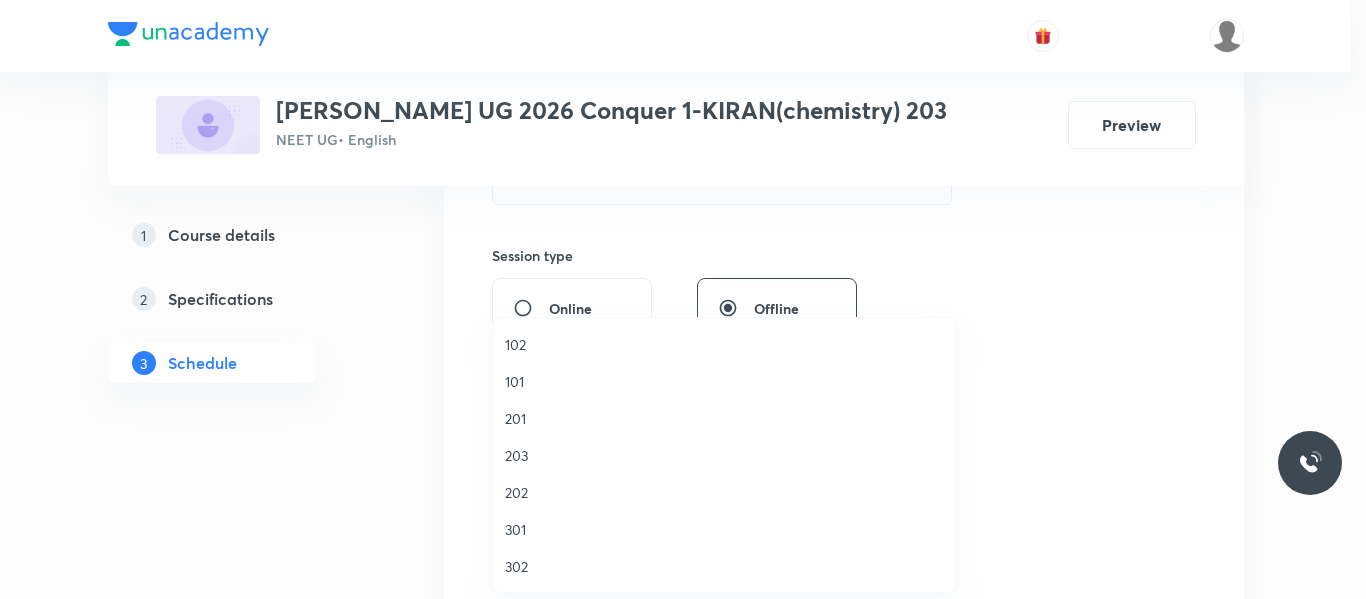 click on "203" at bounding box center (724, 455) 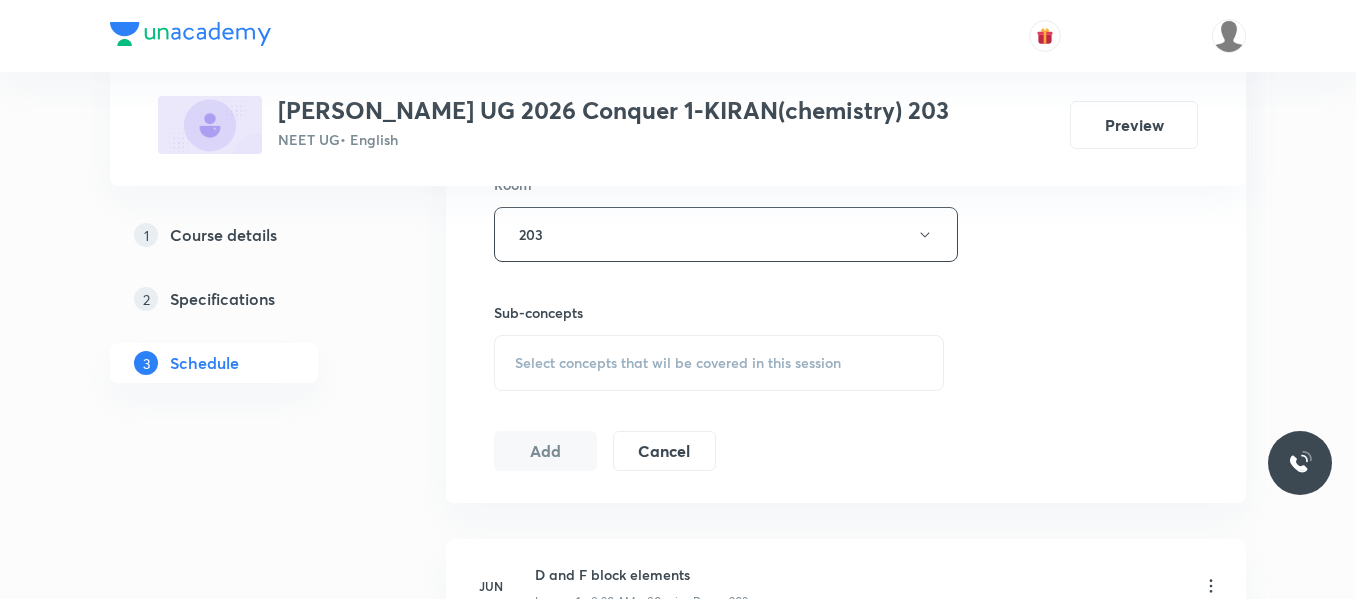 click on "Select concepts that wil be covered in this session" at bounding box center (719, 363) 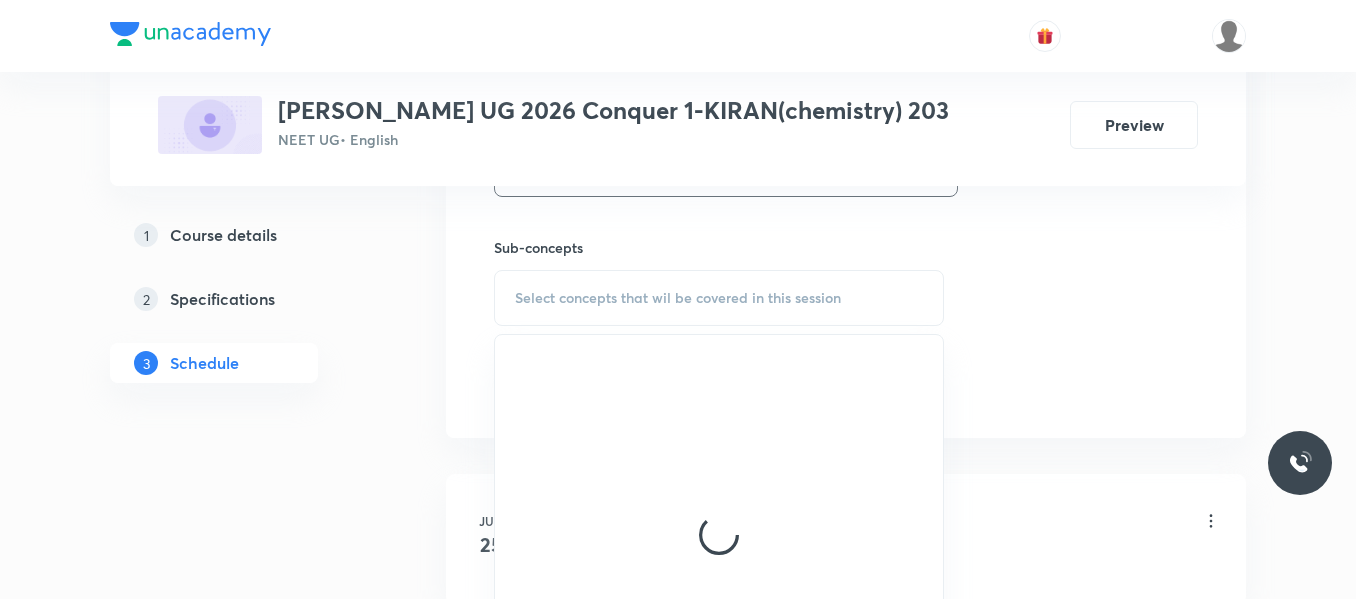 scroll, scrollTop: 1000, scrollLeft: 0, axis: vertical 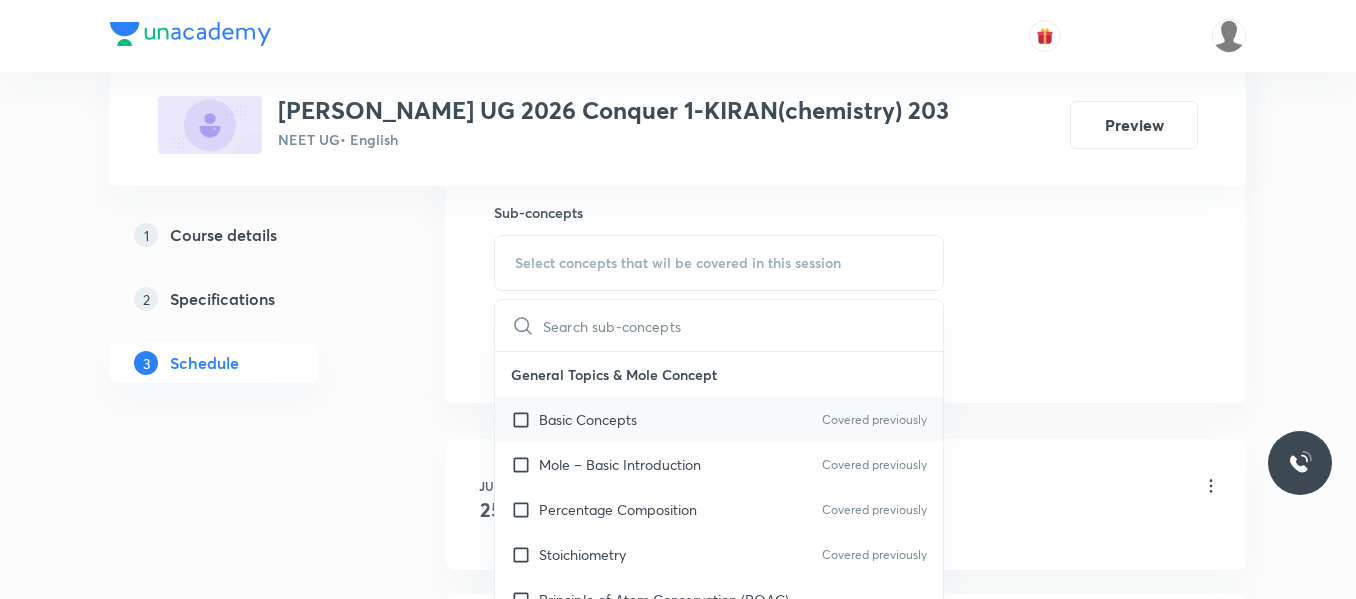 click on "Basic Concepts" at bounding box center [588, 419] 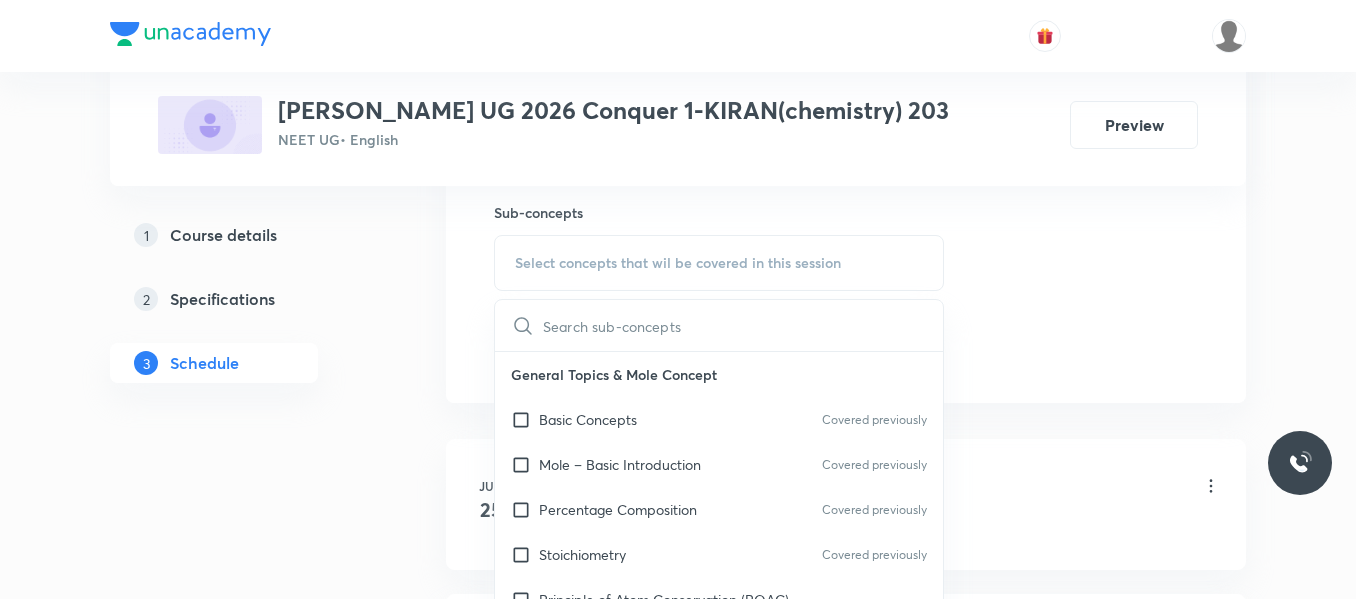 checkbox on "true" 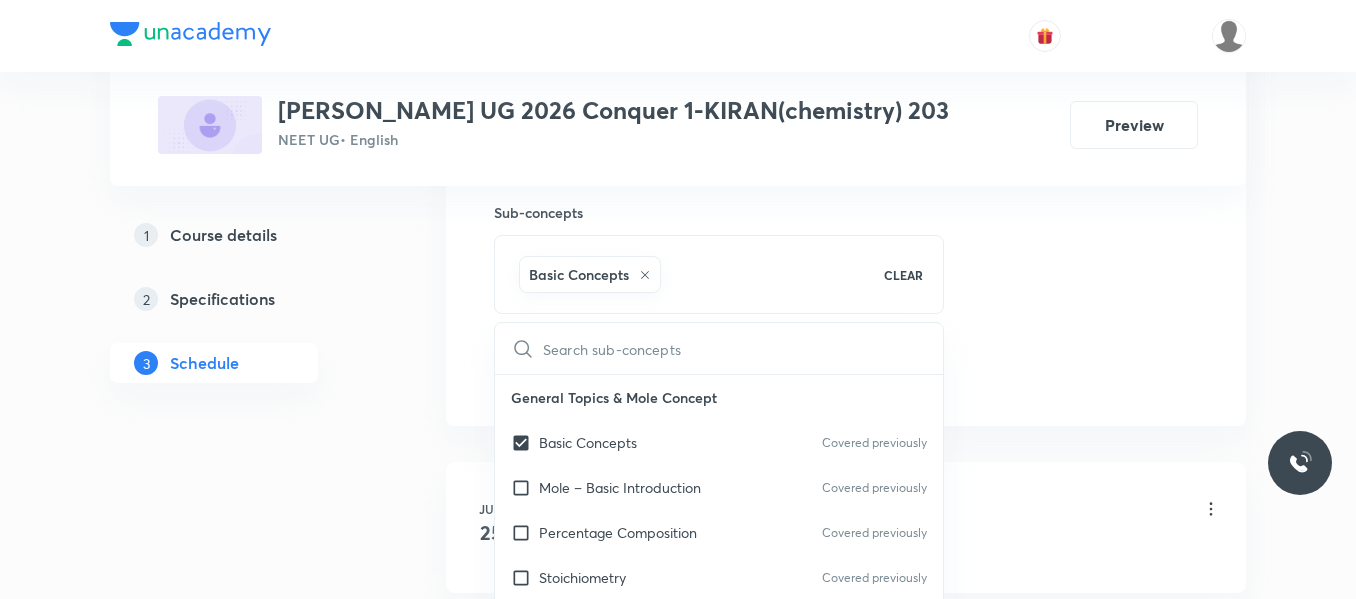 click on "Session  24 Live class Session title 36/99 Periodic Classification of elements ​ Schedule for Jul 31, 2025, 8:30 AM ​ Duration (in minutes) 80 ​   Session type Online Offline Room 203 Sub-concepts Basic Concepts CLEAR ​ General Topics & Mole Concept Basic Concepts Covered previously Mole – Basic Introduction Covered previously Percentage Composition Covered previously Stoichiometry Covered previously Principle of Atom Conservation (POAC) Relation between Stoichiometric Quantities Application of Mole Concept: Gravimetric Analysis Covered previously Electronic Configuration Of Atoms (Hund's rule)  Quantum Numbers (Magnetic Quantum no.) Quantum Numbers(Pauli's Exclusion law) Mean Molar Mass or Molecular Mass Variation of Conductivity with Concentration Mechanism of Corrosion Atomic Structure Discovery Of Electron Some Prerequisites of Physics Discovery Of Protons And Neutrons Atomic Models Representation Of Atom With Electrons And Neutrons Nature of Waves Nature Of Electromagnetic Radiation Spectrum pH" at bounding box center [846, -87] 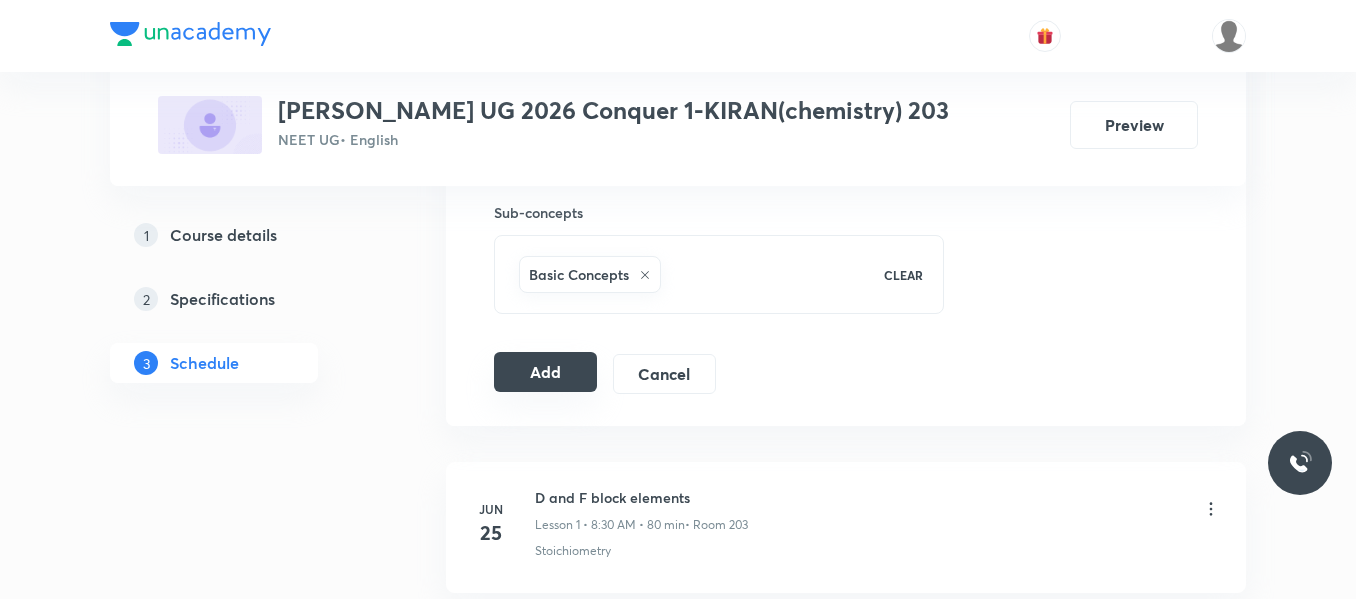 click on "Add" at bounding box center (545, 372) 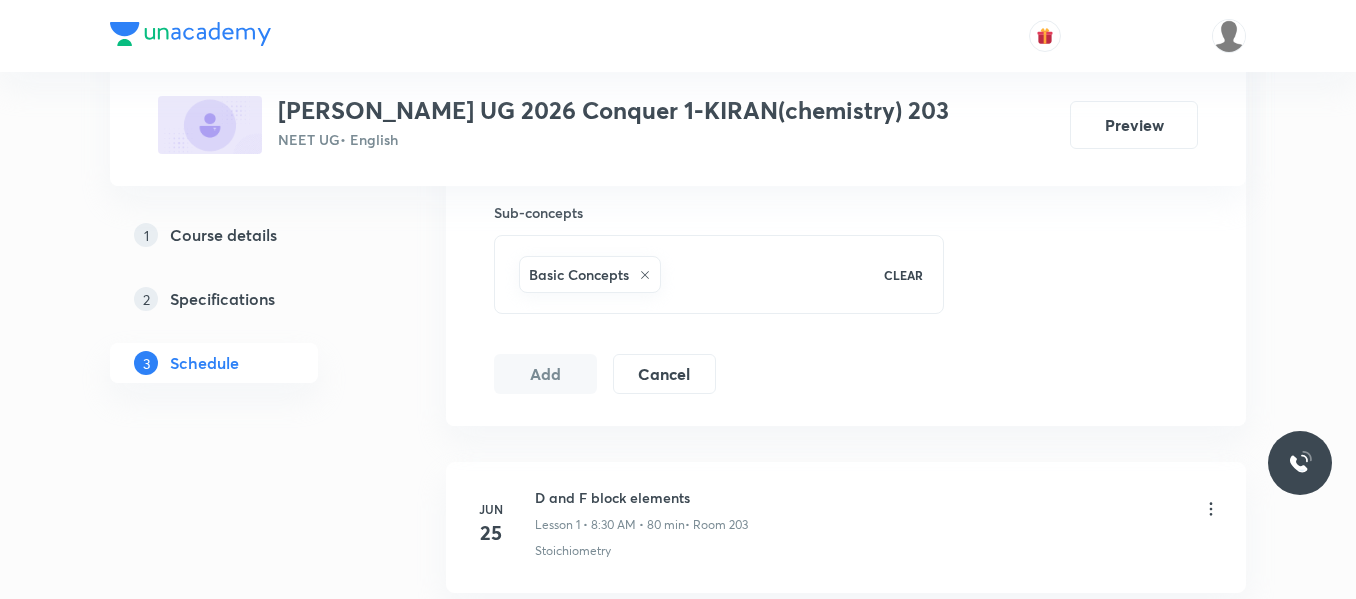 scroll, scrollTop: 4592, scrollLeft: 0, axis: vertical 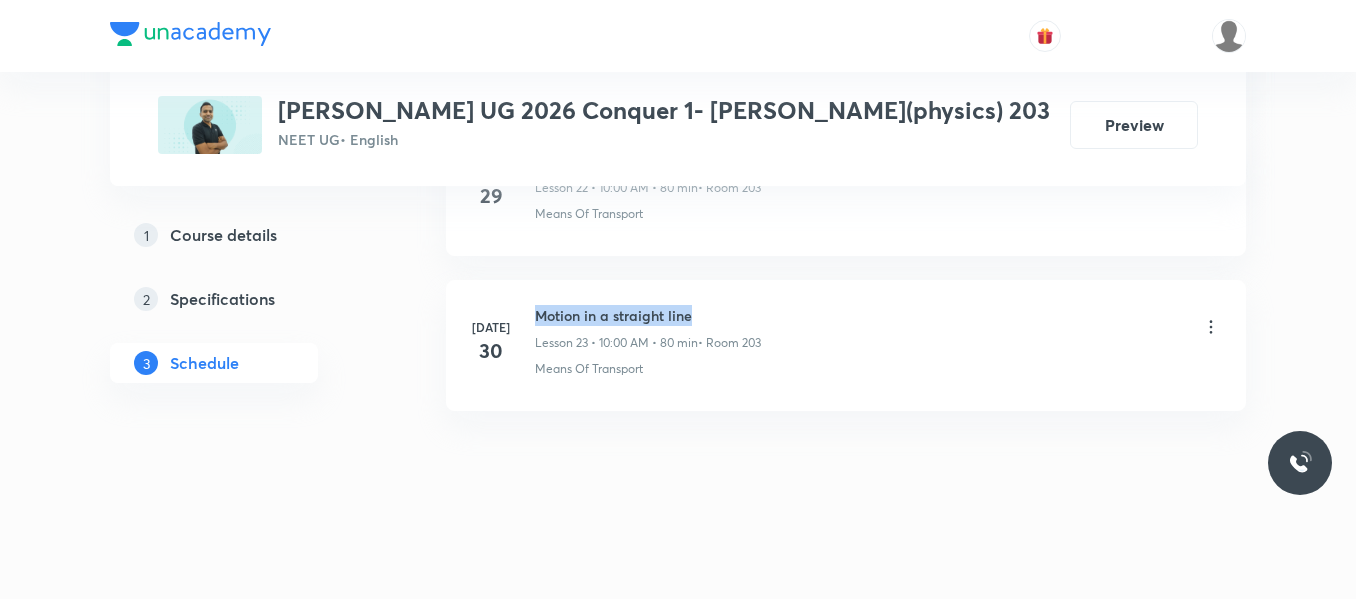 drag, startPoint x: 535, startPoint y: 306, endPoint x: 771, endPoint y: 309, distance: 236.01907 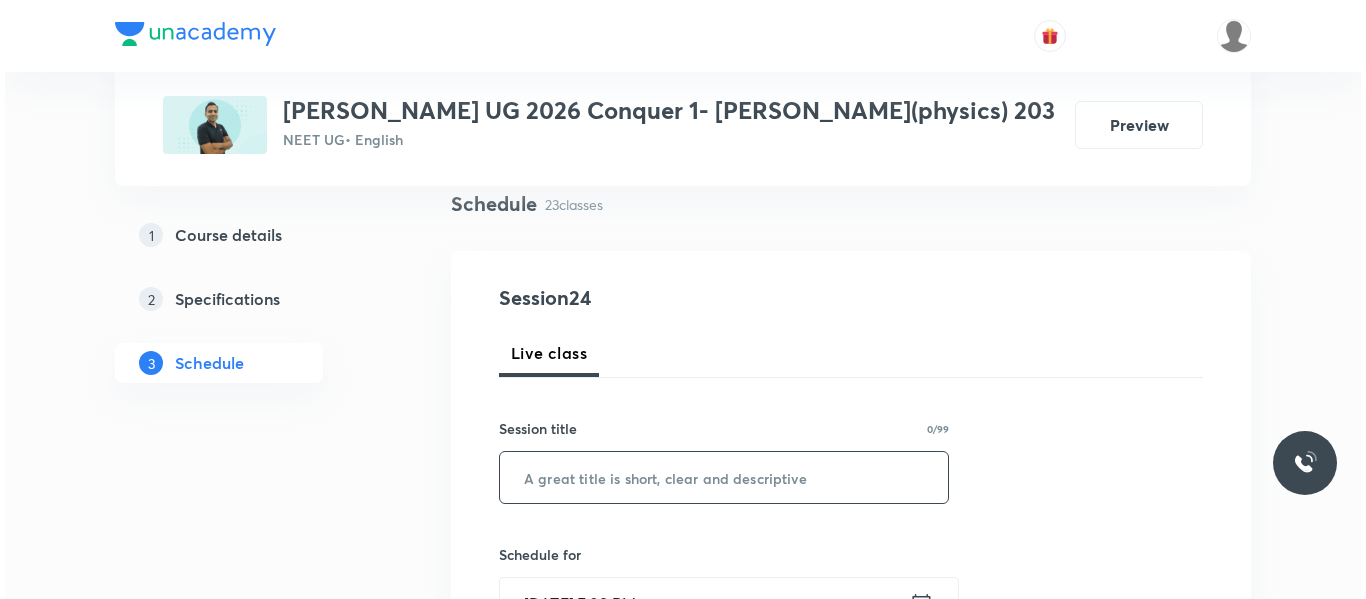 scroll, scrollTop: 200, scrollLeft: 0, axis: vertical 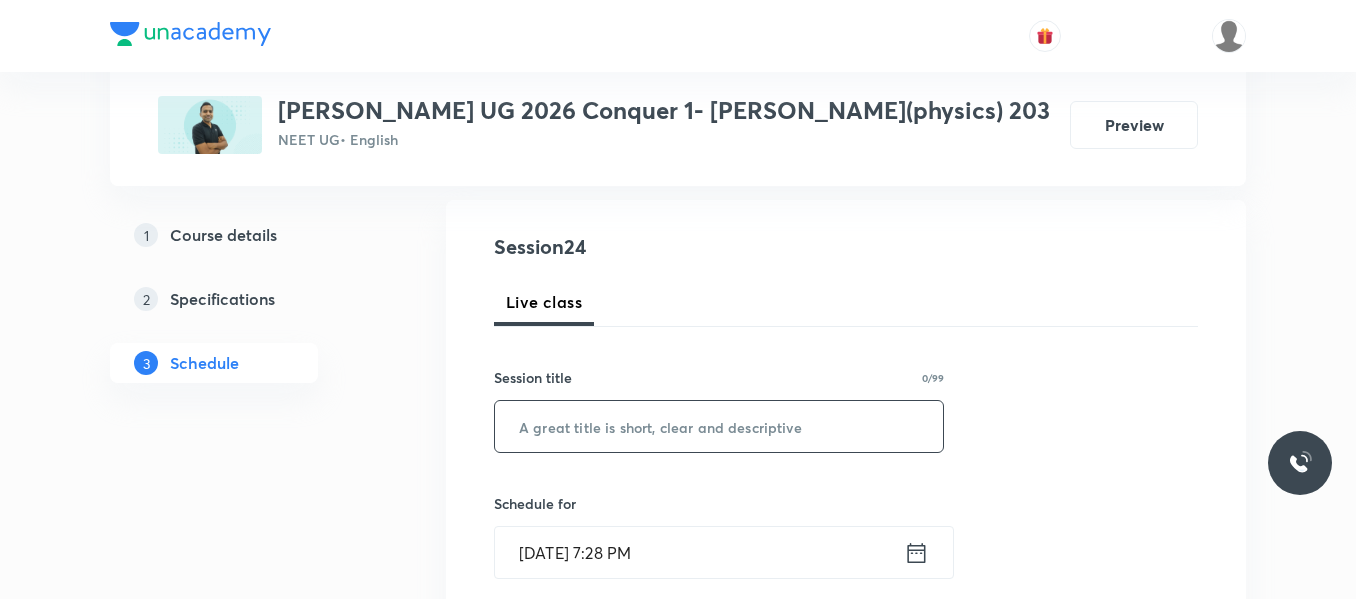 click at bounding box center [719, 426] 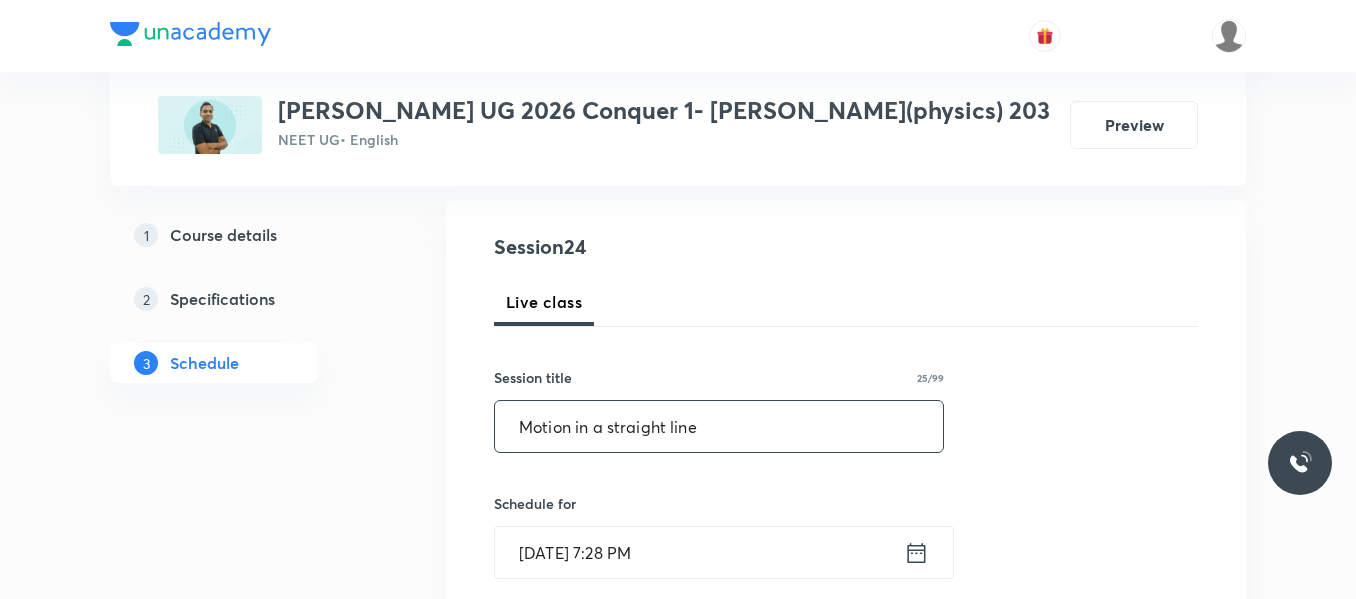 type on "Motion in a straight line" 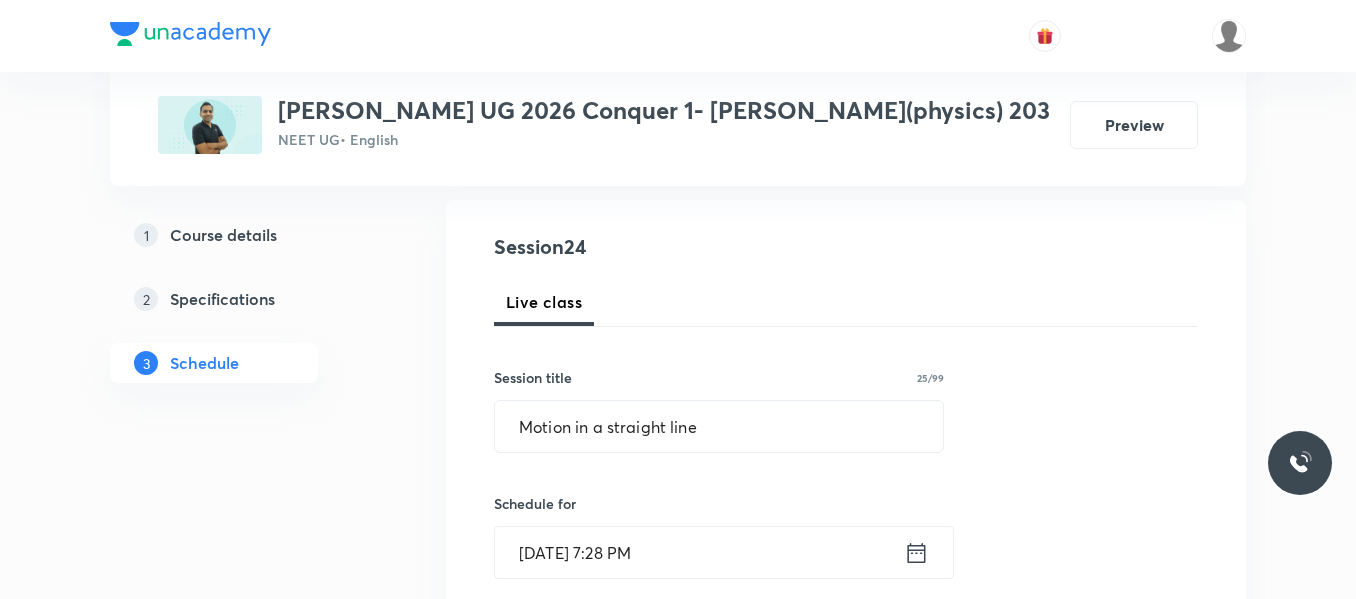 click 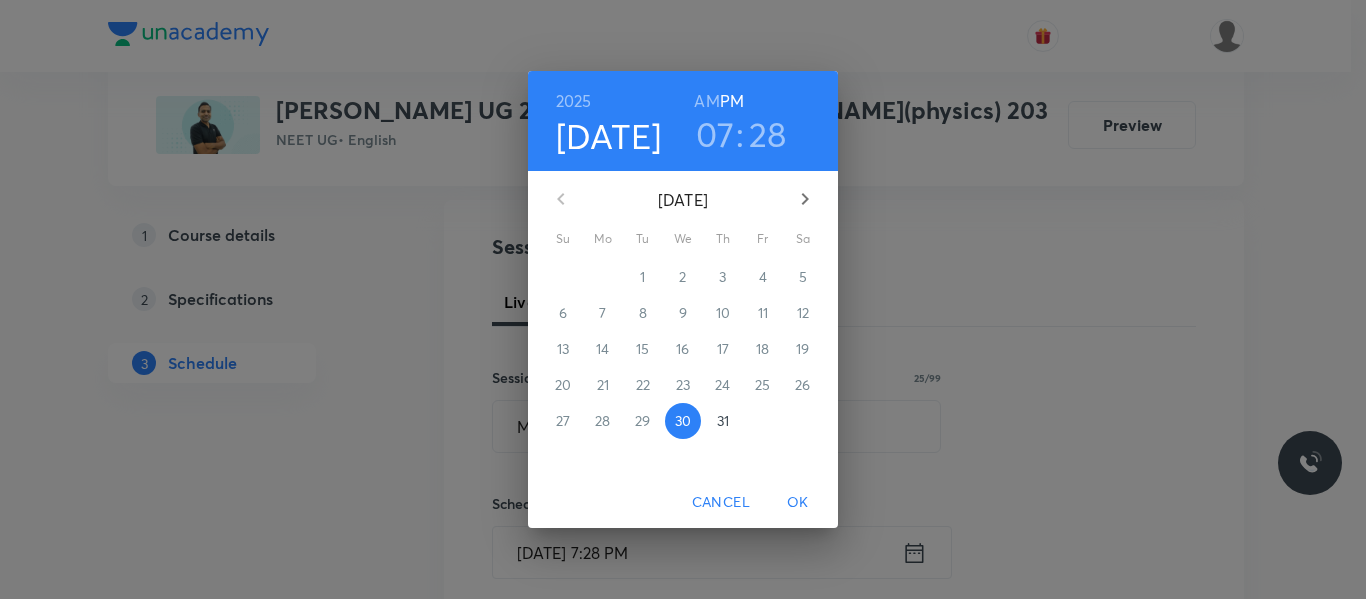 click on "31" at bounding box center [723, 421] 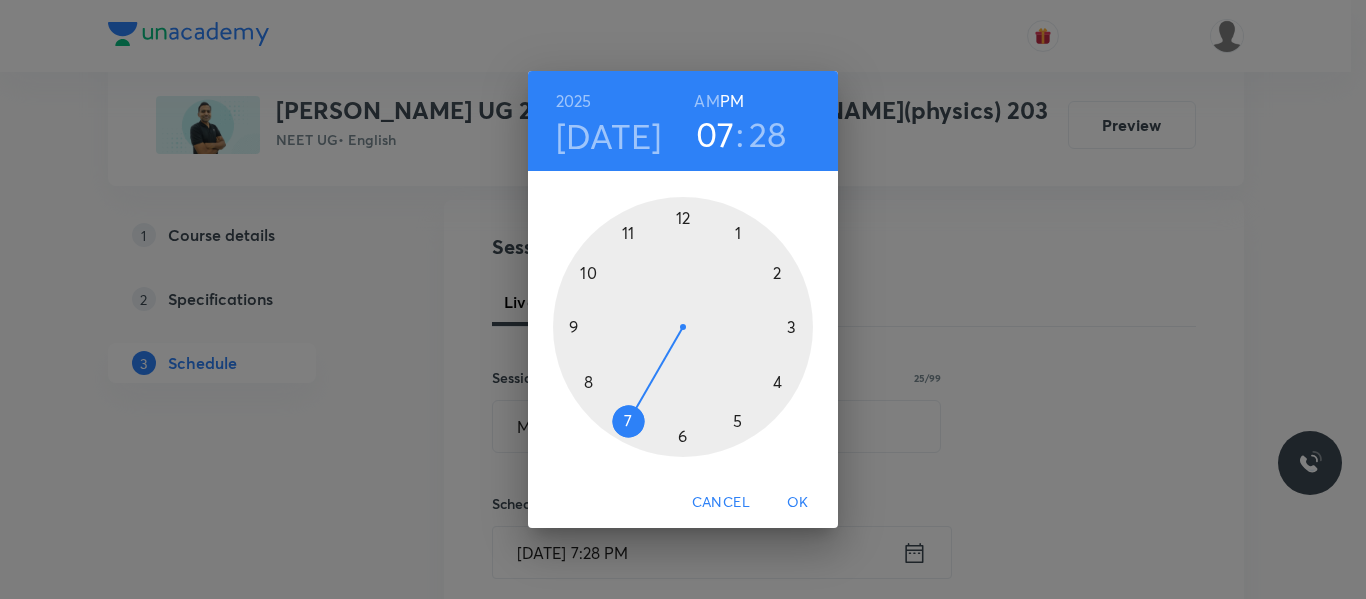 click at bounding box center [683, 327] 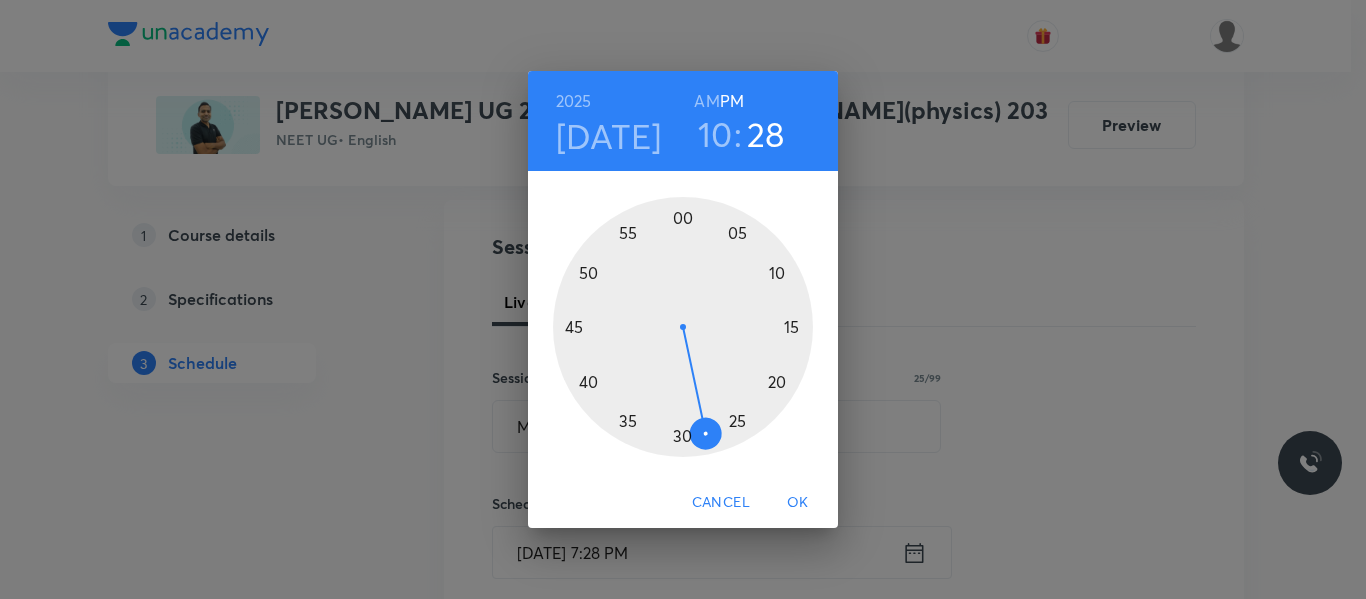 click on "AM" at bounding box center [706, 101] 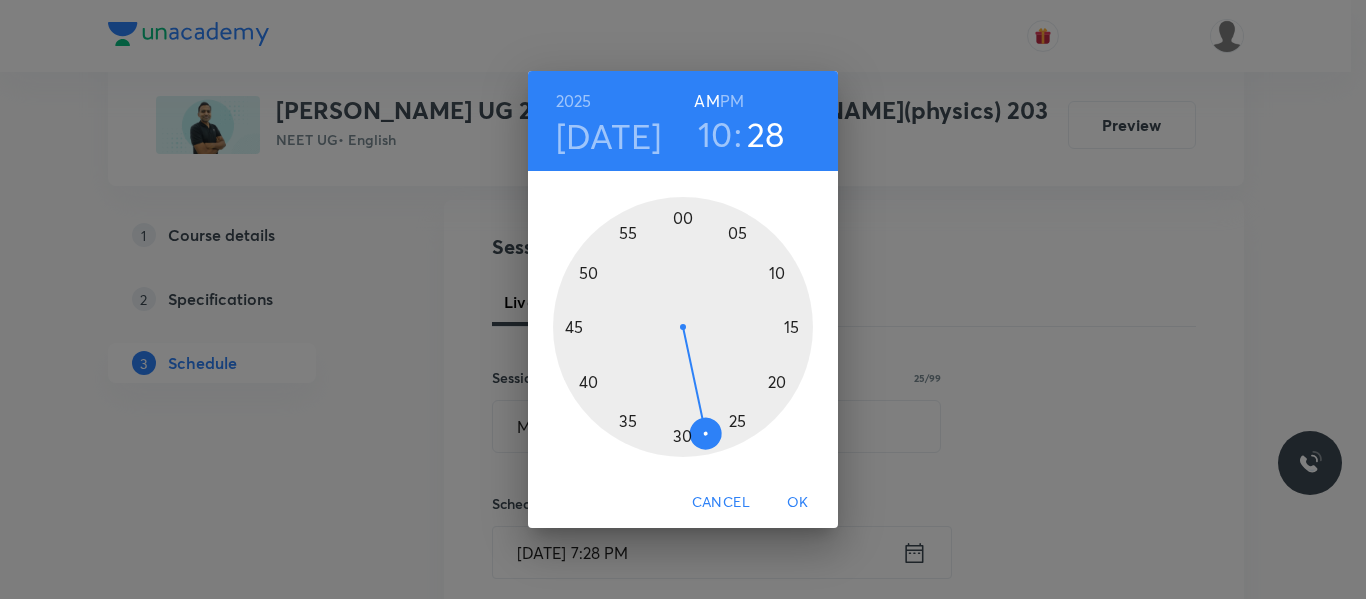 click at bounding box center [683, 327] 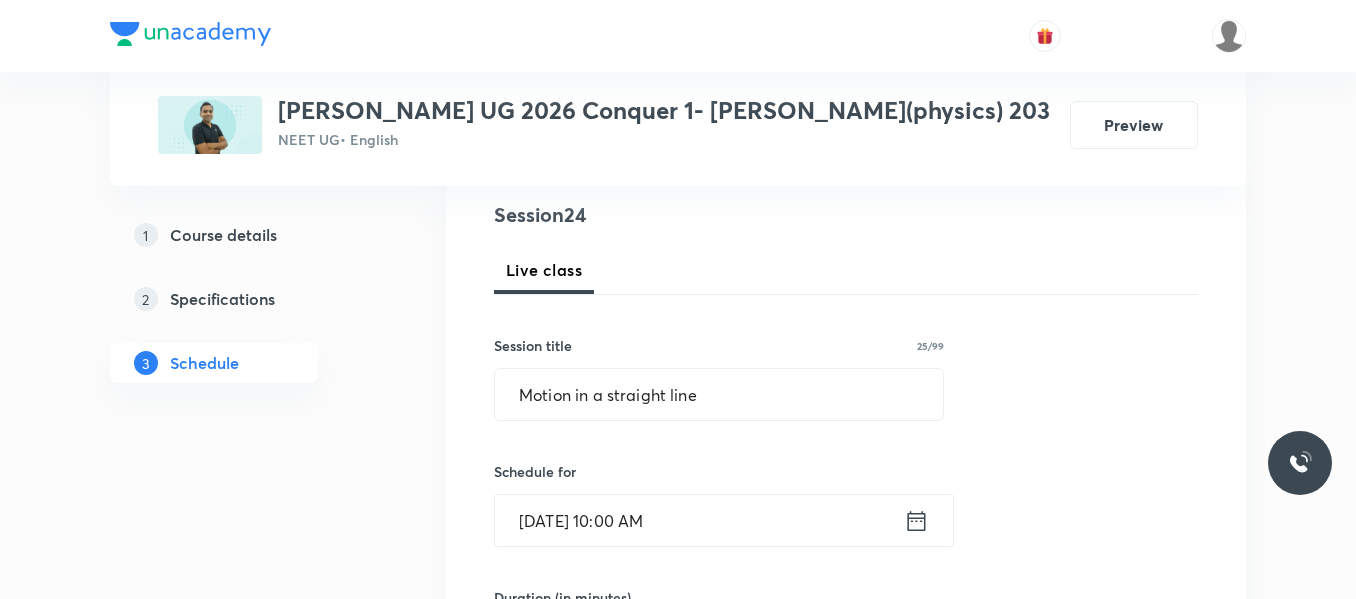 scroll, scrollTop: 500, scrollLeft: 0, axis: vertical 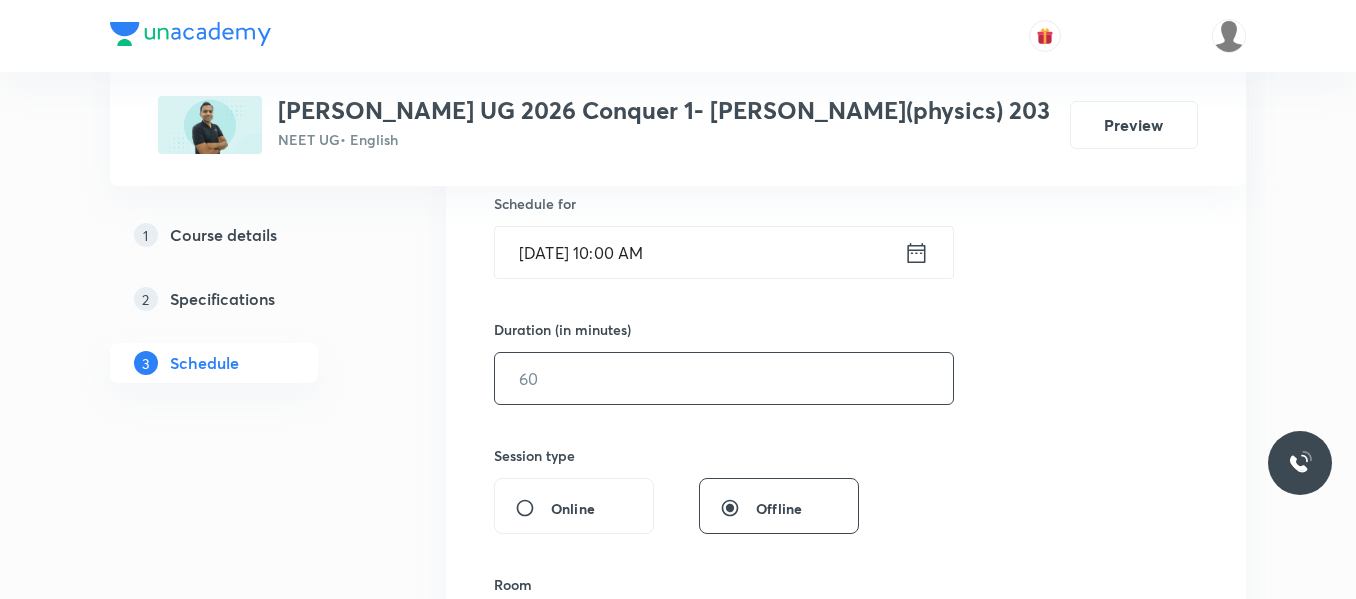 click at bounding box center [724, 378] 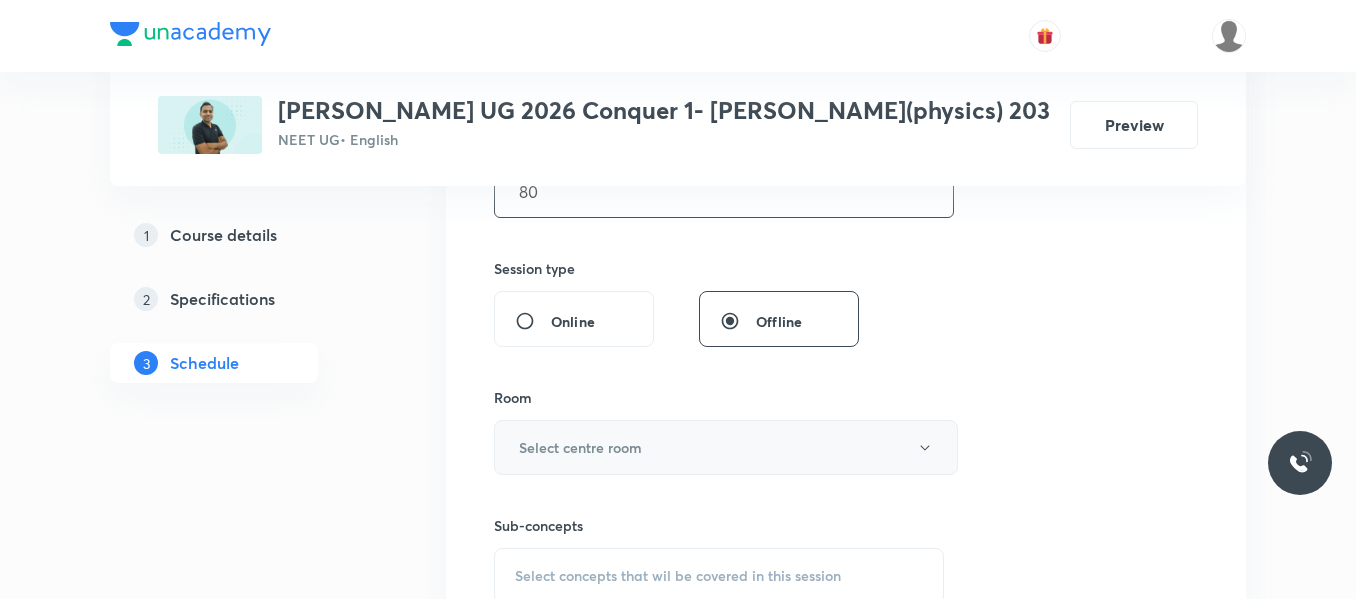 scroll, scrollTop: 700, scrollLeft: 0, axis: vertical 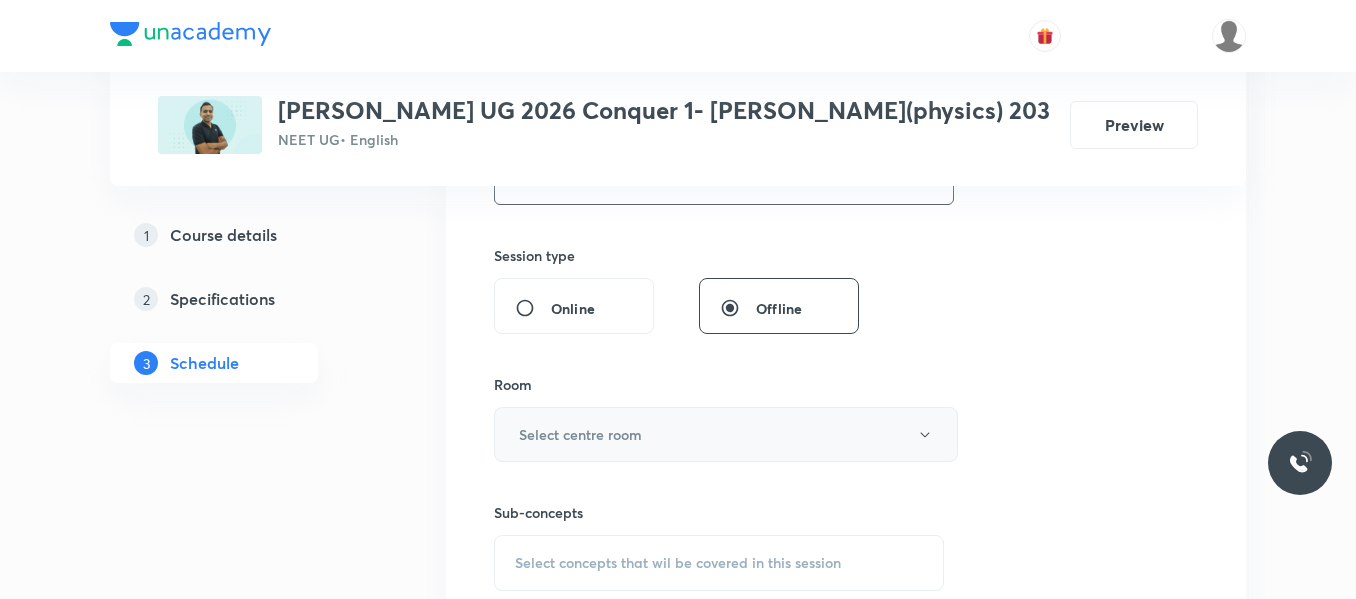 type on "80" 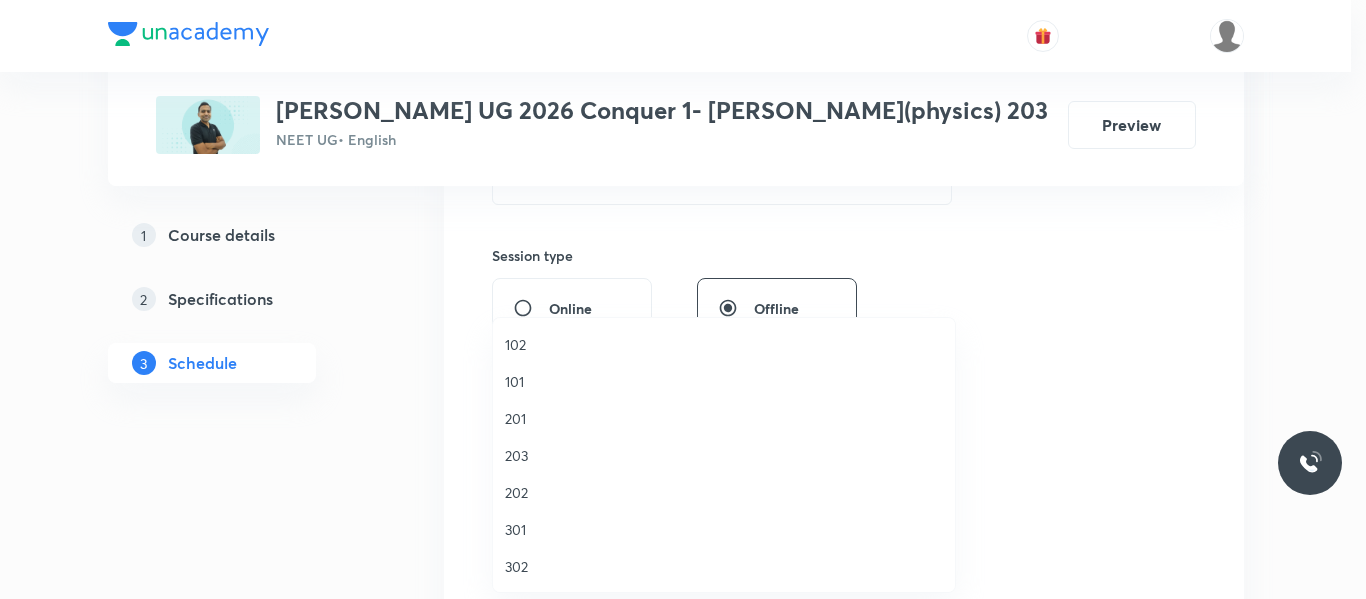 click on "203" at bounding box center (724, 455) 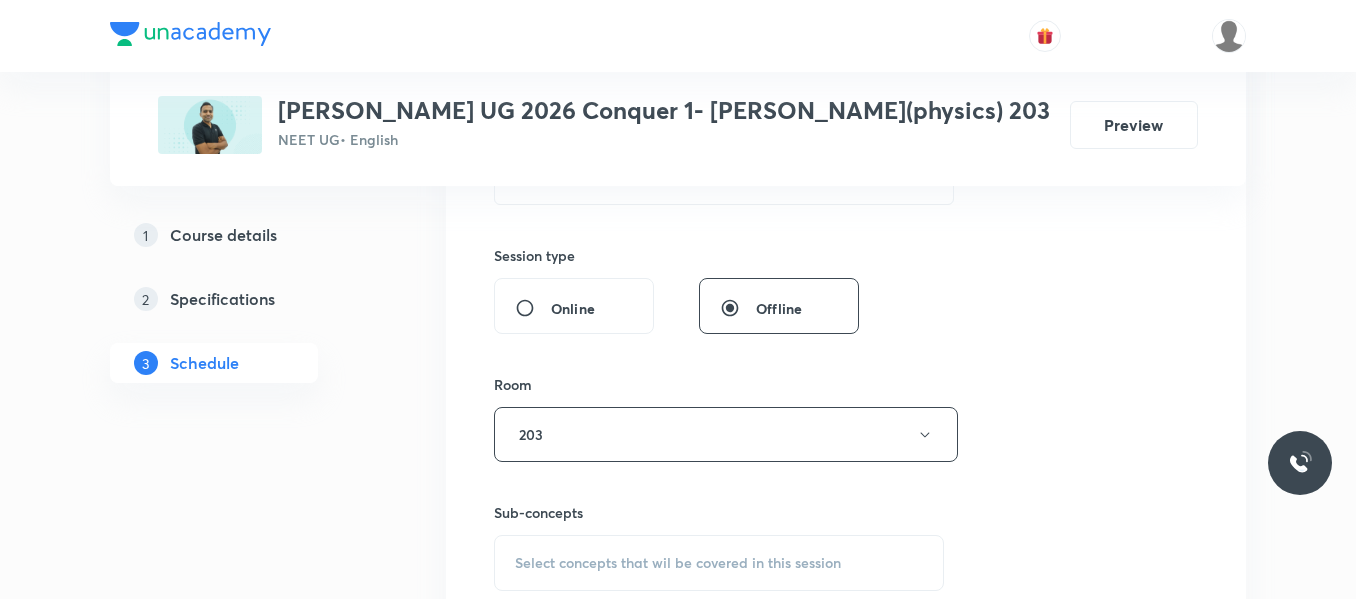 click on "Select concepts that wil be covered in this session" at bounding box center (719, 563) 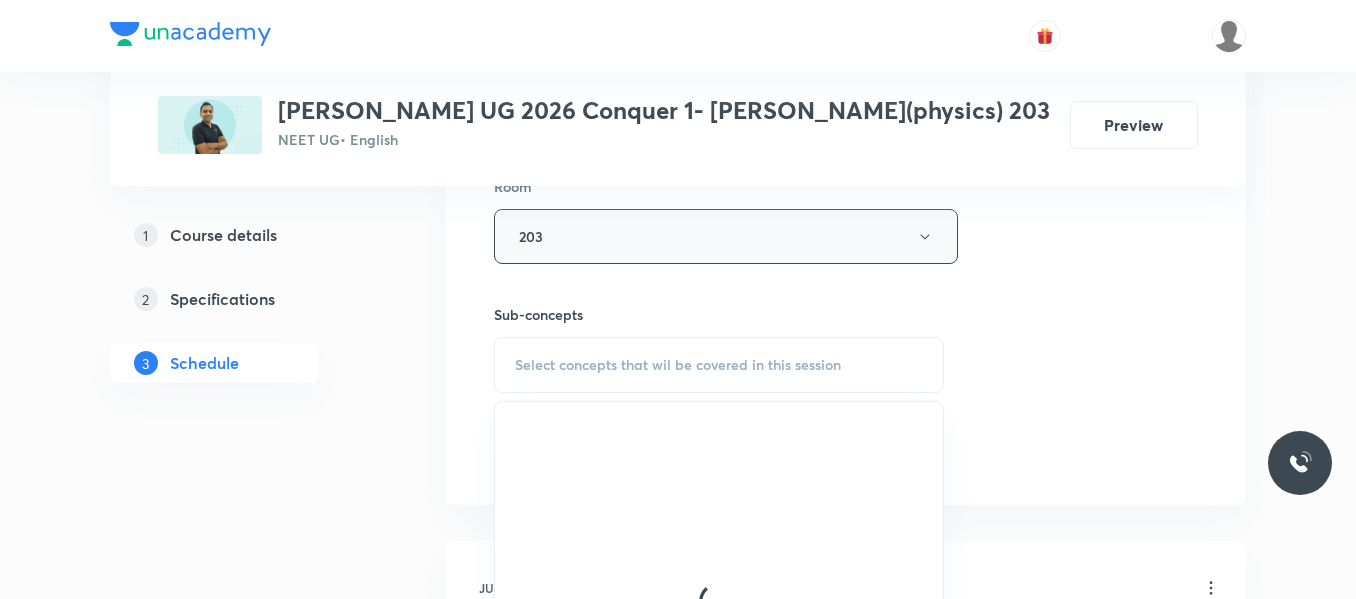 scroll, scrollTop: 900, scrollLeft: 0, axis: vertical 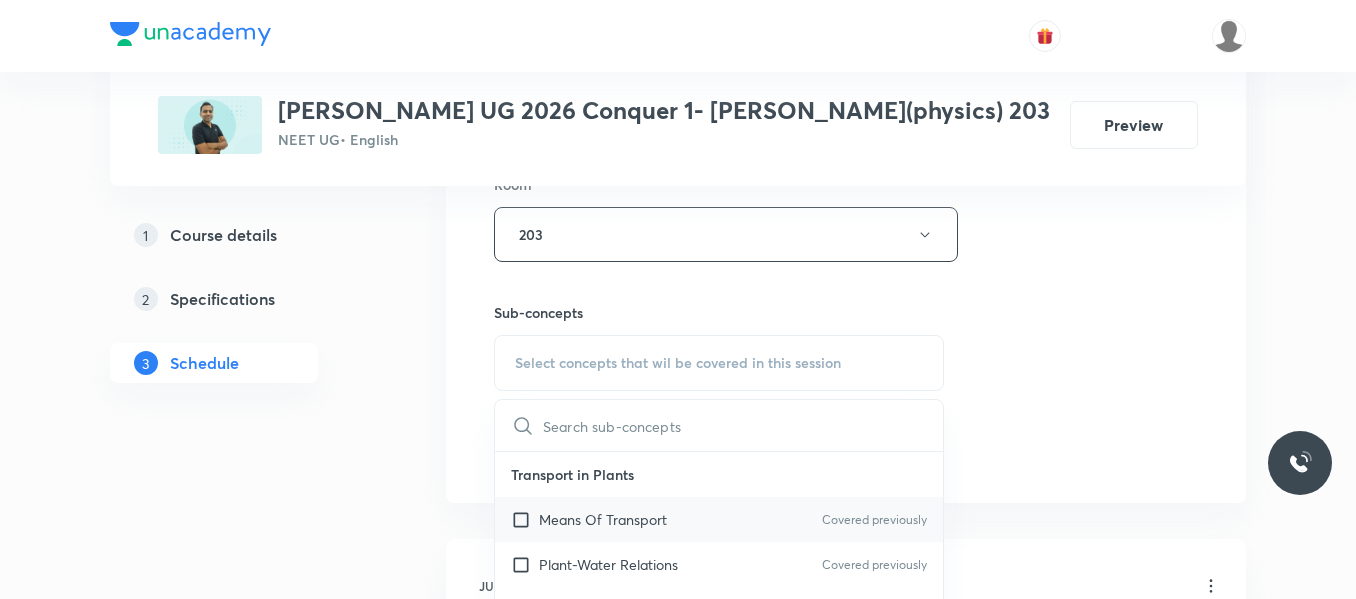click on "Means Of Transport Covered previously" at bounding box center (719, 519) 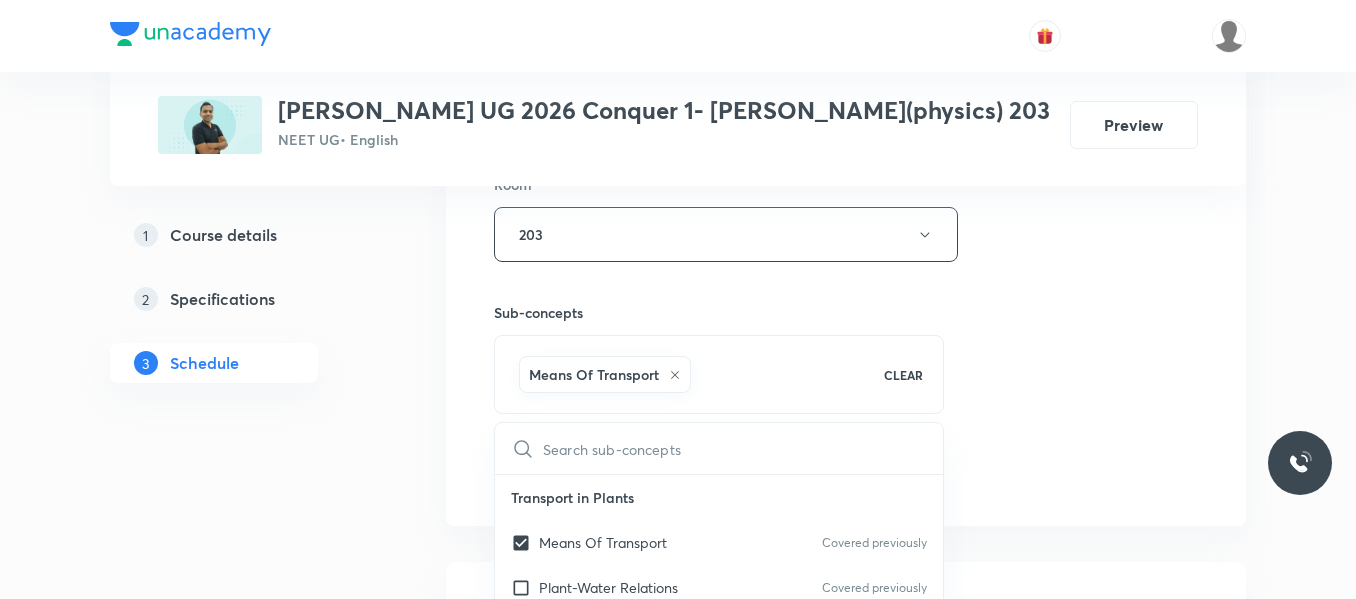 drag, startPoint x: 1096, startPoint y: 346, endPoint x: 1062, endPoint y: 356, distance: 35.44009 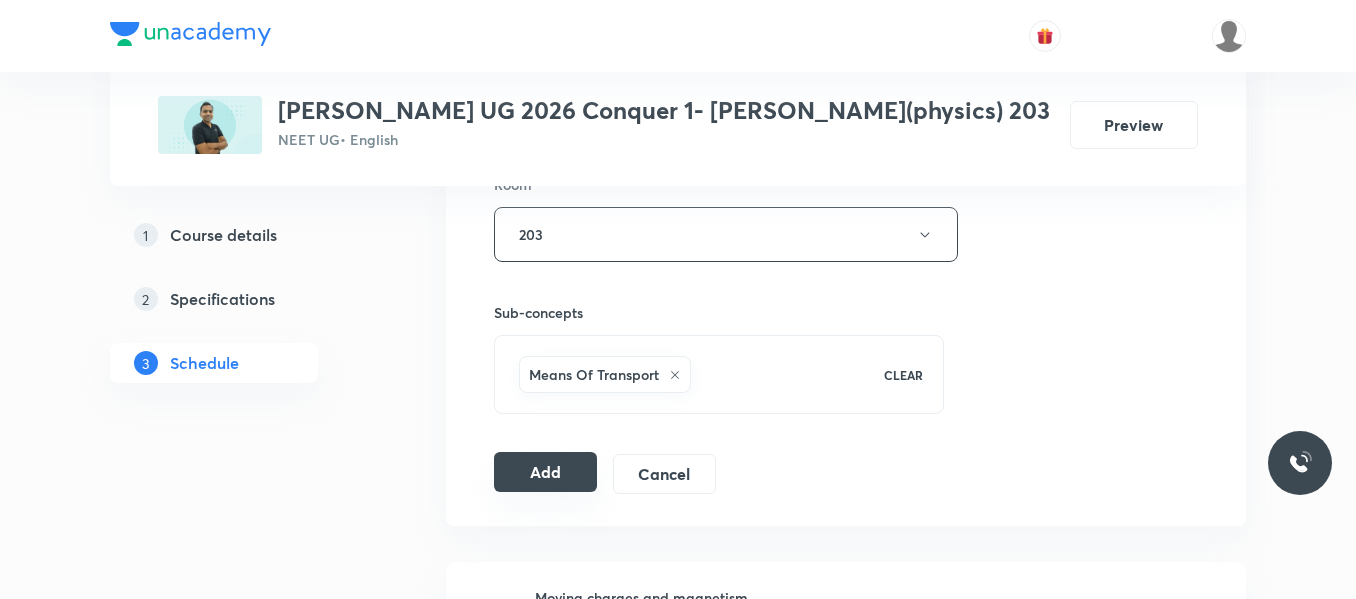 click on "Add" at bounding box center [545, 472] 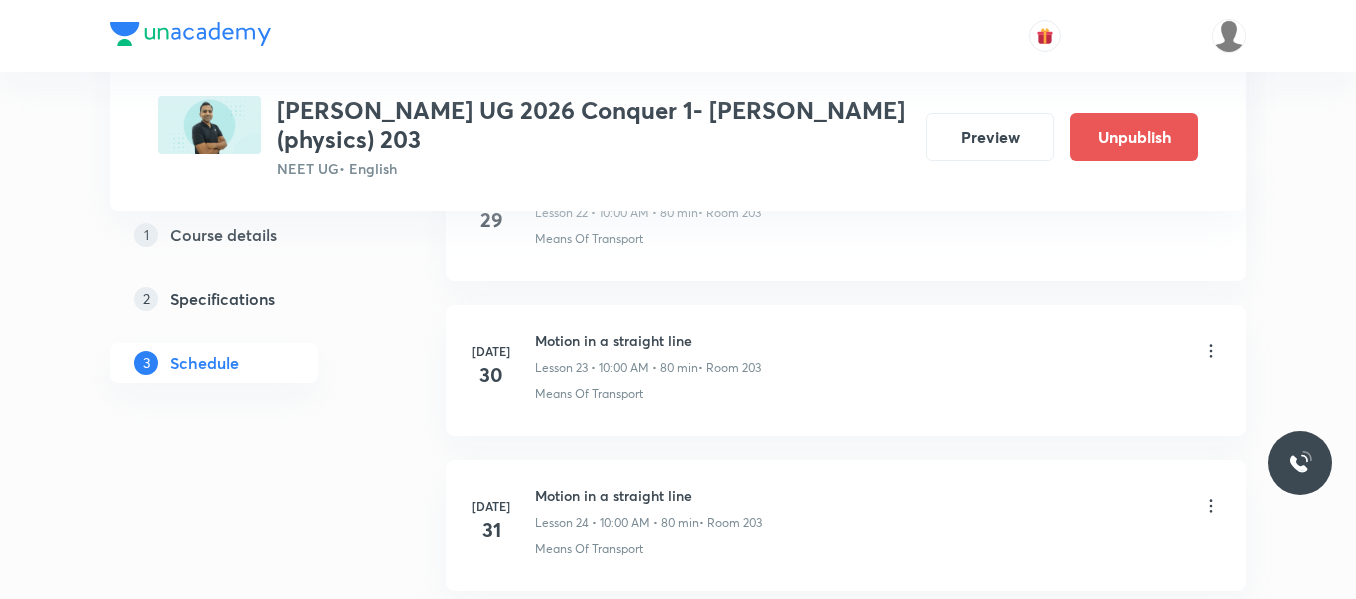 scroll, scrollTop: 3675, scrollLeft: 0, axis: vertical 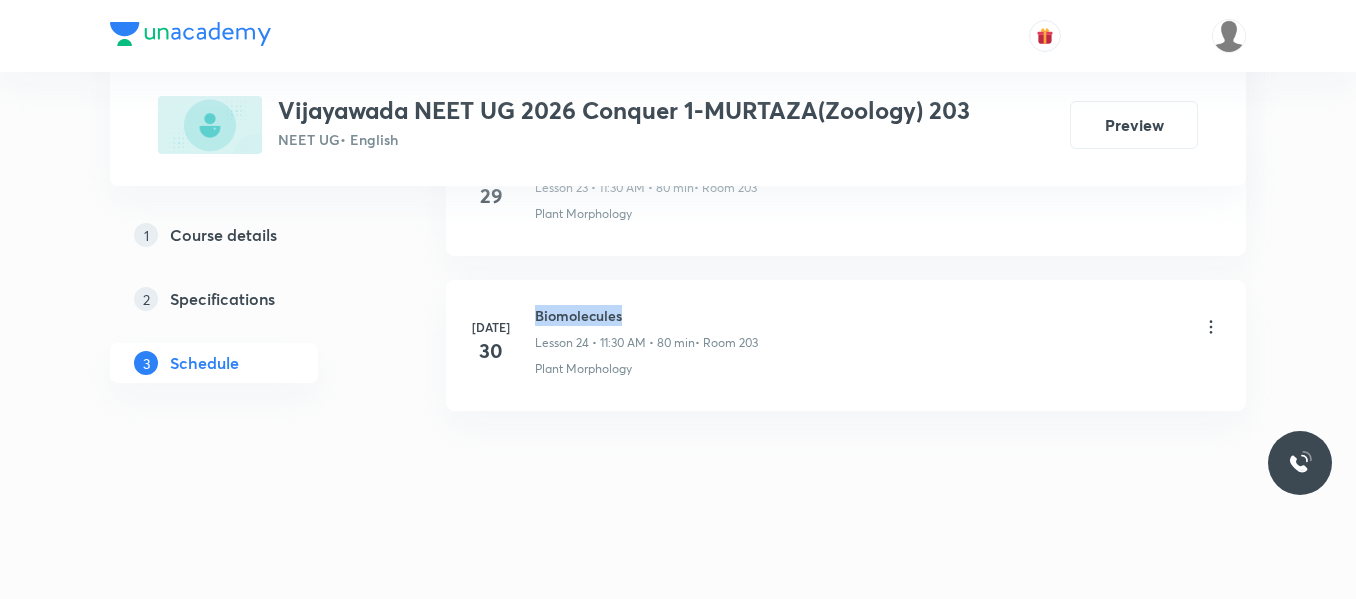 drag, startPoint x: 533, startPoint y: 310, endPoint x: 843, endPoint y: 317, distance: 310.079 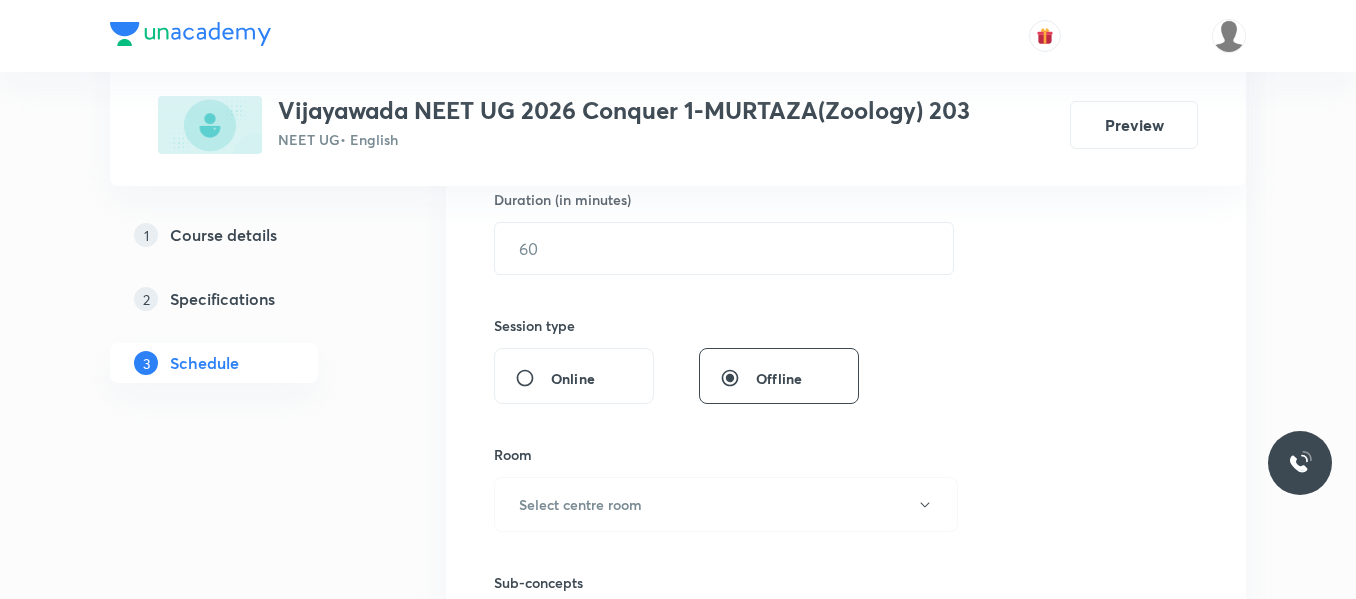 scroll, scrollTop: 303, scrollLeft: 0, axis: vertical 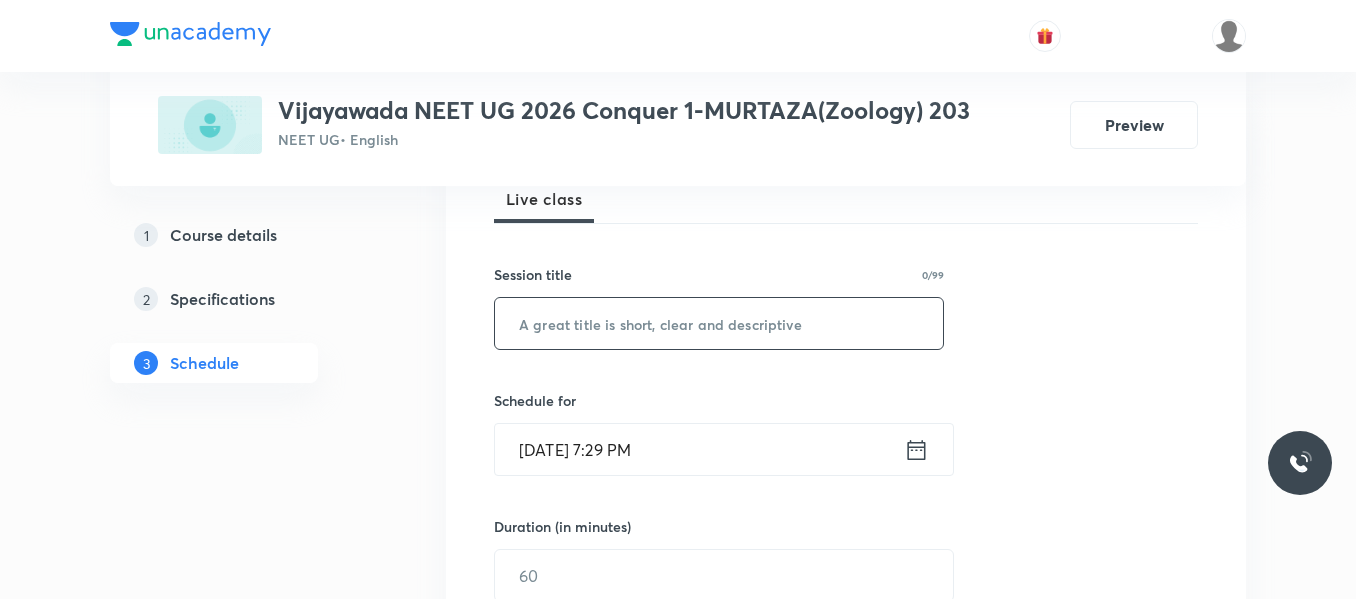 click at bounding box center [719, 323] 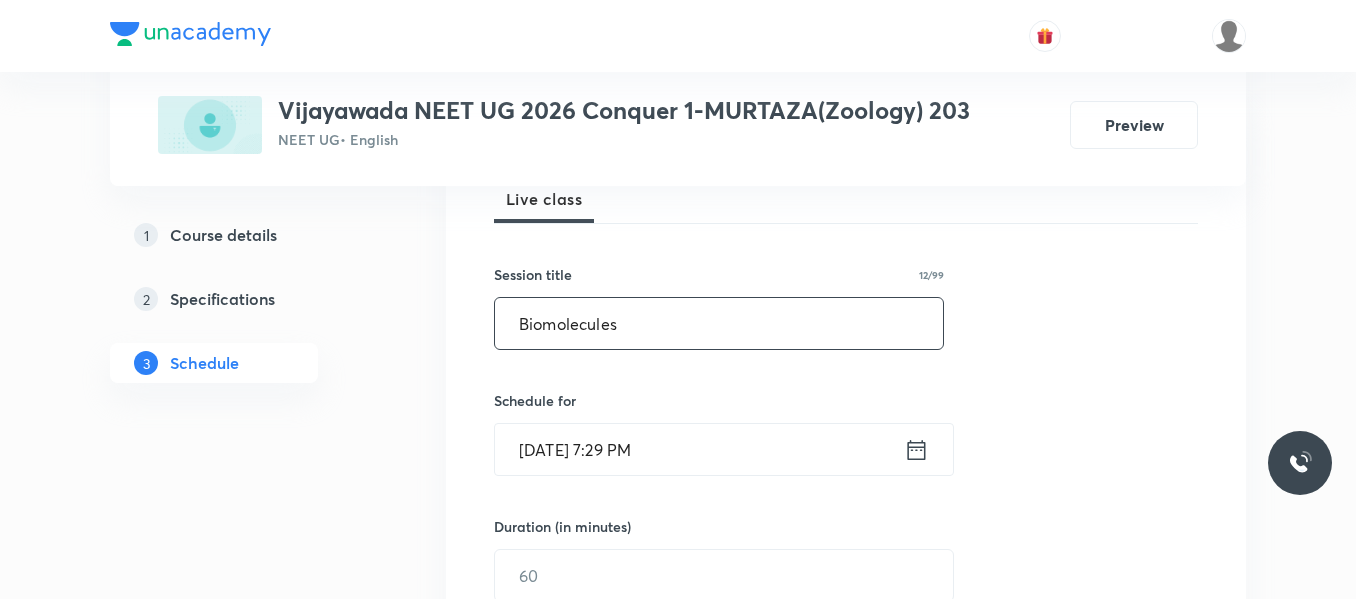 type on "Biomolecules" 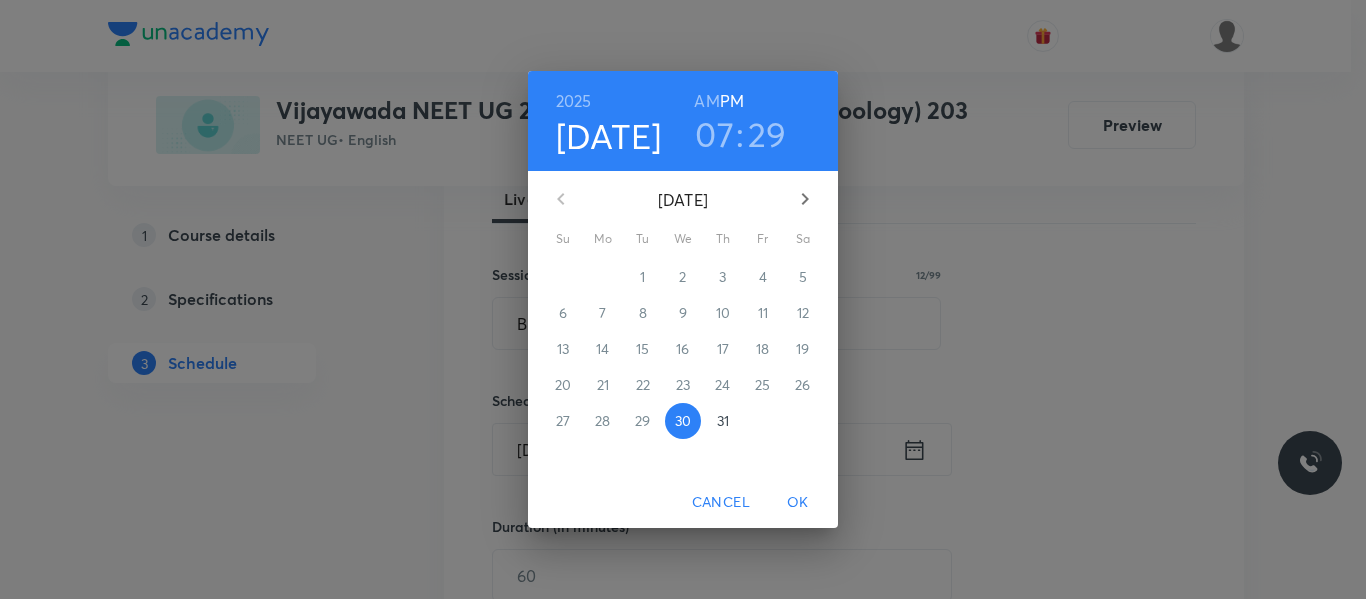 click on "31" at bounding box center [723, 421] 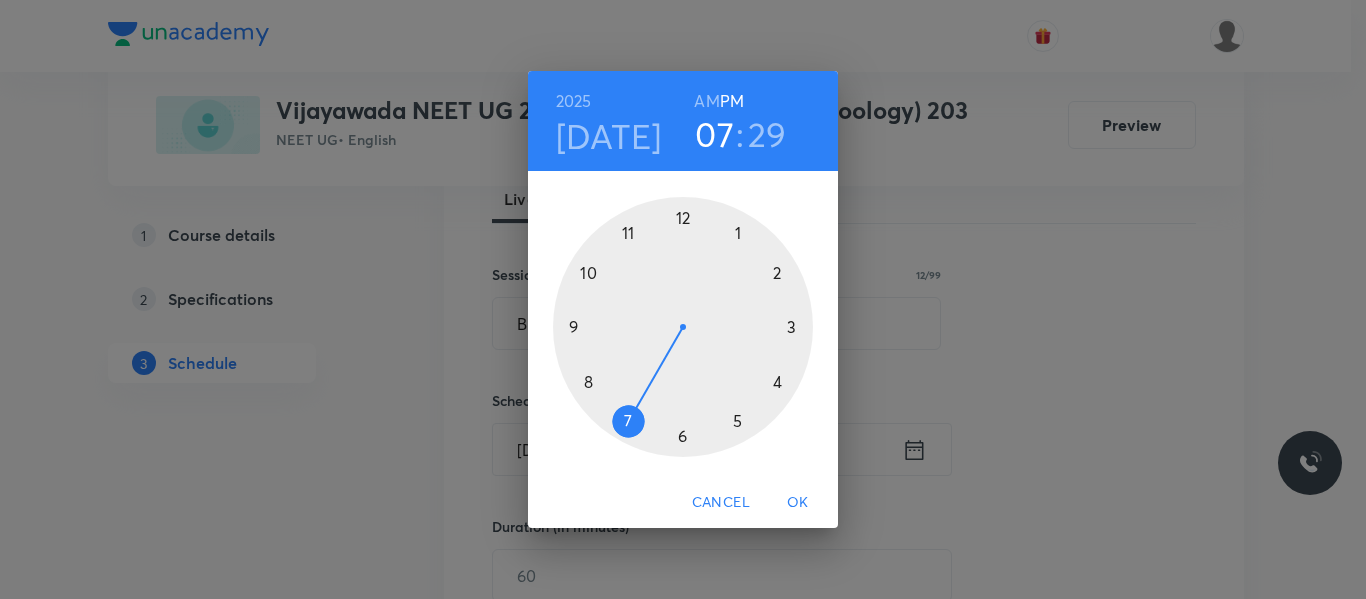 click at bounding box center [683, 327] 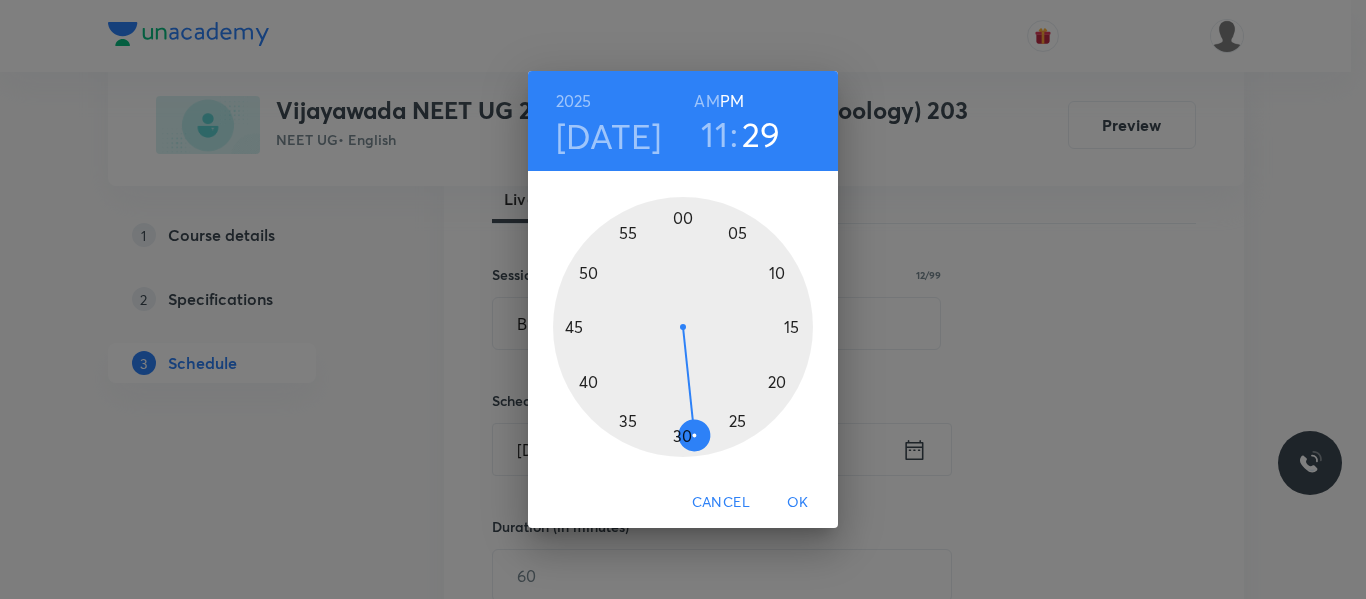 drag, startPoint x: 700, startPoint y: 97, endPoint x: 699, endPoint y: 133, distance: 36.013885 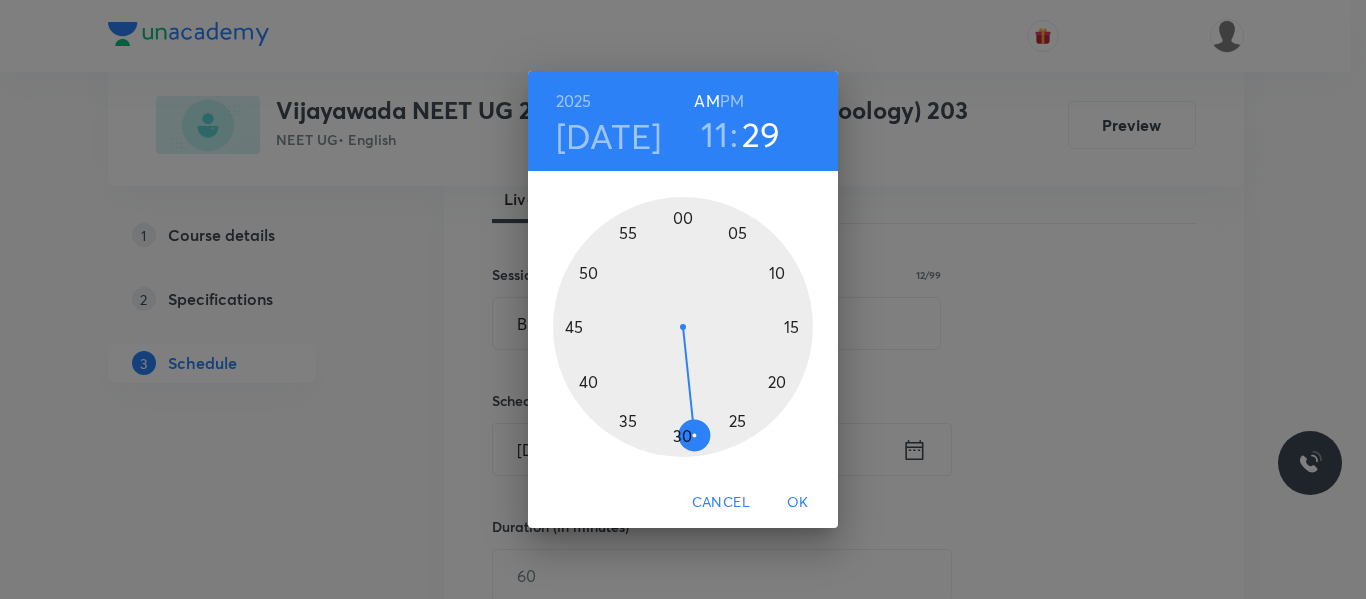 click at bounding box center [683, 327] 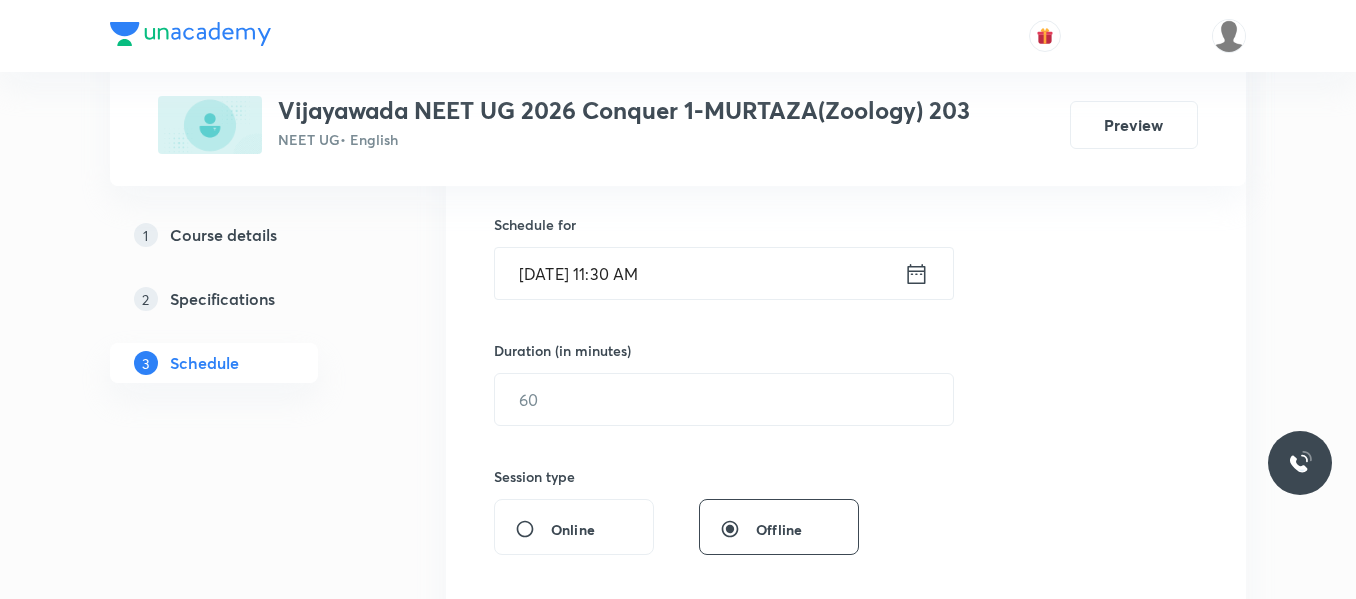 scroll, scrollTop: 503, scrollLeft: 0, axis: vertical 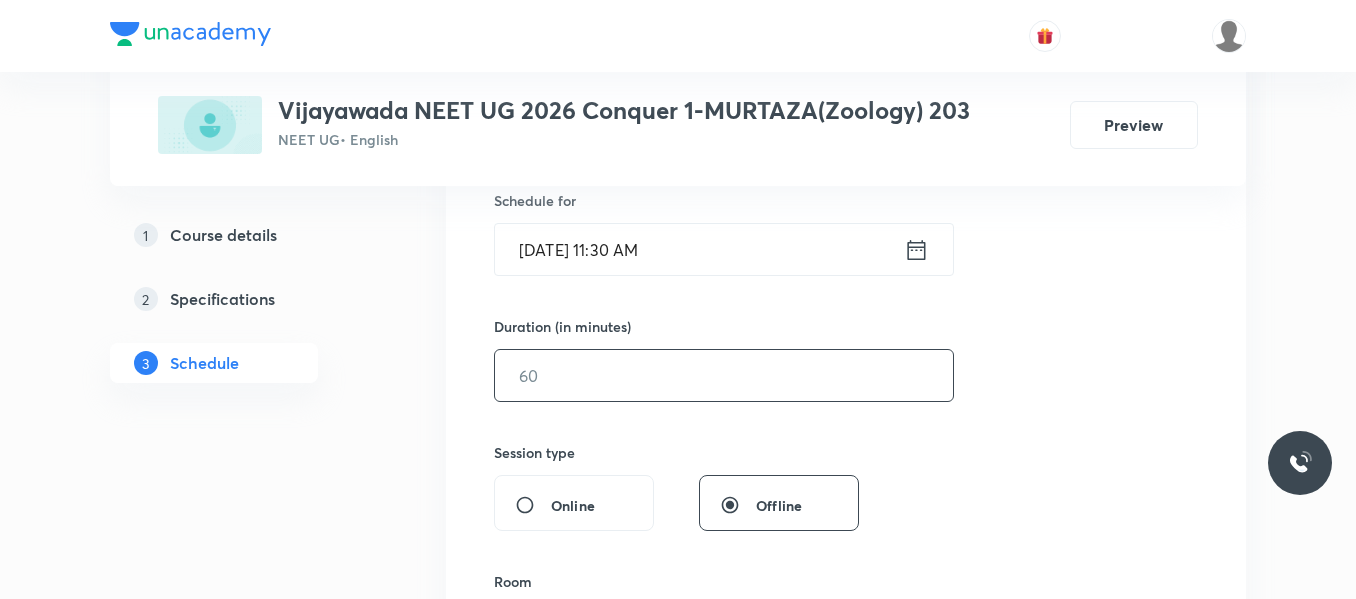 click at bounding box center [724, 375] 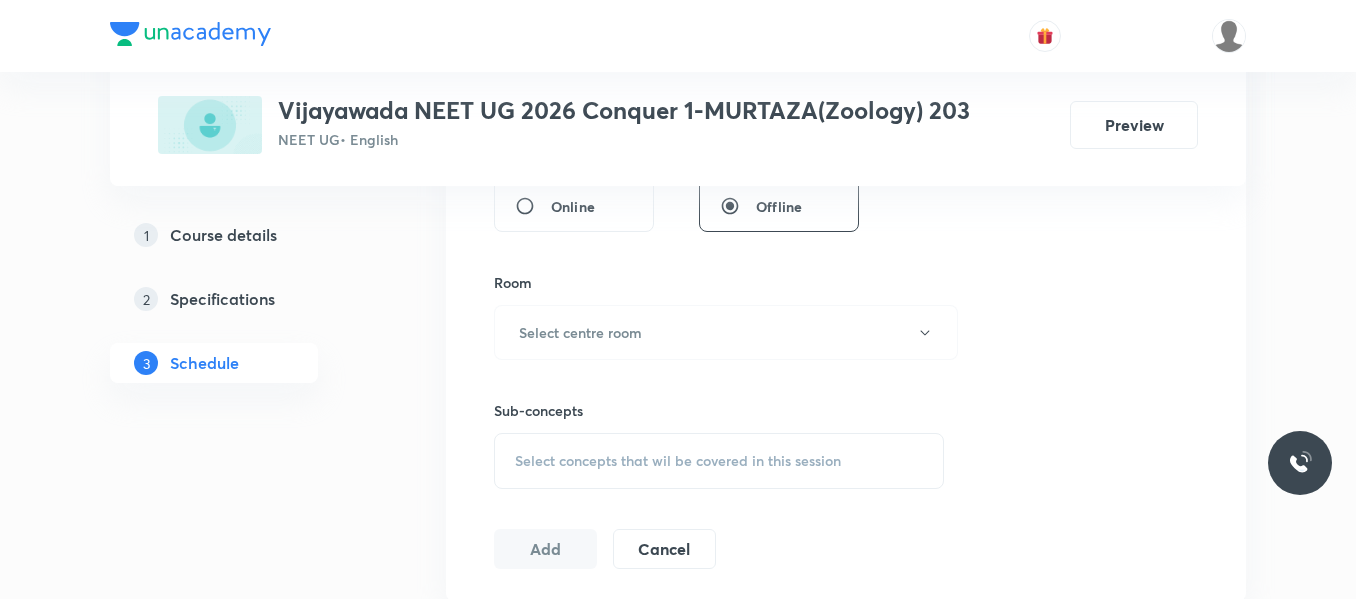 scroll, scrollTop: 803, scrollLeft: 0, axis: vertical 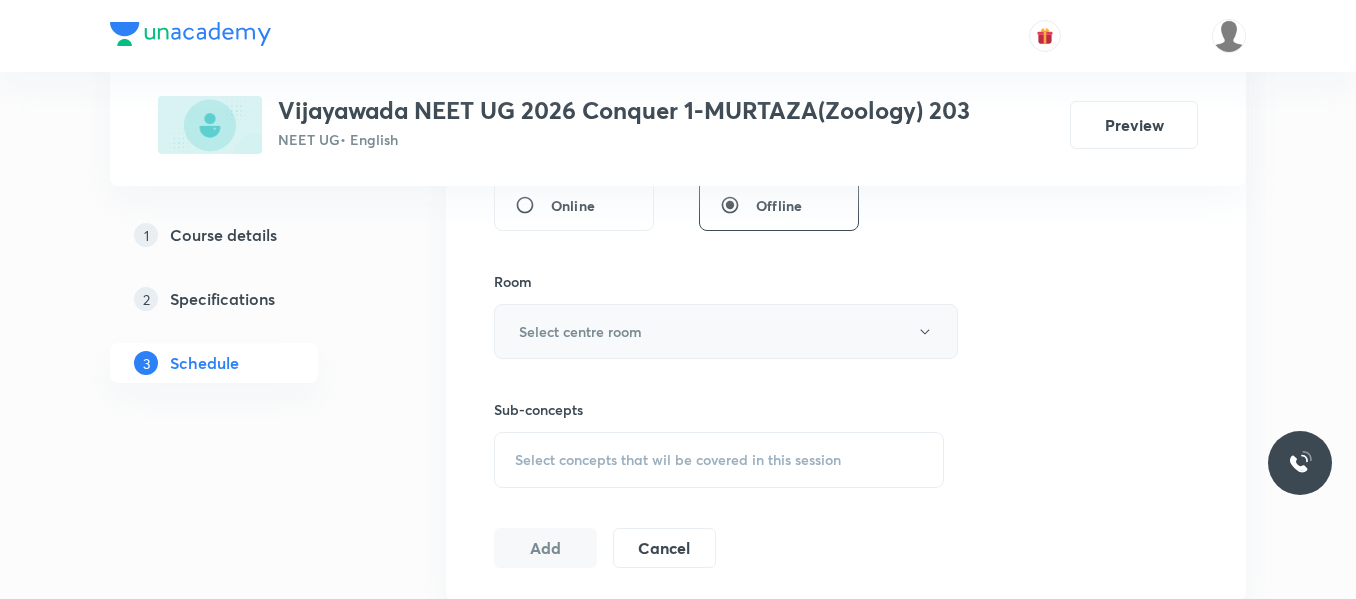 type on "80" 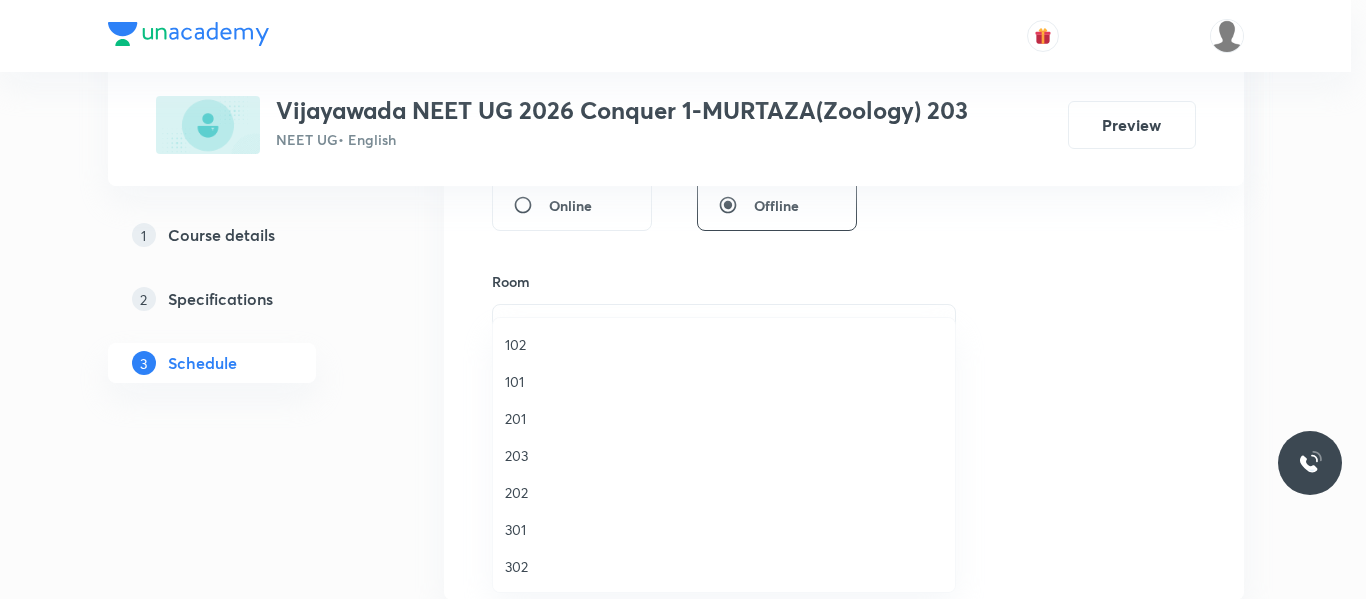 click on "203" at bounding box center [724, 455] 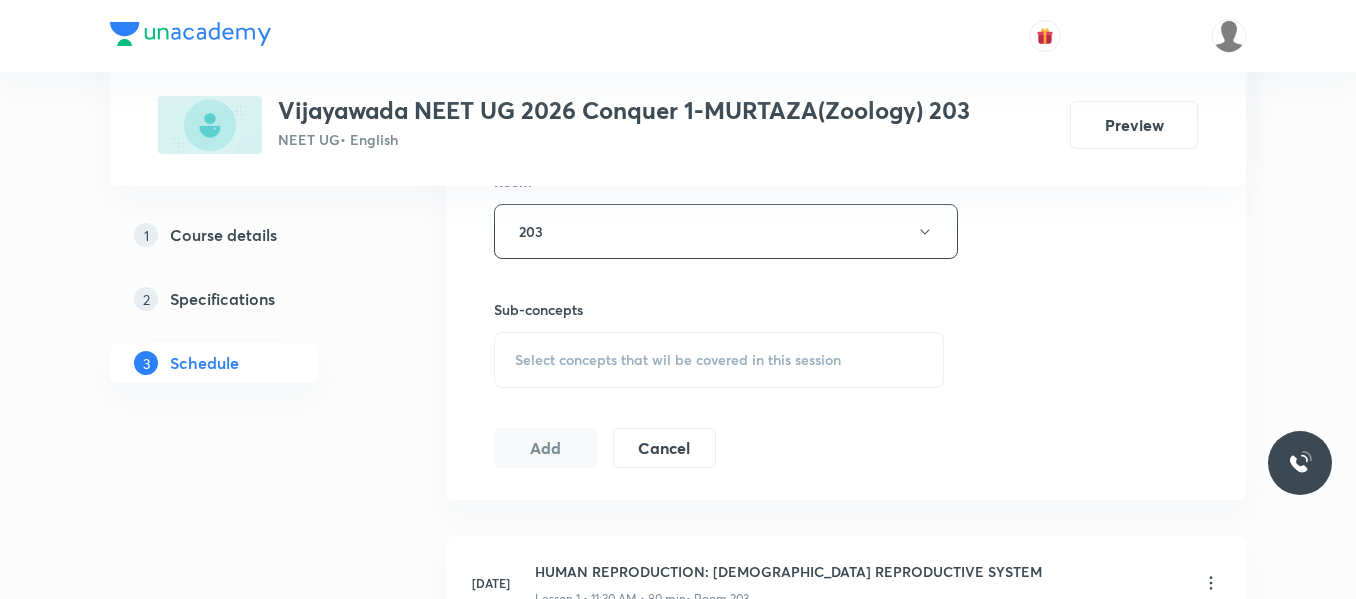 click on "Select concepts that wil be covered in this session" at bounding box center [678, 360] 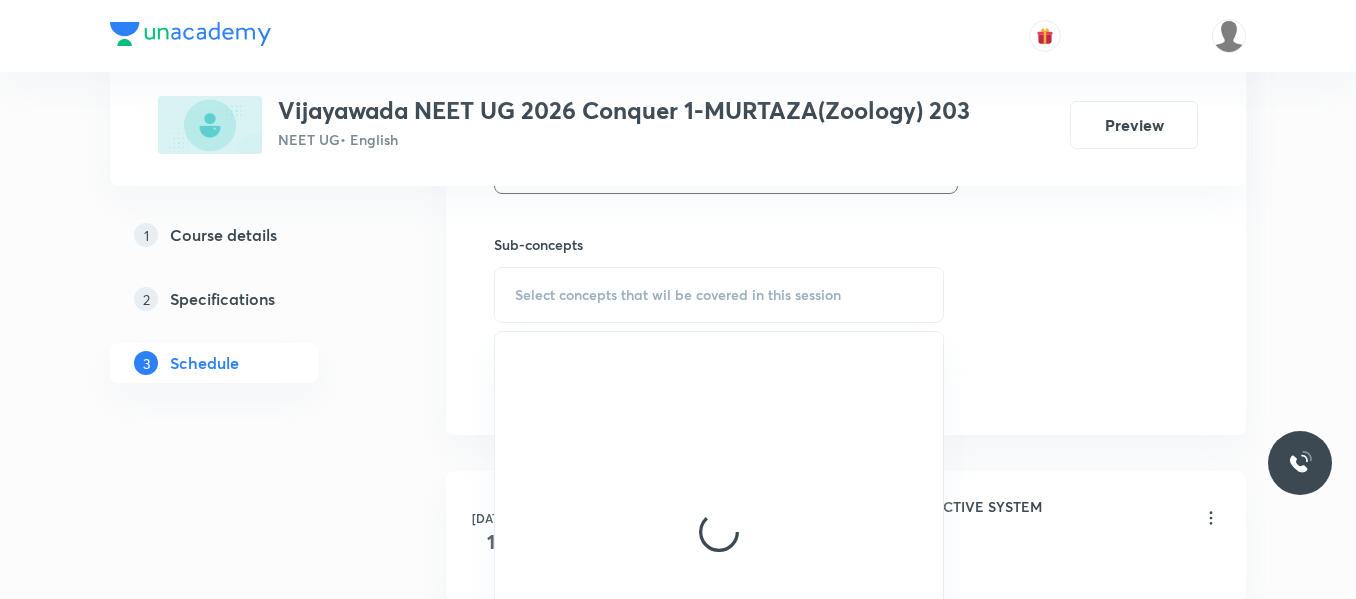 scroll, scrollTop: 1003, scrollLeft: 0, axis: vertical 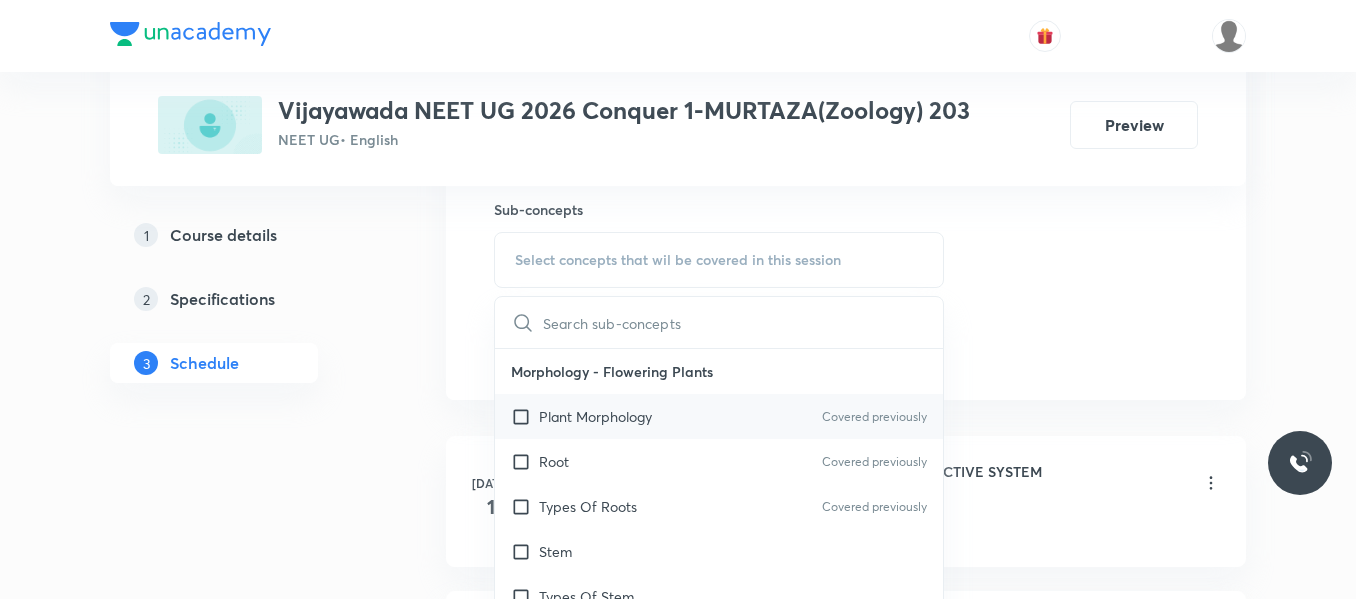 drag, startPoint x: 603, startPoint y: 412, endPoint x: 981, endPoint y: 292, distance: 396.59045 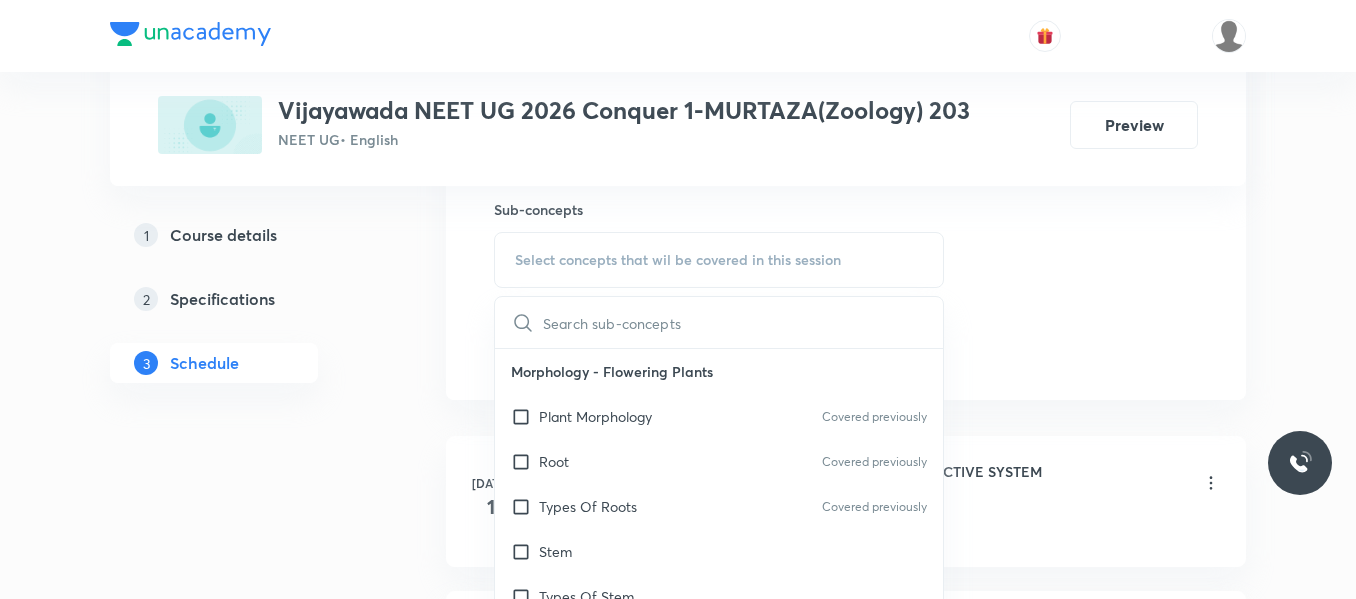 click on "Plant Morphology" at bounding box center (595, 416) 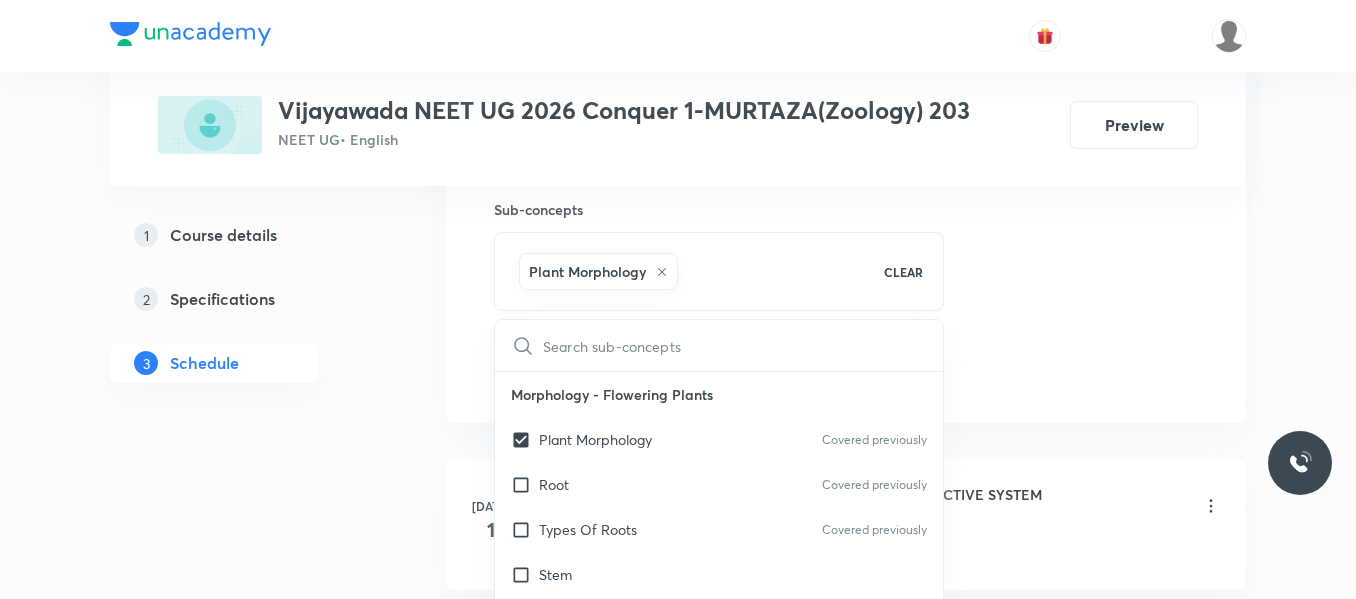 drag, startPoint x: 1049, startPoint y: 259, endPoint x: 611, endPoint y: 341, distance: 445.60968 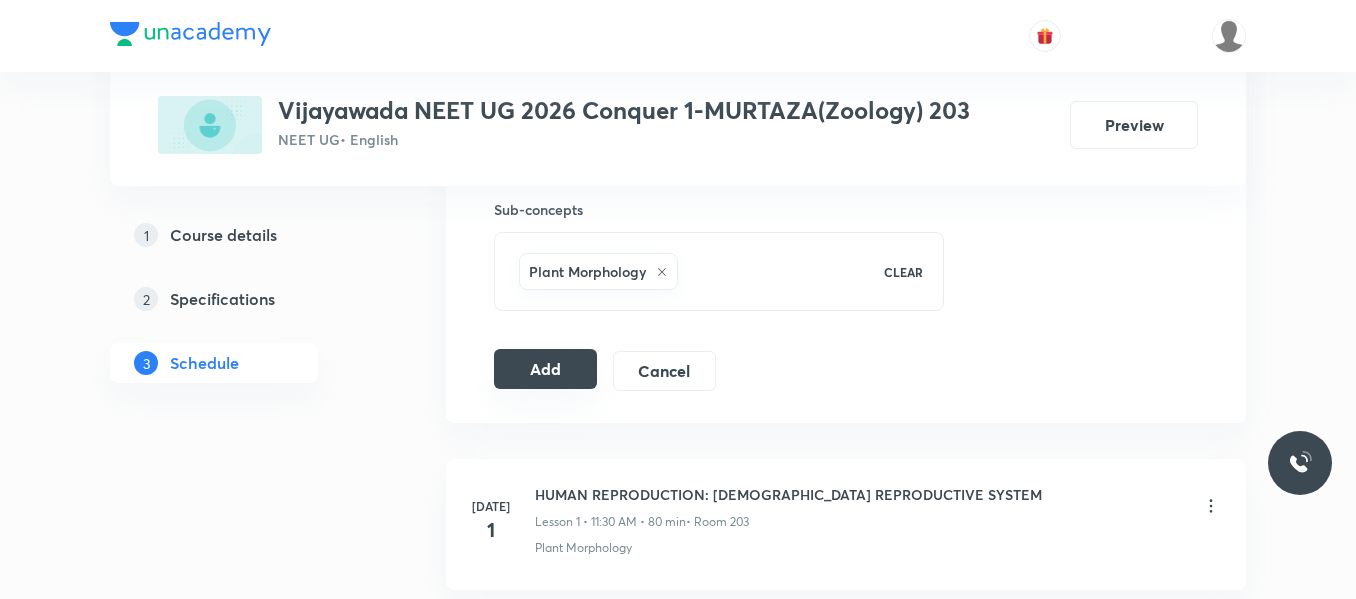 click on "Add" at bounding box center (545, 369) 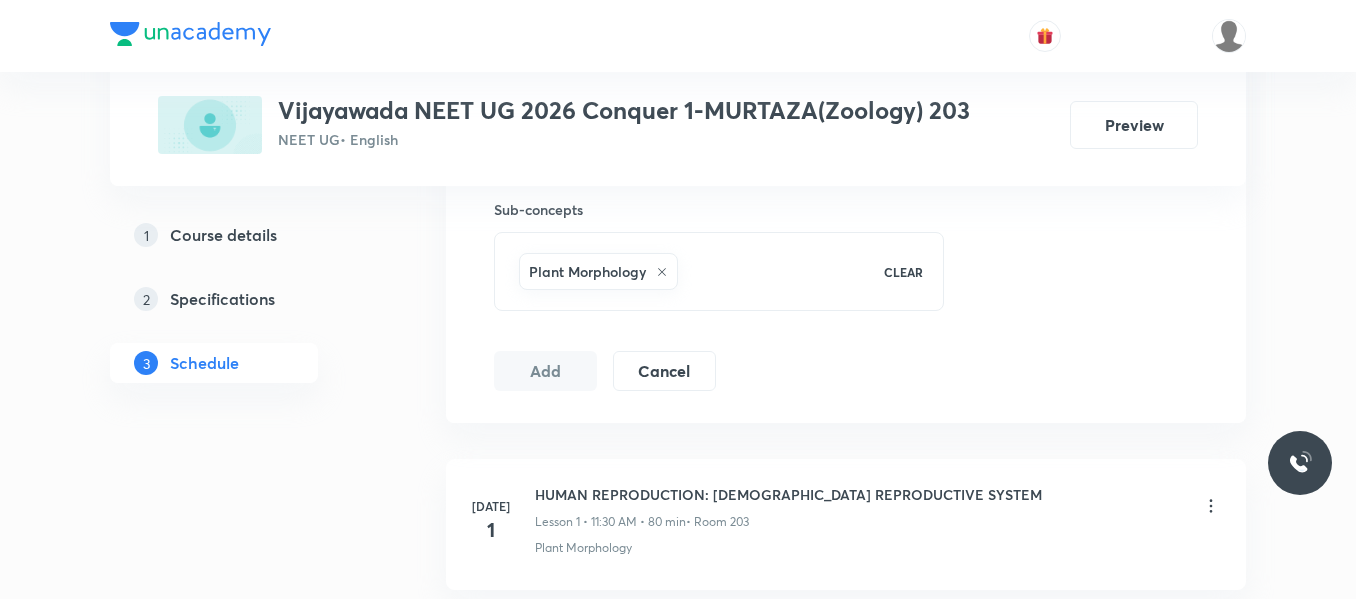 scroll, scrollTop: 4747, scrollLeft: 0, axis: vertical 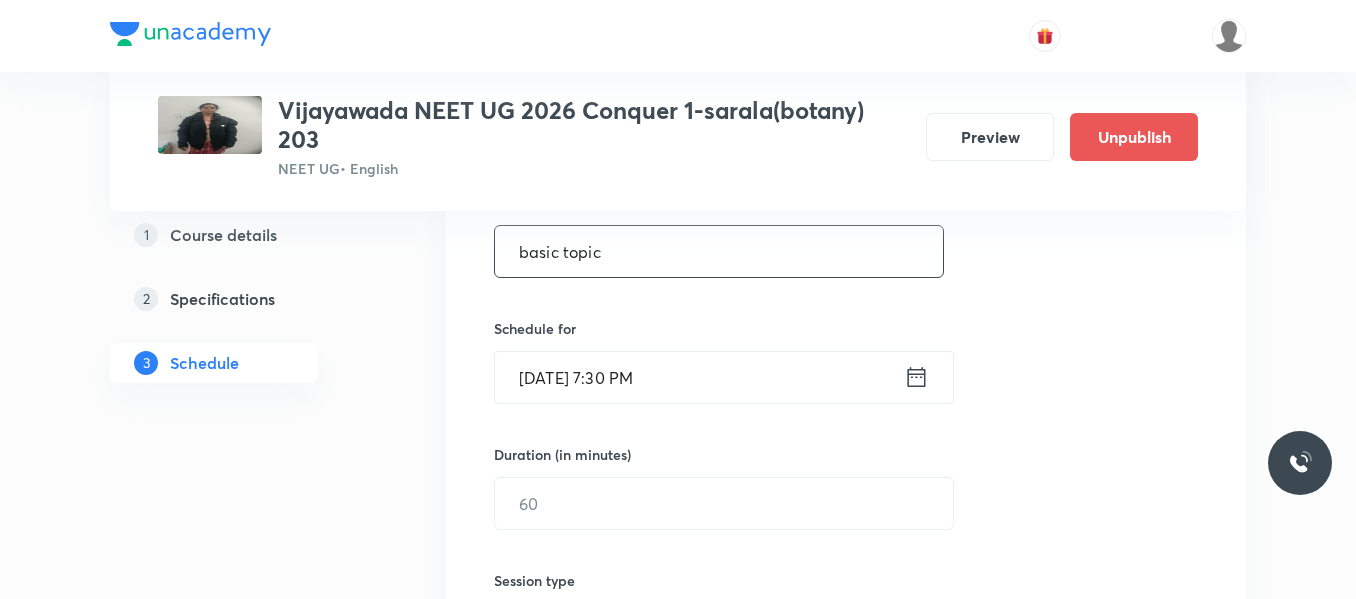 type on "basic topic" 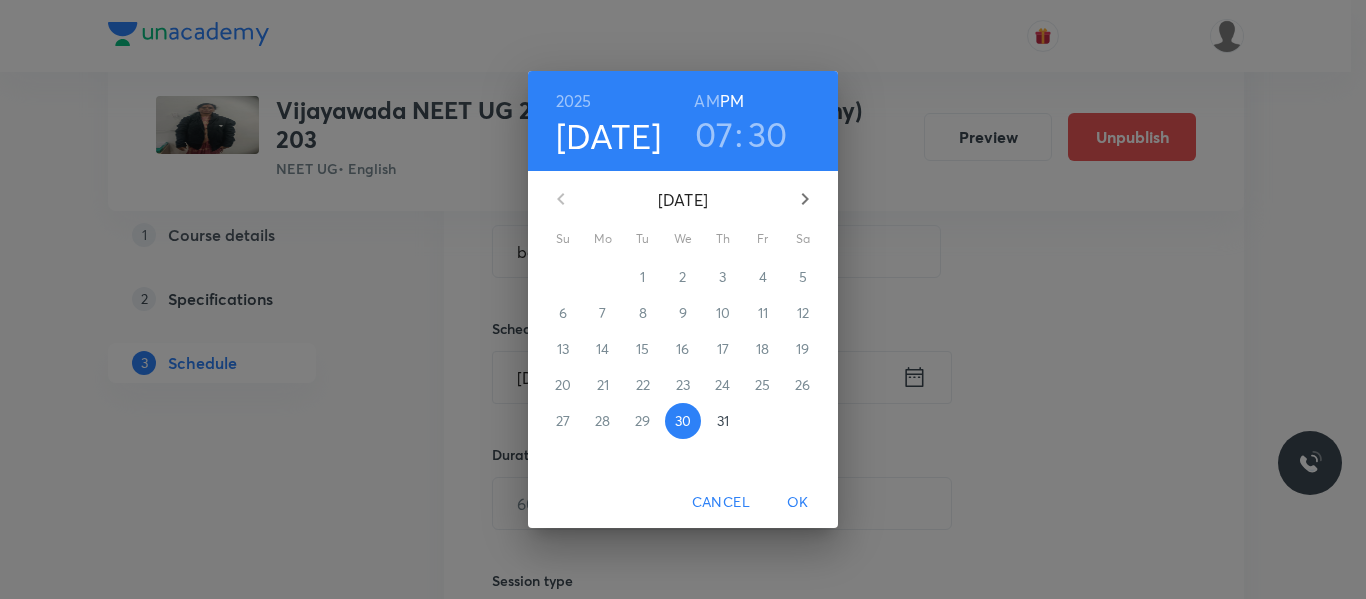 click on "31" at bounding box center [723, 421] 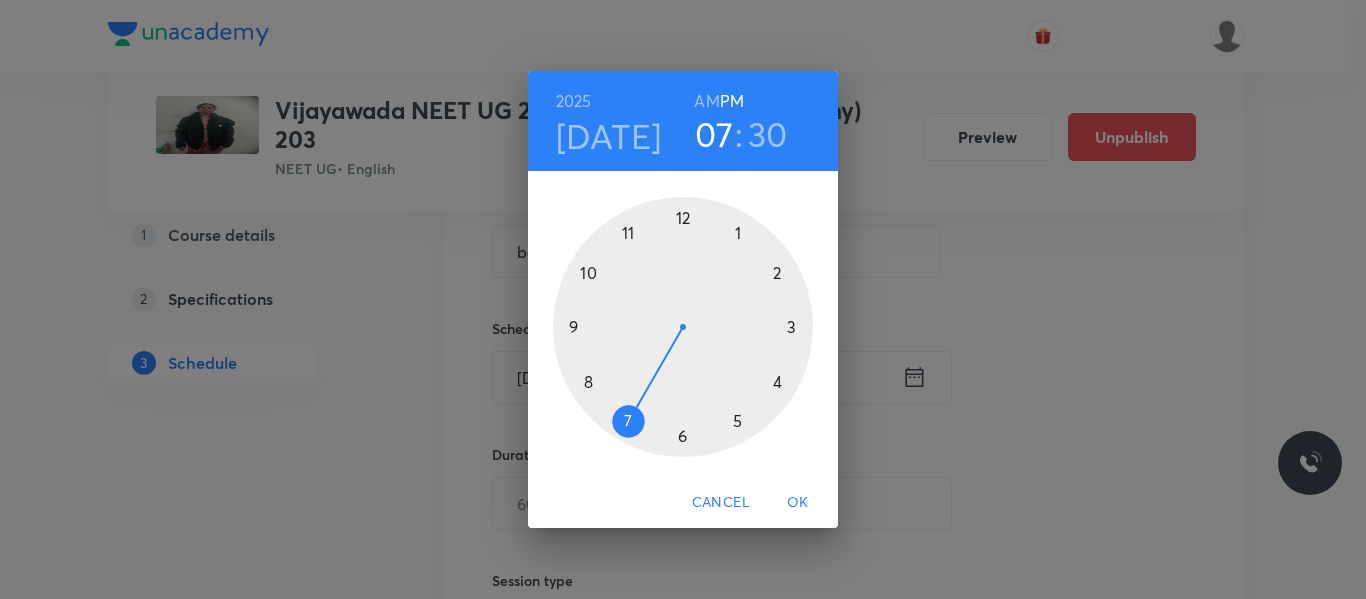 click at bounding box center (683, 327) 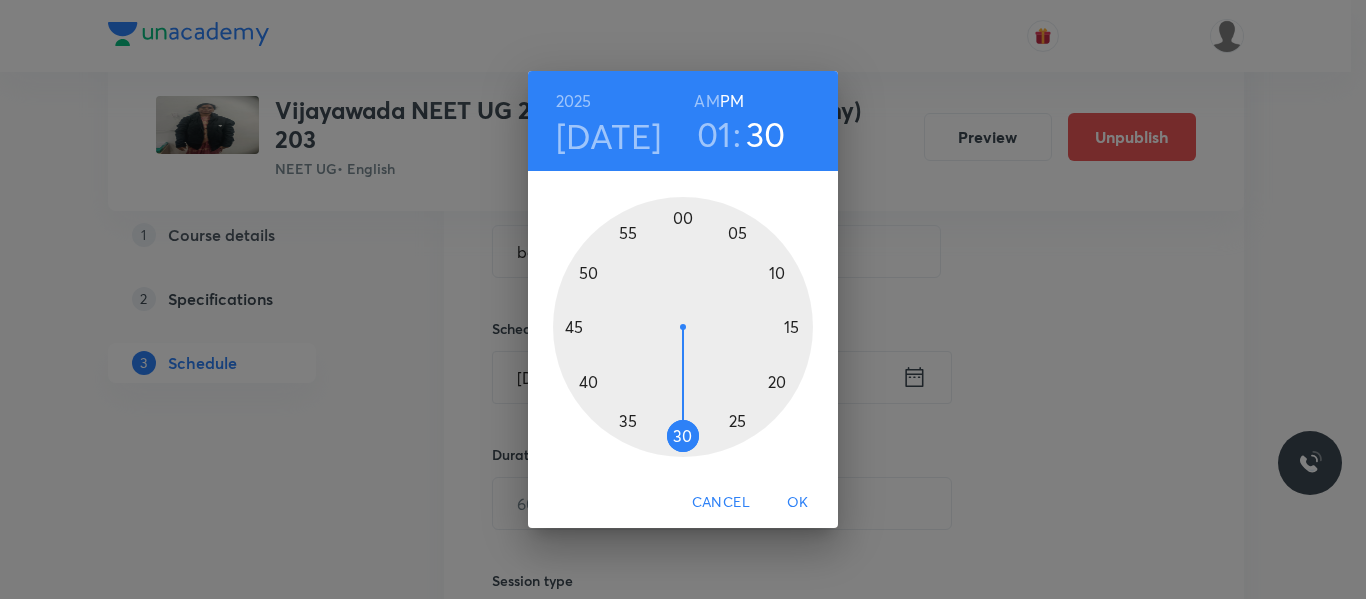 click at bounding box center (683, 327) 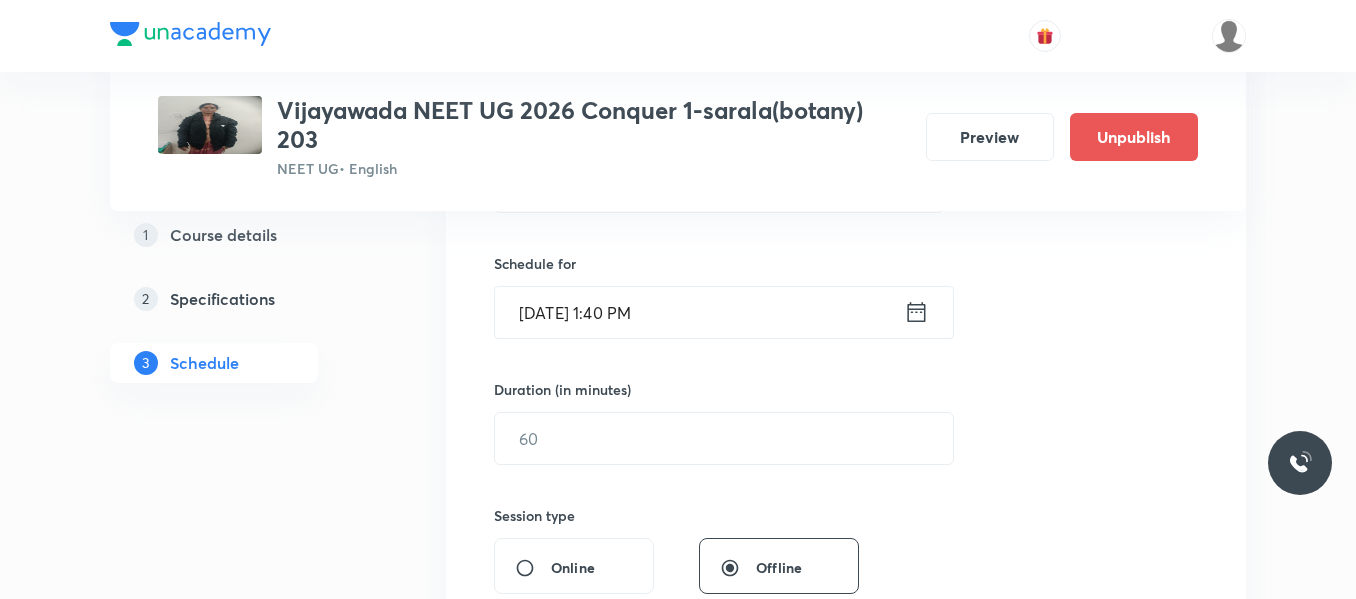 scroll, scrollTop: 500, scrollLeft: 0, axis: vertical 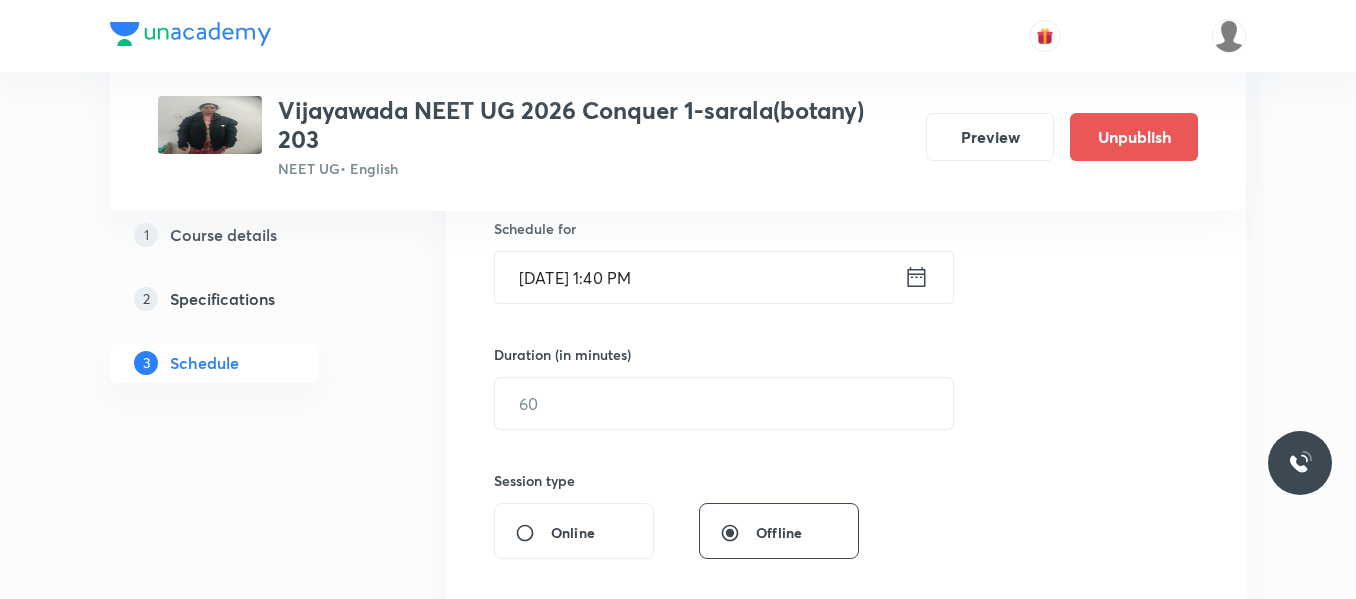 click on "Session  13 Live class Session title 11/99 basic topic ​ Schedule for Jul 31, 2025, 1:40 PM ​ Duration (in minutes) ​   Session type Online Offline Room Select centre room Sub-concepts Select concepts that wil be covered in this session Add Cancel" at bounding box center [846, 426] 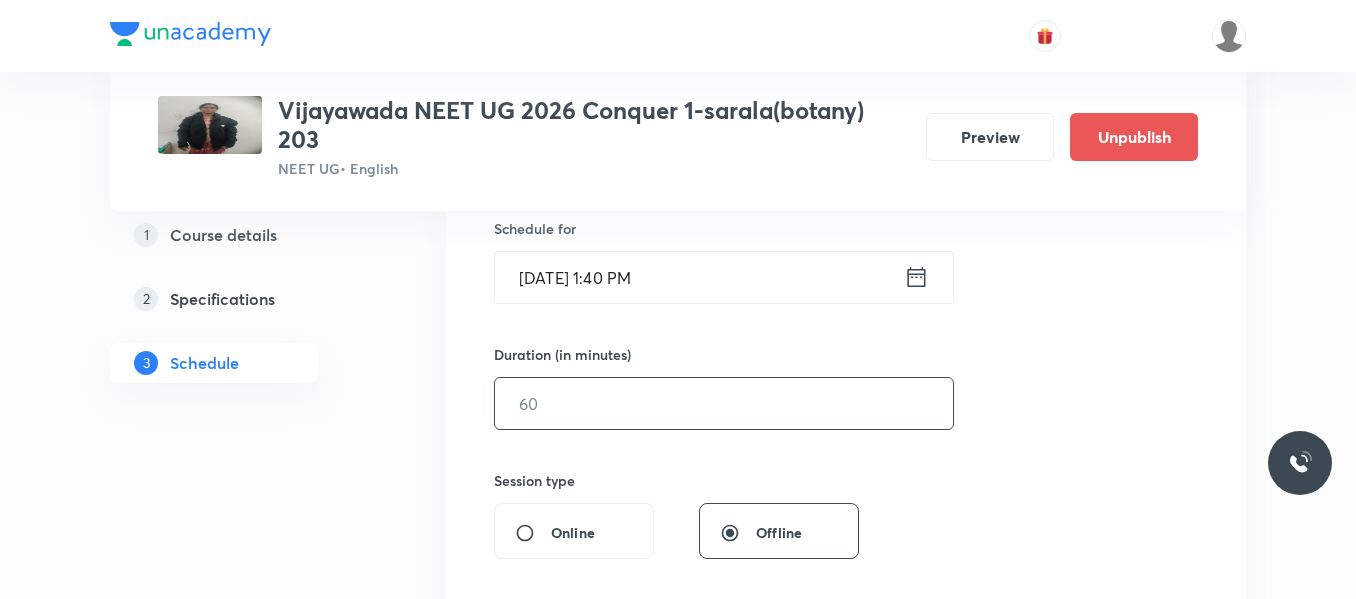 click at bounding box center (724, 403) 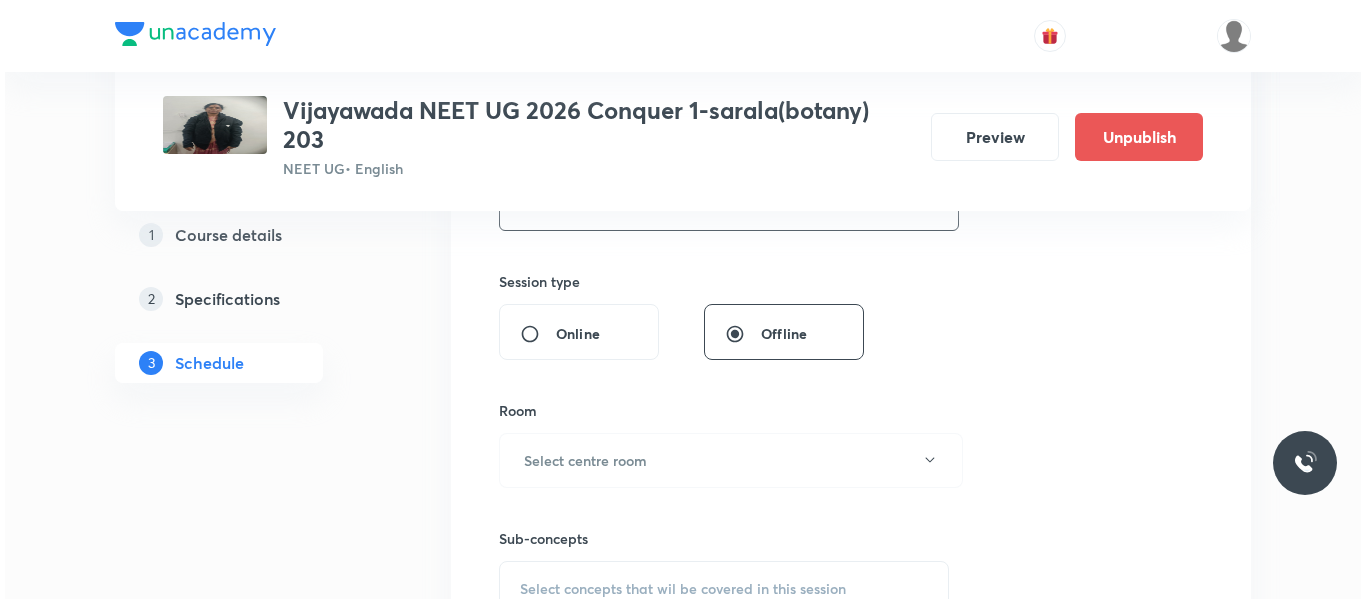 scroll, scrollTop: 700, scrollLeft: 0, axis: vertical 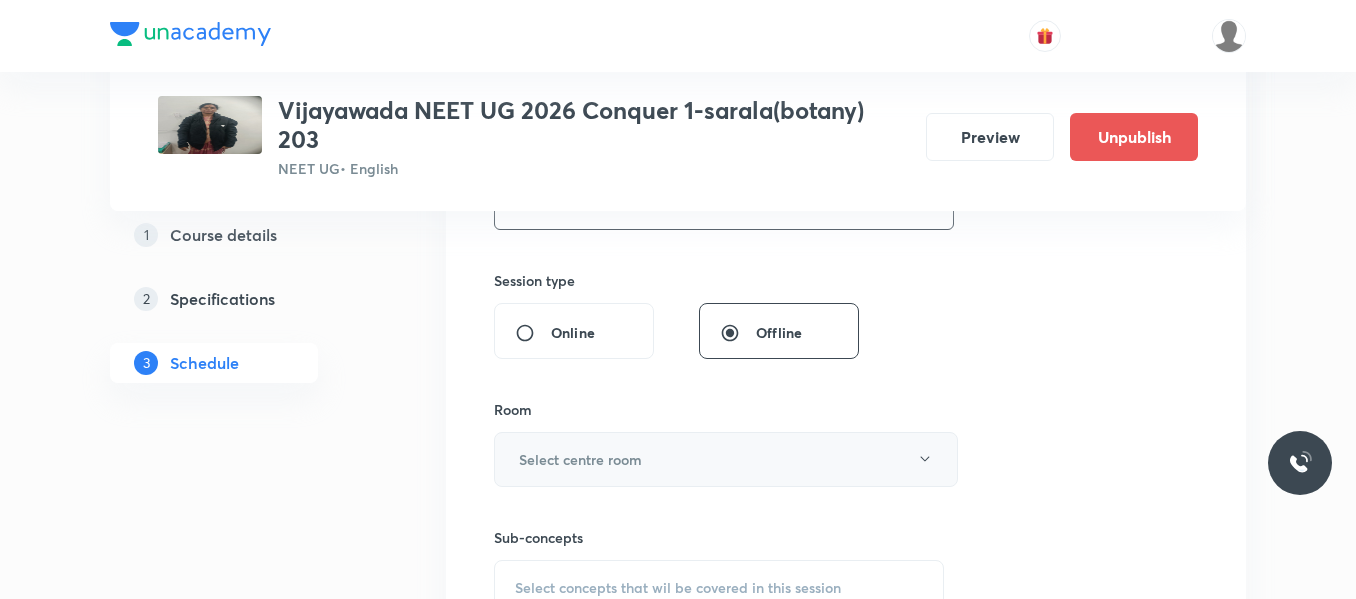 type on "80" 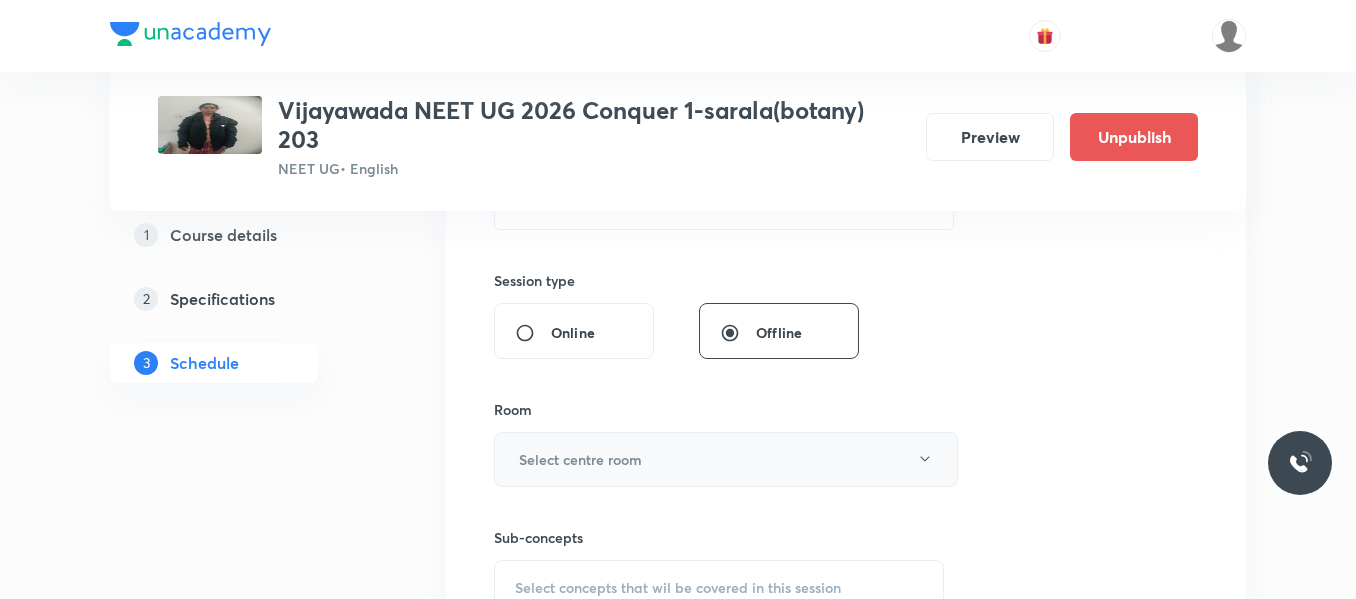 click on "Select centre room" at bounding box center [580, 459] 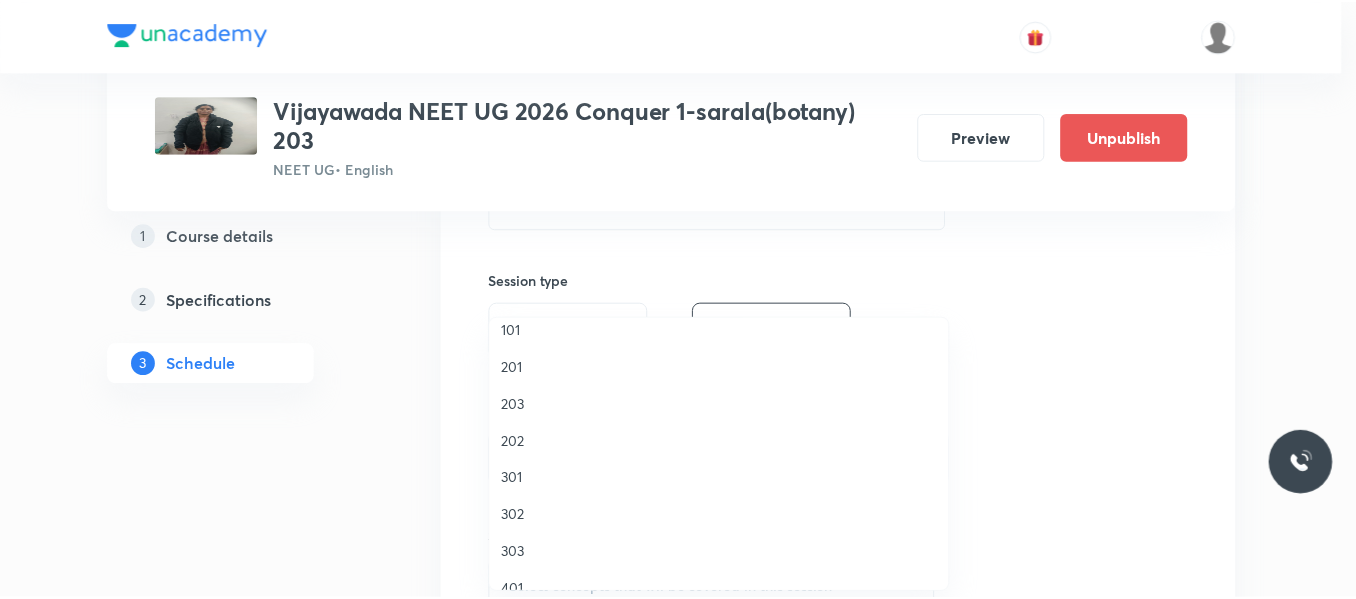 scroll, scrollTop: 100, scrollLeft: 0, axis: vertical 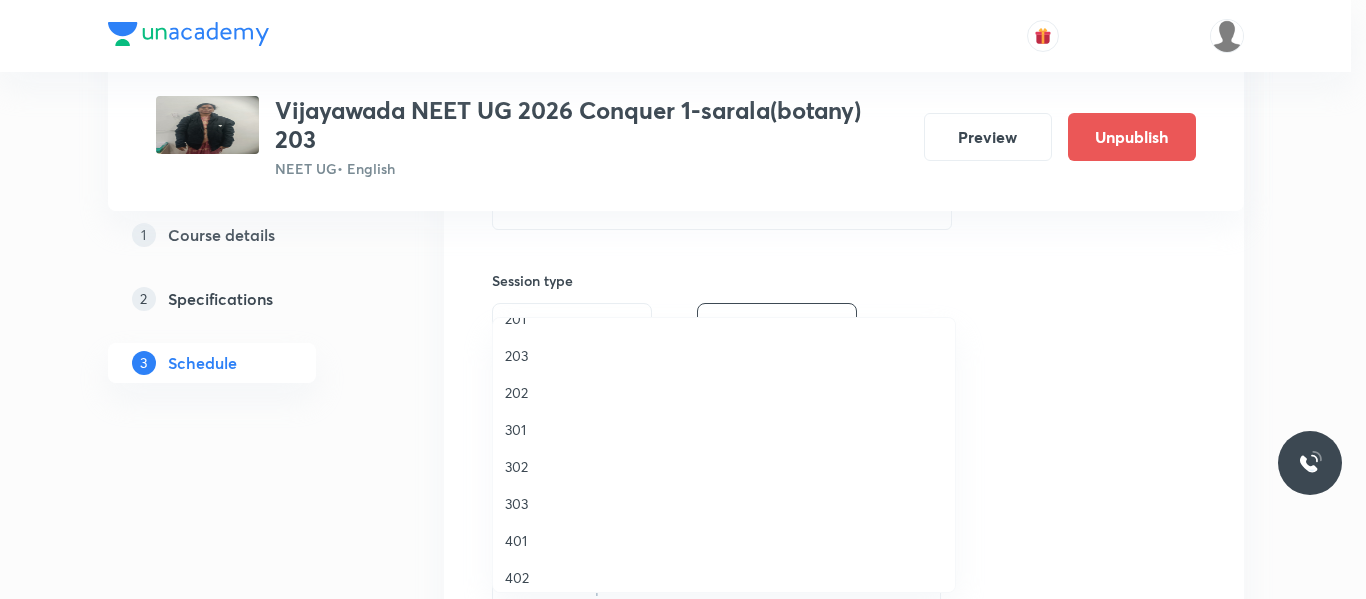 click on "203" at bounding box center (724, 355) 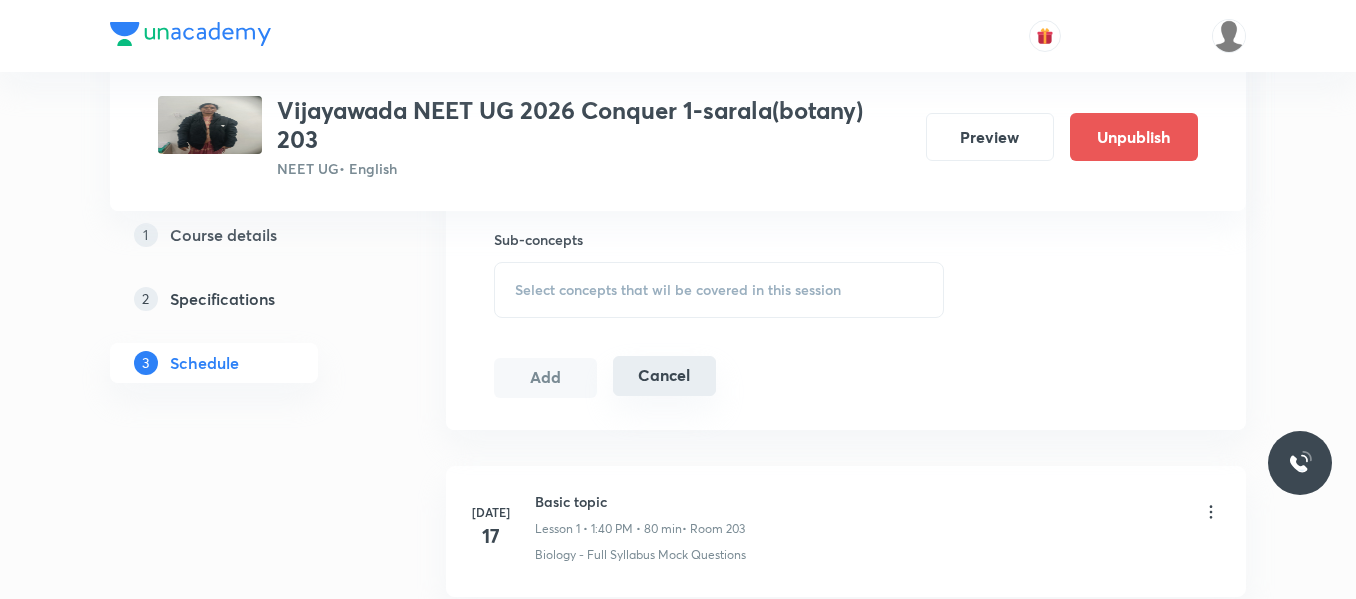 scroll, scrollTop: 1000, scrollLeft: 0, axis: vertical 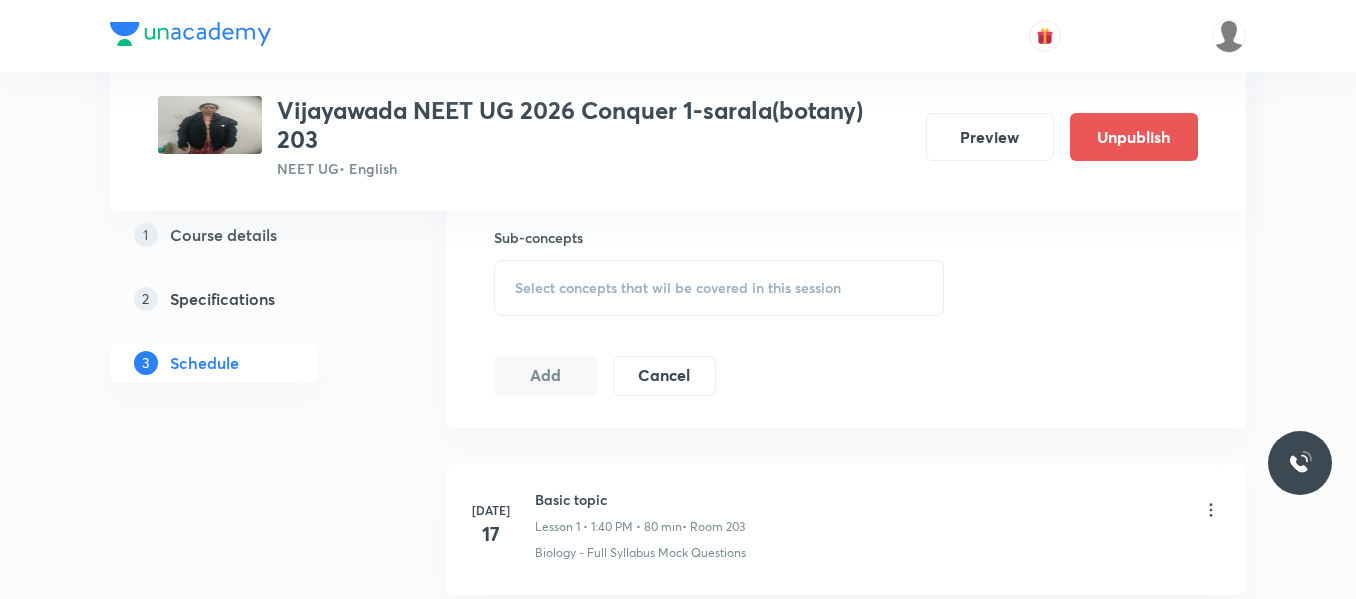 click on "Select concepts that wil be covered in this session" at bounding box center [678, 288] 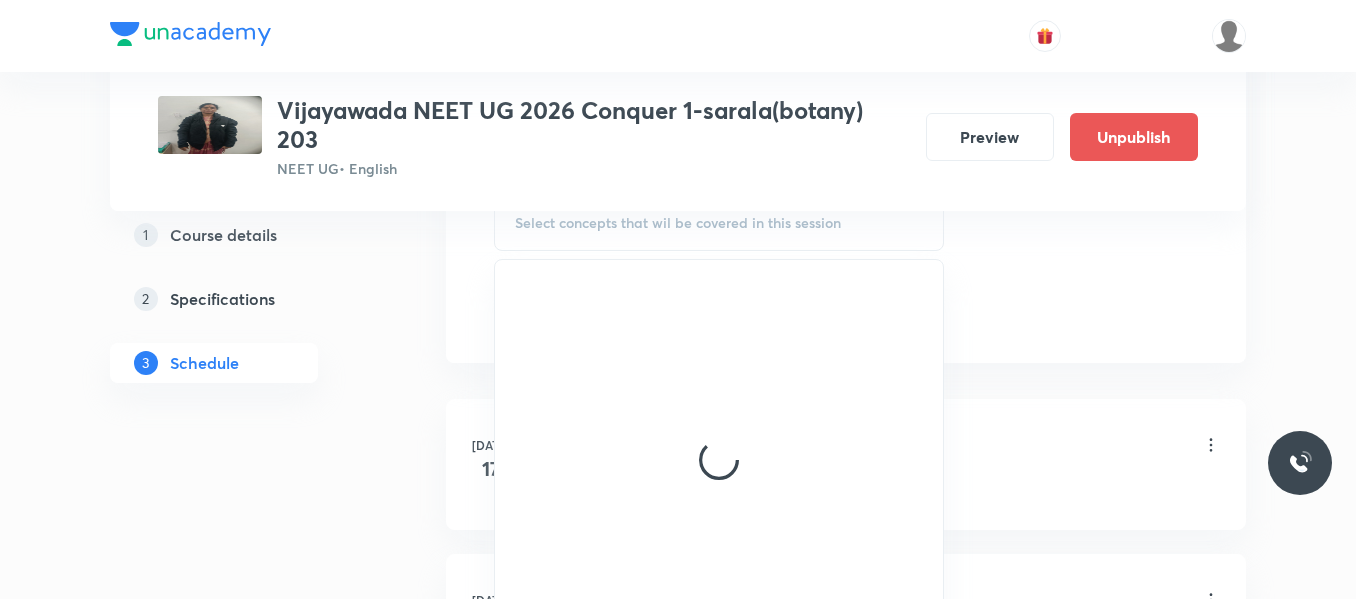 scroll, scrollTop: 1100, scrollLeft: 0, axis: vertical 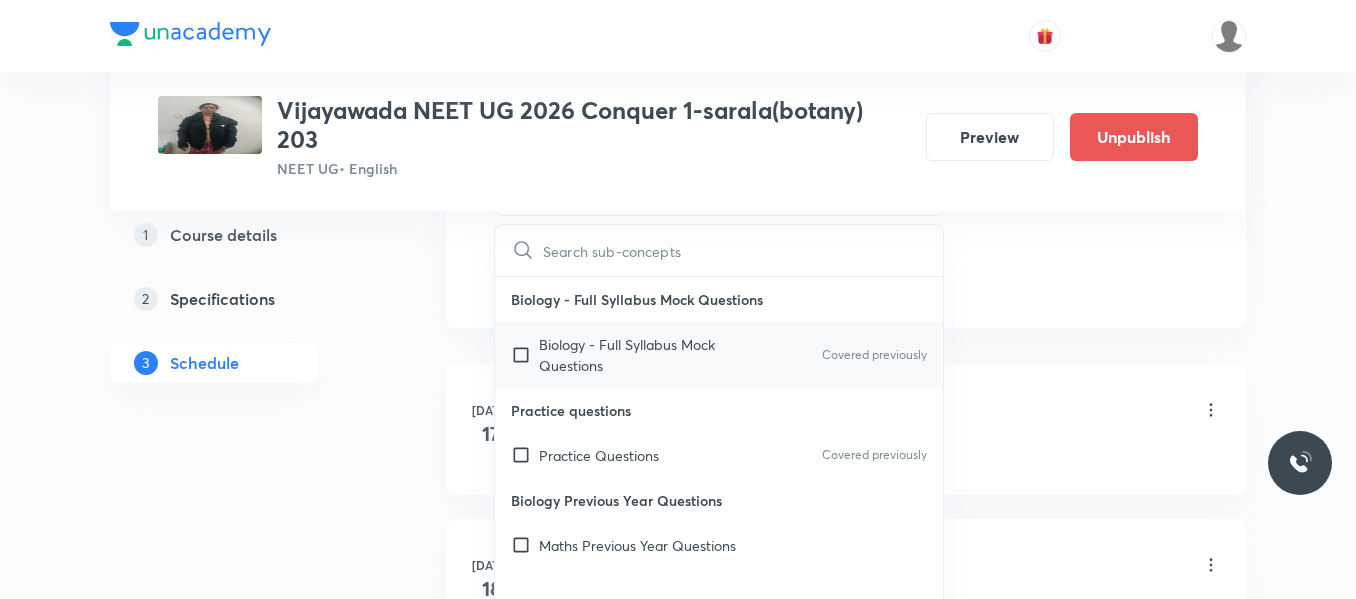 click on "Biology - Full Syllabus Mock Questions" at bounding box center (640, 355) 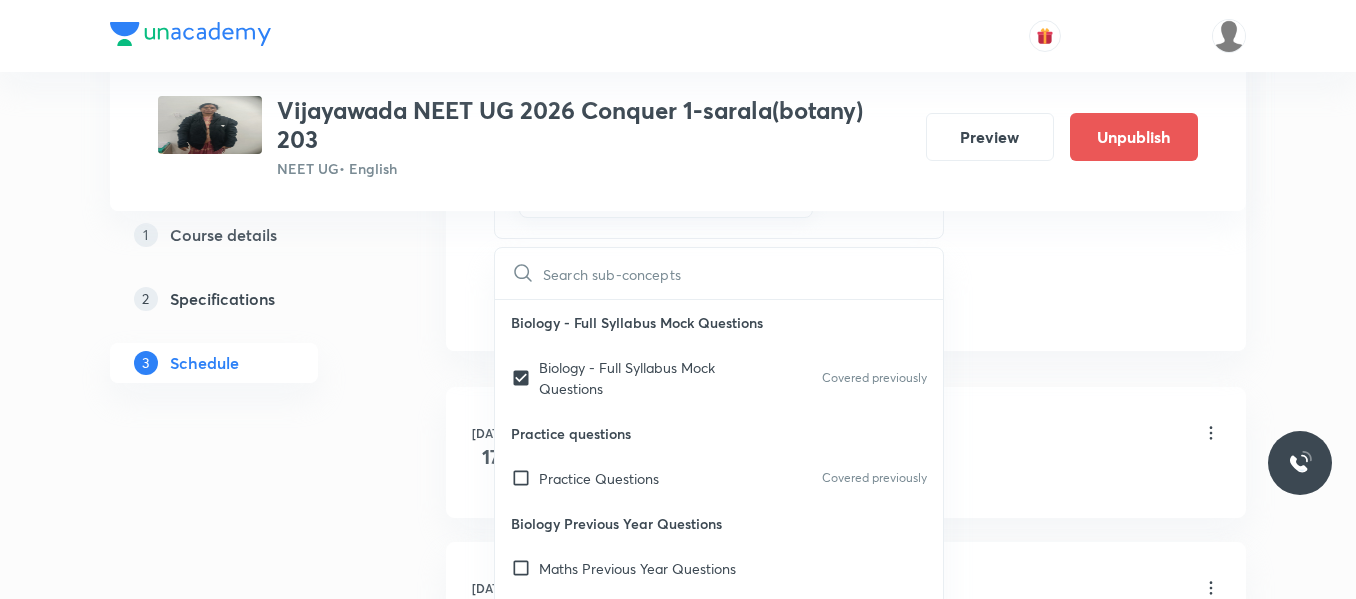 click on "Session  13 Live class Session title 11/99 basic topic ​ Schedule for Jul 31, 2025, 1:40 PM ​ Duration (in minutes) 80 ​   Session type Online Offline Room 203 Sub-concepts Biology - Full Syllabus Mock Questions CLEAR ​ Biology - Full Syllabus Mock Questions Biology - Full Syllabus Mock Questions Covered previously Practice questions Practice Questions Covered previously Biology Previous Year Questions Maths Previous Year Questions Add Cancel" at bounding box center (846, -162) 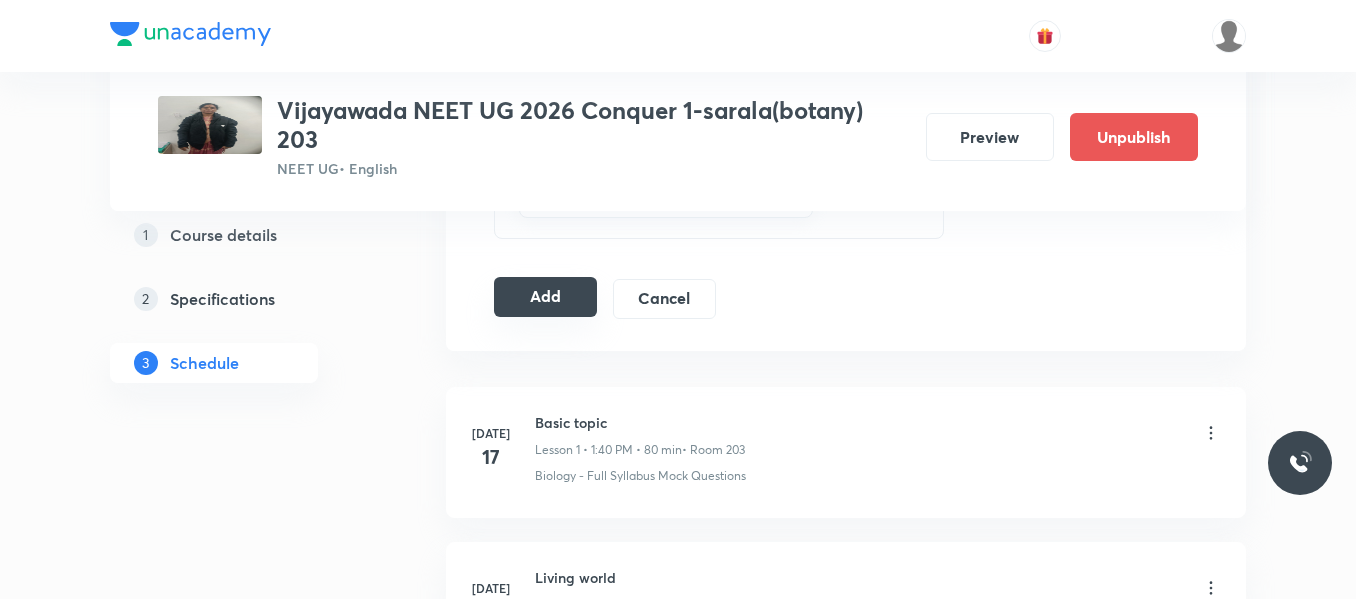 click on "Add" at bounding box center [545, 297] 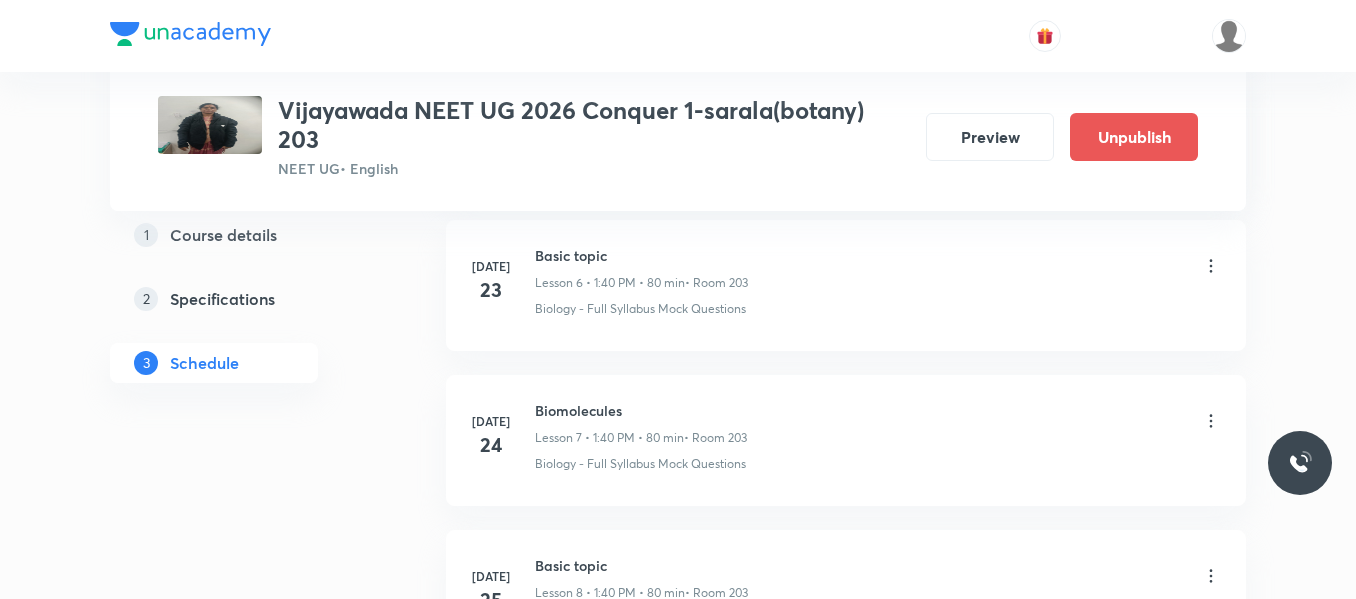 scroll, scrollTop: 576, scrollLeft: 0, axis: vertical 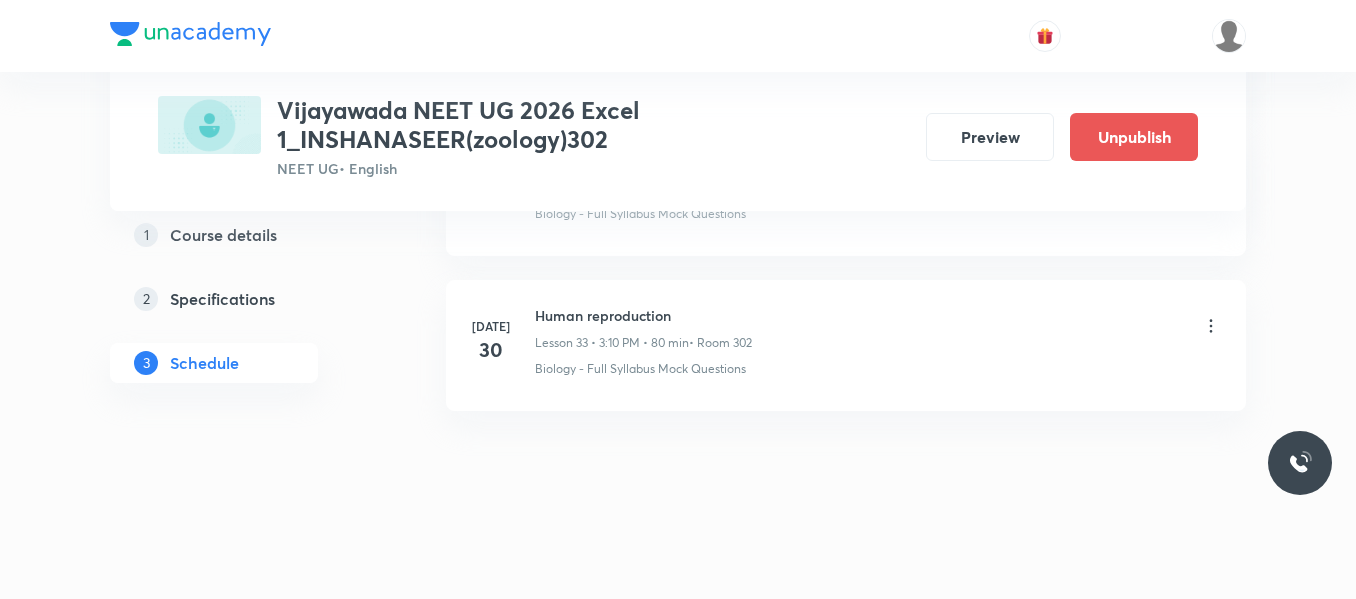click on "Human reproduction" at bounding box center [643, 315] 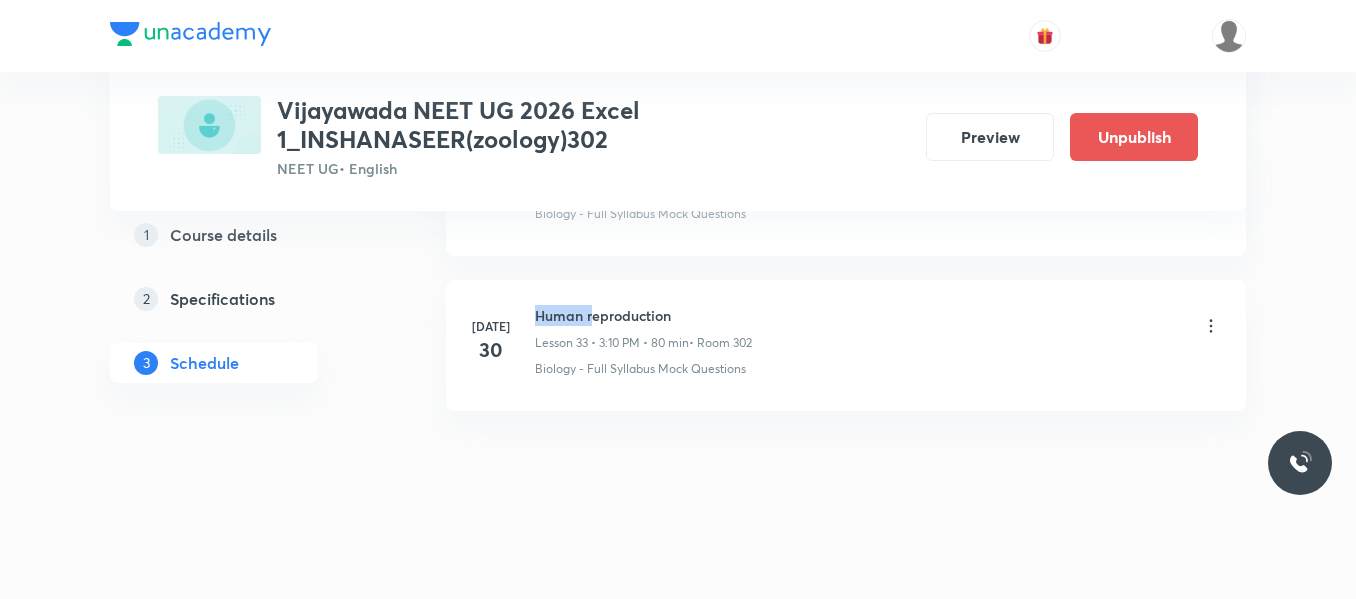 drag, startPoint x: 536, startPoint y: 310, endPoint x: 592, endPoint y: 322, distance: 57.271286 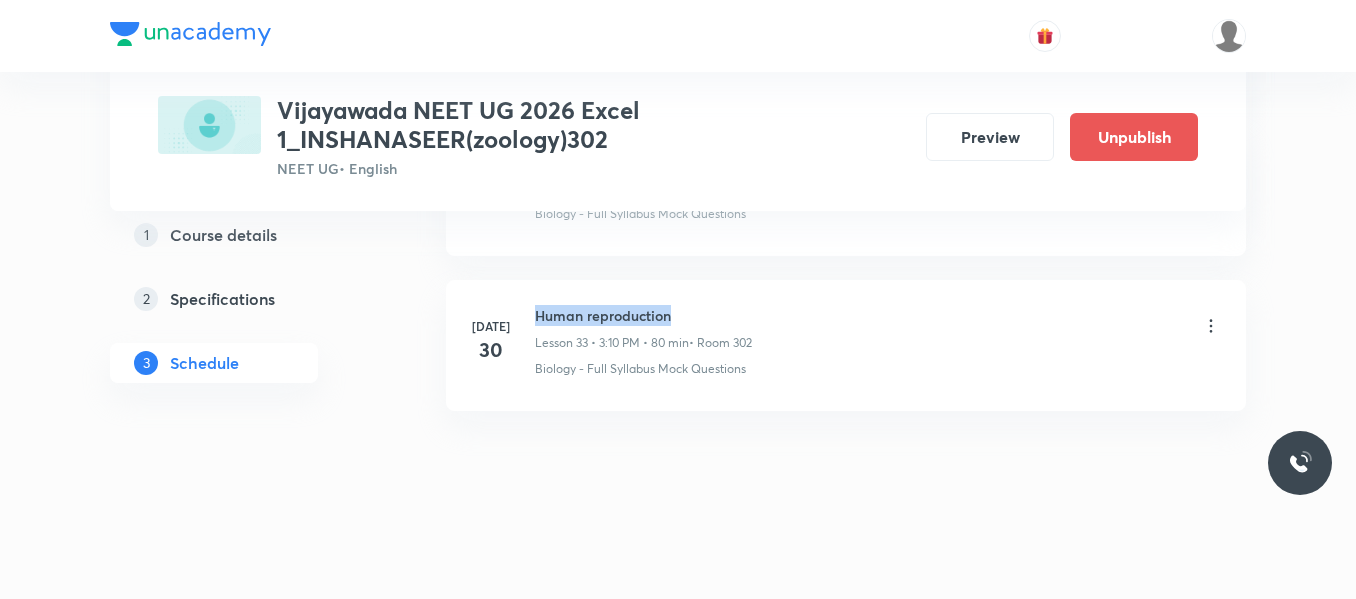 drag, startPoint x: 538, startPoint y: 314, endPoint x: 686, endPoint y: 308, distance: 148.12157 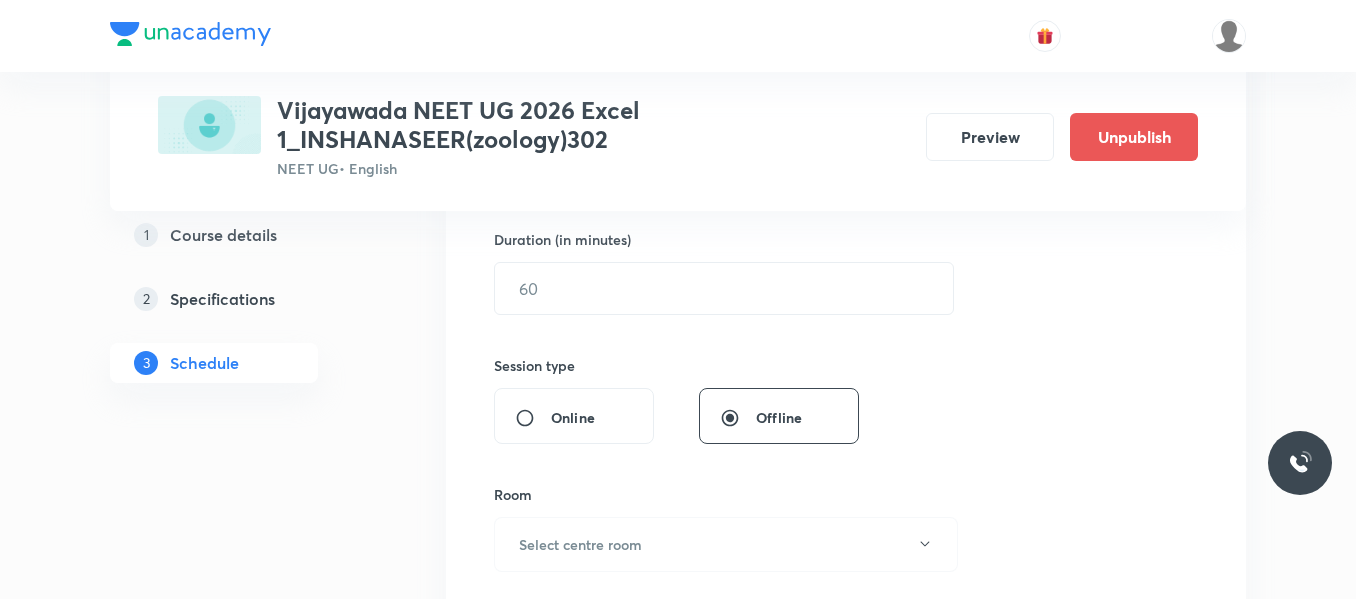 scroll, scrollTop: 343, scrollLeft: 0, axis: vertical 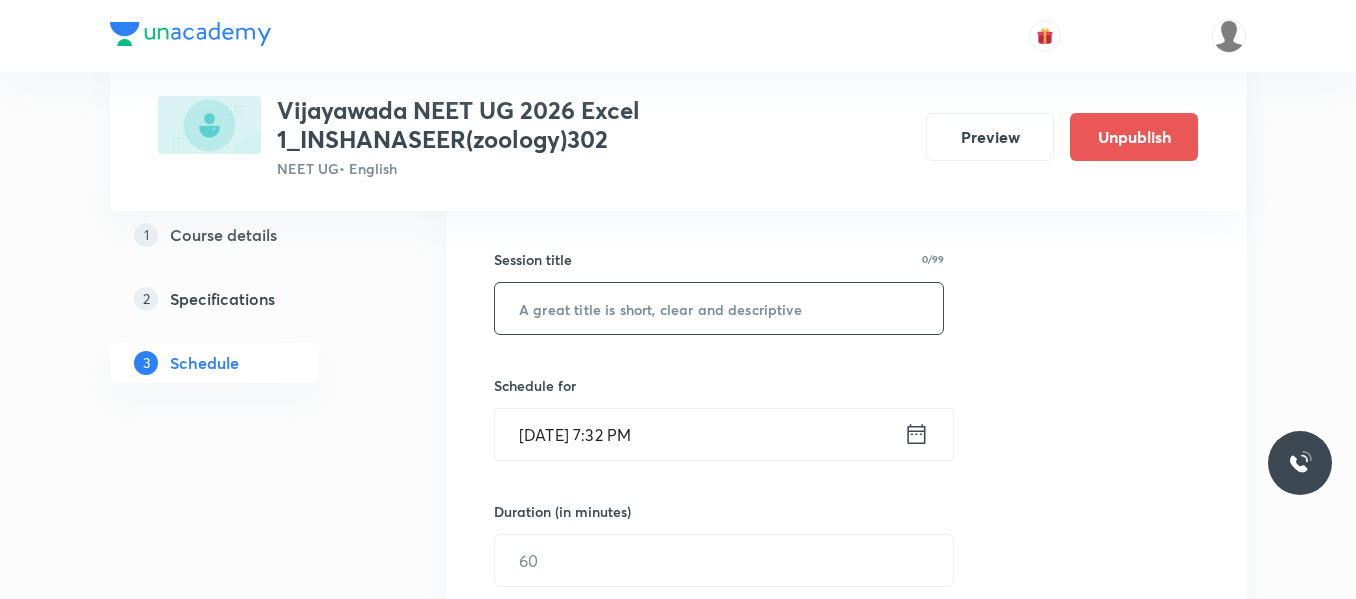 click at bounding box center [719, 308] 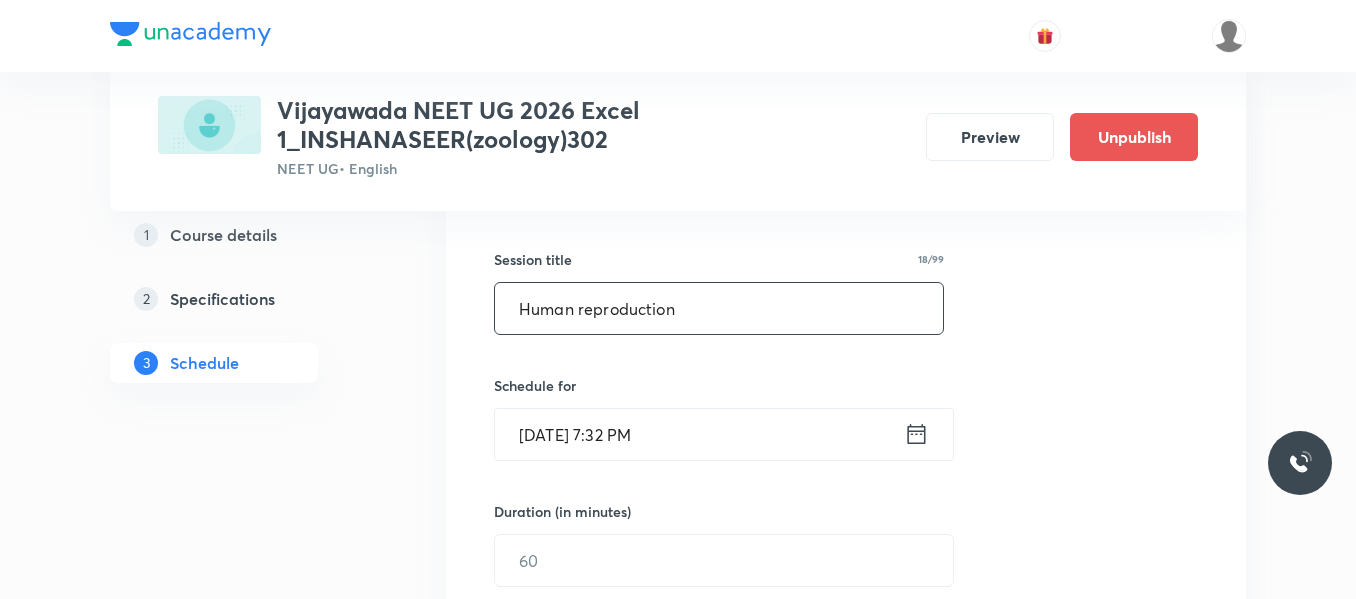 type on "Human reproduction" 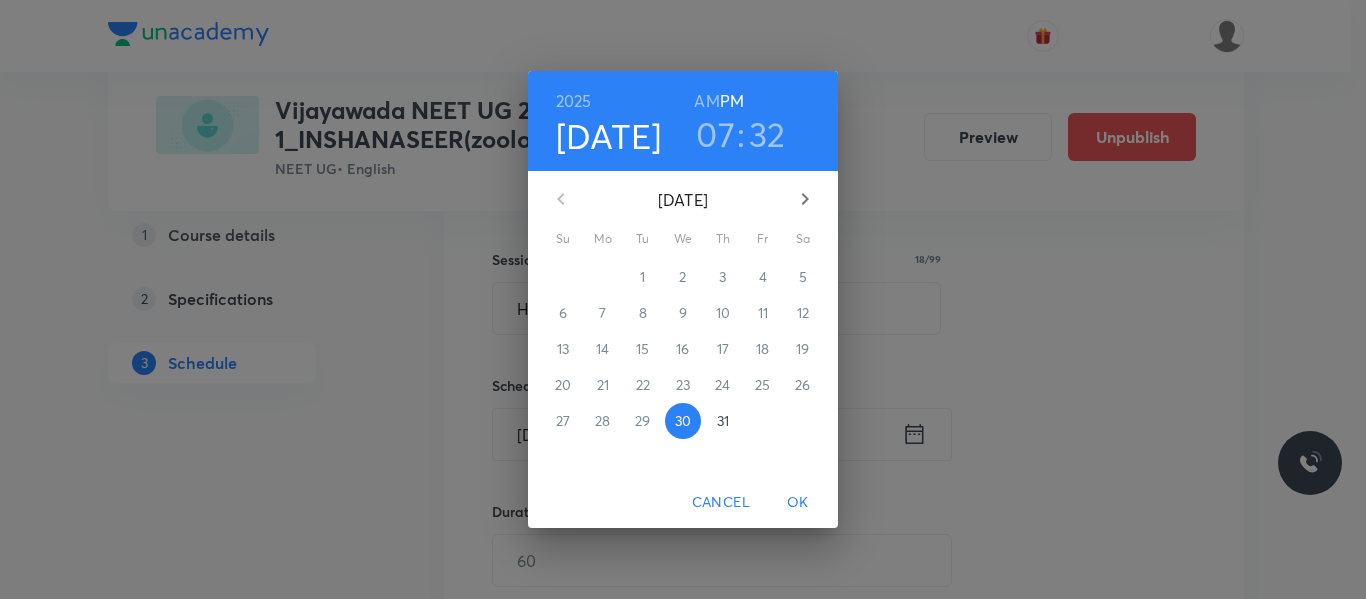 click on "31" at bounding box center [723, 421] 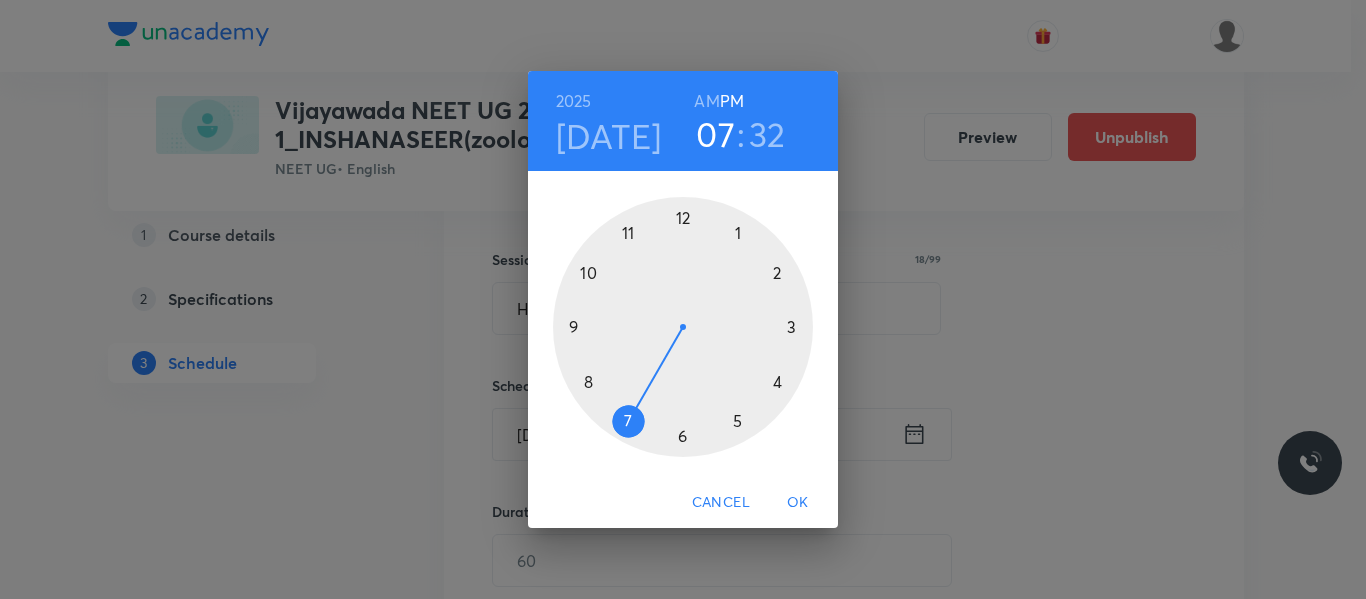 click at bounding box center [683, 327] 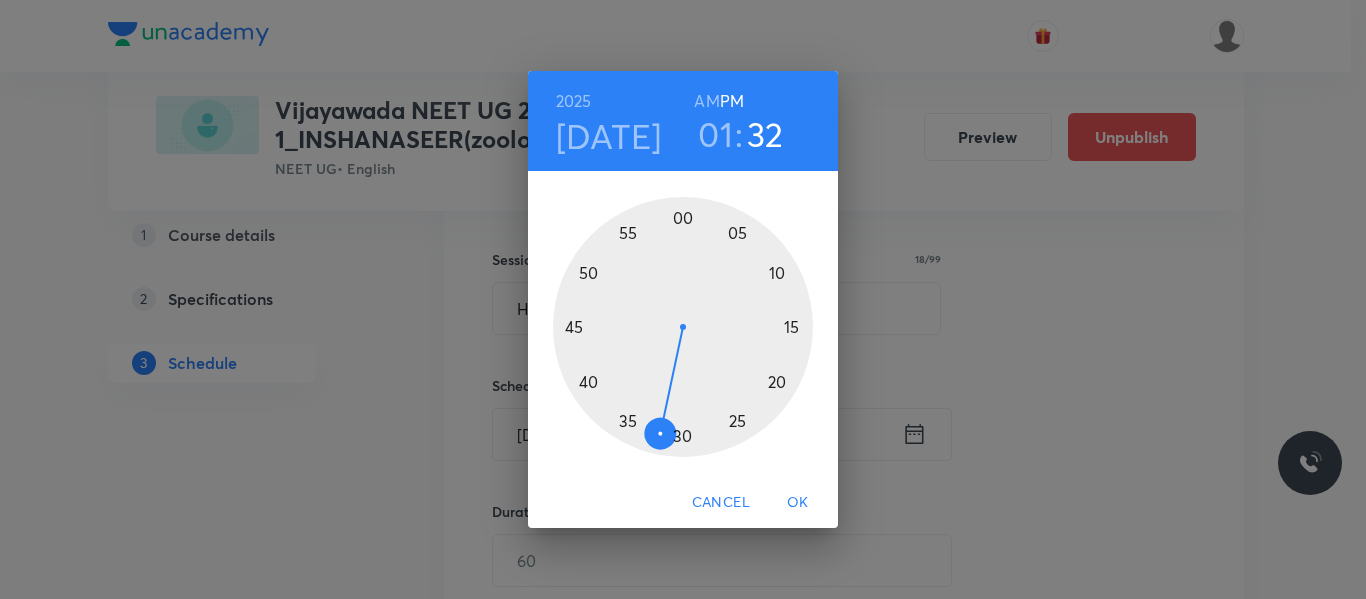 click at bounding box center (683, 327) 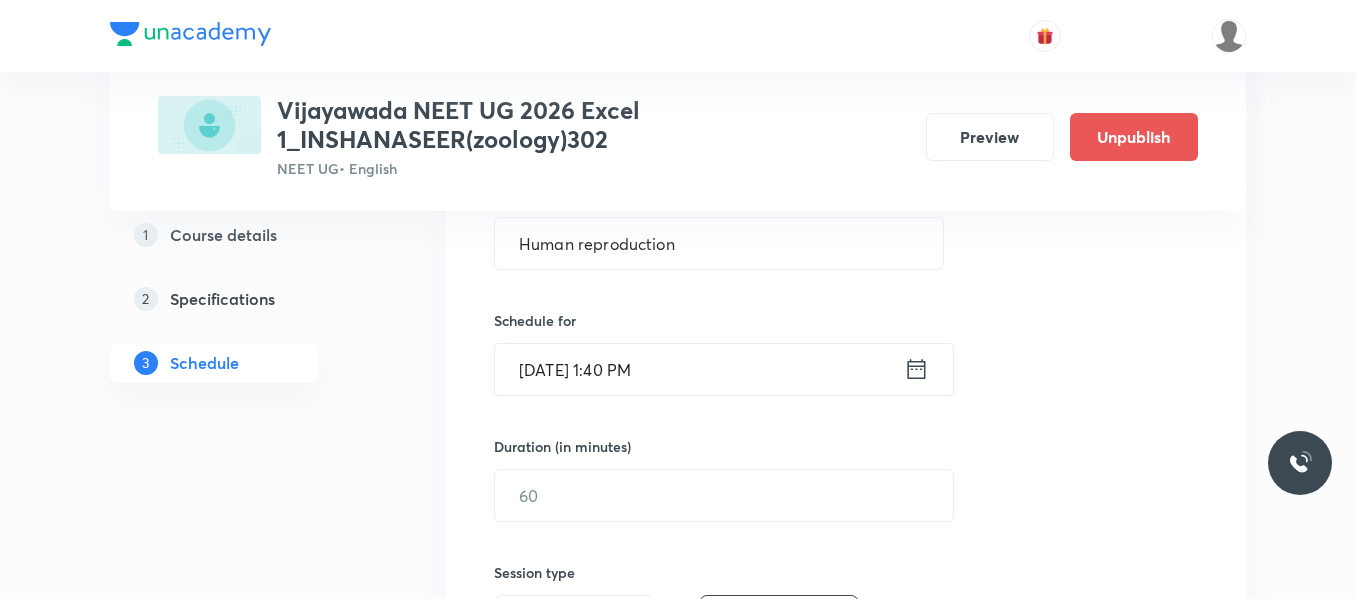 scroll, scrollTop: 443, scrollLeft: 0, axis: vertical 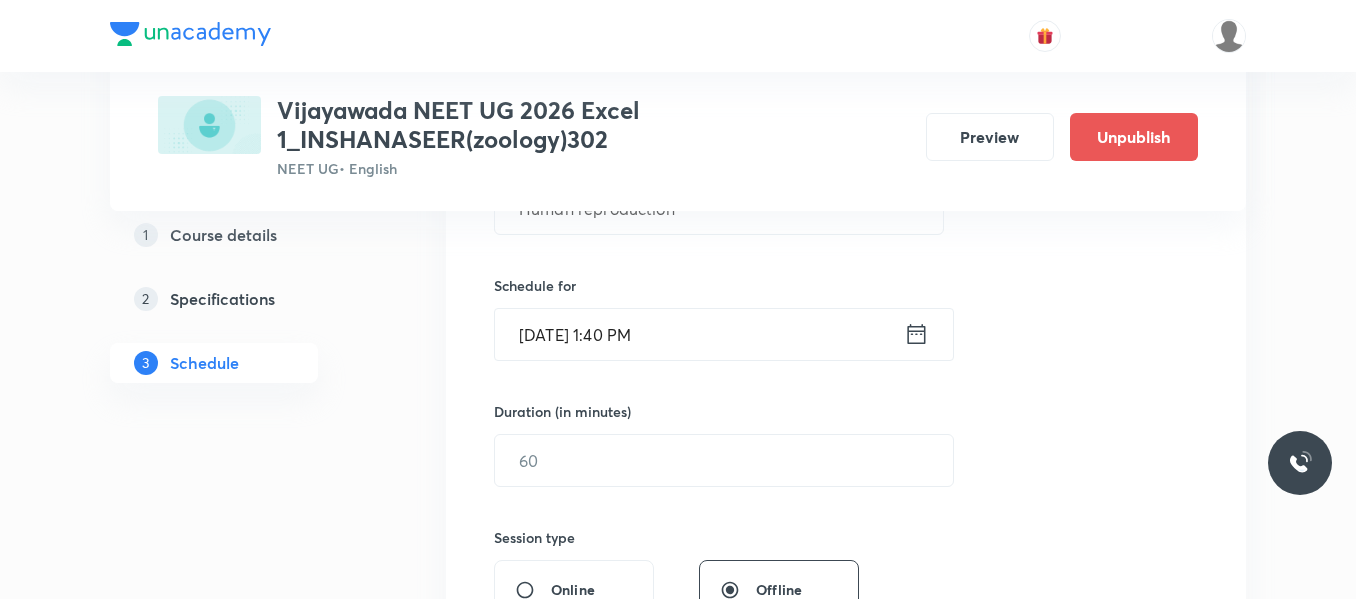 click at bounding box center (724, 460) 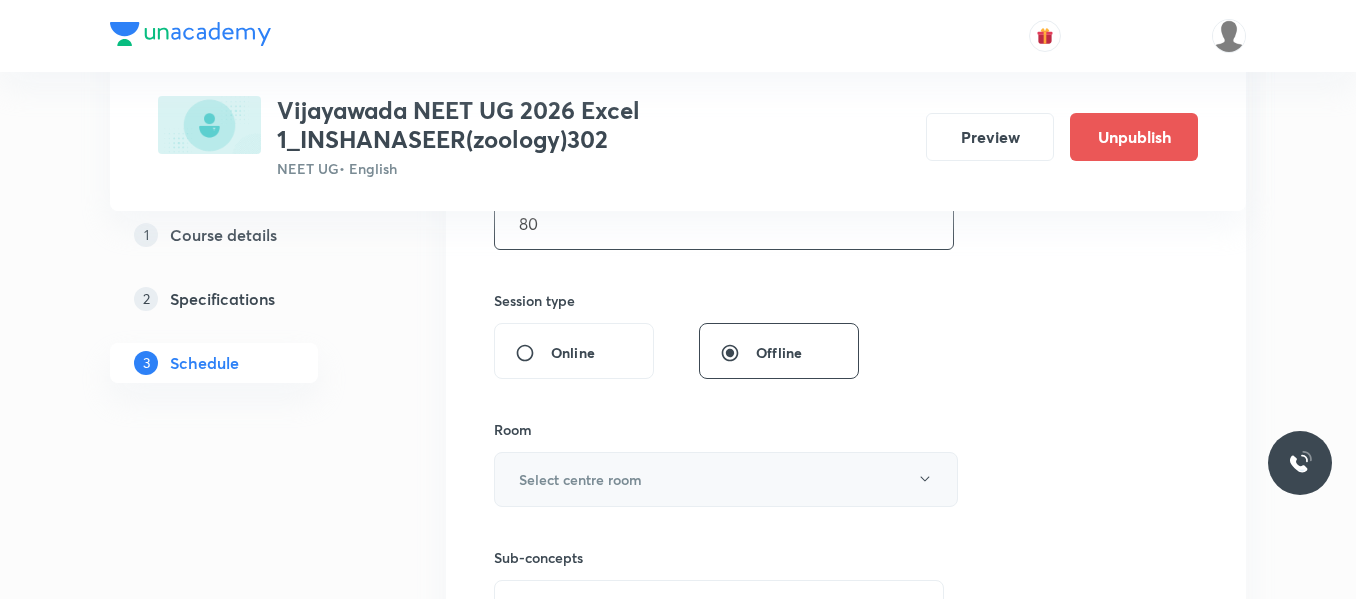 scroll, scrollTop: 743, scrollLeft: 0, axis: vertical 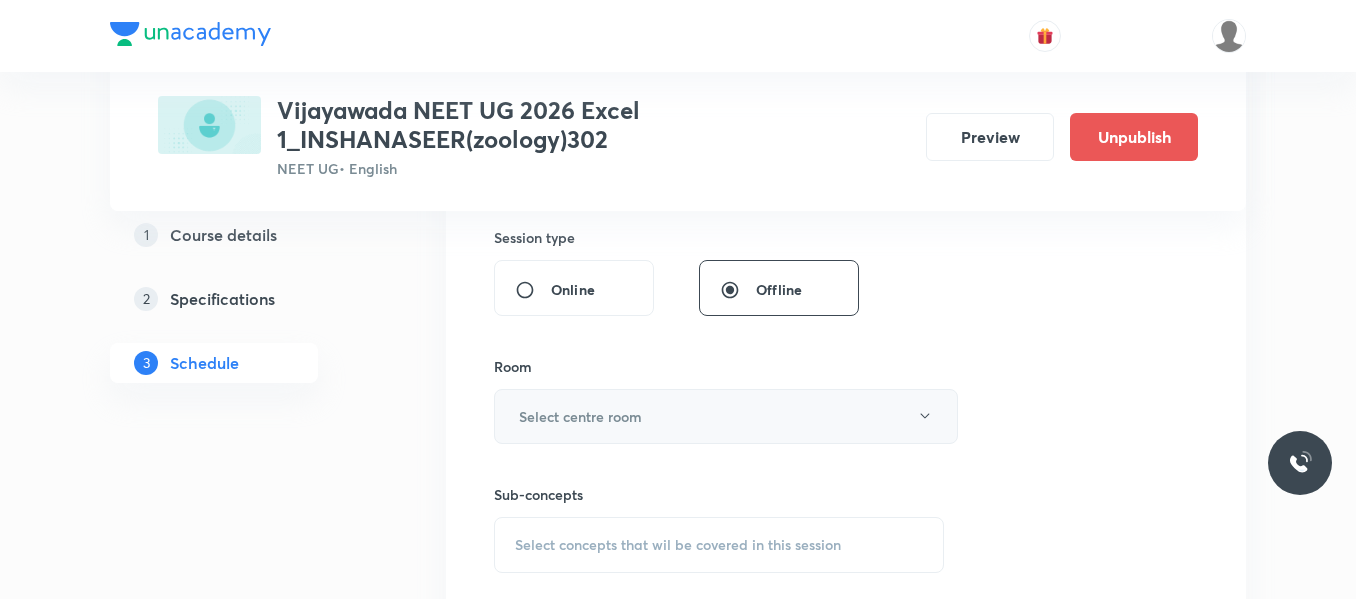 type on "80" 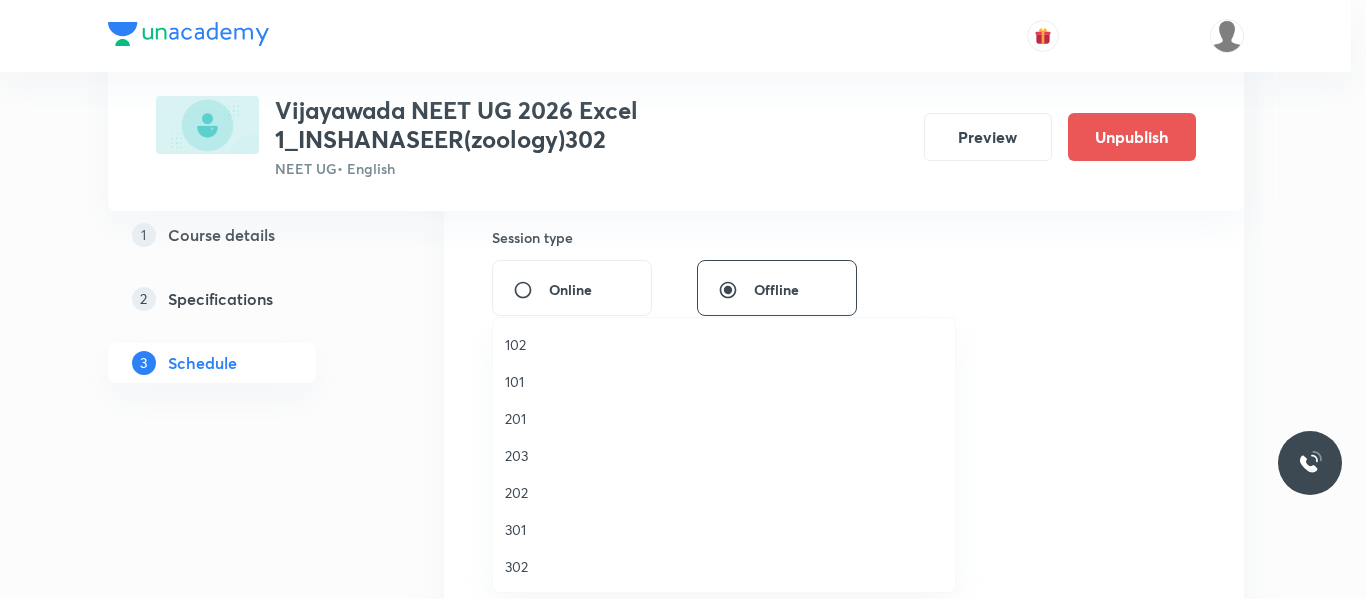 click on "302" at bounding box center [724, 566] 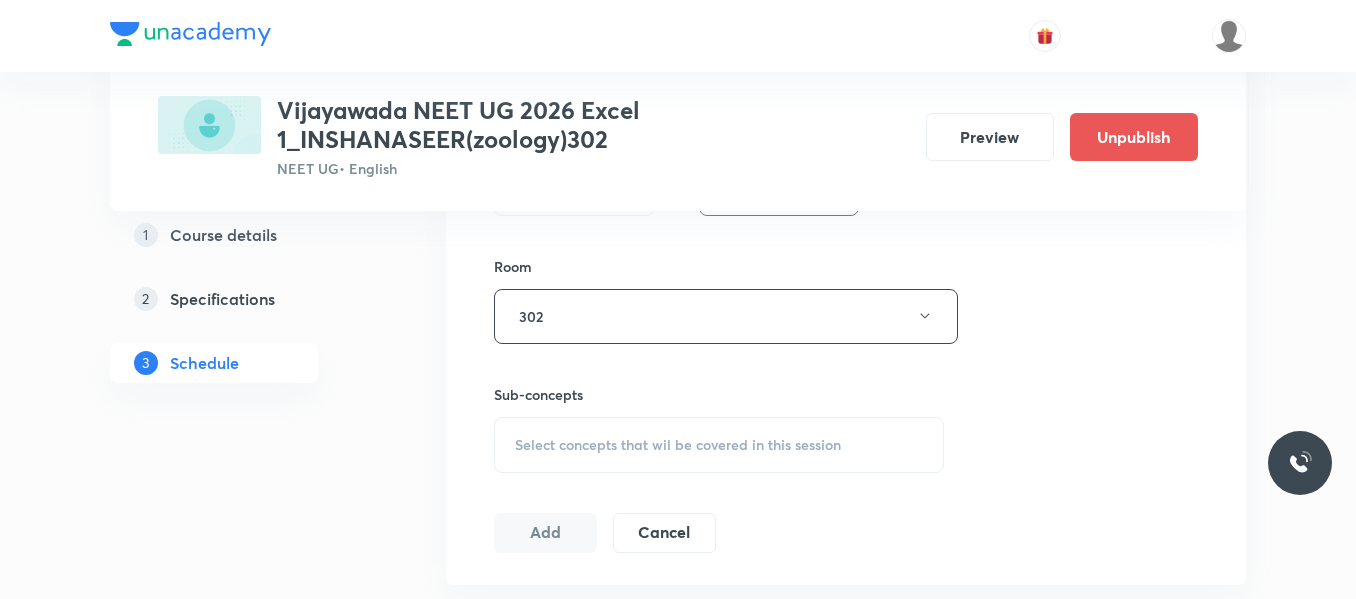 click on "Select concepts that wil be covered in this session" at bounding box center (678, 445) 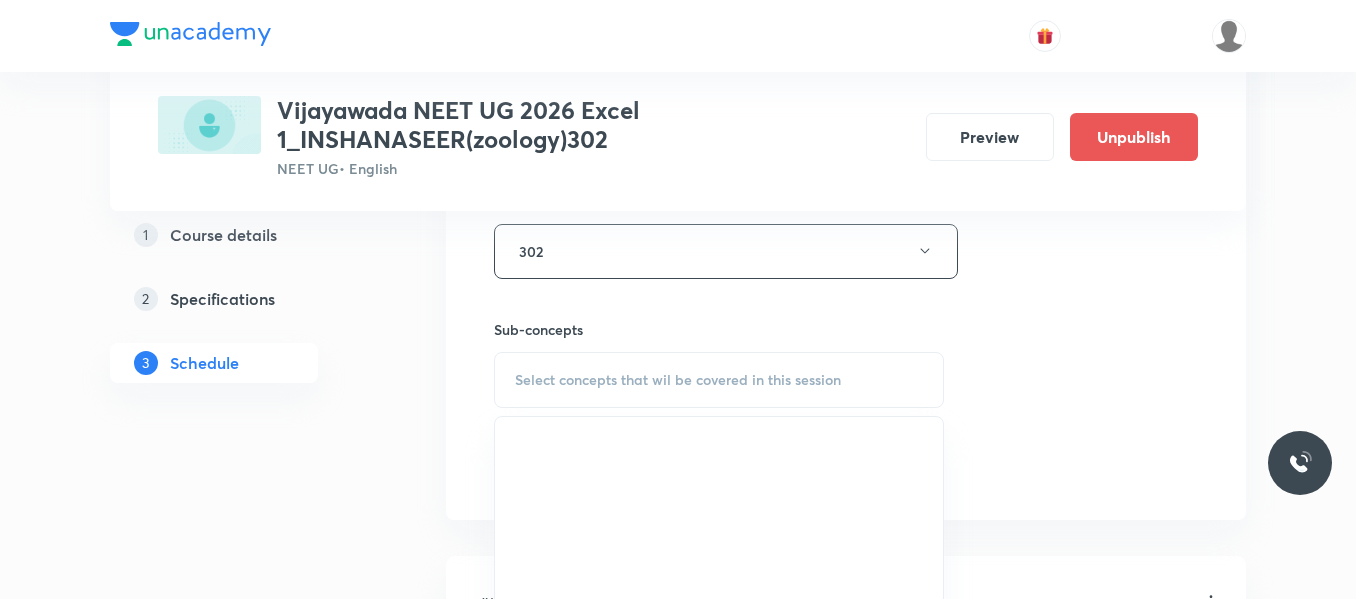 scroll, scrollTop: 943, scrollLeft: 0, axis: vertical 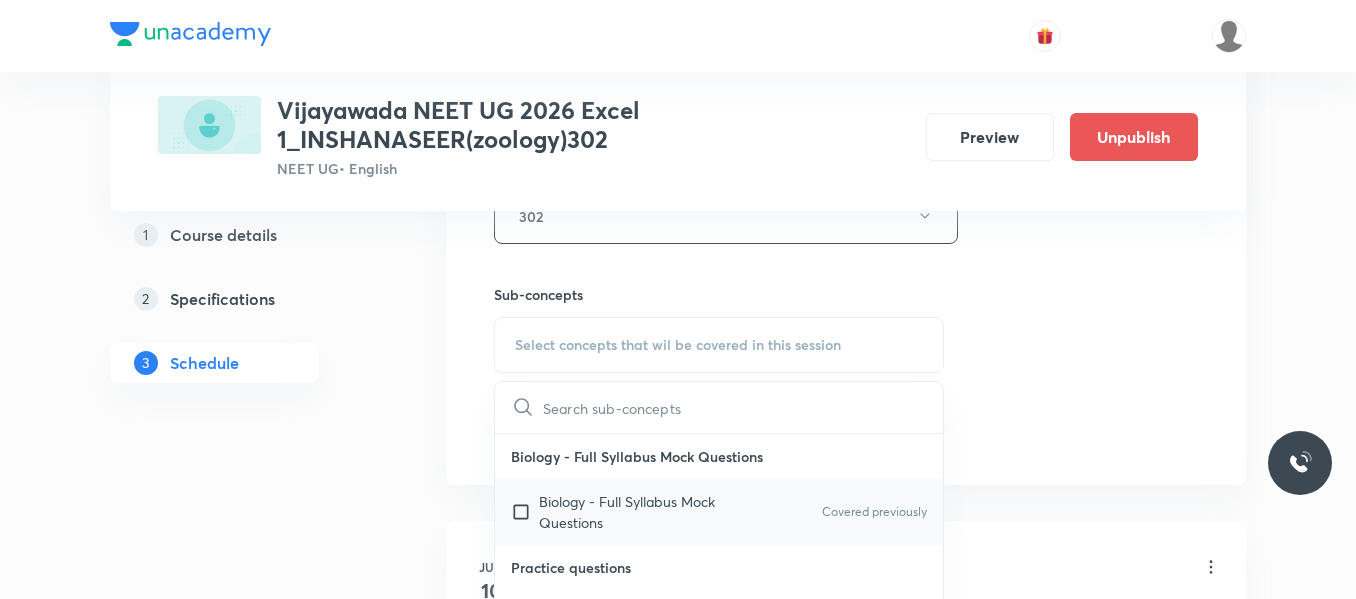 click on "Biology - Full Syllabus Mock Questions" at bounding box center [640, 512] 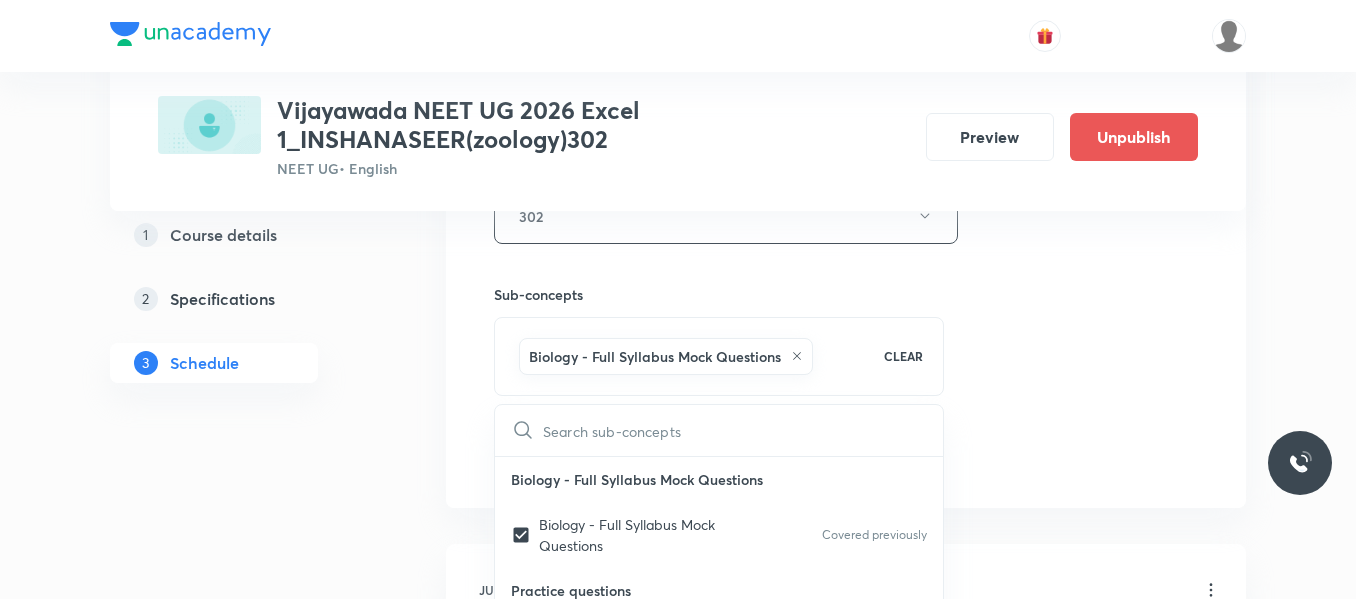 drag, startPoint x: 1107, startPoint y: 380, endPoint x: 439, endPoint y: 477, distance: 675.0059 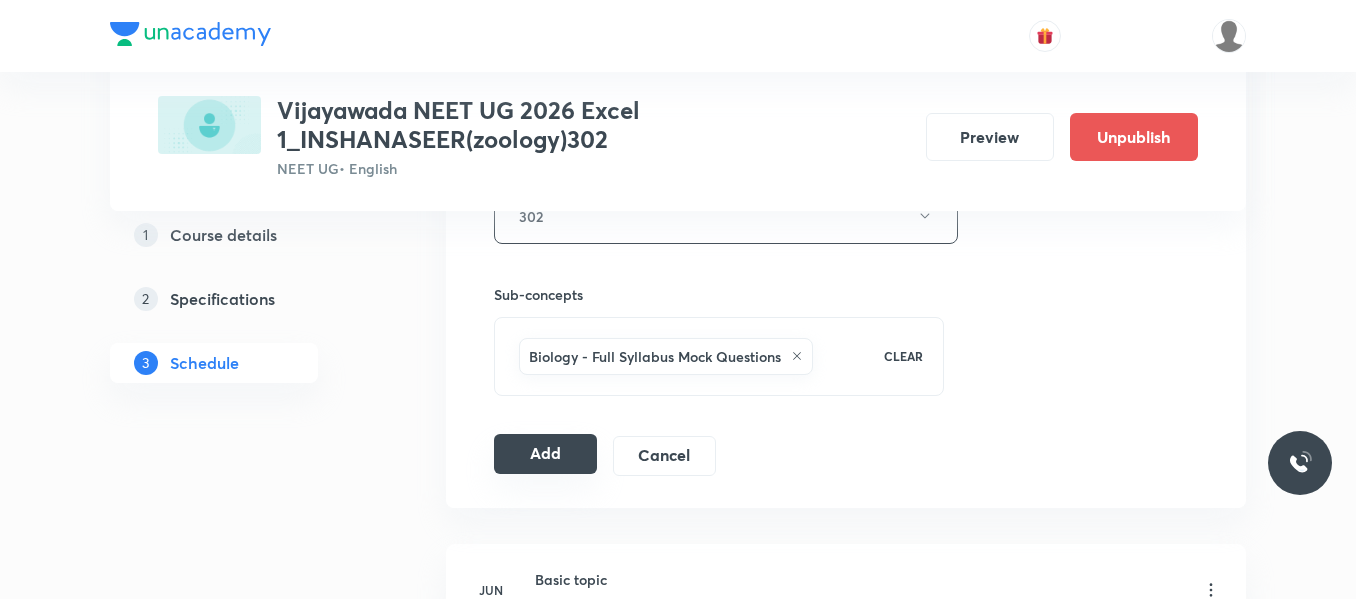 drag, startPoint x: 594, startPoint y: 456, endPoint x: 573, endPoint y: 456, distance: 21 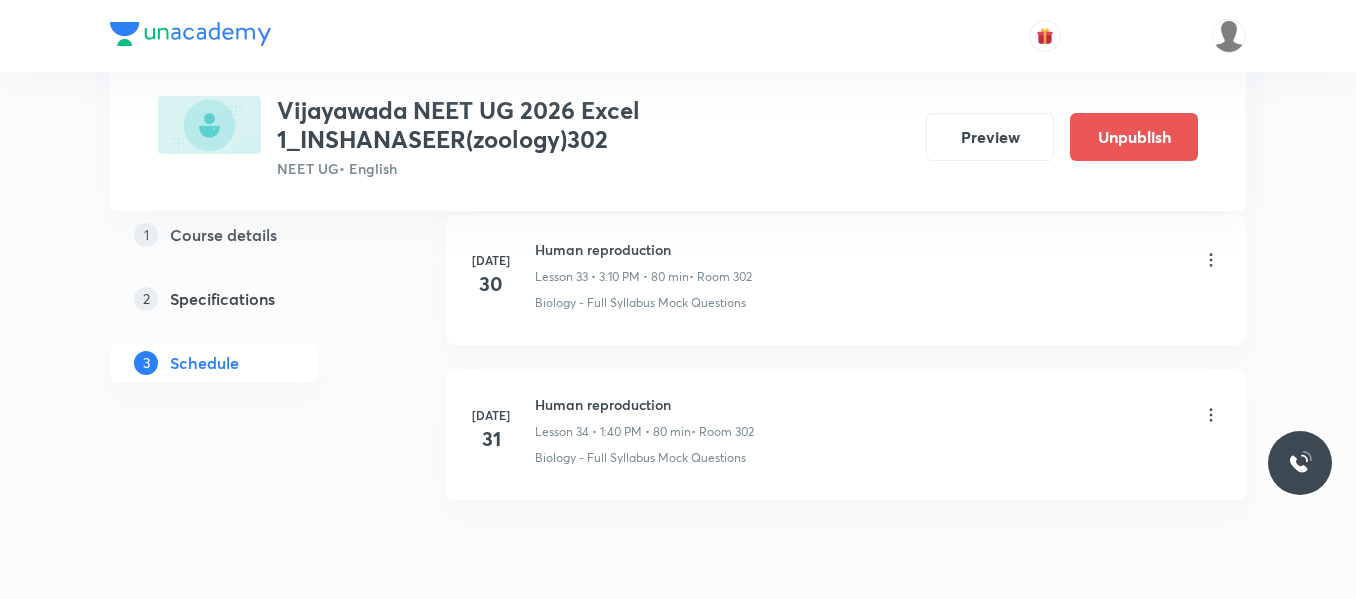 scroll, scrollTop: 5380, scrollLeft: 0, axis: vertical 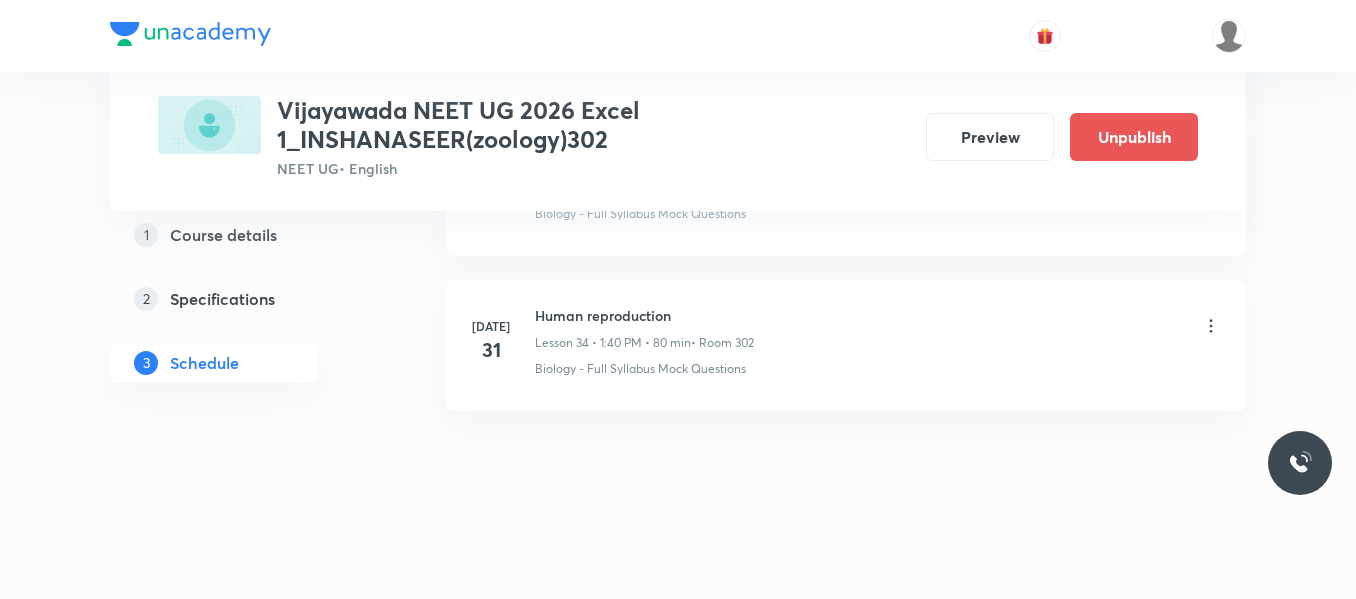click 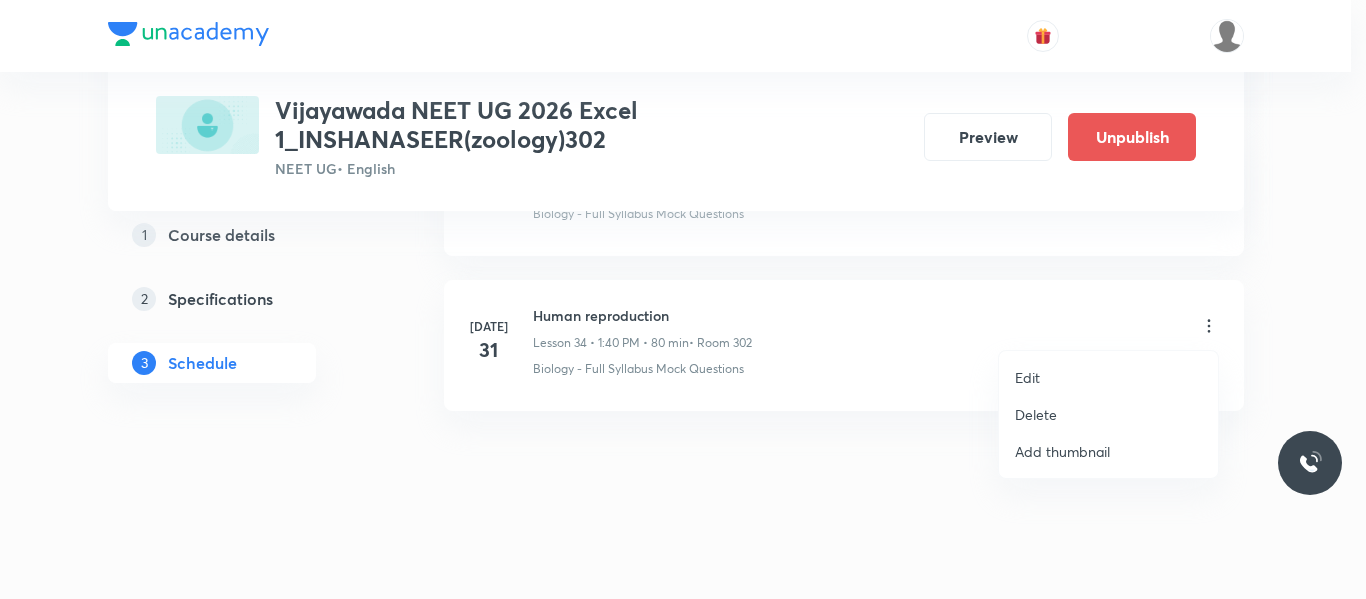 click on "Edit" at bounding box center (1027, 377) 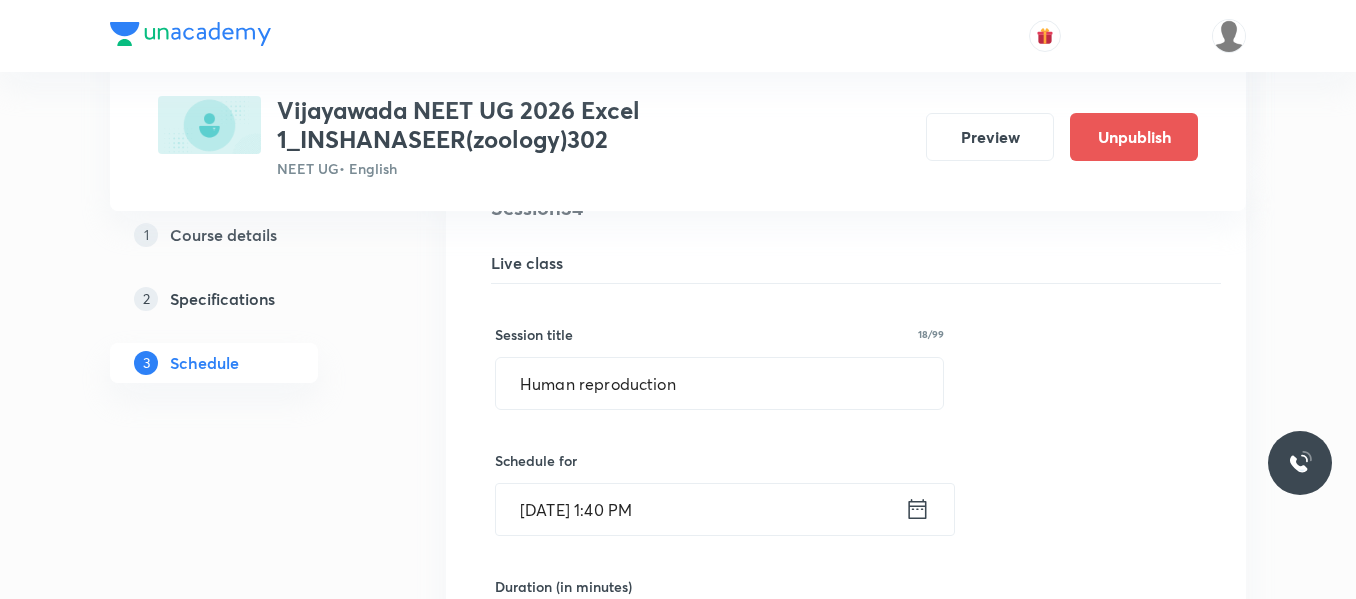 click on "Jul 31, 2025, 1:40 PM ​" at bounding box center [725, 509] 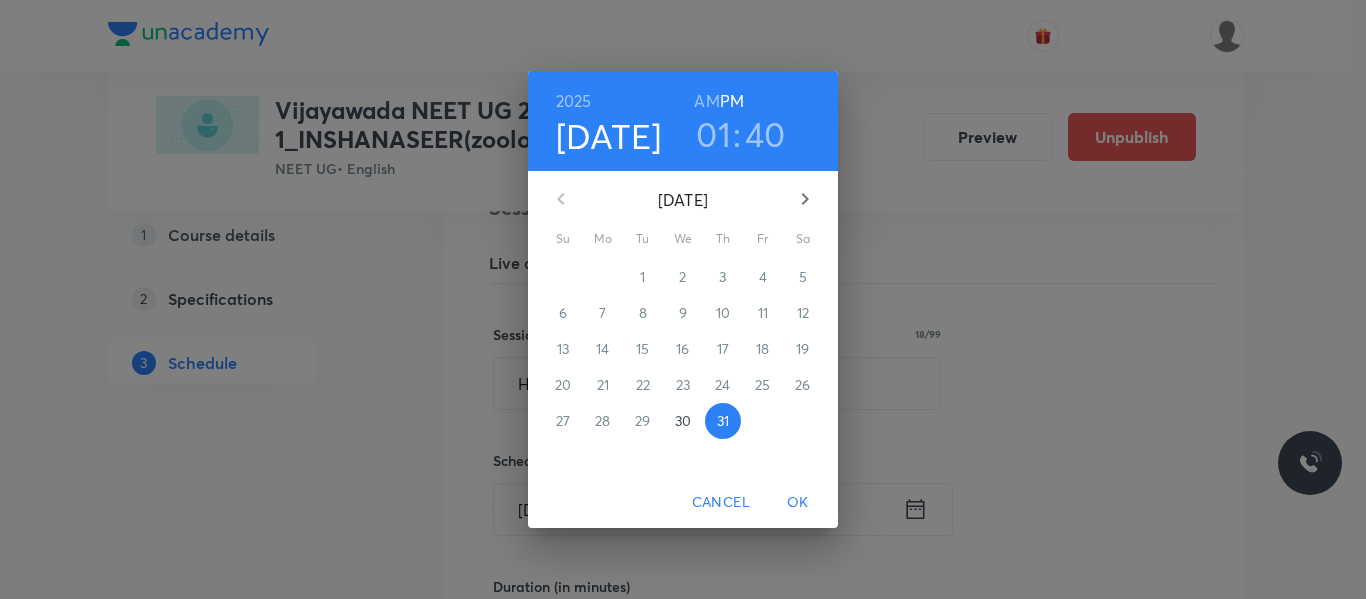 click on "01" at bounding box center (713, 134) 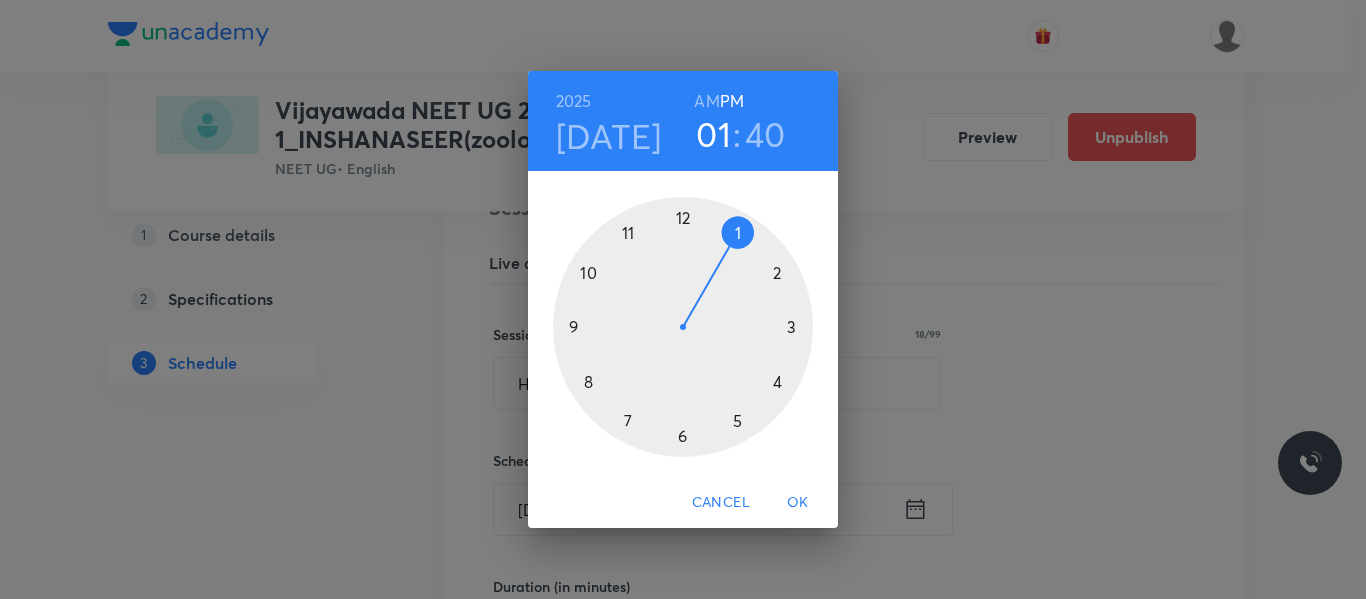 click at bounding box center [683, 327] 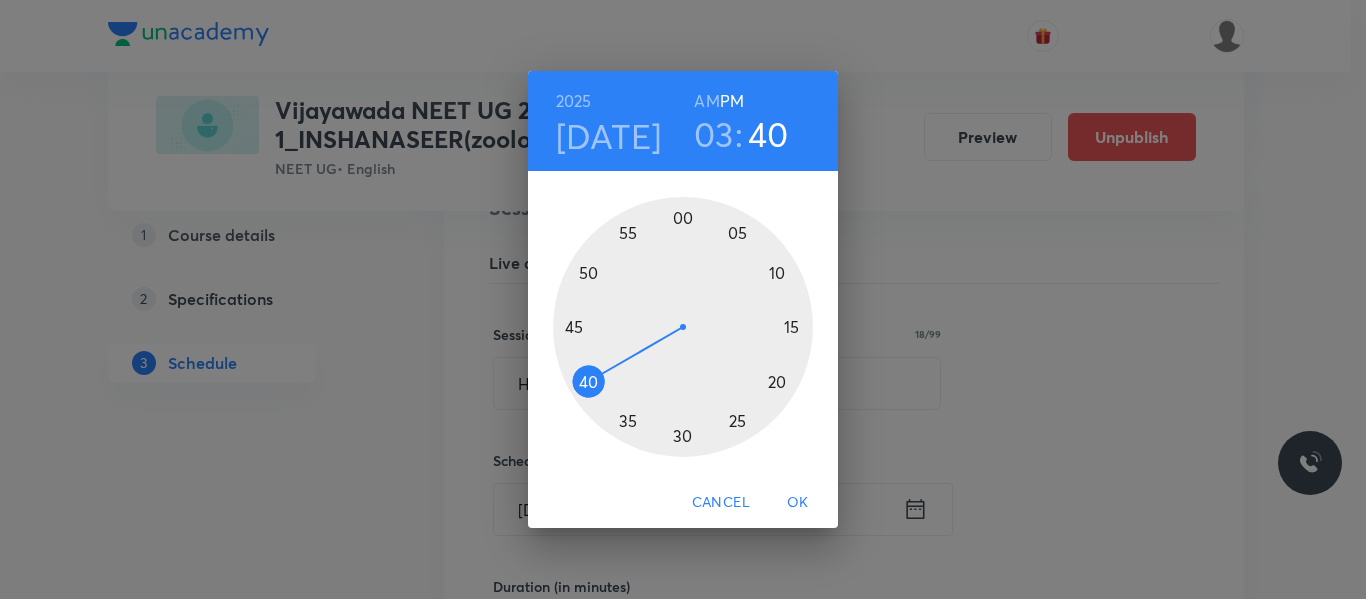 click at bounding box center [683, 327] 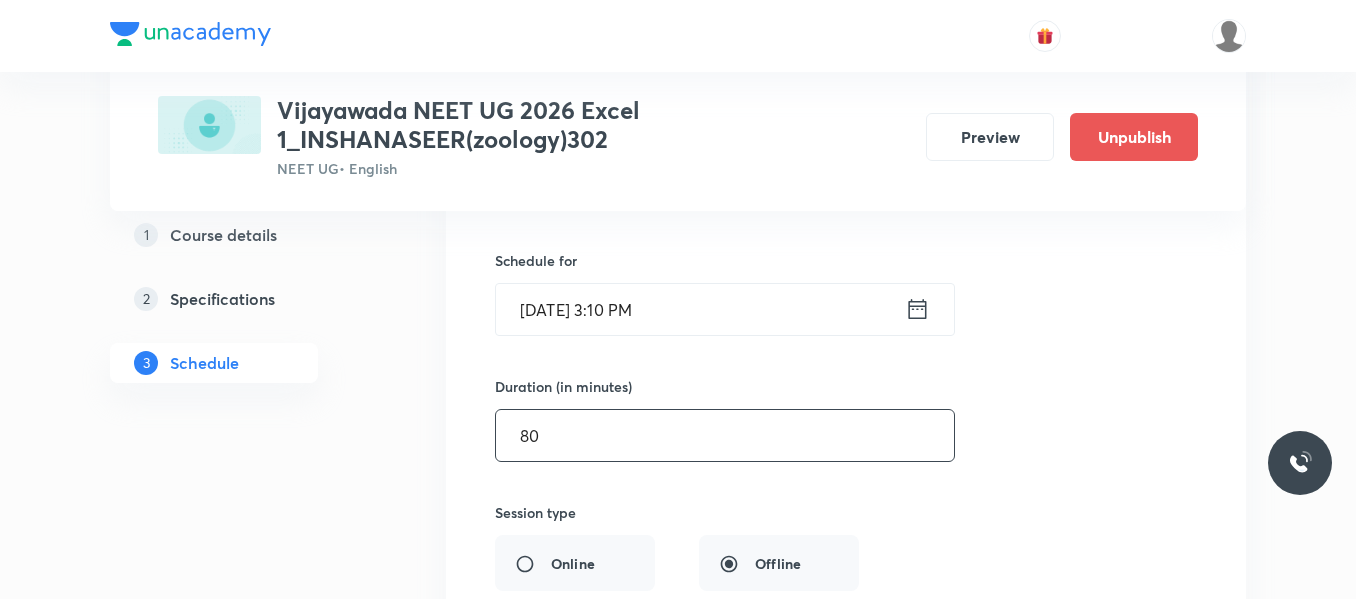 click on "80" at bounding box center (725, 435) 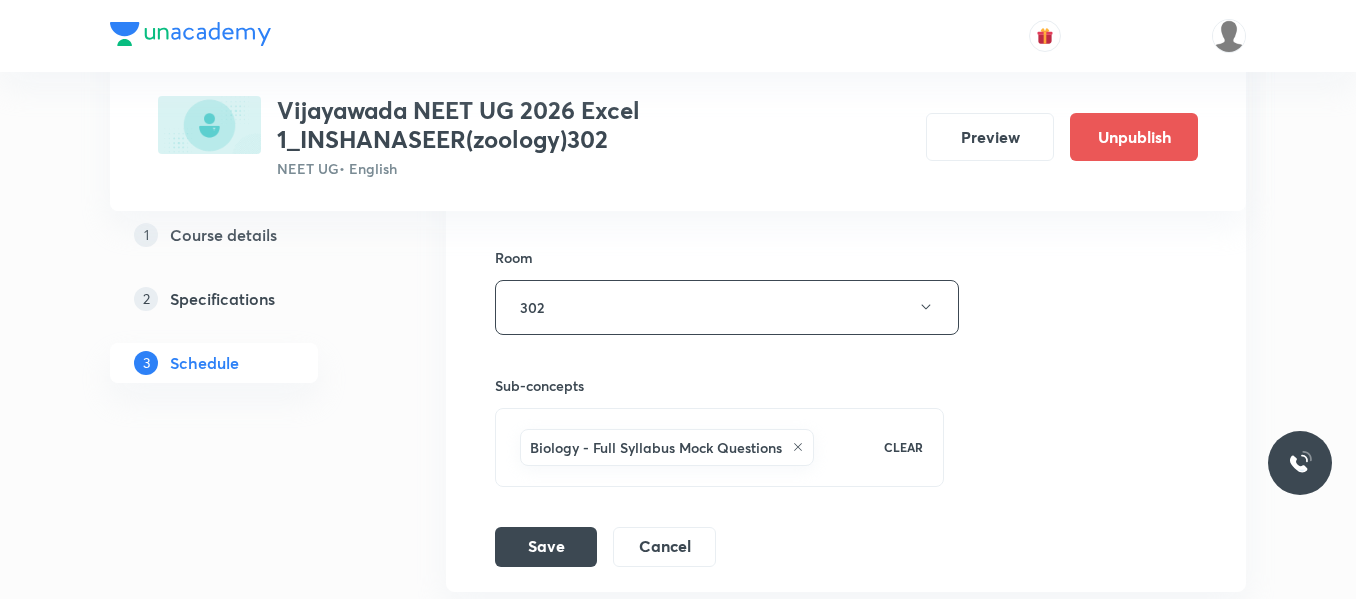 scroll, scrollTop: 6080, scrollLeft: 0, axis: vertical 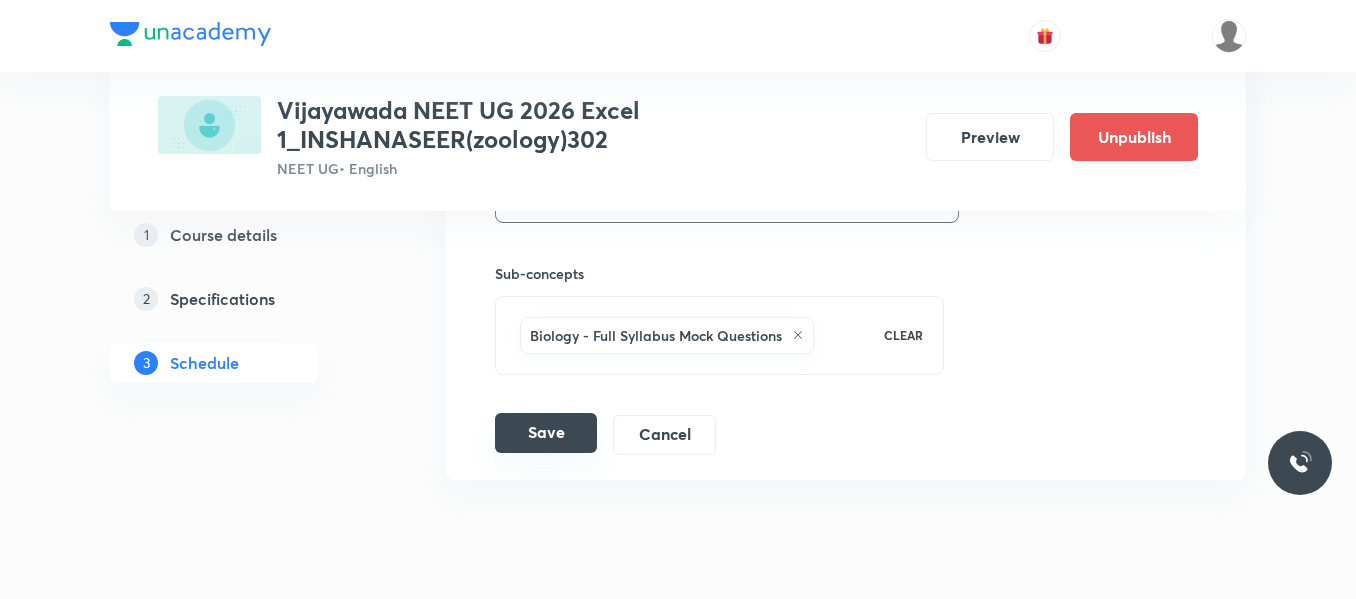 click on "Save" at bounding box center (546, 433) 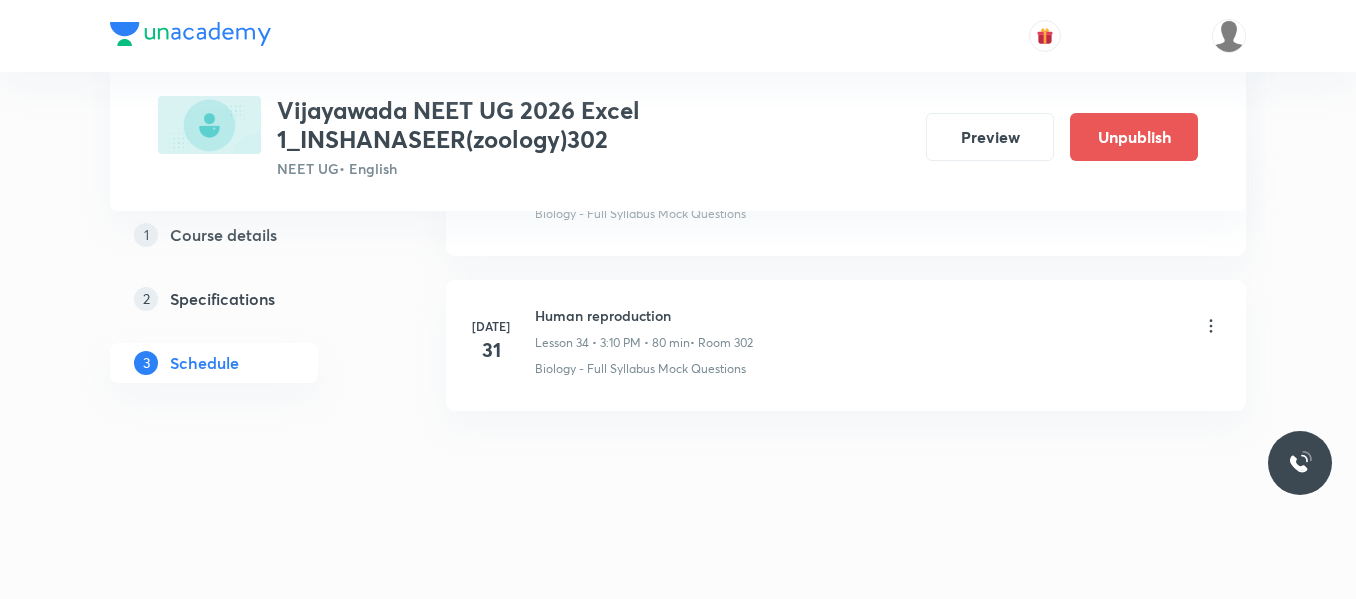 scroll, scrollTop: 5380, scrollLeft: 0, axis: vertical 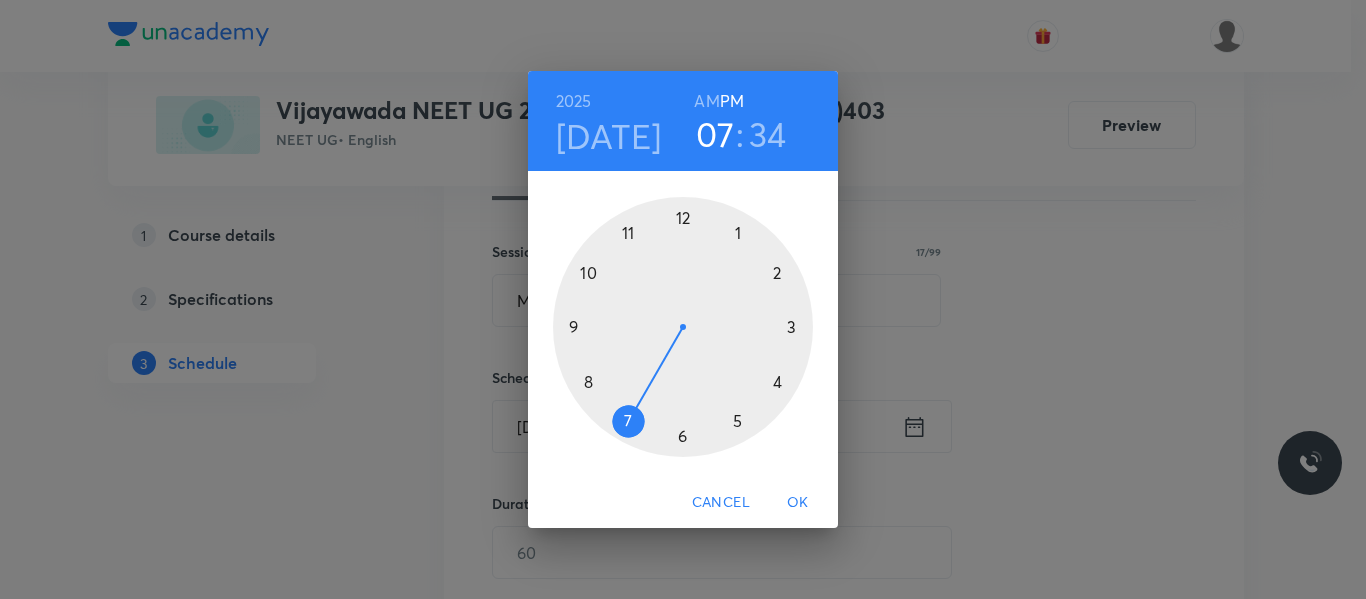drag, startPoint x: 587, startPoint y: 382, endPoint x: 781, endPoint y: 114, distance: 330.84738 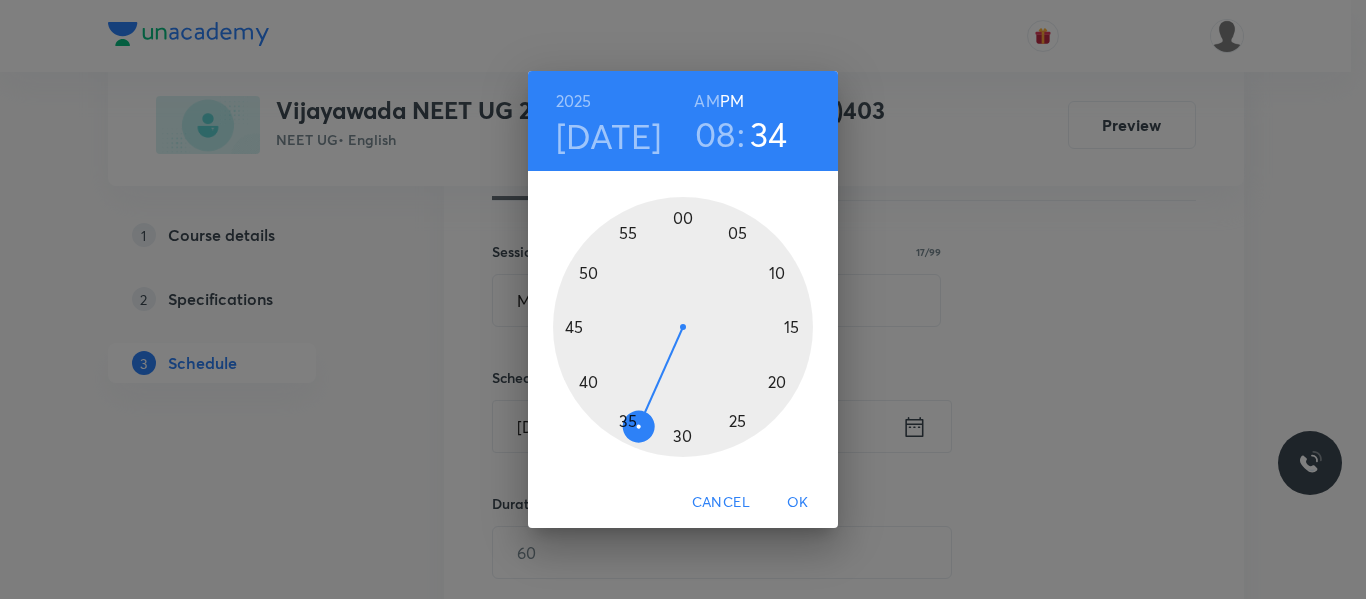 click on "AM" at bounding box center (706, 101) 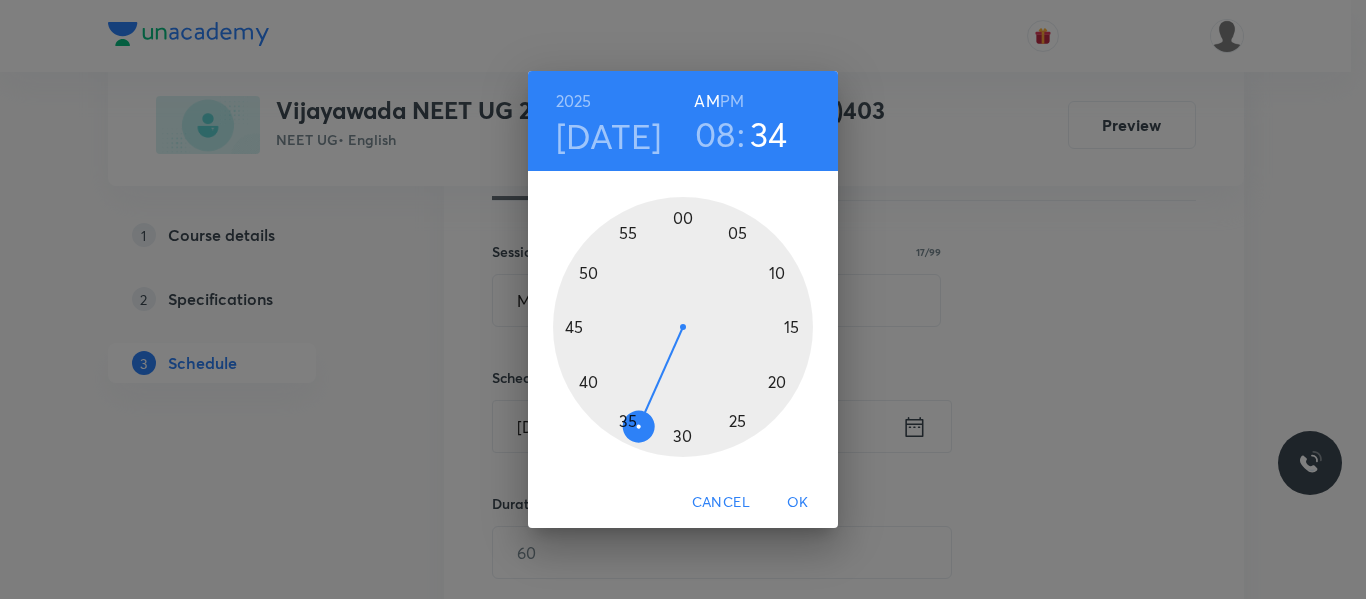 click at bounding box center (683, 327) 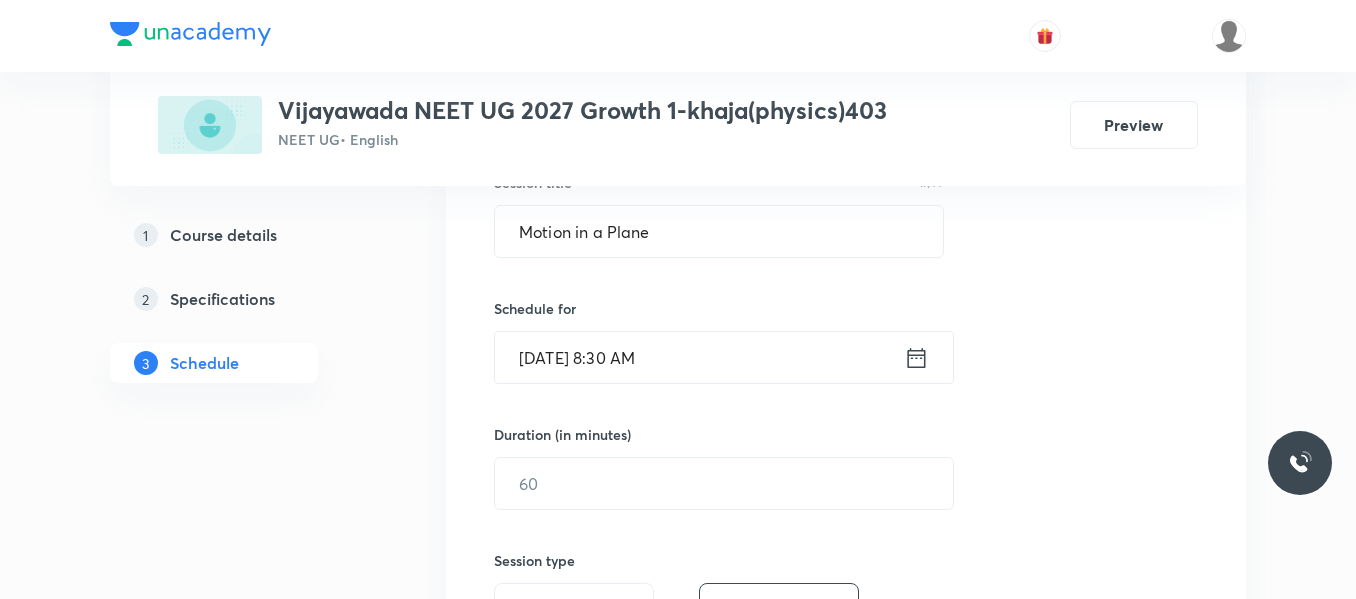 scroll, scrollTop: 426, scrollLeft: 0, axis: vertical 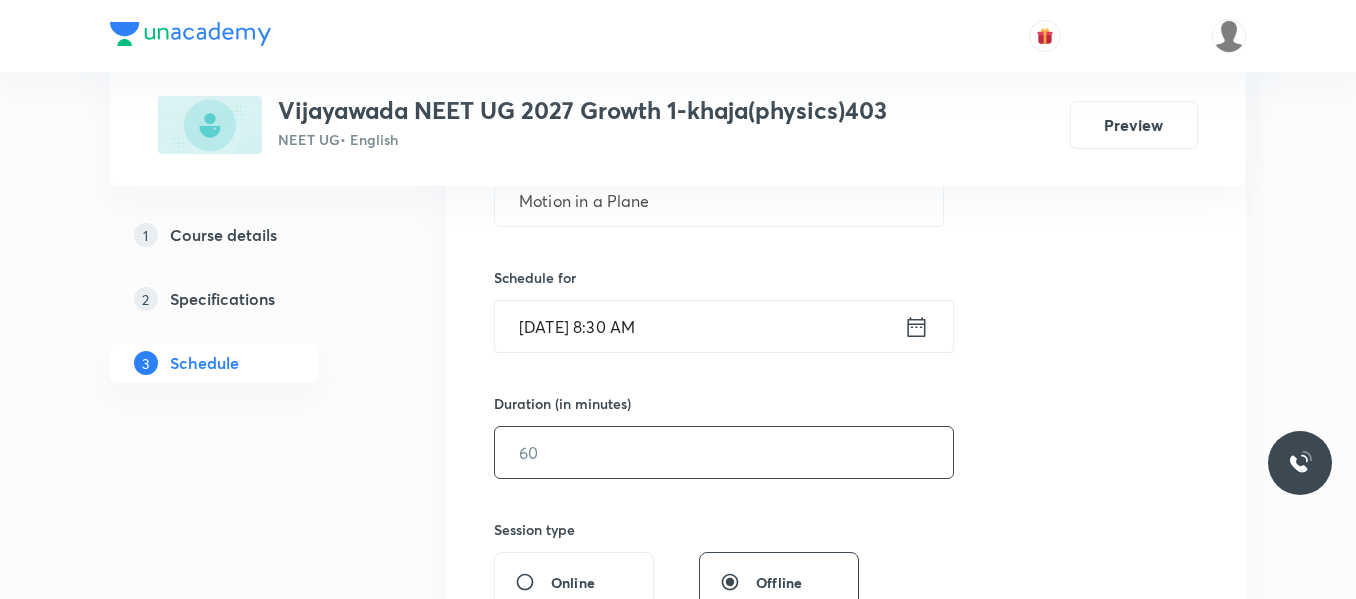 click at bounding box center [724, 452] 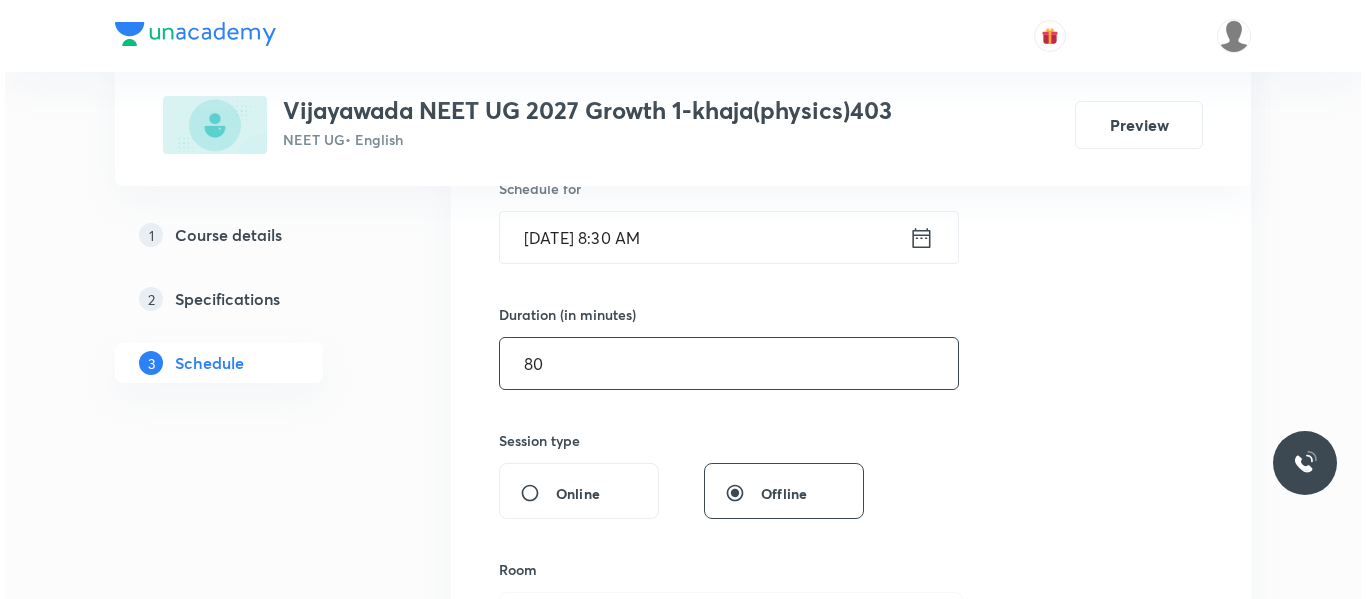 scroll, scrollTop: 626, scrollLeft: 0, axis: vertical 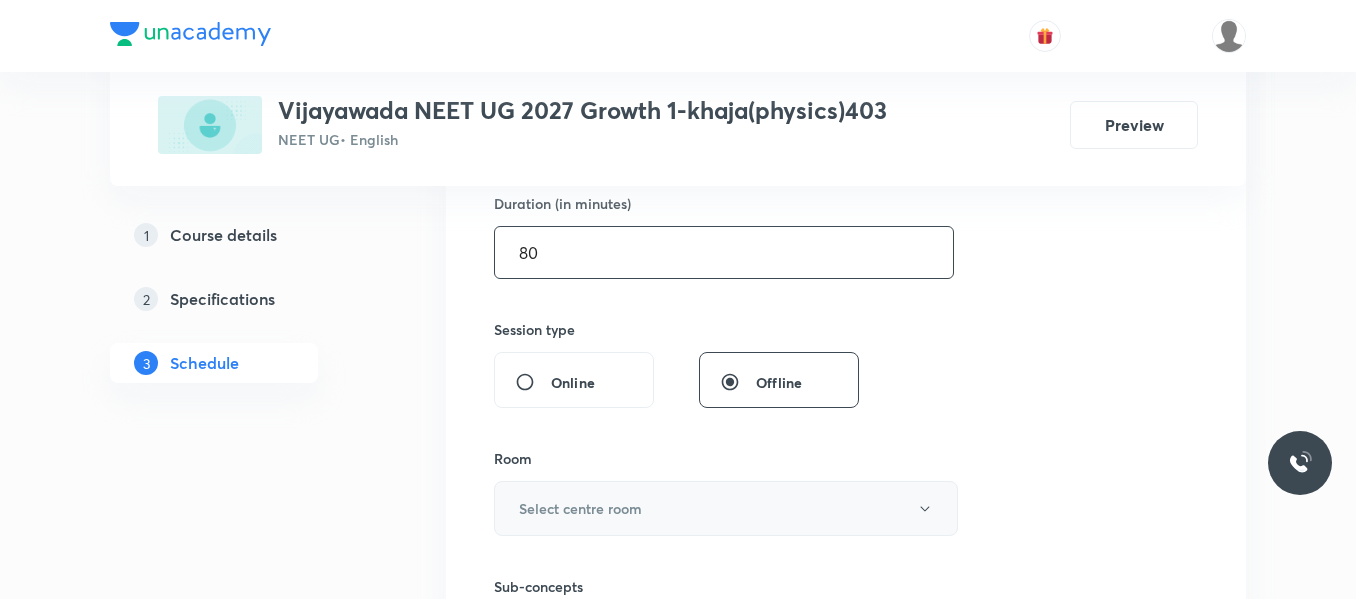 type on "80" 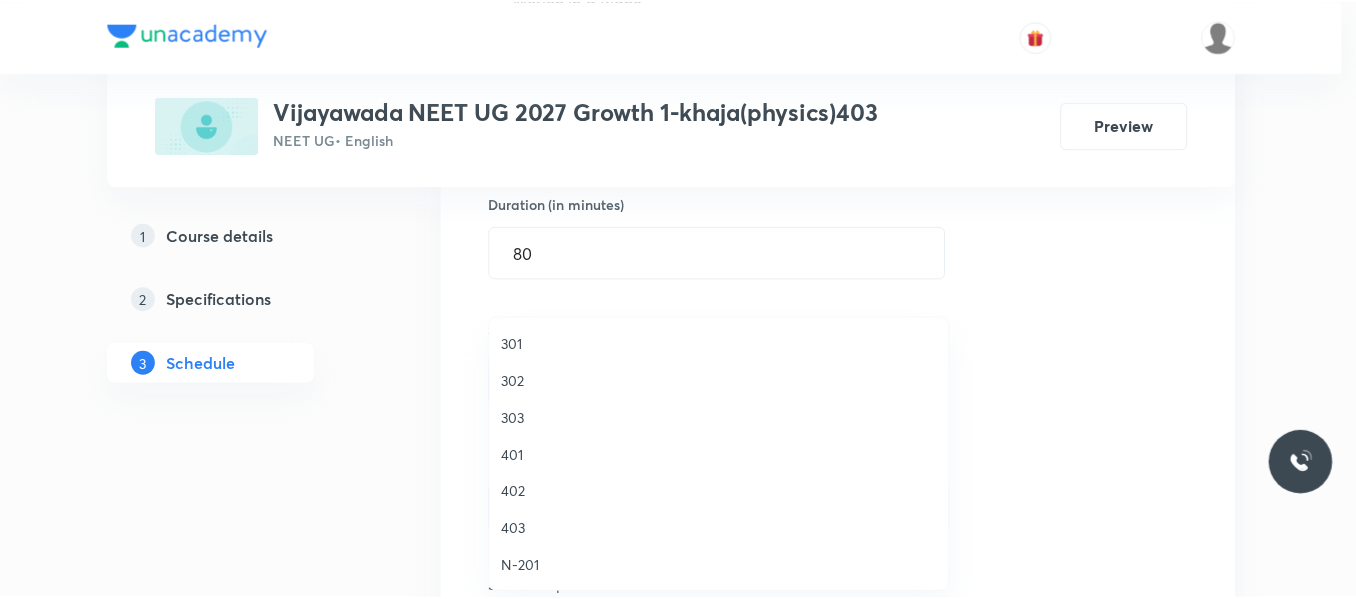 scroll, scrollTop: 200, scrollLeft: 0, axis: vertical 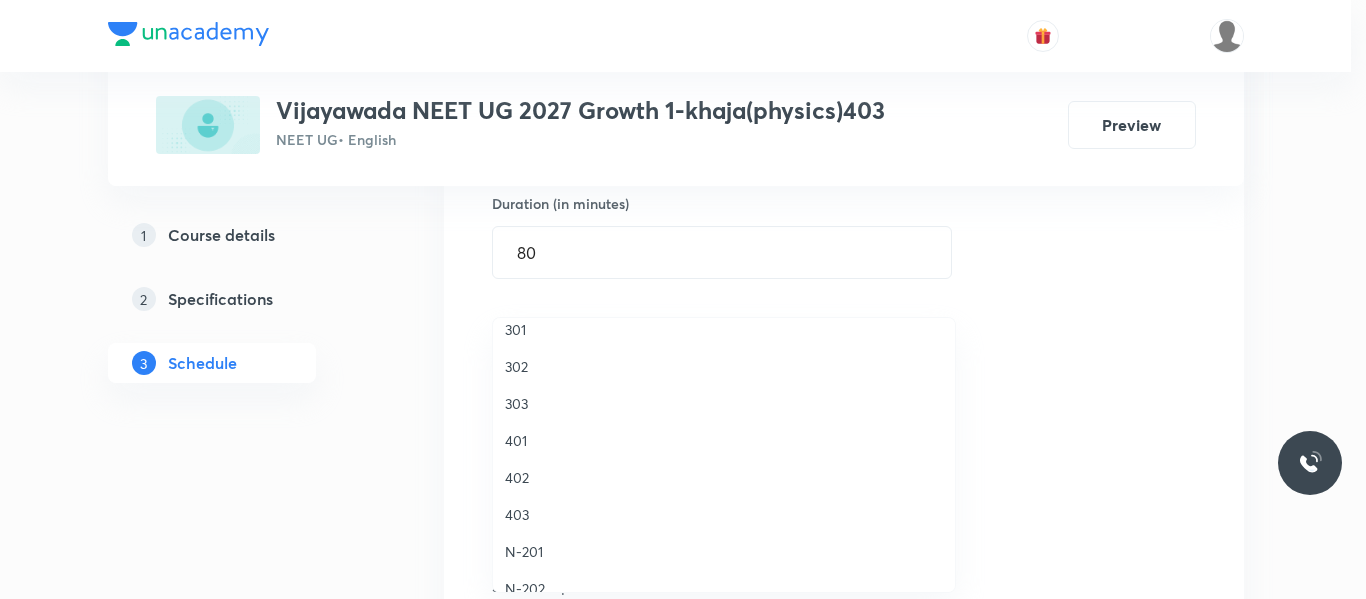click on "403" at bounding box center (724, 514) 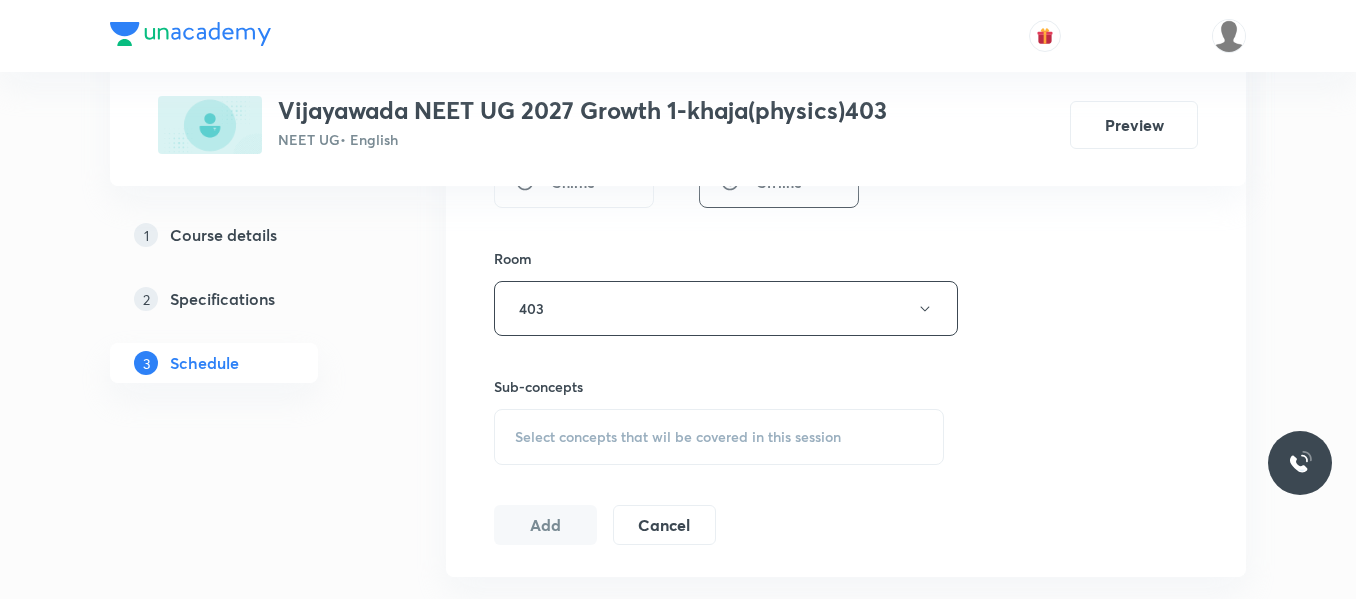 click on "Select concepts that wil be covered in this session" at bounding box center [678, 437] 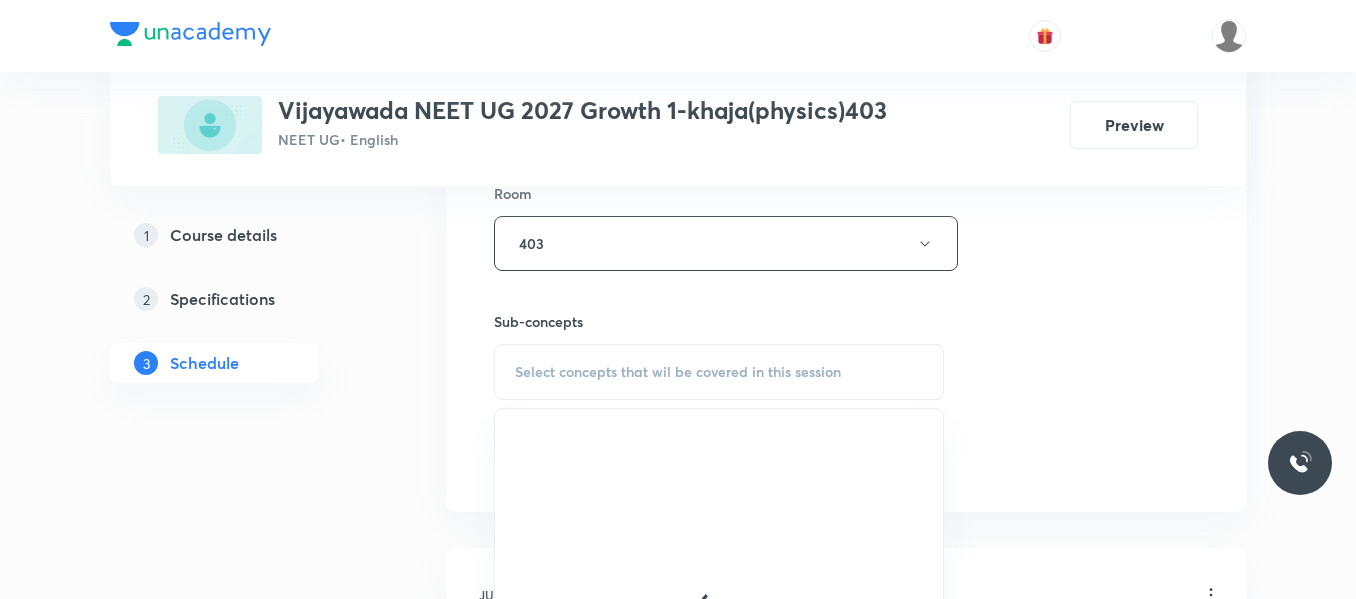 scroll, scrollTop: 926, scrollLeft: 0, axis: vertical 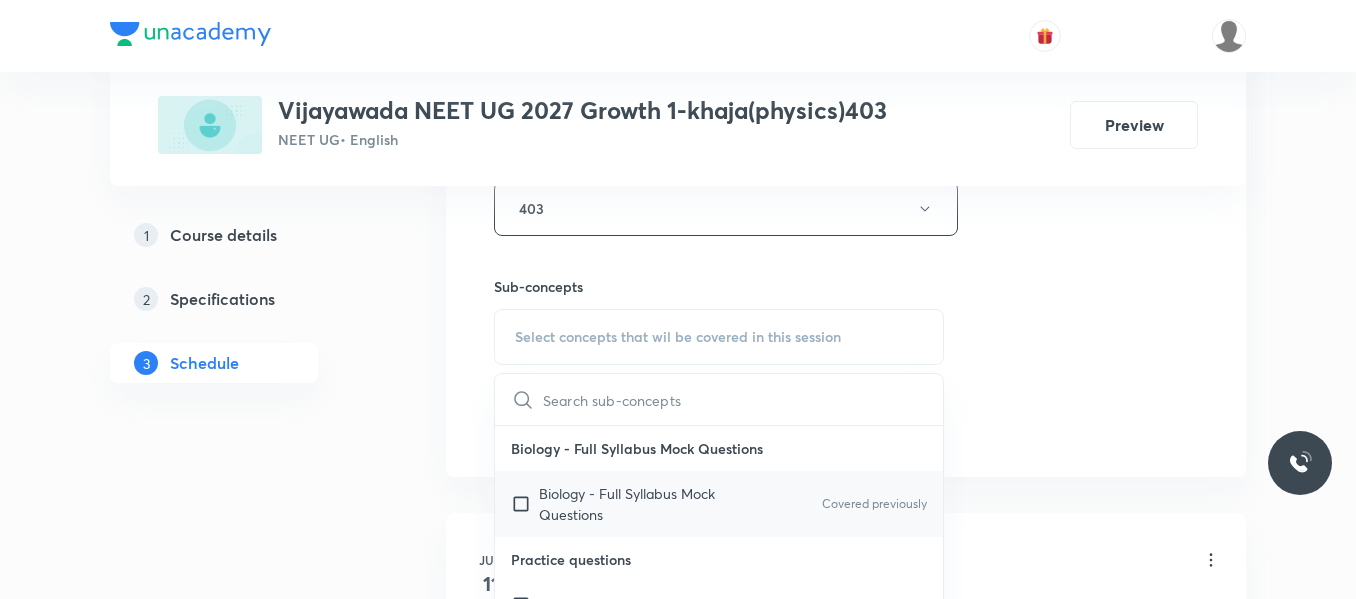 click on "Biology - Full Syllabus Mock Questions" at bounding box center (640, 504) 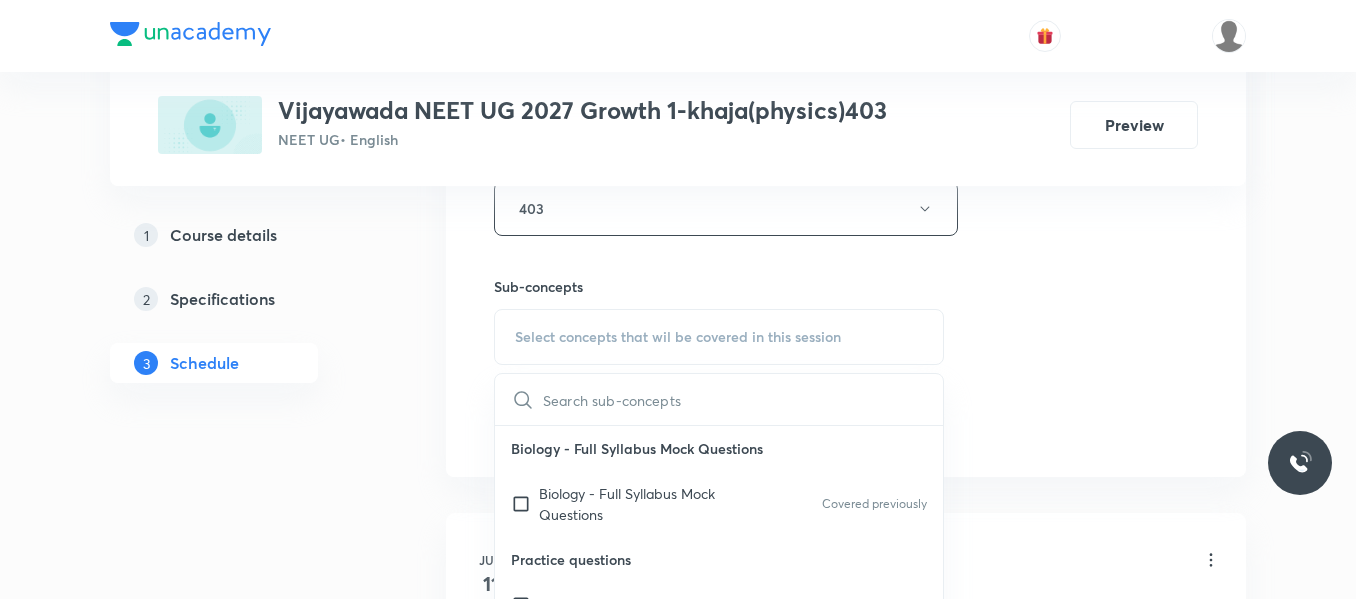 checkbox on "true" 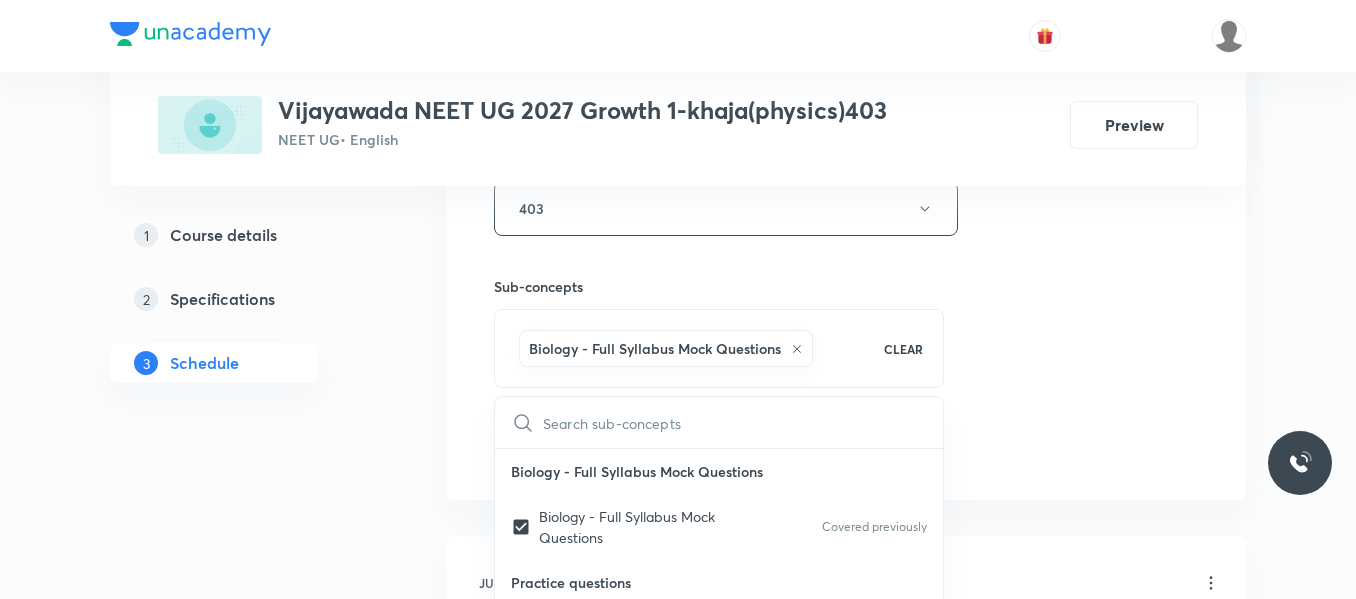 click on "Session  33 Live class Session title 17/99 Motion in a Plane ​ Schedule for Jul 31, 2025, 8:30 AM ​ Duration (in minutes) 80 ​   Session type Online Offline Room 403 Sub-concepts Biology - Full Syllabus Mock Questions CLEAR ​ Biology - Full Syllabus Mock Questions Biology - Full Syllabus Mock Questions Covered previously Practice questions Practice Questions Covered previously Biology Previous Year Questions Maths Previous Year Questions Covered previously Morphology - Flowering Plants Plant Morphology Covered previously Root Covered previously Types Of Roots Covered previously Stem Types Of Stem  Covered previously Leaf Inflorescence Flower Fruit Seed Semi-Technical Description Of A Typical Flowering Plant Description Of Some Important Families Anatomy - Flowering Plants The Tissues  Tissue System Anatomy Of Dicotyledonous And Monocotyledonous Plants Secondary Growth Structural Organisation in Animals Animal Tissues Organ And Organ System Earthworm Cockroach Frogs Structural Organization in Animals" at bounding box center [846, -13] 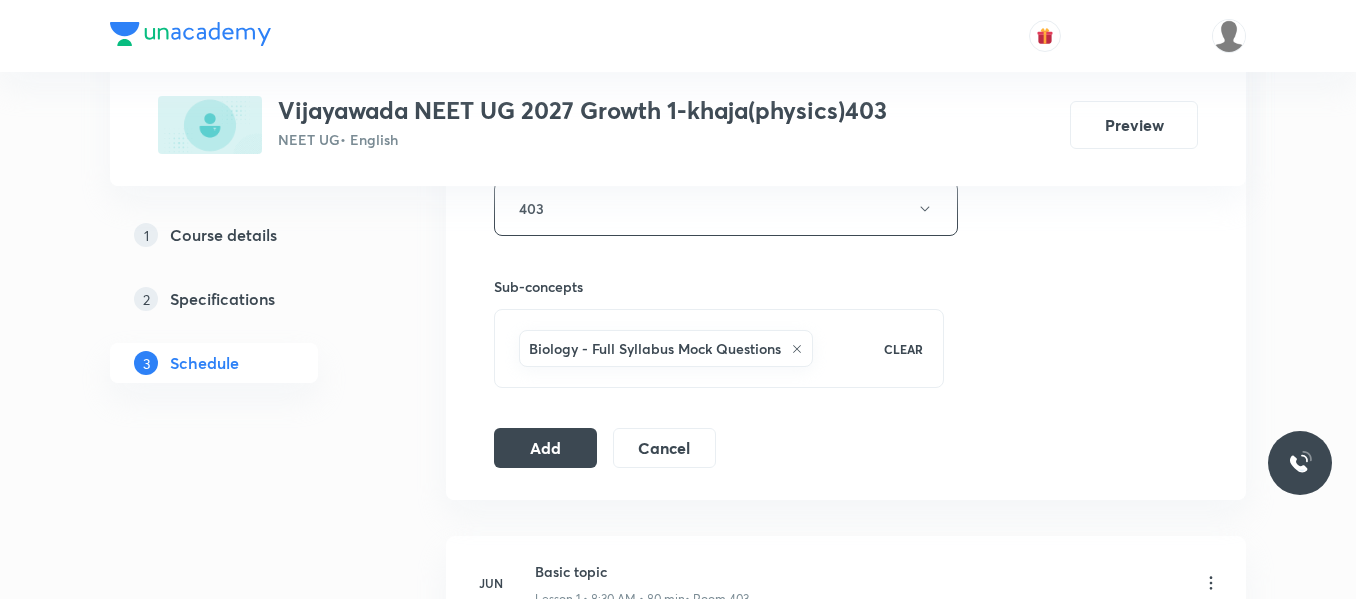 click 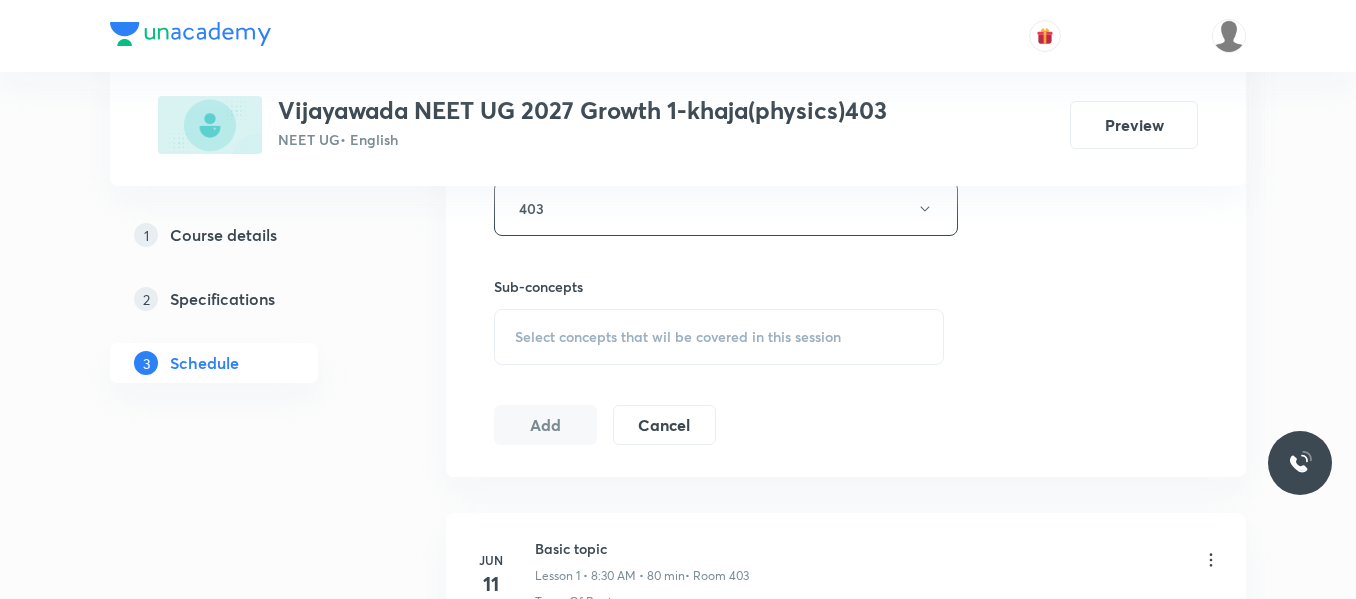 click on "Select concepts that wil be covered in this session" at bounding box center [719, 337] 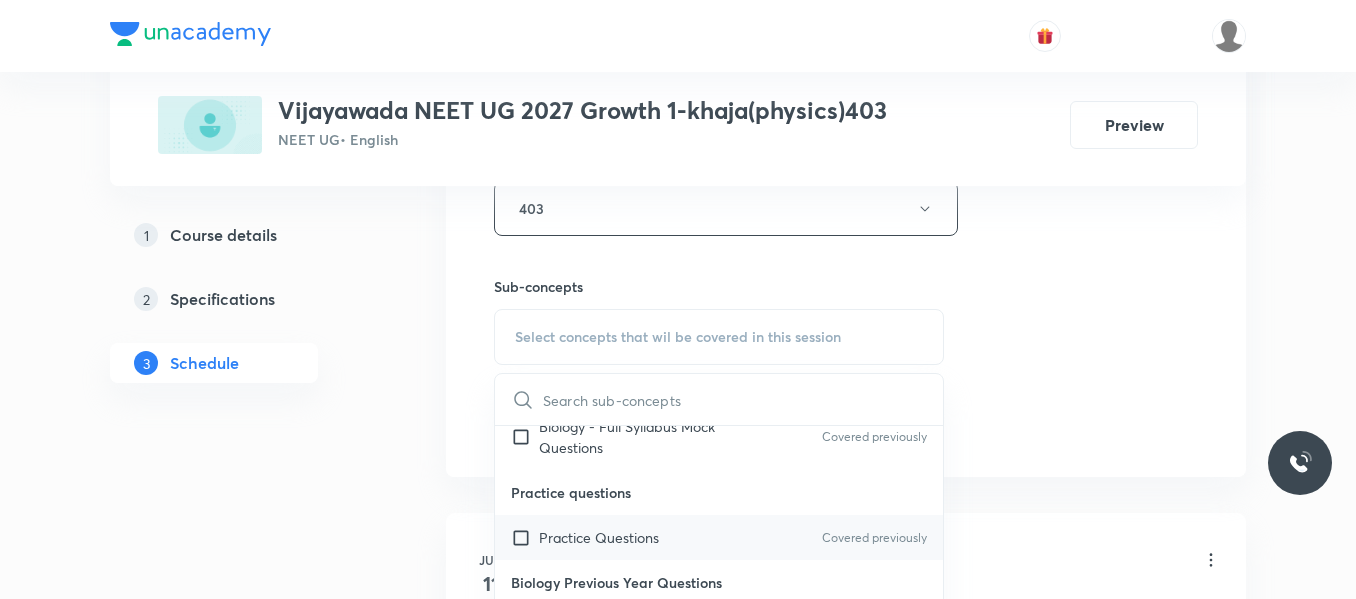 scroll, scrollTop: 100, scrollLeft: 0, axis: vertical 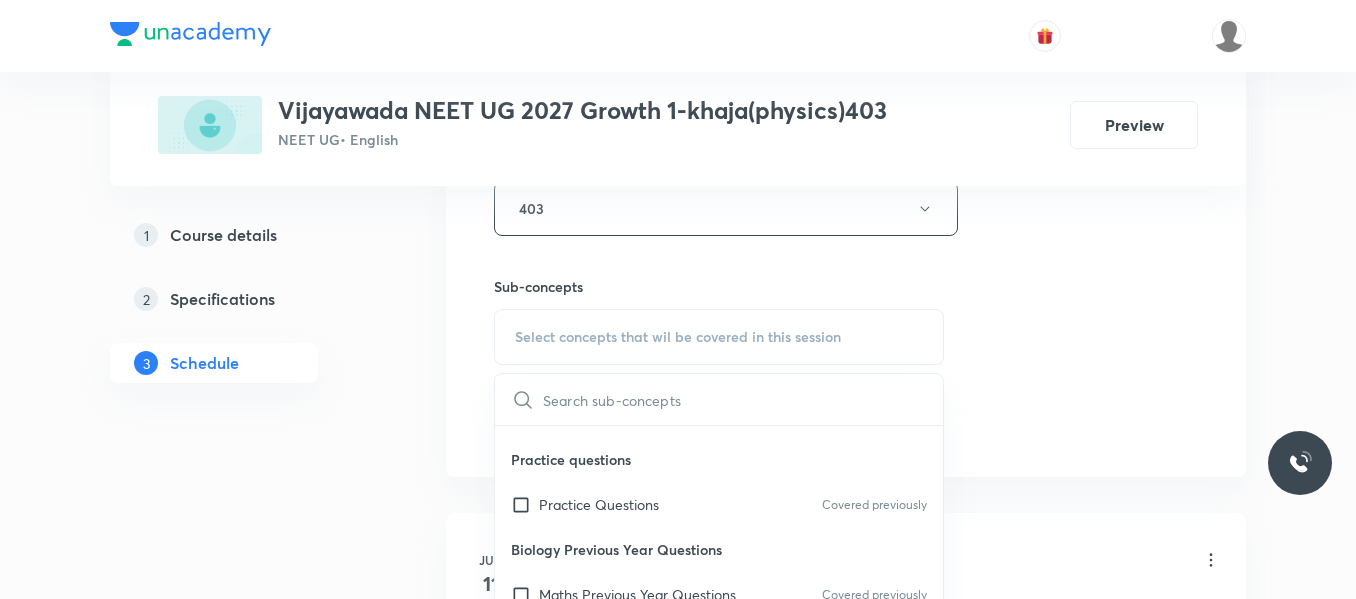 drag, startPoint x: 572, startPoint y: 493, endPoint x: 981, endPoint y: 369, distance: 427.3839 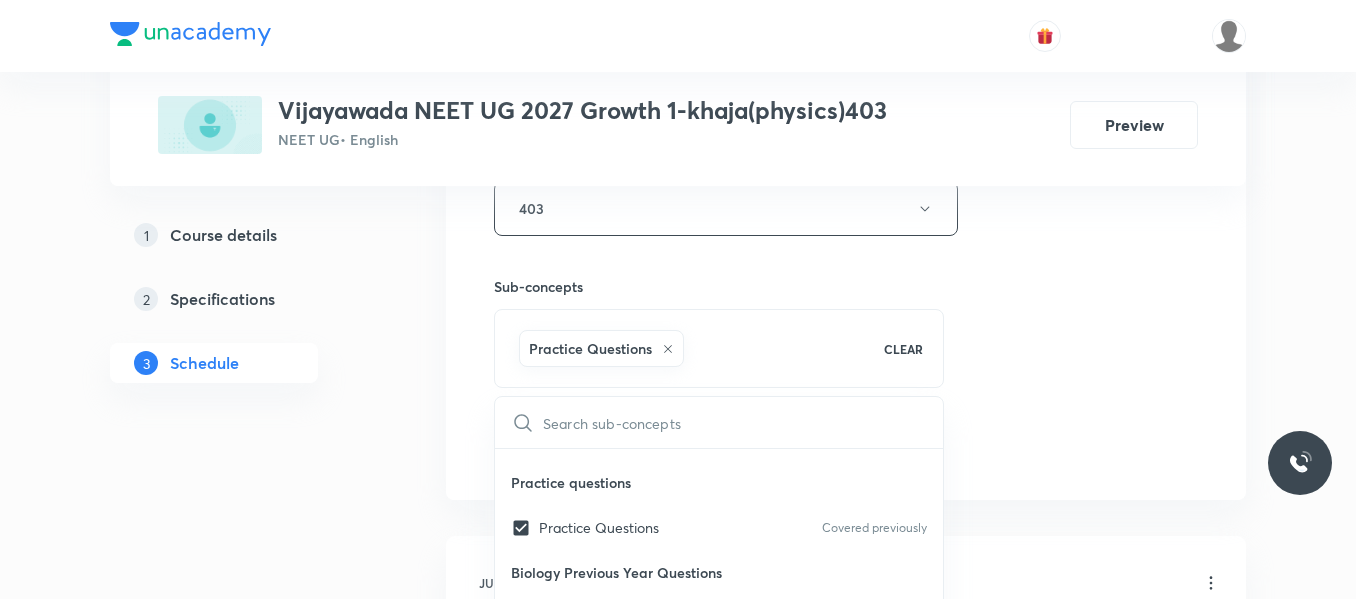 drag, startPoint x: 982, startPoint y: 366, endPoint x: 336, endPoint y: 445, distance: 650.81256 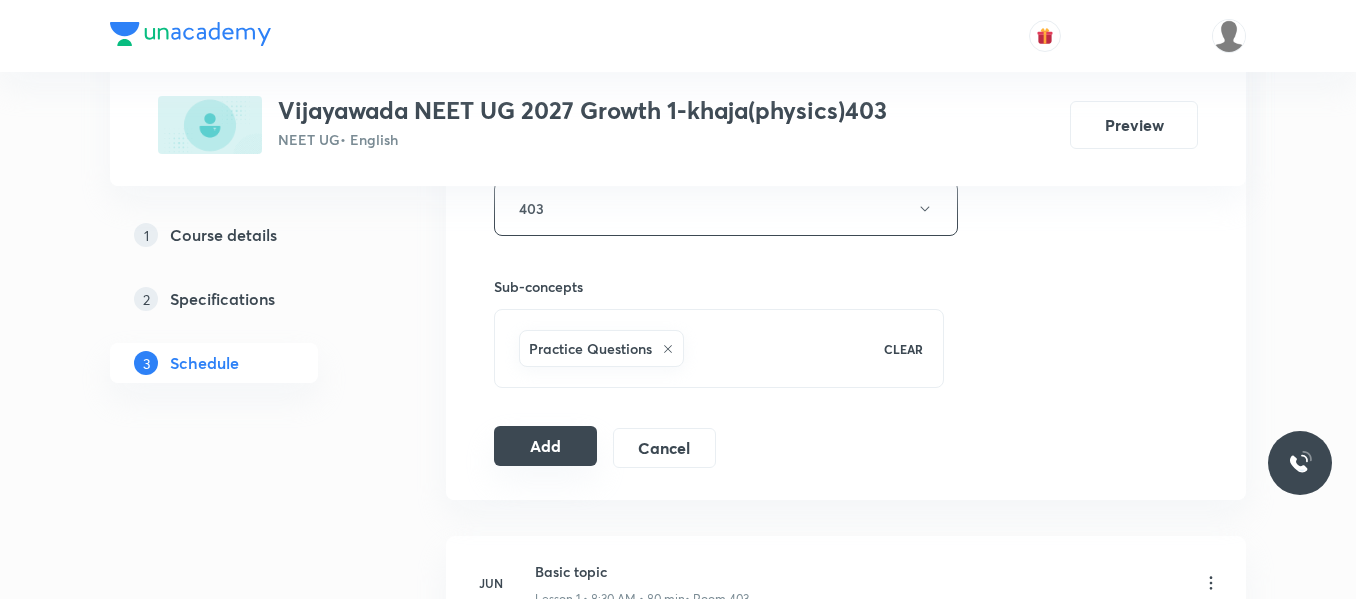 click on "Add" at bounding box center (545, 446) 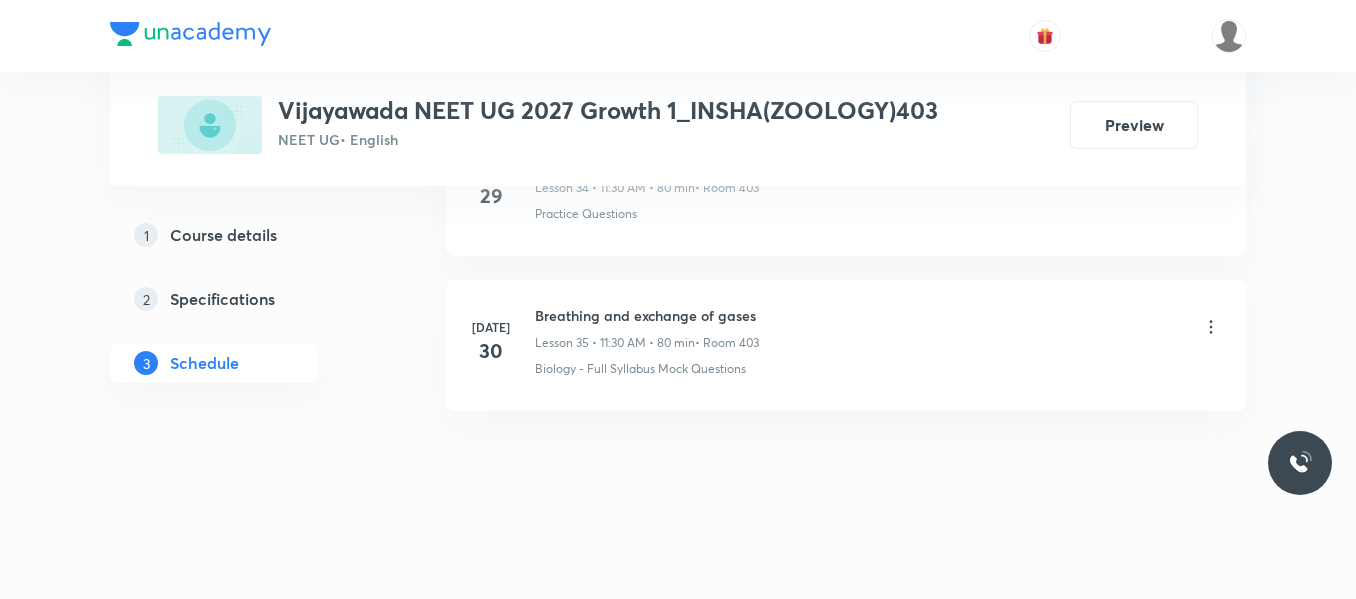 scroll, scrollTop: 6429, scrollLeft: 0, axis: vertical 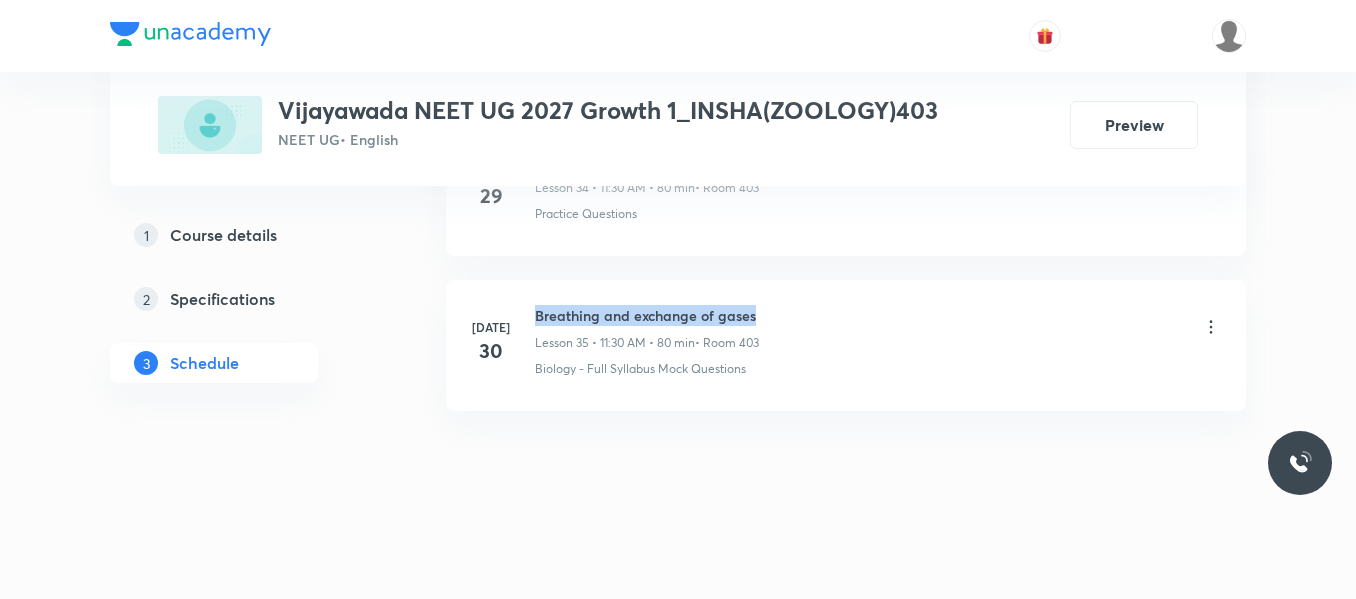 drag, startPoint x: 536, startPoint y: 312, endPoint x: 844, endPoint y: 296, distance: 308.4153 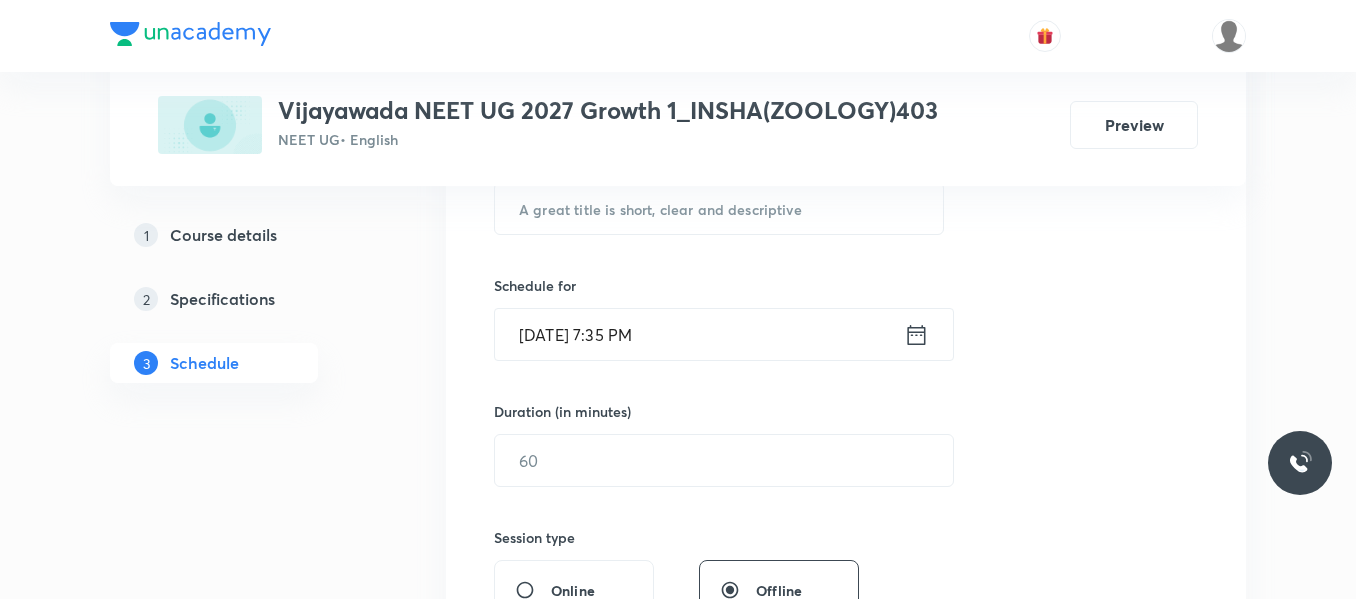 scroll, scrollTop: 387, scrollLeft: 0, axis: vertical 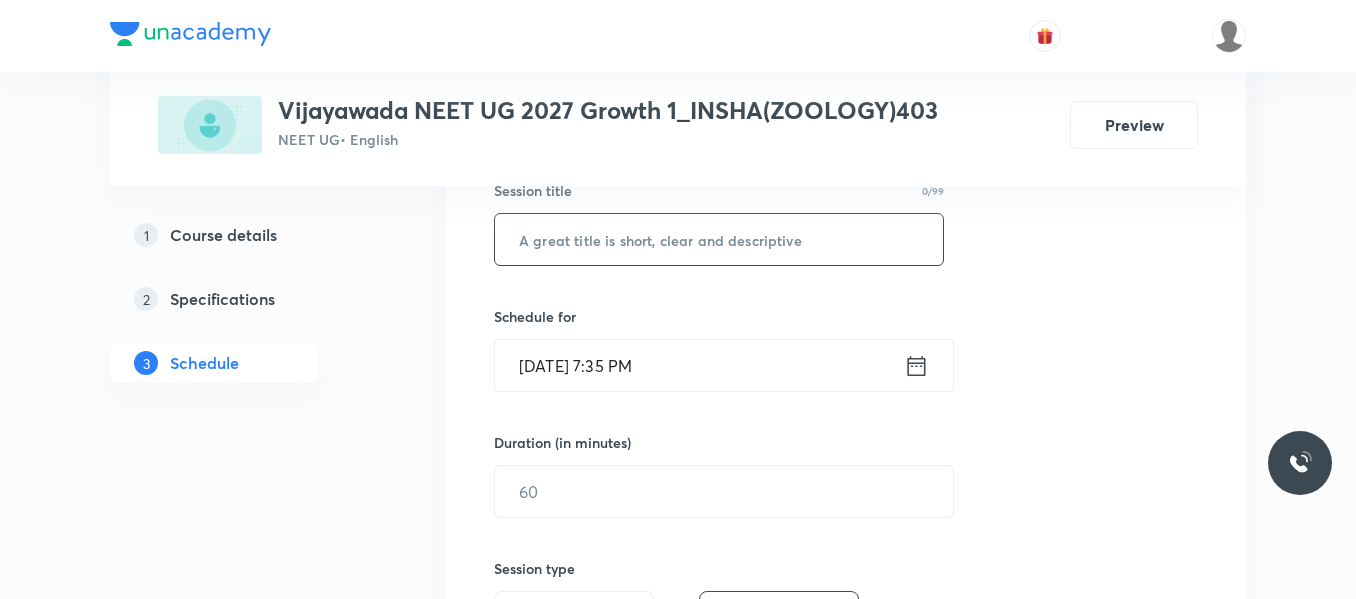 click at bounding box center [719, 239] 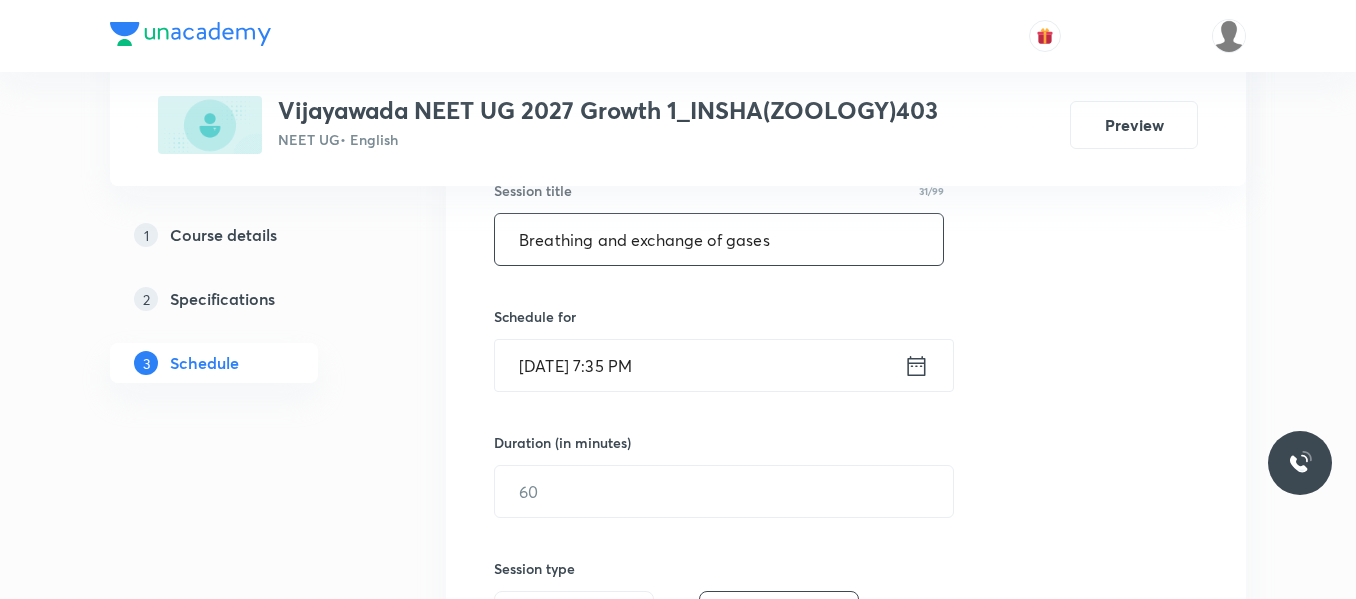 type on "Breathing and exchange of gases" 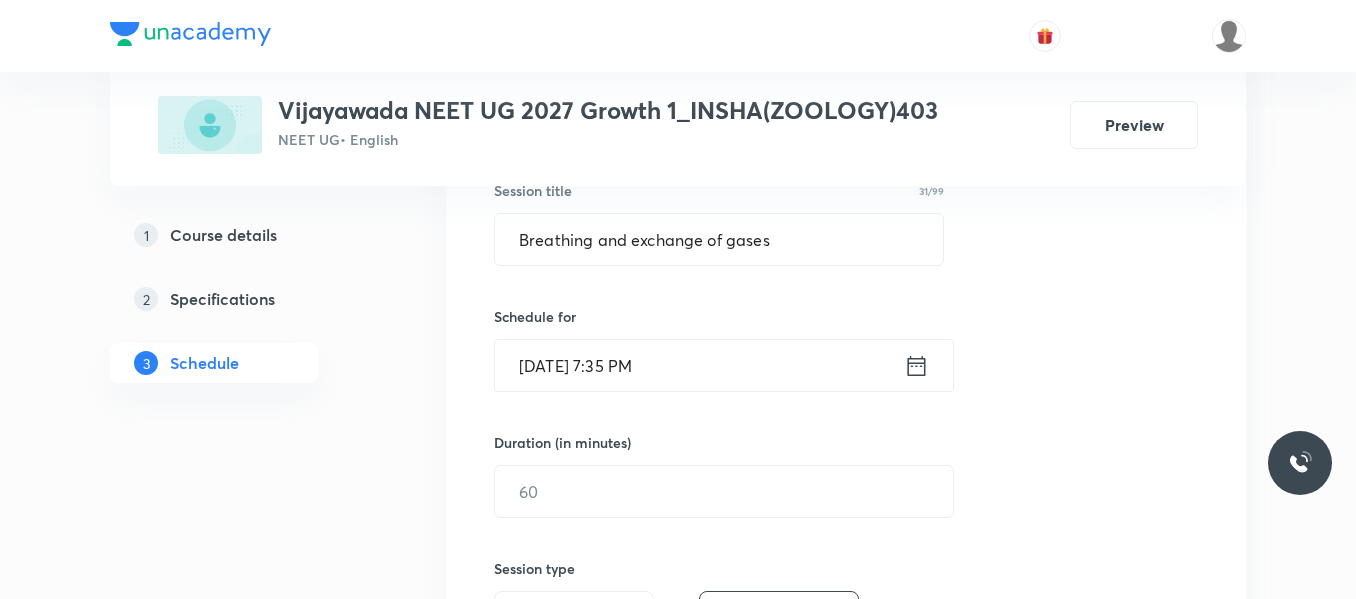 click 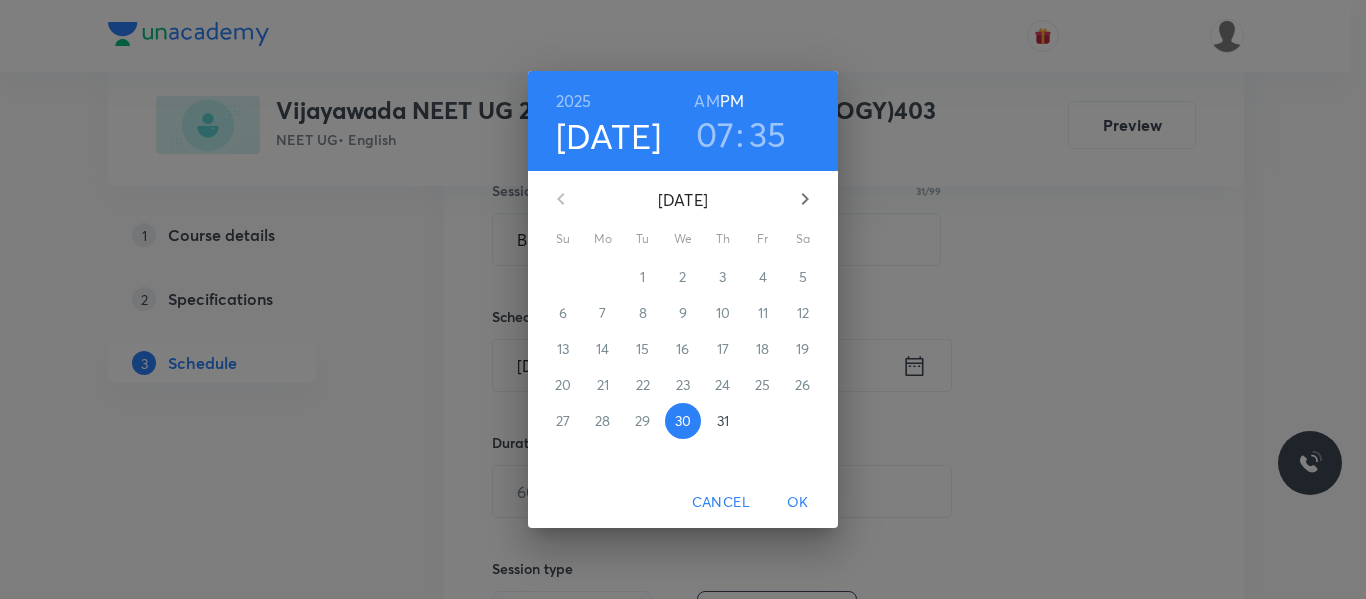 click on "31" at bounding box center (723, 421) 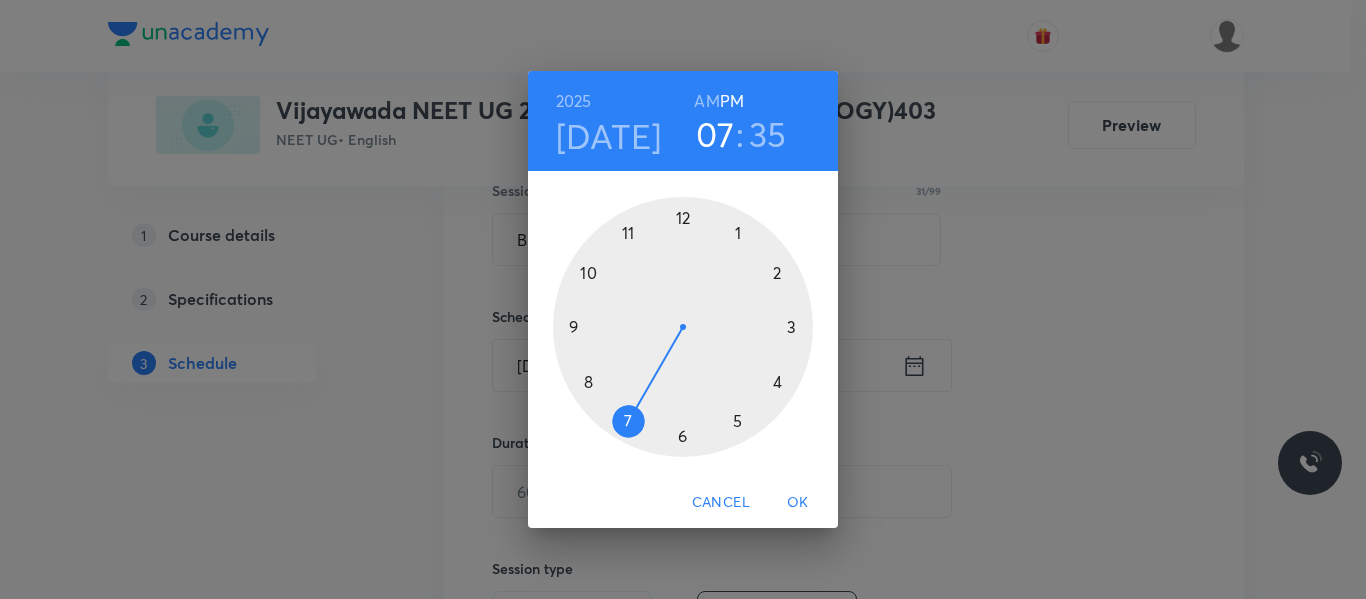 click at bounding box center (683, 327) 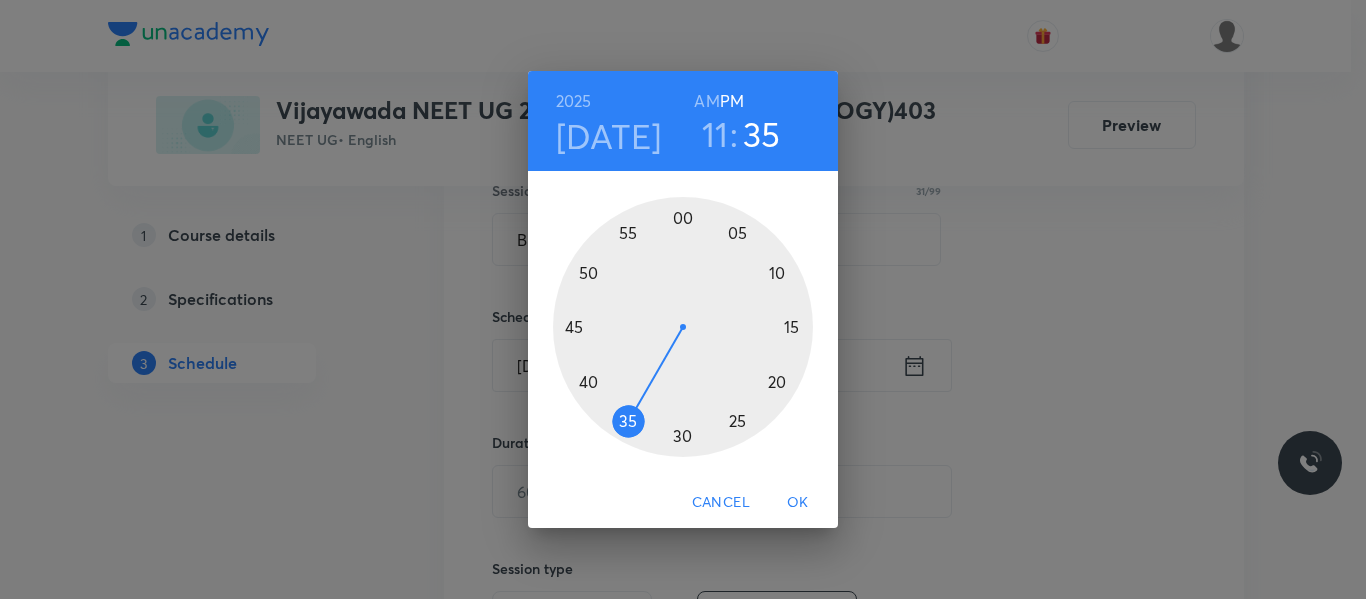 click on "AM" at bounding box center (706, 101) 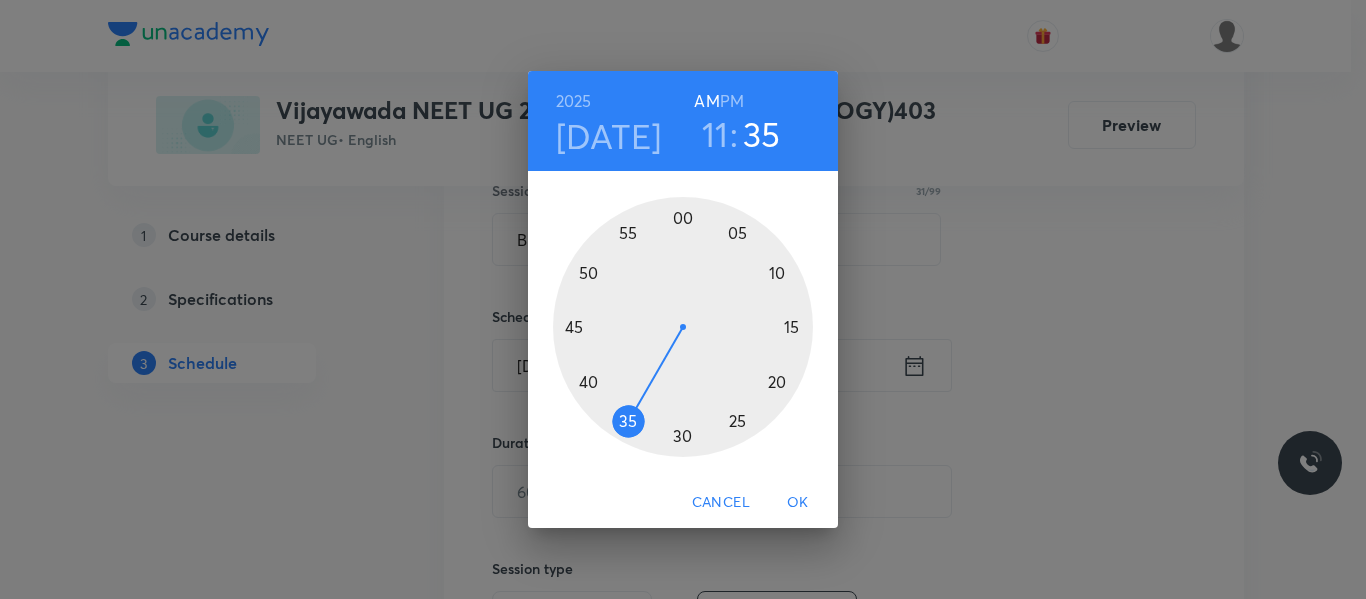 click at bounding box center (683, 327) 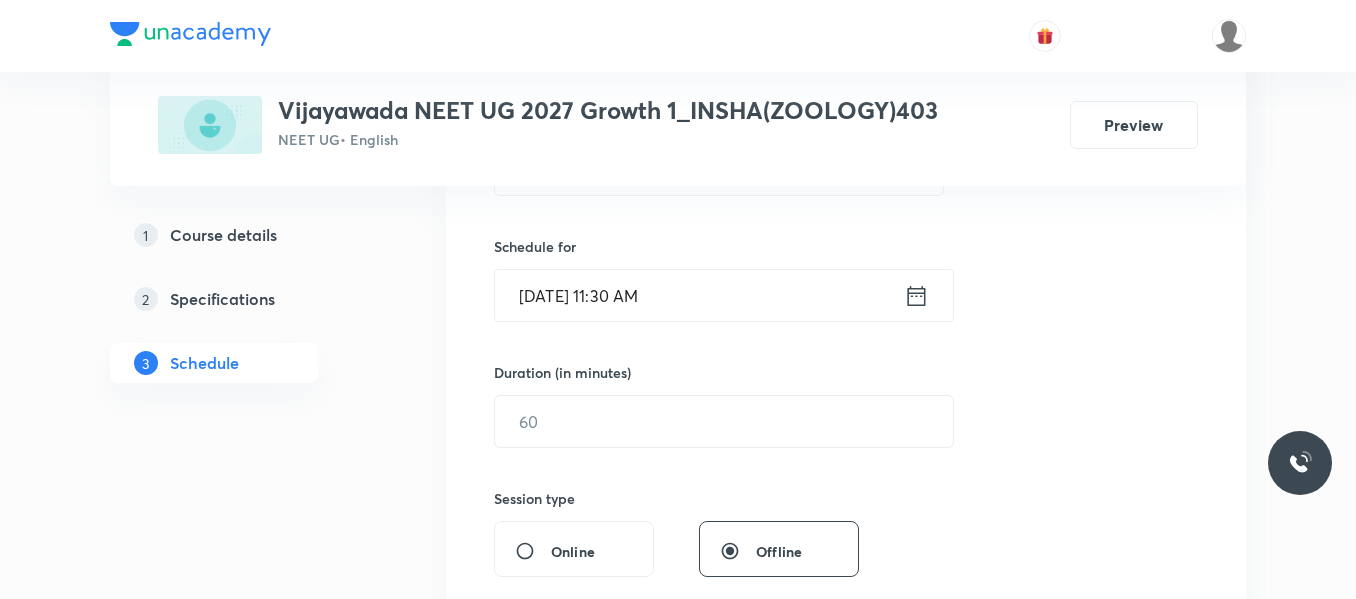 scroll, scrollTop: 487, scrollLeft: 0, axis: vertical 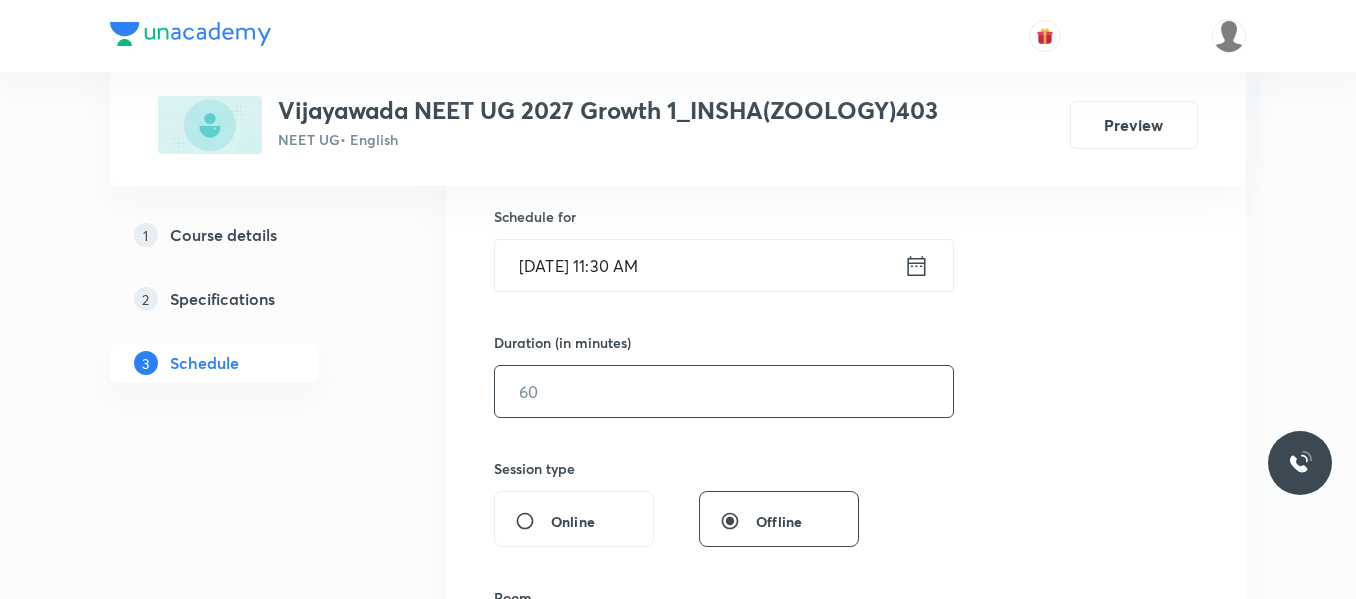 click at bounding box center [724, 391] 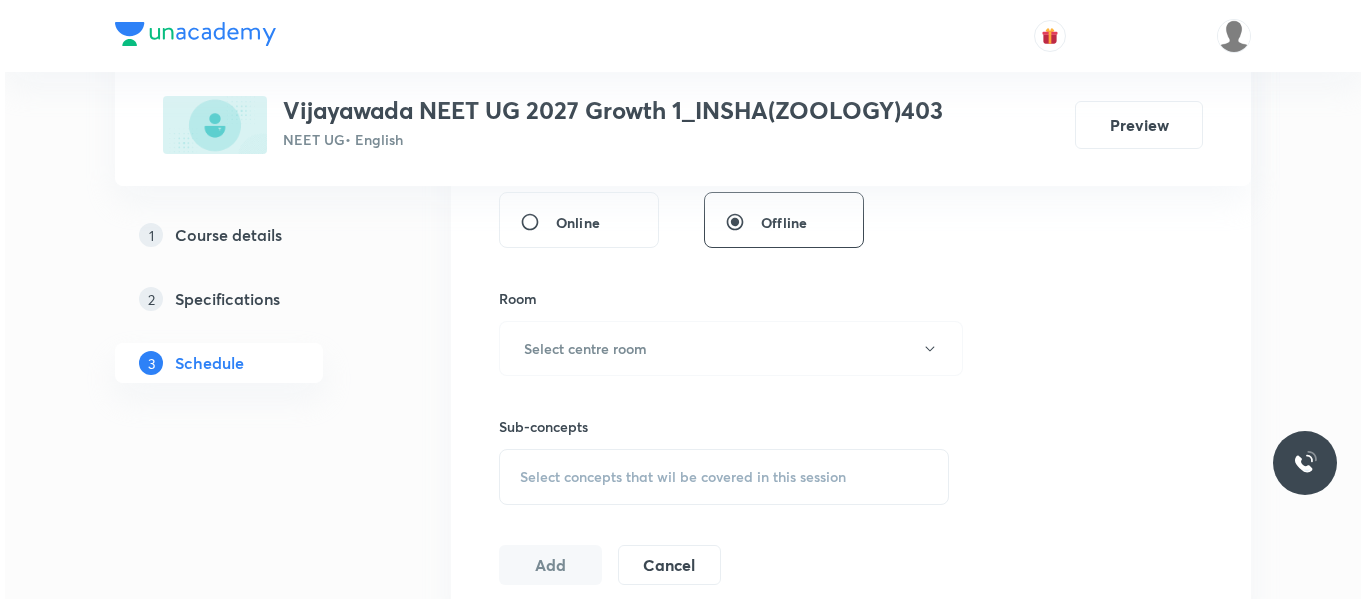 scroll, scrollTop: 787, scrollLeft: 0, axis: vertical 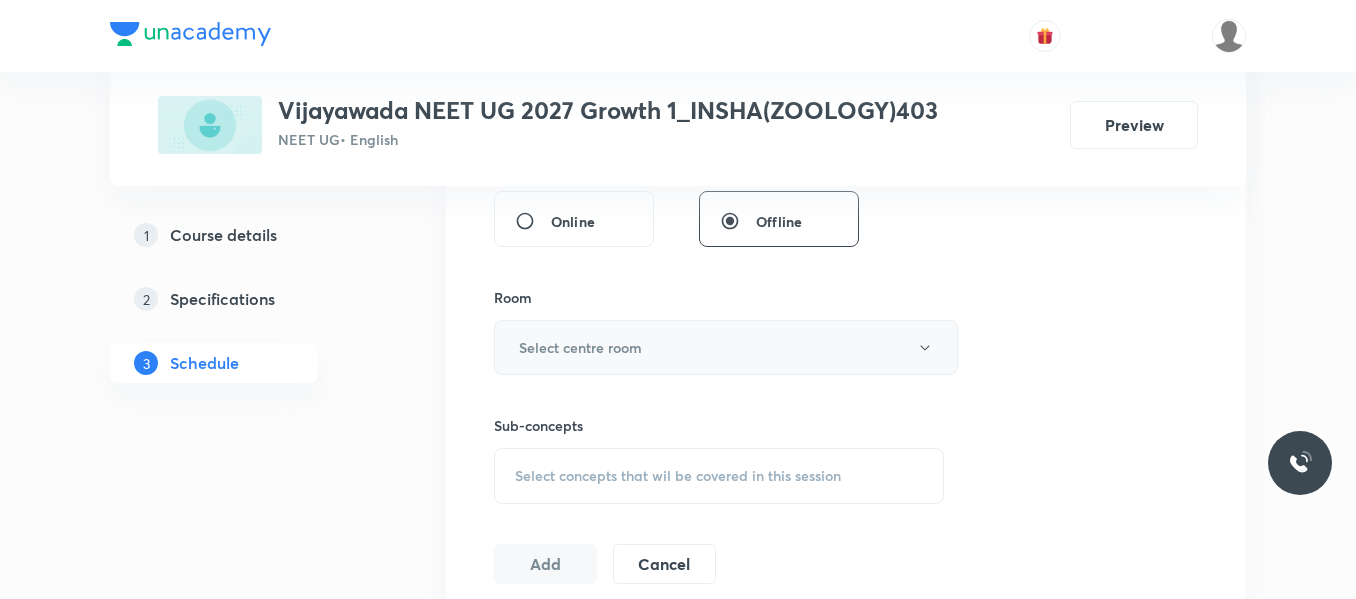 type on "80" 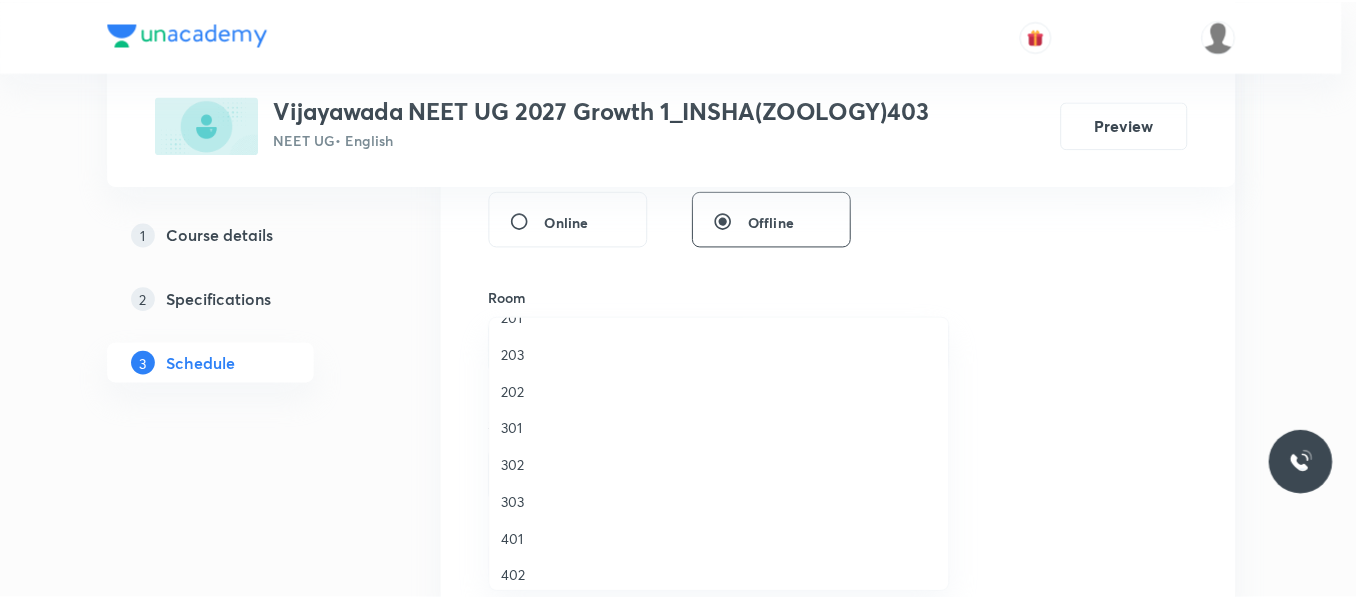 scroll, scrollTop: 200, scrollLeft: 0, axis: vertical 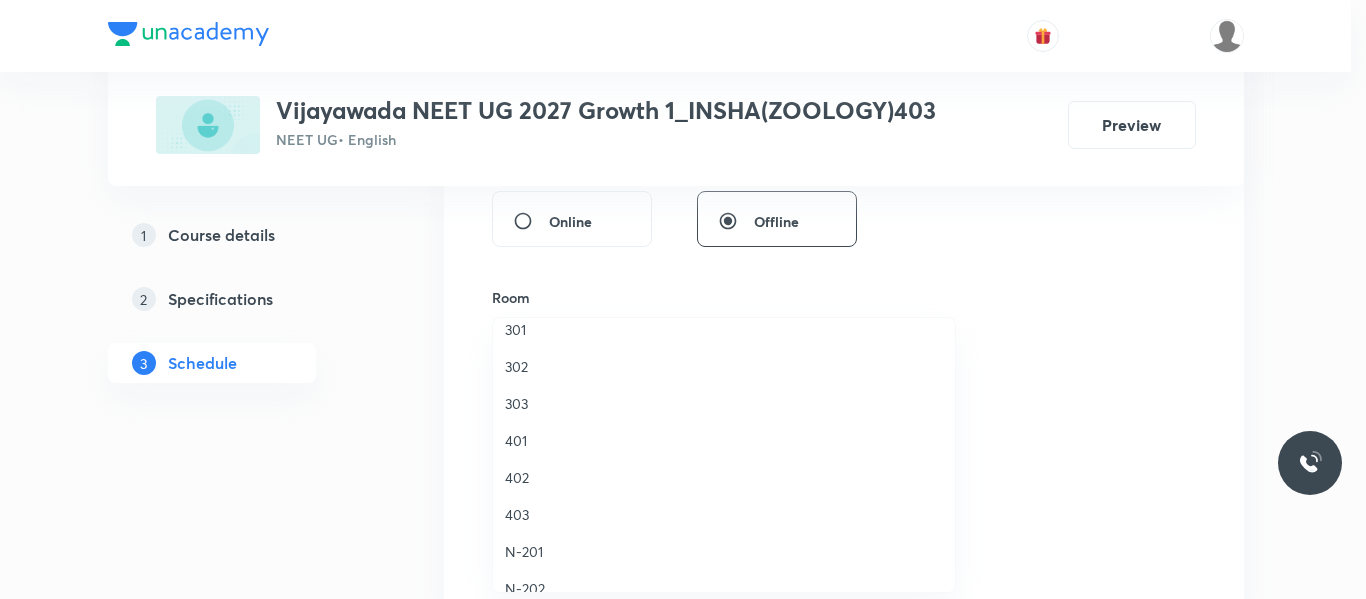 click on "403" at bounding box center (724, 514) 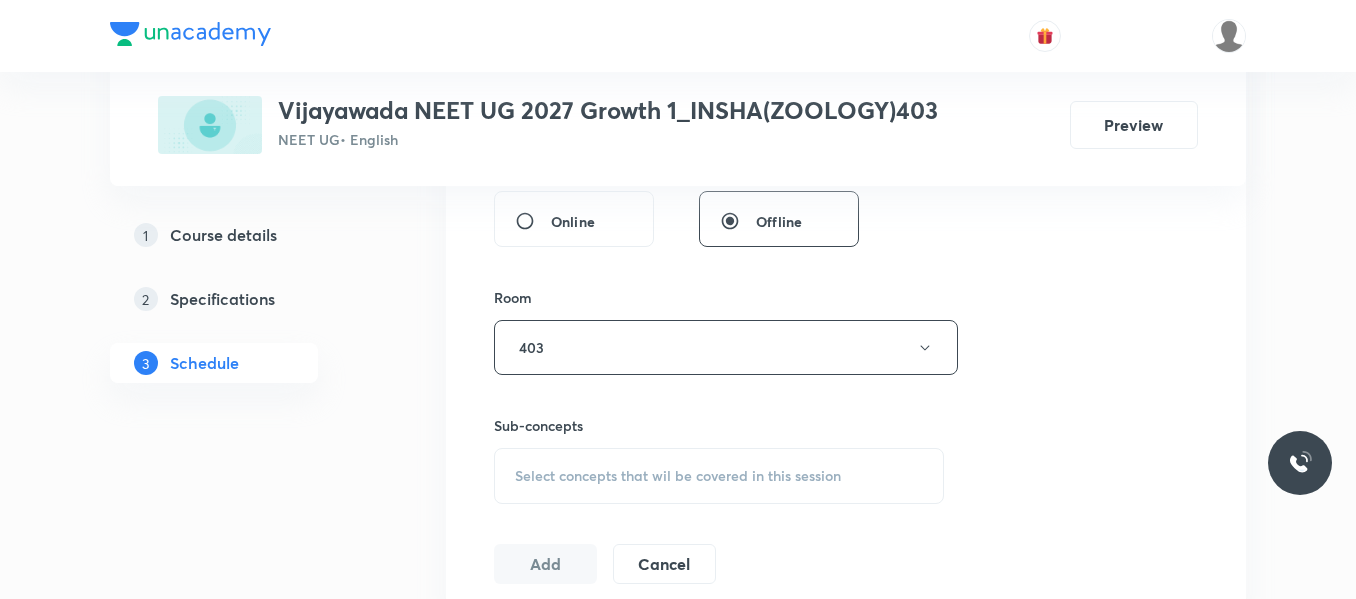click on "Select concepts that wil be covered in this session" at bounding box center (678, 476) 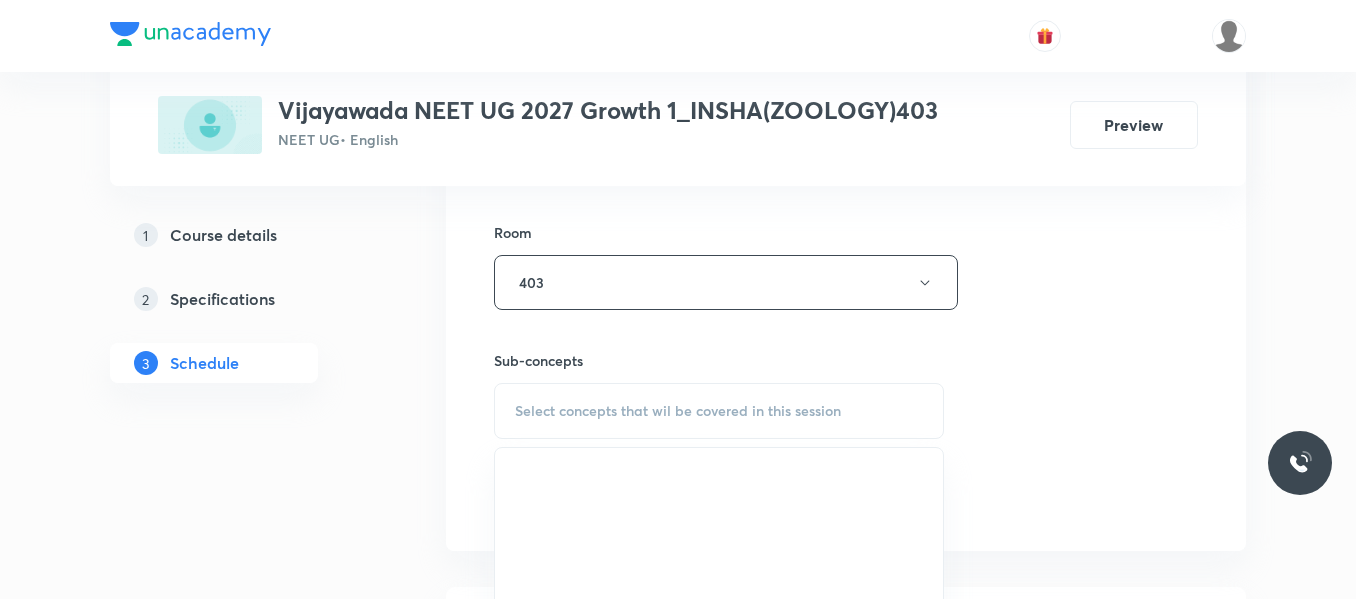 scroll, scrollTop: 887, scrollLeft: 0, axis: vertical 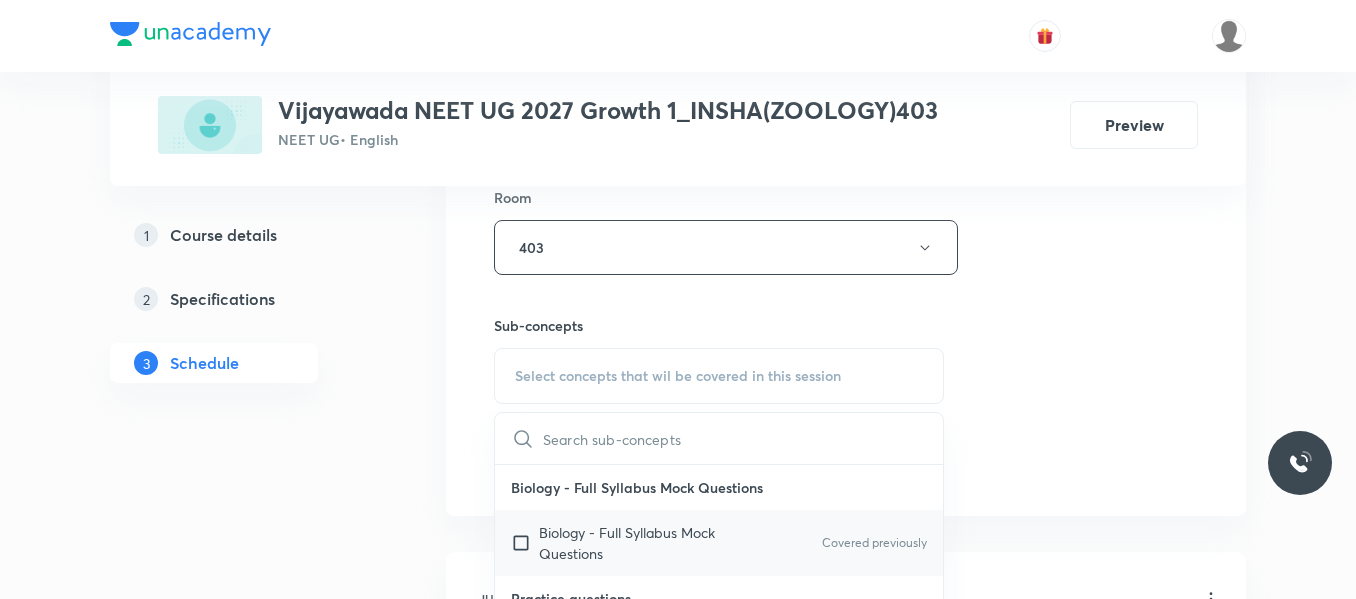 click on "Biology - Full Syllabus Mock Questions" at bounding box center [640, 543] 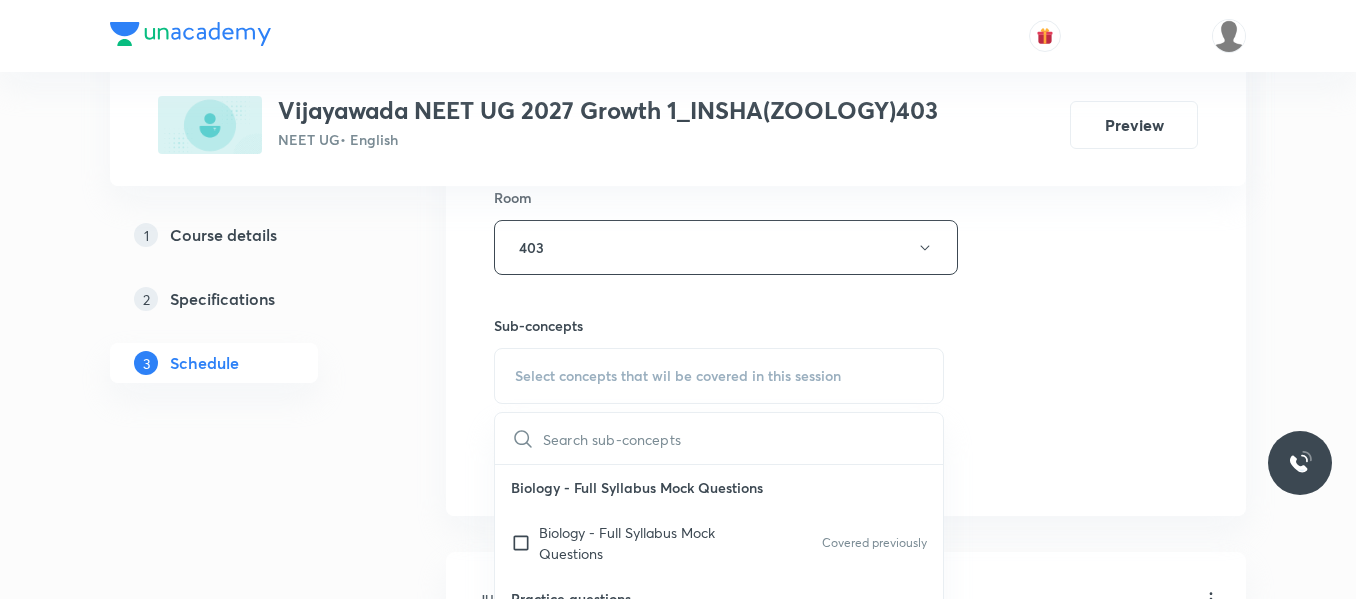 checkbox on "true" 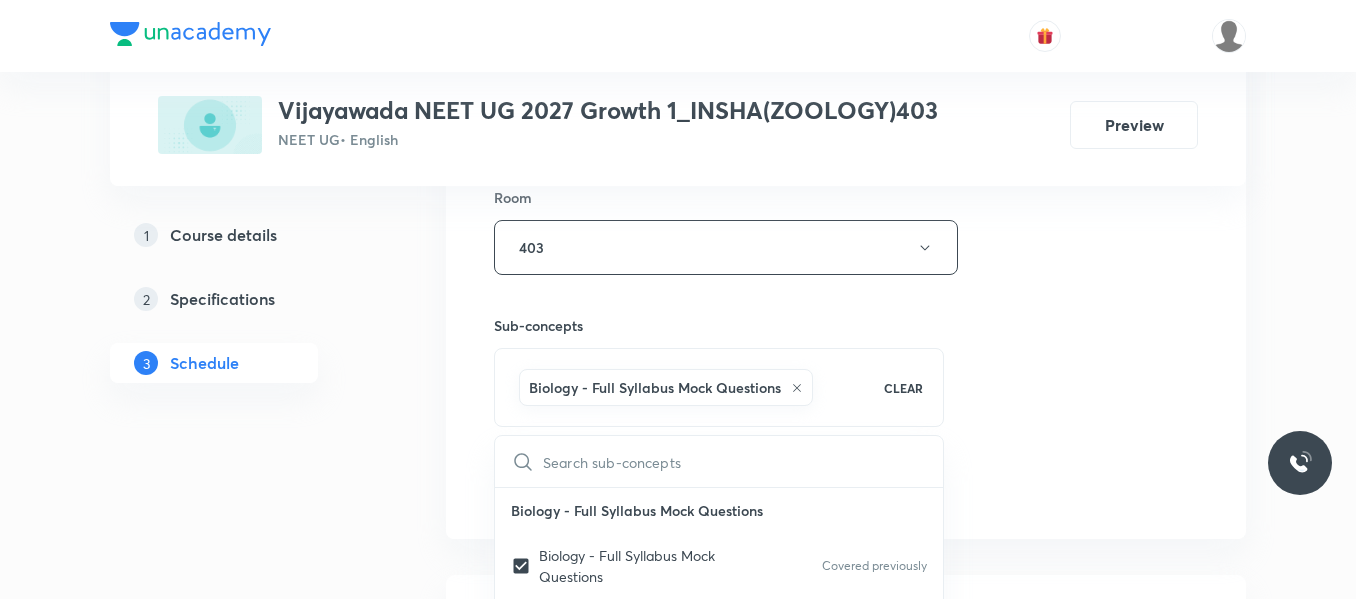 click on "Session  36 Live class Session title 31/99 Breathing and exchange of gases ​ Schedule for Jul 31, 2025, 11:30 AM ​ Duration (in minutes) 80 ​   Session type Online Offline Room 403 Sub-concepts Biology - Full Syllabus Mock Questions CLEAR ​ Biology - Full Syllabus Mock Questions Biology - Full Syllabus Mock Questions Covered previously Practice questions Practice Questions Covered previously Biology Previous Year Questions Maths Previous Year Questions Covered previously Living World What Is Living? Covered previously Diversity In The Living World Covered previously Systematics Covered previously Types Of Taxonomy Fundamental Components Of Taxonomy Taxonomic Categories Taxonomical Aids The Three Domains Of Life Biological Nomenclature  Covered previously Biological Classification System Of Classification Kingdom Monera Kingdom Protista Kingdom Fungi Kingdom Plantae Kingdom Animalia Linchens Mycorrhiza Virus Prions Viroids Plant Kingdom Algae Bryophytes Pteridophytes Gymnosperms Angiosperms Add Cancel" at bounding box center [846, 26] 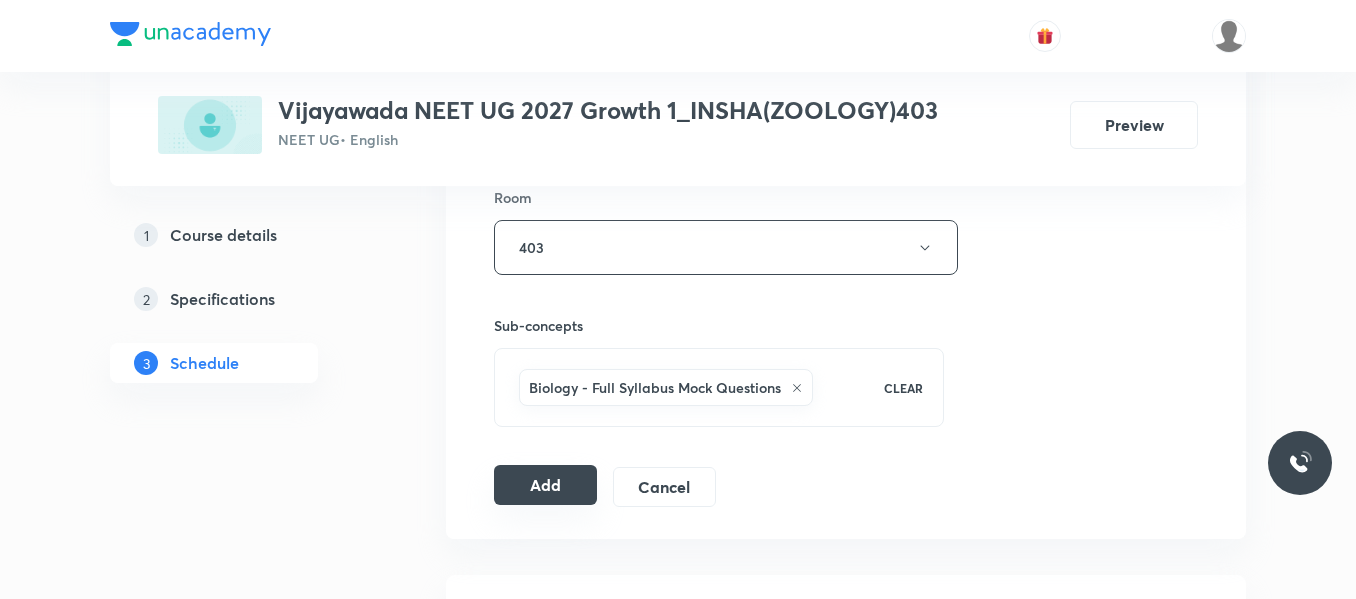 click on "Add" at bounding box center [545, 485] 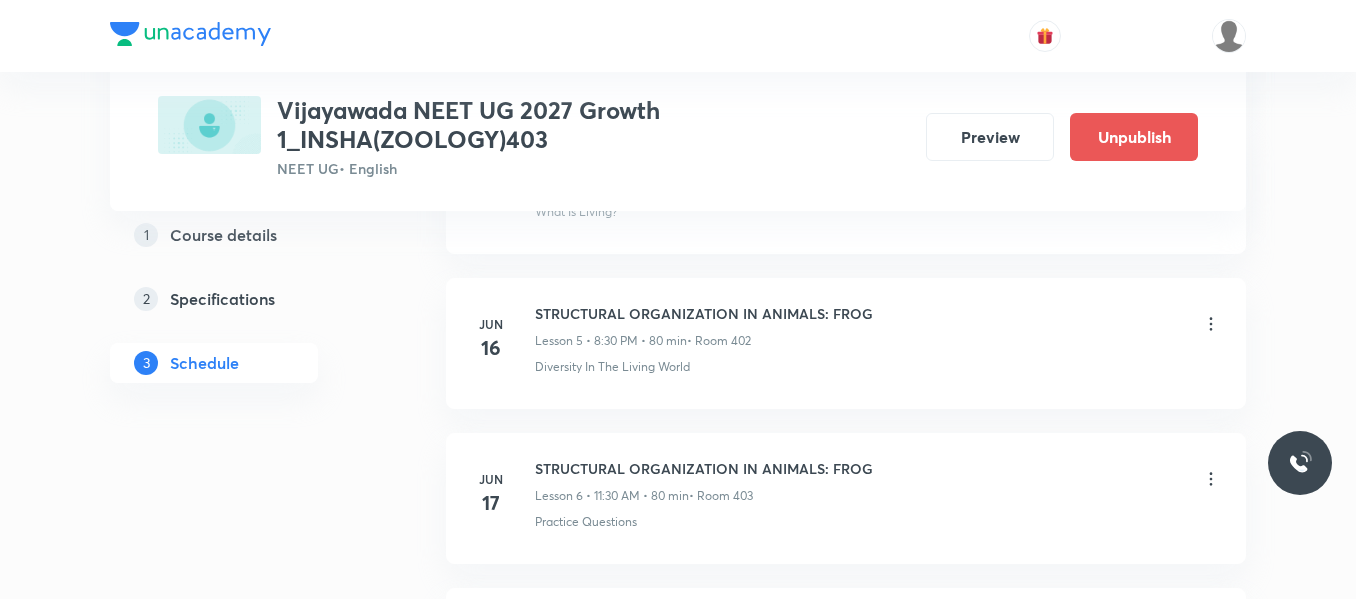 scroll, scrollTop: 912, scrollLeft: 0, axis: vertical 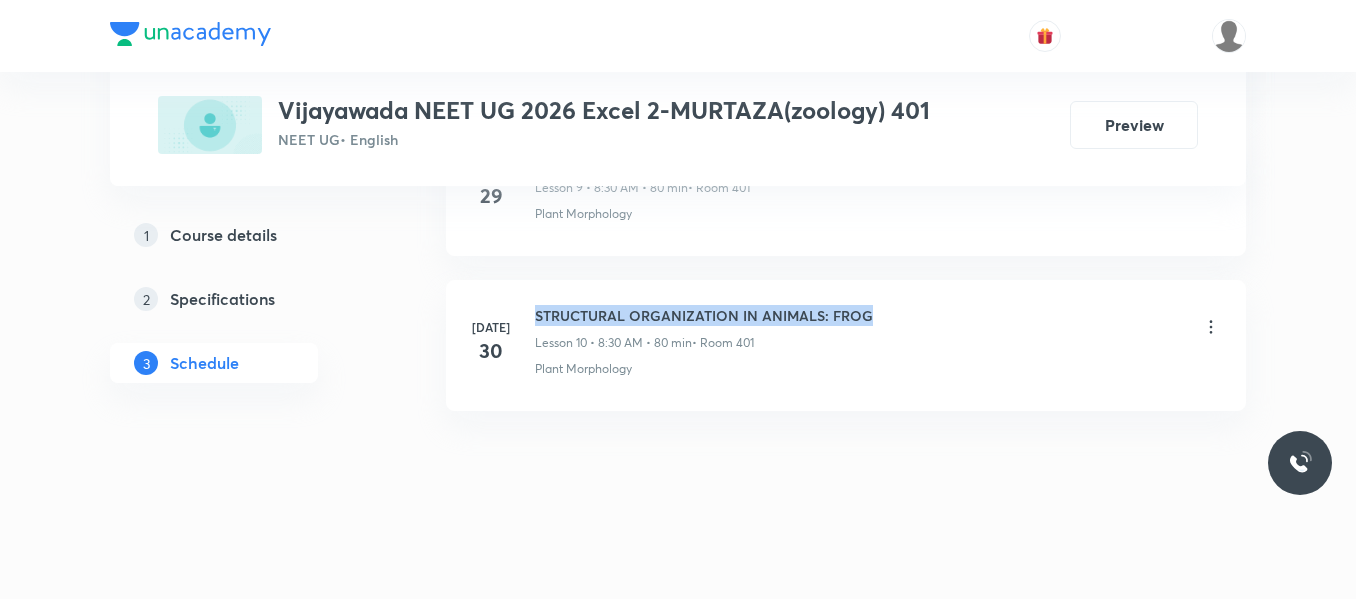 drag, startPoint x: 538, startPoint y: 314, endPoint x: 906, endPoint y: 307, distance: 368.06656 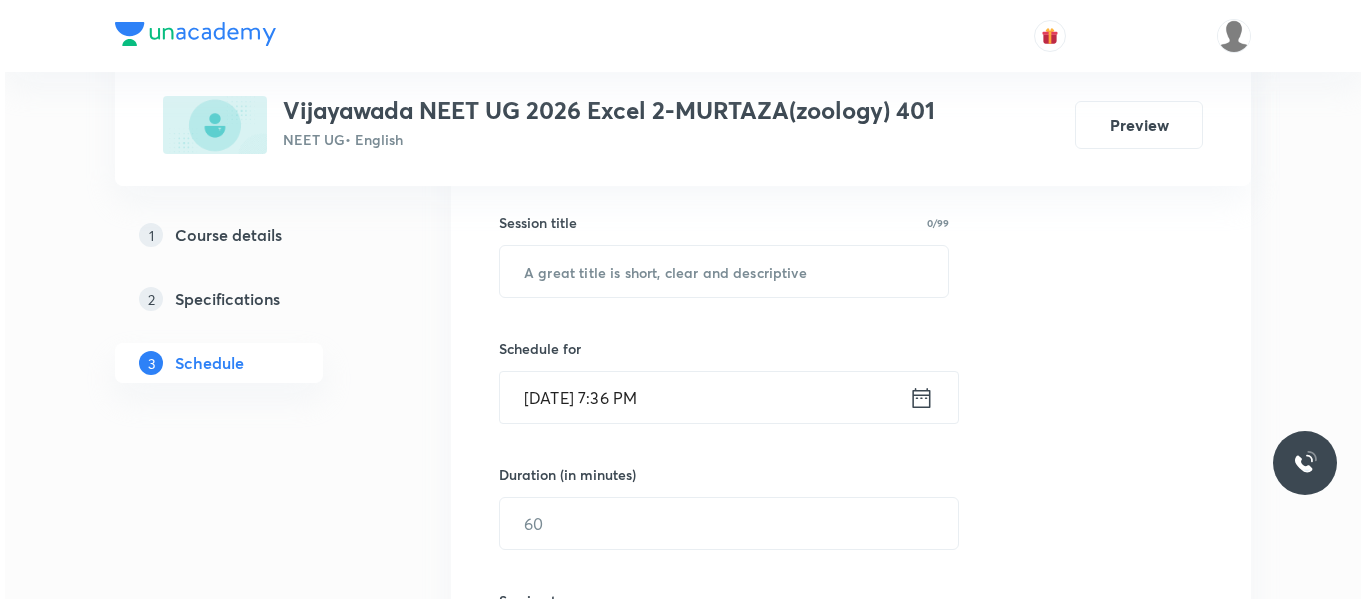scroll, scrollTop: 354, scrollLeft: 0, axis: vertical 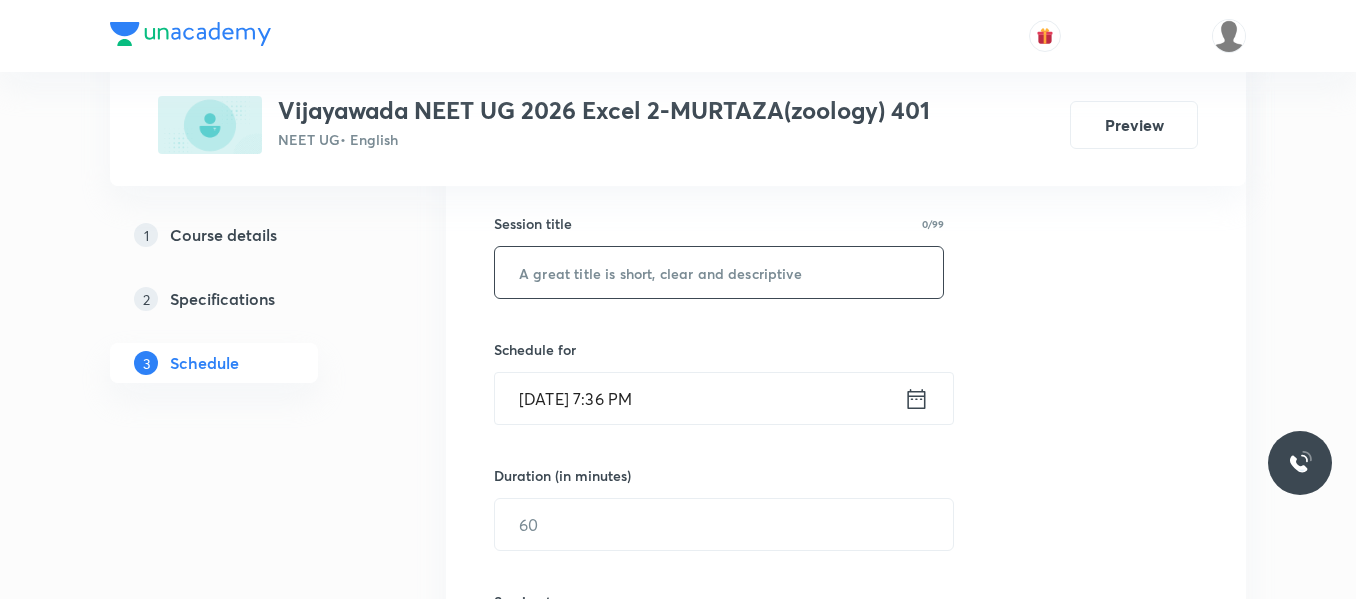 click at bounding box center [719, 272] 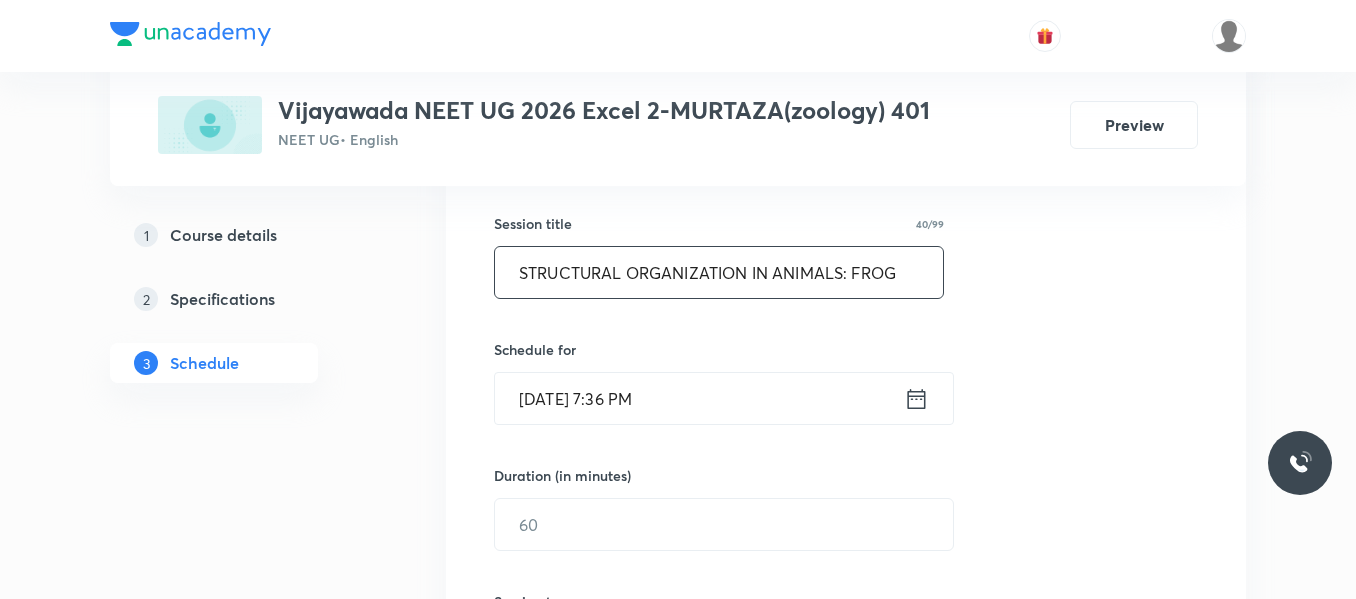 type on "STRUCTURAL ORGANIZATION IN ANIMALS: FROG" 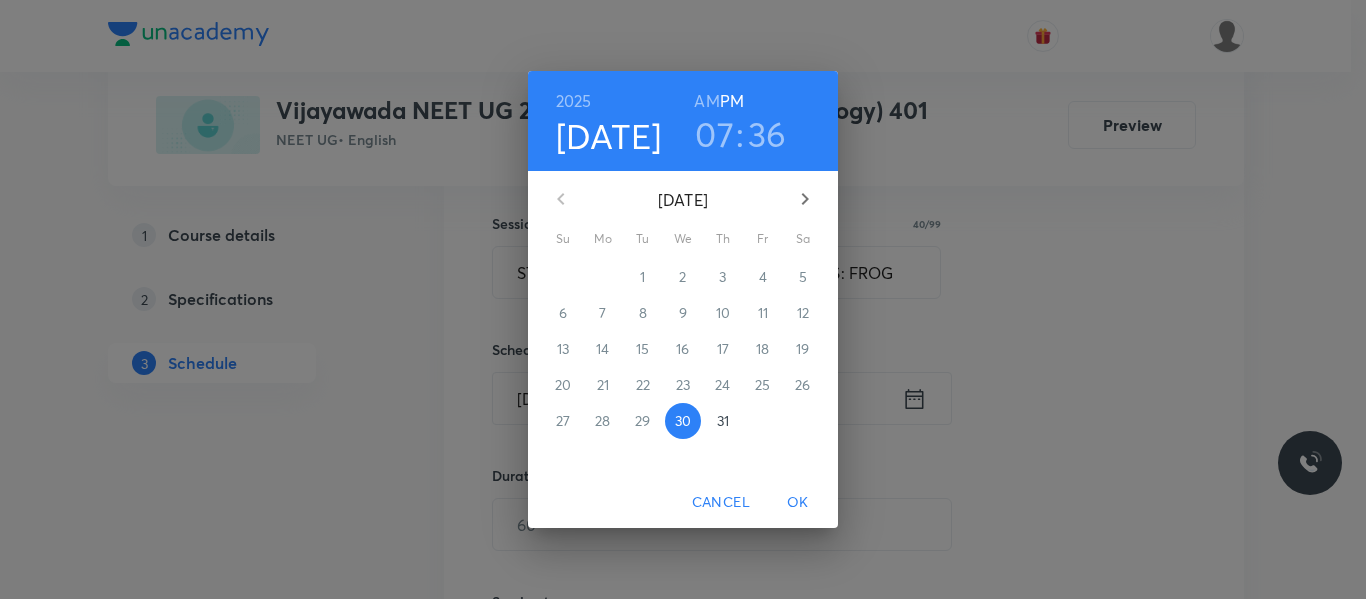 click on "31" at bounding box center [723, 421] 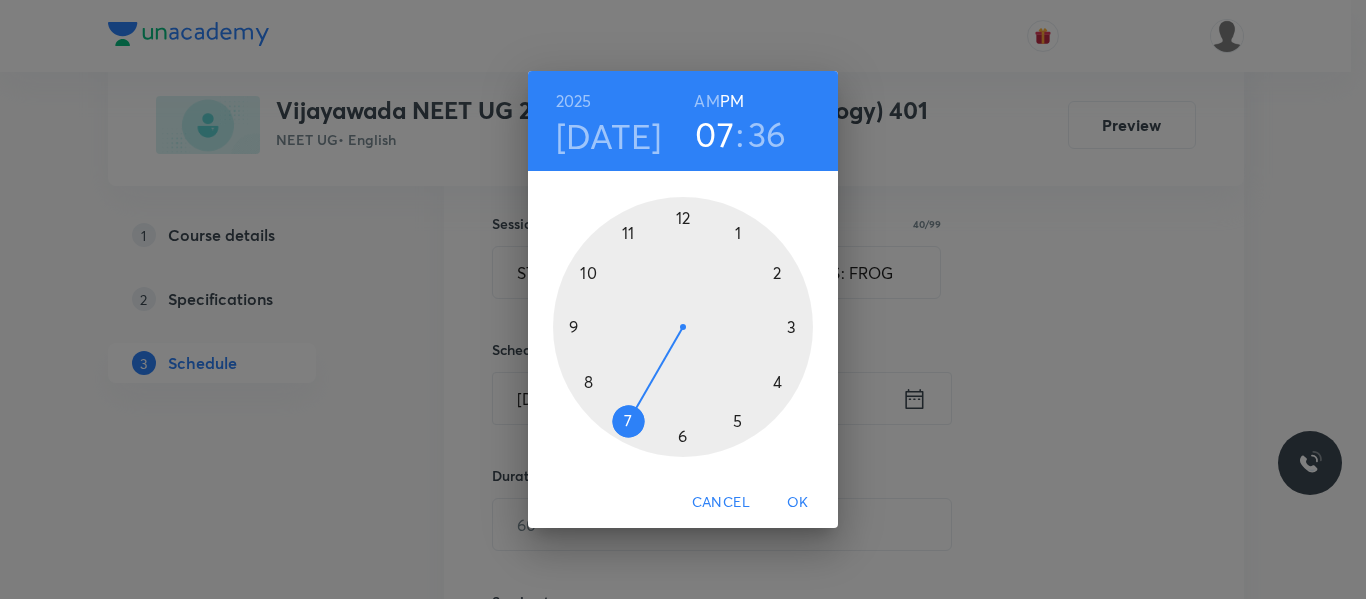 drag, startPoint x: 589, startPoint y: 382, endPoint x: 603, endPoint y: 364, distance: 22.803509 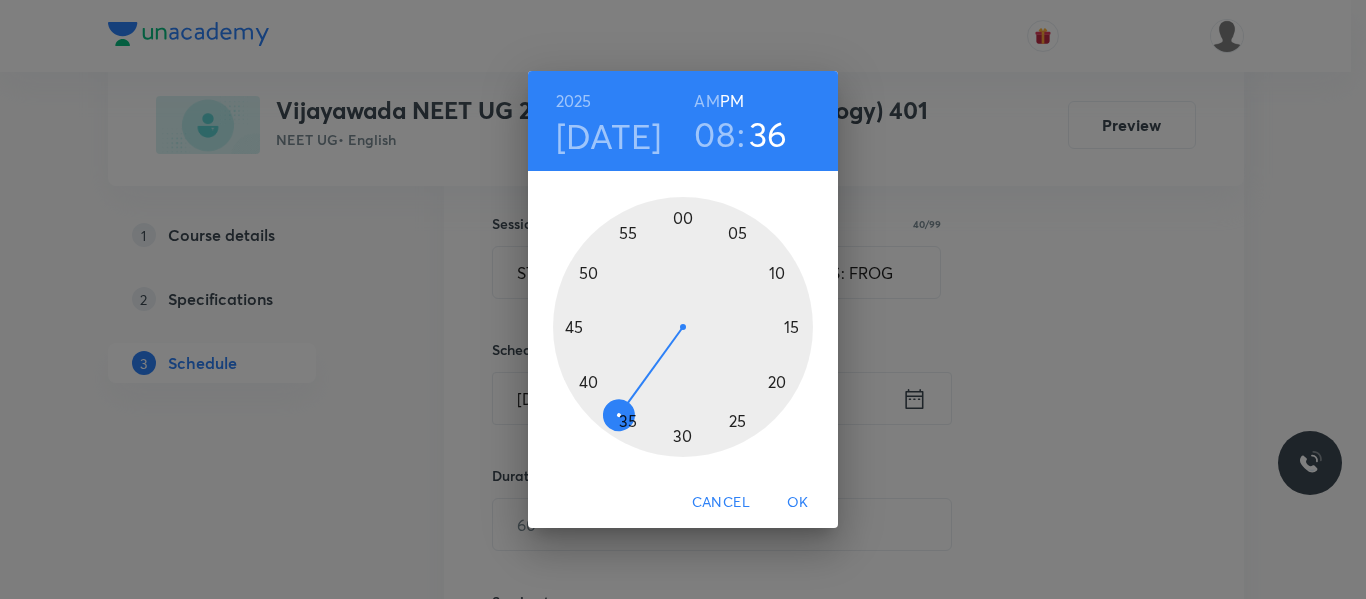 click on "AM" at bounding box center [706, 101] 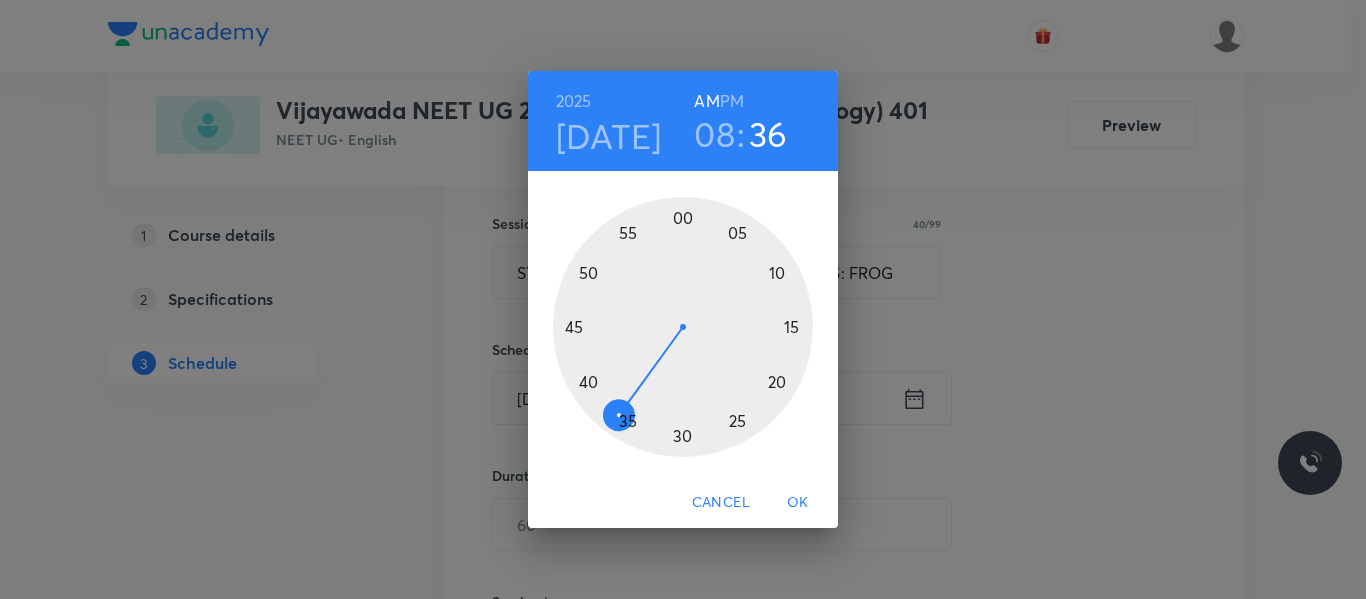 click at bounding box center (683, 327) 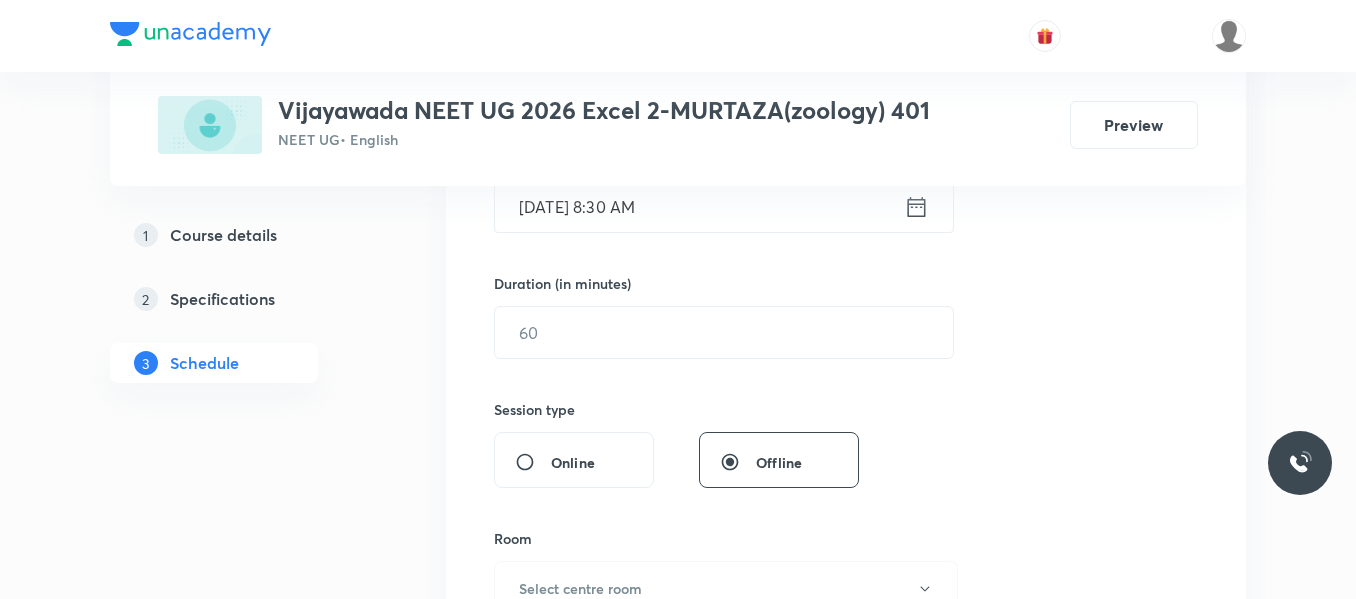 scroll, scrollTop: 554, scrollLeft: 0, axis: vertical 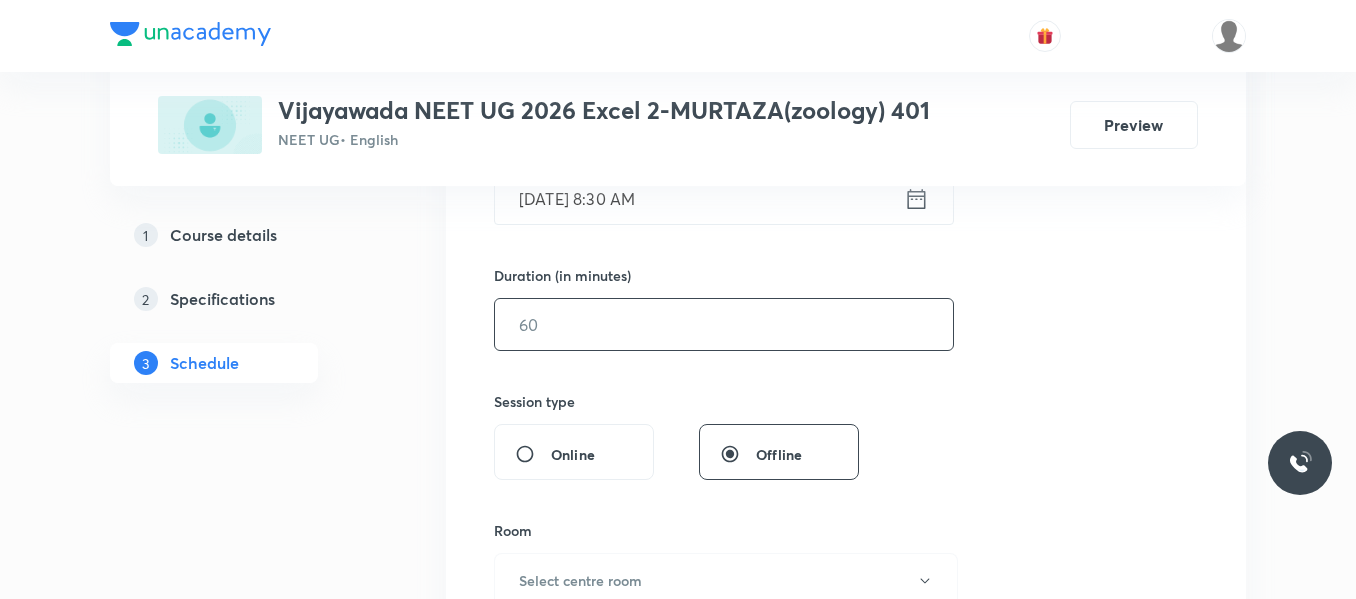 click at bounding box center (724, 324) 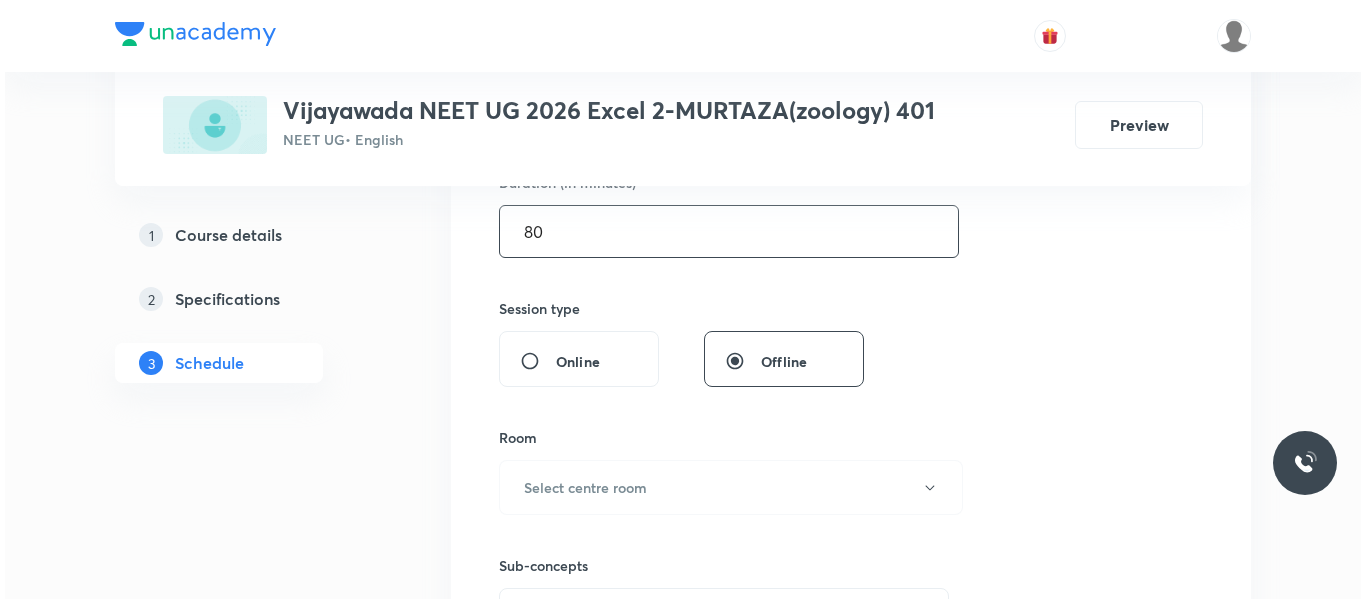 scroll, scrollTop: 754, scrollLeft: 0, axis: vertical 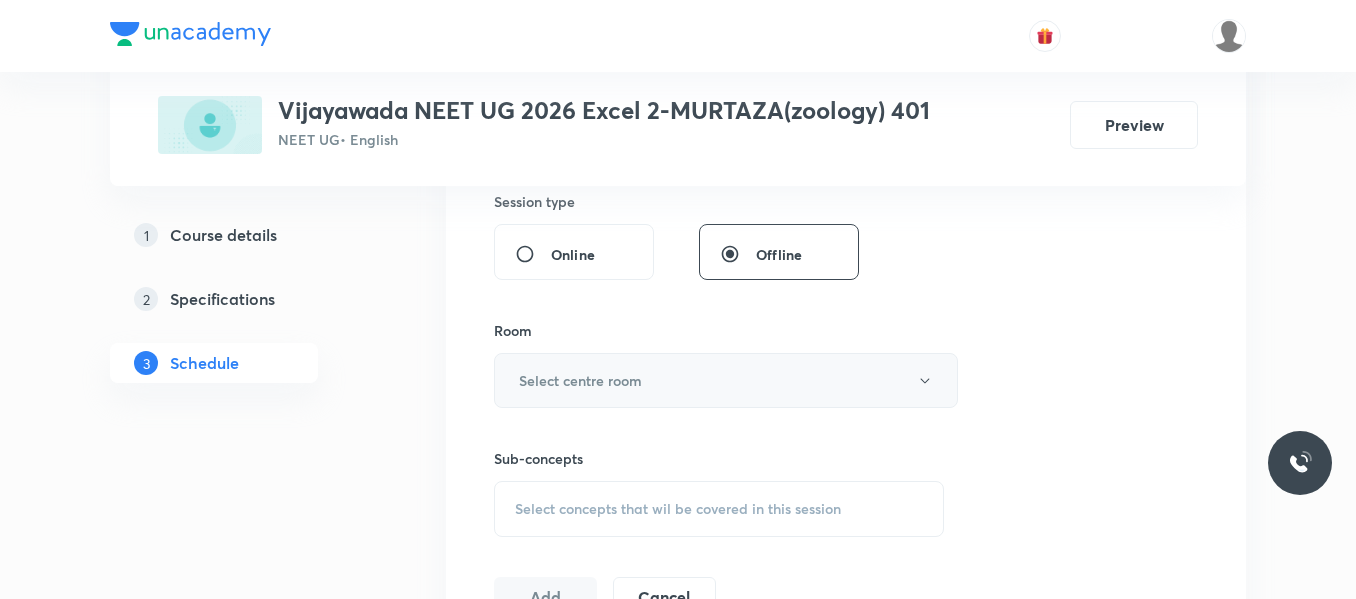 type on "80" 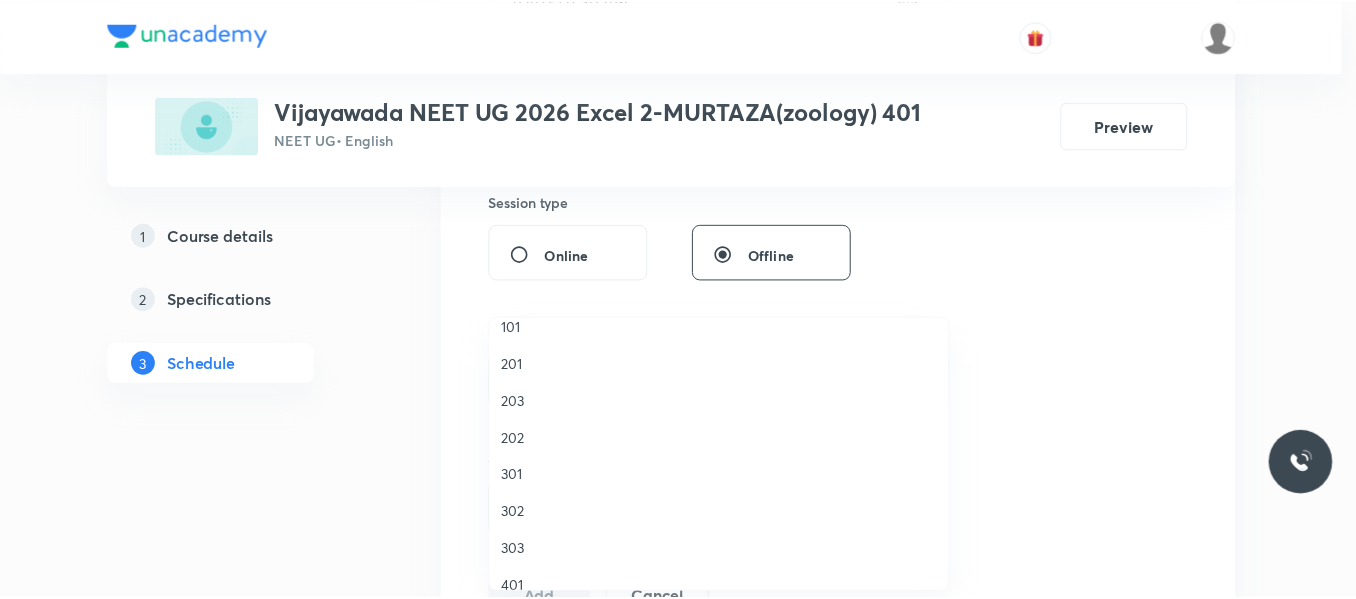 scroll, scrollTop: 100, scrollLeft: 0, axis: vertical 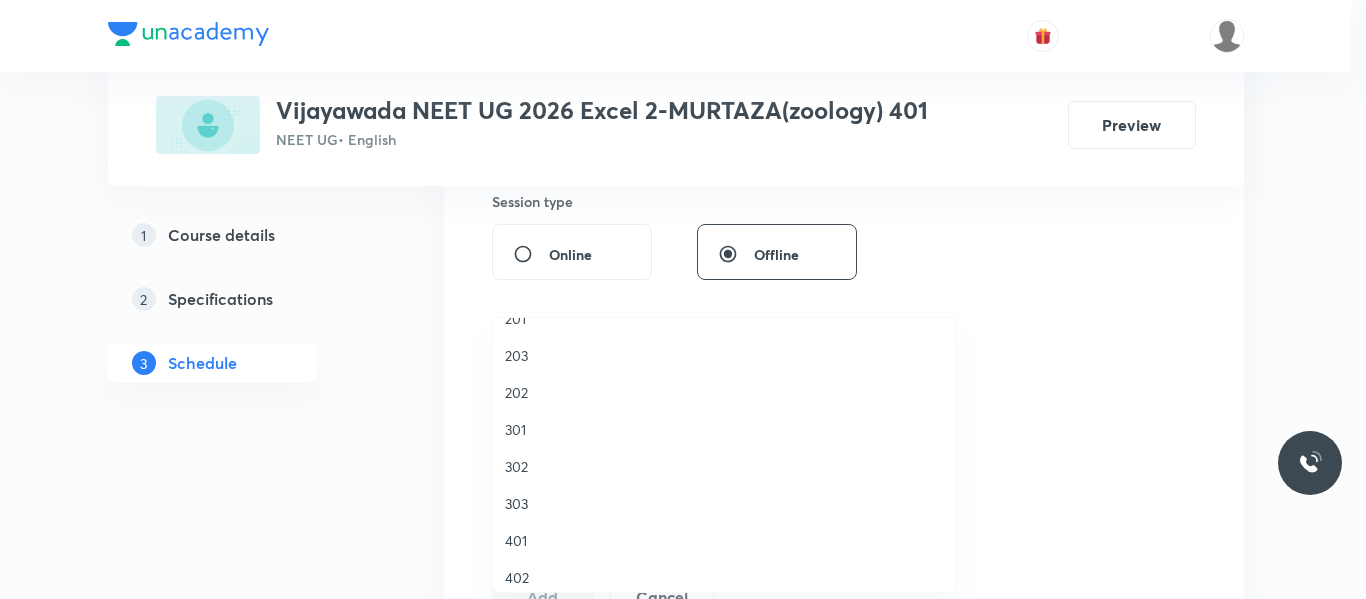 click on "401" at bounding box center (724, 540) 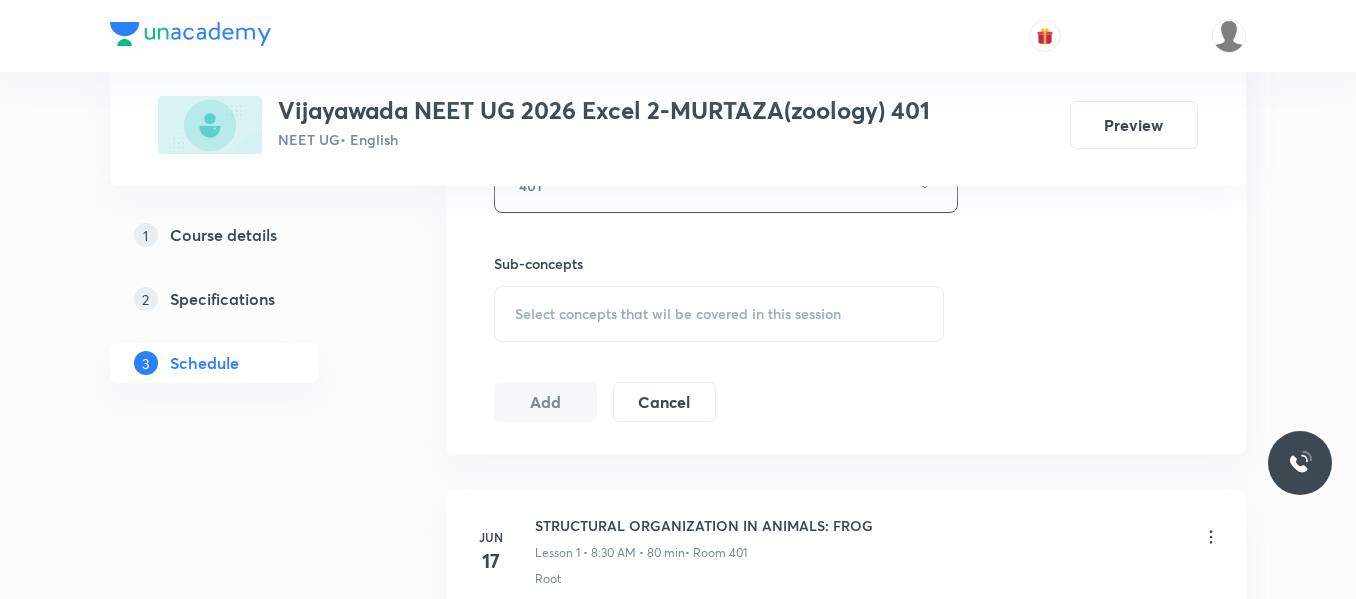 scroll, scrollTop: 954, scrollLeft: 0, axis: vertical 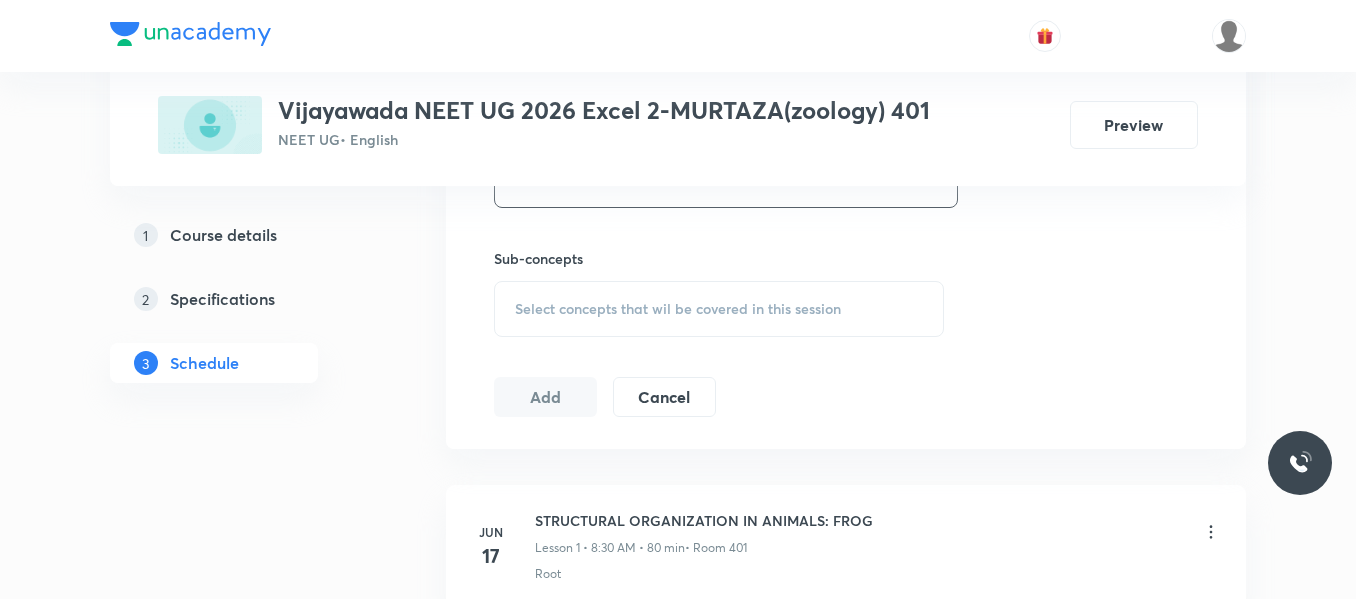 click on "Select concepts that wil be covered in this session" at bounding box center (678, 309) 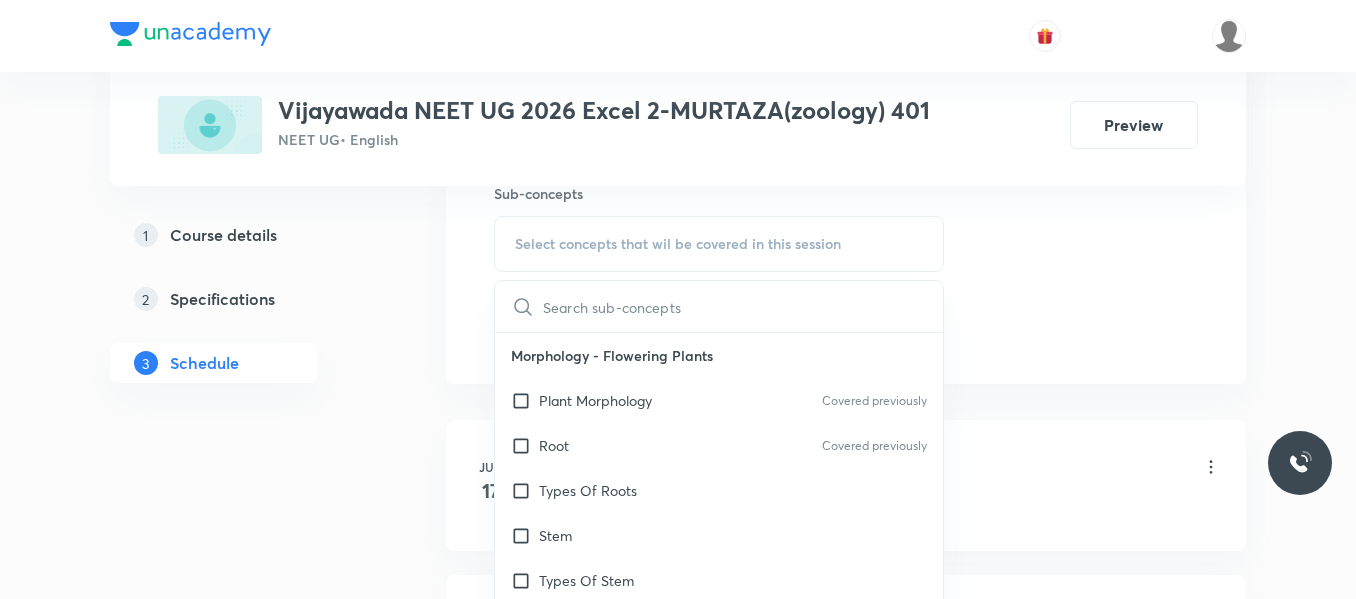 scroll, scrollTop: 1054, scrollLeft: 0, axis: vertical 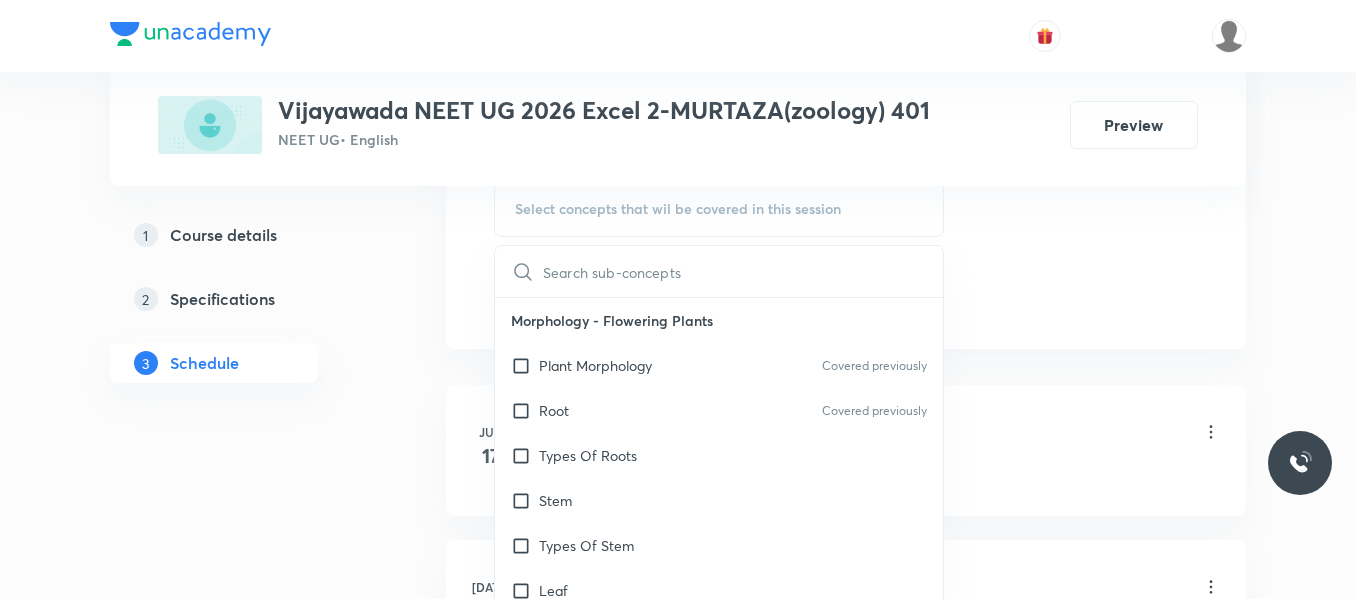 drag, startPoint x: 646, startPoint y: 368, endPoint x: 796, endPoint y: 335, distance: 153.58711 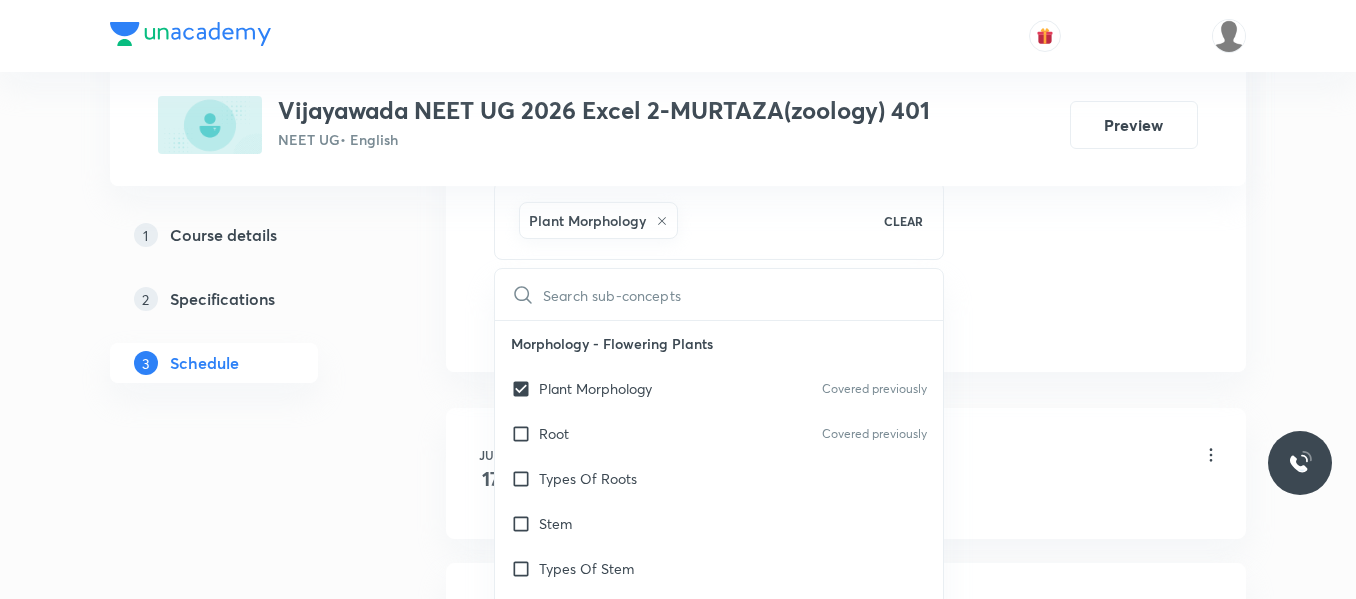 drag, startPoint x: 1146, startPoint y: 235, endPoint x: 680, endPoint y: 328, distance: 475.18942 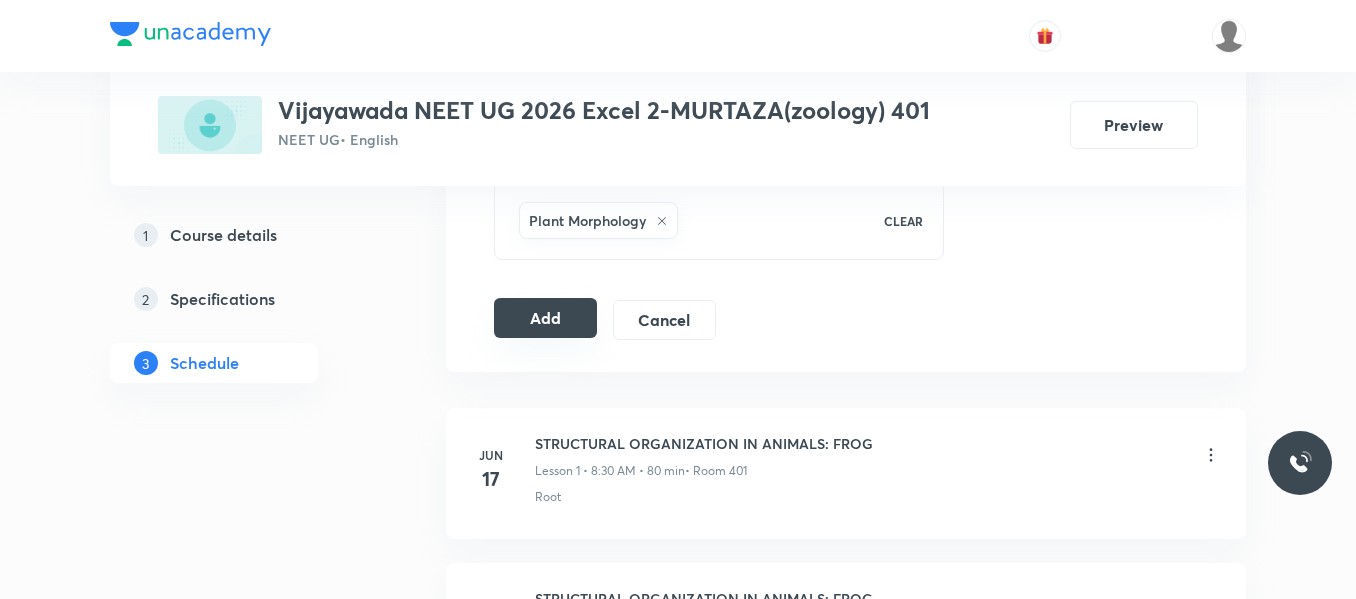 click on "Add" at bounding box center [545, 318] 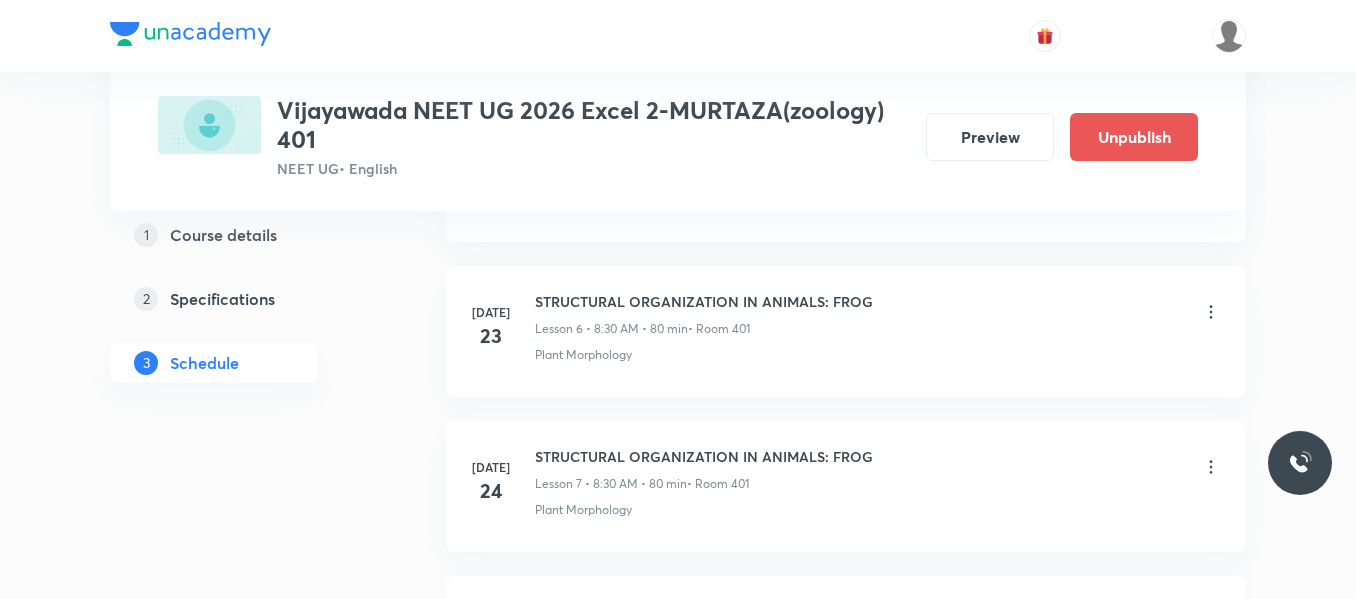 scroll, scrollTop: 1079, scrollLeft: 0, axis: vertical 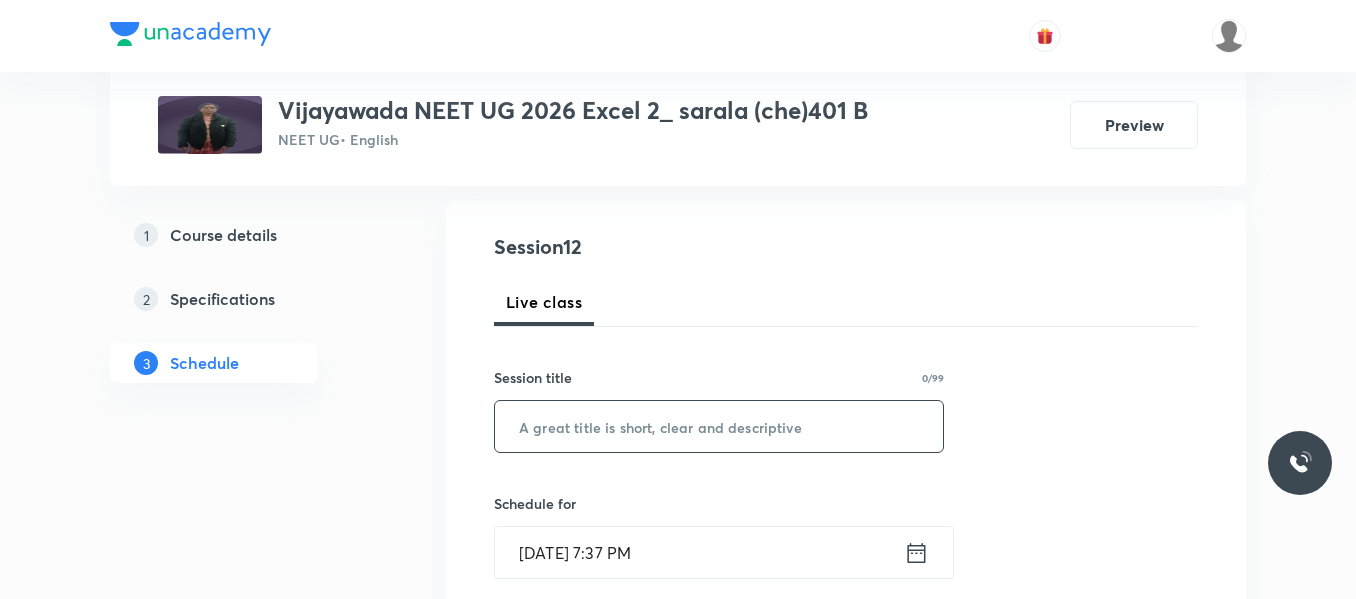 click at bounding box center (719, 426) 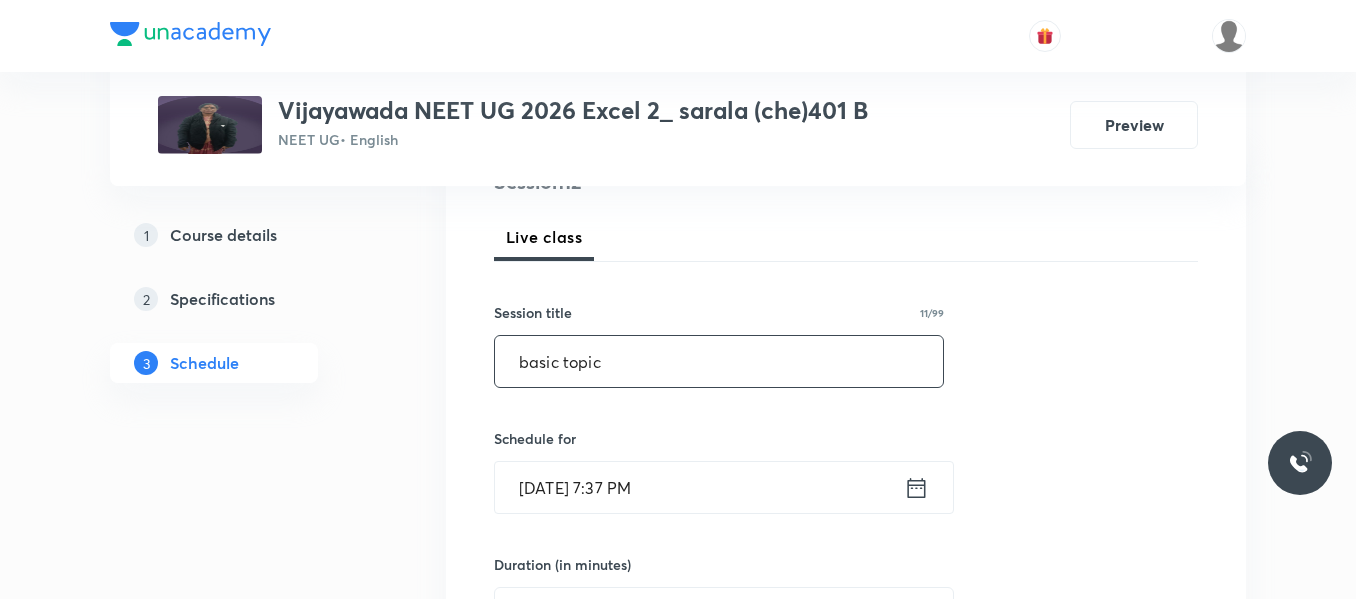 scroll, scrollTop: 300, scrollLeft: 0, axis: vertical 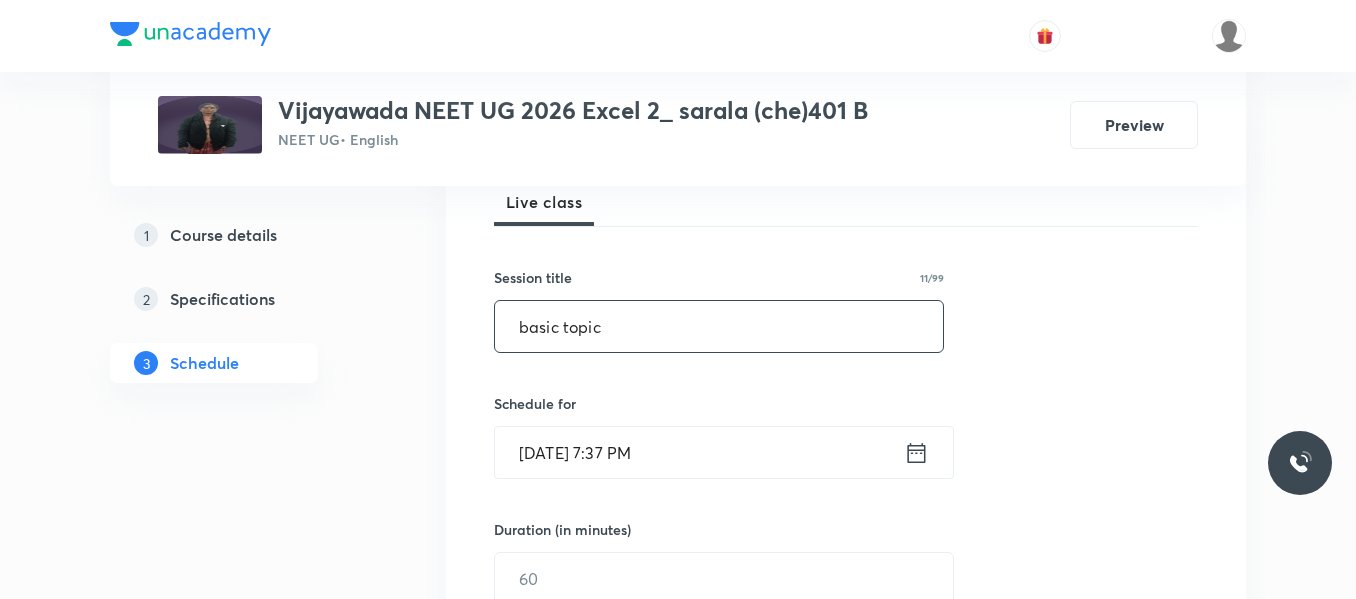 type on "basic topic" 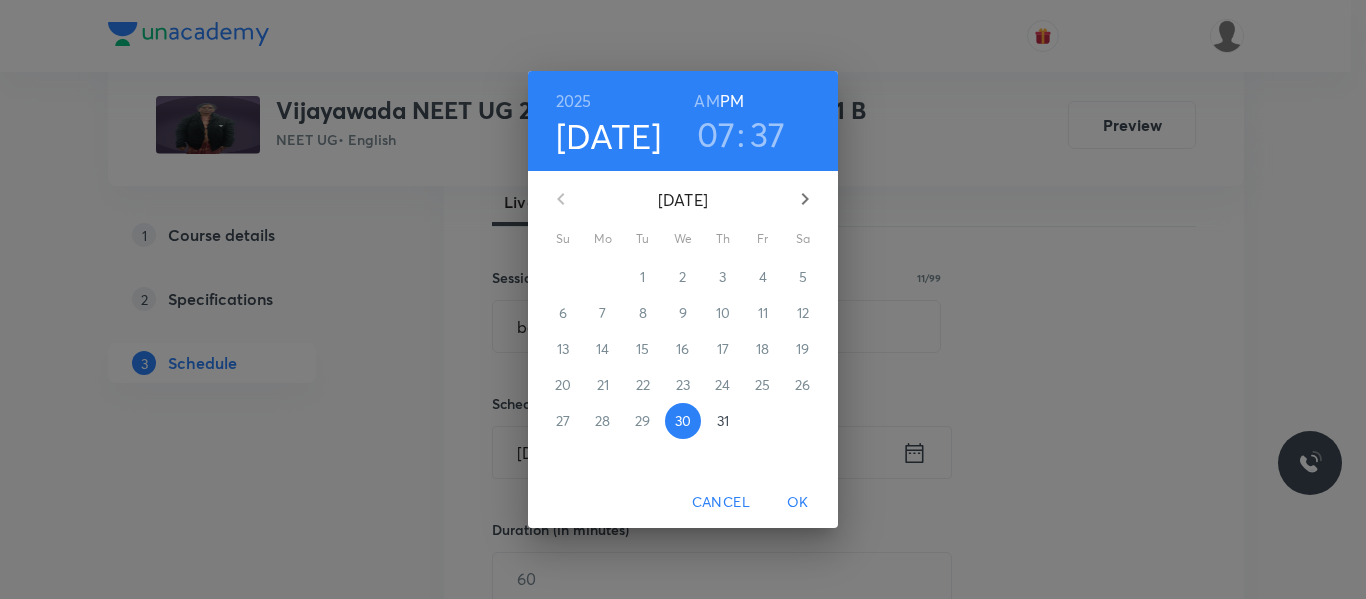 click on "31" at bounding box center (723, 421) 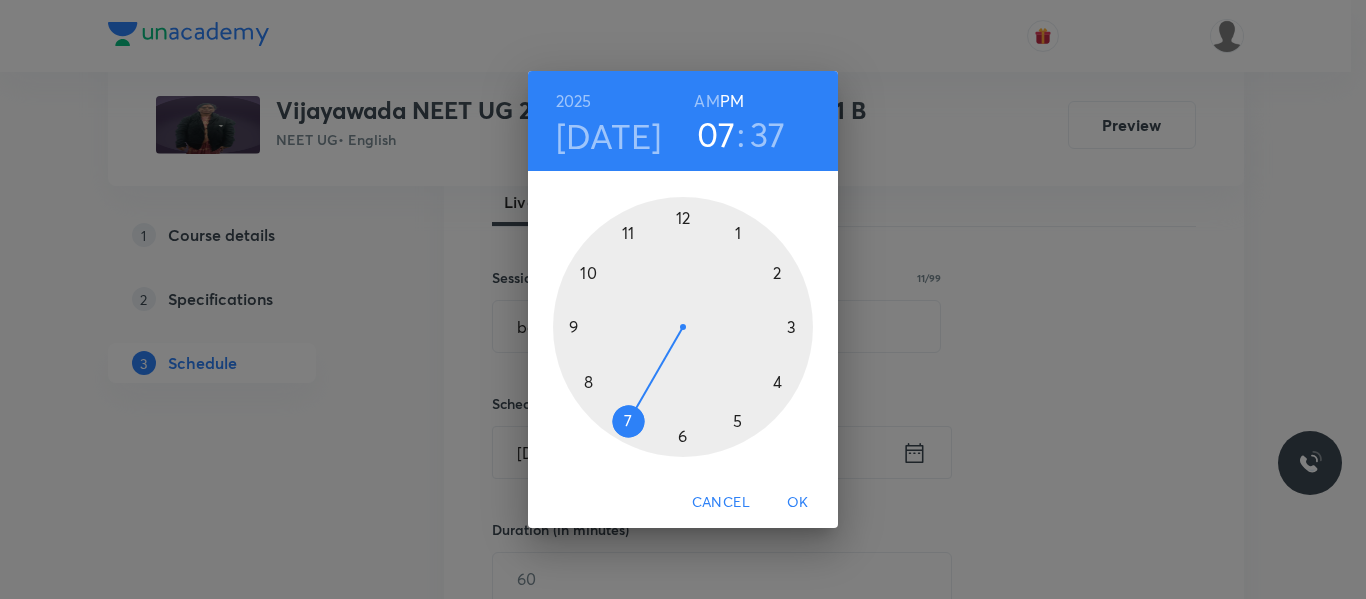 click at bounding box center [683, 327] 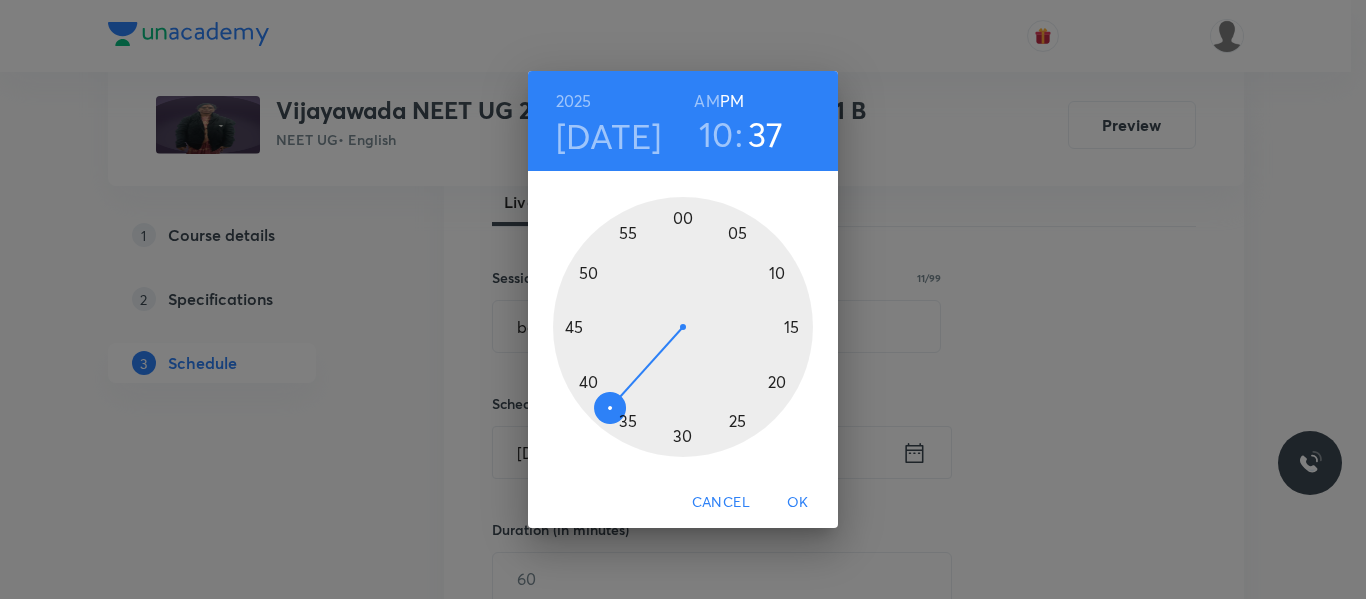 click on "AM" at bounding box center [706, 101] 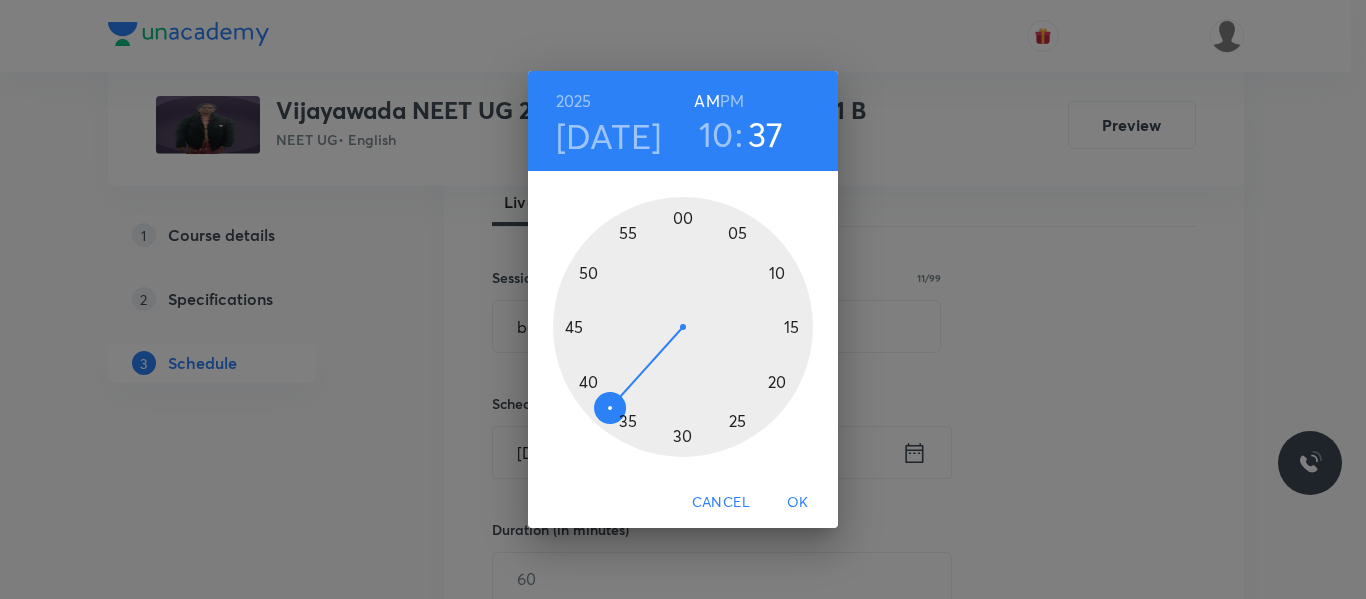 click at bounding box center [683, 327] 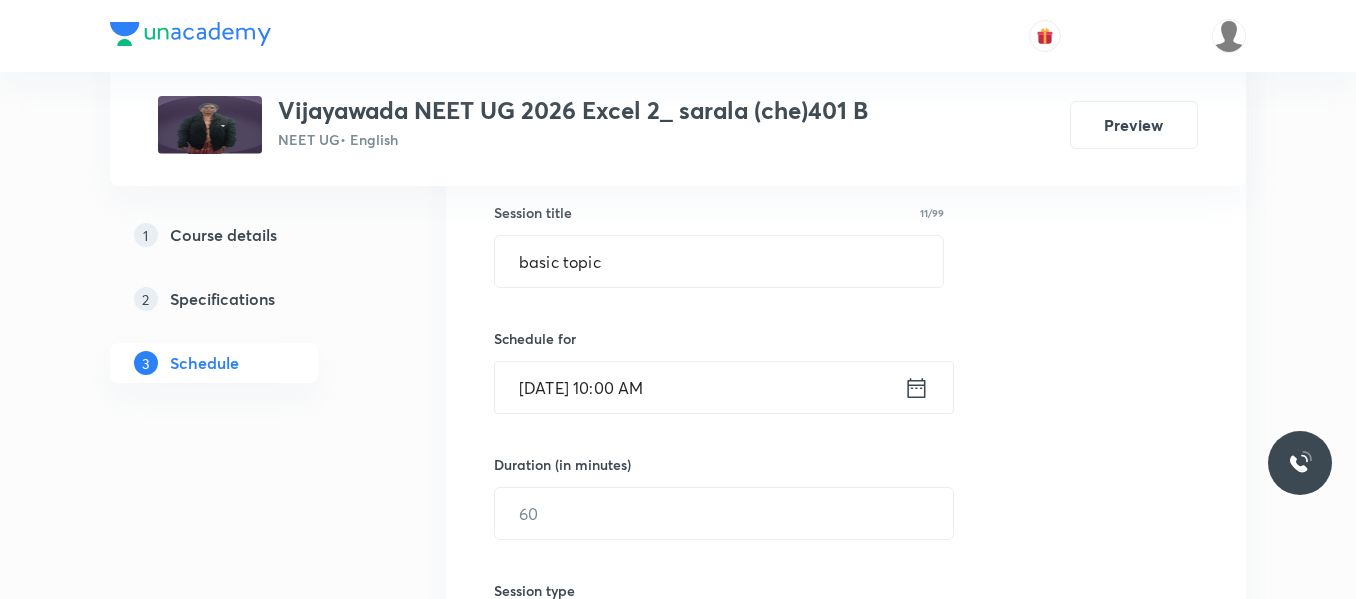 scroll, scrollTop: 400, scrollLeft: 0, axis: vertical 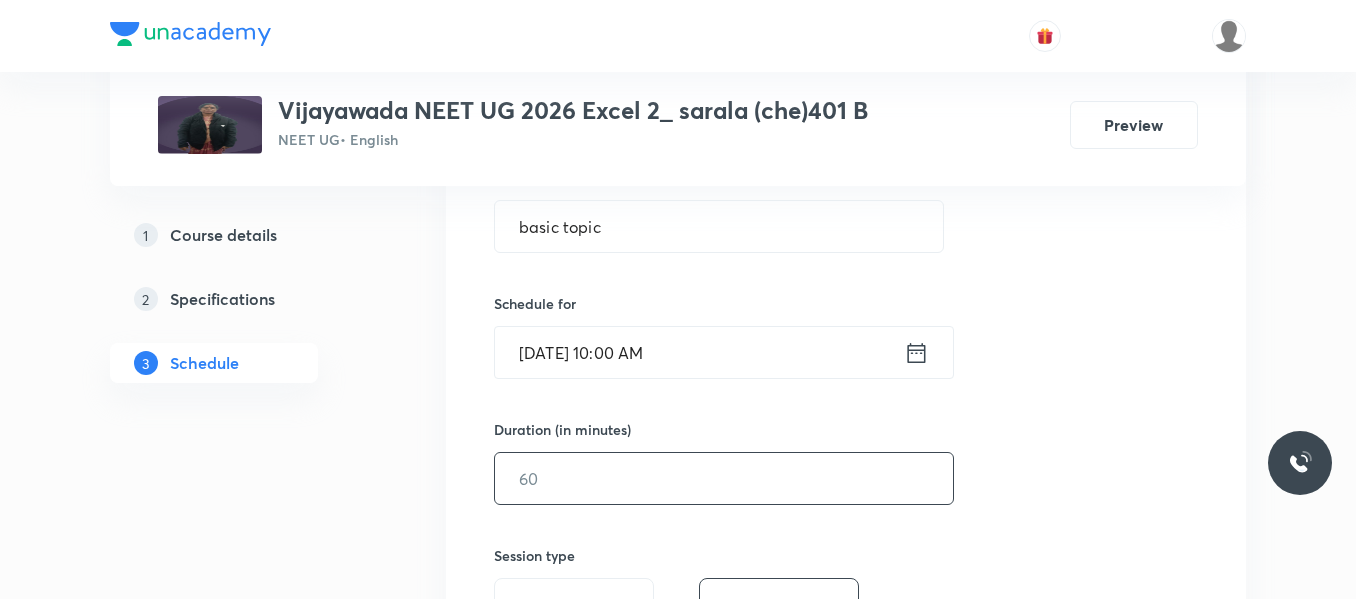 click at bounding box center (724, 478) 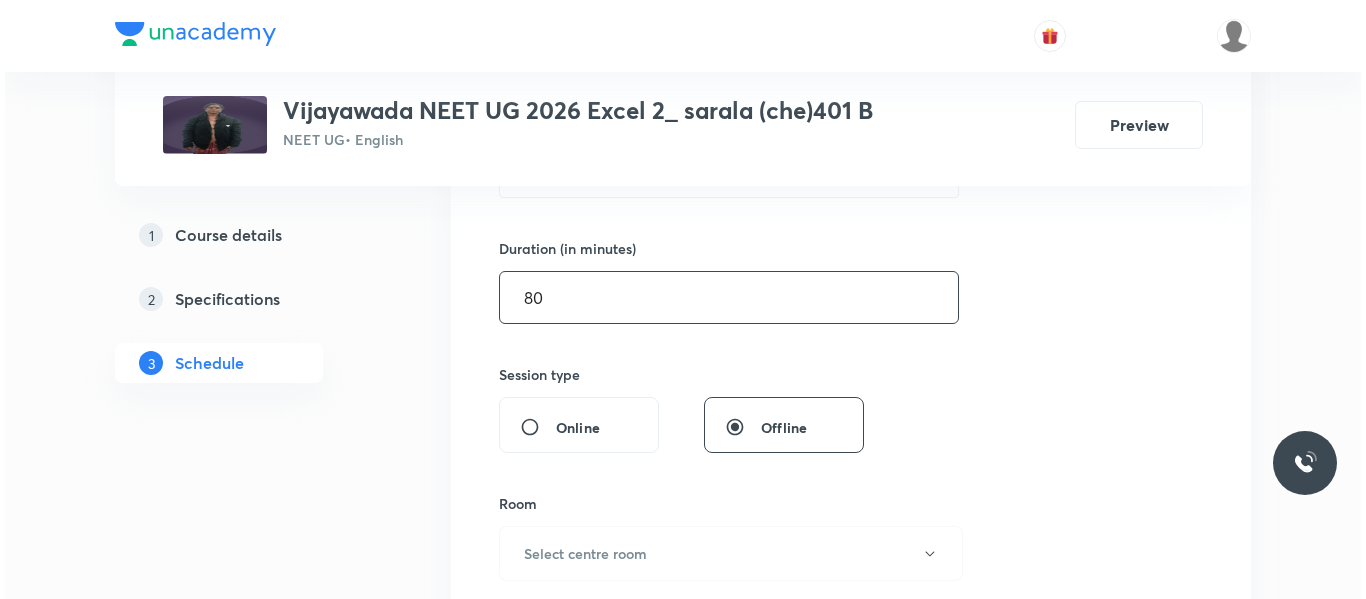 scroll, scrollTop: 600, scrollLeft: 0, axis: vertical 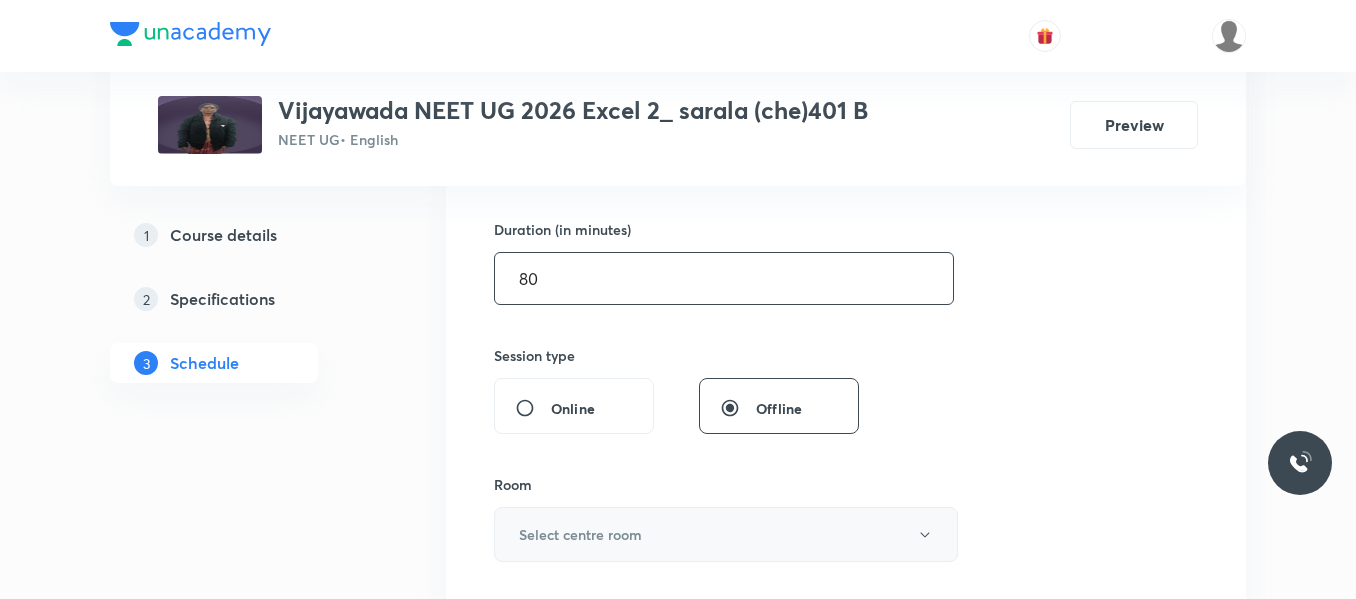 type on "80" 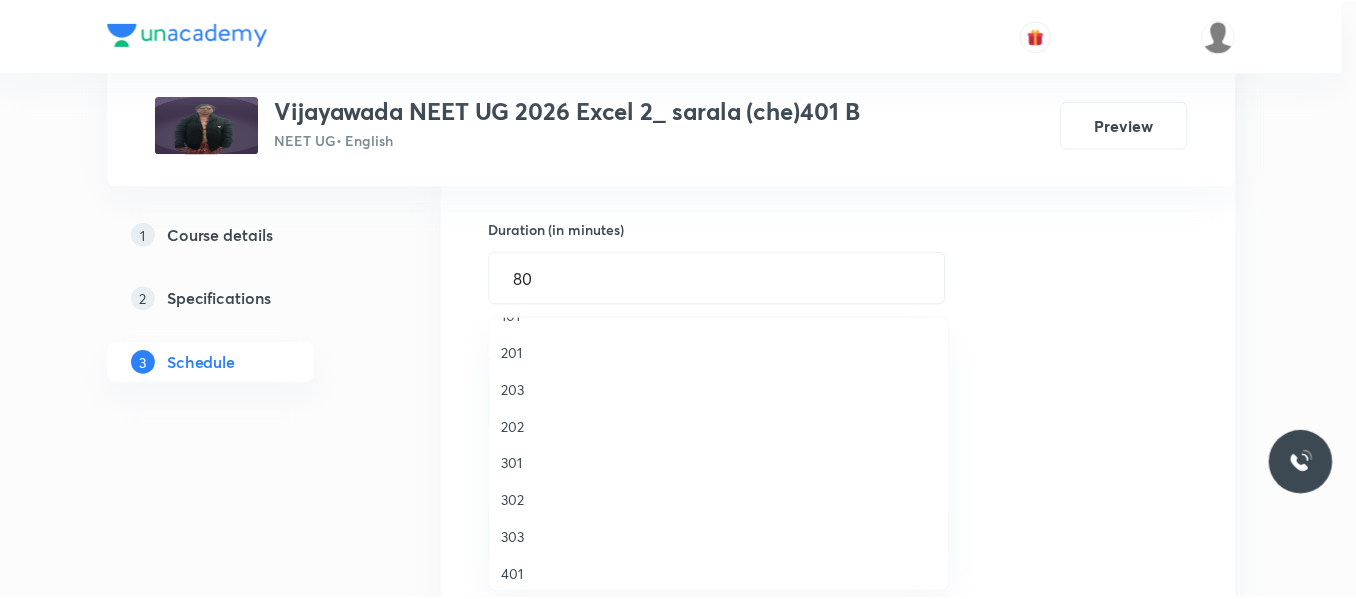 scroll, scrollTop: 100, scrollLeft: 0, axis: vertical 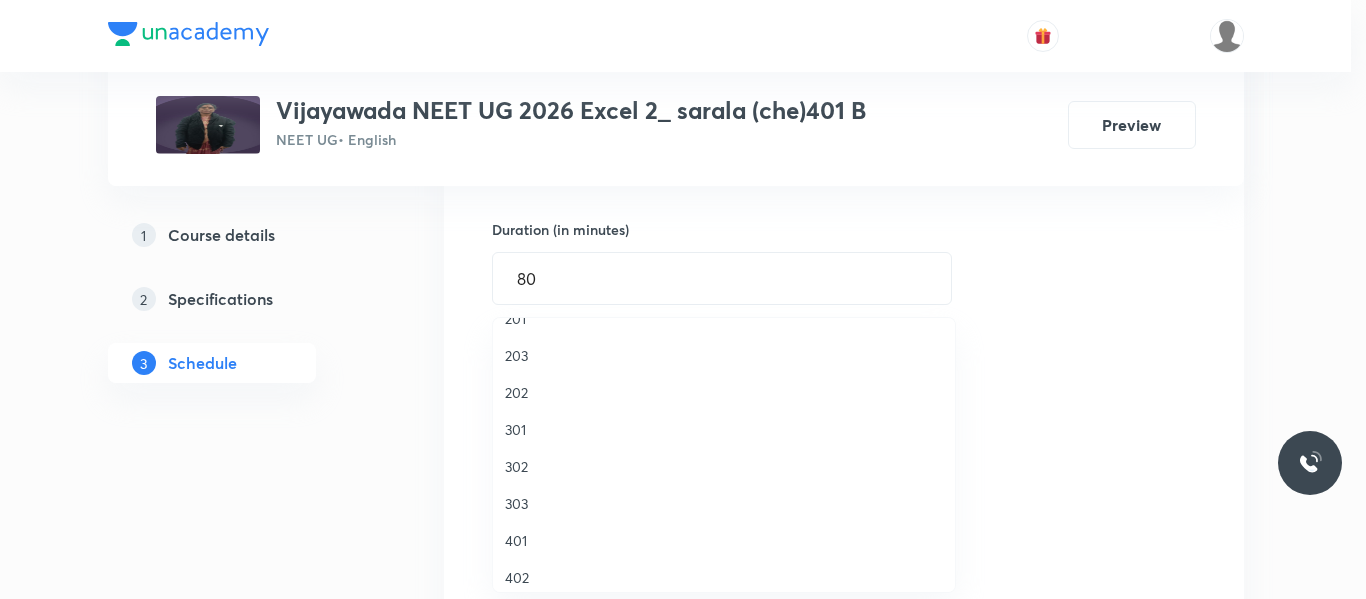 click on "401" at bounding box center [724, 540] 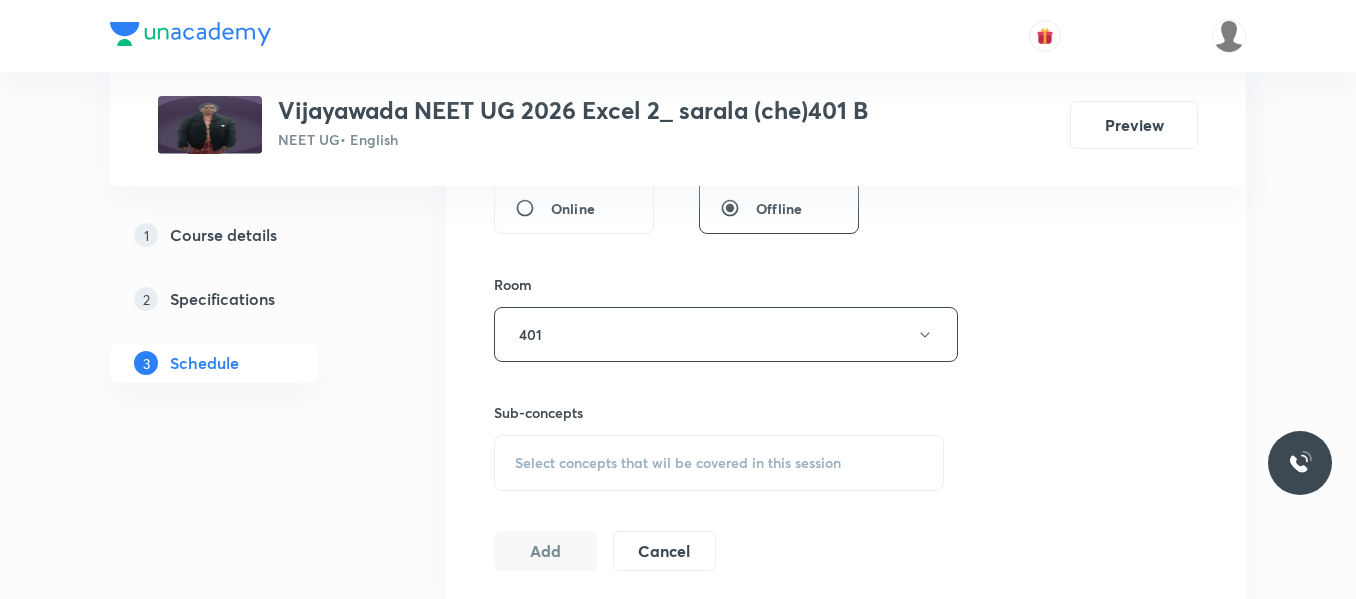 click on "Select concepts that wil be covered in this session" at bounding box center (719, 463) 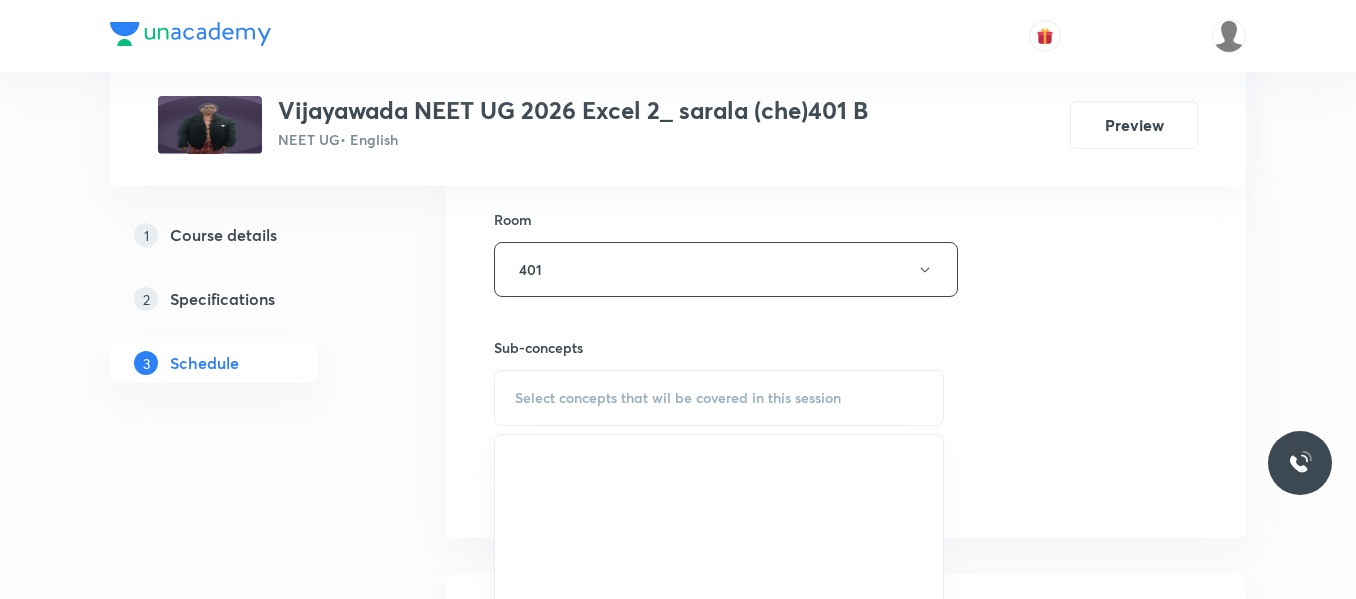 scroll, scrollTop: 1000, scrollLeft: 0, axis: vertical 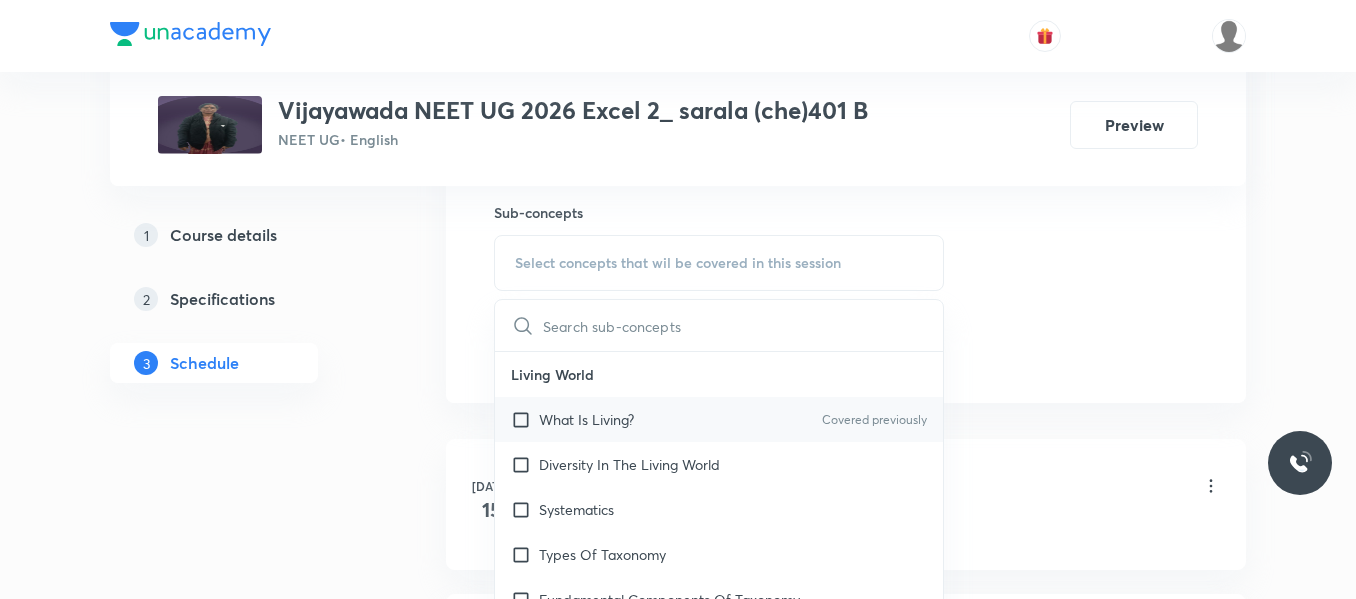 click on "What Is Living?" at bounding box center (586, 419) 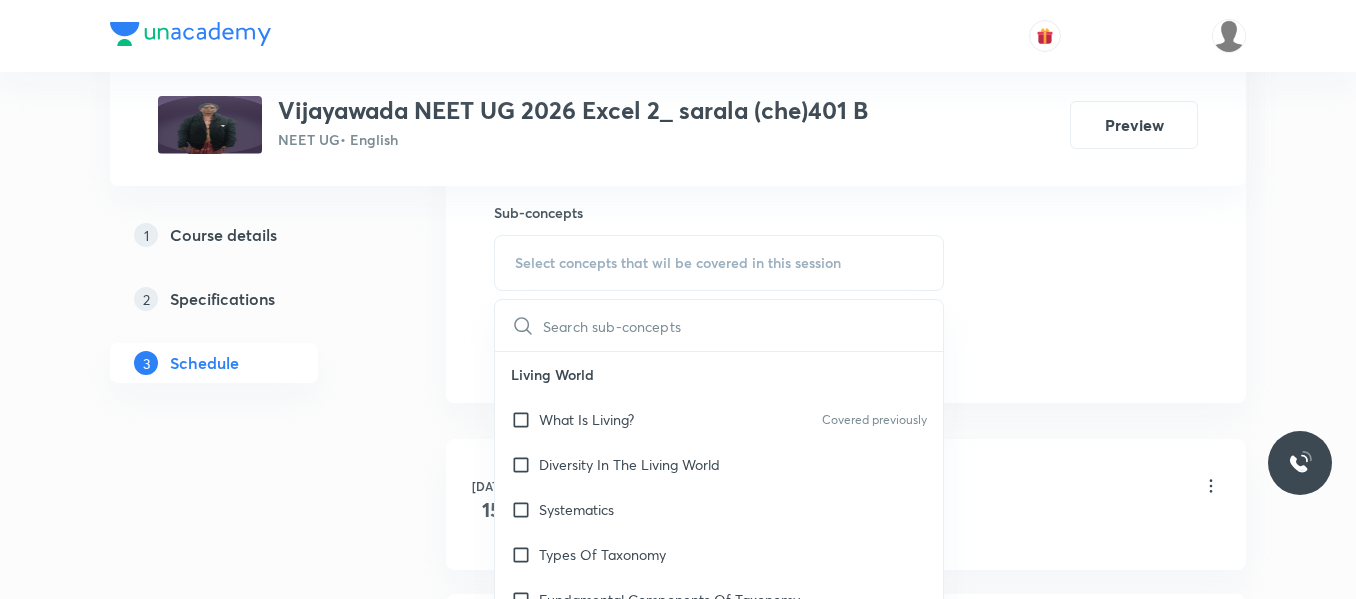 checkbox on "true" 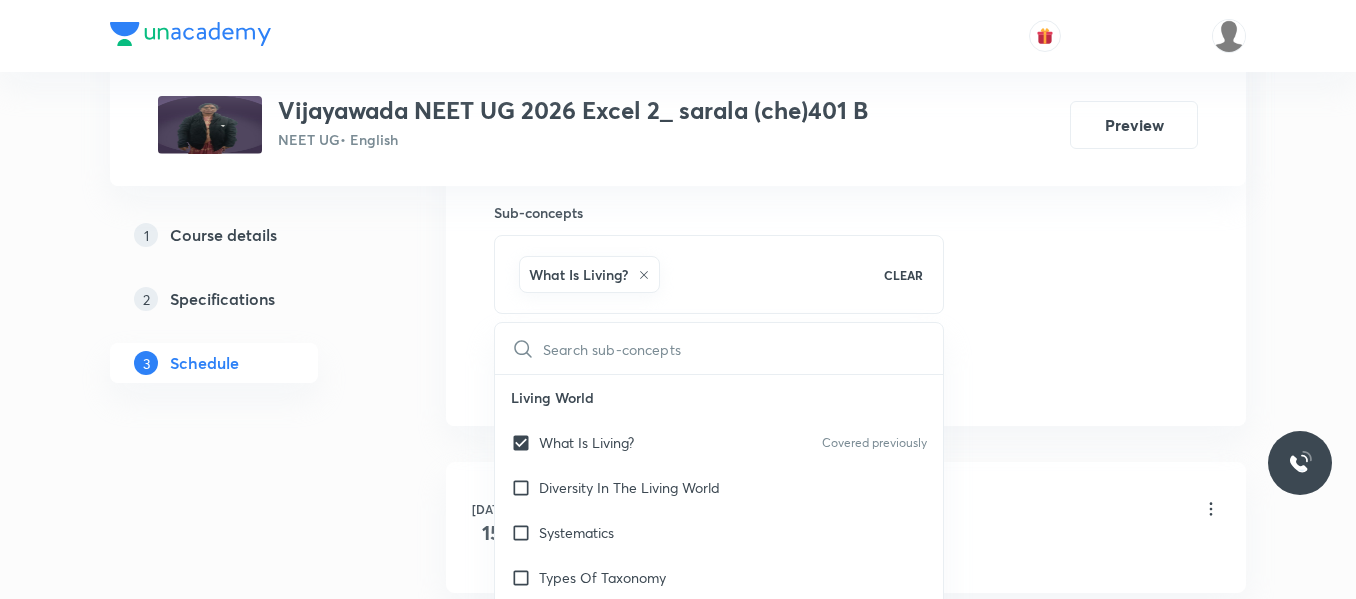 click on "Session  12 Live class Session title 11/99 basic topic ​ Schedule for Jul 31, 2025, 10:00 AM ​ Duration (in minutes) 80 ​   Session type Online Offline Room 401 Sub-concepts What Is Living? CLEAR ​ Living World What Is Living? Covered previously Diversity In The Living World Systematics Types Of Taxonomy Fundamental Components Of Taxonomy Taxonomic Categories Taxonomical Aids The Three Domains Of Life Biological Nomenclature  Biological Classification System Of Classification Kingdom Monera Kingdom Protista Kingdom Fungi Kingdom Plantae Kingdom Animalia Linchens Mycorrhiza Virus Prions Viroids Plant Kingdom Algae Bryophytes Pteridophytes Gymnosperms Angiosperms Animal Kingdom Basics Of Classification Classification Of Animals Animal Kingdom Animal Diversity Animal Diversity Add Cancel" at bounding box center [846, -87] 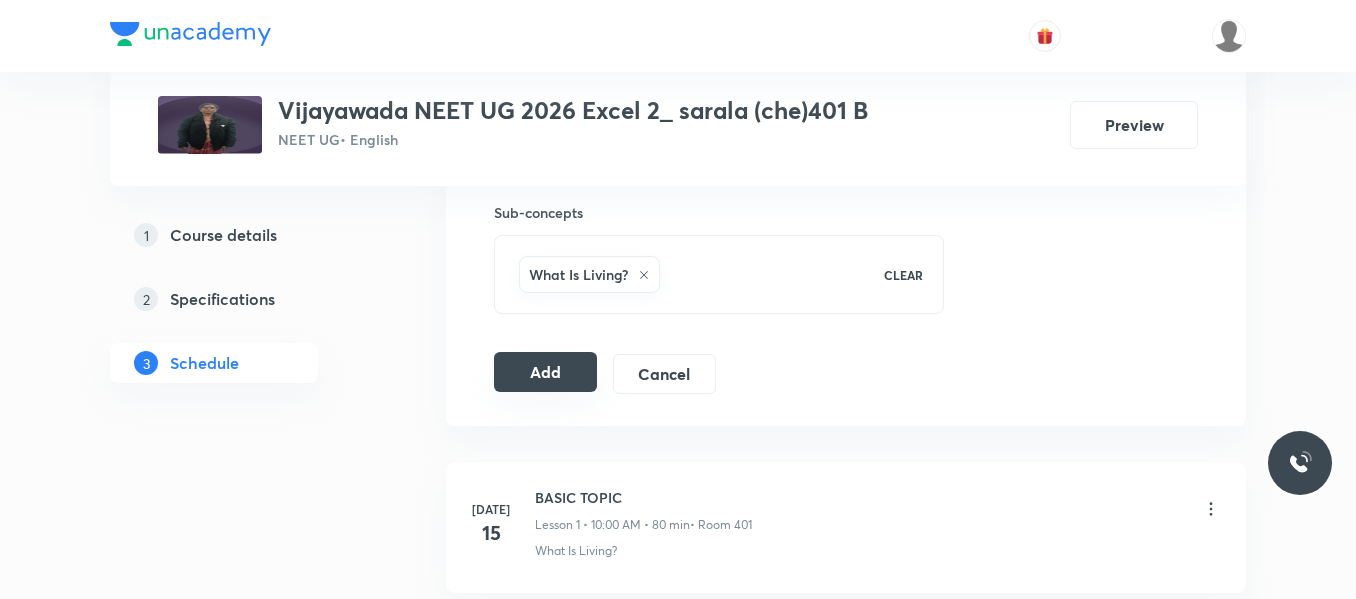 click on "Add" at bounding box center [545, 372] 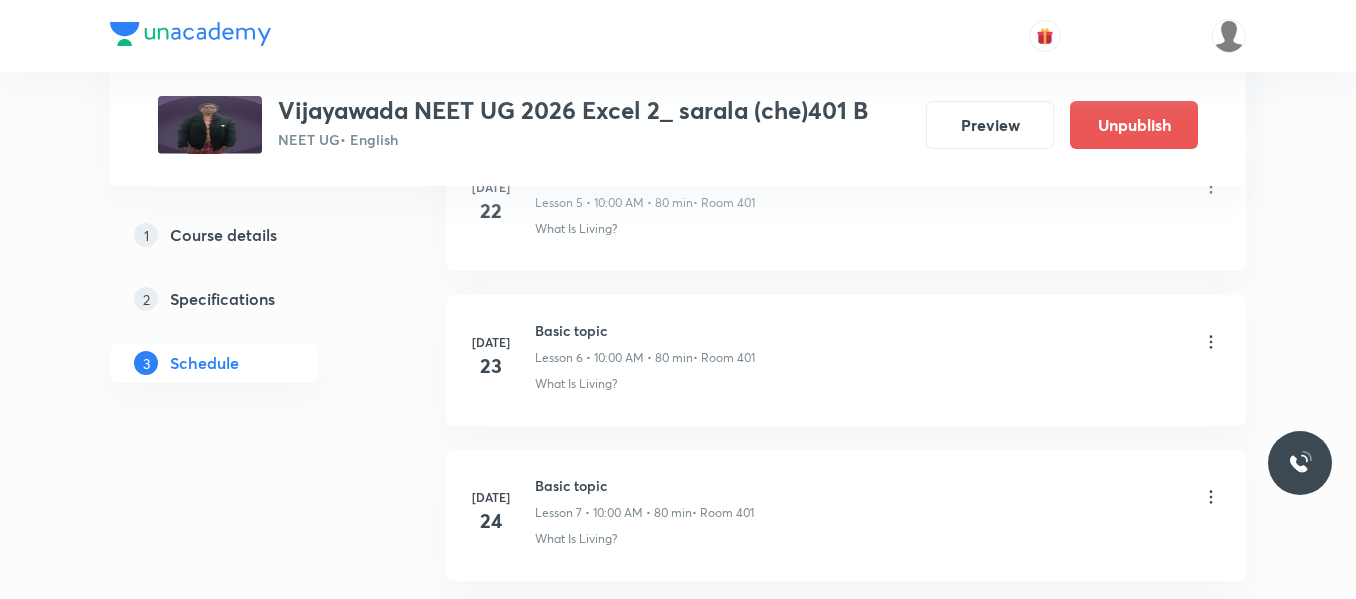 scroll, scrollTop: 1945, scrollLeft: 0, axis: vertical 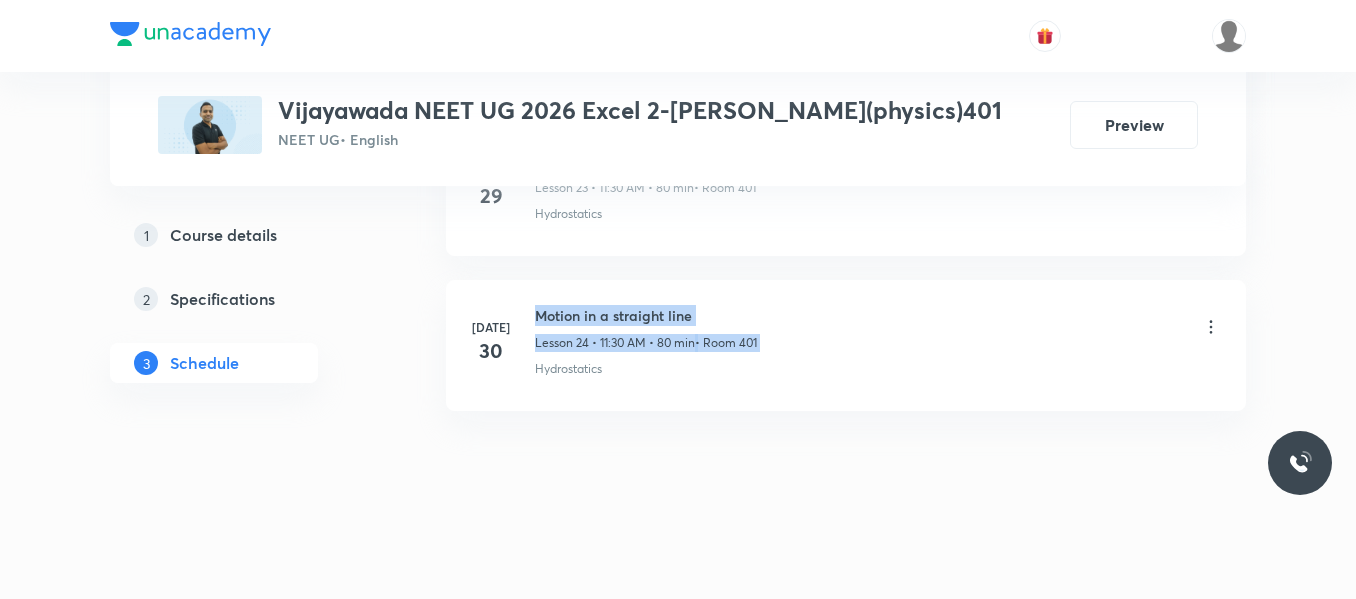 drag, startPoint x: 536, startPoint y: 310, endPoint x: 998, endPoint y: 301, distance: 462.08765 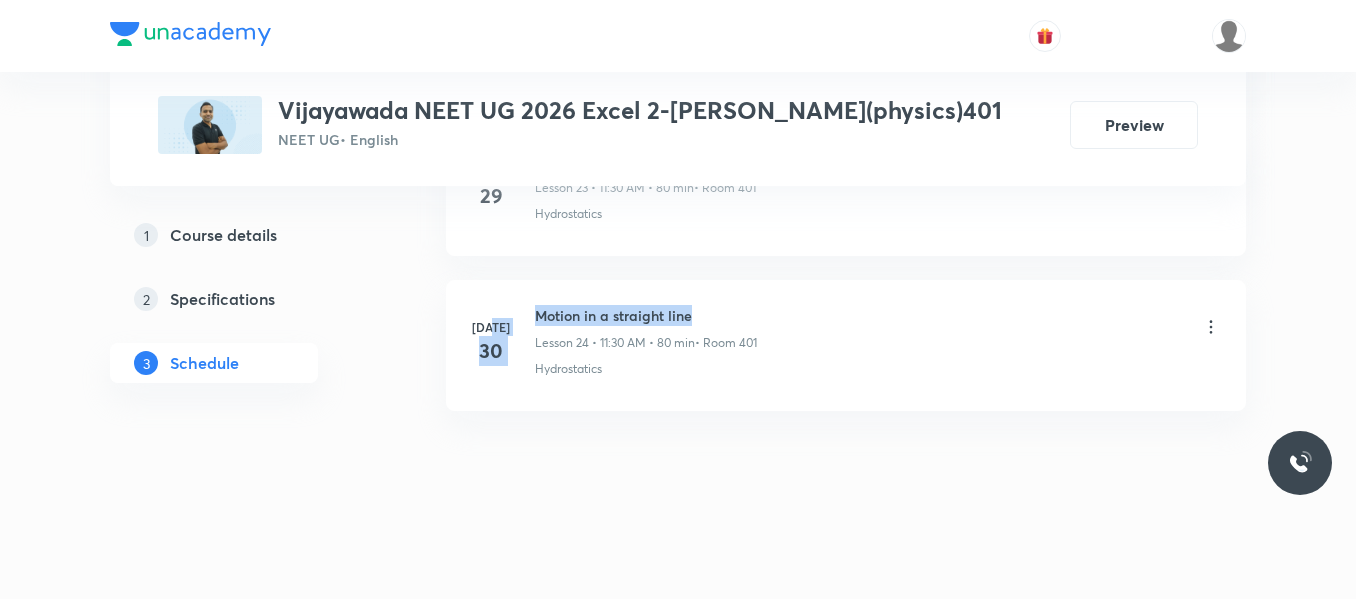 drag, startPoint x: 535, startPoint y: 317, endPoint x: 904, endPoint y: 299, distance: 369.43875 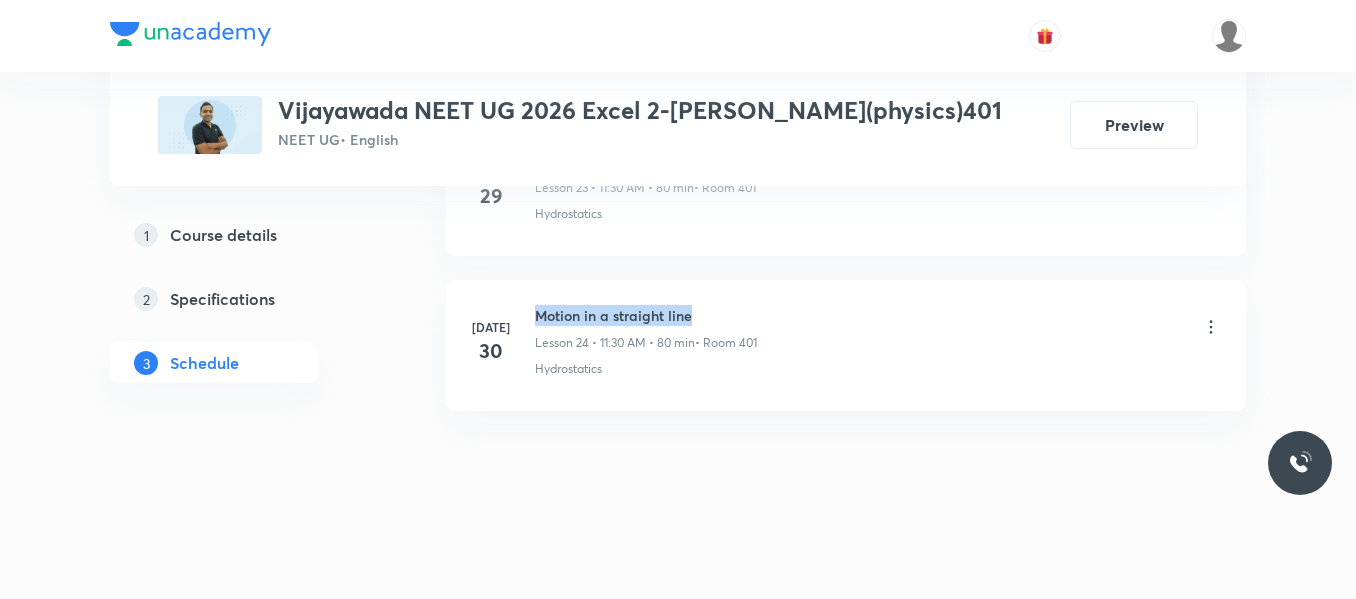 drag, startPoint x: 535, startPoint y: 316, endPoint x: 801, endPoint y: 306, distance: 266.1879 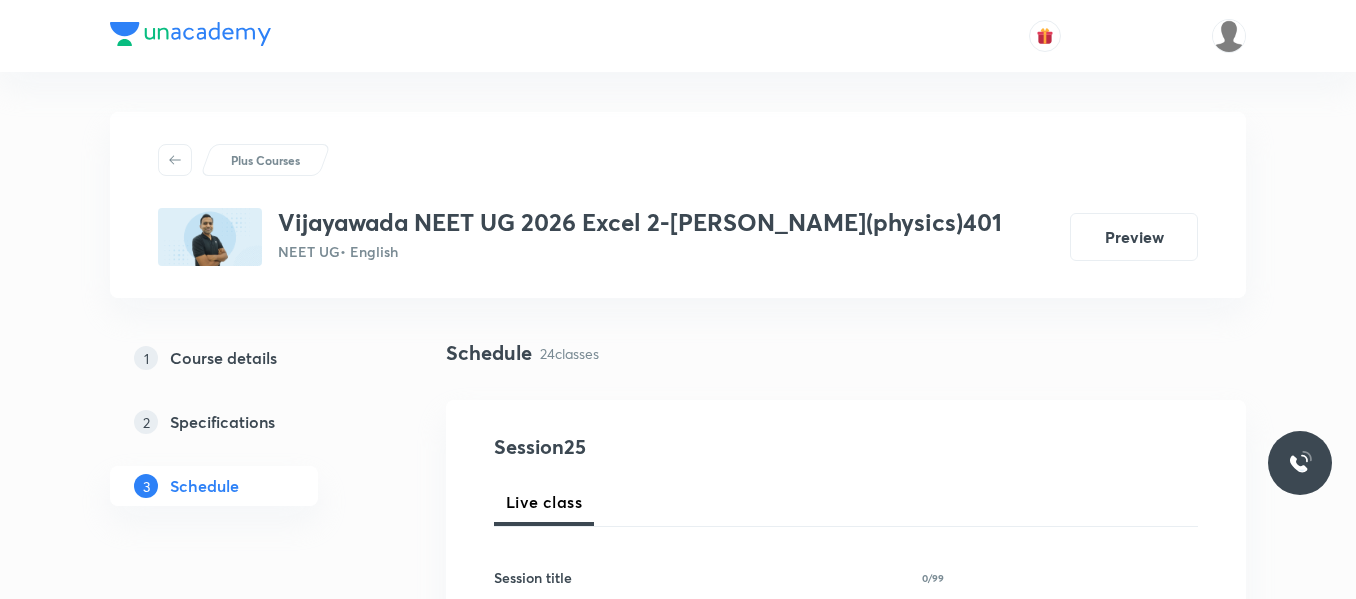 scroll, scrollTop: 200, scrollLeft: 0, axis: vertical 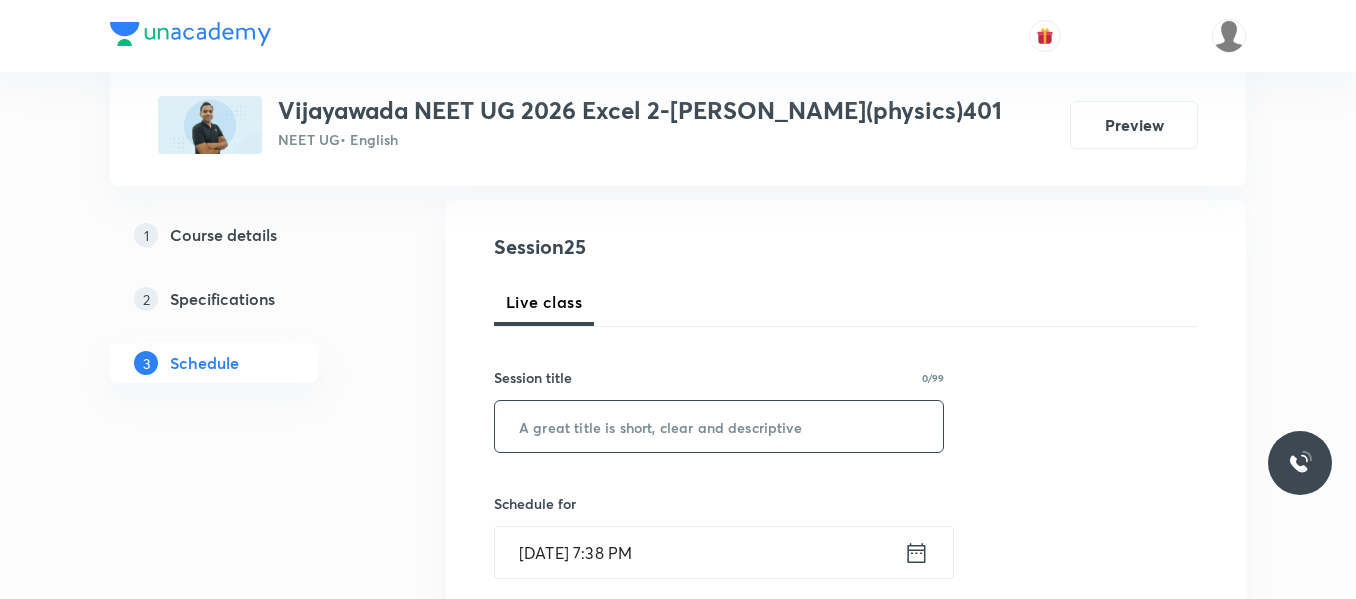 click at bounding box center [719, 426] 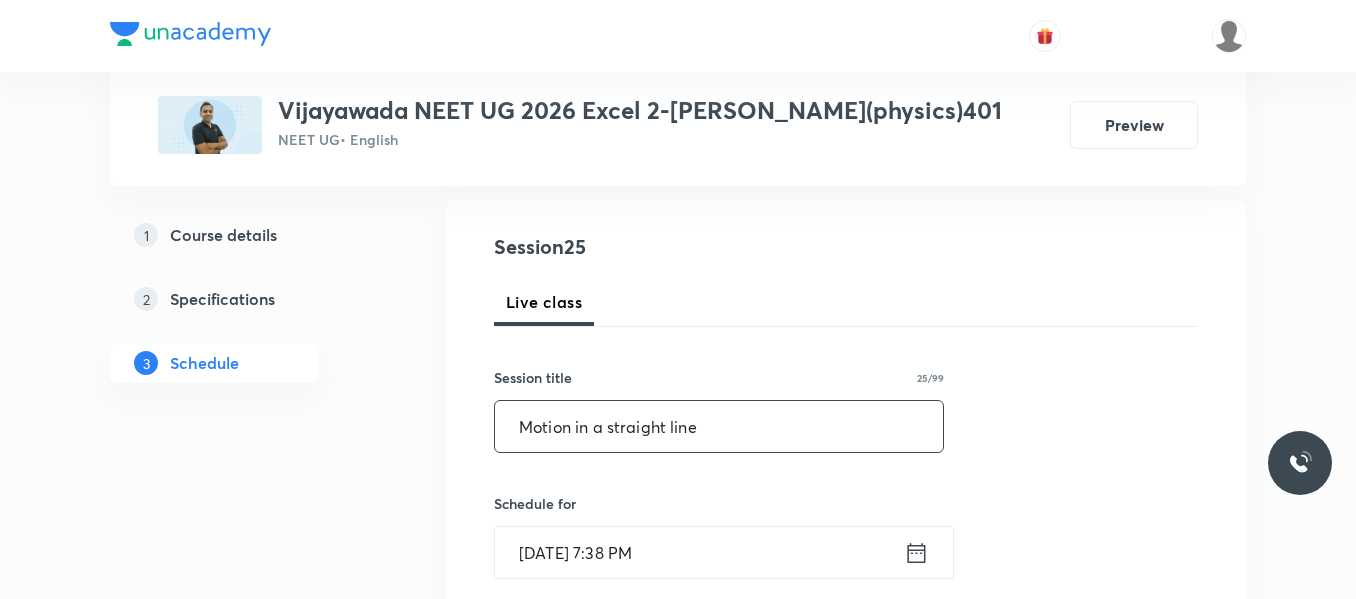 type on "Motion in a straight line" 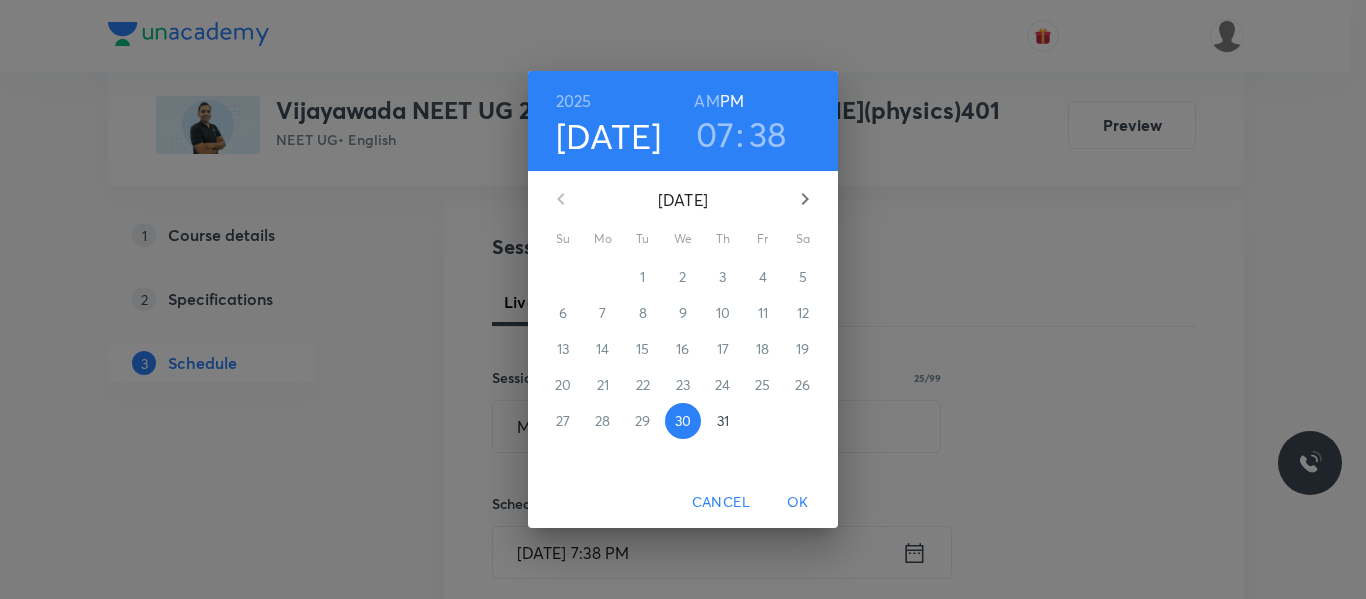 click on "31" at bounding box center [723, 421] 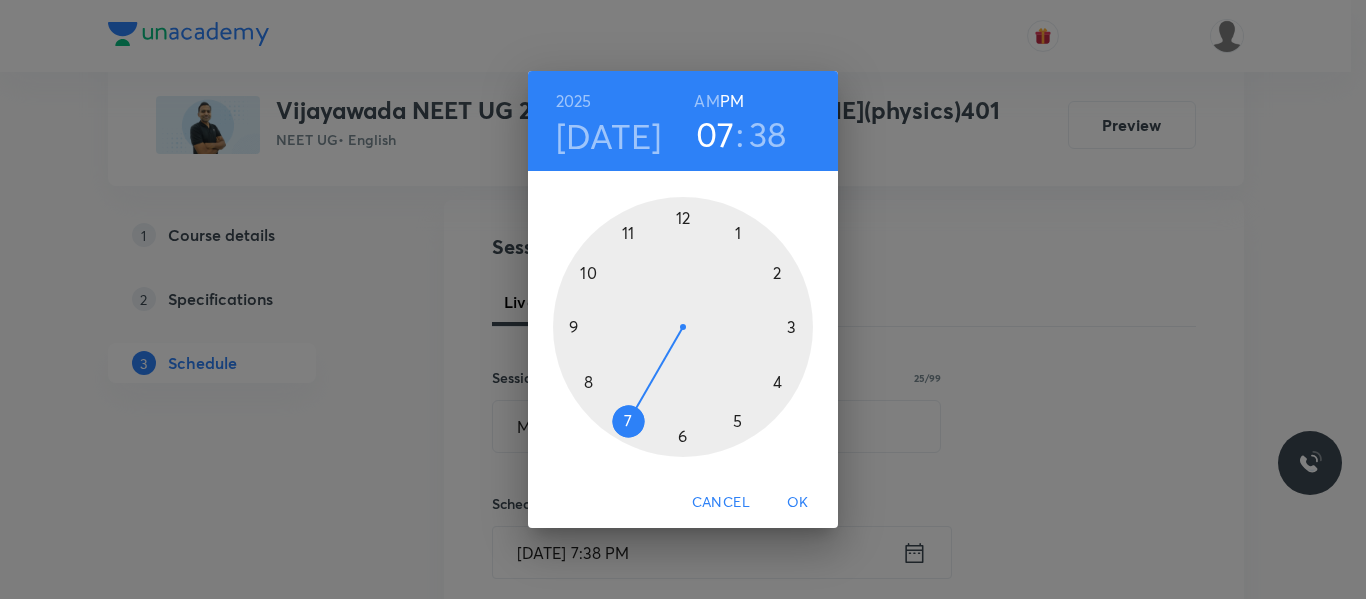 drag, startPoint x: 625, startPoint y: 228, endPoint x: 722, endPoint y: 96, distance: 163.80782 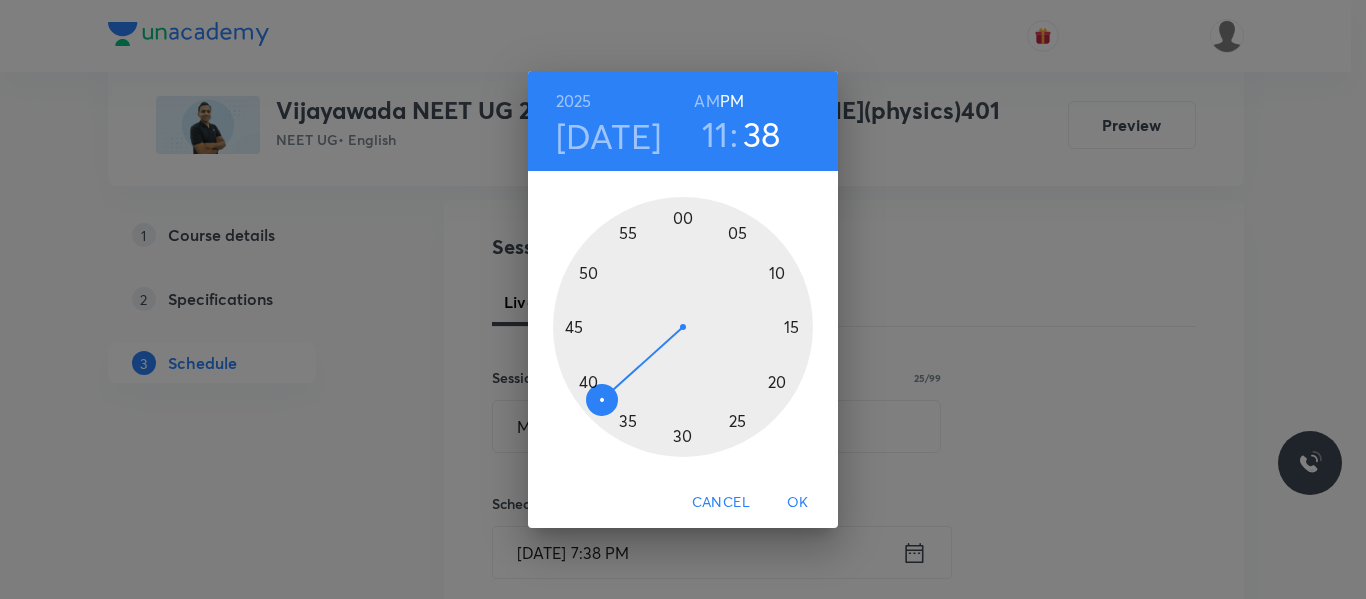 click on "AM" at bounding box center (706, 101) 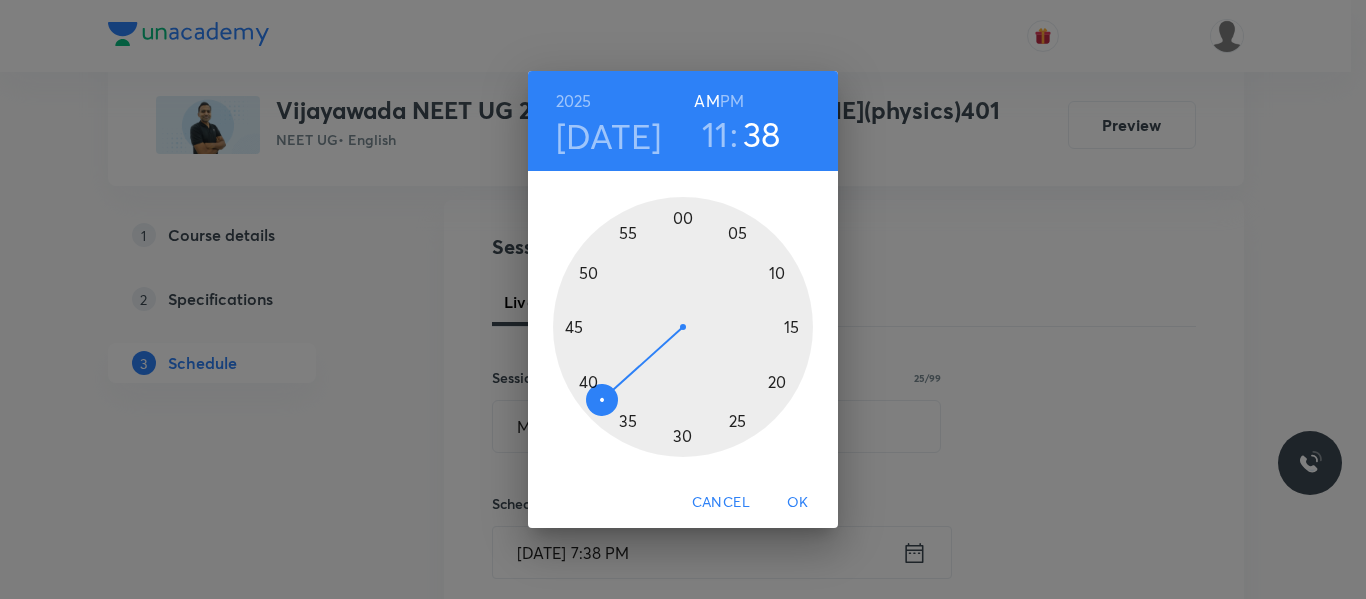click at bounding box center [683, 327] 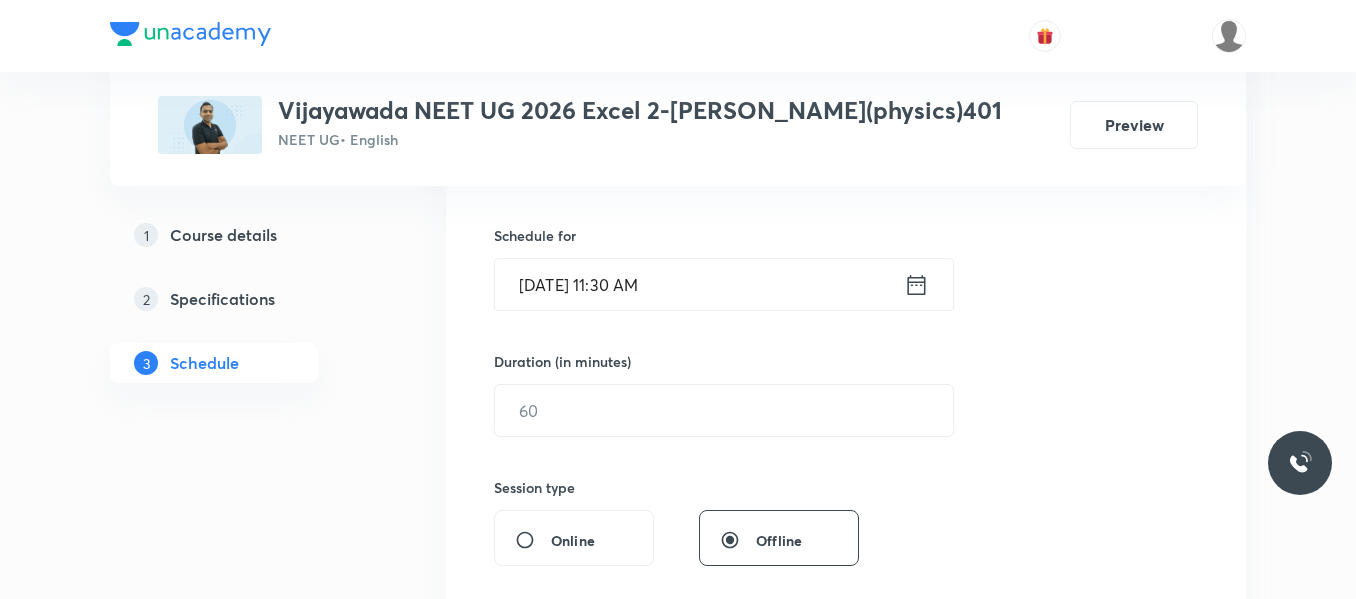 scroll, scrollTop: 500, scrollLeft: 0, axis: vertical 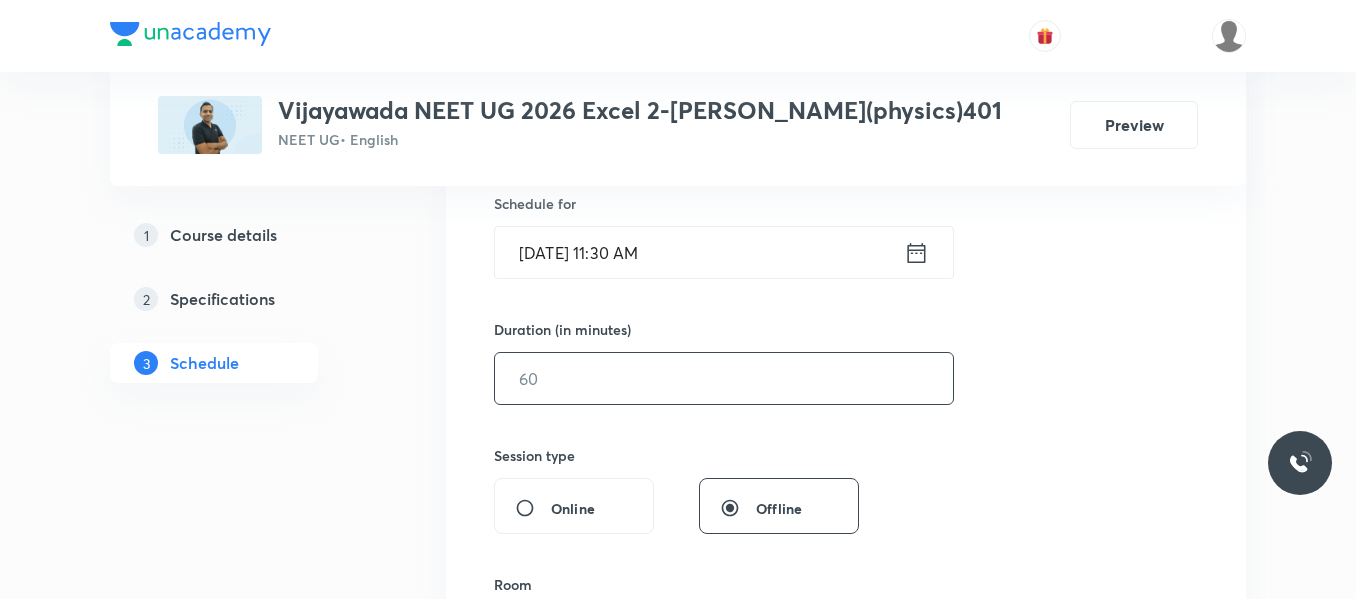 click at bounding box center (724, 378) 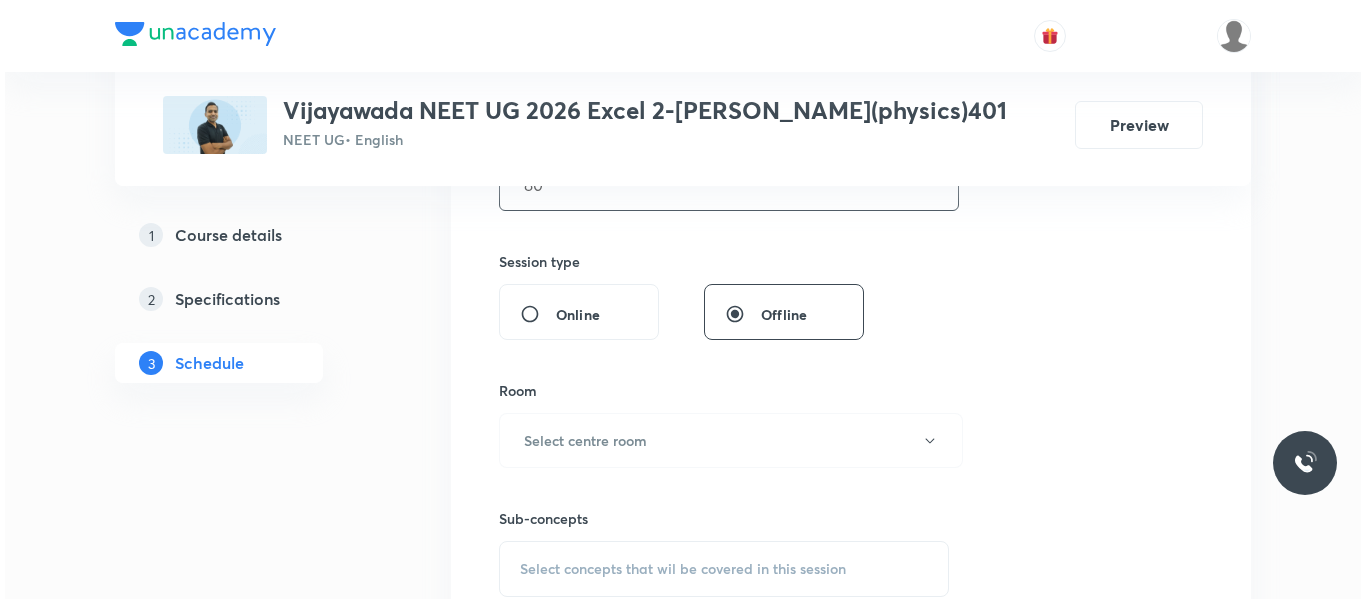 scroll, scrollTop: 700, scrollLeft: 0, axis: vertical 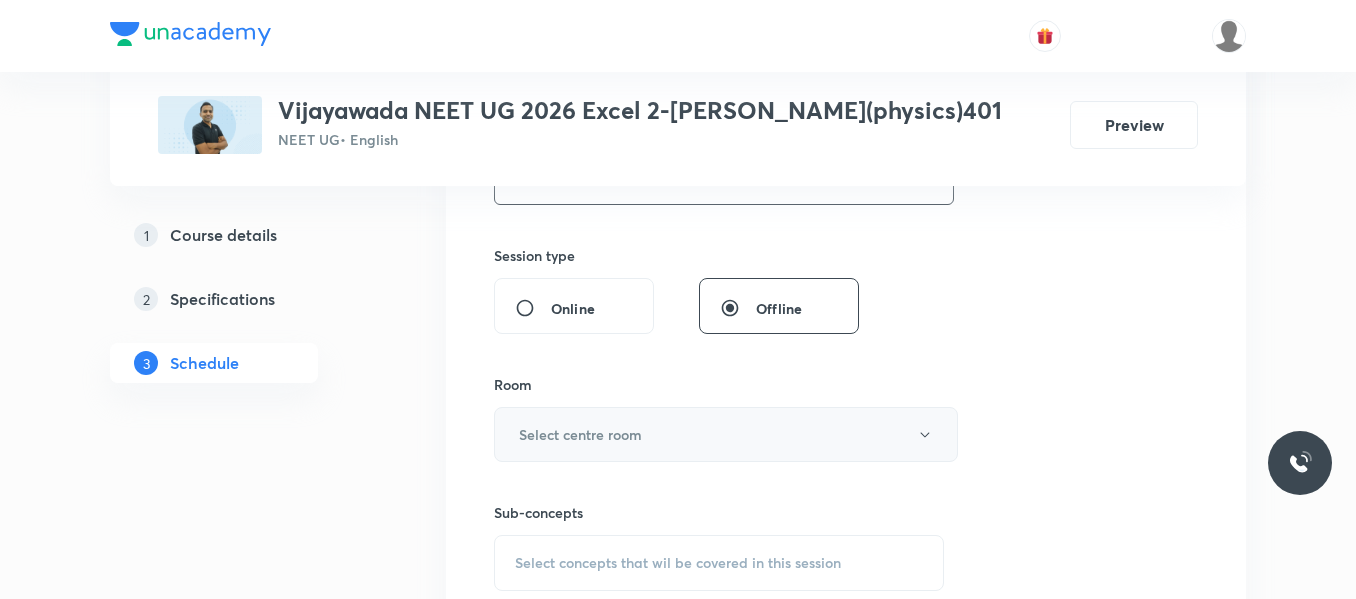 type on "80" 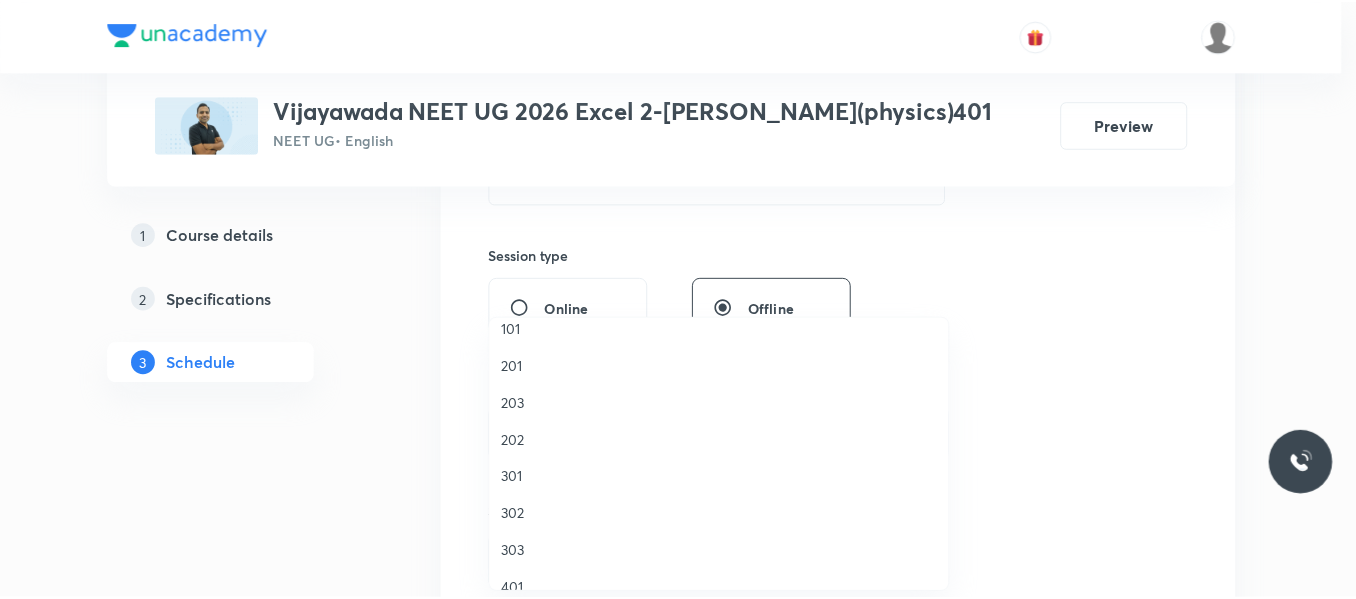 scroll, scrollTop: 100, scrollLeft: 0, axis: vertical 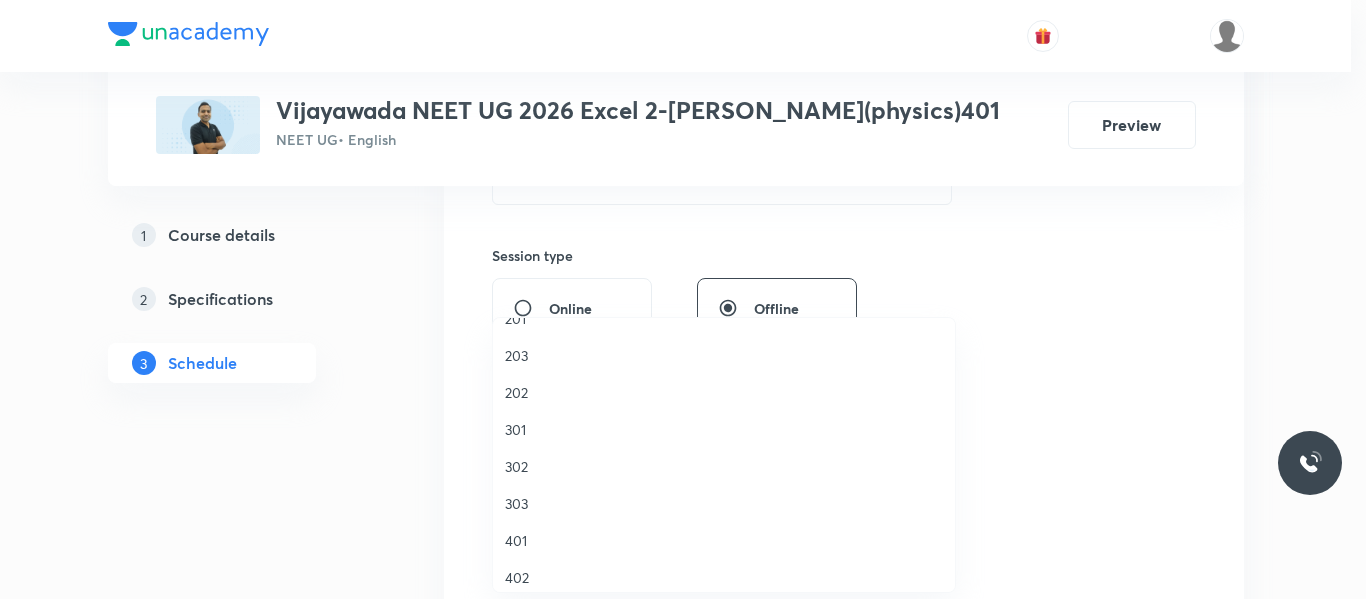 click on "401" at bounding box center (724, 540) 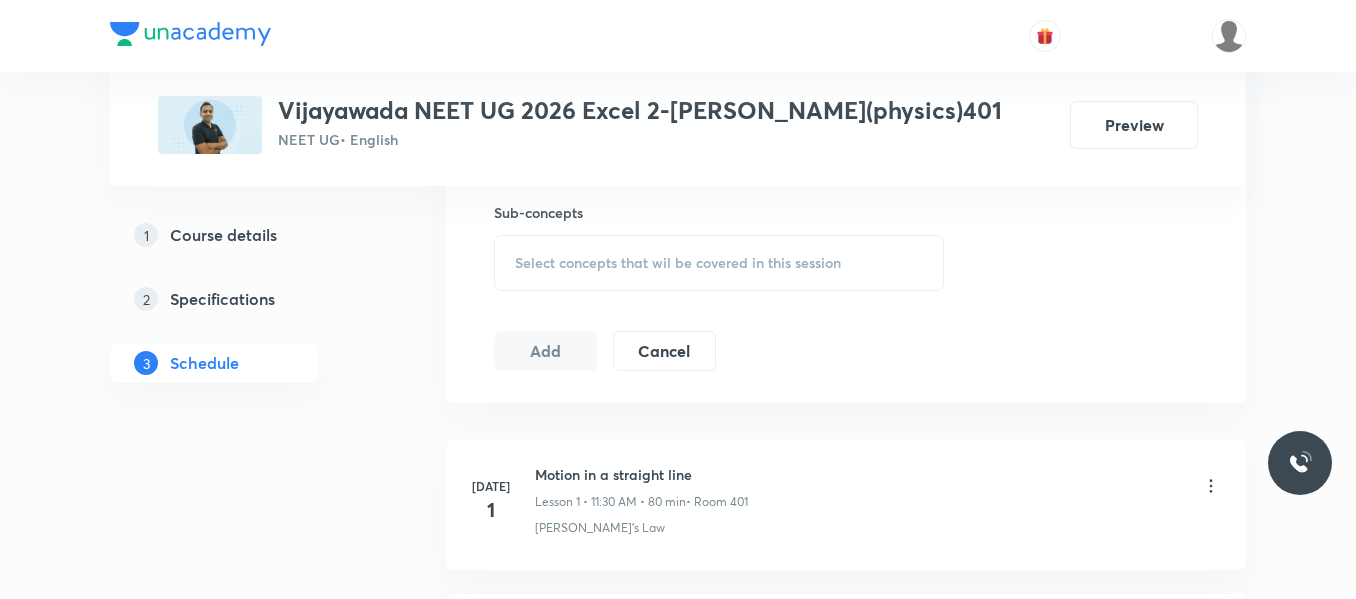 click on "Select concepts that wil be covered in this session" at bounding box center [678, 263] 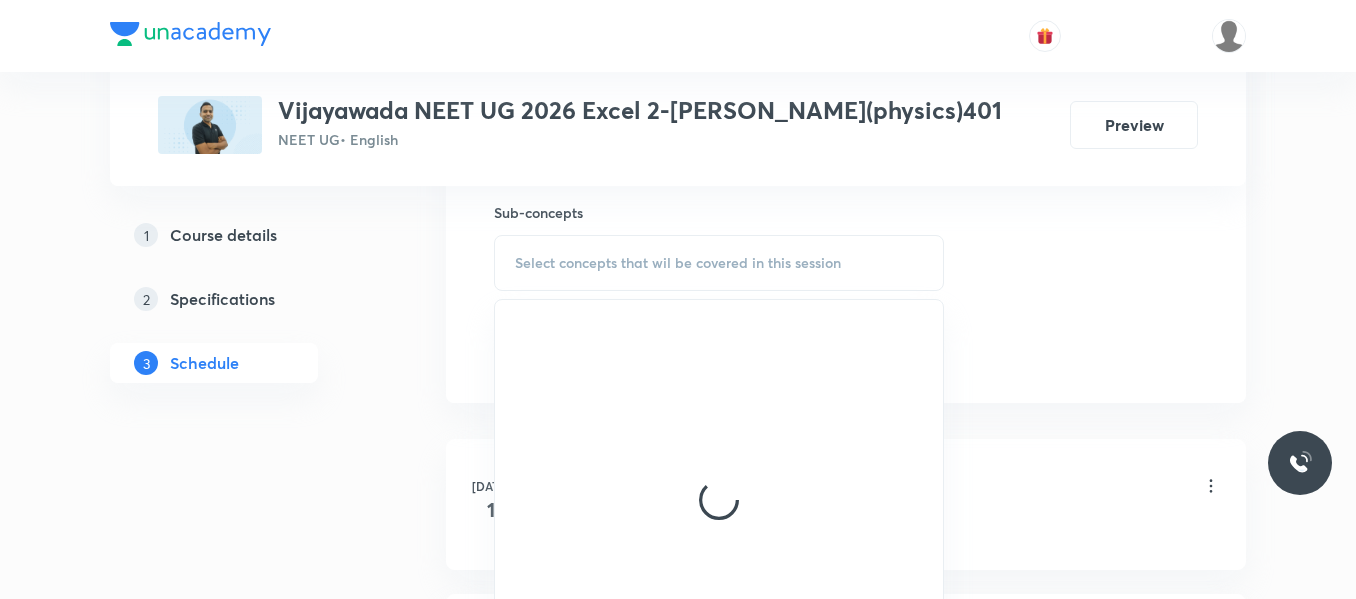 scroll, scrollTop: 1100, scrollLeft: 0, axis: vertical 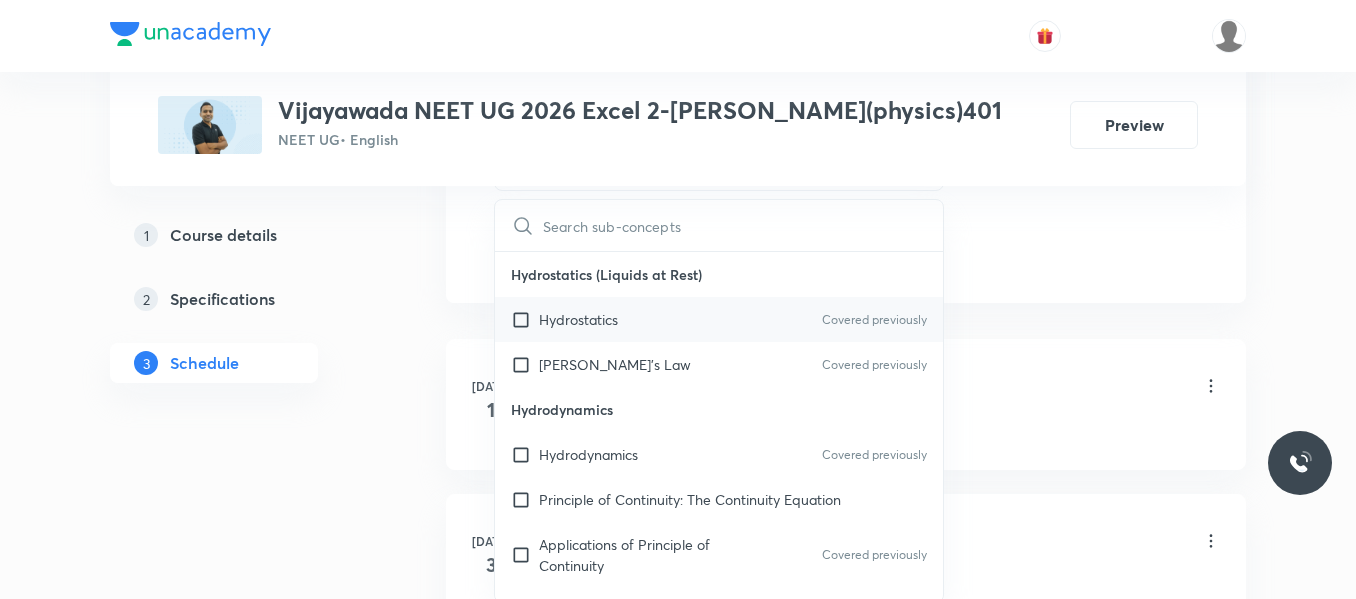 click on "Hydrostatics" at bounding box center [578, 319] 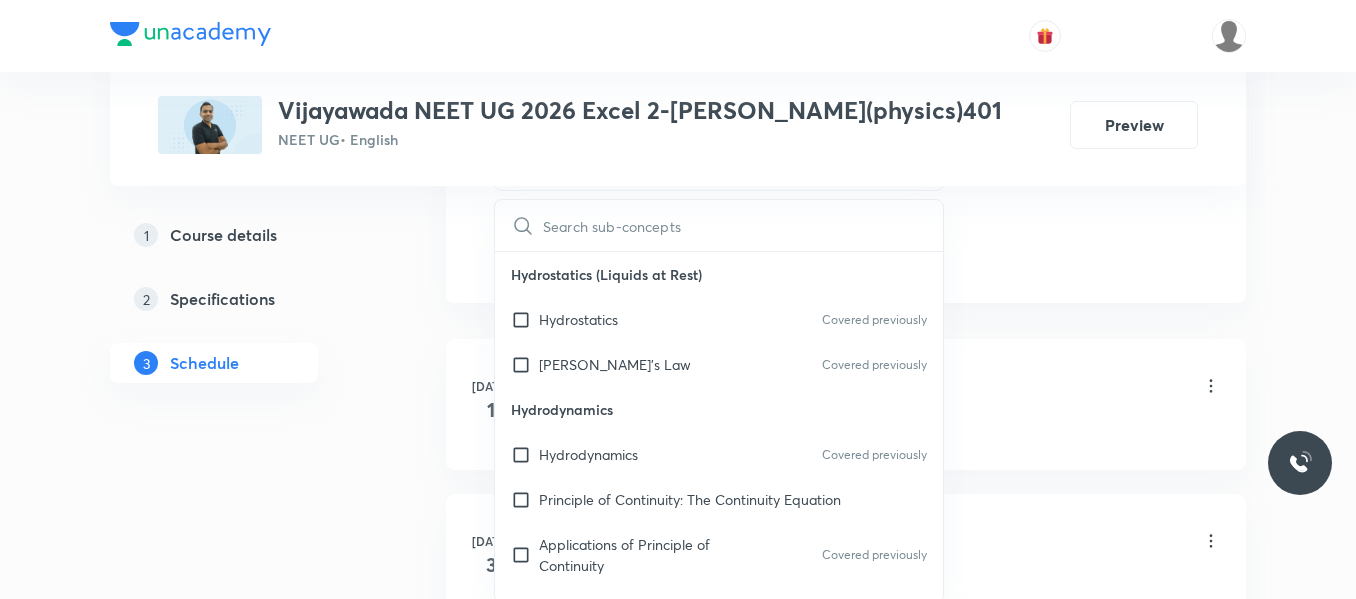 checkbox on "true" 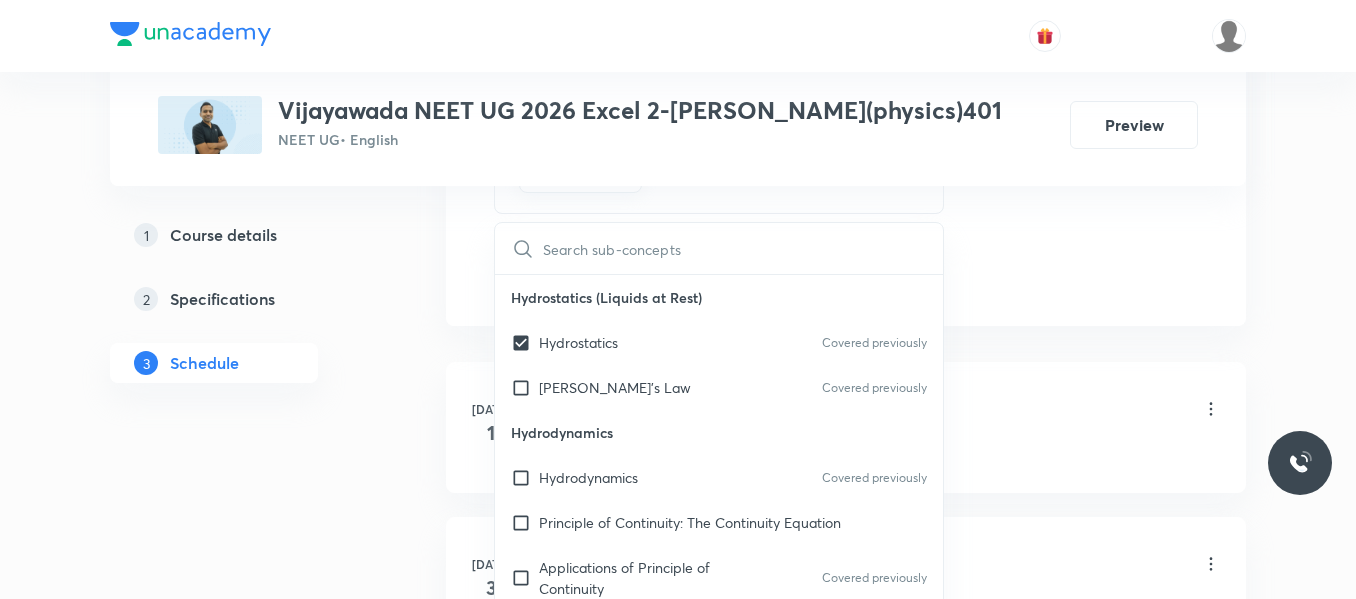 click on "Session  25 Live class Session title 25/99 Motion in a straight line ​ Schedule for Jul 31, 2025, 11:30 AM ​ Duration (in minutes) 80 ​   Session type Online Offline Room 401 Sub-concepts Hydrostatics CLEAR ​ Hydrostatics (Liquids at Rest) Hydrostatics Covered previously Pascal's Law Covered previously Hydrodynamics Hydrodynamics Covered previously Principle of Continuity: The Continuity Equation Applications of Principle of Continuity  Covered previously Energy Associated with a Moving Liquid Bernoulli's Equation  Proof of Bernoulli's Equation Venturi Meter Static Pressure and Dynamic Pressure Pitot Tube Velocity of Efflux: Torricelli's Theorem Horizontal Range of the Escaping Liquid  Force of Reaction Due to Ejection of Liquid  Surface Tension & Energy Surface Tension Surface Energy  Angle of Contact Excess Pressure Inside a Curved Surface Excess Pressure Inside a Liquid Drop and a Bubble Capillarity Determination of a Capillary Rise Solids Elastic Behaviour of Solids Some Definitions  Stress Strain" at bounding box center [846, -187] 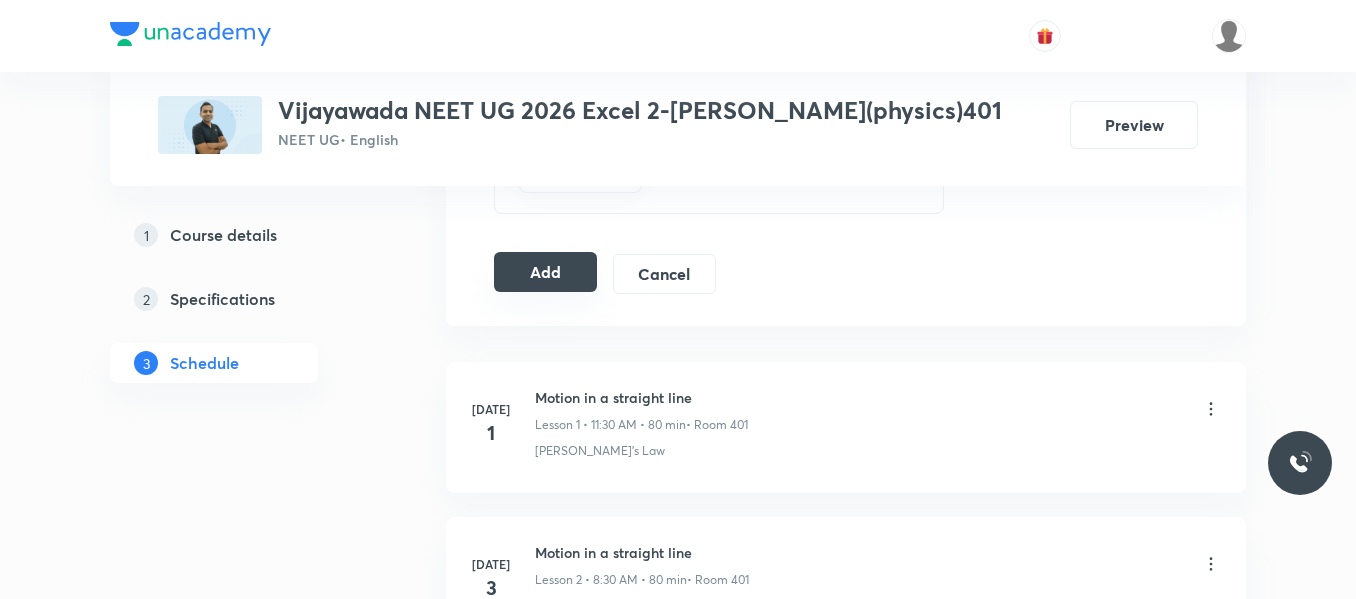click on "Add" at bounding box center [545, 272] 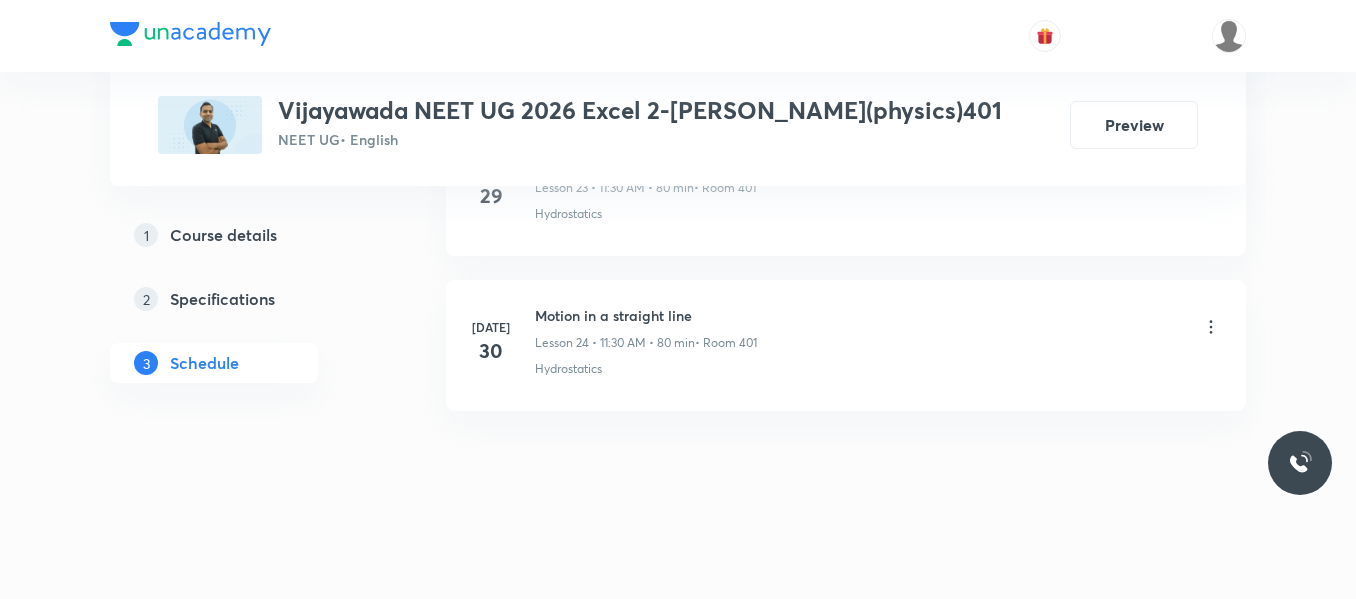 scroll, scrollTop: 3755, scrollLeft: 0, axis: vertical 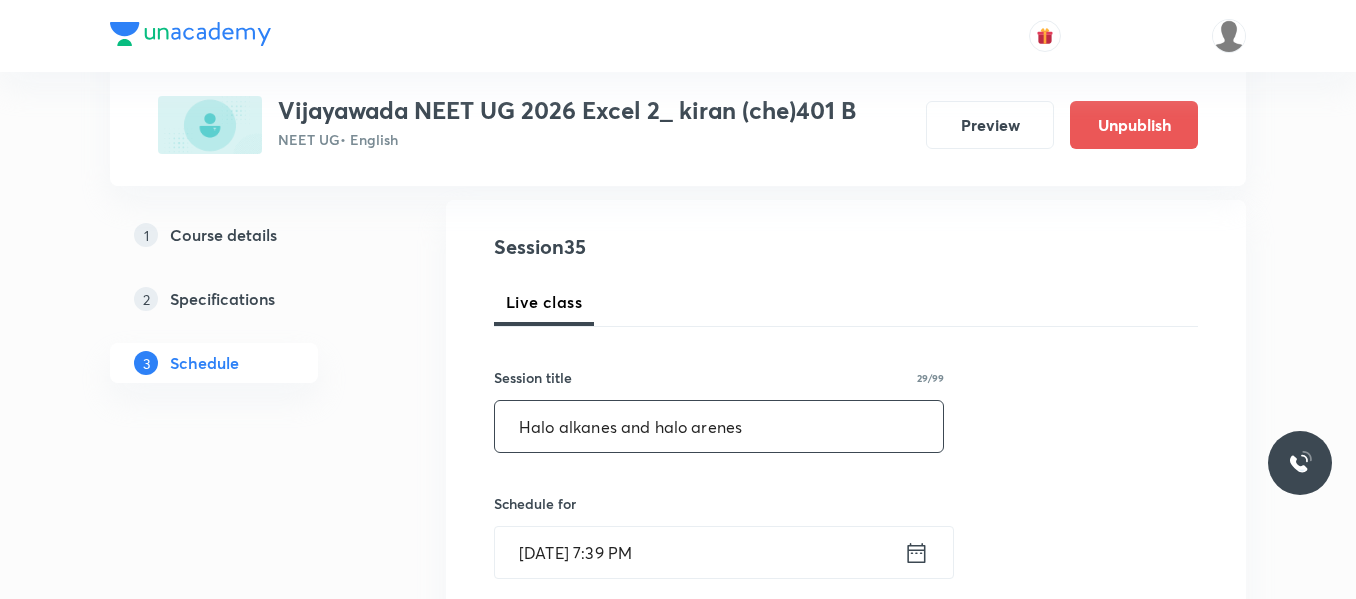 type on "Halo alkanes and halo arenes" 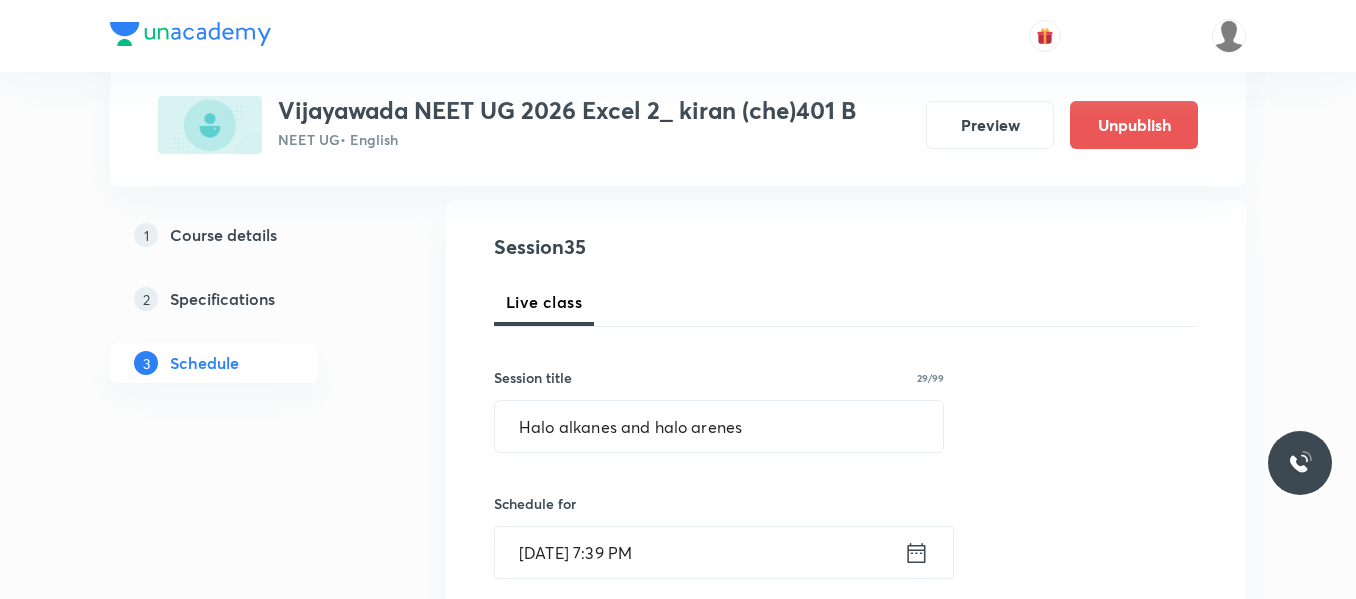 click on "Jul 30, 2025, 7:39 PM" at bounding box center (699, 552) 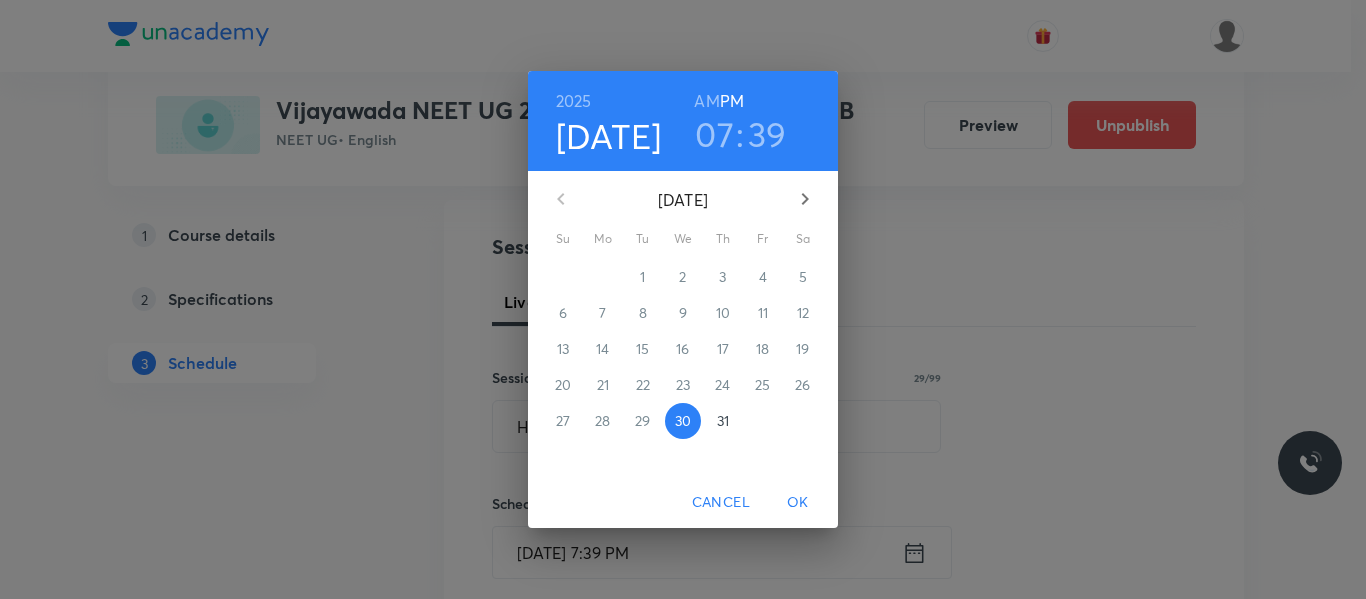 click on "31" at bounding box center (723, 421) 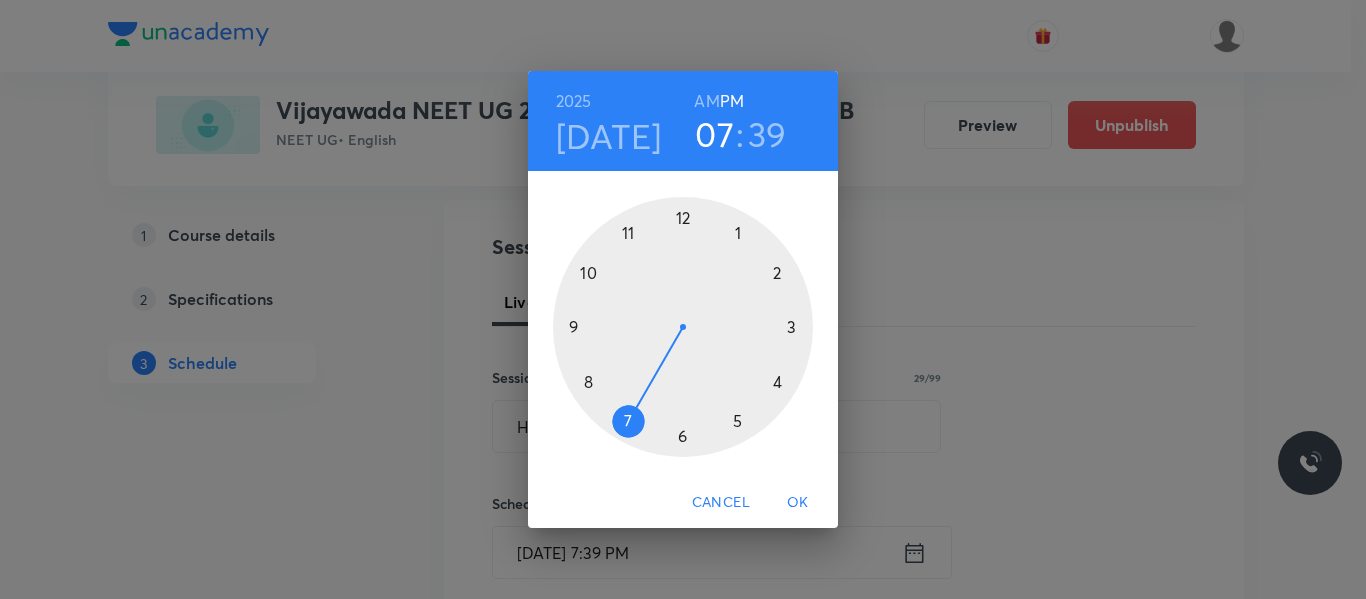 click at bounding box center [683, 327] 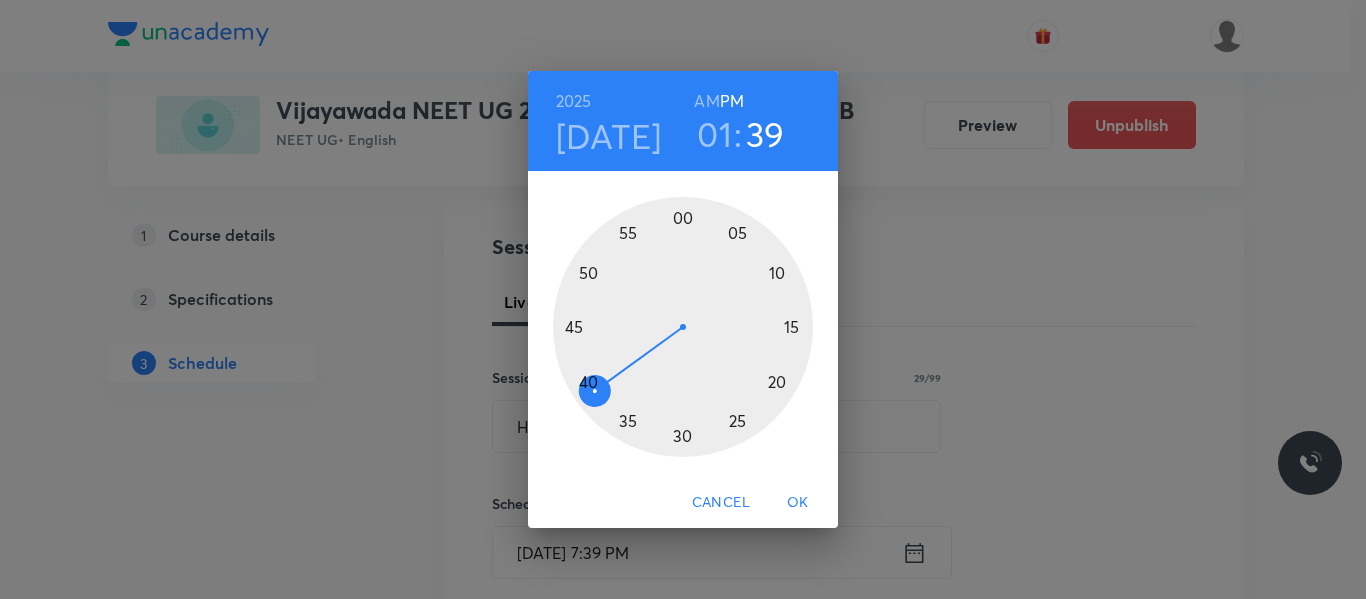 click at bounding box center [683, 327] 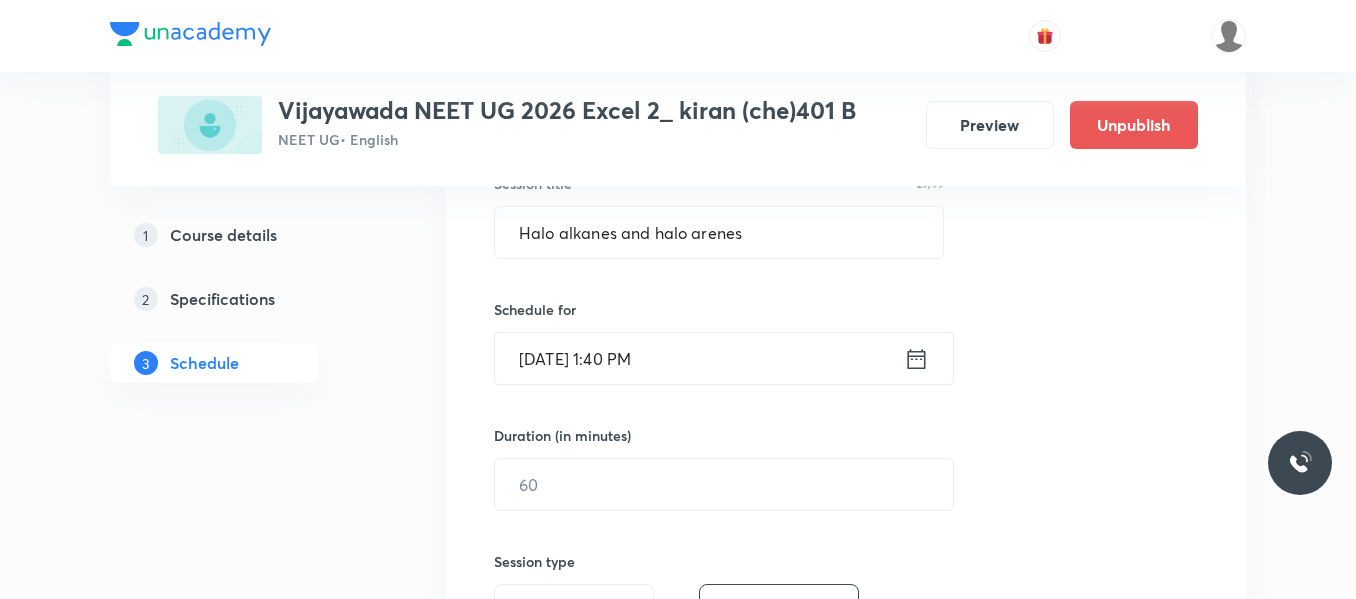 scroll, scrollTop: 400, scrollLeft: 0, axis: vertical 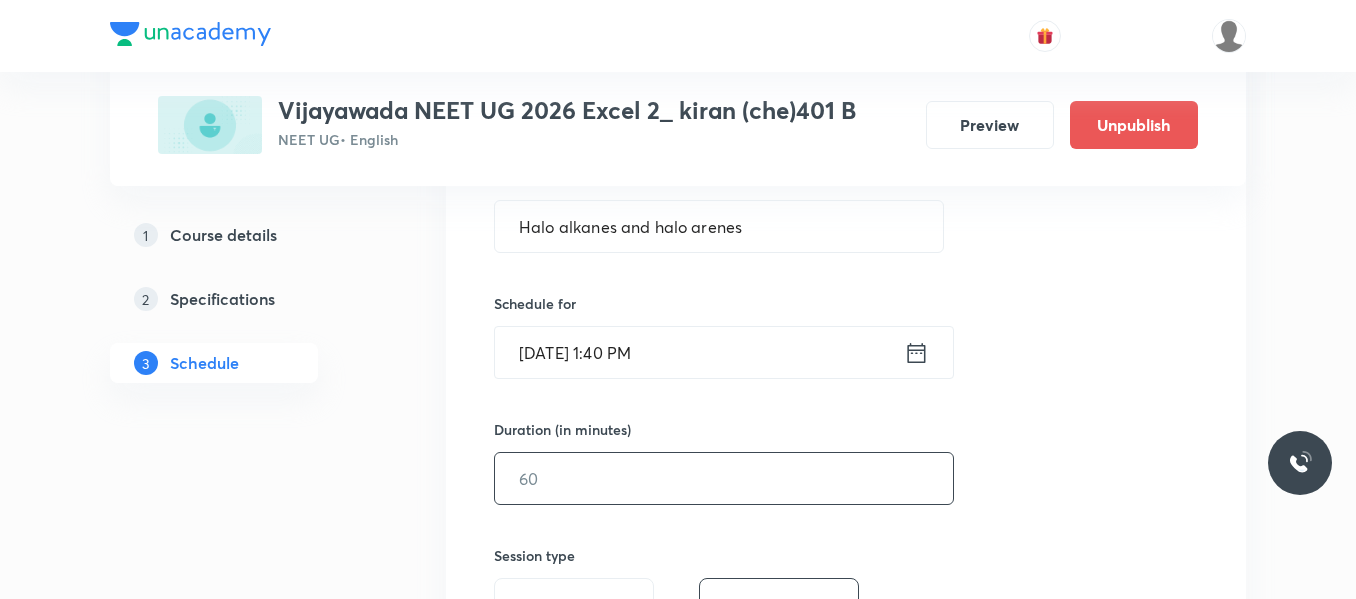 click at bounding box center (724, 478) 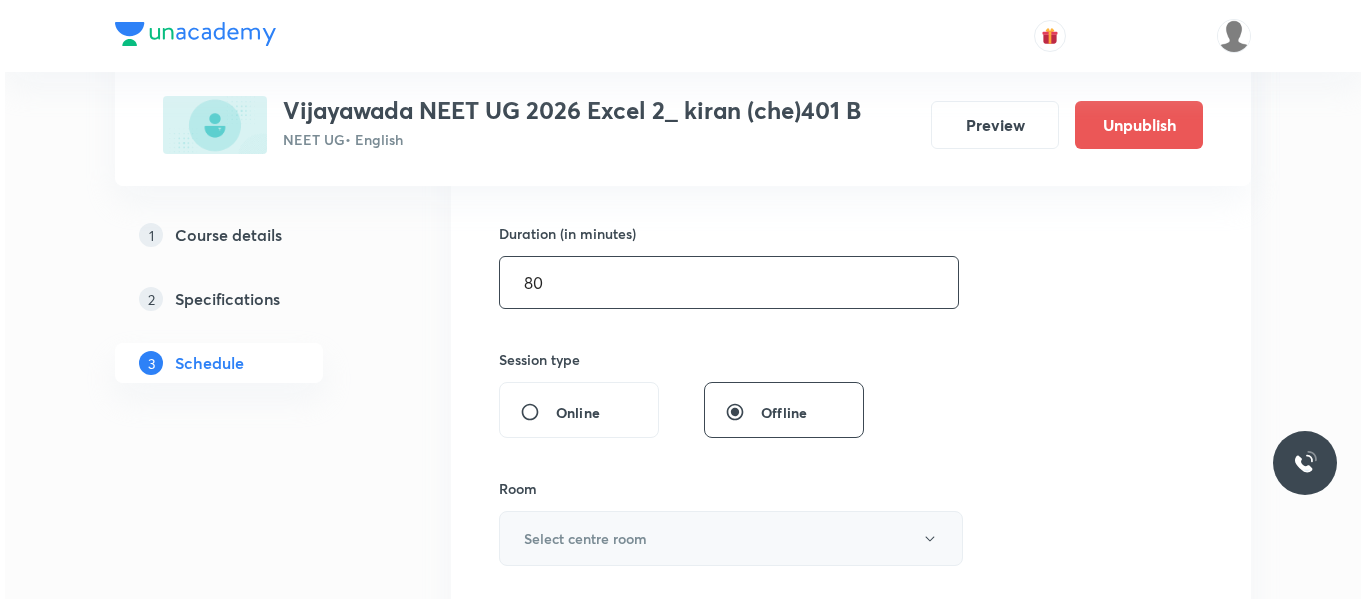 scroll, scrollTop: 600, scrollLeft: 0, axis: vertical 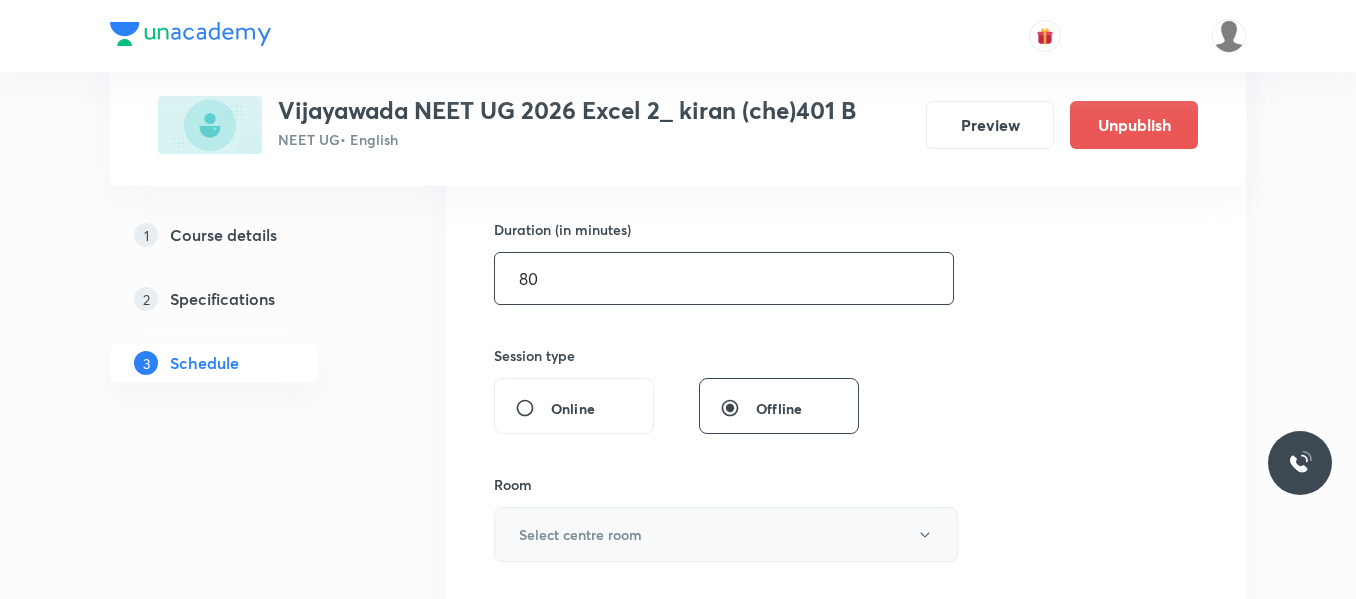 type on "80" 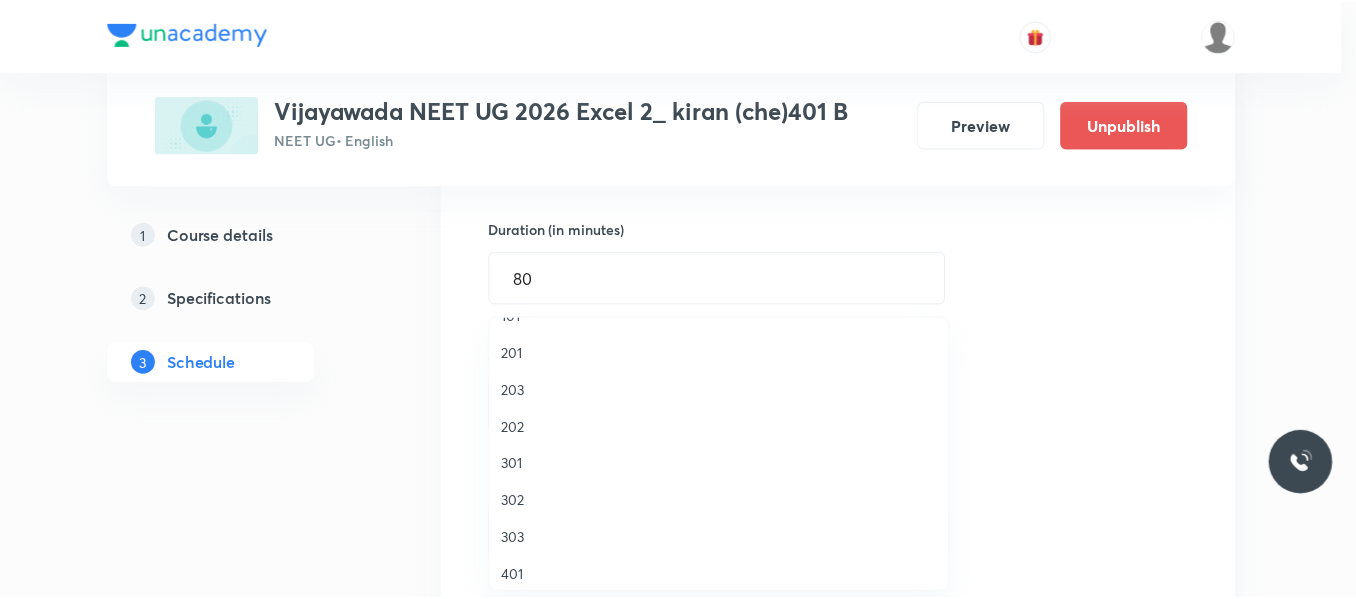scroll, scrollTop: 100, scrollLeft: 0, axis: vertical 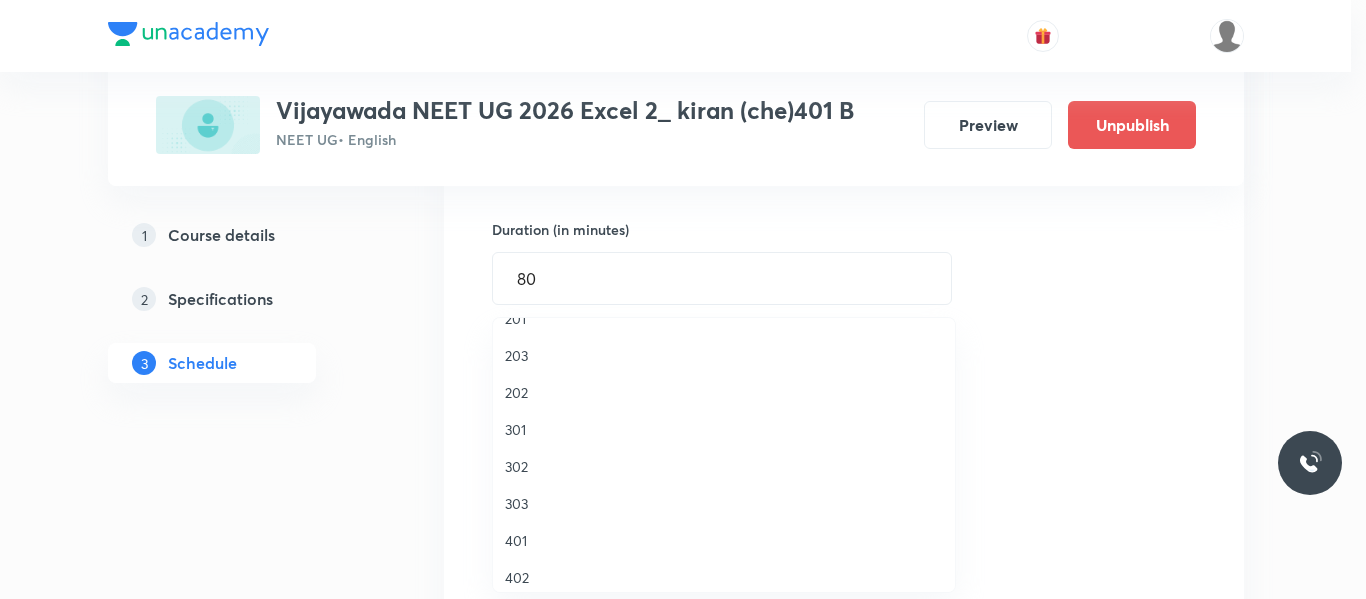 click on "401" at bounding box center (724, 540) 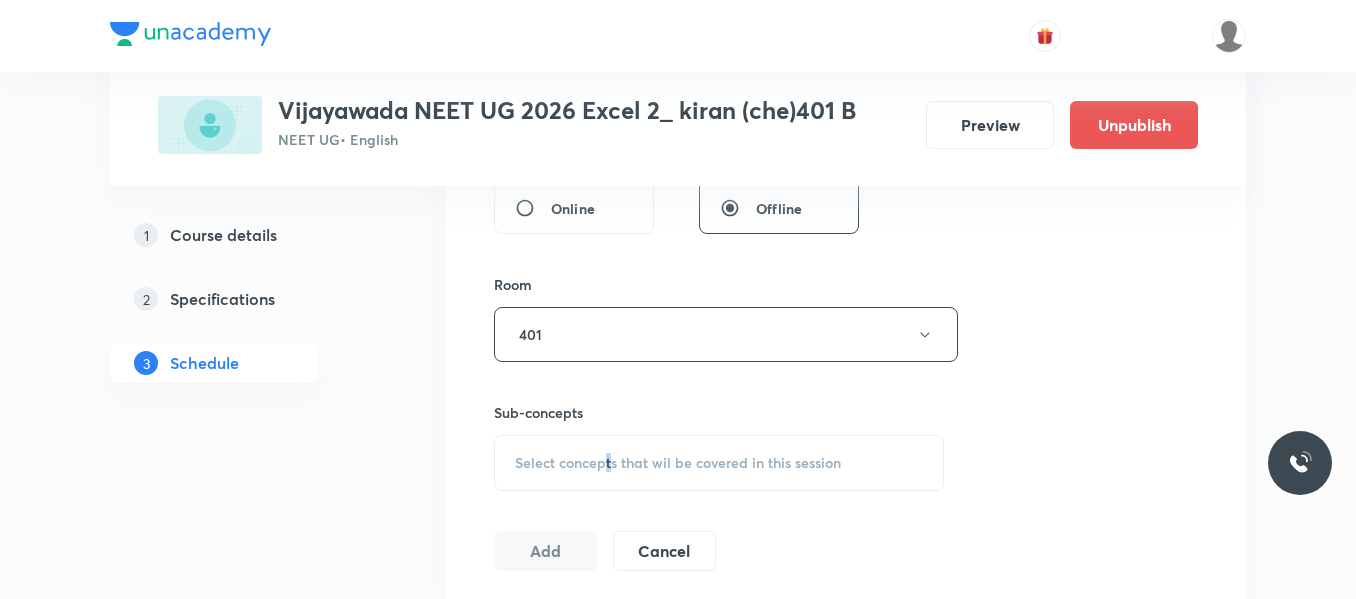 drag, startPoint x: 610, startPoint y: 435, endPoint x: 606, endPoint y: 450, distance: 15.524175 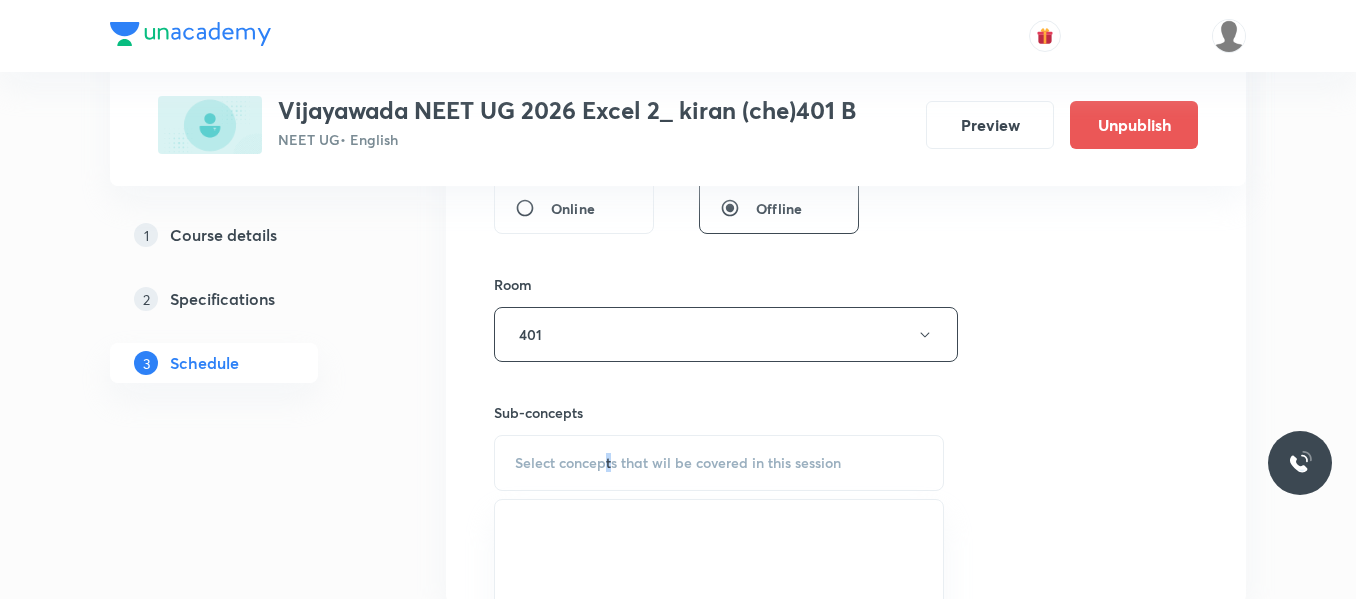 scroll, scrollTop: 900, scrollLeft: 0, axis: vertical 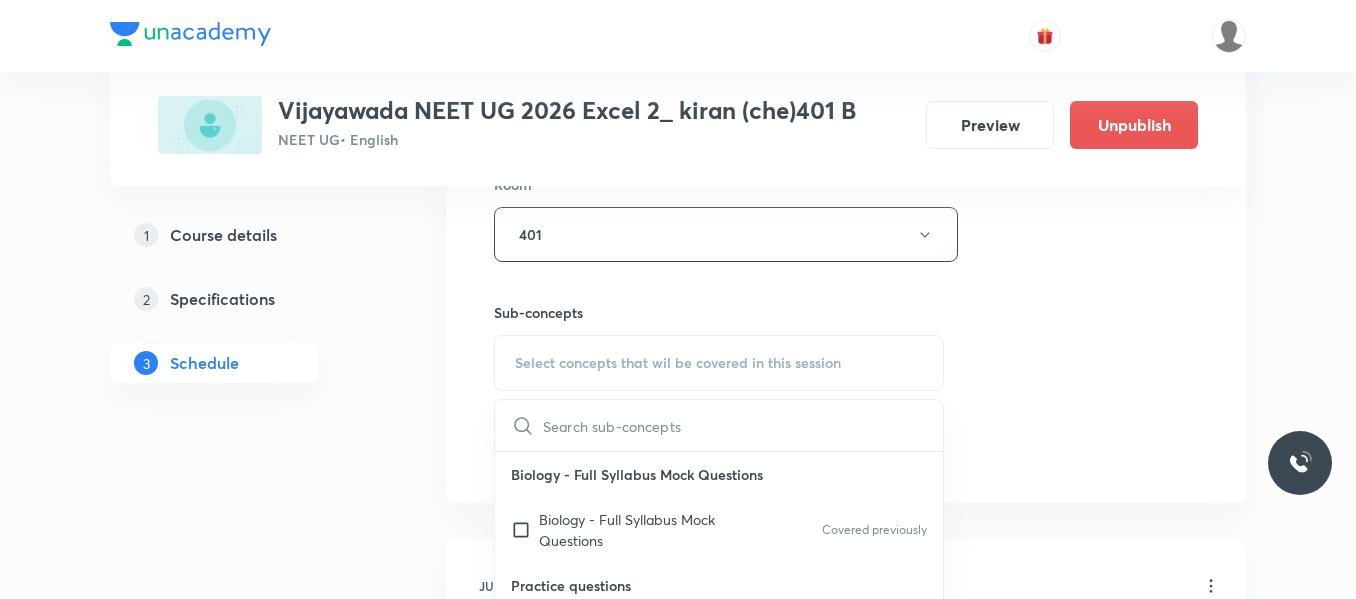 click on "Biology - Full Syllabus Mock Questions" at bounding box center (640, 530) 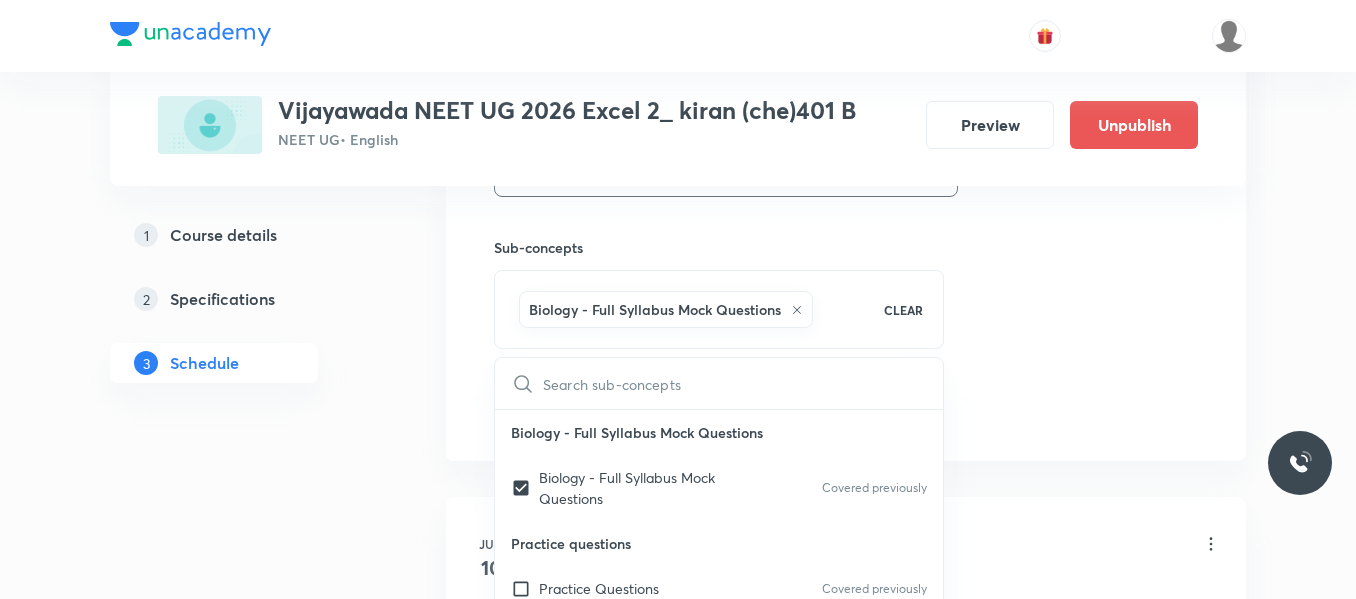 scroll, scrollTop: 1000, scrollLeft: 0, axis: vertical 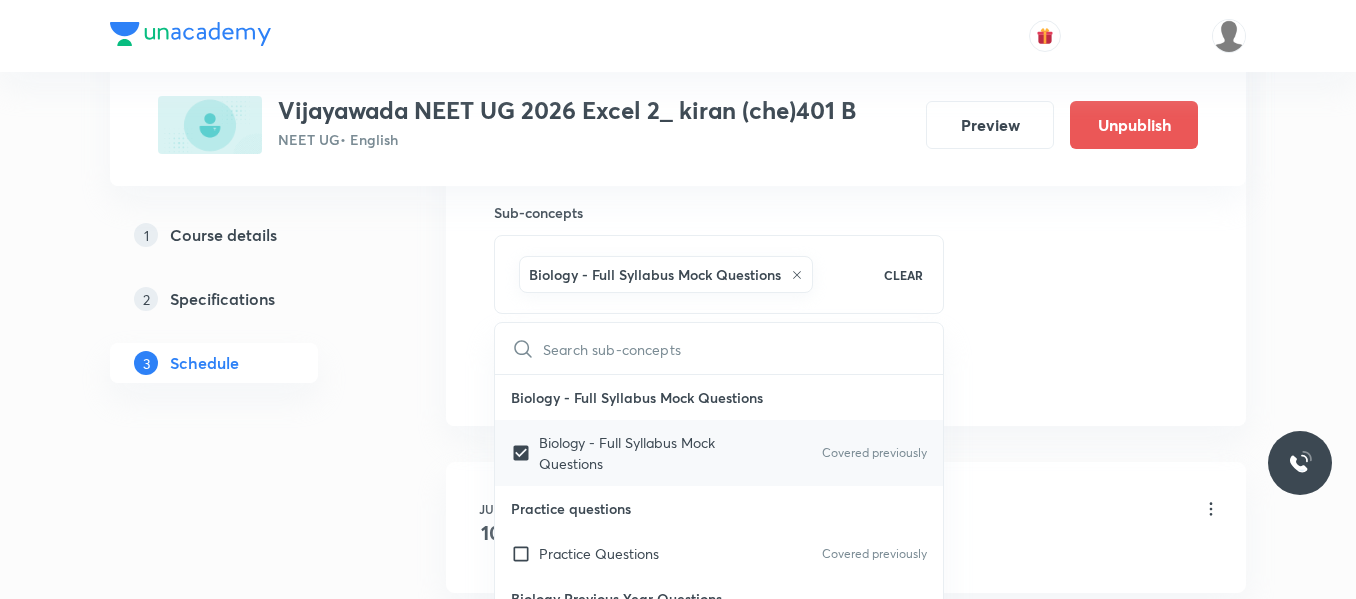 click on "Biology - Full Syllabus Mock Questions" at bounding box center [640, 453] 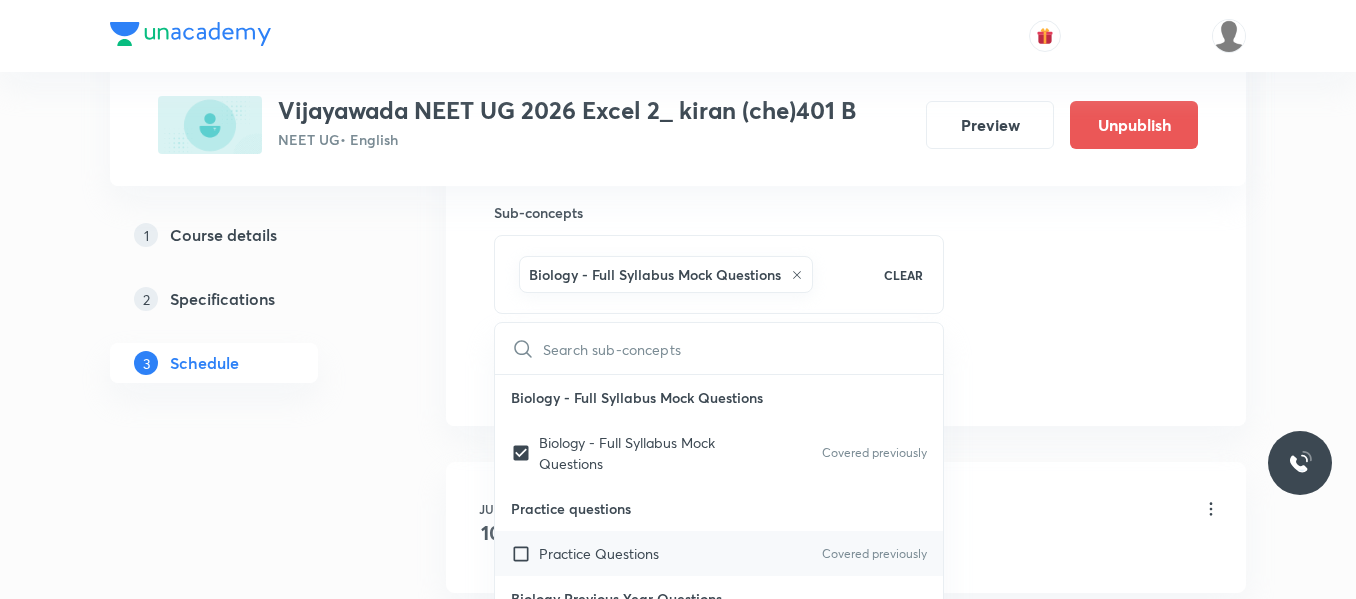 checkbox on "false" 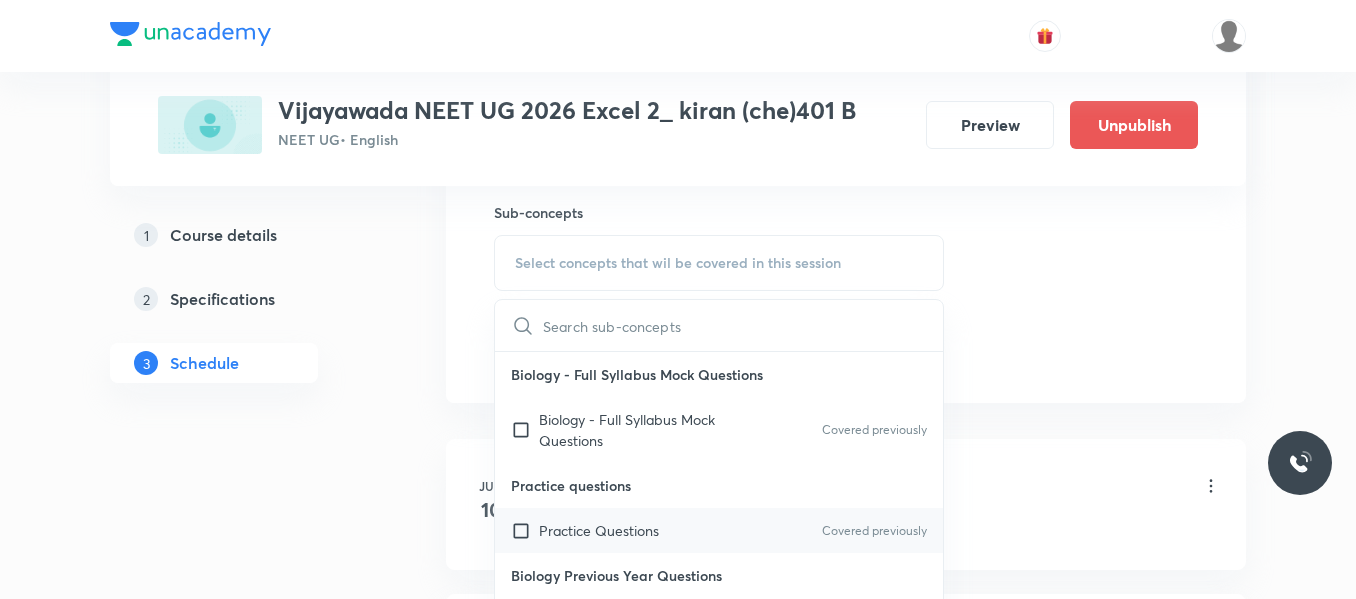 click on "Practice Questions" at bounding box center (599, 530) 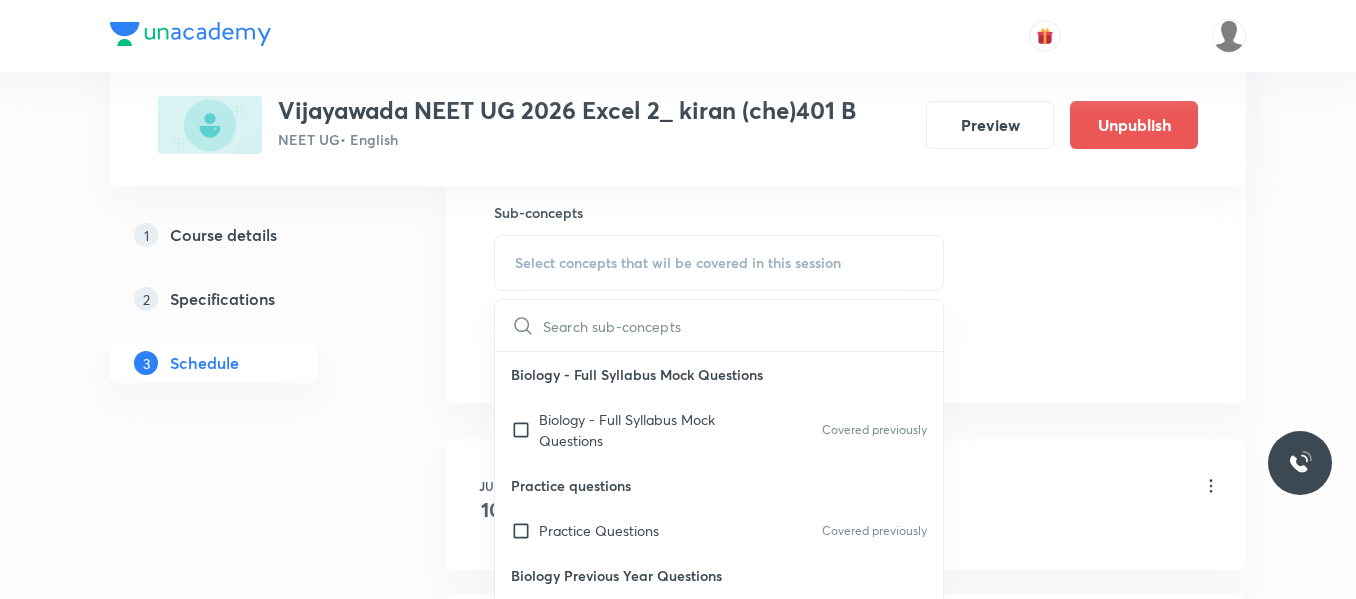 checkbox on "true" 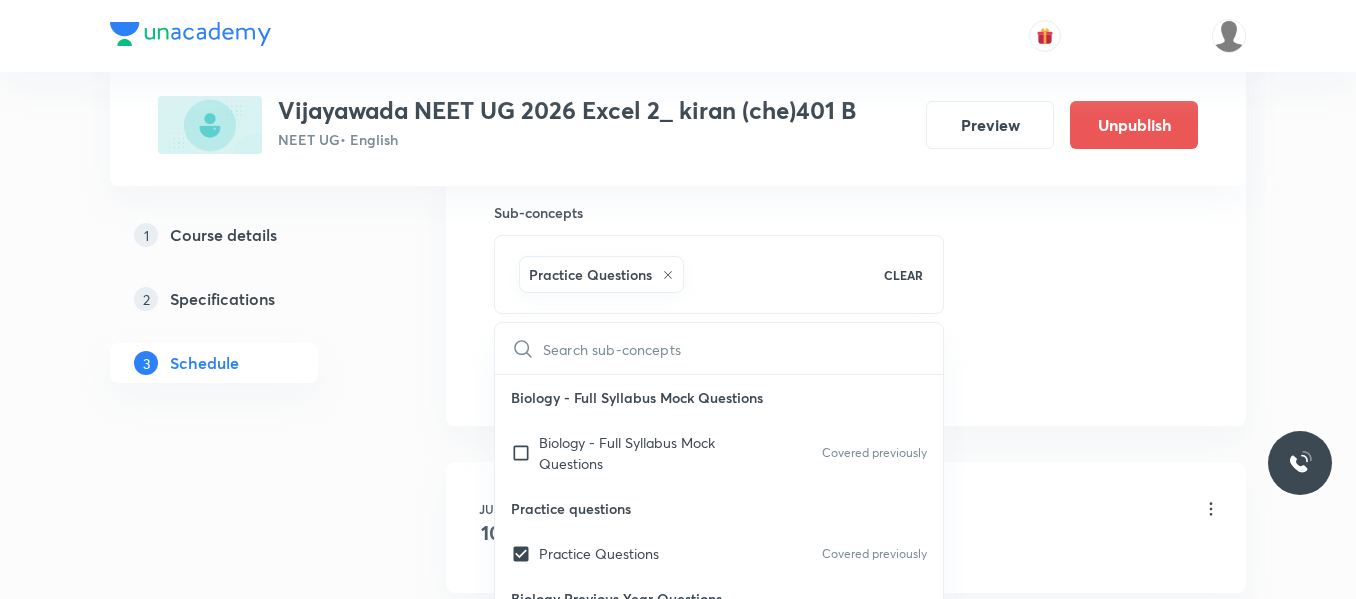 click on "Session  35 Live class Session title 29/99 Halo alkanes and halo arenes ​ Schedule for Jul 31, 2025, 1:40 PM ​ Duration (in minutes) 80 ​   Session type Online Offline Room 401 Sub-concepts Practice Questions CLEAR ​ Biology - Full Syllabus Mock Questions Biology - Full Syllabus Mock Questions Covered previously Practice questions Practice Questions Covered previously Biology Previous Year Questions Maths Previous Year Questions Covered previously Add Cancel" at bounding box center (846, -87) 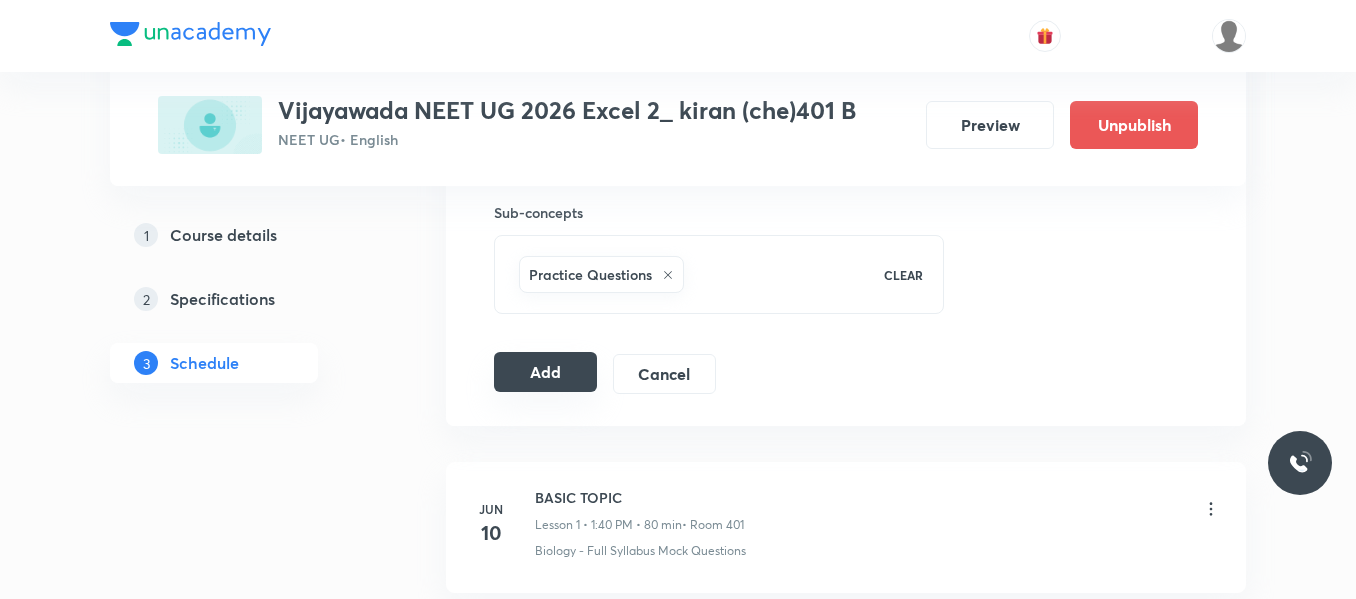 click on "Add" at bounding box center (545, 372) 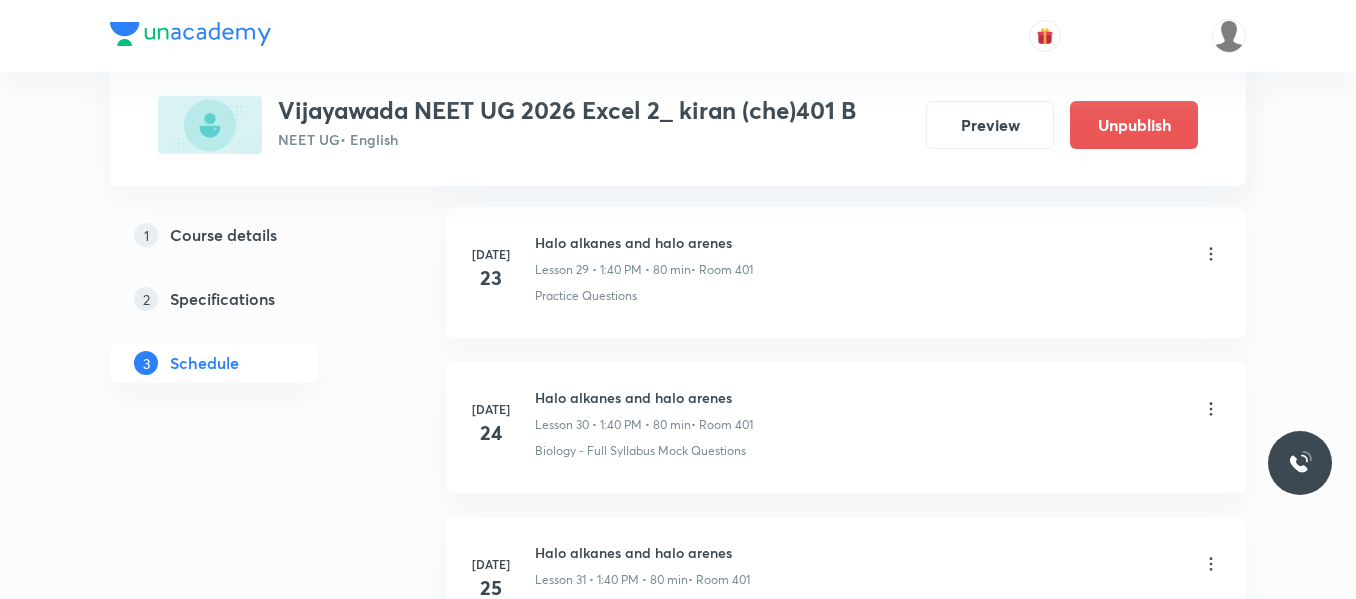 scroll, scrollTop: 6297, scrollLeft: 0, axis: vertical 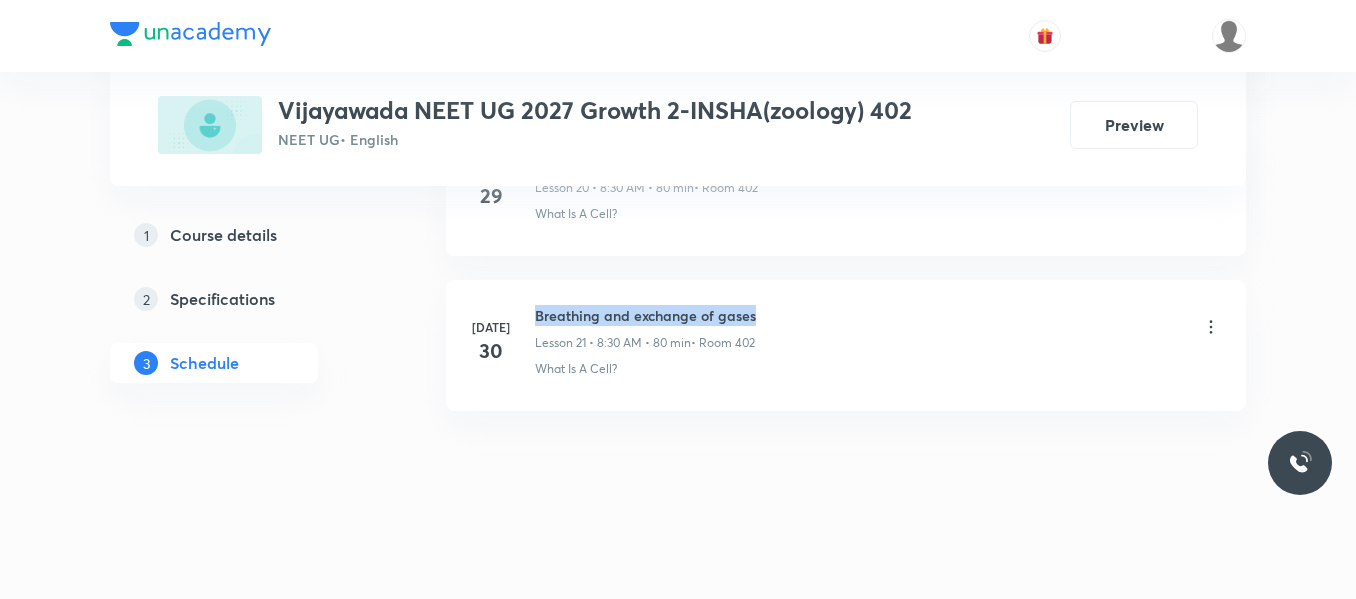 click on "Breathing and exchange of gases Lesson 21 • 8:30 AM • 80 min  • Room 402" at bounding box center [878, 328] 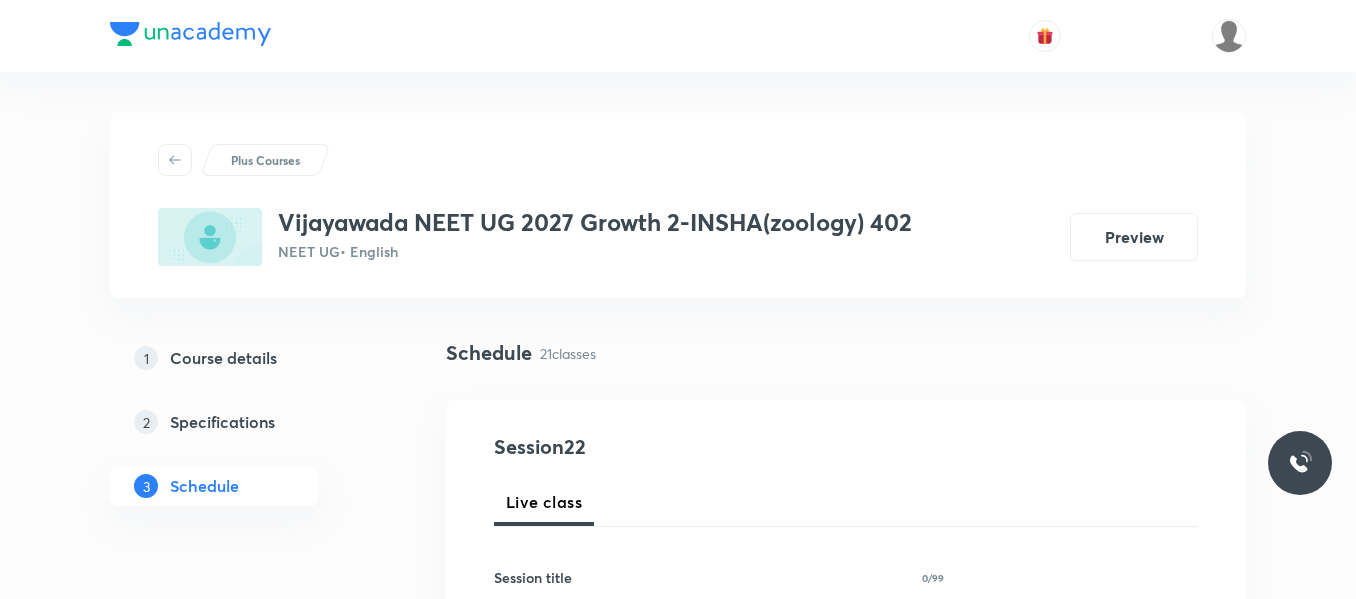 scroll, scrollTop: 300, scrollLeft: 0, axis: vertical 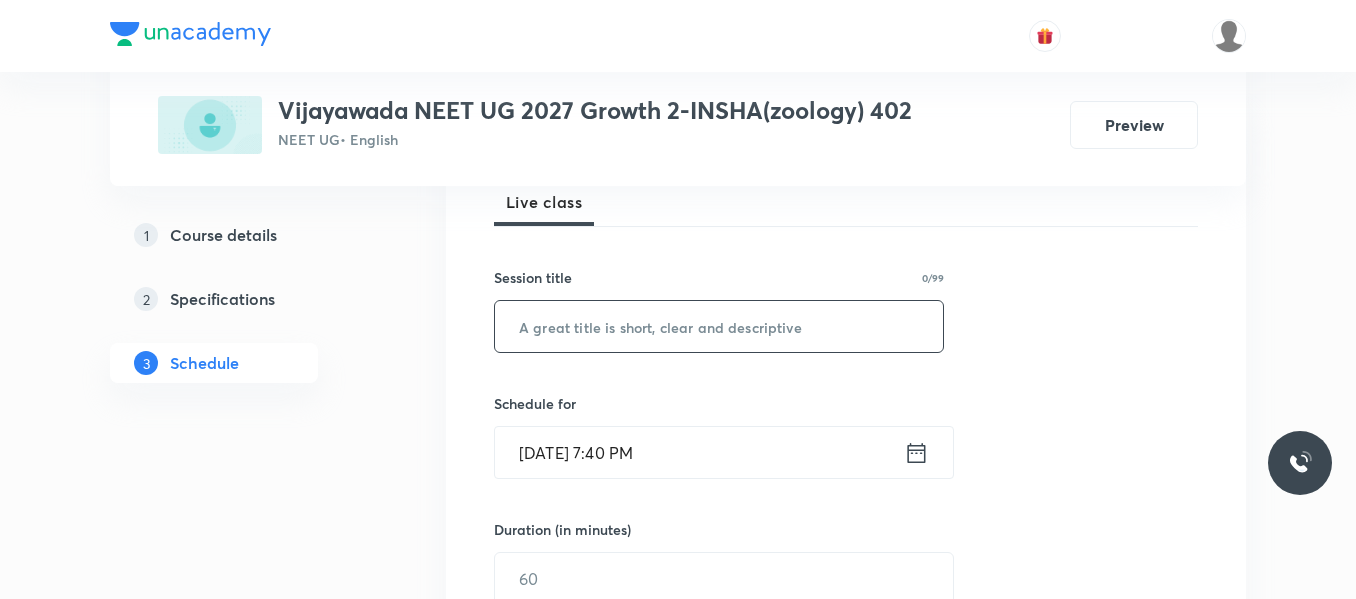 click at bounding box center [719, 326] 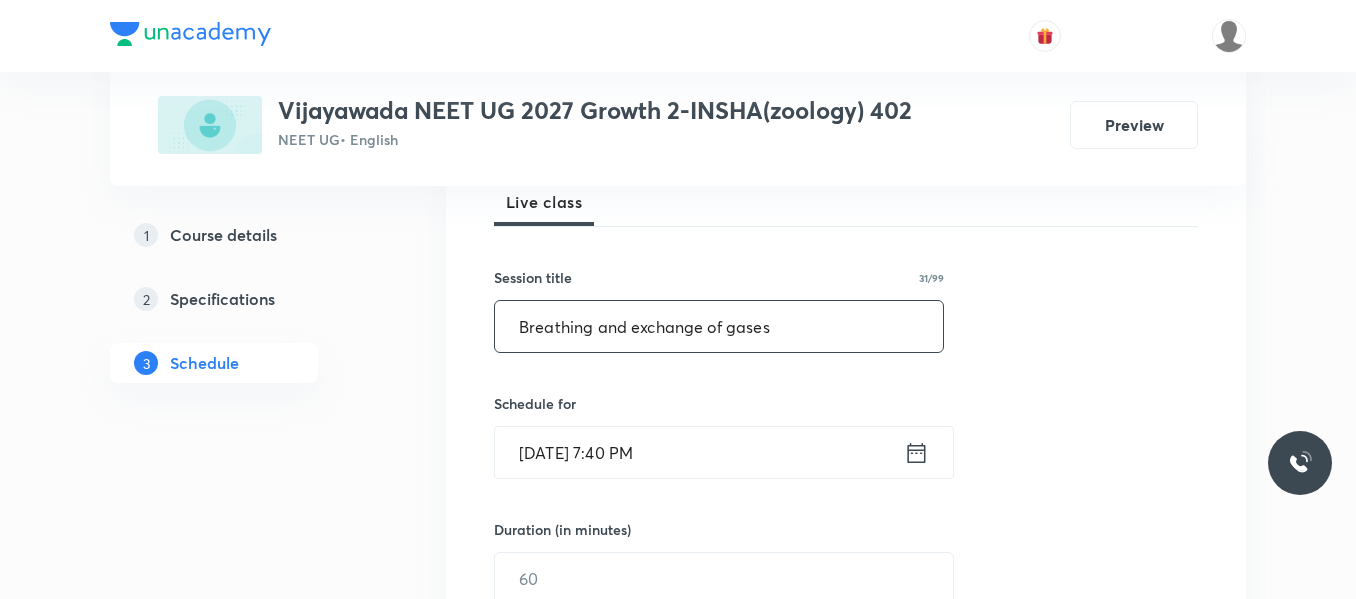 type on "Breathing and exchange of gases" 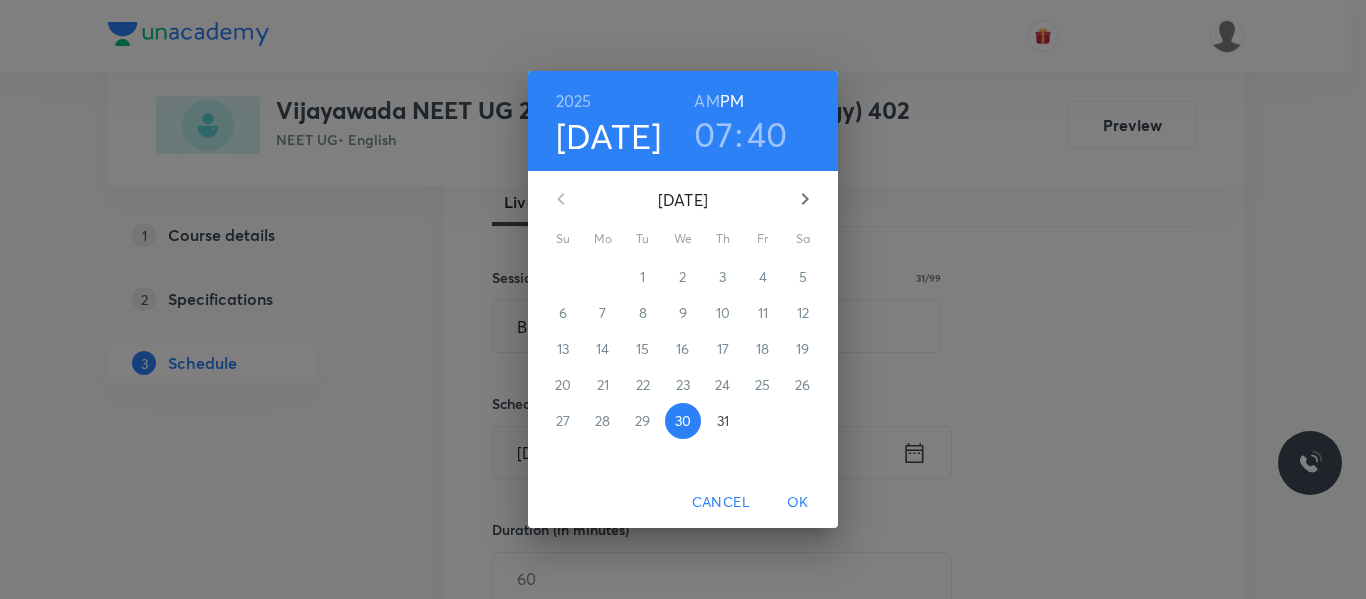 click on "31" at bounding box center [723, 421] 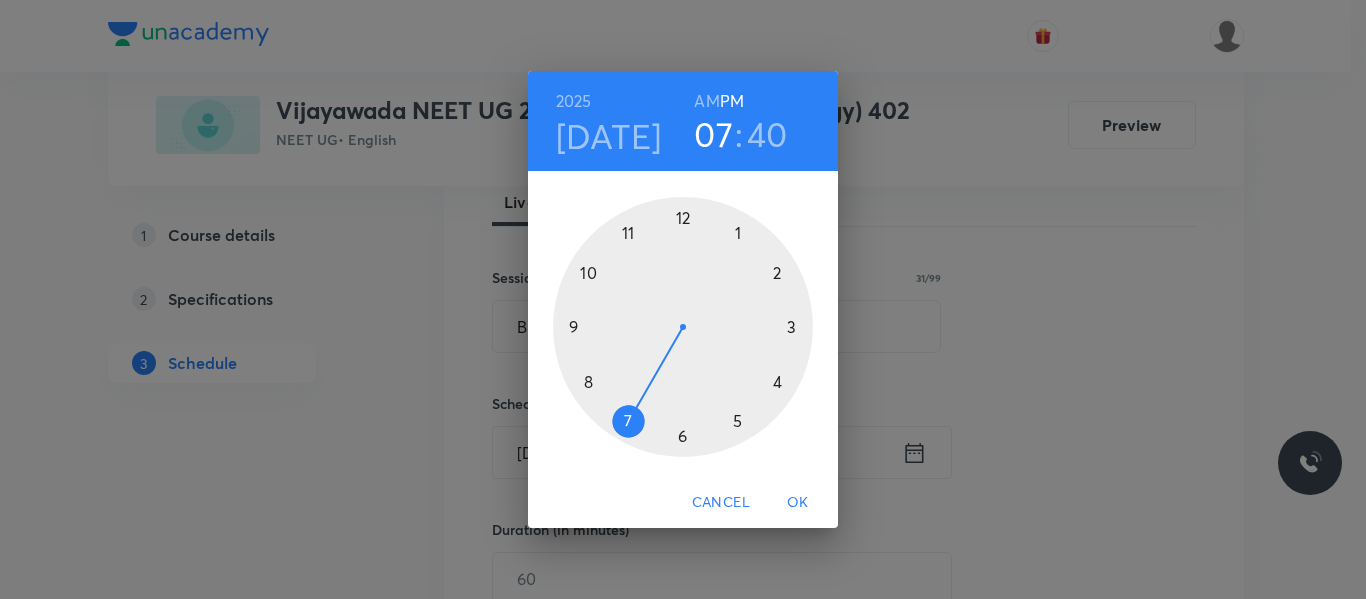 click at bounding box center [683, 327] 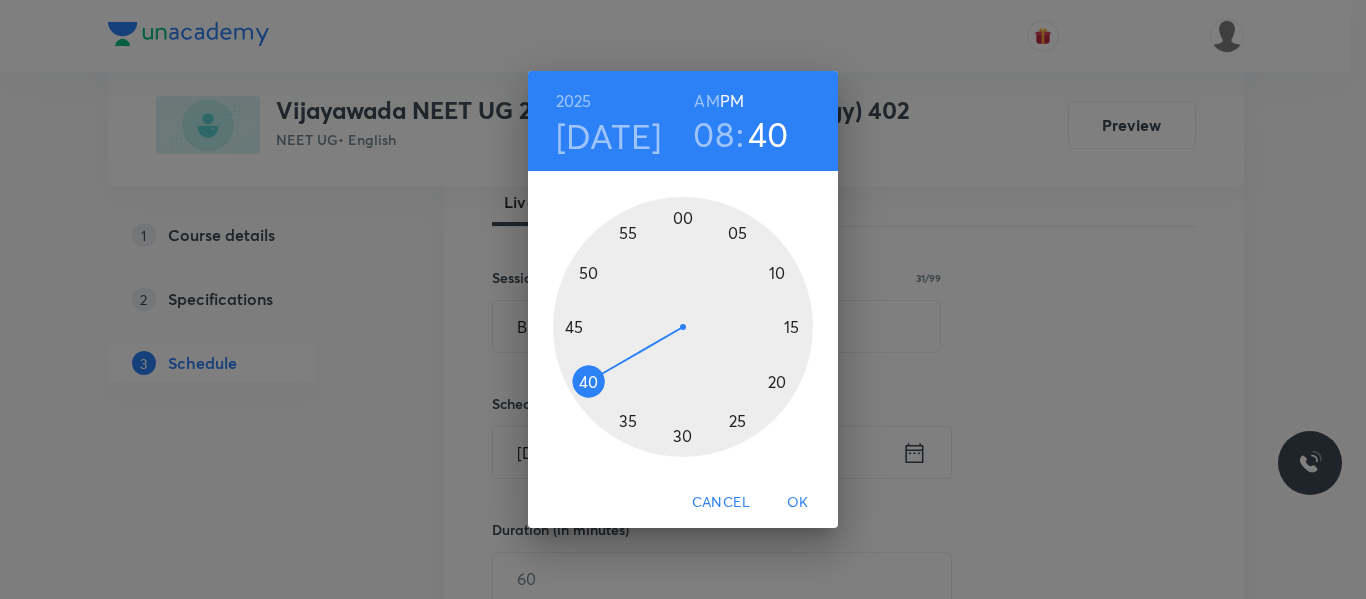 click on "AM" at bounding box center [706, 101] 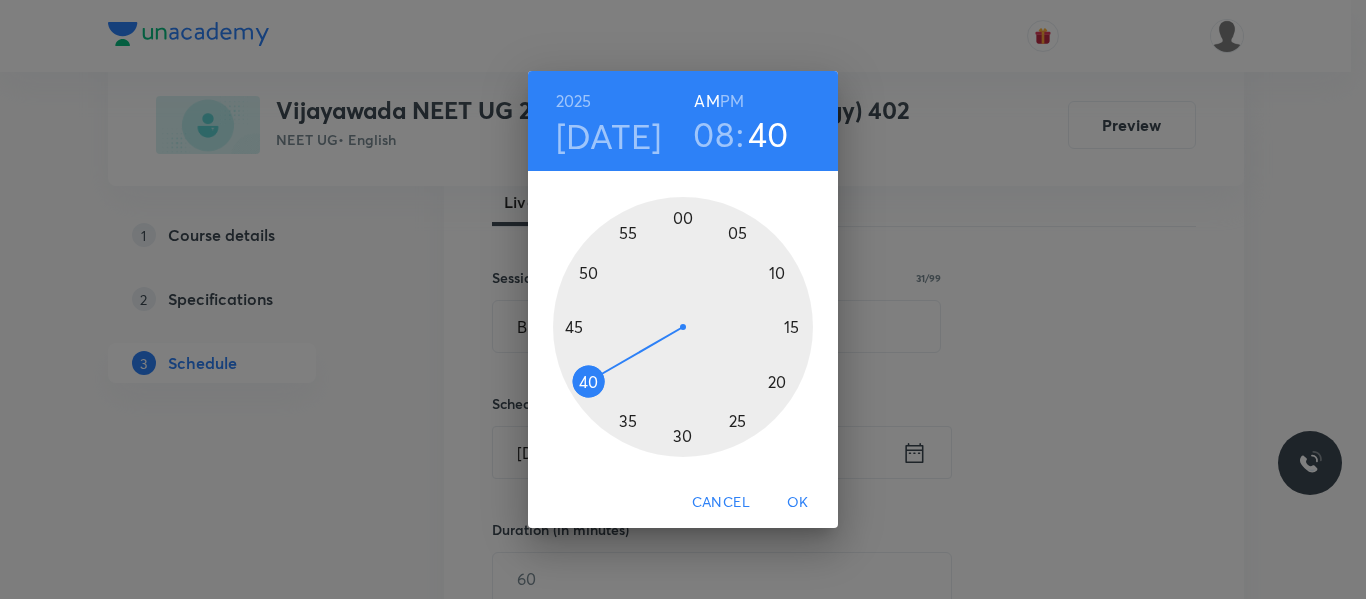 click at bounding box center (683, 327) 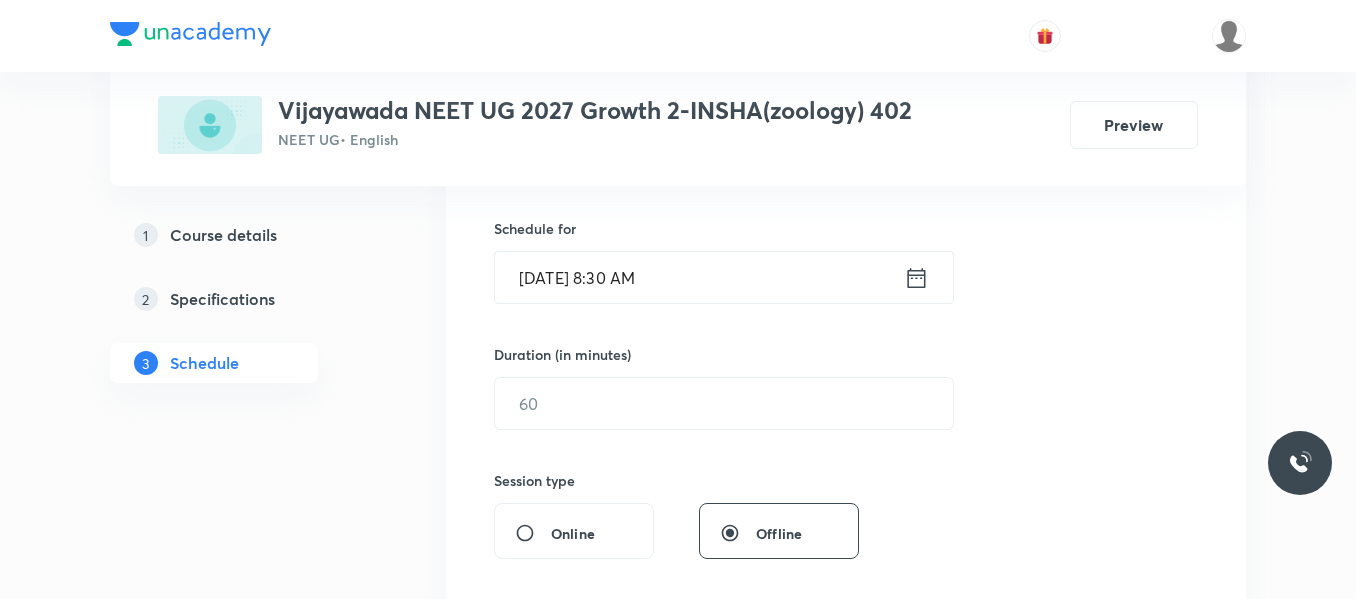 scroll, scrollTop: 500, scrollLeft: 0, axis: vertical 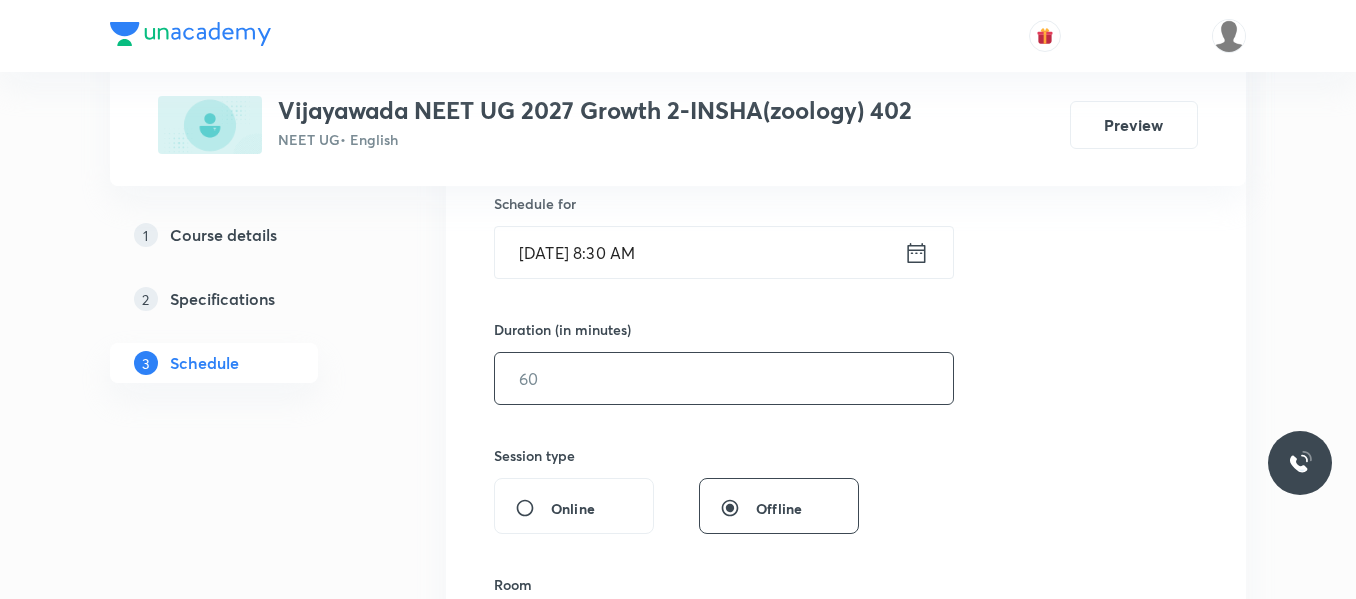click at bounding box center [724, 378] 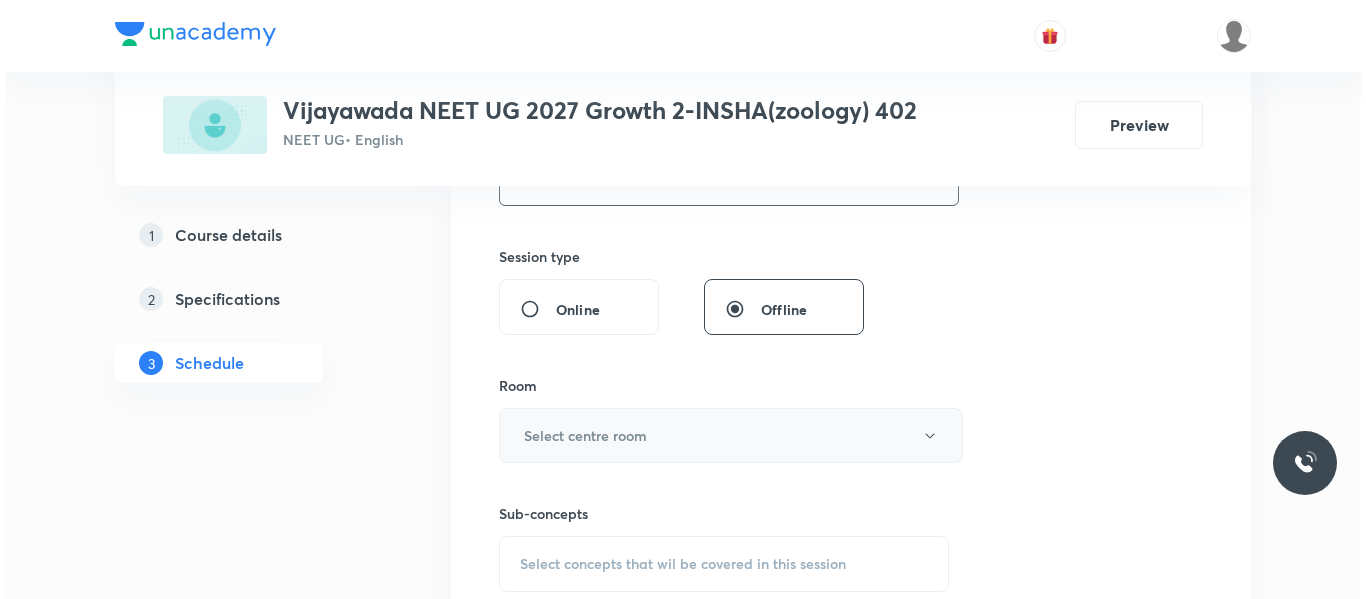 scroll, scrollTop: 700, scrollLeft: 0, axis: vertical 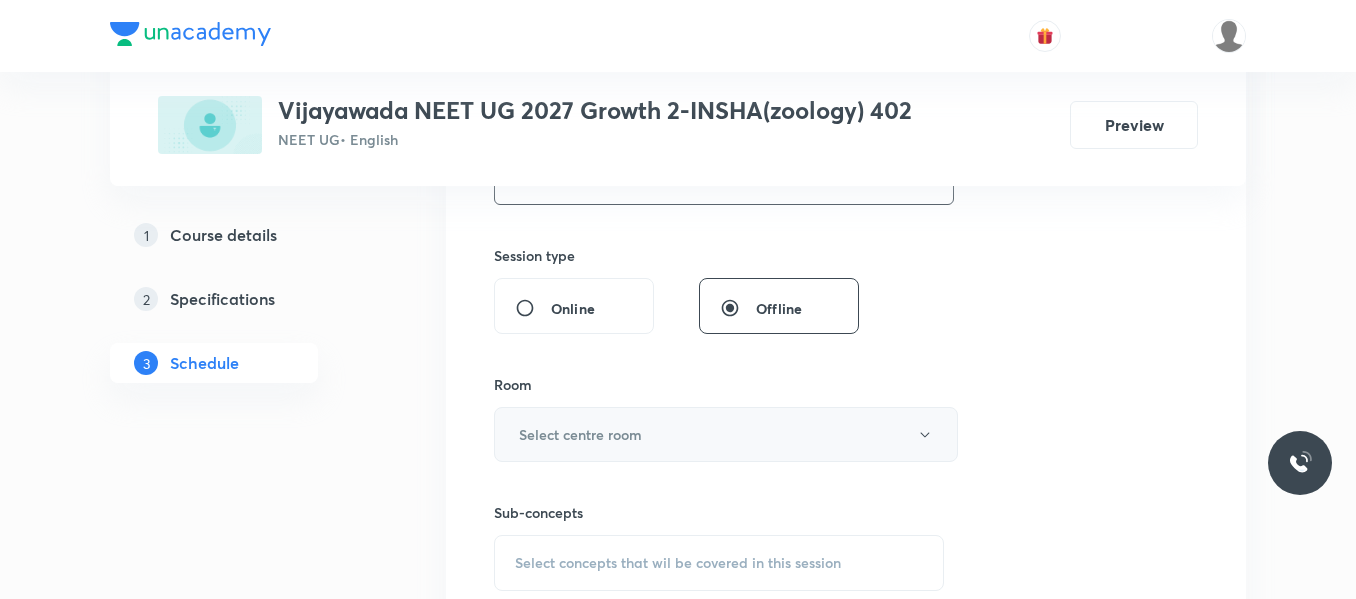 type on "80" 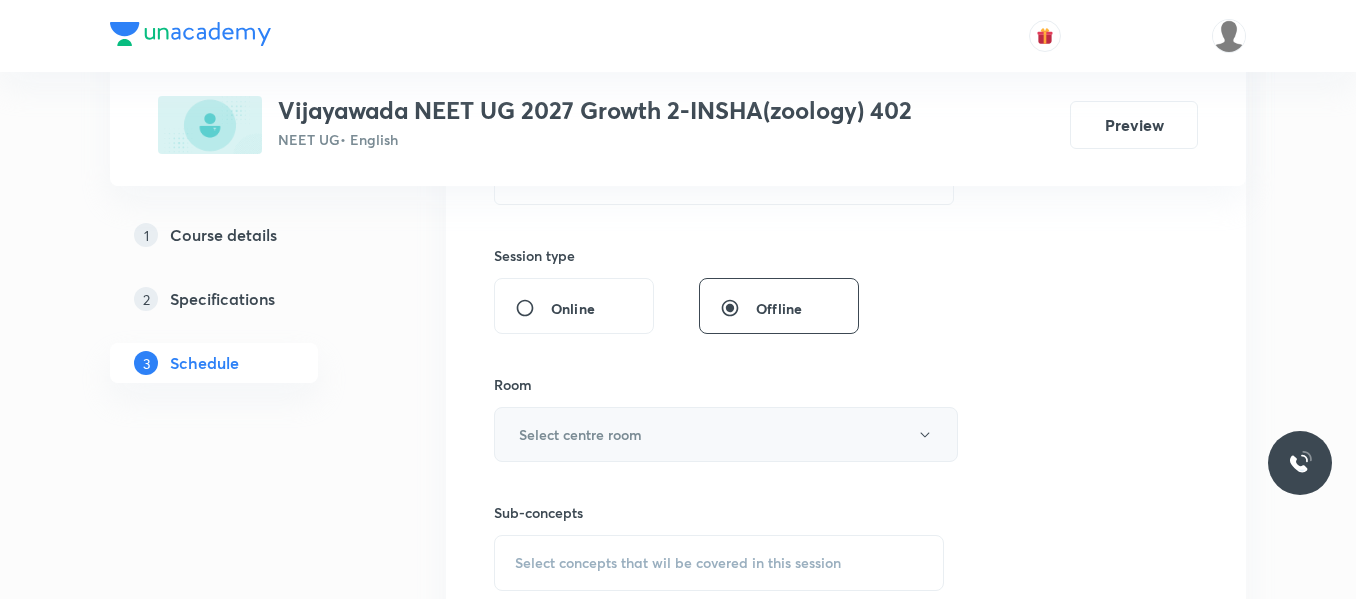 click on "Select centre room" at bounding box center [580, 434] 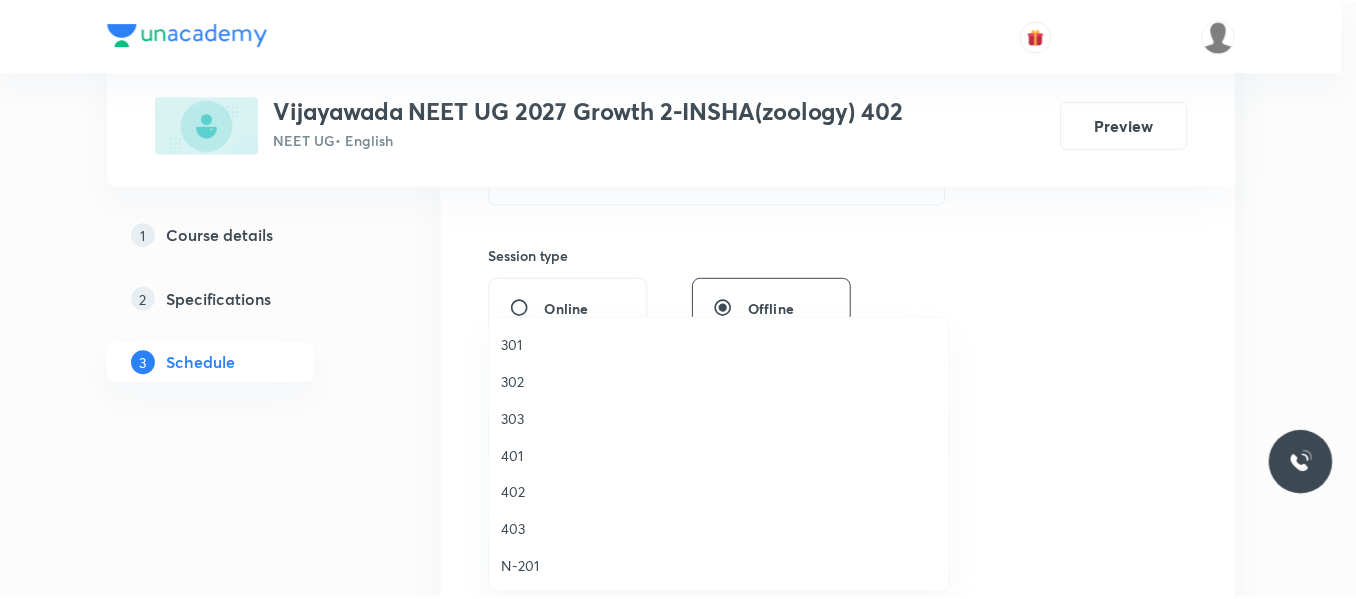 scroll, scrollTop: 200, scrollLeft: 0, axis: vertical 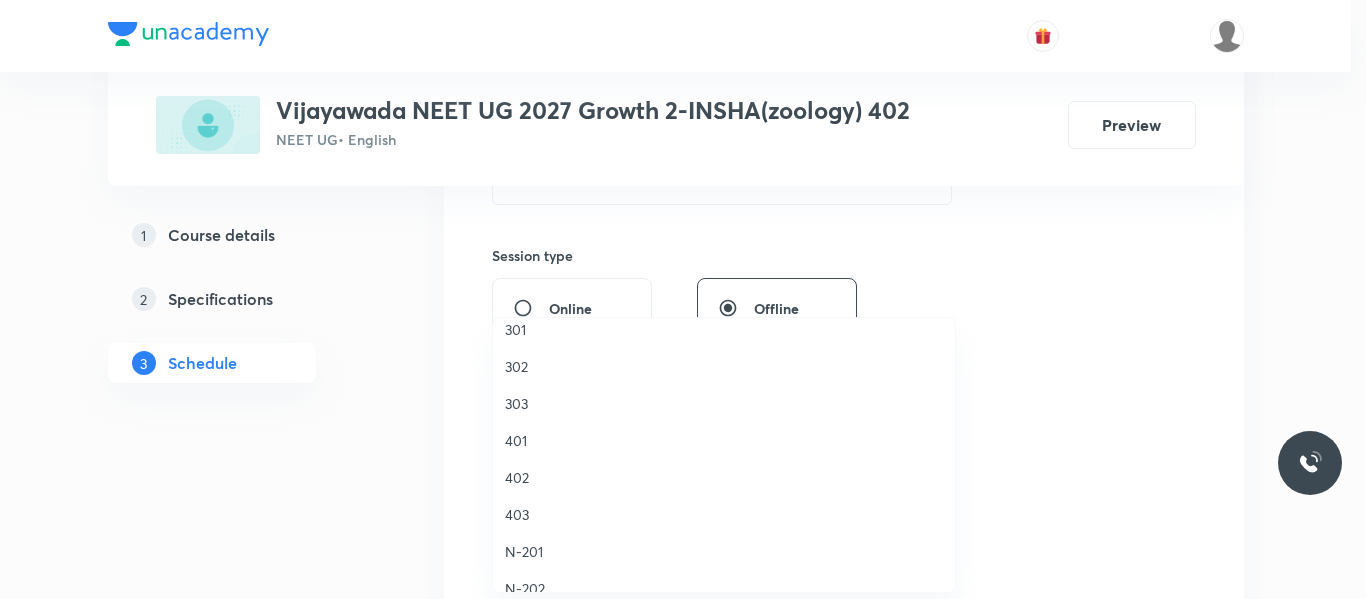 click on "402" at bounding box center (724, 477) 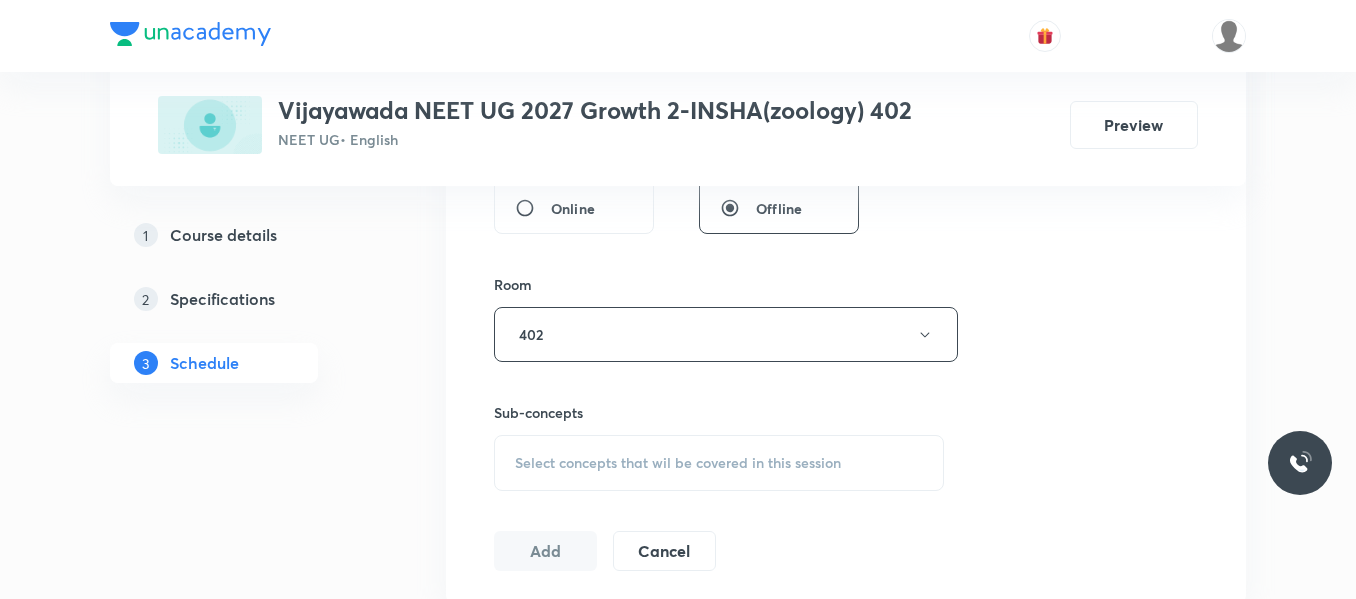 click on "Select concepts that wil be covered in this session" at bounding box center [678, 463] 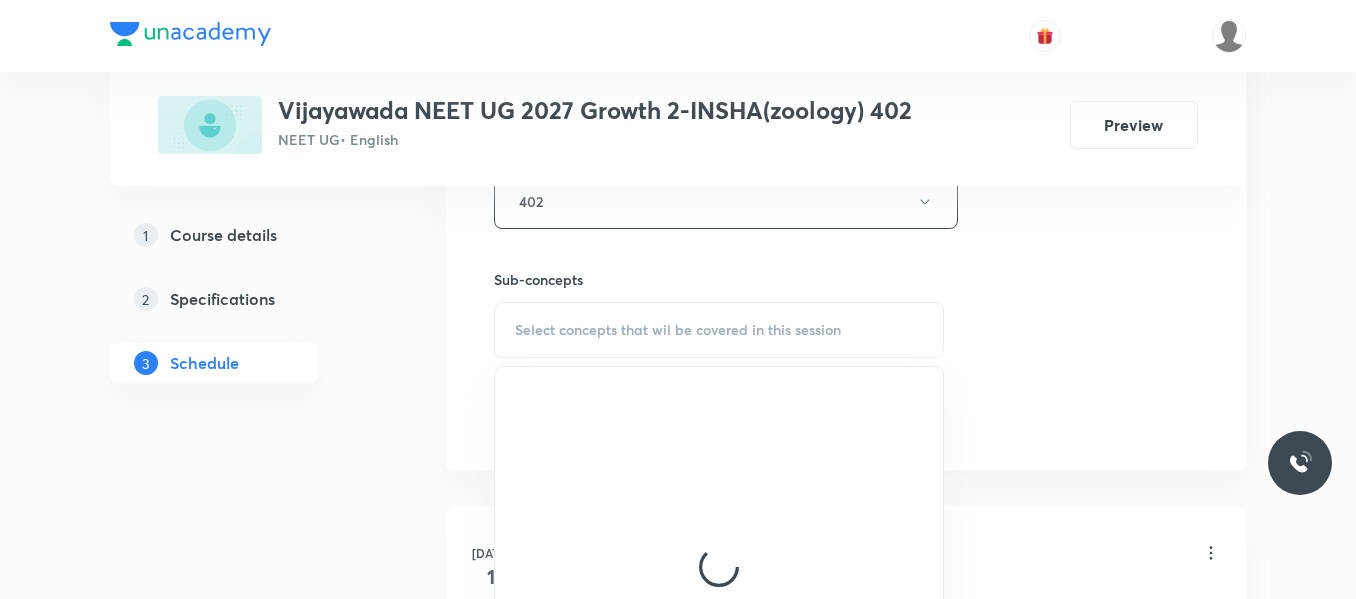 scroll, scrollTop: 1000, scrollLeft: 0, axis: vertical 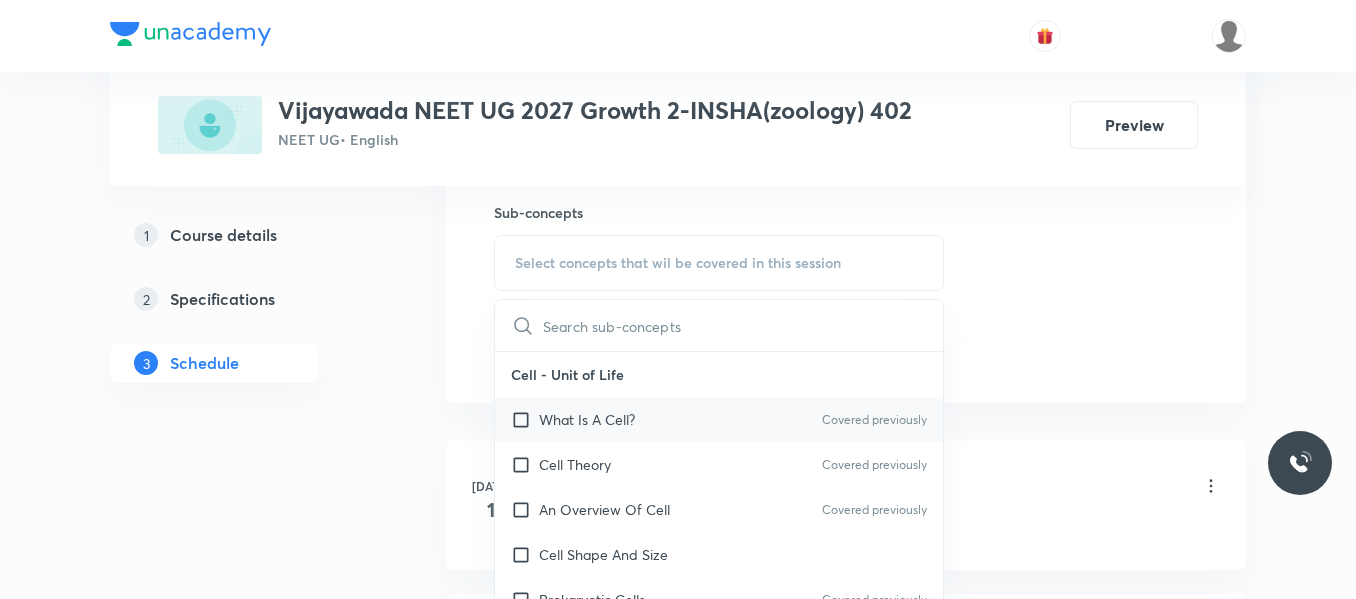 click on "What Is A Cell?" at bounding box center (587, 419) 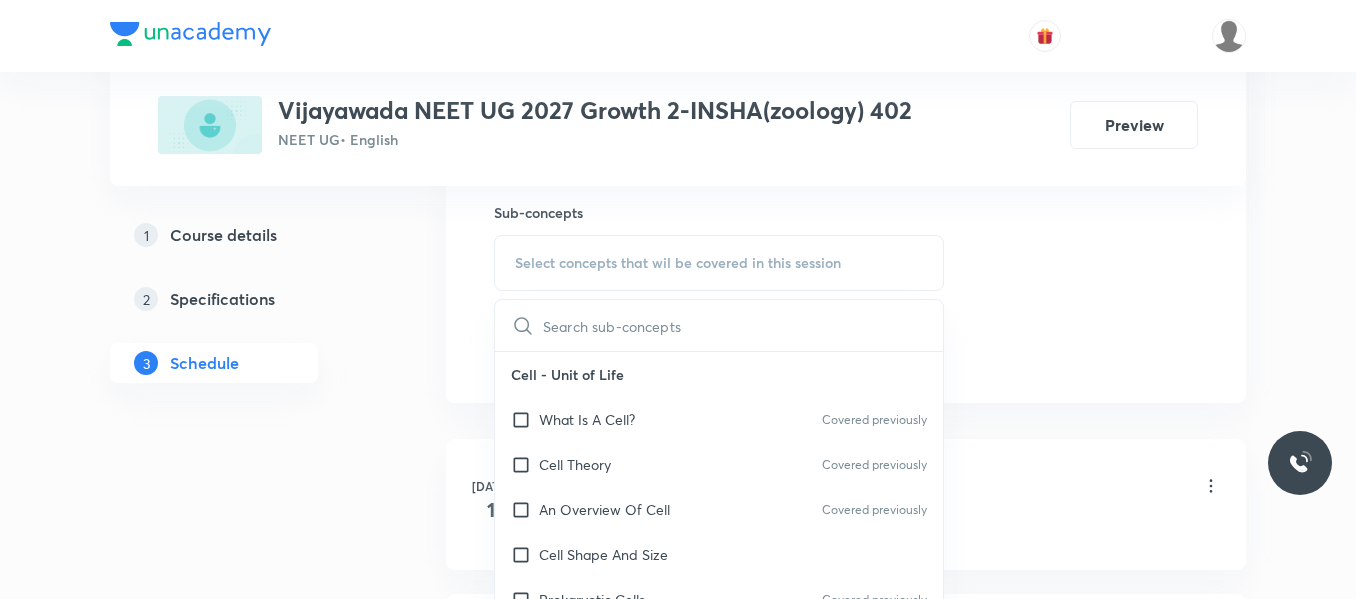 checkbox on "true" 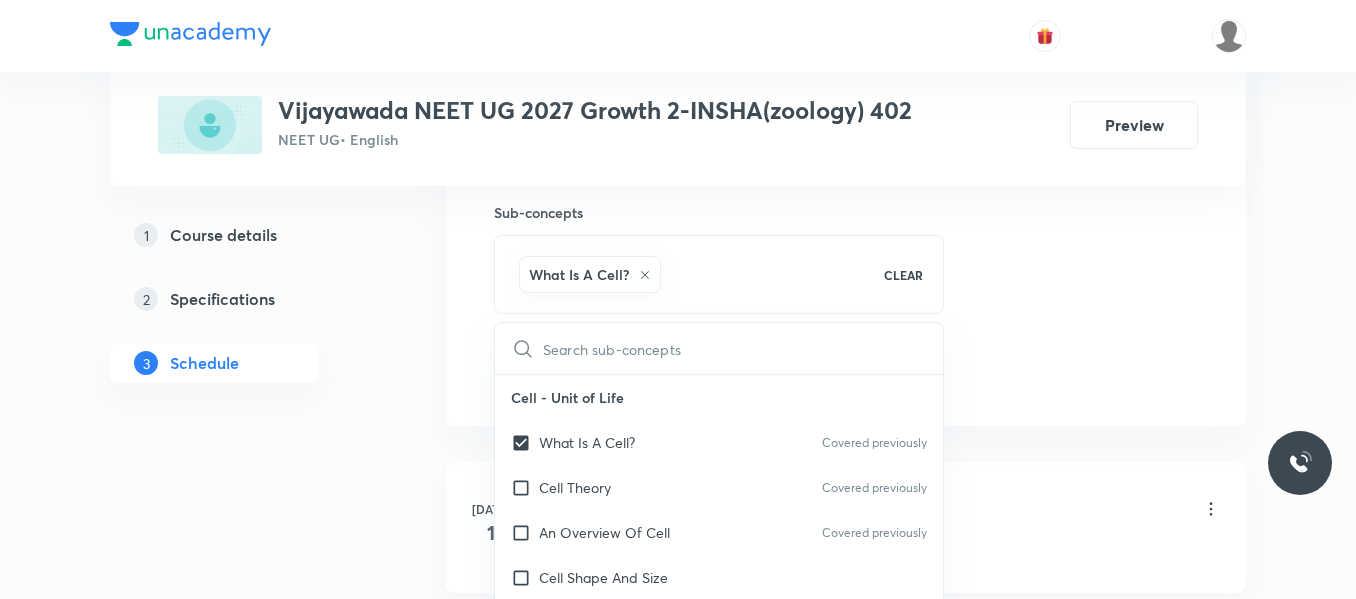 drag, startPoint x: 1039, startPoint y: 284, endPoint x: 565, endPoint y: 345, distance: 477.909 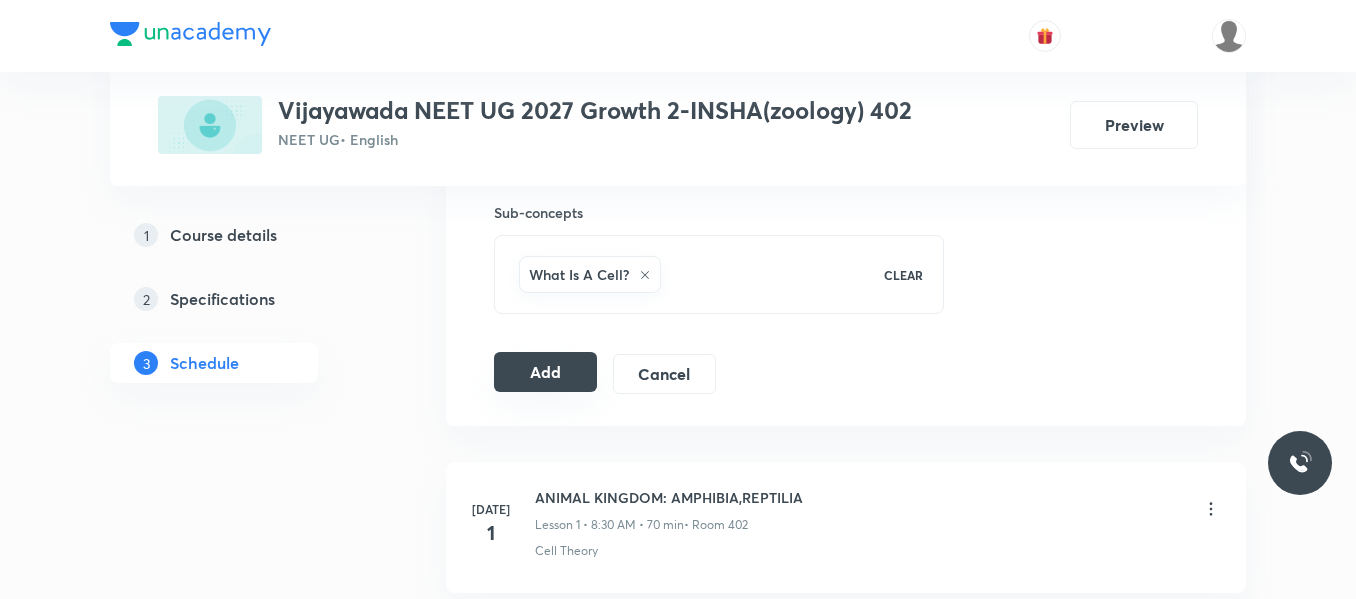 click on "Add" at bounding box center (545, 372) 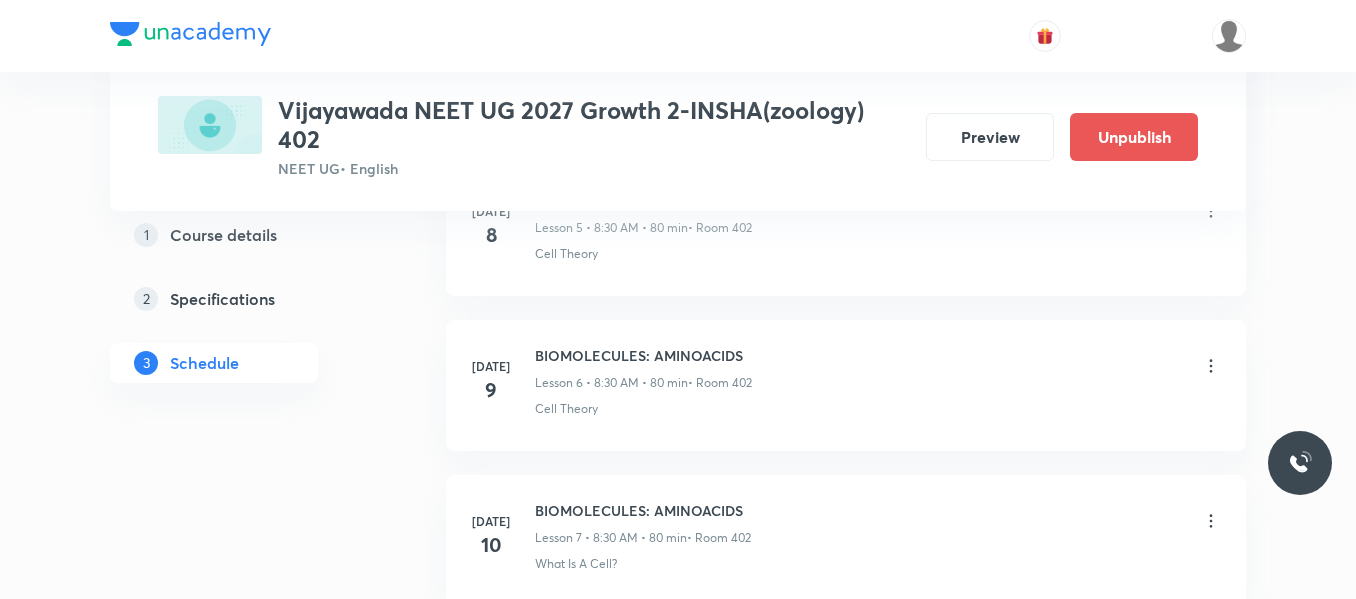scroll, scrollTop: 1025, scrollLeft: 0, axis: vertical 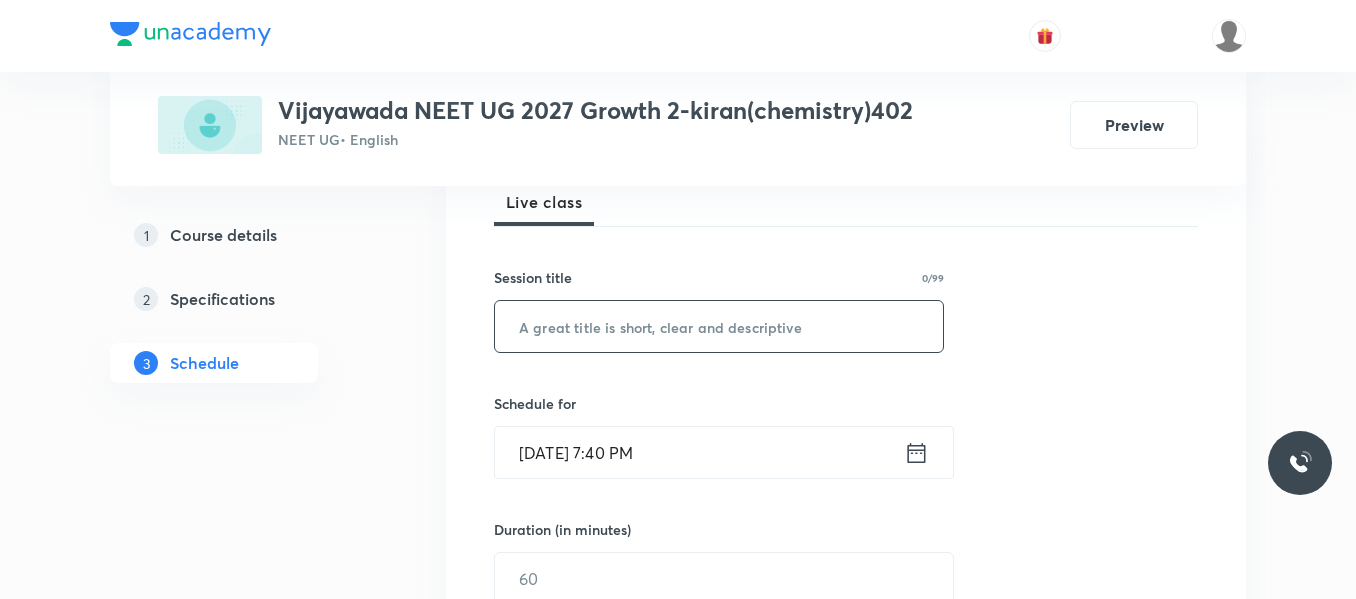 click at bounding box center (719, 326) 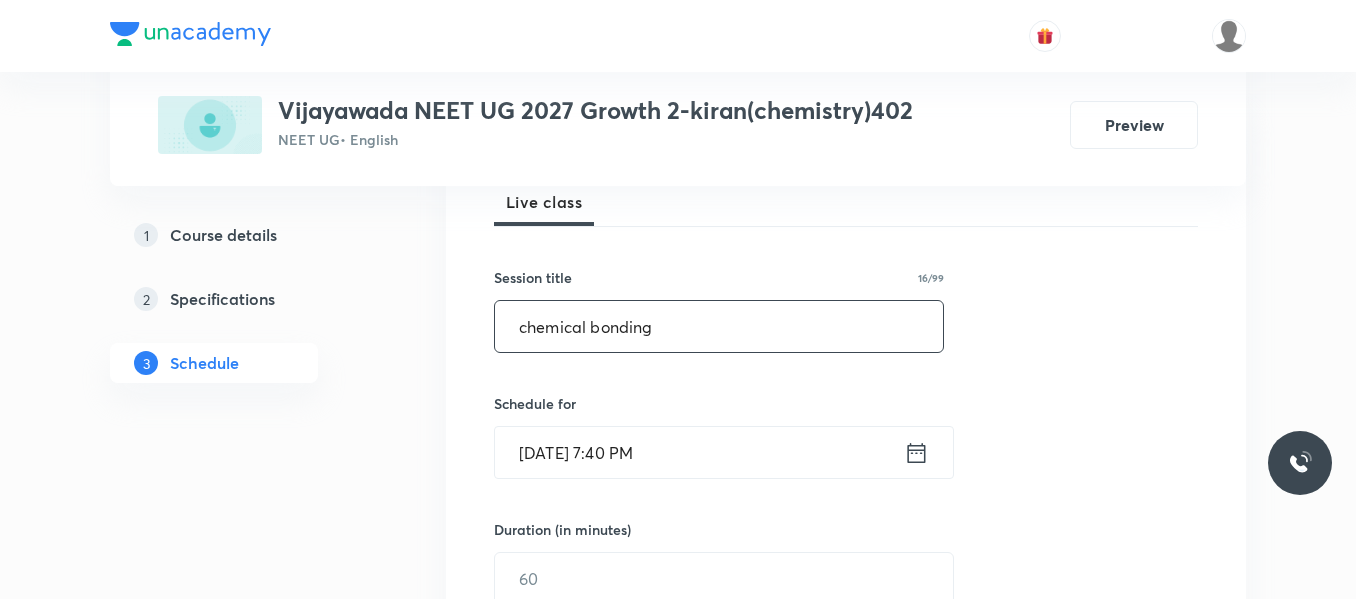 type on "chemical bonding" 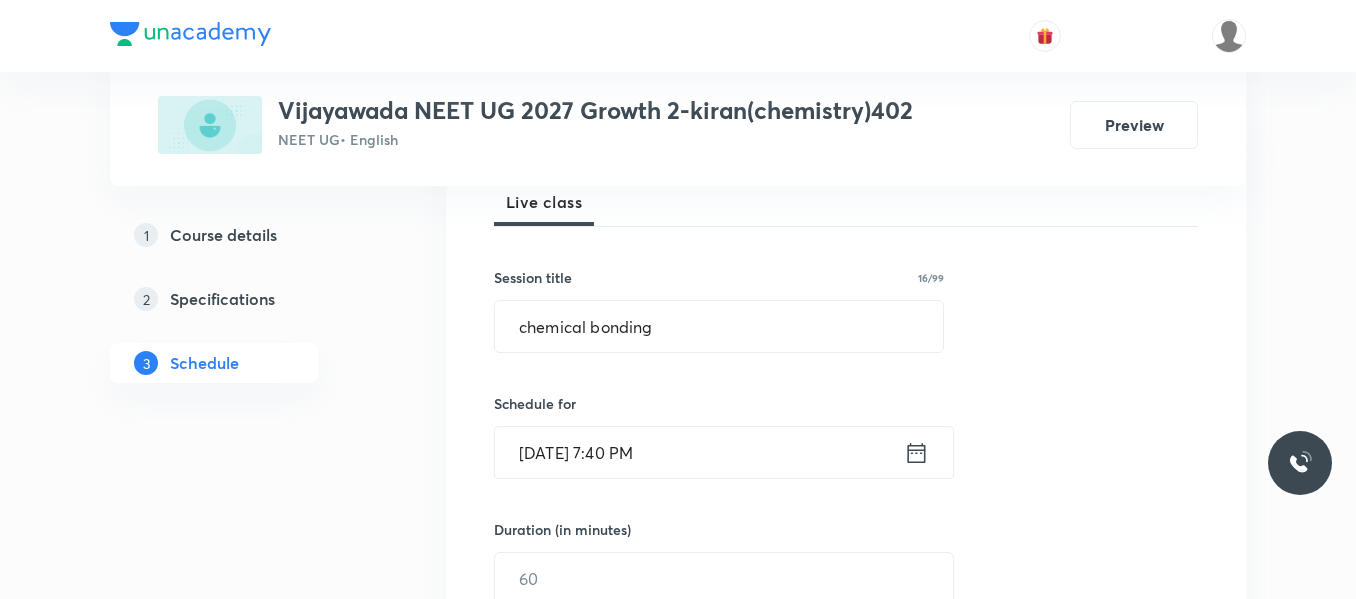 click 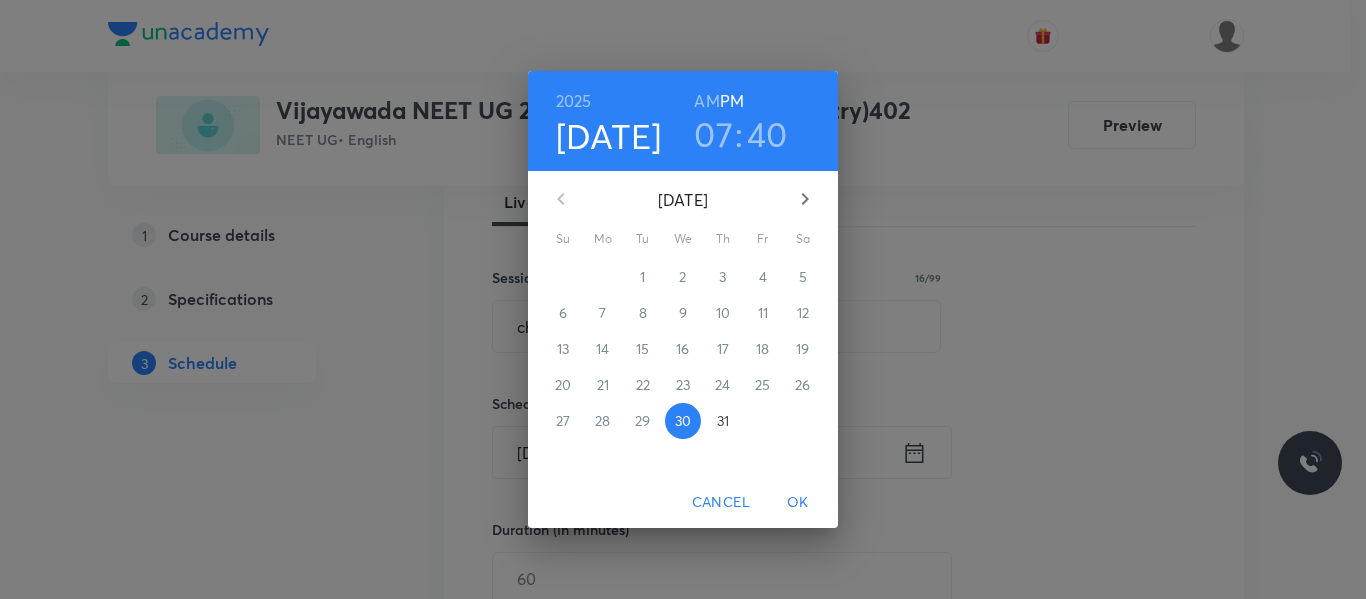 click on "31" at bounding box center (723, 421) 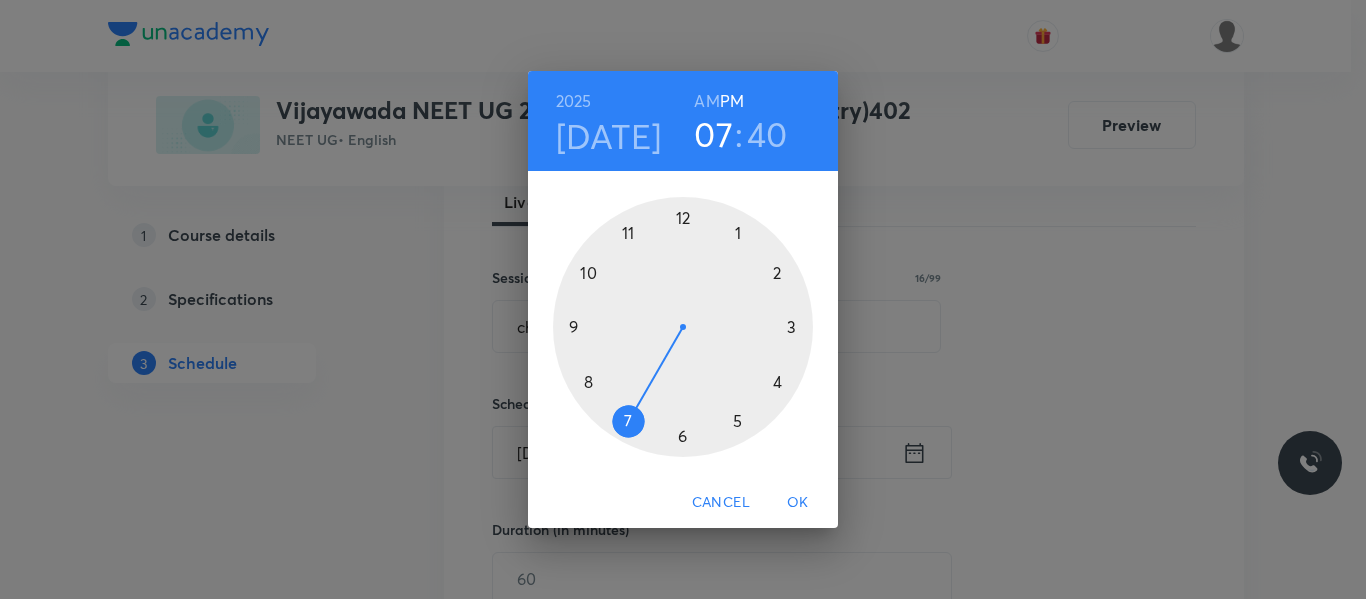 click at bounding box center (683, 327) 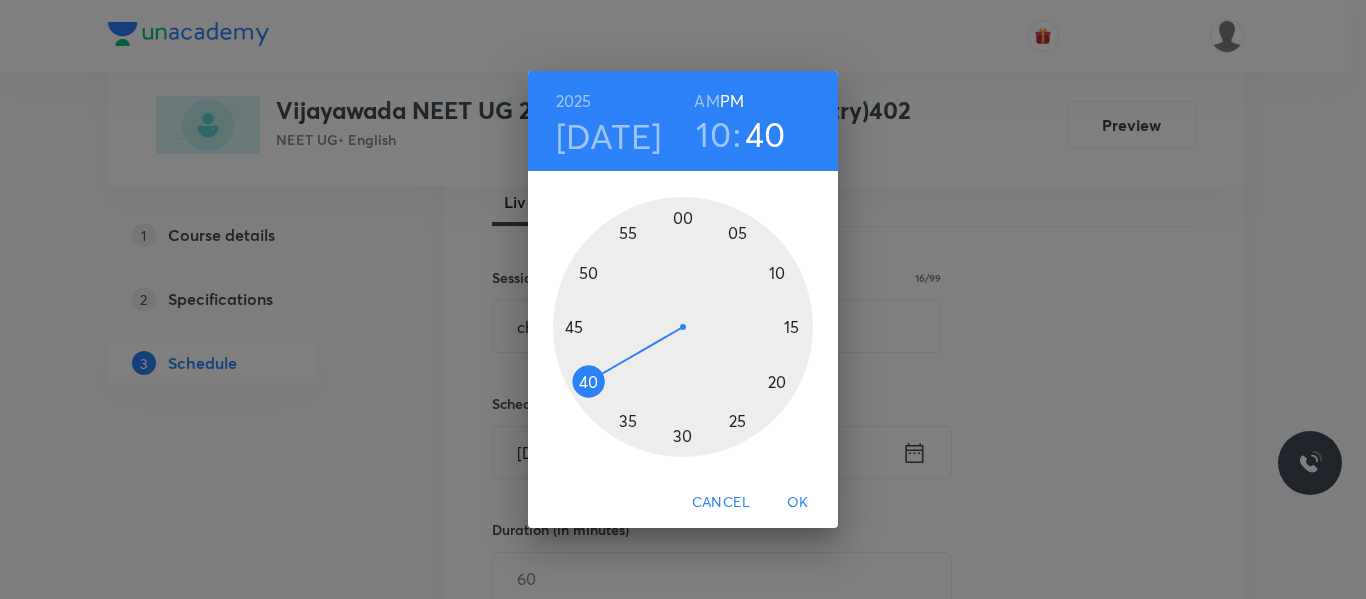 drag, startPoint x: 705, startPoint y: 93, endPoint x: 694, endPoint y: 214, distance: 121.49897 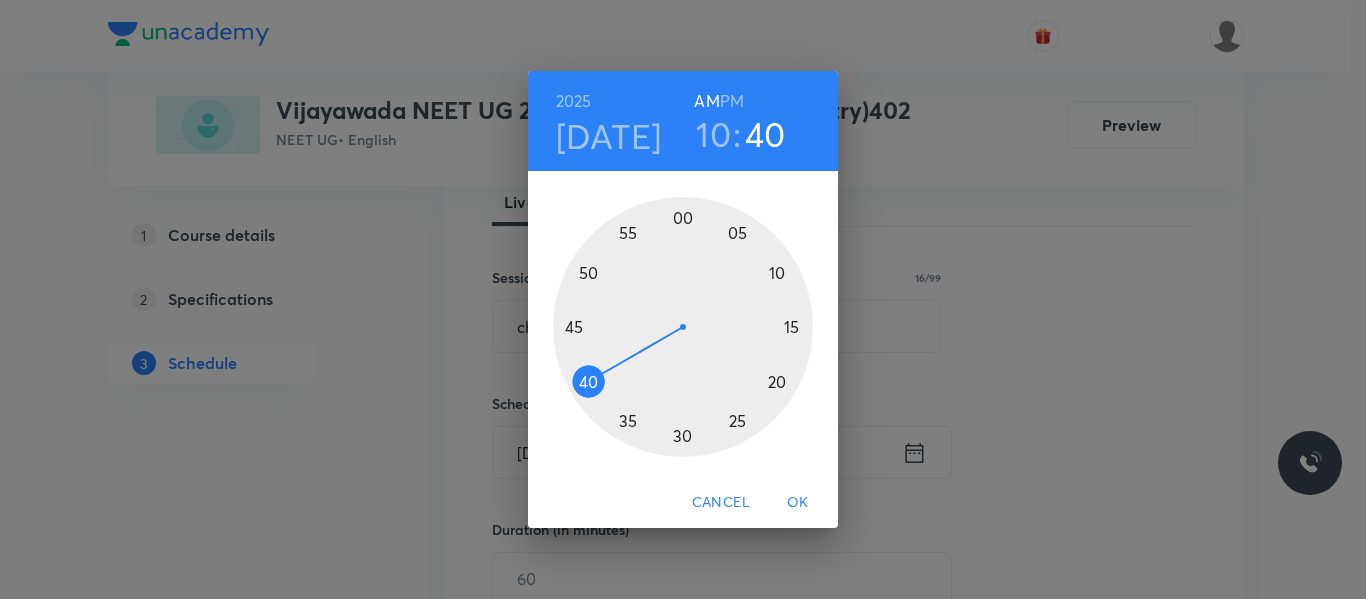 click at bounding box center (683, 327) 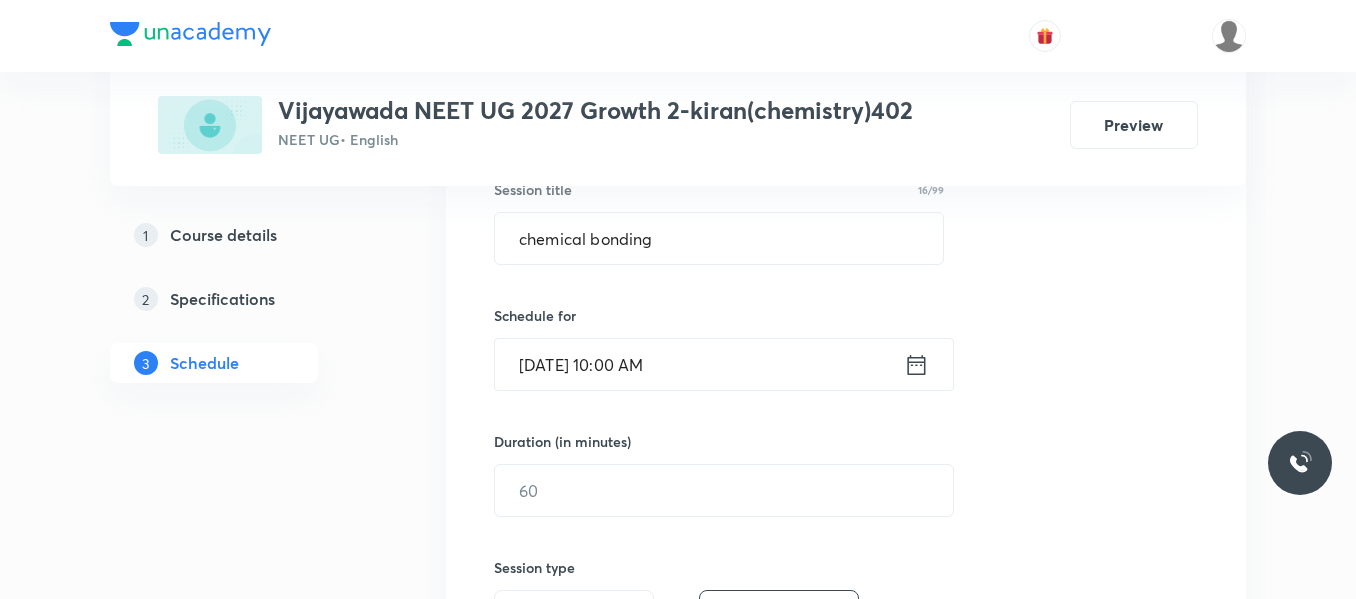 scroll, scrollTop: 500, scrollLeft: 0, axis: vertical 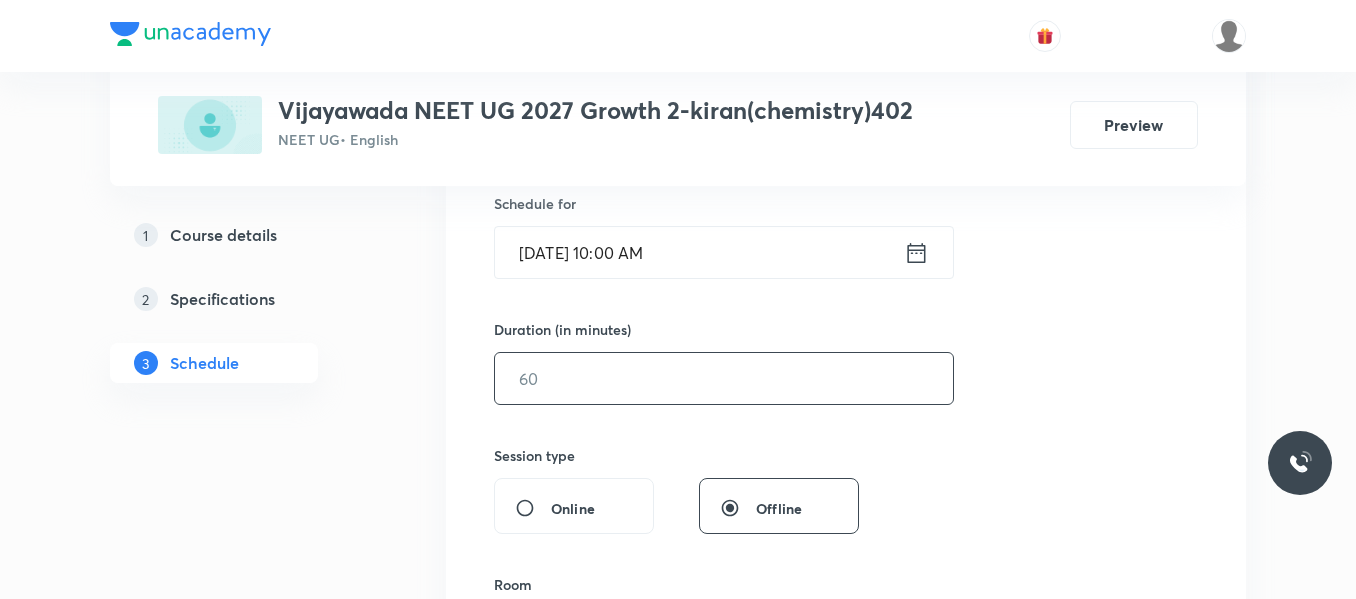 click at bounding box center (724, 378) 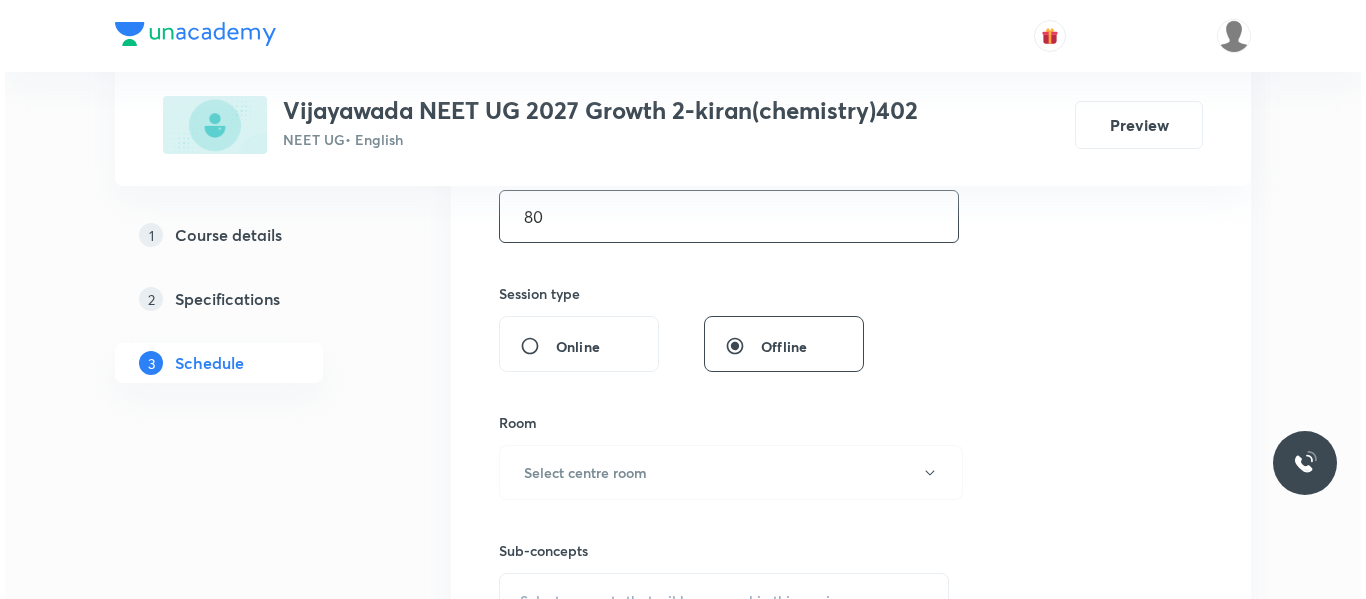 scroll, scrollTop: 700, scrollLeft: 0, axis: vertical 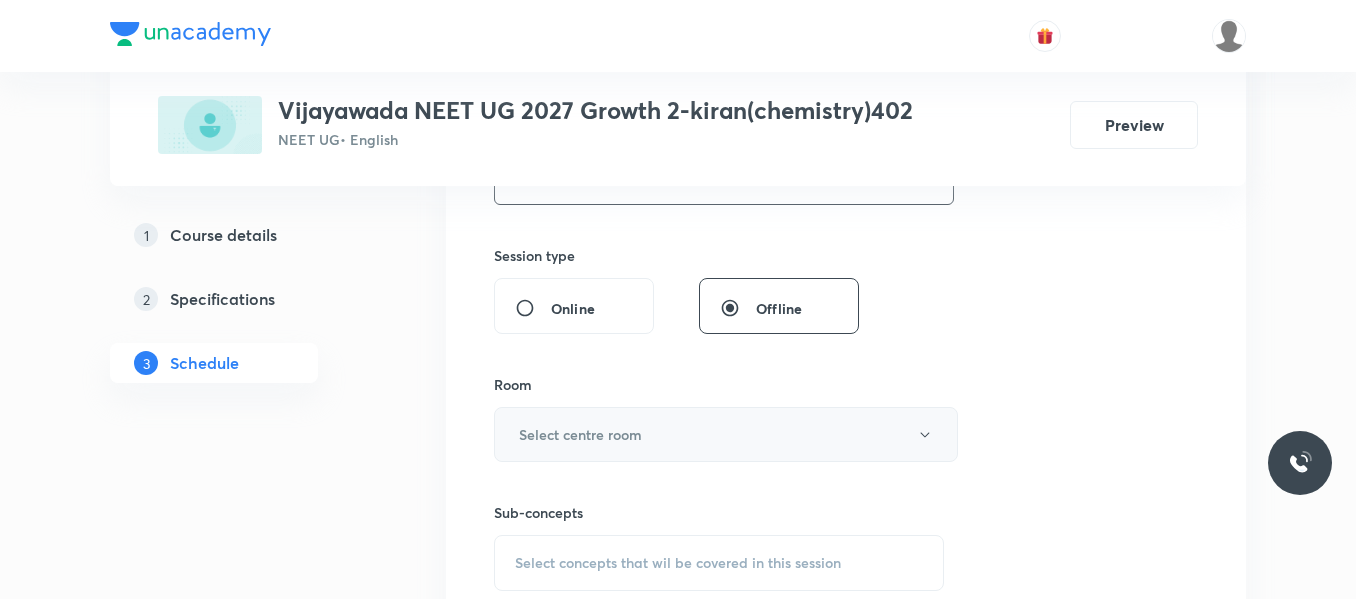 type on "80" 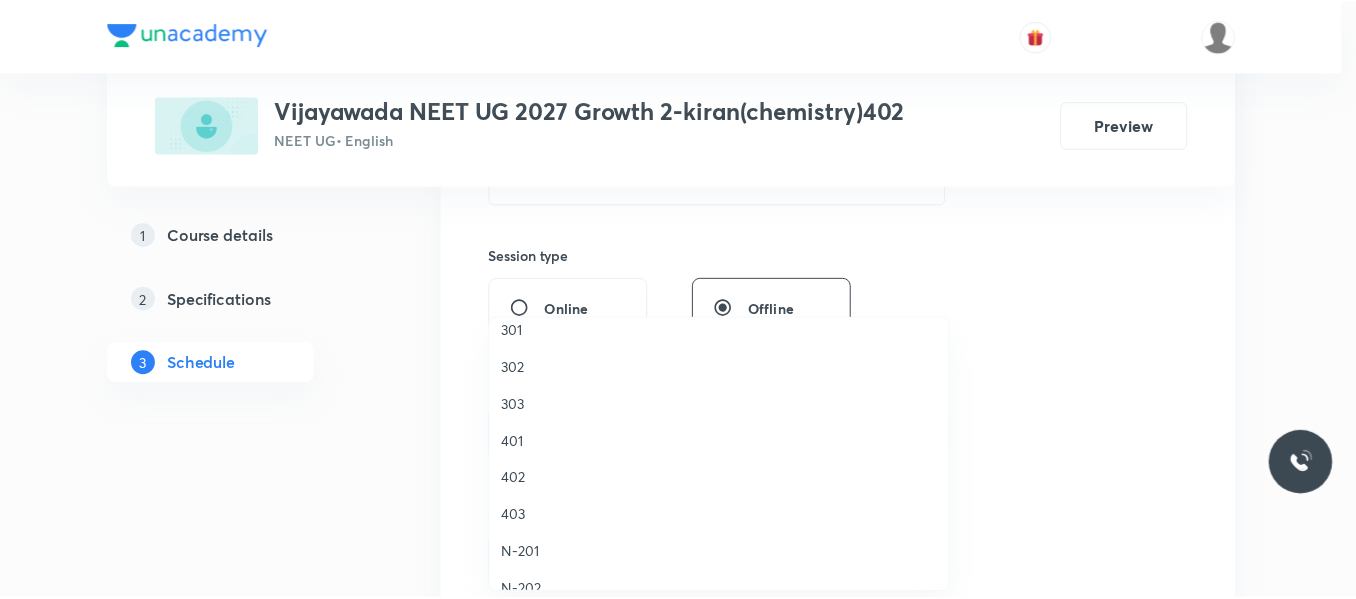 scroll, scrollTop: 200, scrollLeft: 0, axis: vertical 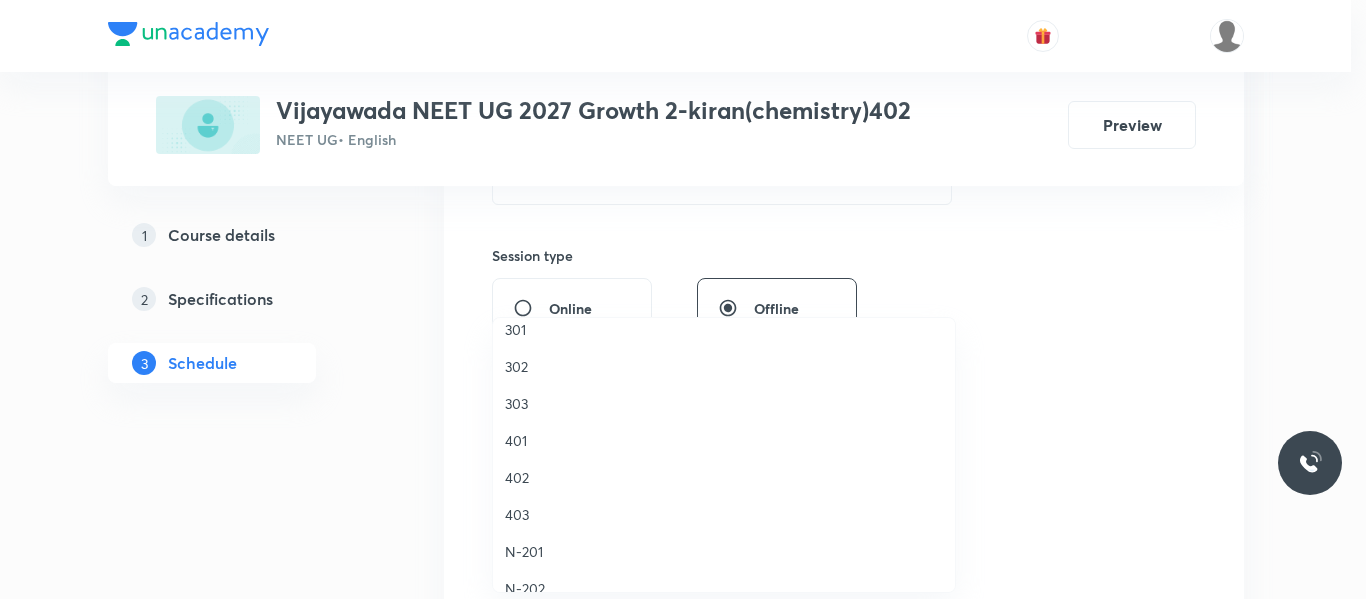 click on "402" at bounding box center [724, 477] 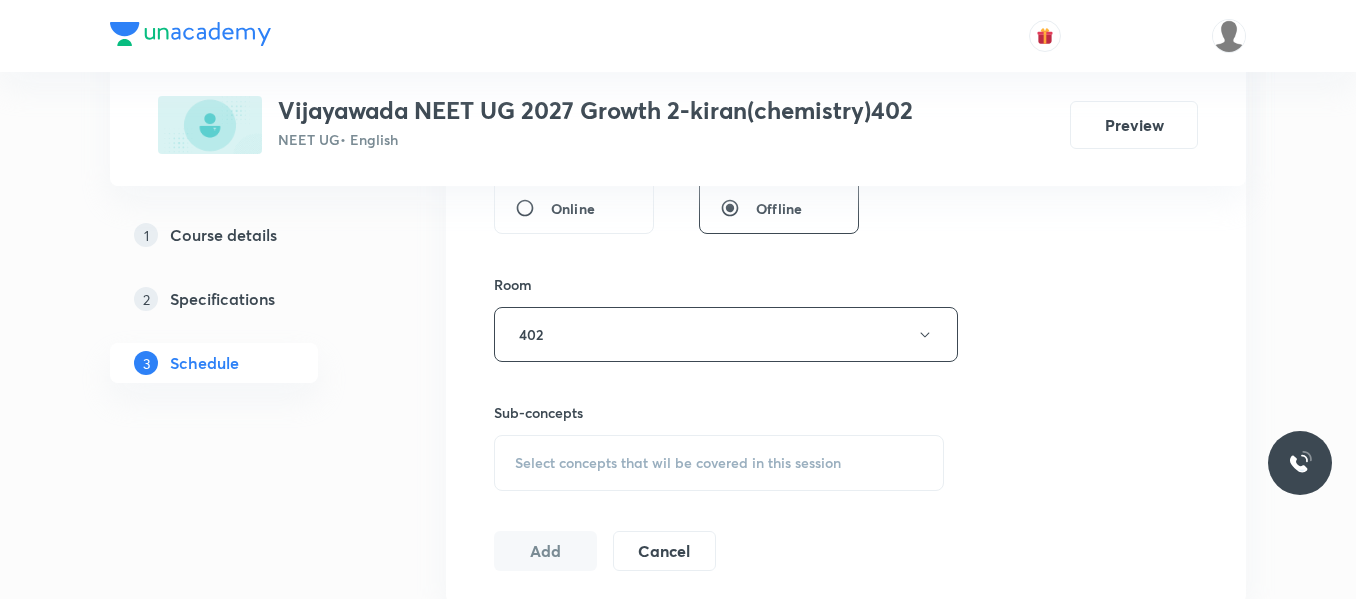 click on "Select concepts that wil be covered in this session" at bounding box center [719, 463] 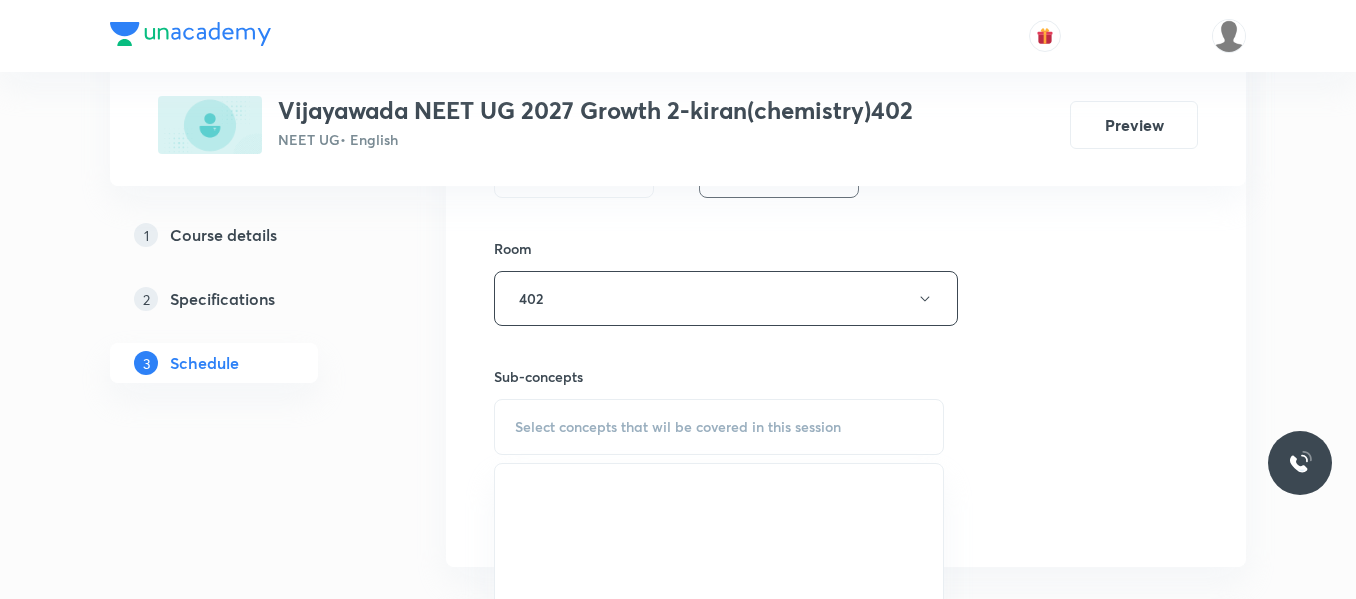 scroll, scrollTop: 900, scrollLeft: 0, axis: vertical 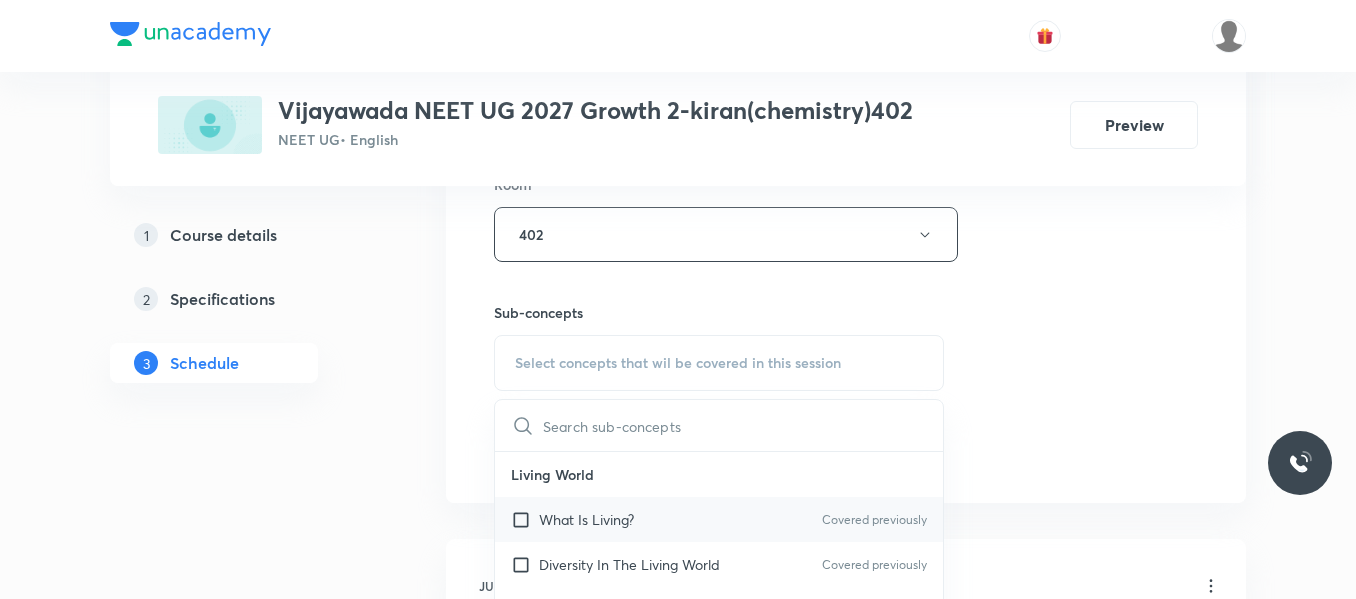 click on "What Is Living?" at bounding box center [586, 519] 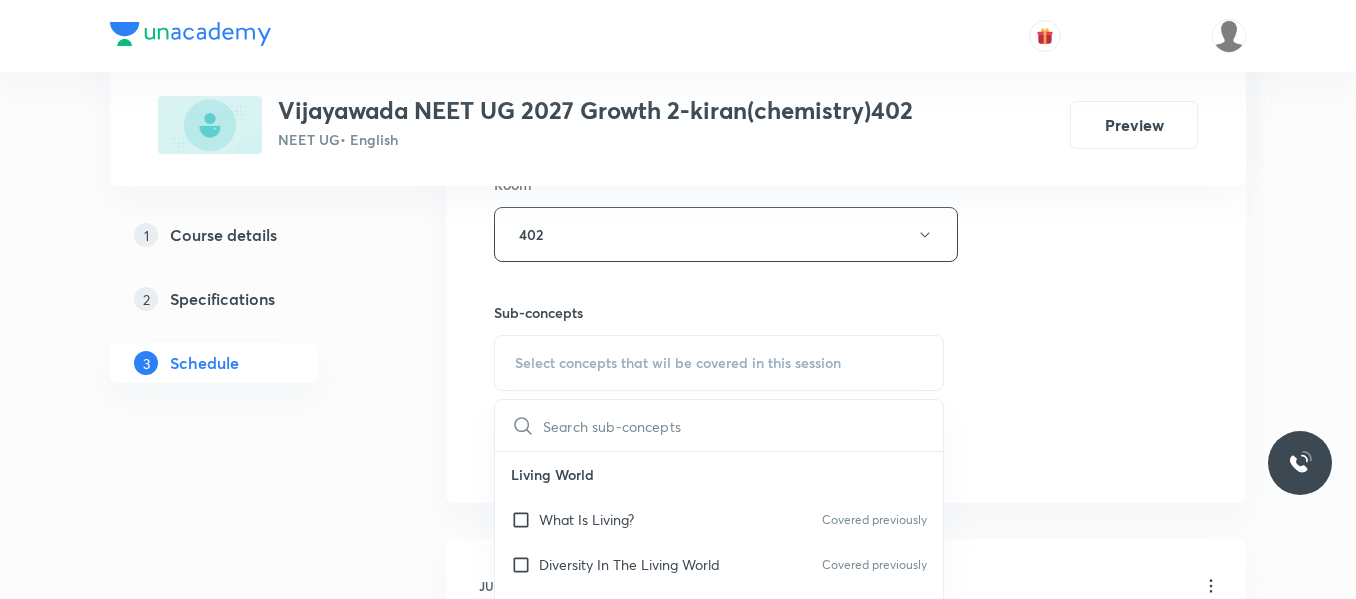 checkbox on "true" 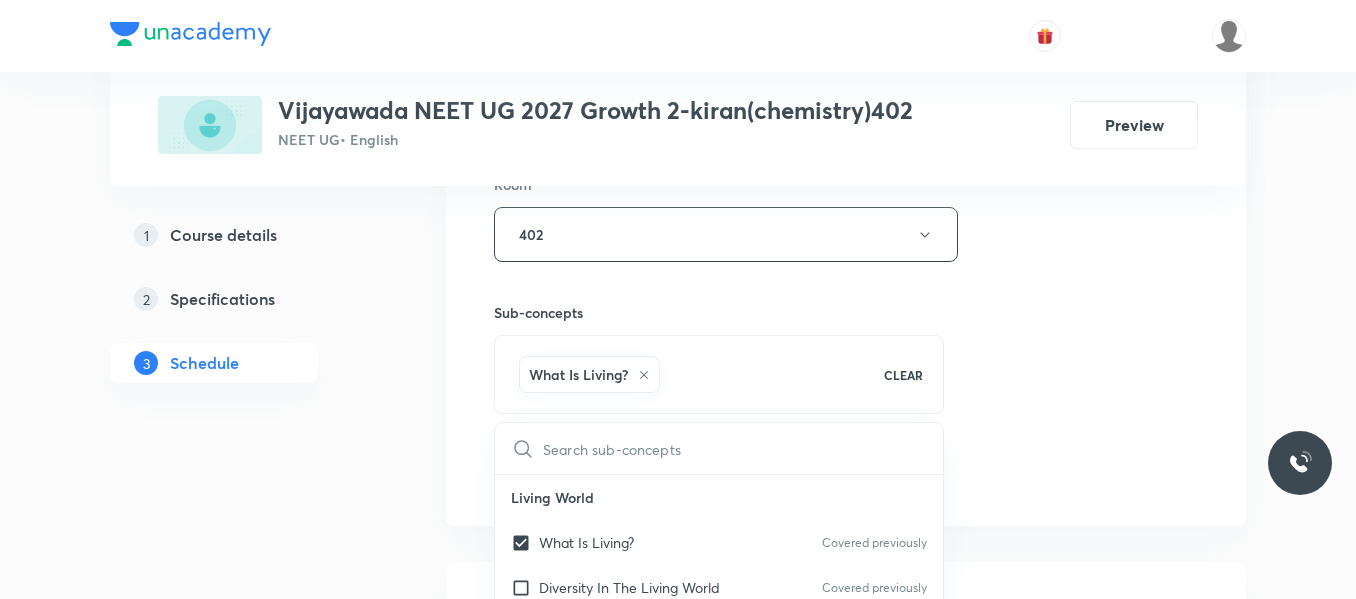 click on "Session  12 Live class Session title 16/99 chemical bonding ​ Schedule for Jul 31, 2025, 10:00 AM ​ Duration (in minutes) 80 ​   Session type Online Offline Room 402 Sub-concepts What Is Living? CLEAR ​ Living World What Is Living? Covered previously Diversity In The Living World Covered previously Systematics Covered previously Types Of Taxonomy Fundamental Components Of Taxonomy Taxonomic Categories Taxonomical Aids The Three Domains Of Life Biological Nomenclature  Biological Classification System Of Classification Kingdom Monera Kingdom Protista Kingdom Fungi Kingdom Plantae Kingdom Animalia Linchens Mycorrhiza Virus Prions Viroids Plant Kingdom Algae Bryophytes Pteridophytes Gymnosperms Angiosperms Animal Kingdom Basics Of Classification Classification Of Animals Animal Kingdom Animal Diversity Animal Diversity Morphology - Flowering Plants Plant Morphology Root Types Of Roots Stem Types Of Stem  Leaf Inflorescence Flower Fruit Seed Semi-Technical Description Of A Typical Flowering Plant Frogs" at bounding box center (846, 13) 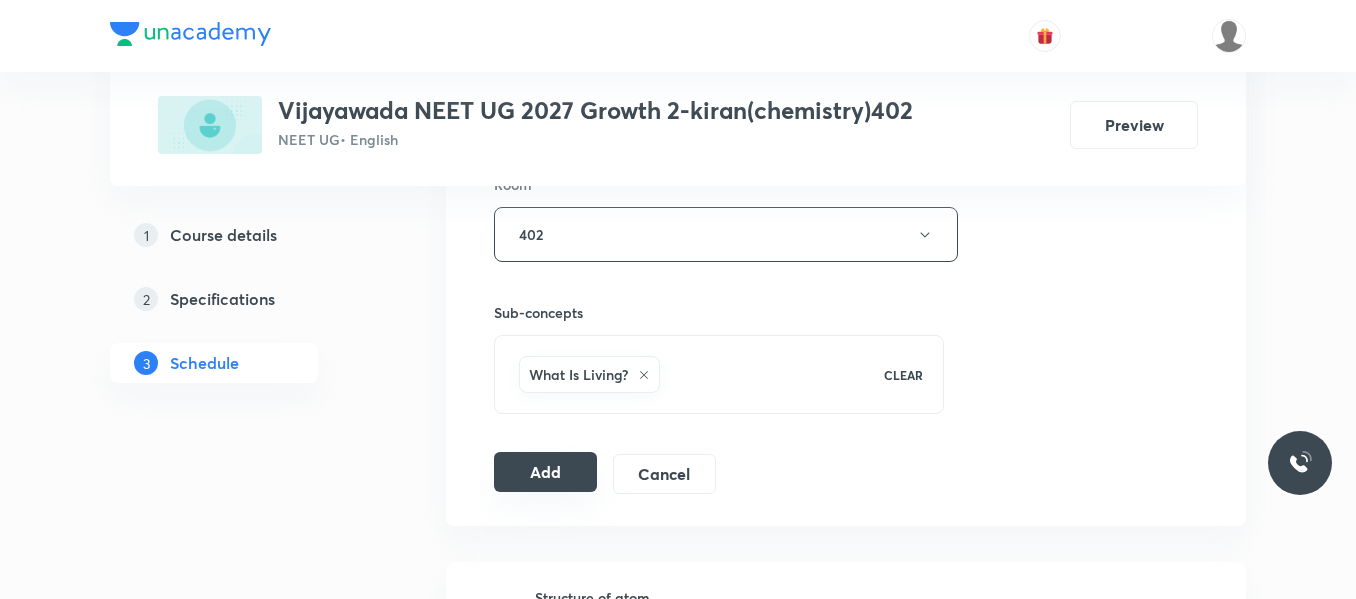 click on "Add" at bounding box center (545, 472) 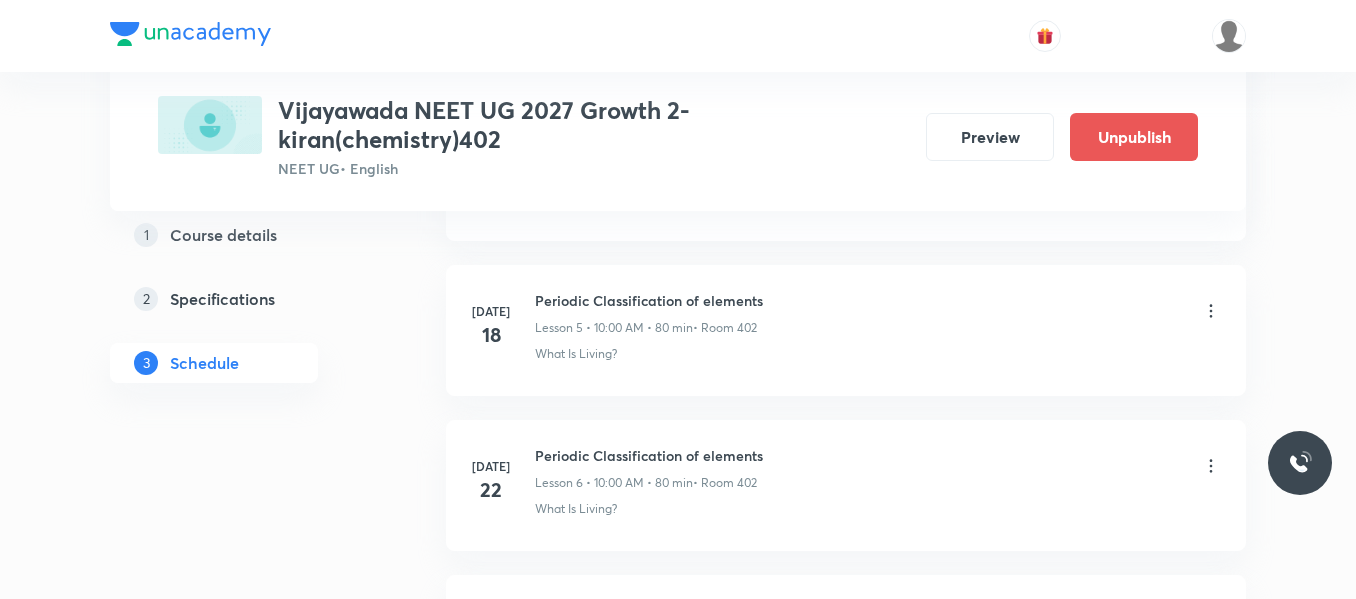 scroll, scrollTop: 925, scrollLeft: 0, axis: vertical 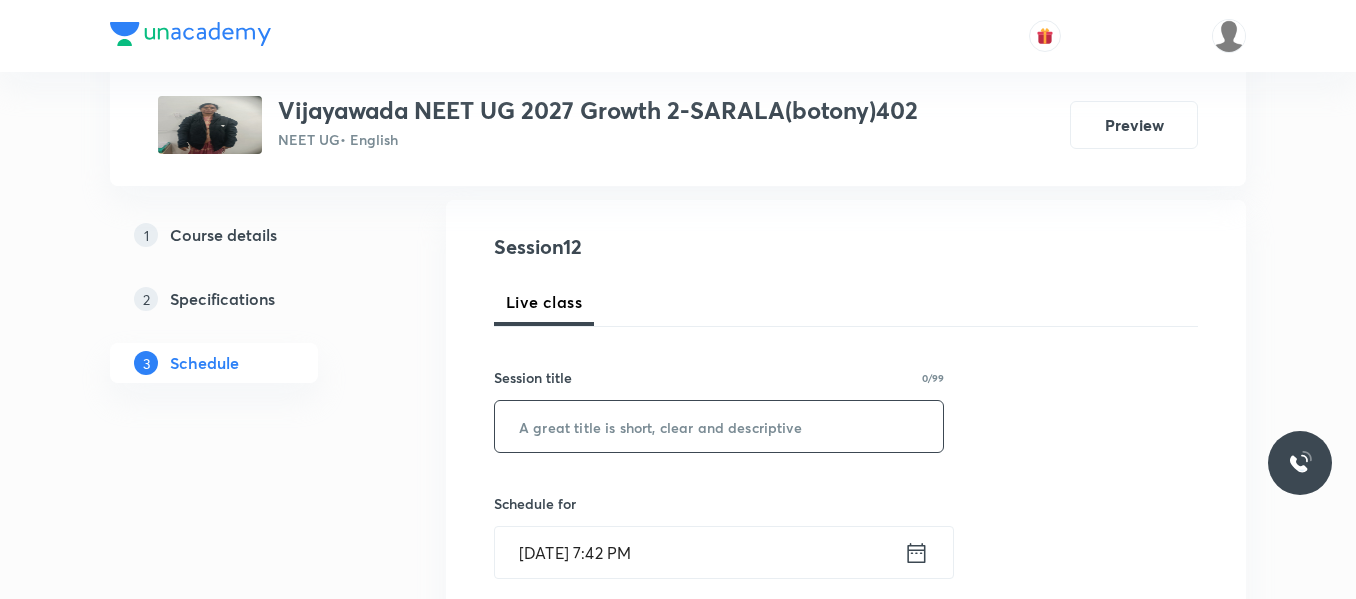 click at bounding box center [719, 426] 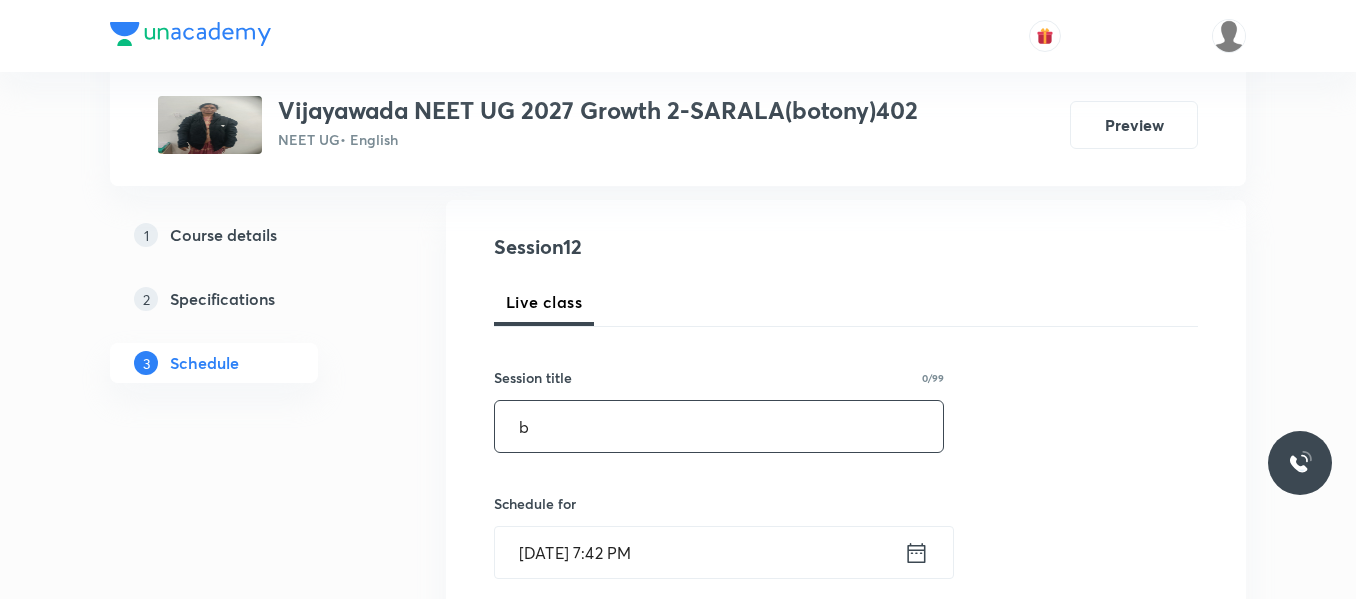 scroll, scrollTop: 0, scrollLeft: 0, axis: both 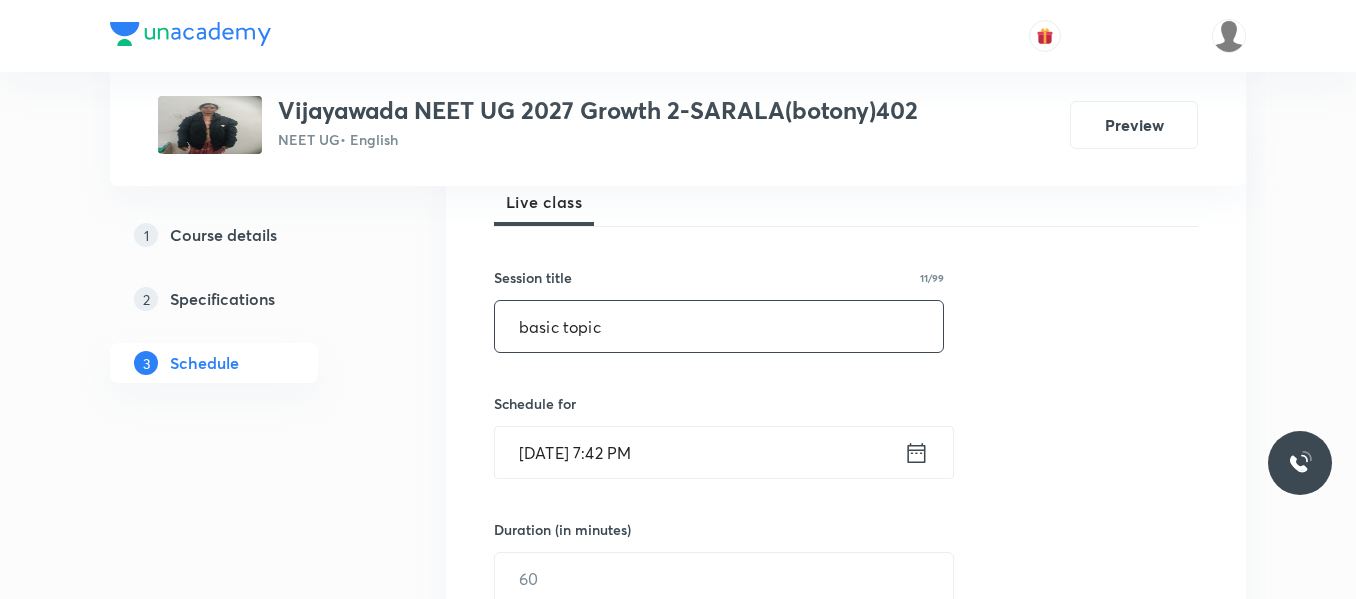 type on "basic topic" 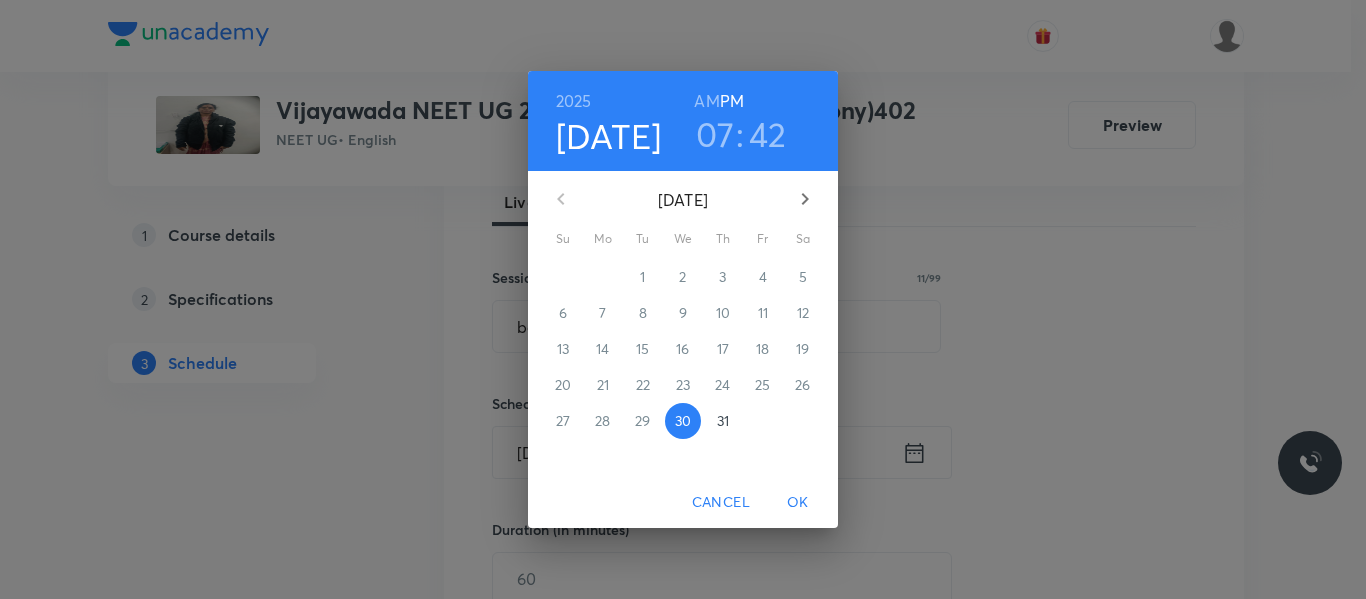 click on "31" at bounding box center (723, 421) 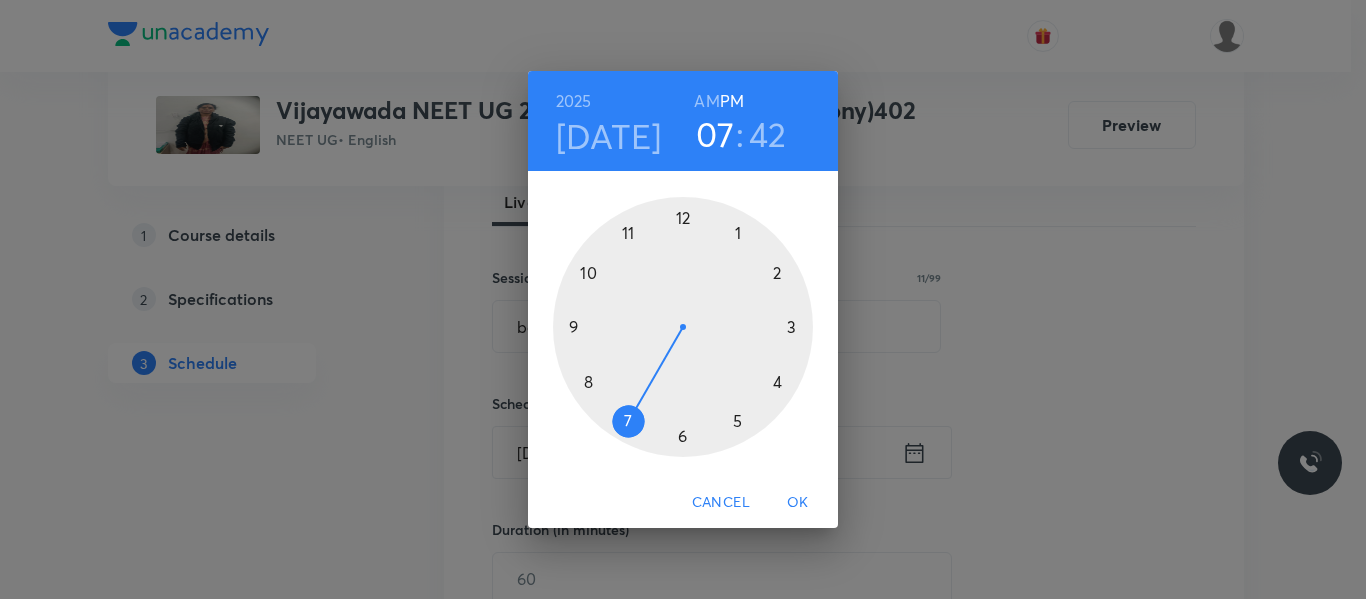 drag, startPoint x: 626, startPoint y: 232, endPoint x: 692, endPoint y: 122, distance: 128.28094 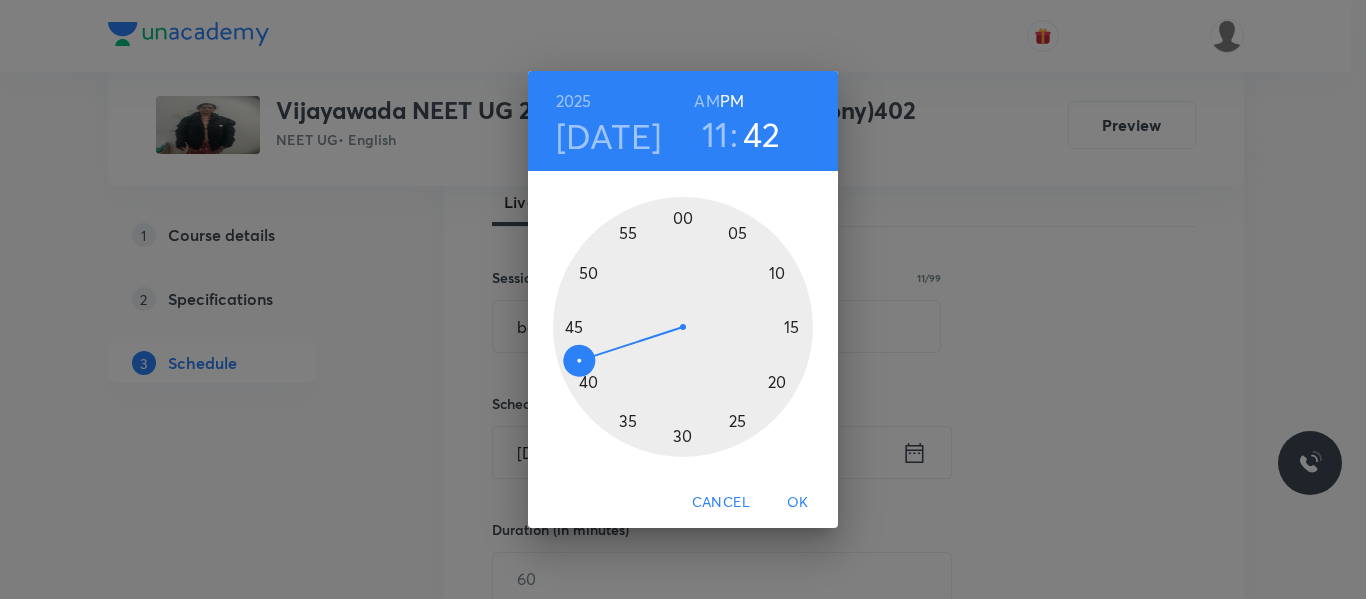 click on "AM" at bounding box center (706, 101) 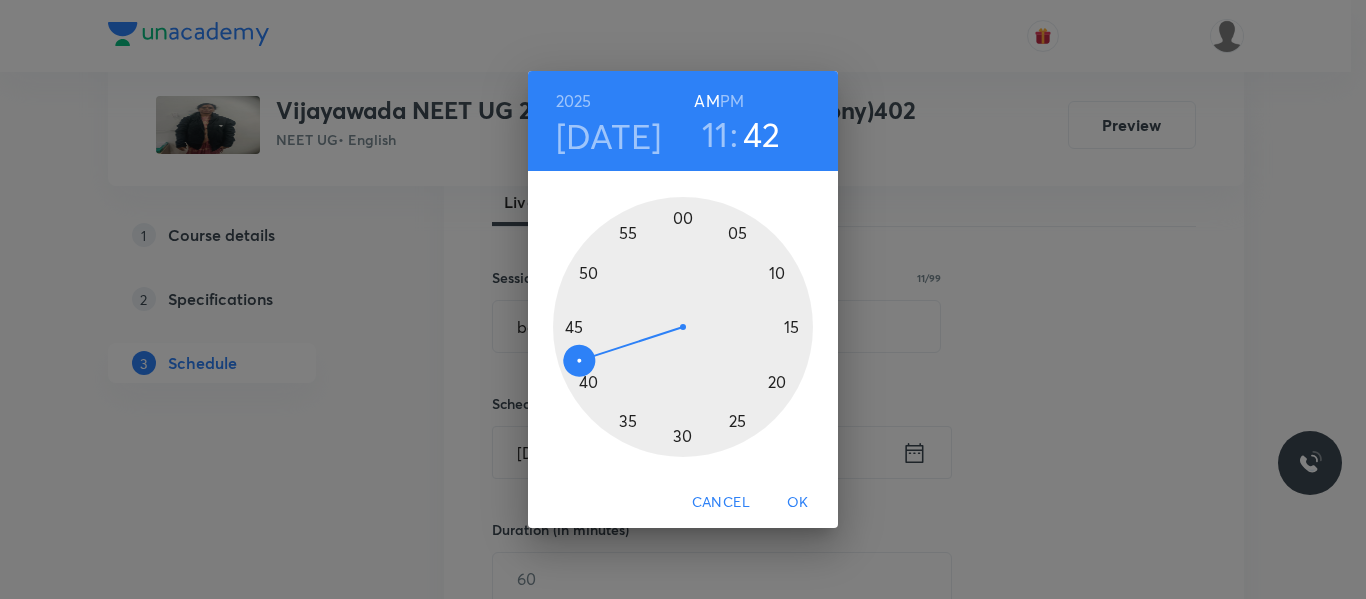 click at bounding box center [683, 327] 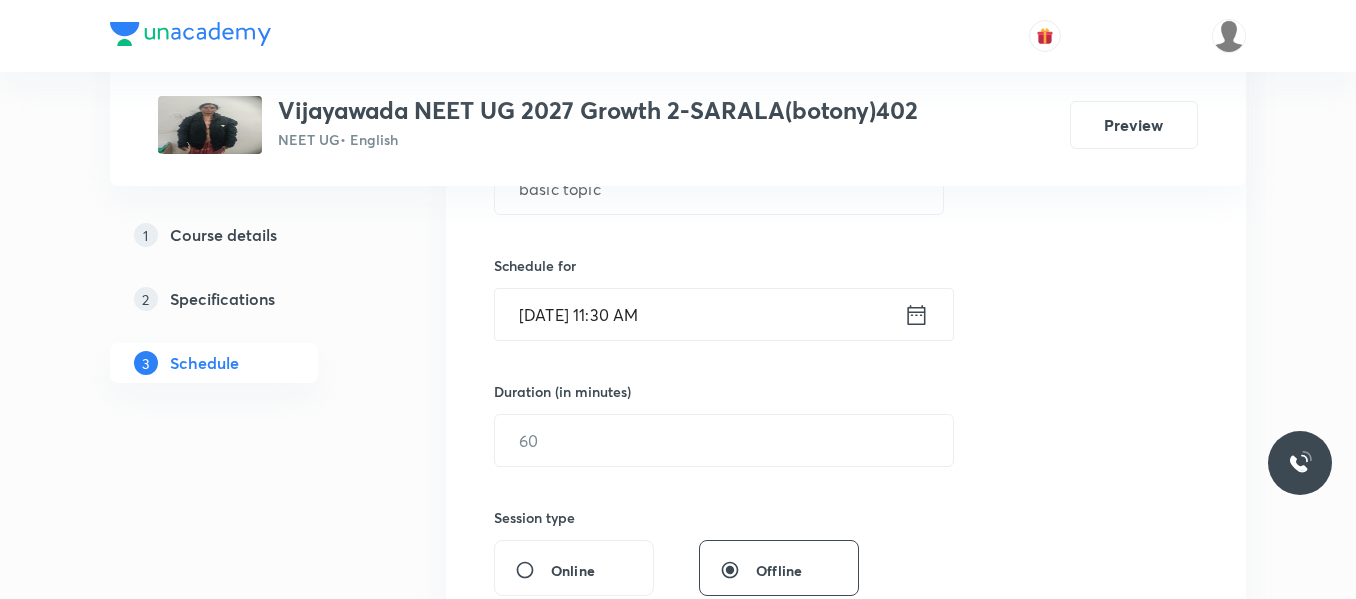 scroll, scrollTop: 500, scrollLeft: 0, axis: vertical 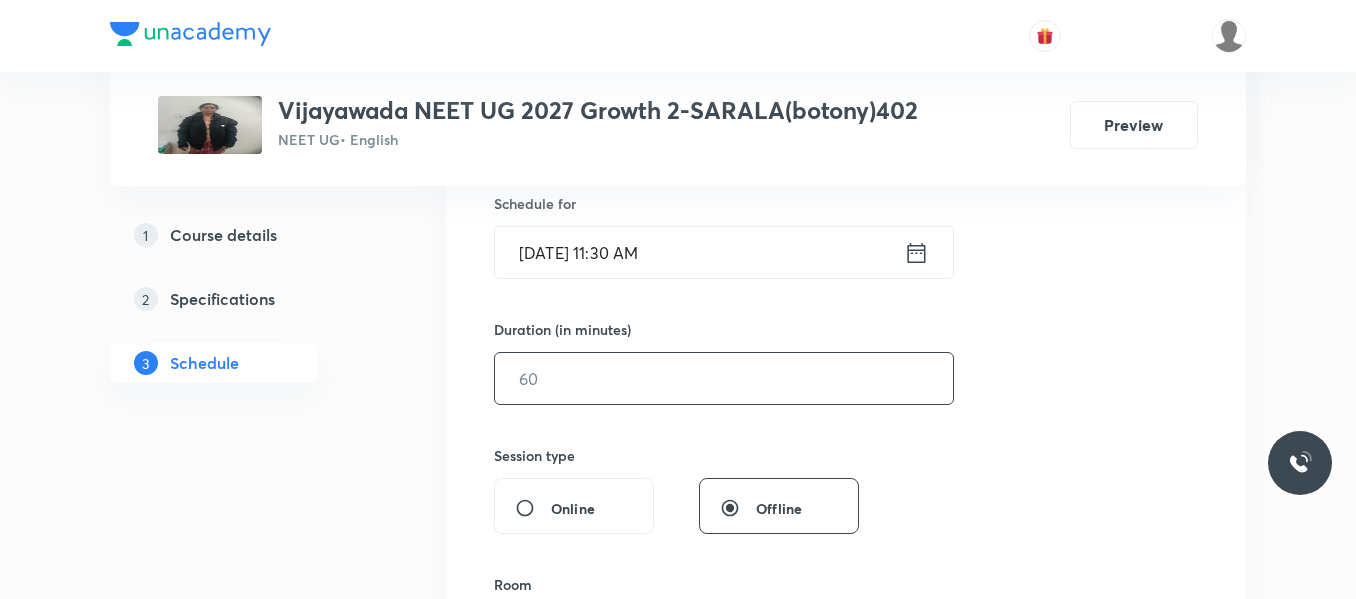 click at bounding box center (724, 378) 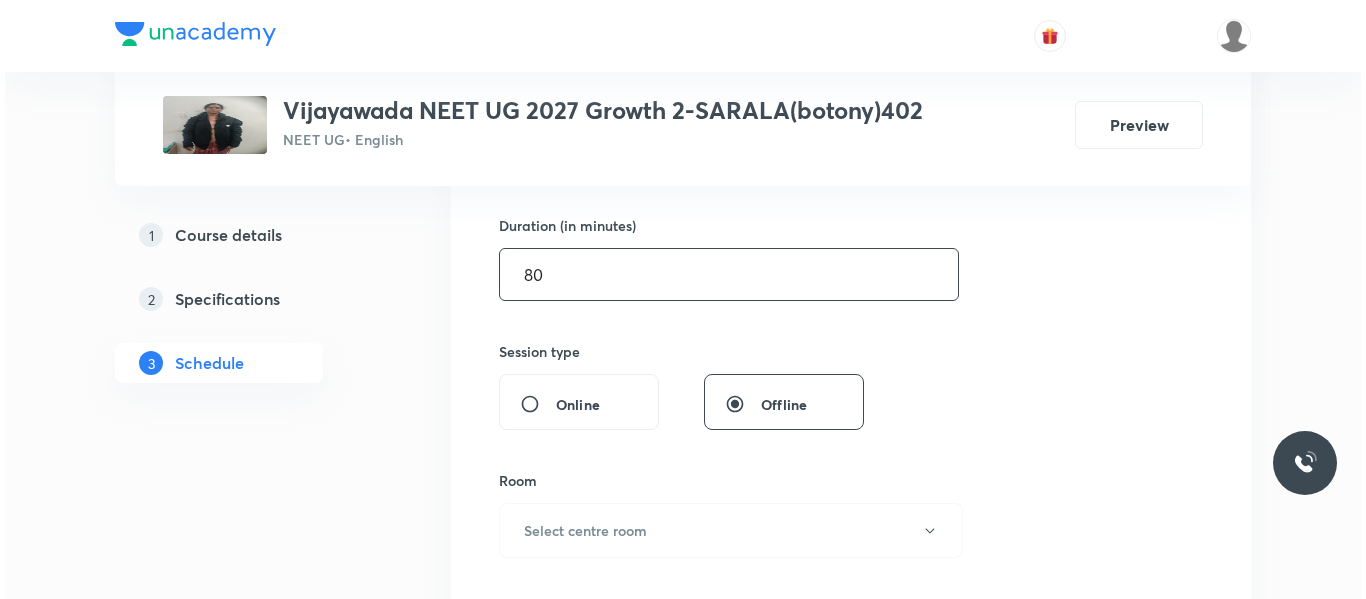 scroll, scrollTop: 800, scrollLeft: 0, axis: vertical 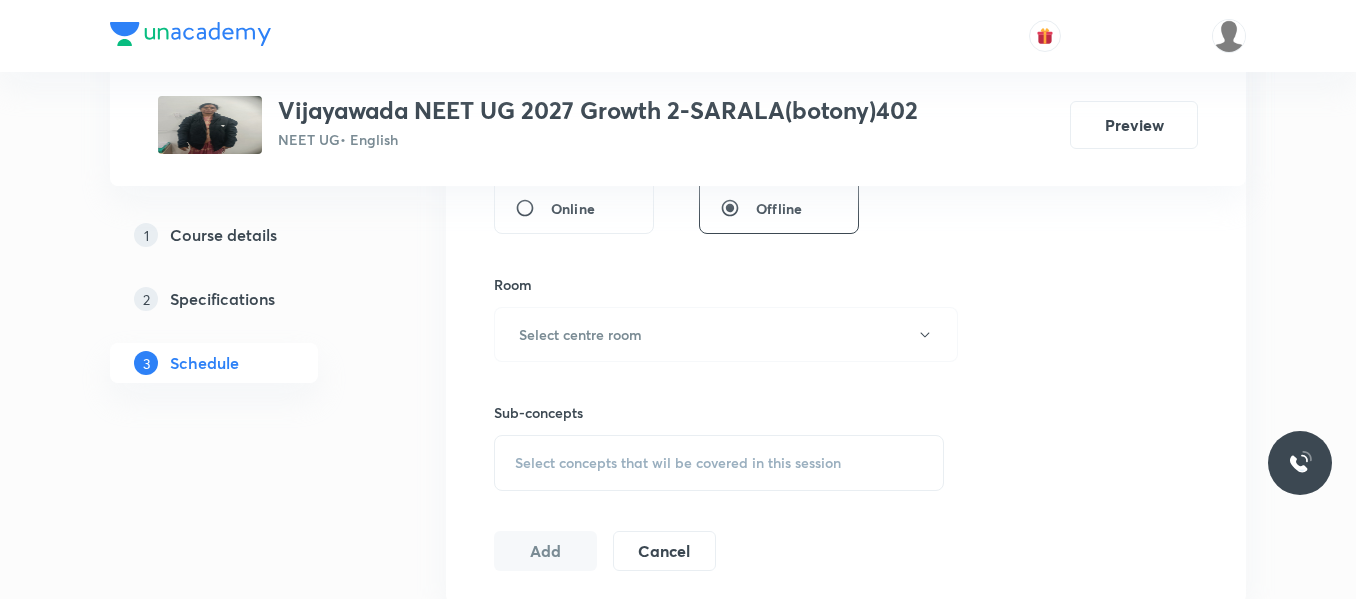 type on "80" 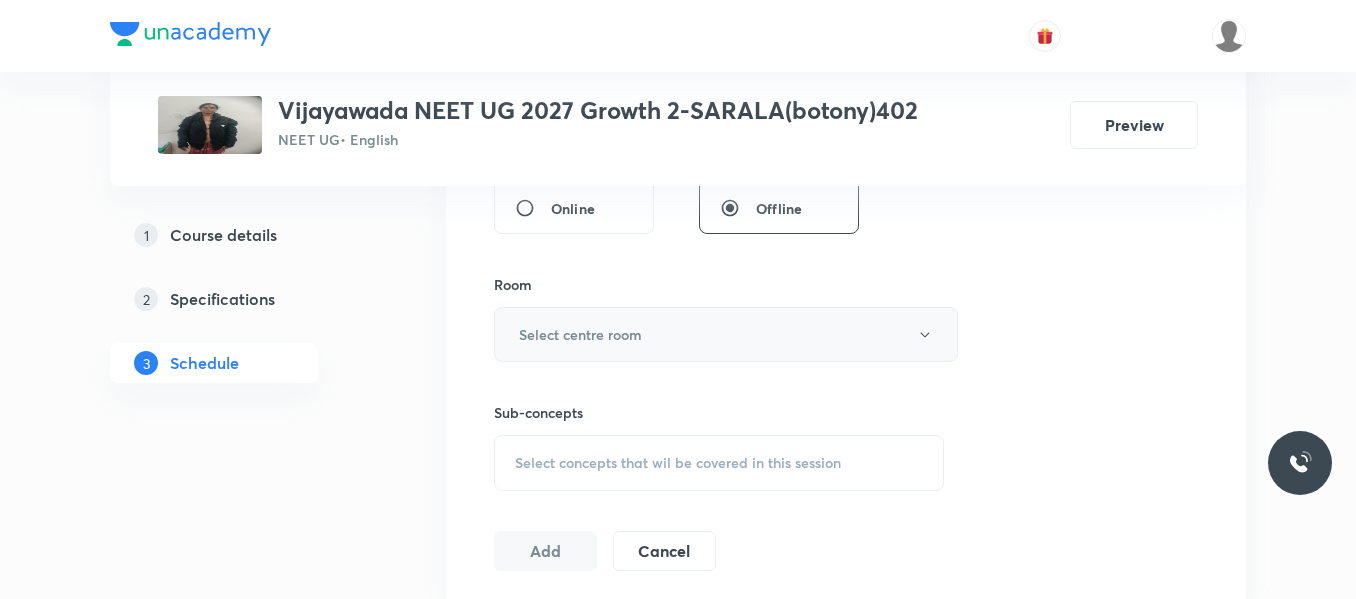 click on "Select centre room" at bounding box center [580, 334] 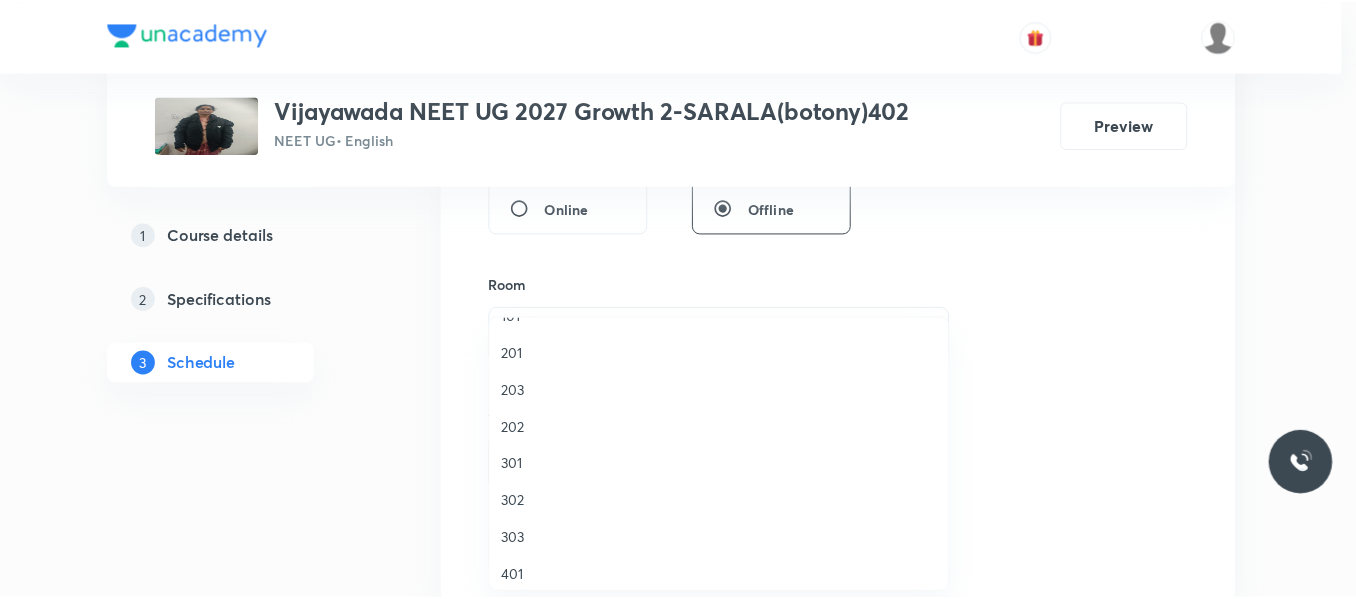 scroll, scrollTop: 100, scrollLeft: 0, axis: vertical 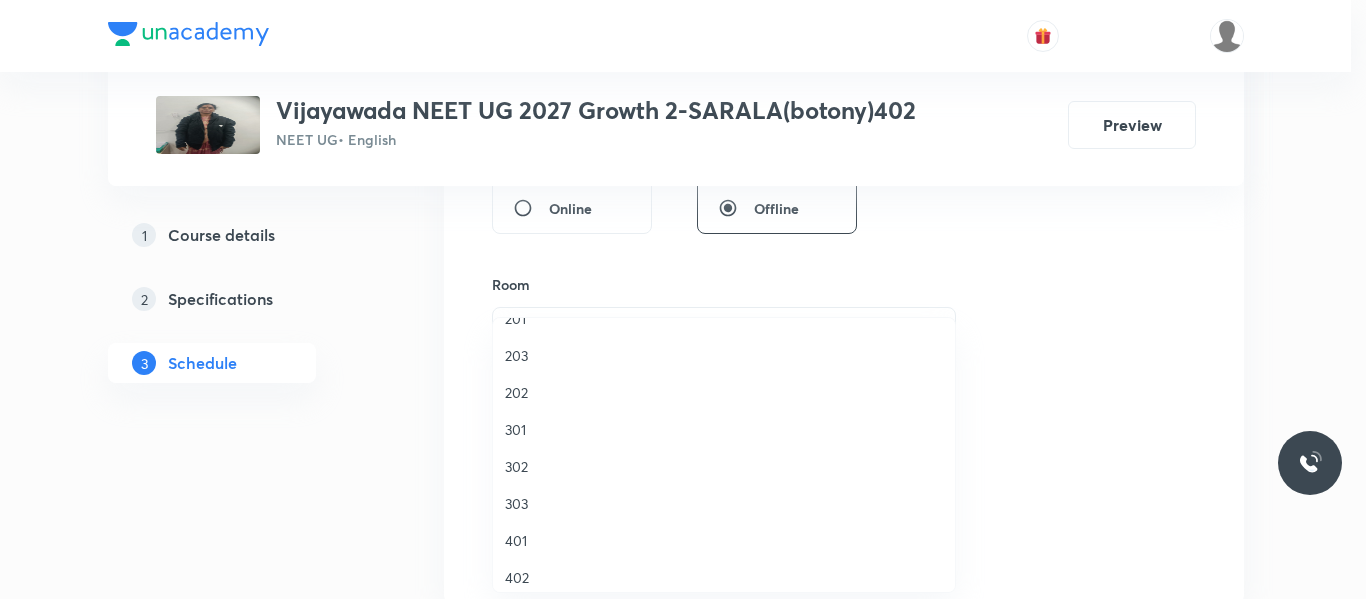 click on "402" at bounding box center (724, 577) 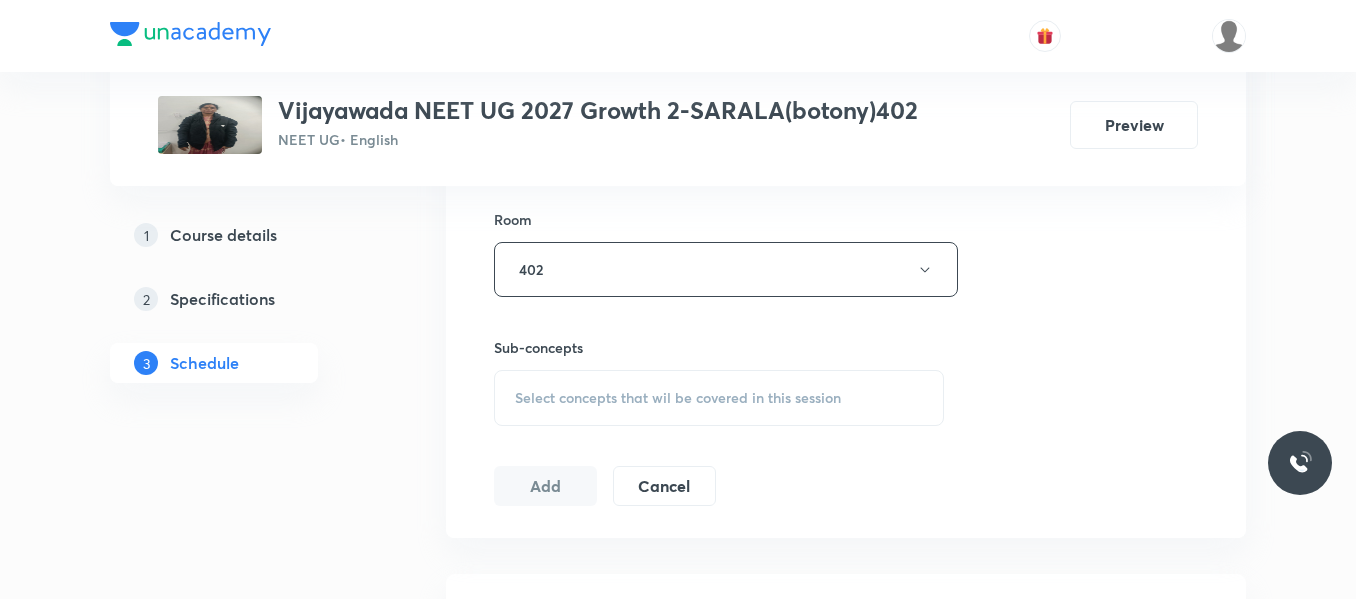 scroll, scrollTop: 1000, scrollLeft: 0, axis: vertical 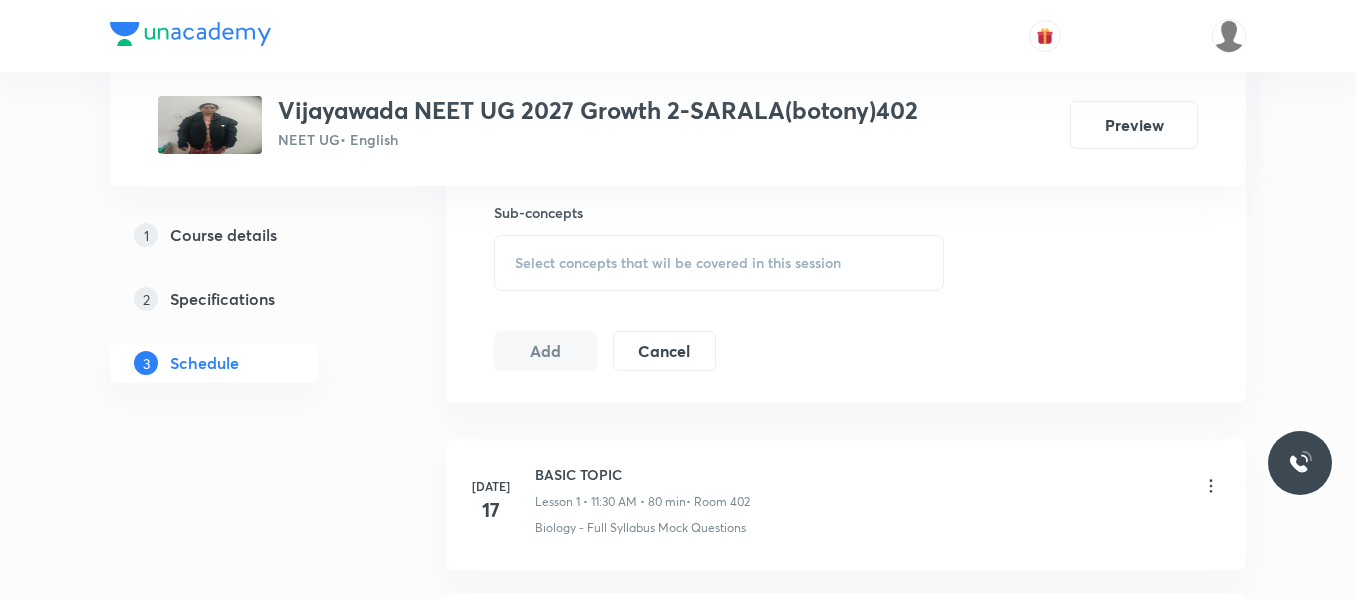 click on "Select concepts that wil be covered in this session" at bounding box center [678, 263] 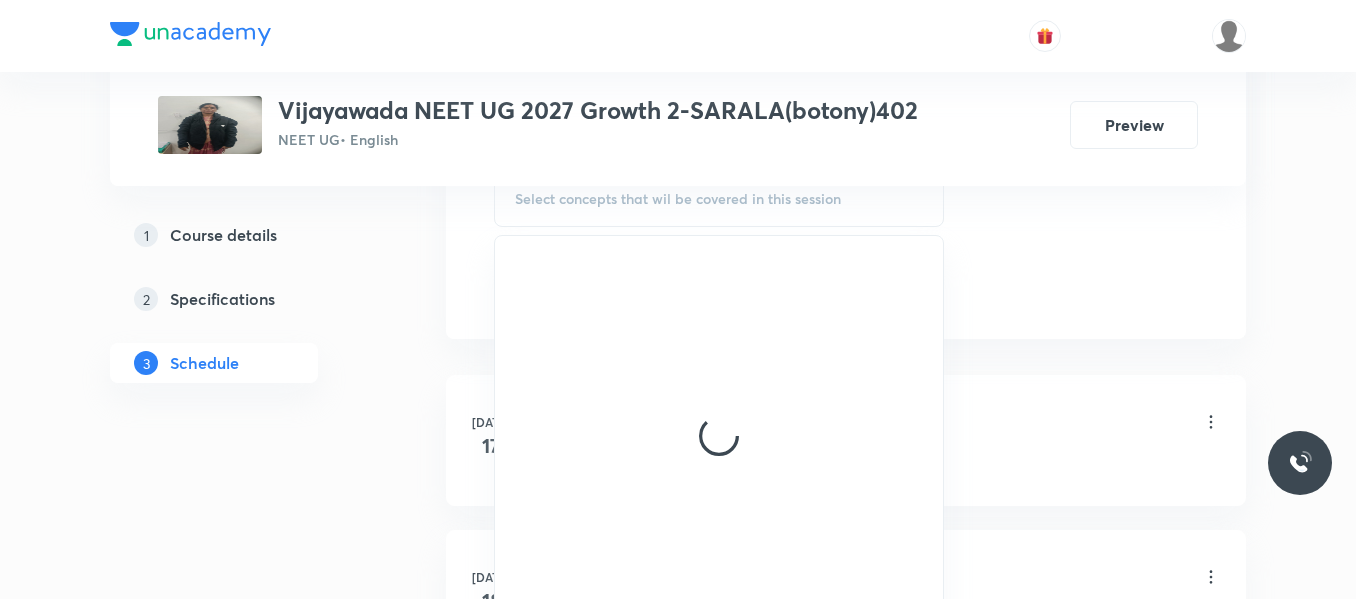 scroll, scrollTop: 1100, scrollLeft: 0, axis: vertical 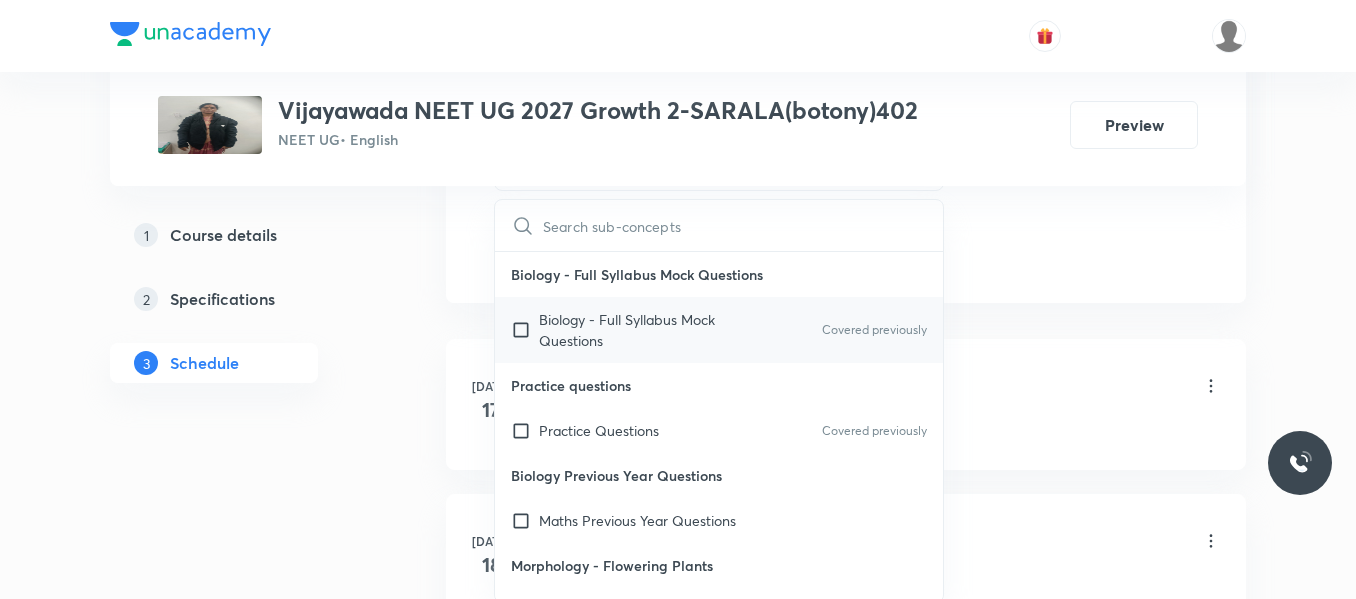 click on "Biology - Full Syllabus Mock Questions" at bounding box center (640, 330) 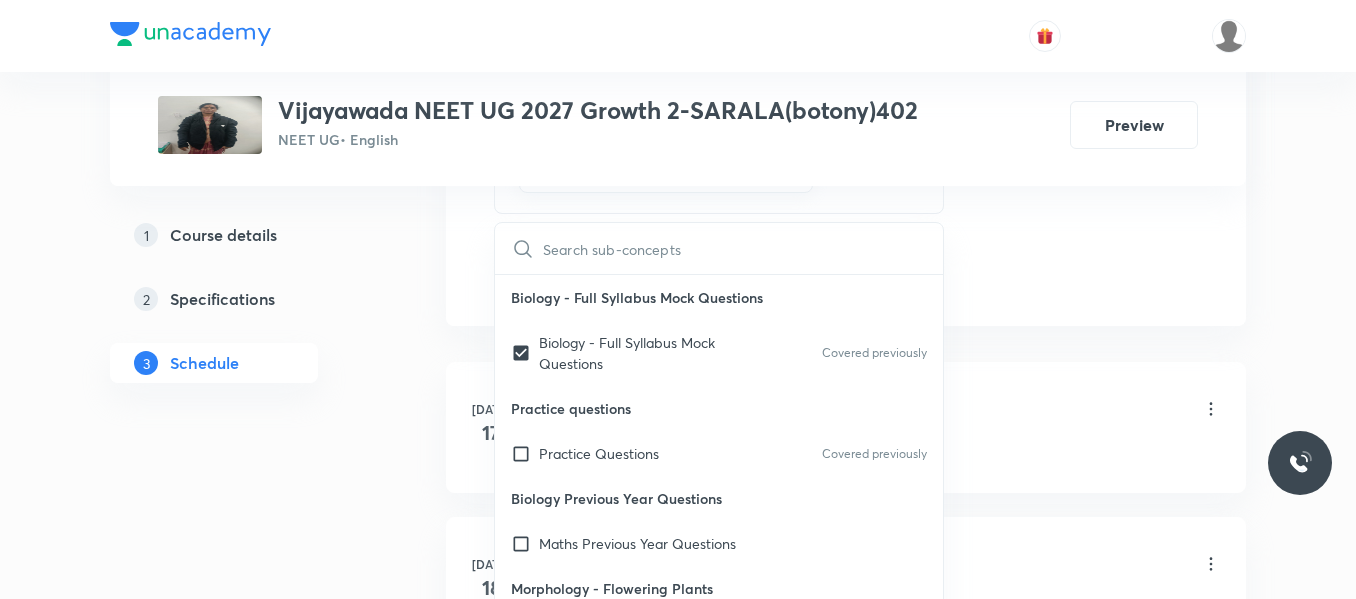 drag, startPoint x: 1004, startPoint y: 276, endPoint x: 565, endPoint y: 344, distance: 444.2353 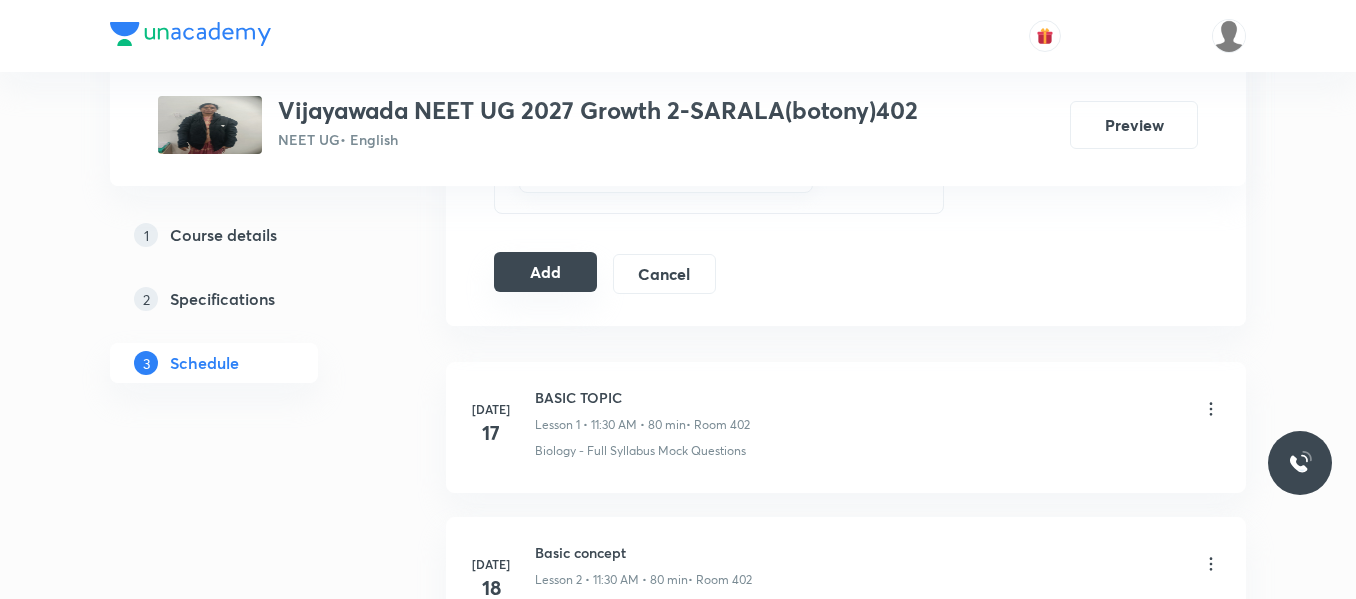 drag, startPoint x: 549, startPoint y: 271, endPoint x: 625, endPoint y: 237, distance: 83.25864 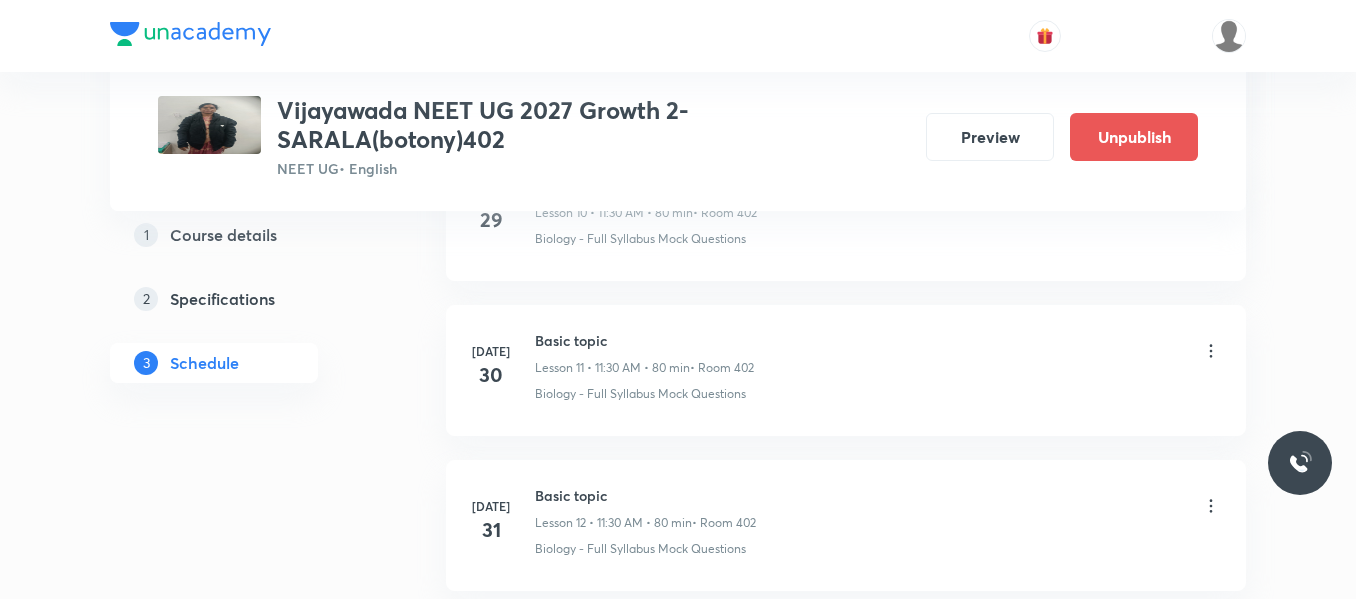 scroll, scrollTop: 1815, scrollLeft: 0, axis: vertical 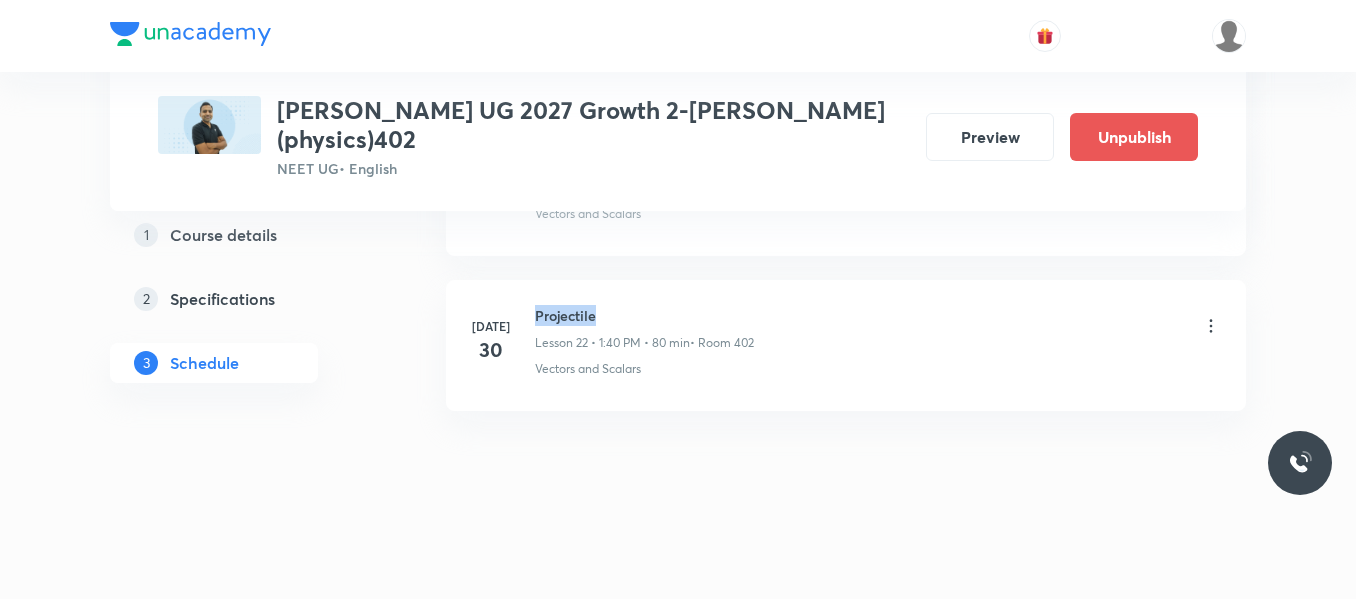 drag, startPoint x: 535, startPoint y: 312, endPoint x: 667, endPoint y: 315, distance: 132.03409 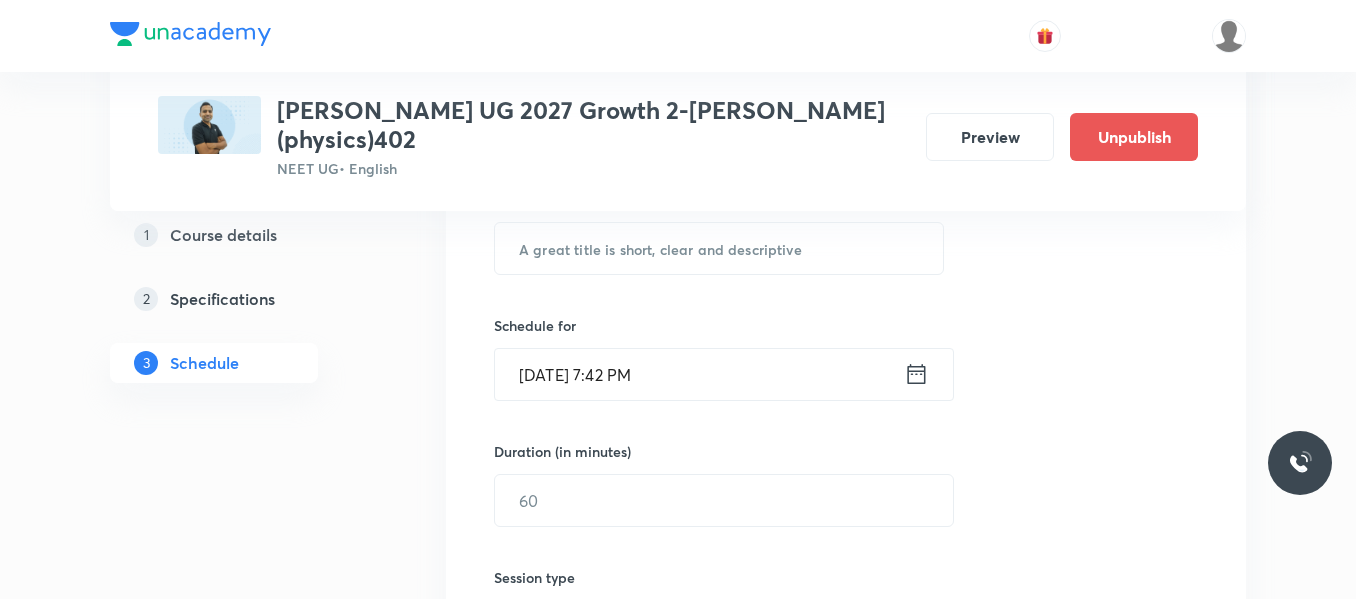 scroll, scrollTop: 303, scrollLeft: 0, axis: vertical 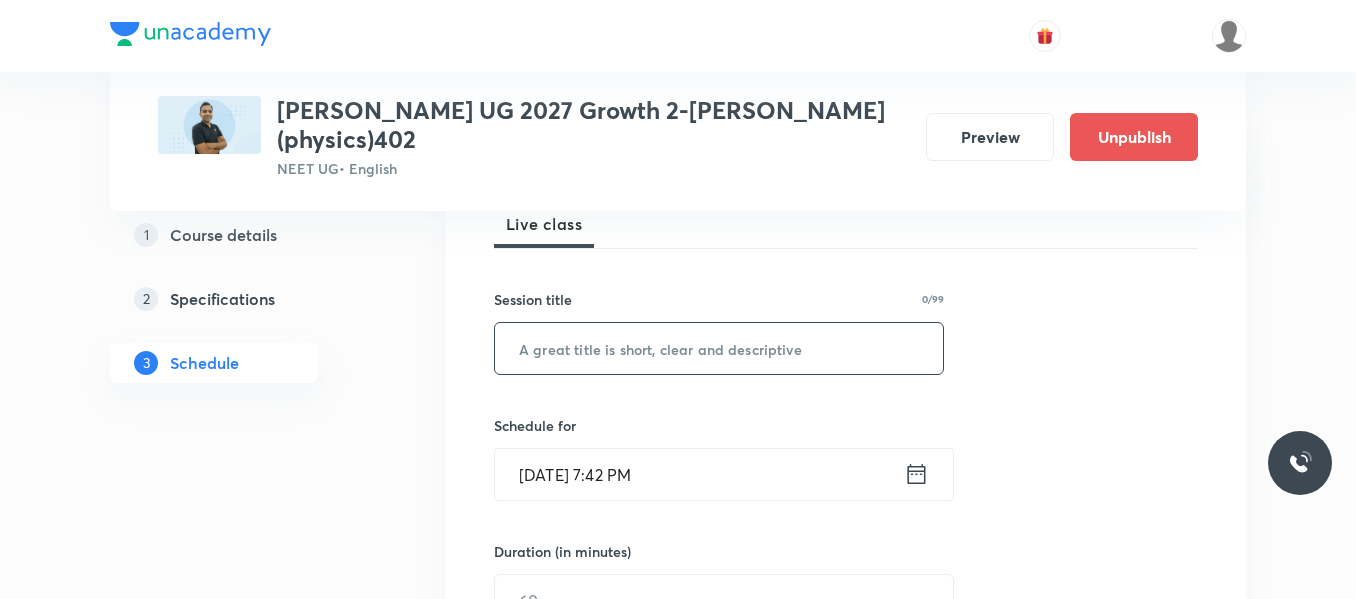 click at bounding box center [719, 348] 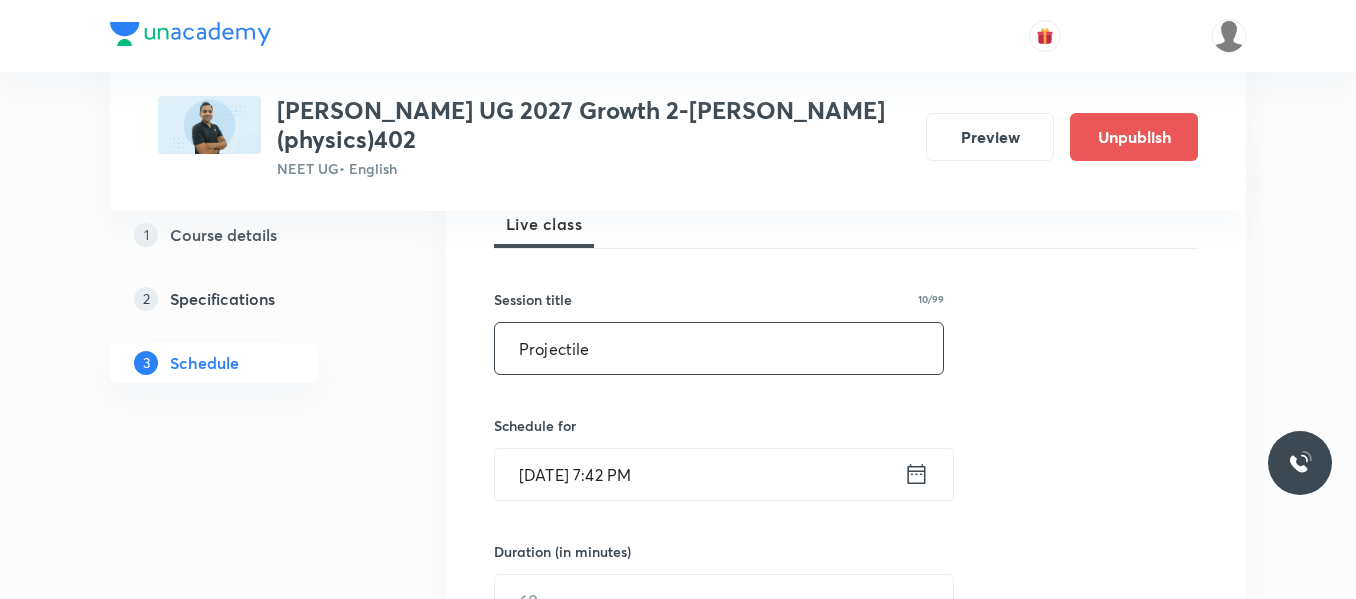 type on "Projectile" 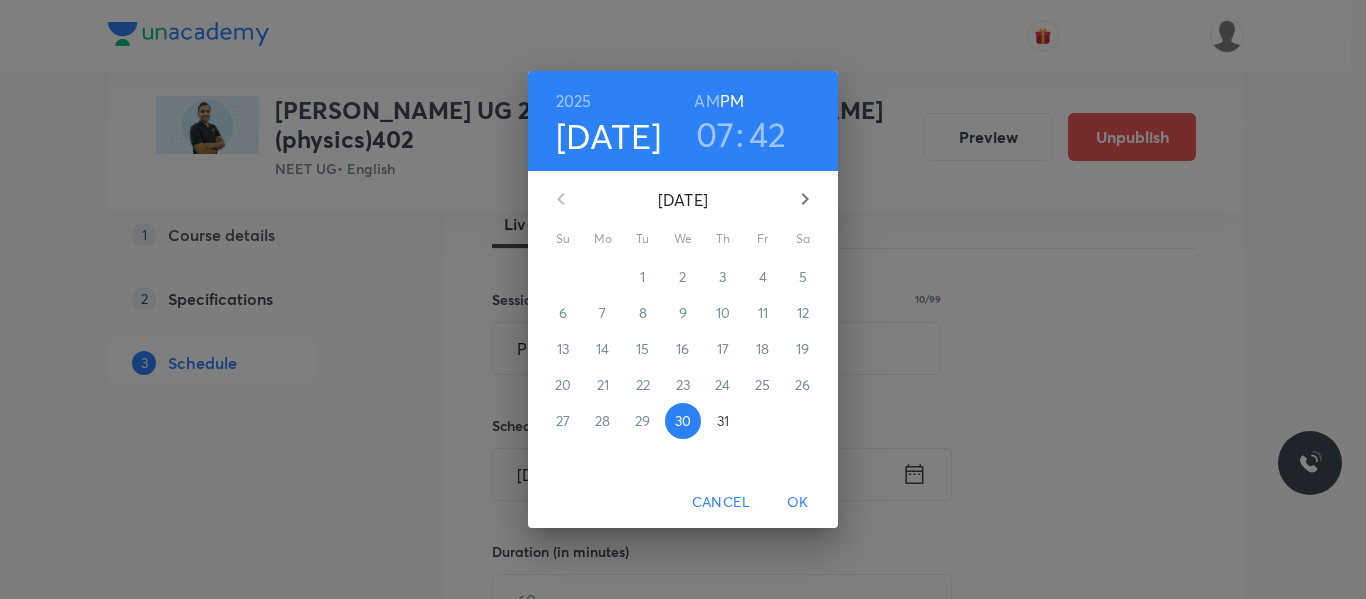 click on "31" at bounding box center [723, 421] 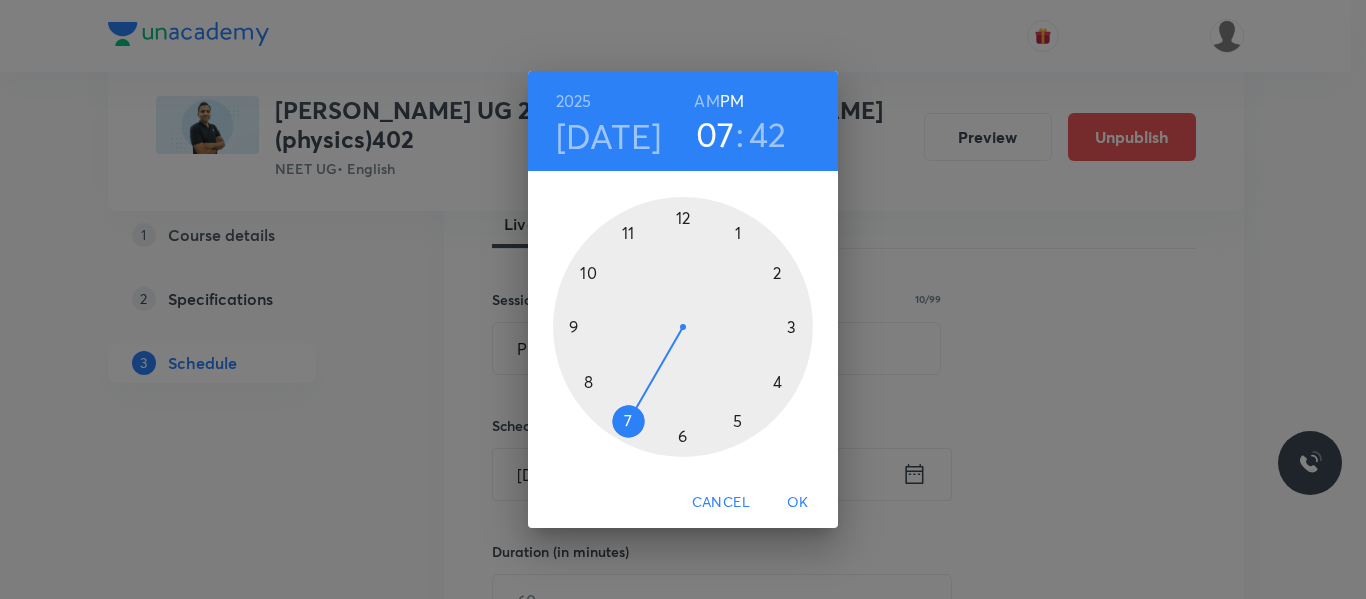drag, startPoint x: 746, startPoint y: 229, endPoint x: 723, endPoint y: 143, distance: 89.02247 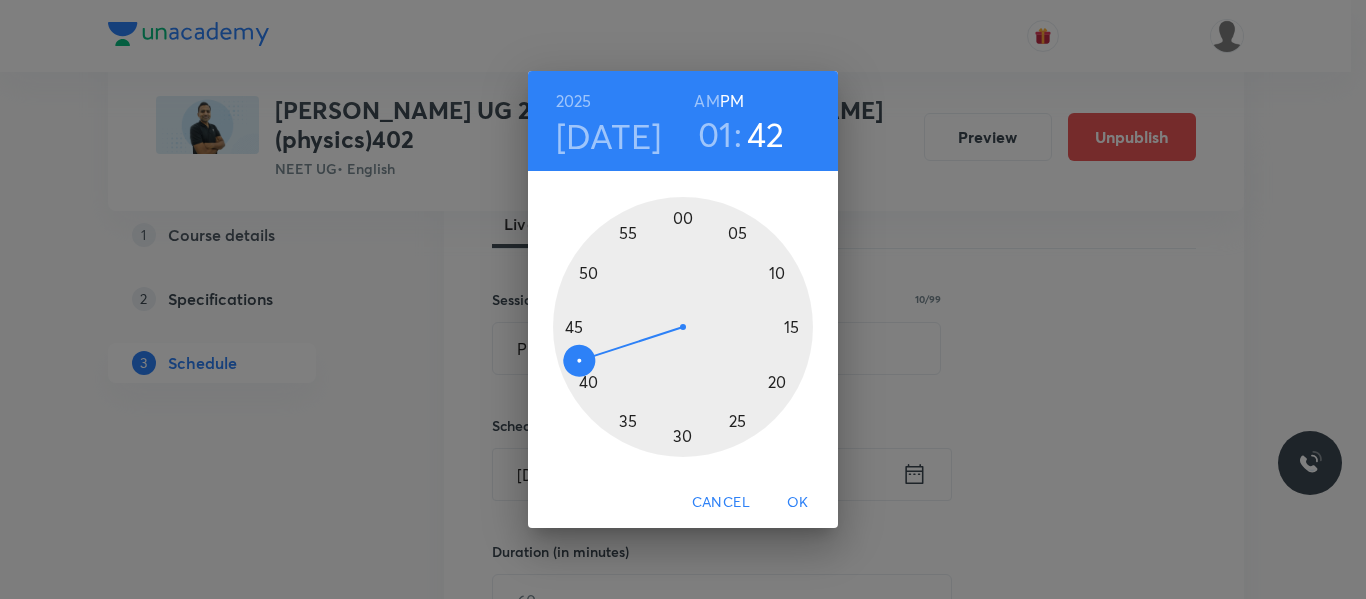 click at bounding box center [683, 327] 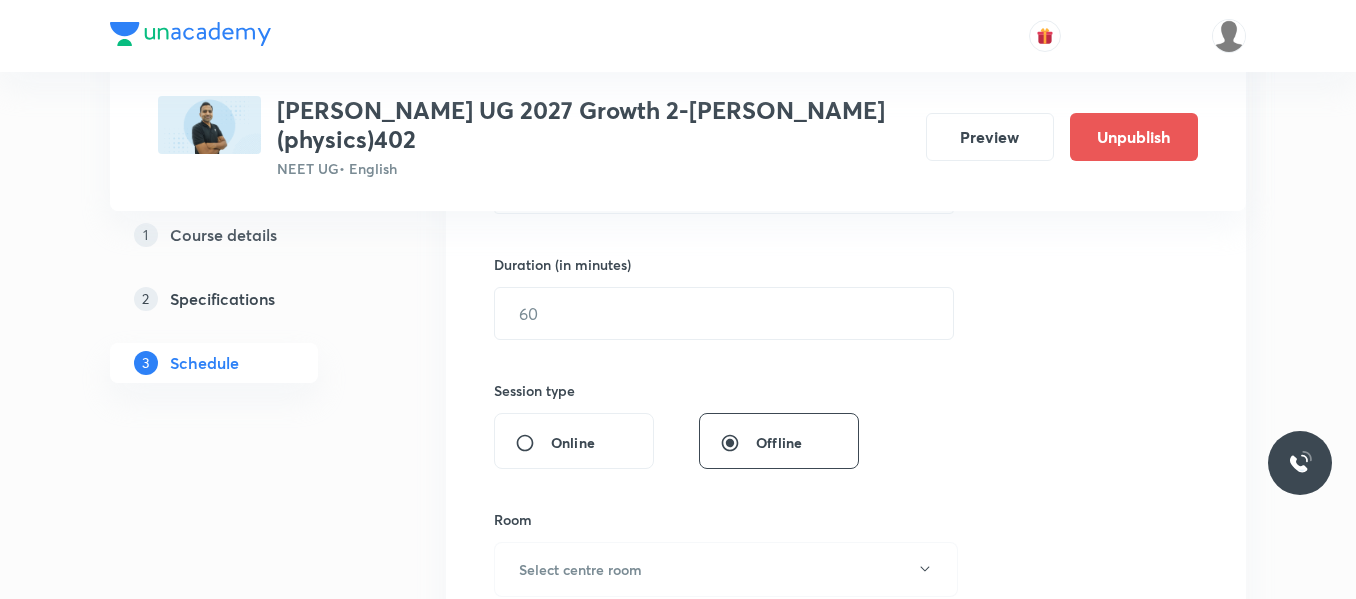 scroll, scrollTop: 603, scrollLeft: 0, axis: vertical 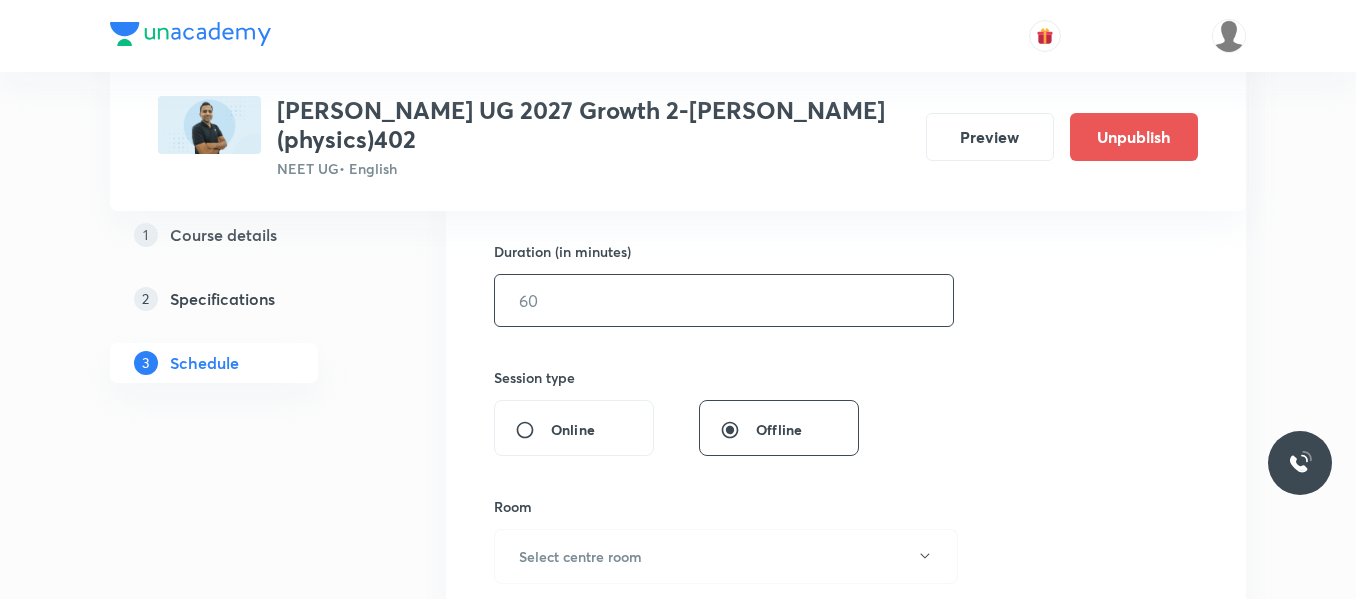 click at bounding box center [724, 300] 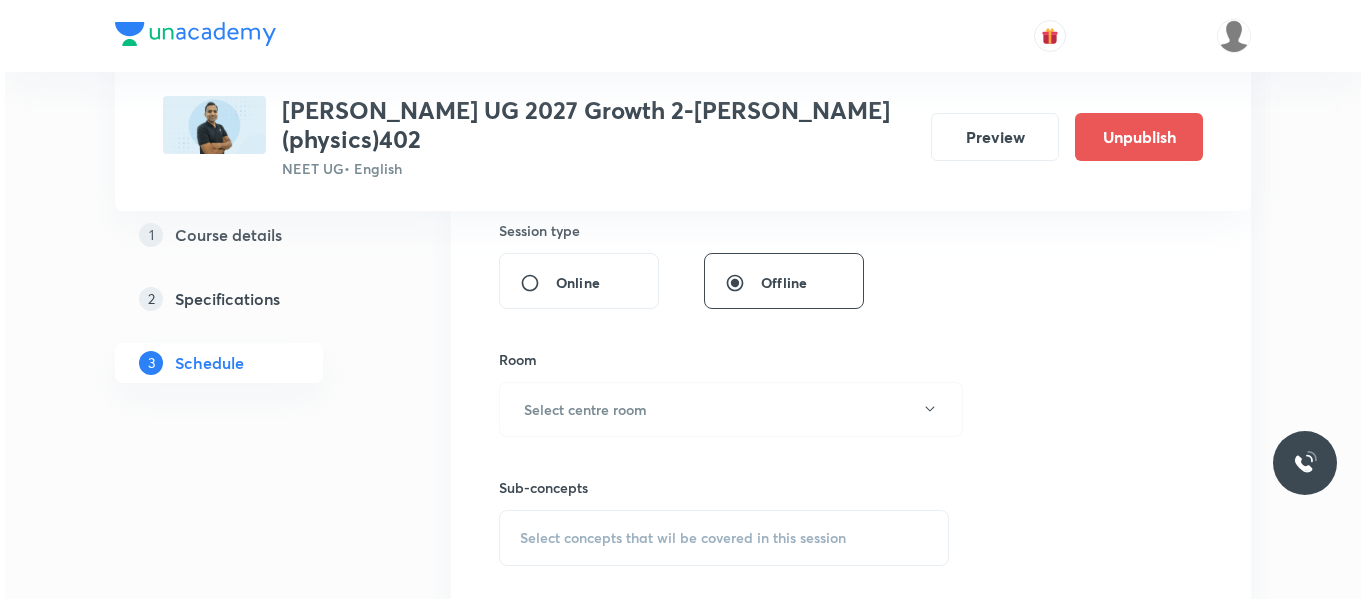 scroll, scrollTop: 803, scrollLeft: 0, axis: vertical 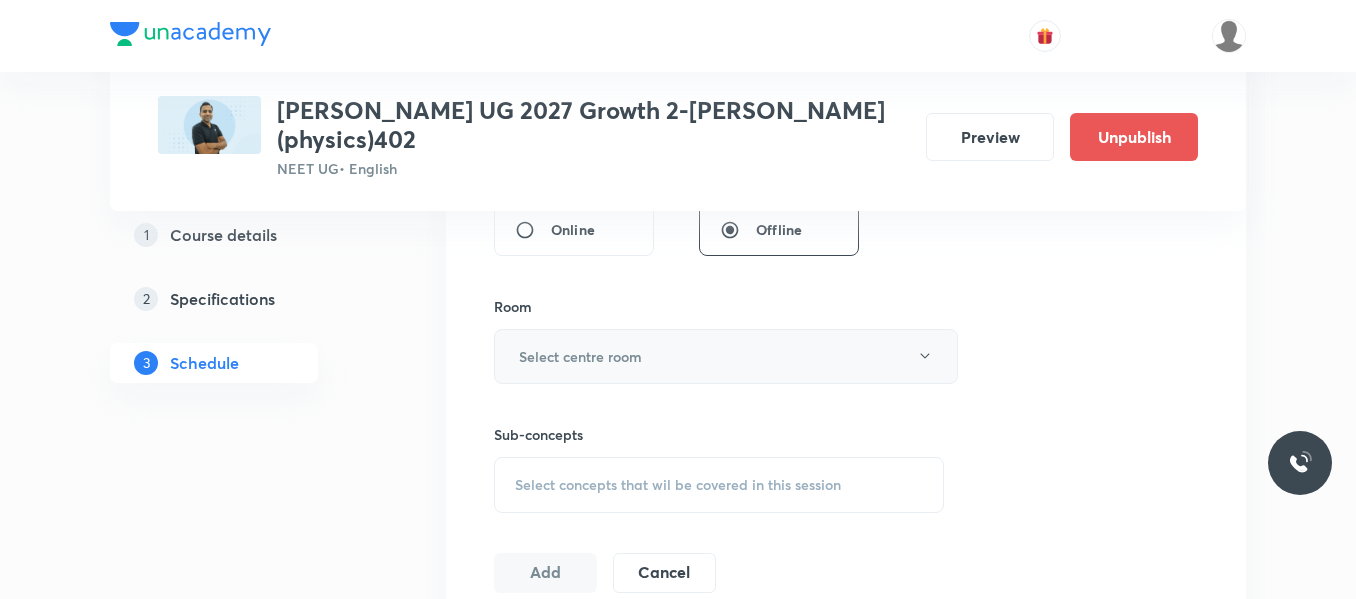 type on "80" 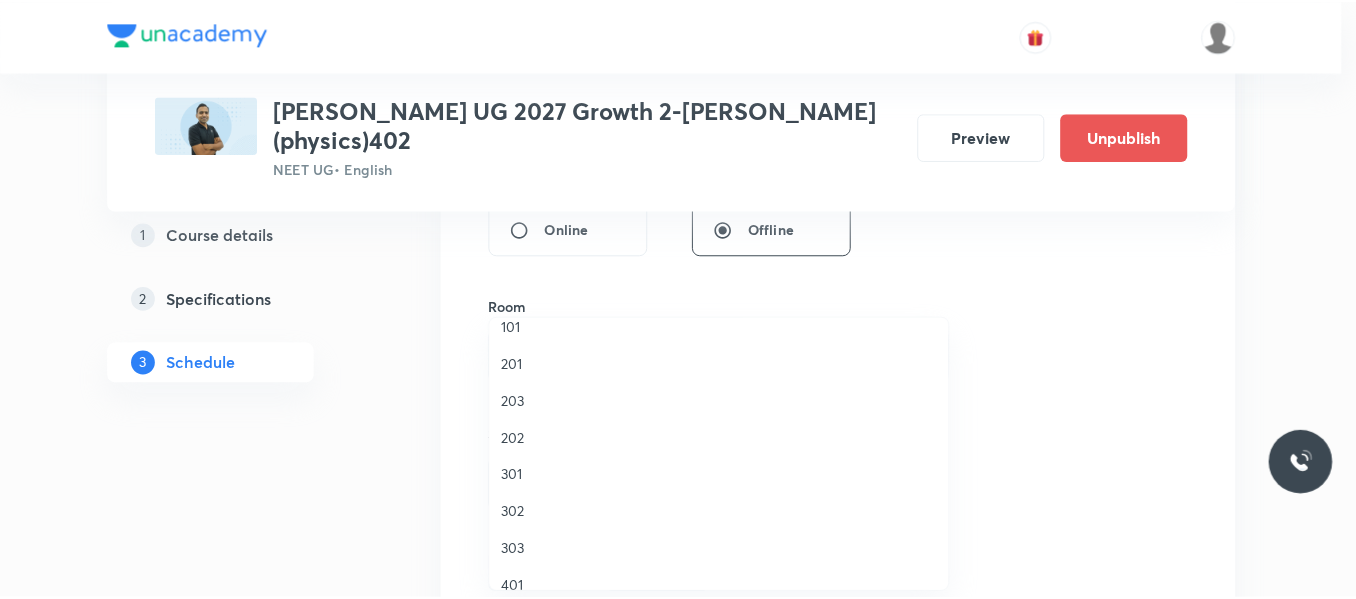 scroll, scrollTop: 100, scrollLeft: 0, axis: vertical 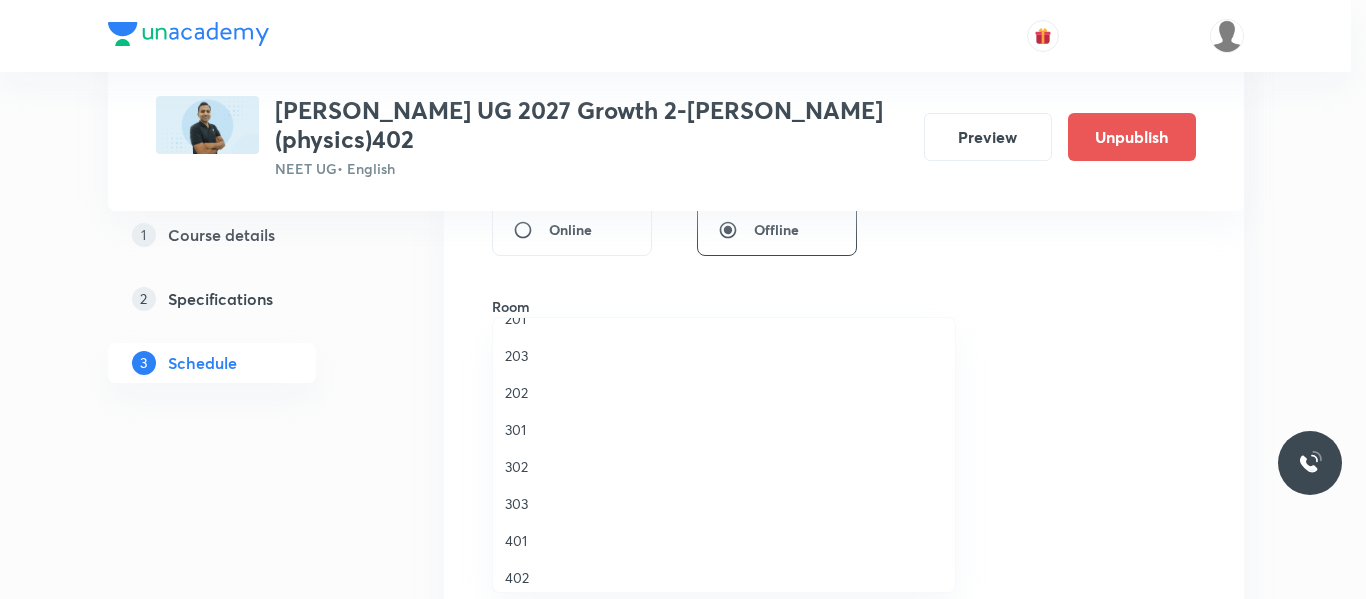 click on "402" at bounding box center [724, 577] 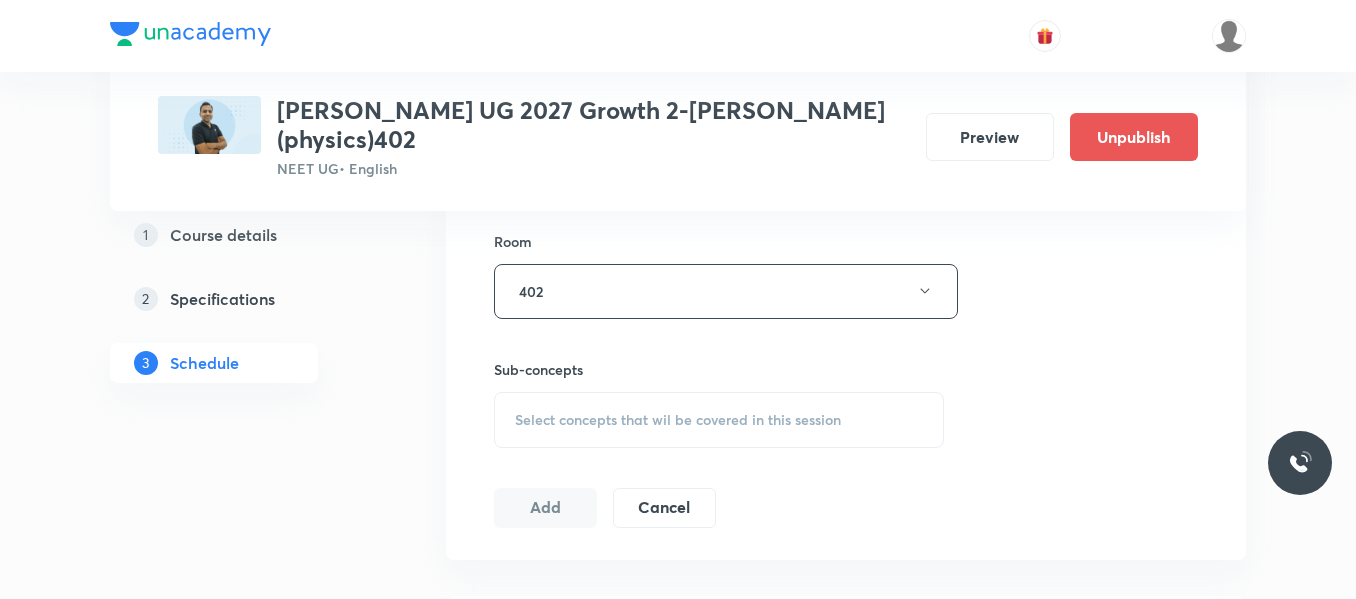 scroll, scrollTop: 903, scrollLeft: 0, axis: vertical 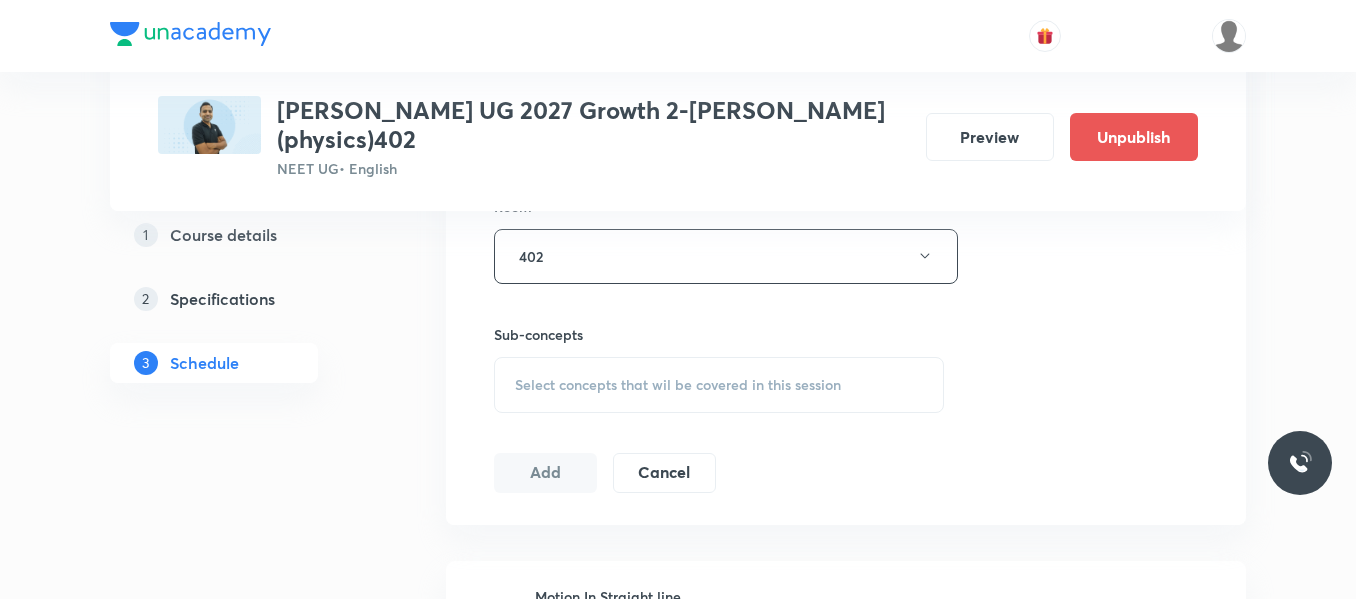 click on "Select concepts that wil be covered in this session" at bounding box center [719, 385] 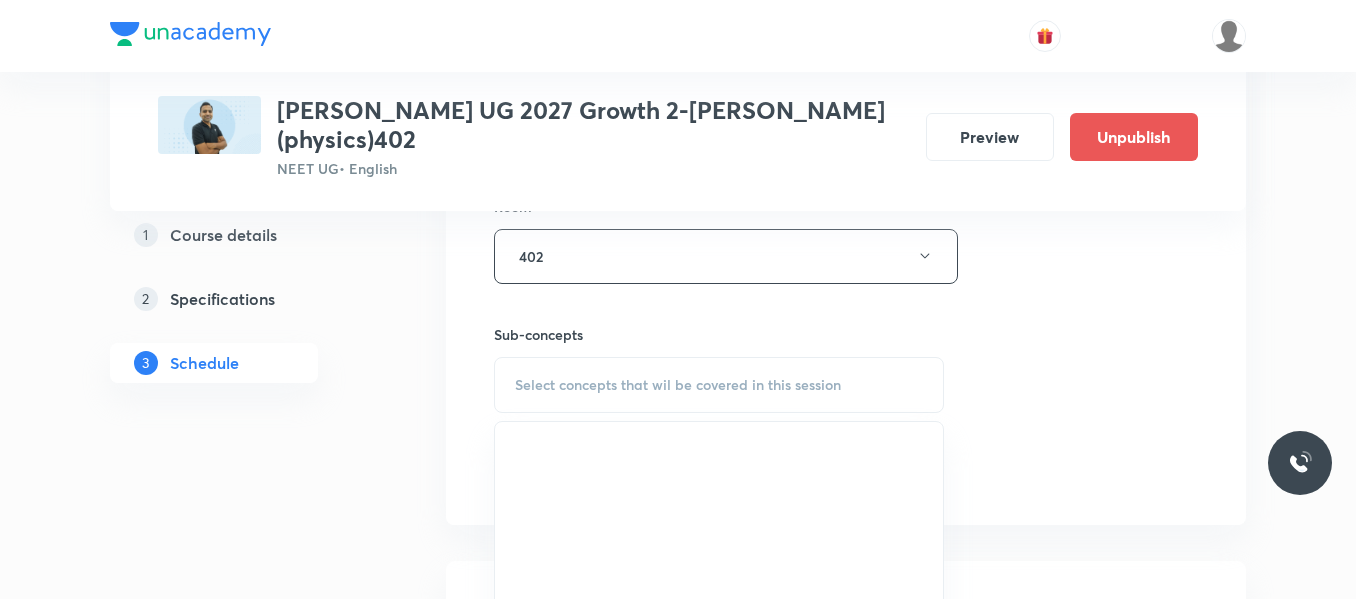 scroll, scrollTop: 1003, scrollLeft: 0, axis: vertical 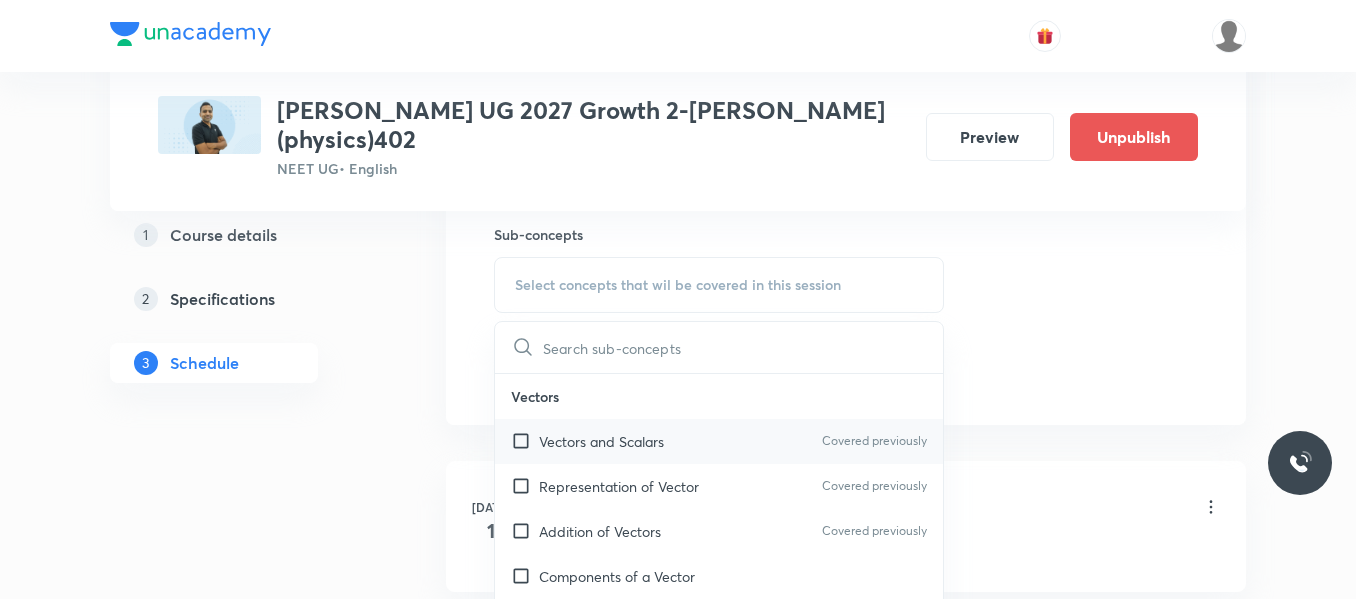 click on "Vectors and Scalars" at bounding box center [601, 441] 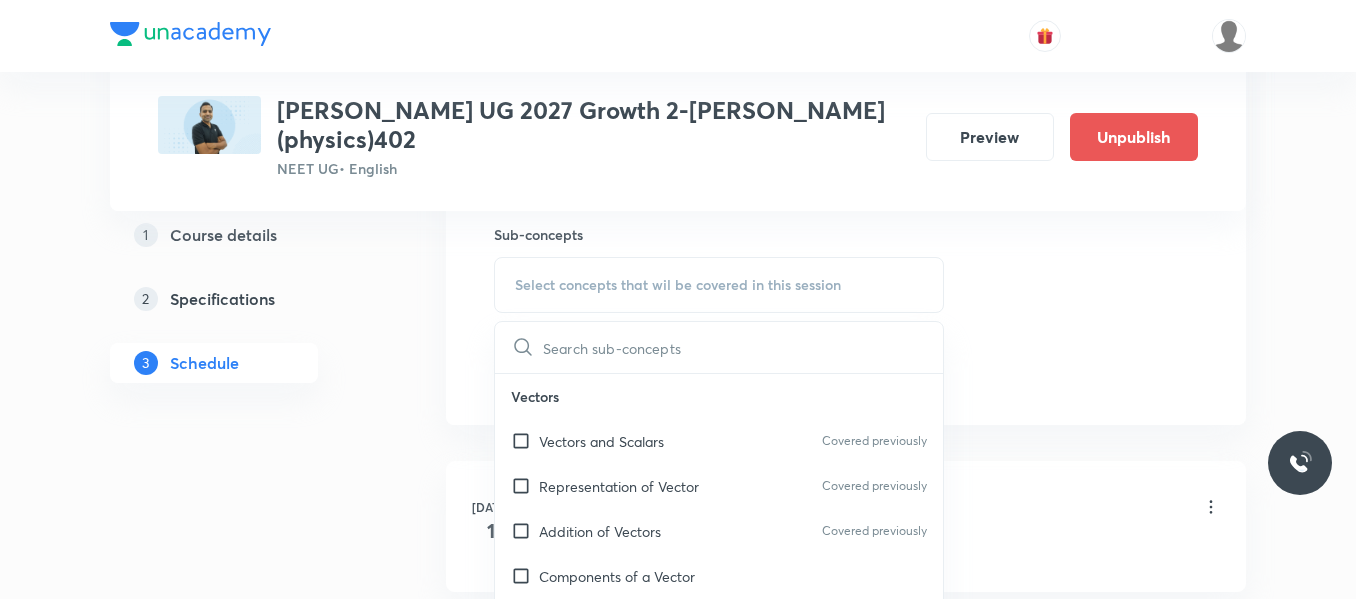 checkbox on "true" 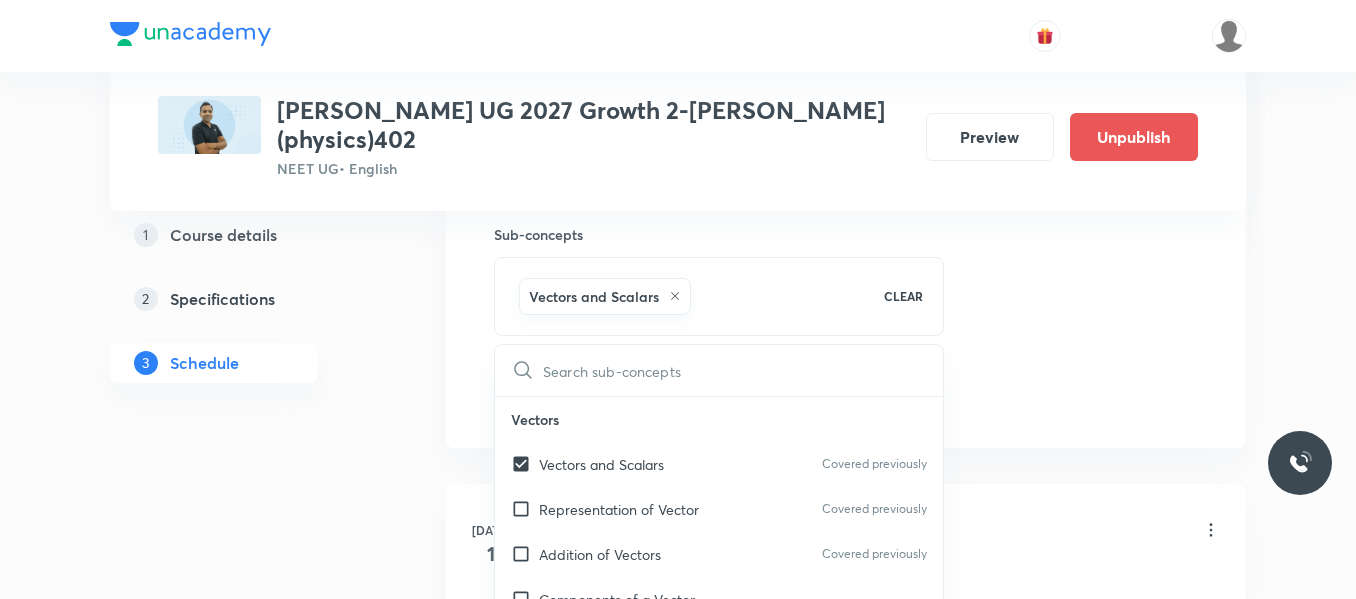drag, startPoint x: 1105, startPoint y: 308, endPoint x: 1076, endPoint y: 319, distance: 31.016125 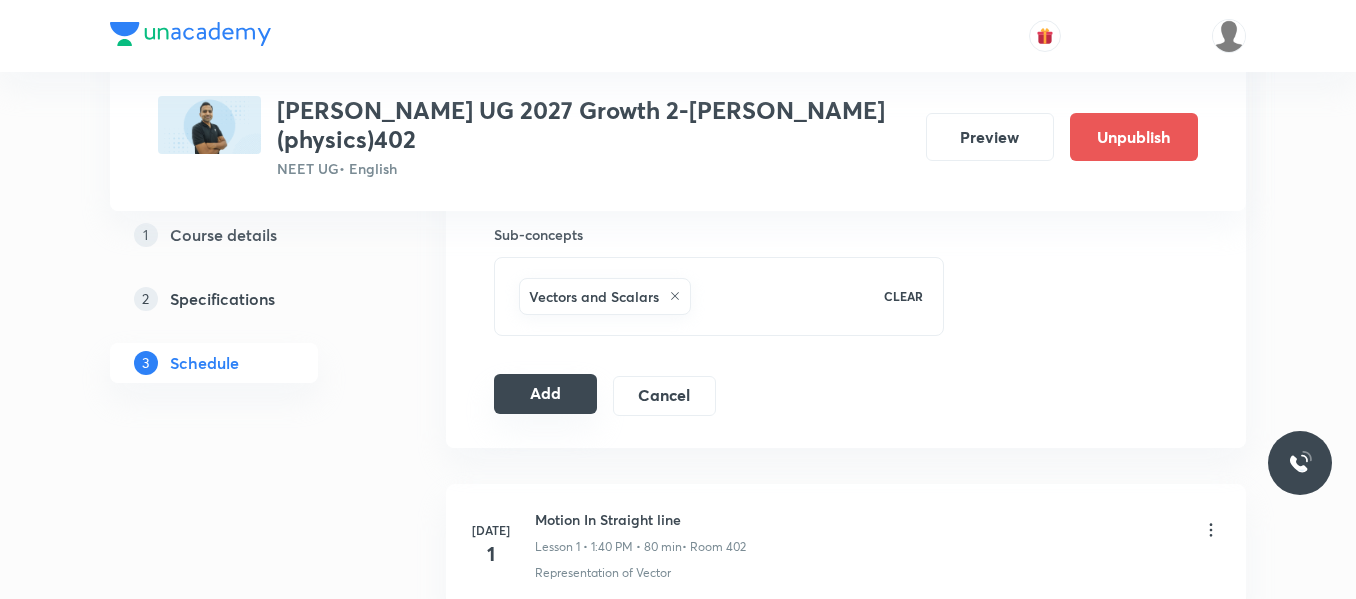 click on "Add" at bounding box center [545, 394] 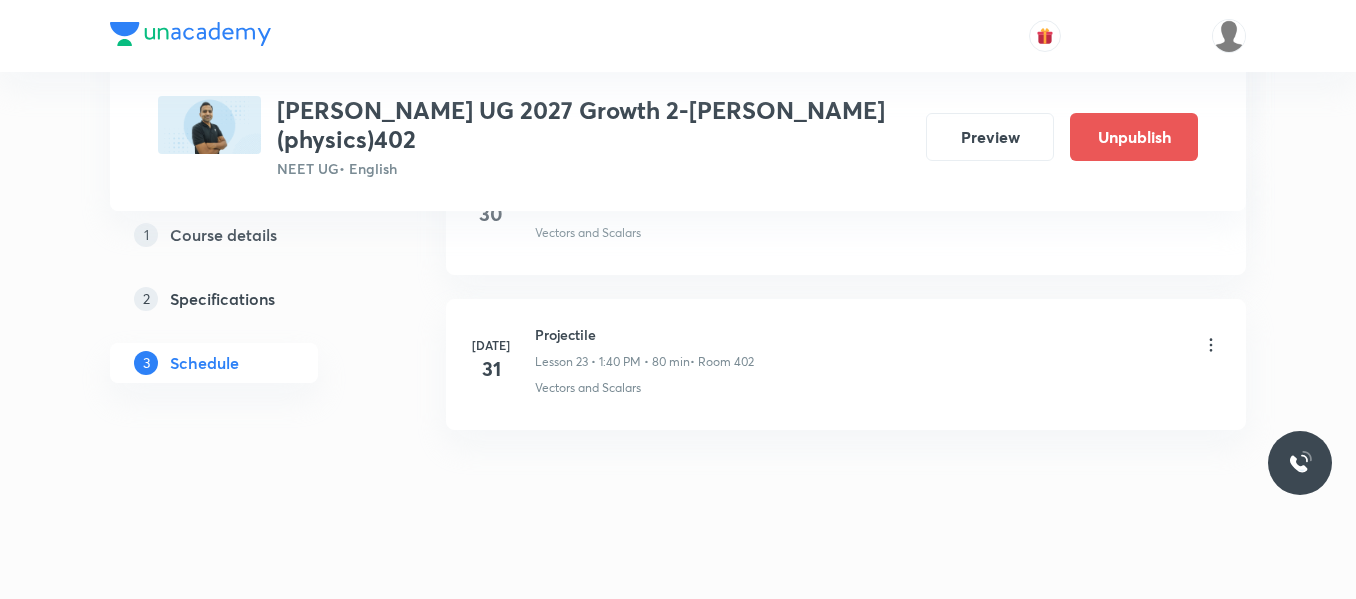 scroll, scrollTop: 3675, scrollLeft: 0, axis: vertical 